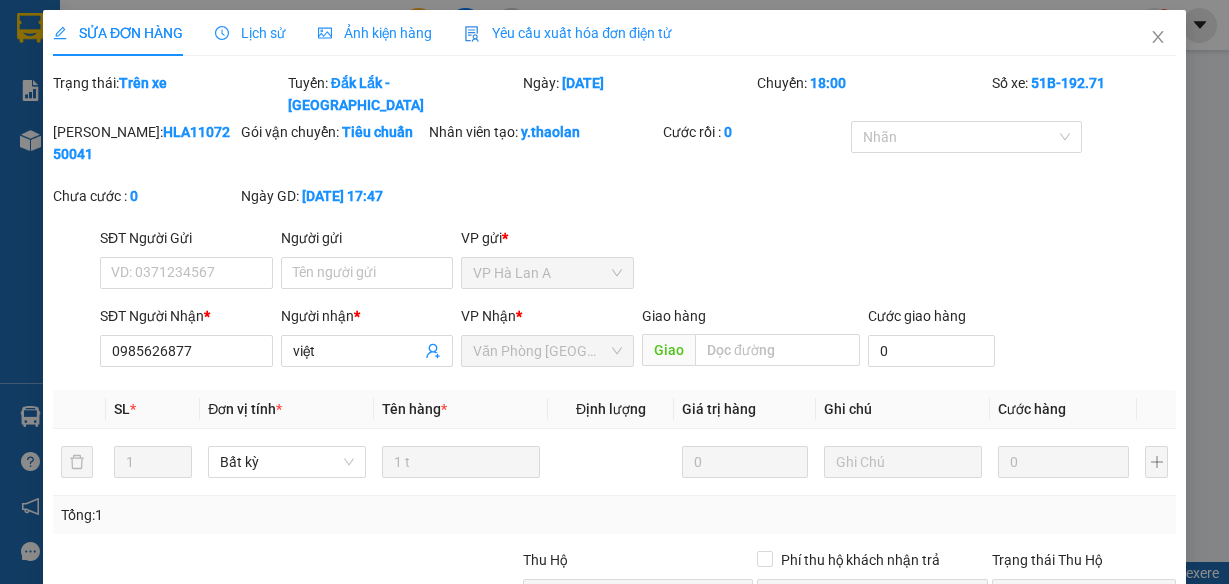 scroll, scrollTop: 0, scrollLeft: 0, axis: both 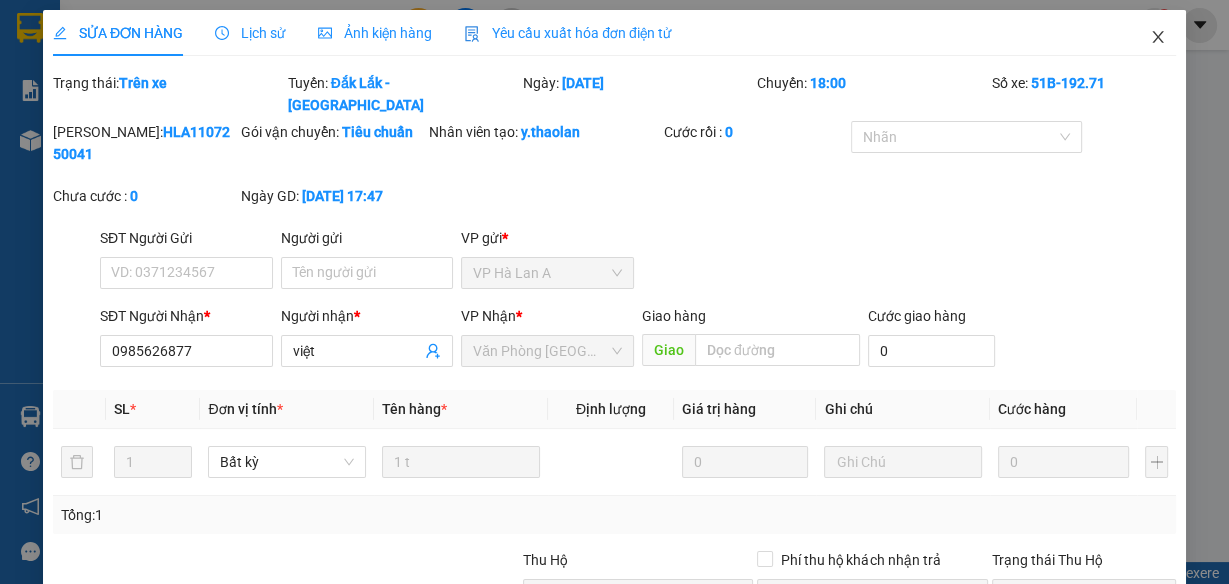 click 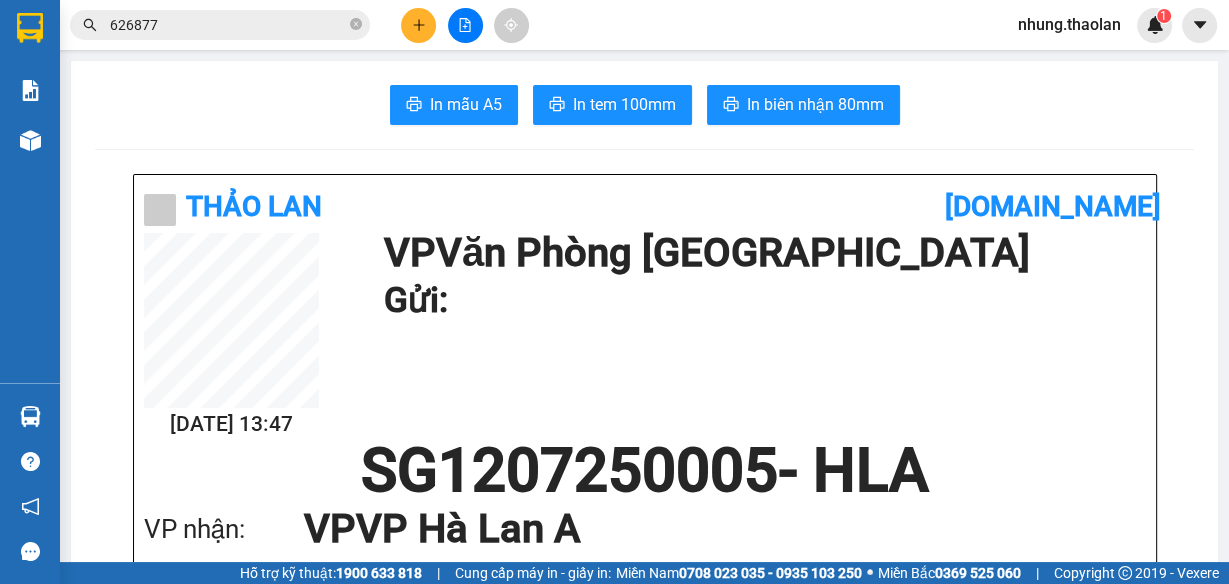 drag, startPoint x: 274, startPoint y: 8, endPoint x: 67, endPoint y: 21, distance: 207.4078 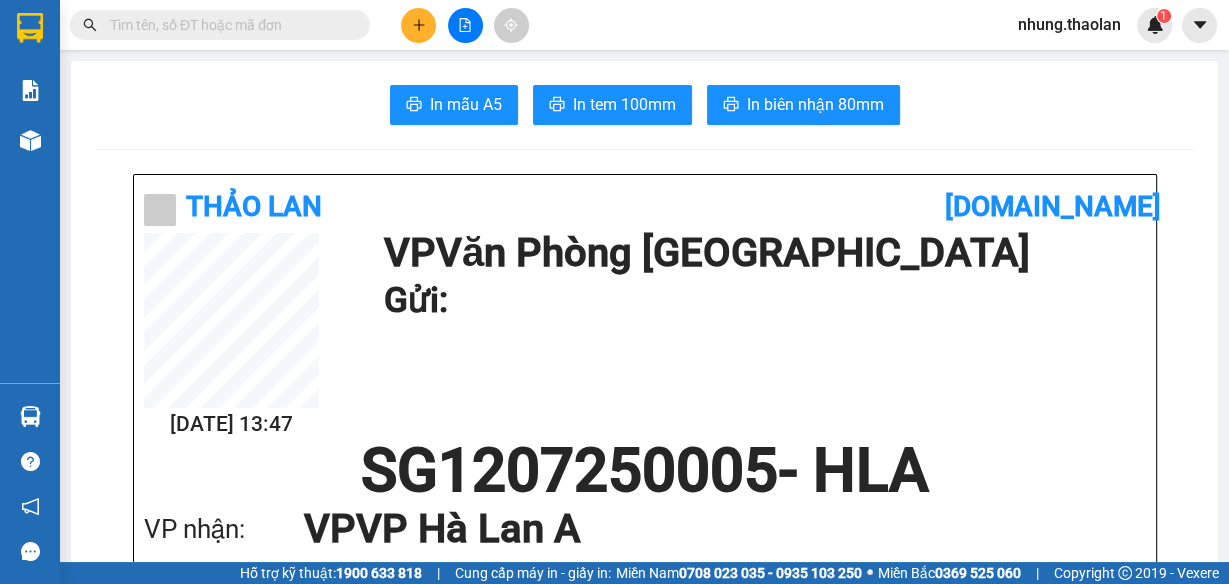 drag, startPoint x: 344, startPoint y: 25, endPoint x: 323, endPoint y: 29, distance: 21.377558 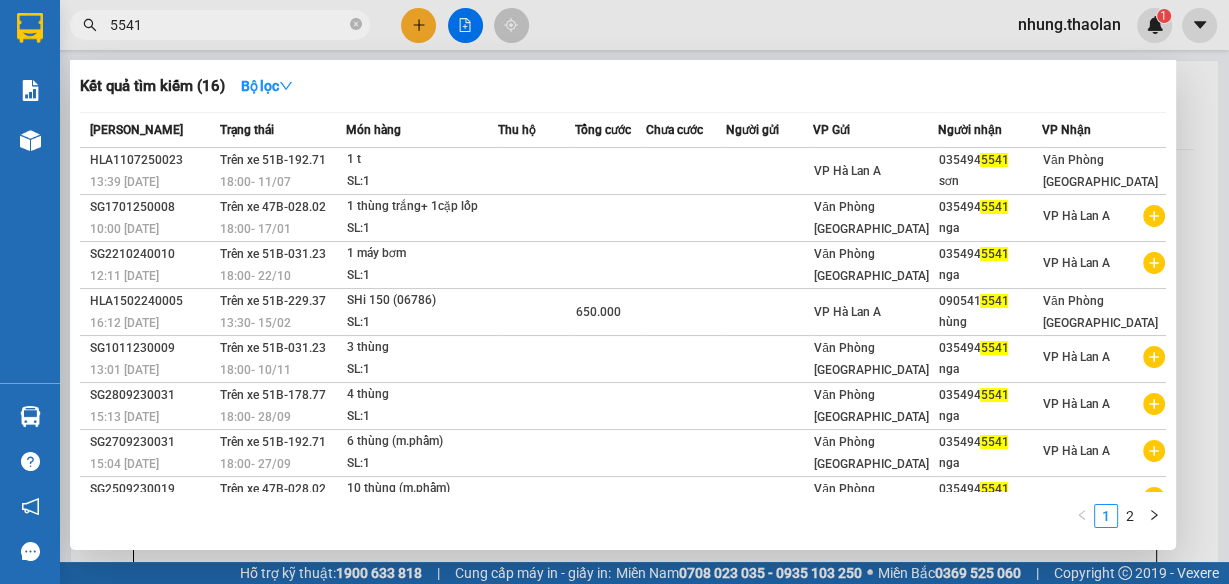 drag, startPoint x: 176, startPoint y: 28, endPoint x: 102, endPoint y: 21, distance: 74.330345 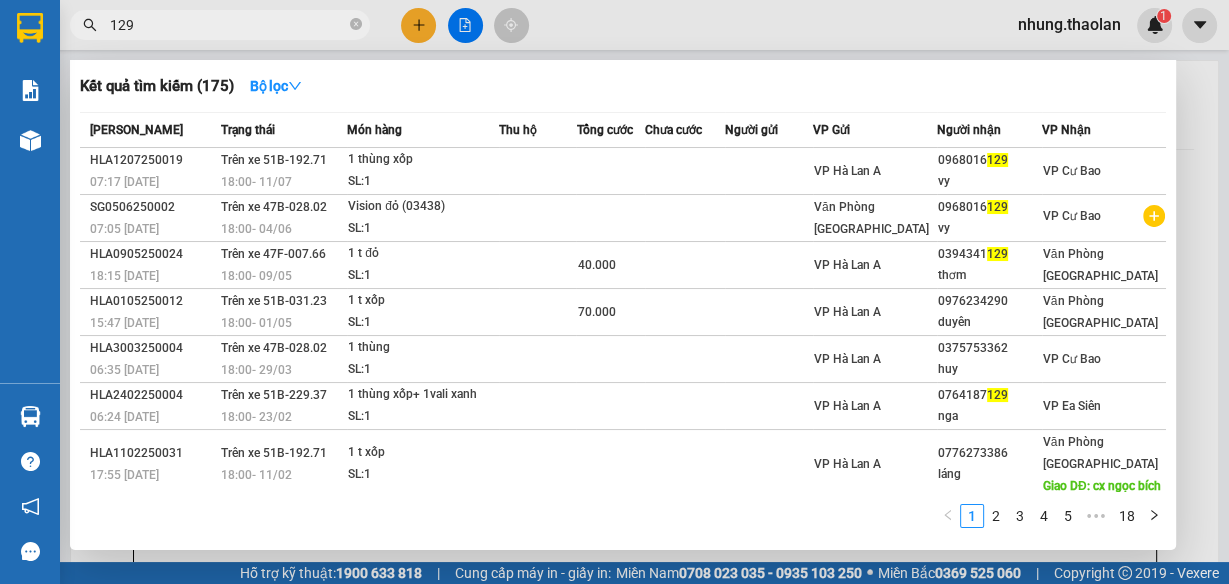 type on "129" 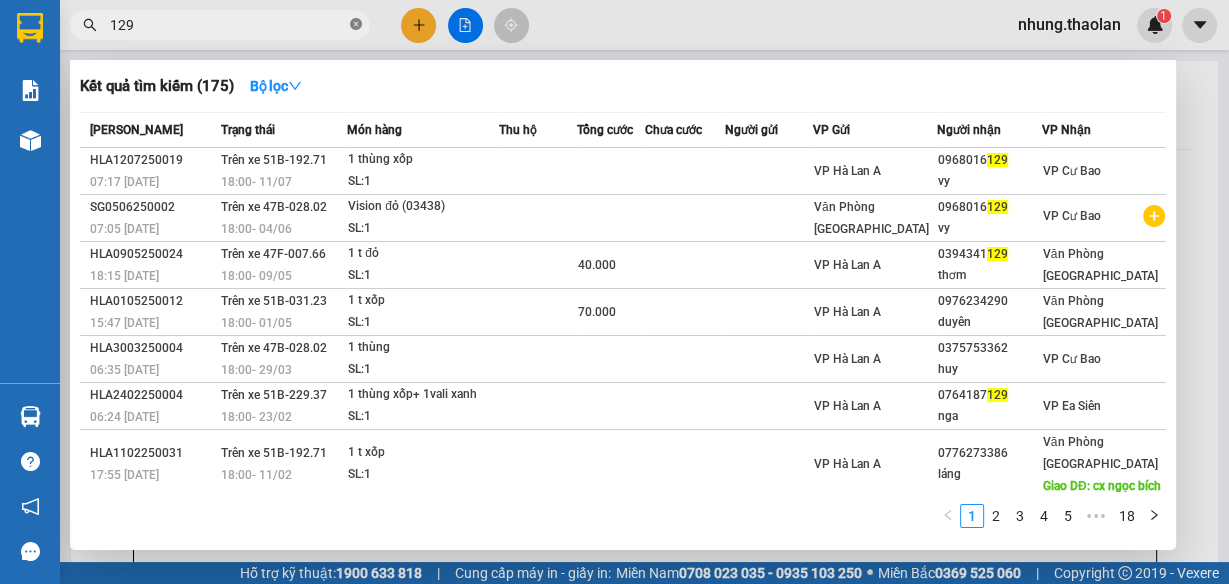 click 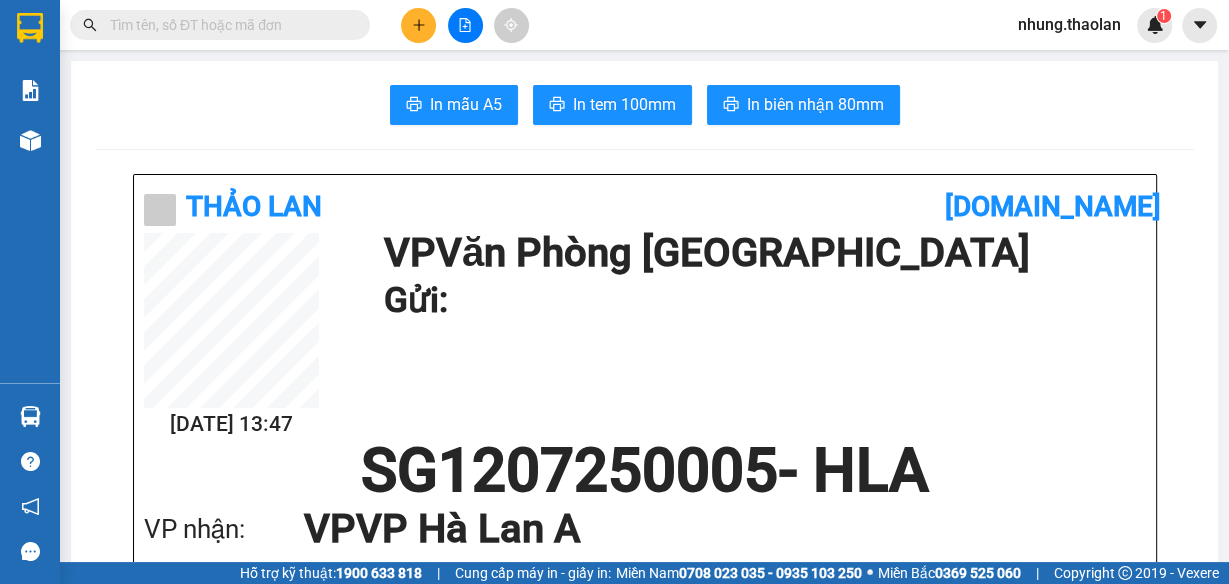 click at bounding box center [418, 25] 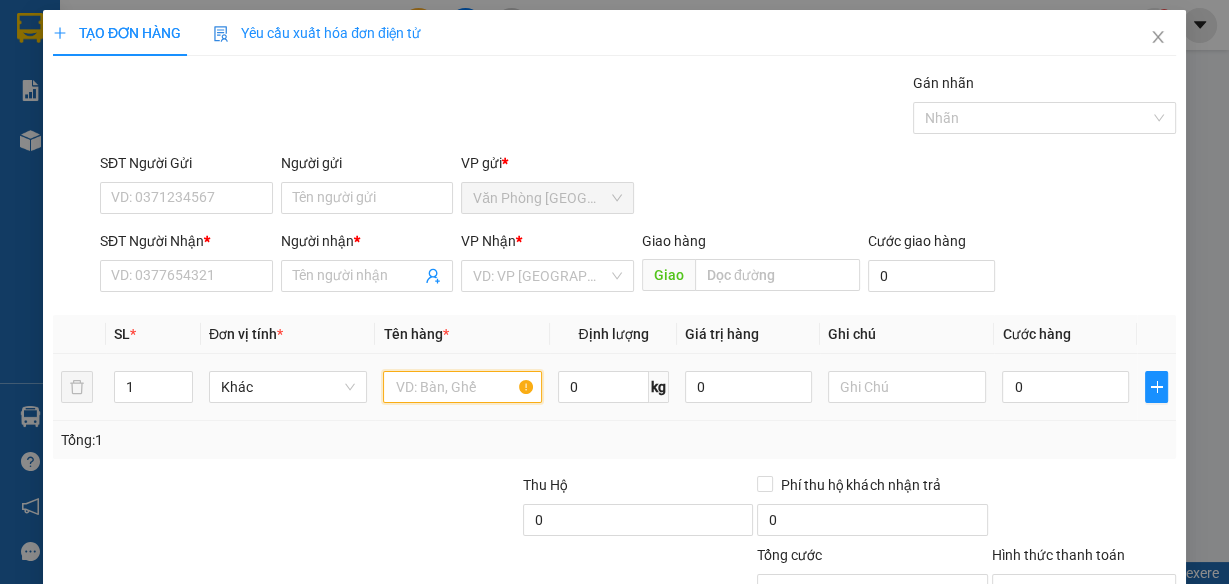 click at bounding box center (462, 387) 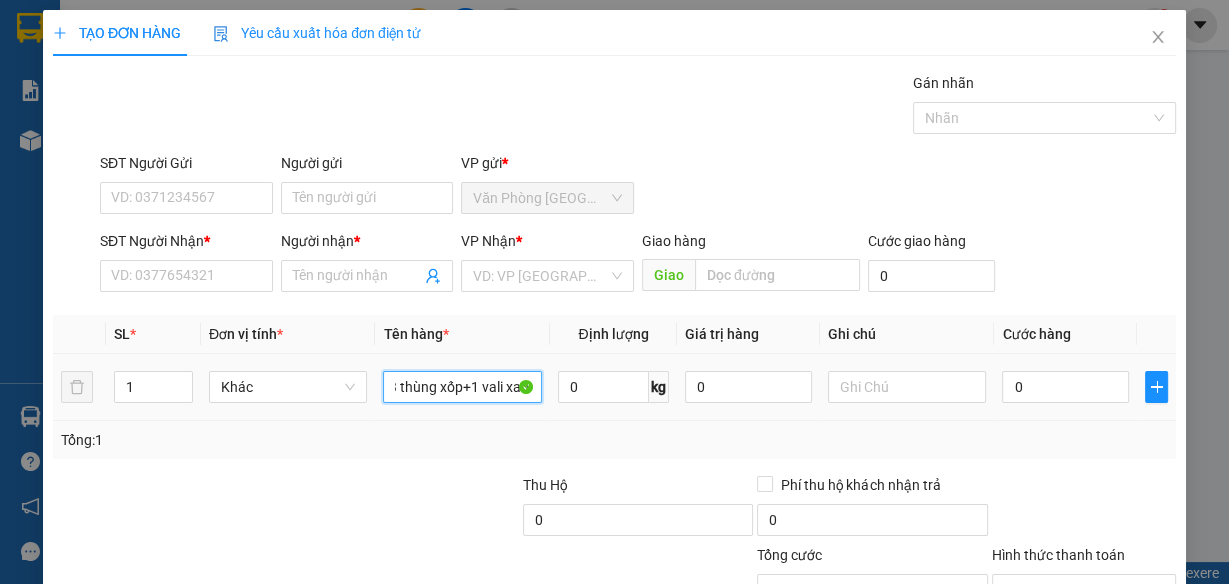 scroll, scrollTop: 0, scrollLeft: 16, axis: horizontal 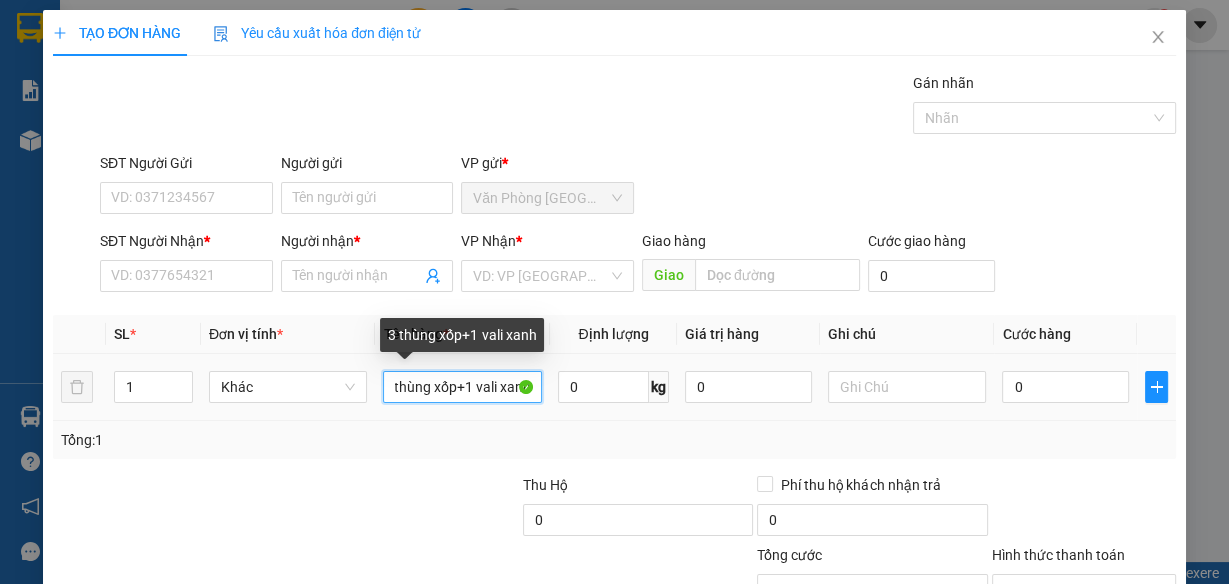 click on "3 thùng xốp+1 vali xanh" at bounding box center [462, 387] 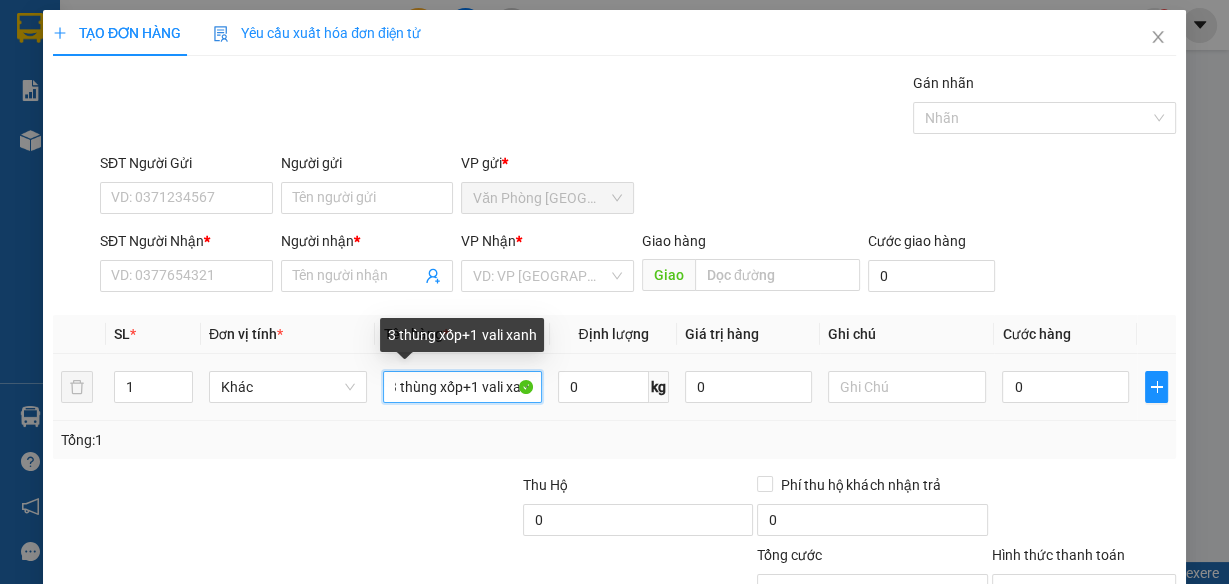 scroll, scrollTop: 0, scrollLeft: 0, axis: both 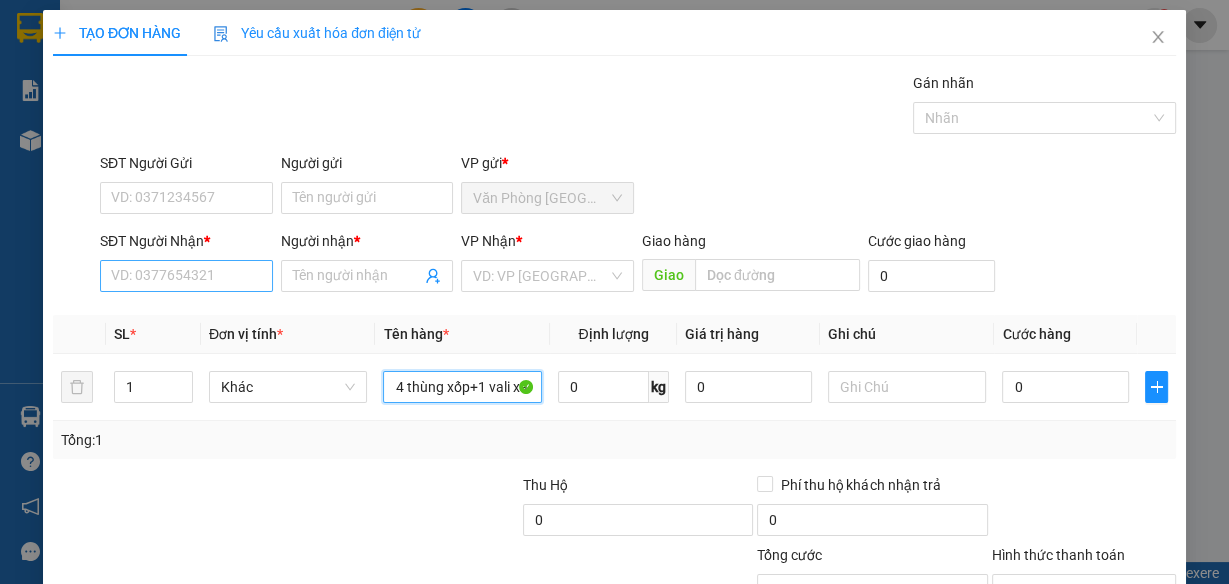 type on "4 thùng xốp+1 vali xanh" 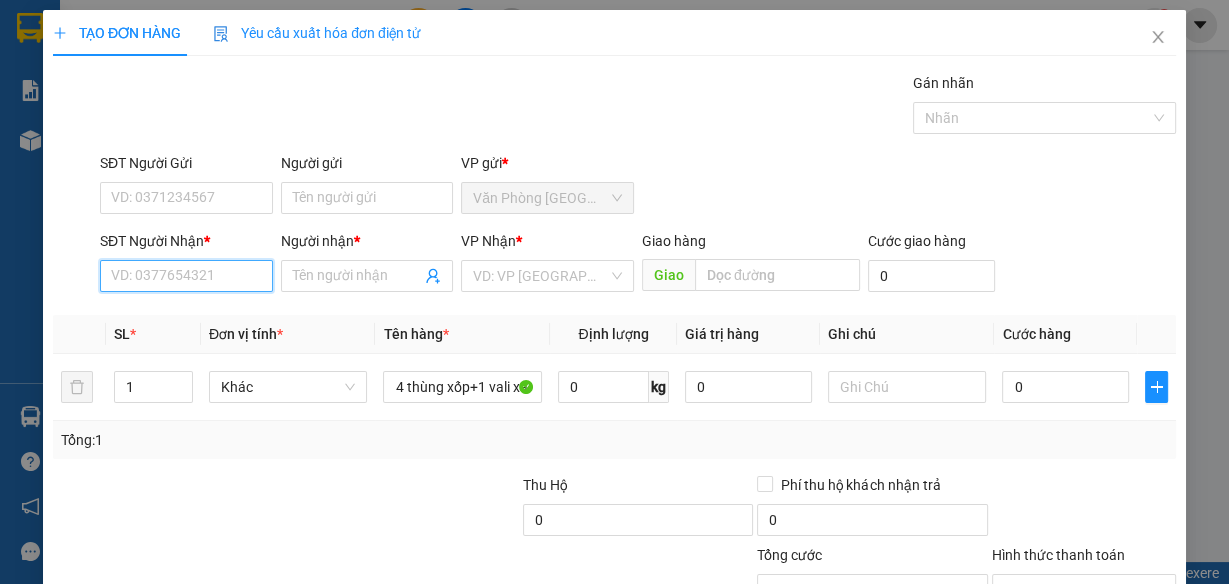 click on "SĐT Người Nhận  *" at bounding box center [186, 276] 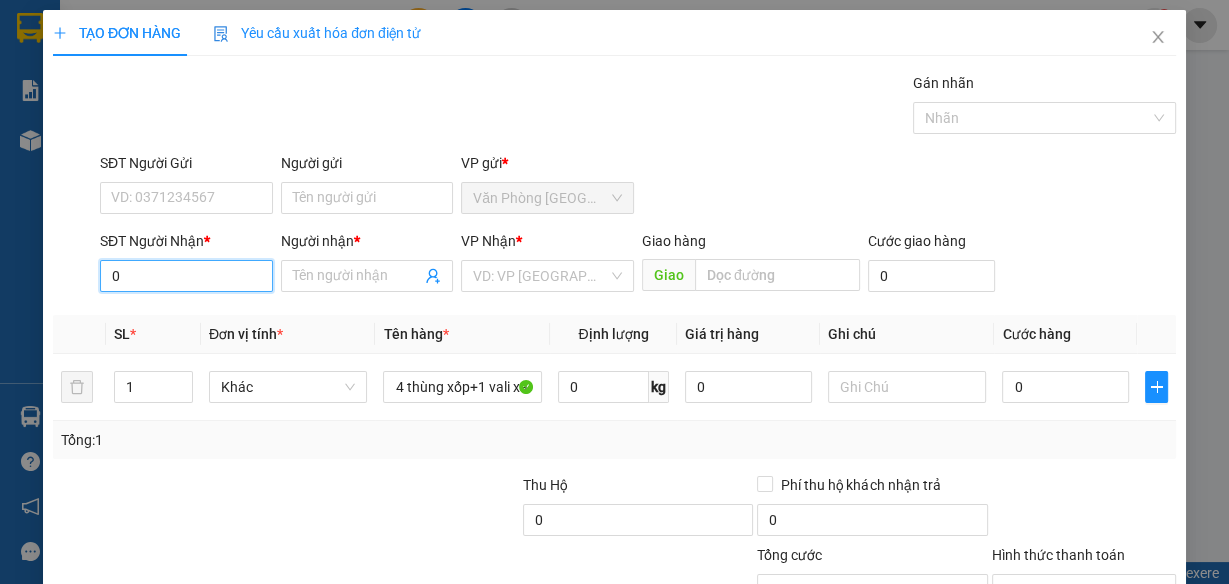 click on "0" at bounding box center (186, 276) 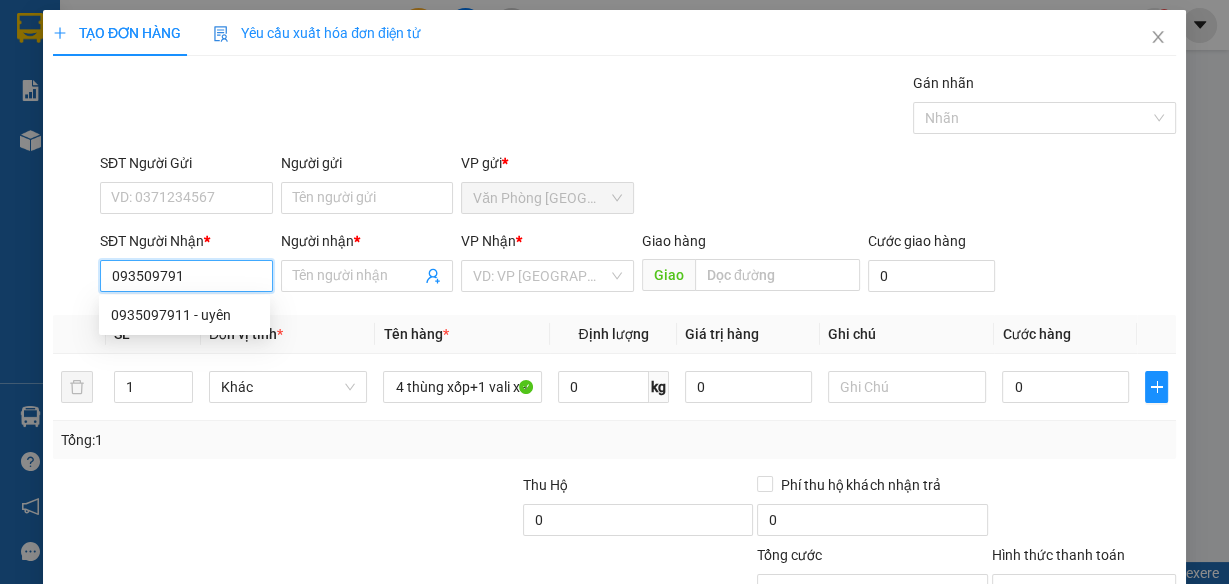 type on "0935097911" 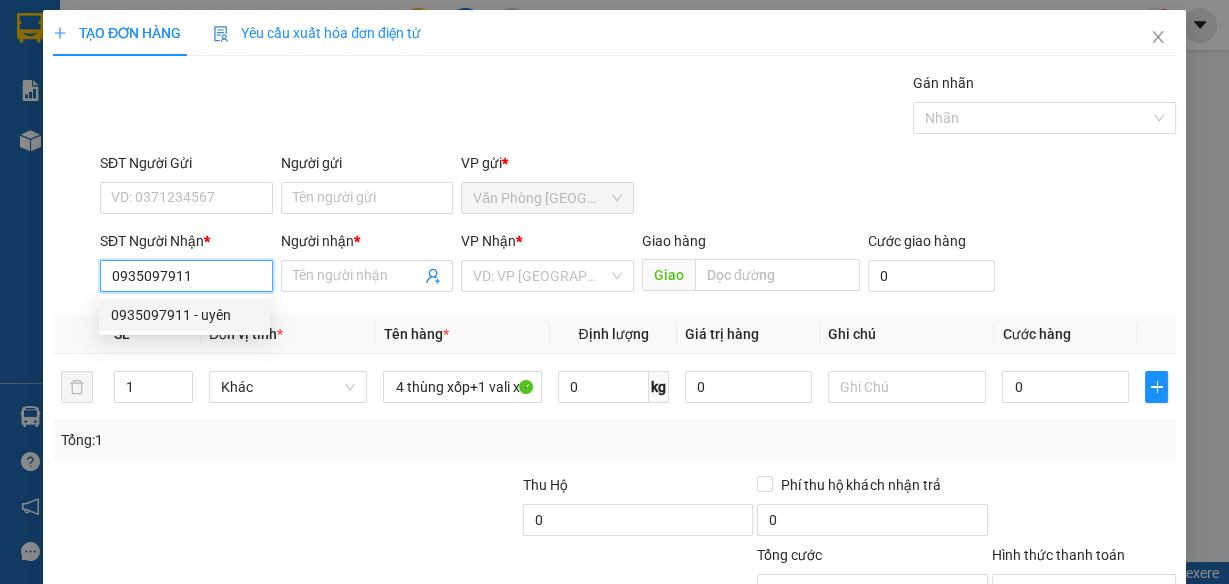 click on "0935097911 - uyên" at bounding box center [184, 315] 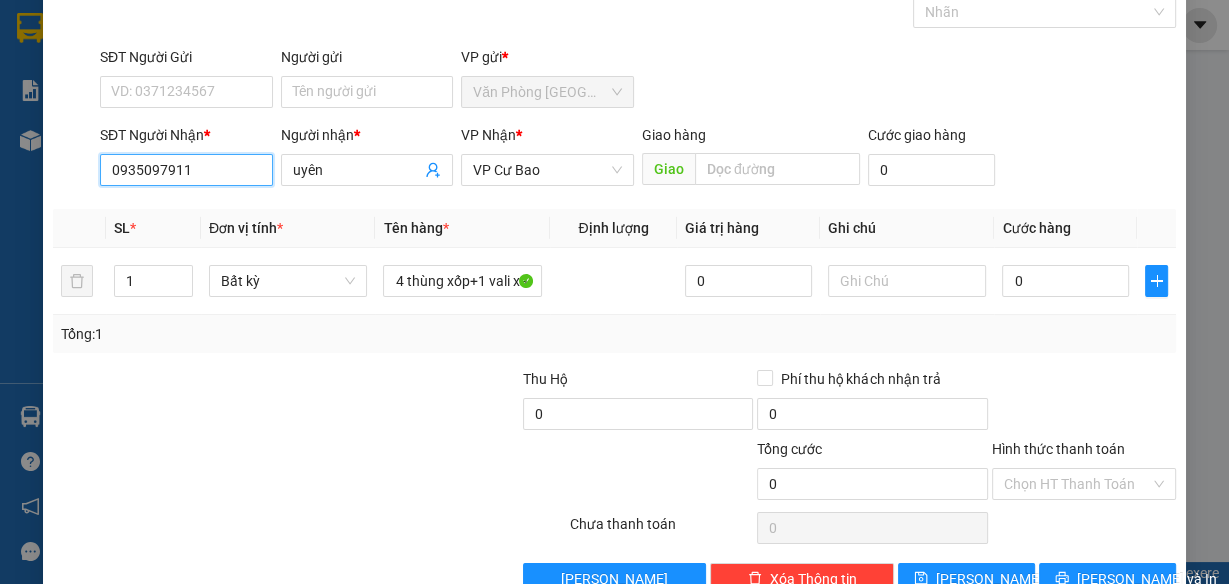 scroll, scrollTop: 153, scrollLeft: 0, axis: vertical 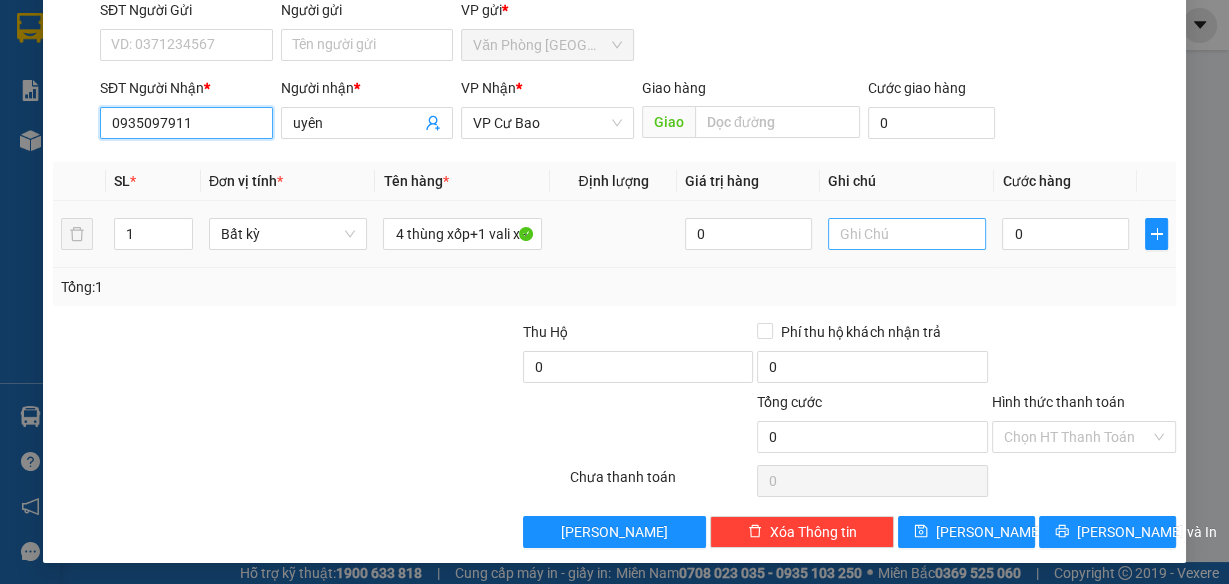 type on "0935097911" 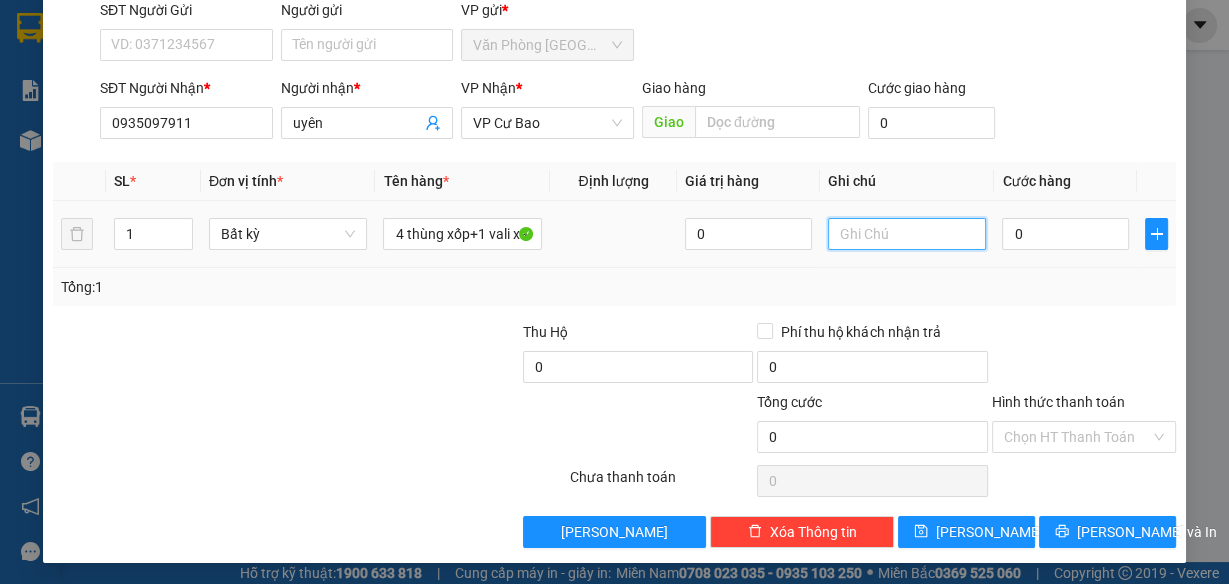 click at bounding box center (907, 234) 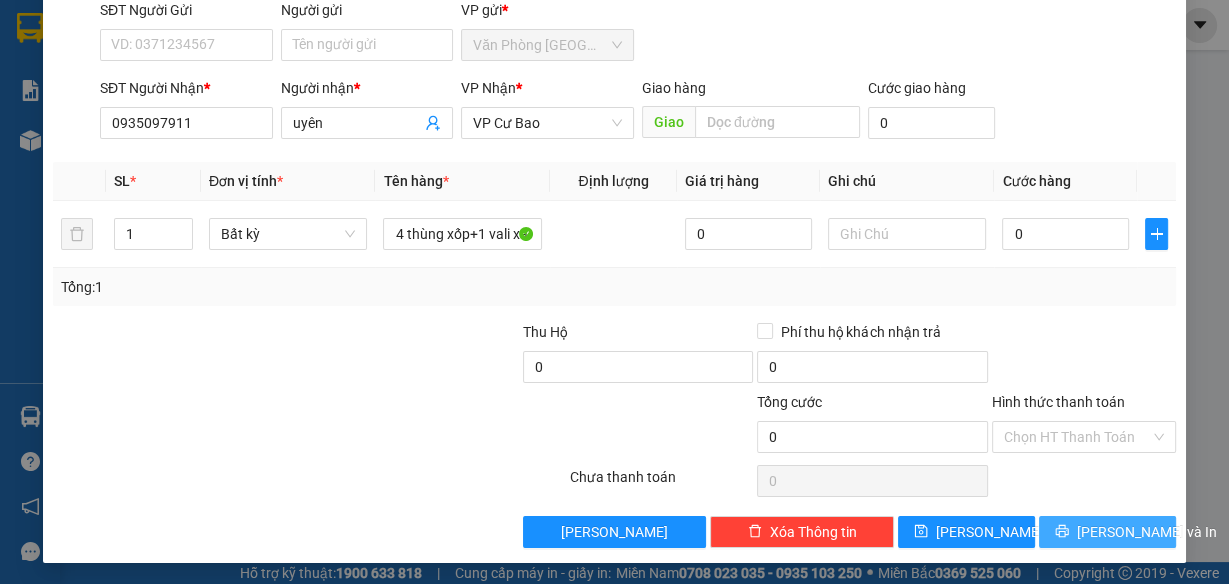 click on "[PERSON_NAME] và In" at bounding box center [1147, 532] 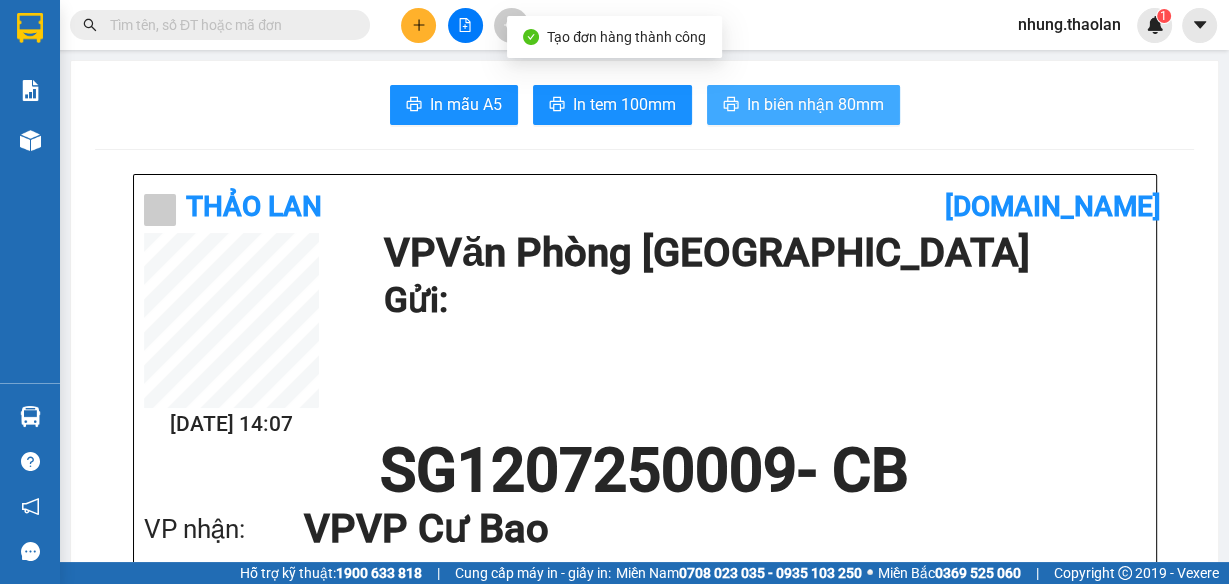 click on "In biên nhận 80mm" at bounding box center (815, 104) 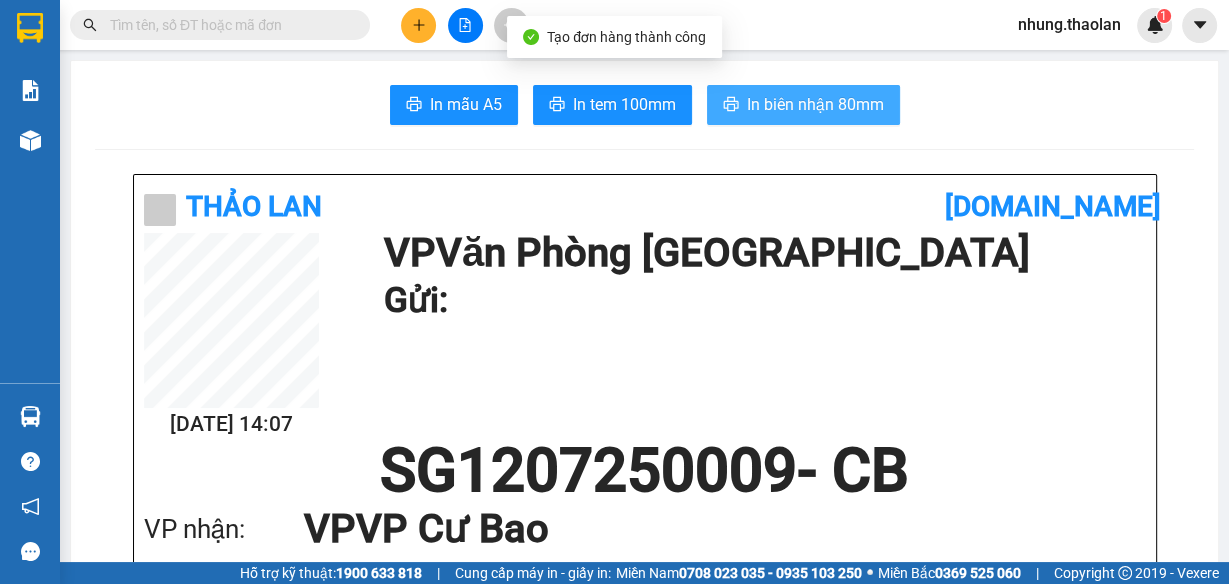 scroll, scrollTop: 0, scrollLeft: 0, axis: both 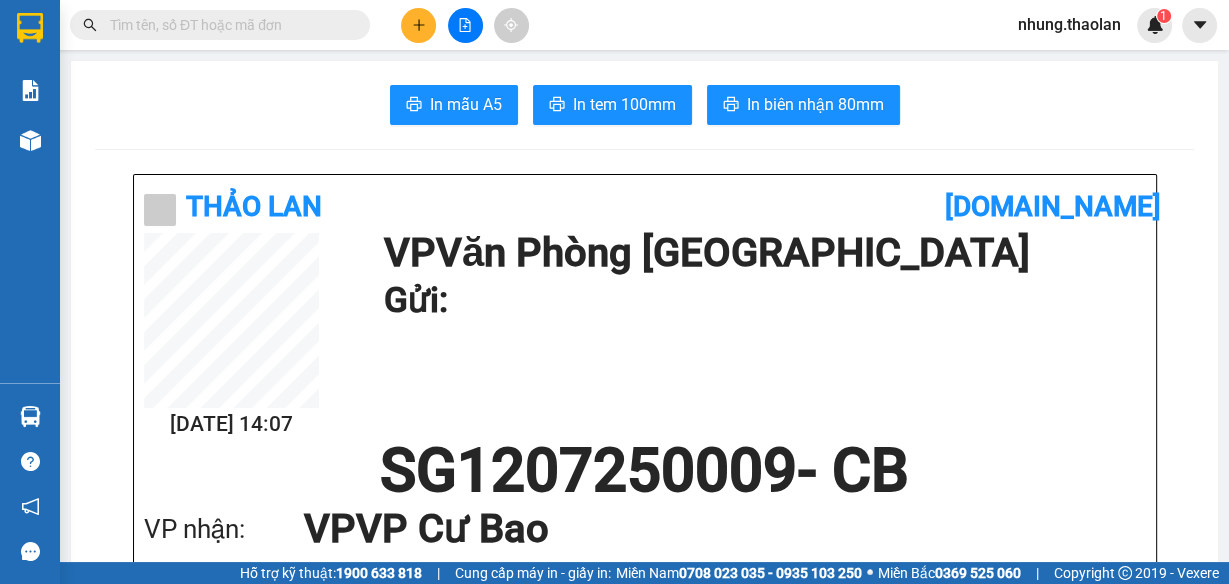 click at bounding box center (418, 25) 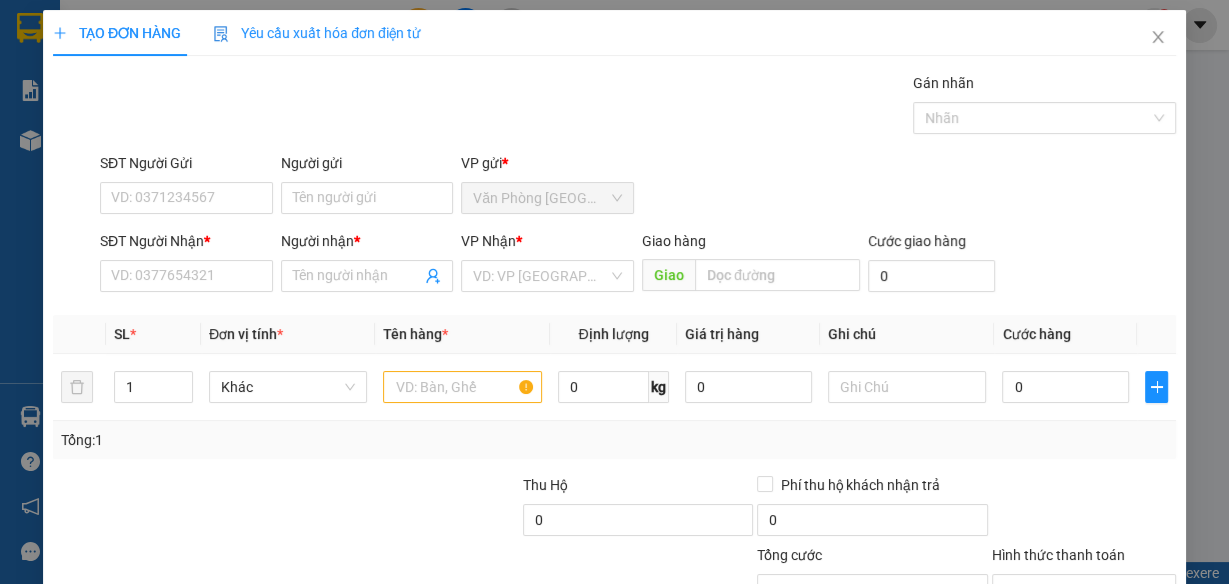 click on "Yêu cầu xuất hóa đơn điện tử" at bounding box center (317, 33) 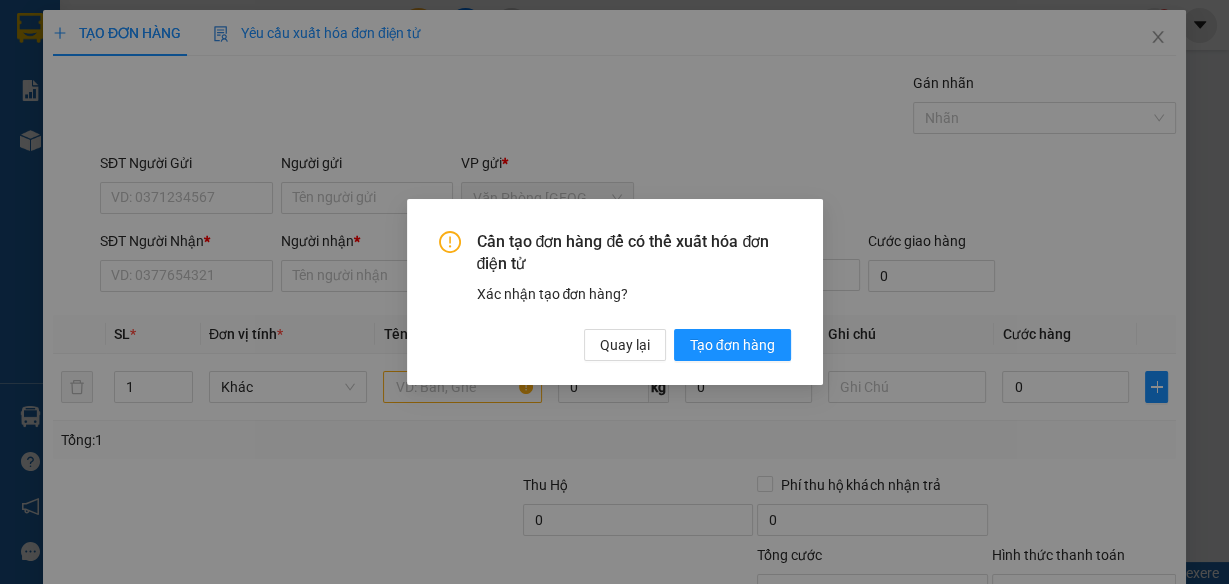 drag, startPoint x: 314, startPoint y: 309, endPoint x: 432, endPoint y: 342, distance: 122.52755 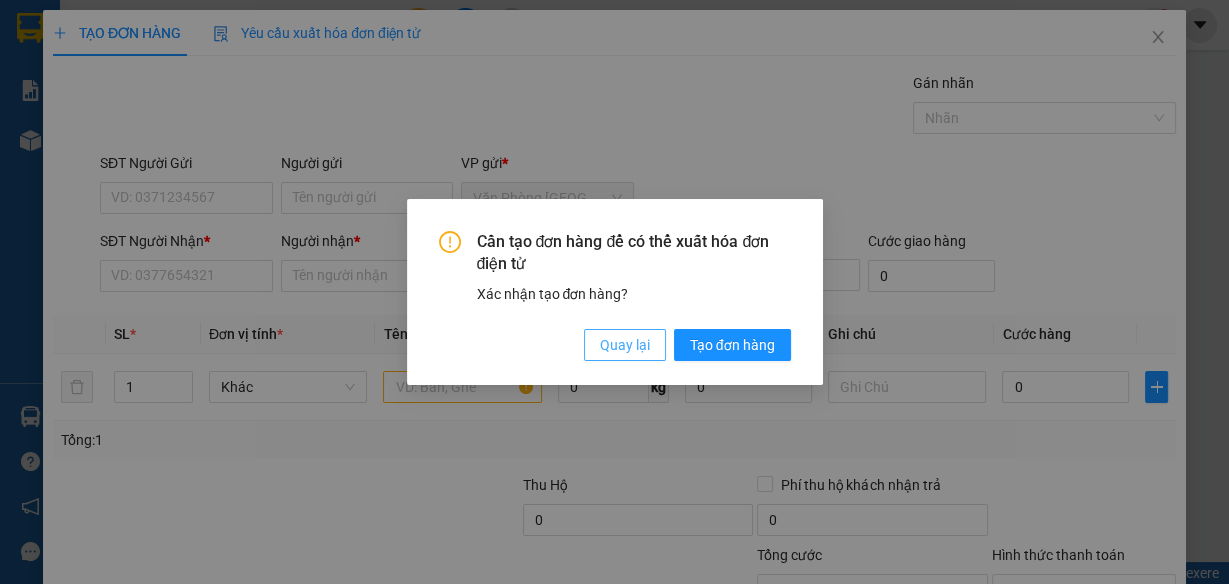 drag, startPoint x: 624, startPoint y: 347, endPoint x: 522, endPoint y: 333, distance: 102.9563 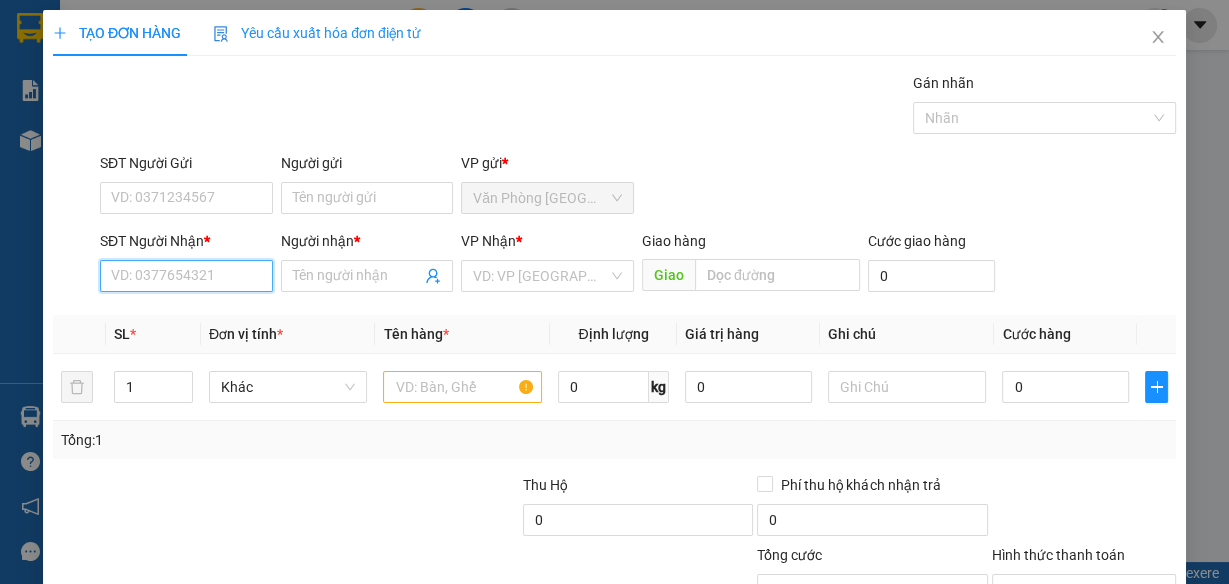 click on "SĐT Người Nhận  *" at bounding box center (186, 276) 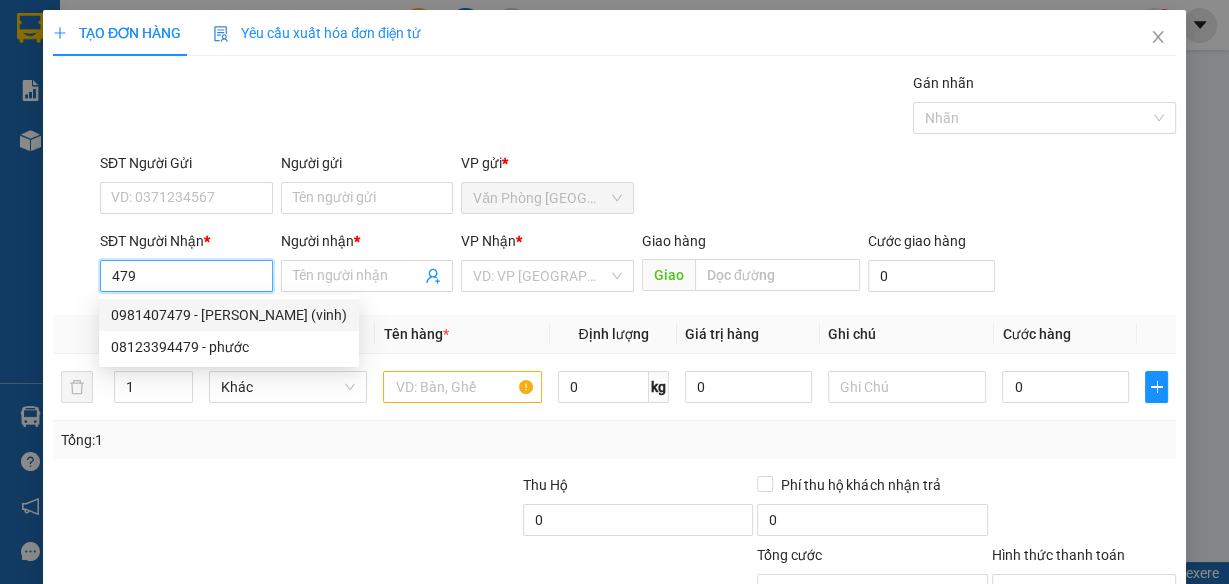 click on "0981407479 - [PERSON_NAME] (vinh)" at bounding box center [229, 315] 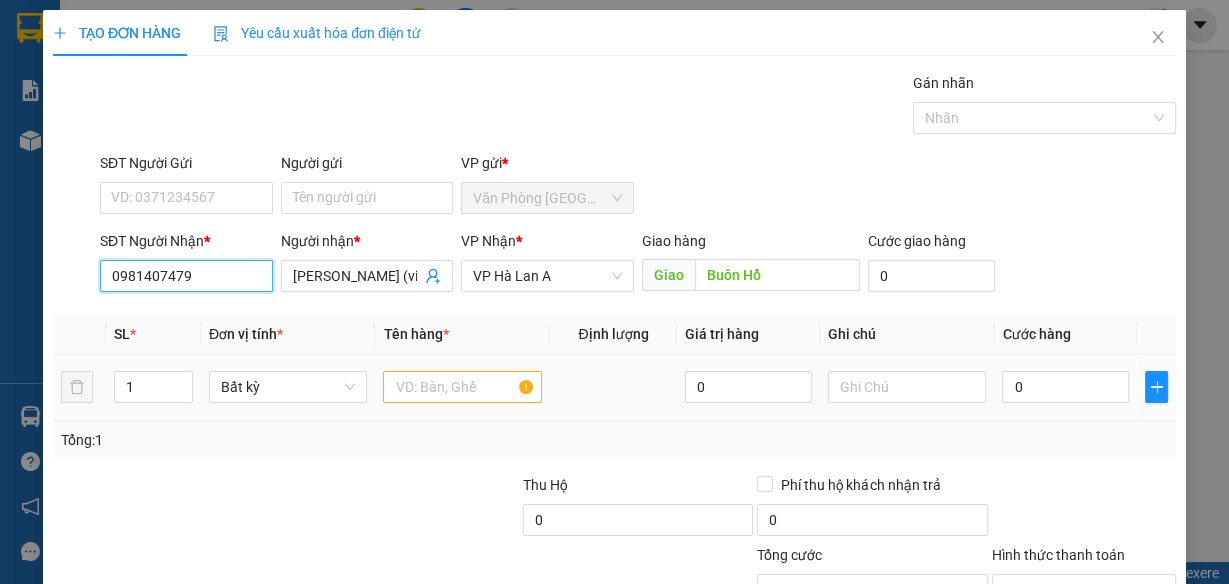 type on "0981407479" 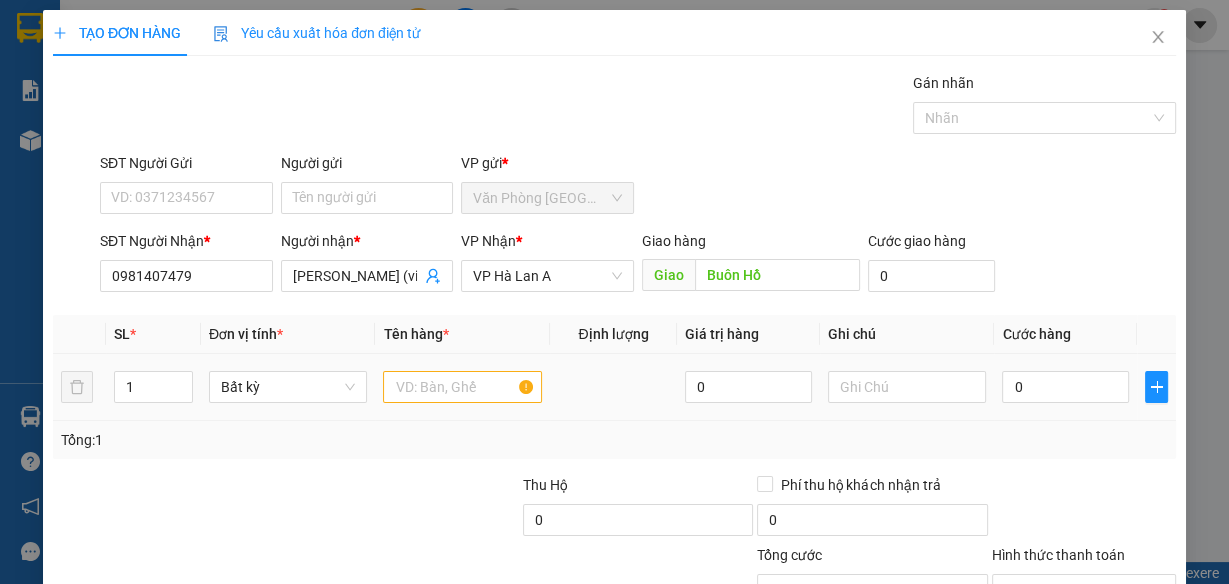 click at bounding box center [462, 387] 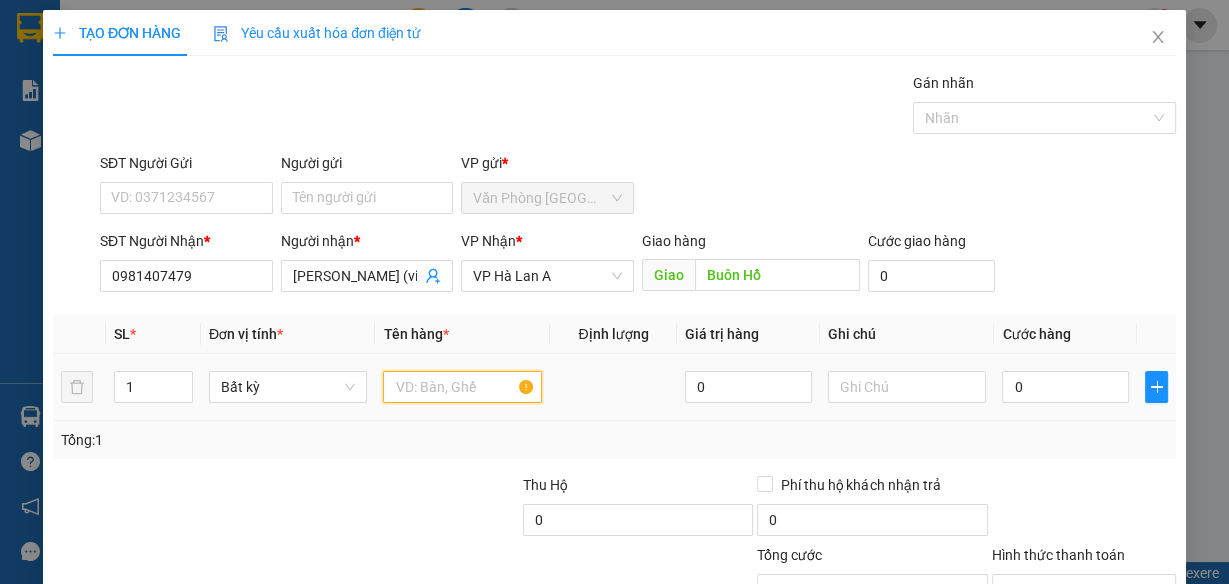 click at bounding box center (462, 387) 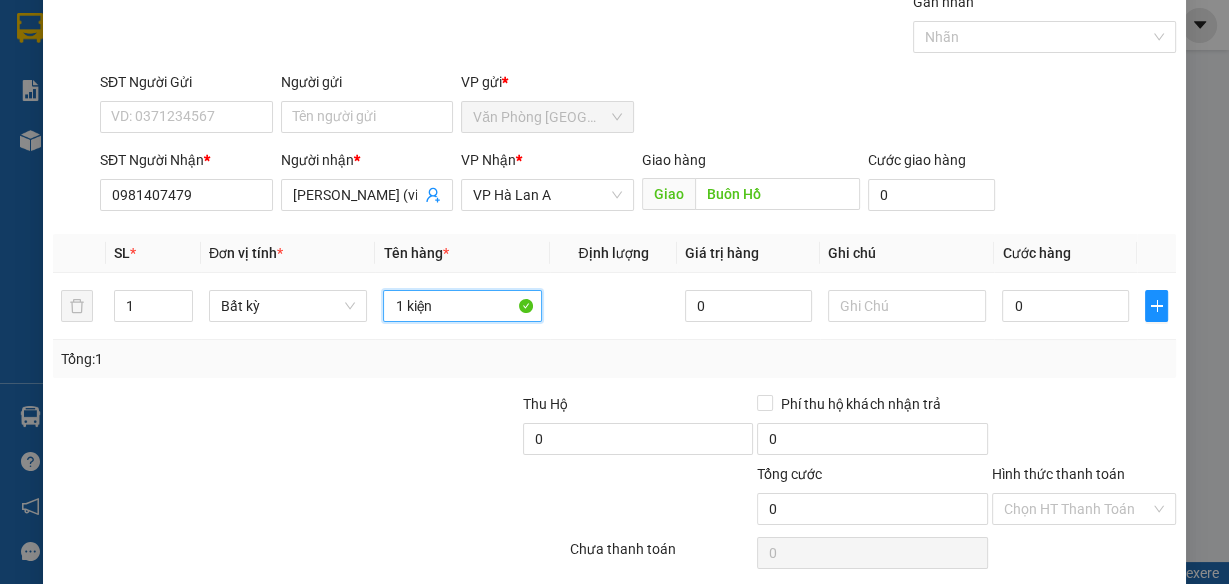 scroll, scrollTop: 153, scrollLeft: 0, axis: vertical 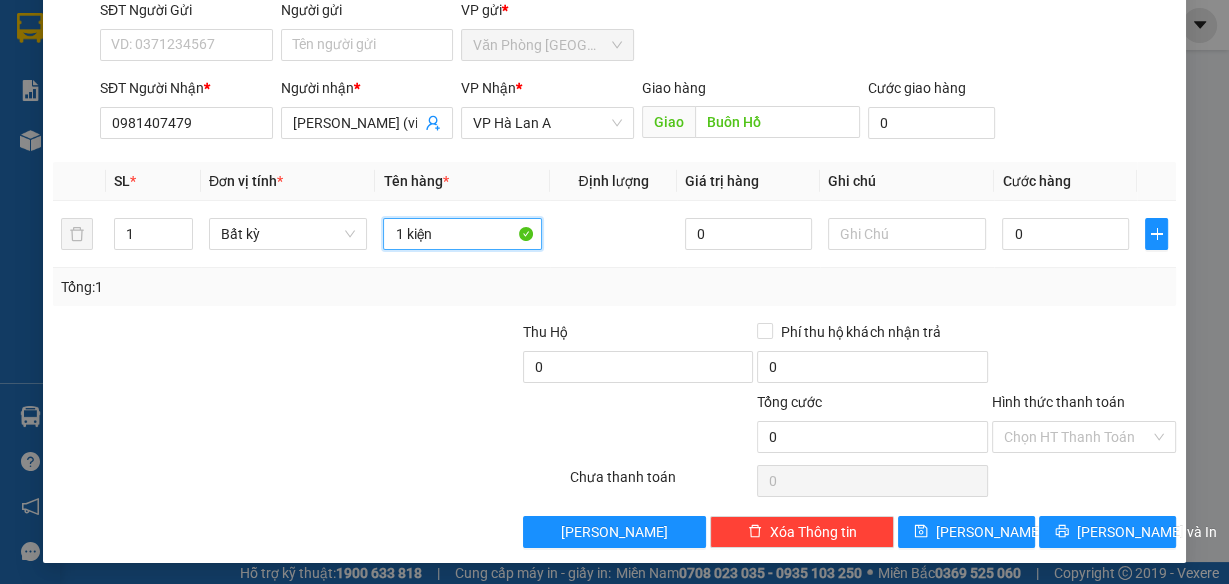 type on "1 kiện" 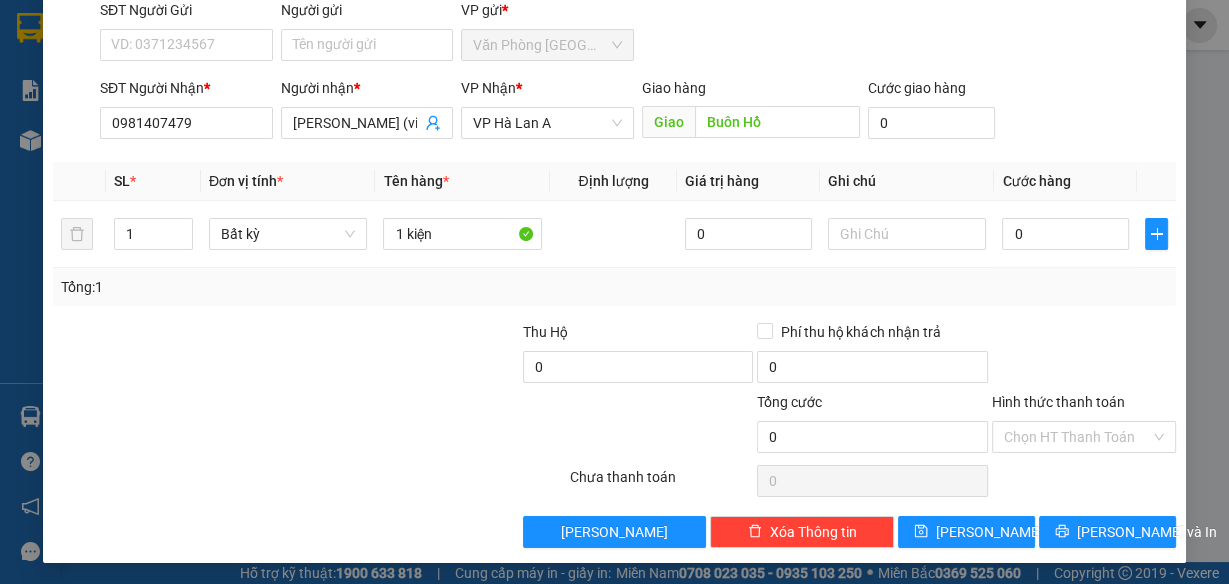 click on "TẠO ĐƠN HÀNG Yêu cầu xuất hóa đơn điện tử Transit Pickup Surcharge Ids Transit Deliver Surcharge Ids Transit Deliver Surcharge Transit Deliver Surcharge Gói vận chuyển  * Tiêu chuẩn Gán nhãn   Nhãn SĐT Người Gửi VD: 0371234567 Người gửi Tên người gửi VP gửi  * Văn Phòng [GEOGRAPHIC_DATA] SĐT Người Nhận  * 0981407479 Người nhận  * kim ngân (vinh) VP Nhận  * VP Hà Lan A Giao hàng Giao Buôn Hồ Cước giao hàng 0 SL  * Đơn vị tính  * Tên hàng  * Định lượng Giá trị hàng Ghi chú Cước hàng                   1 Bất kỳ 1 kiện 0 0 Tổng:  1 Thu Hộ 0 Phí thu hộ khách nhận trả 0 Tổng cước 0 Hình thức thanh toán Chọn HT Thanh Toán Số tiền thu trước 0 Chưa thanh toán 0 Chọn HT Thanh Toán Lưu nháp Xóa Thông tin [PERSON_NAME] và In" at bounding box center [614, 210] 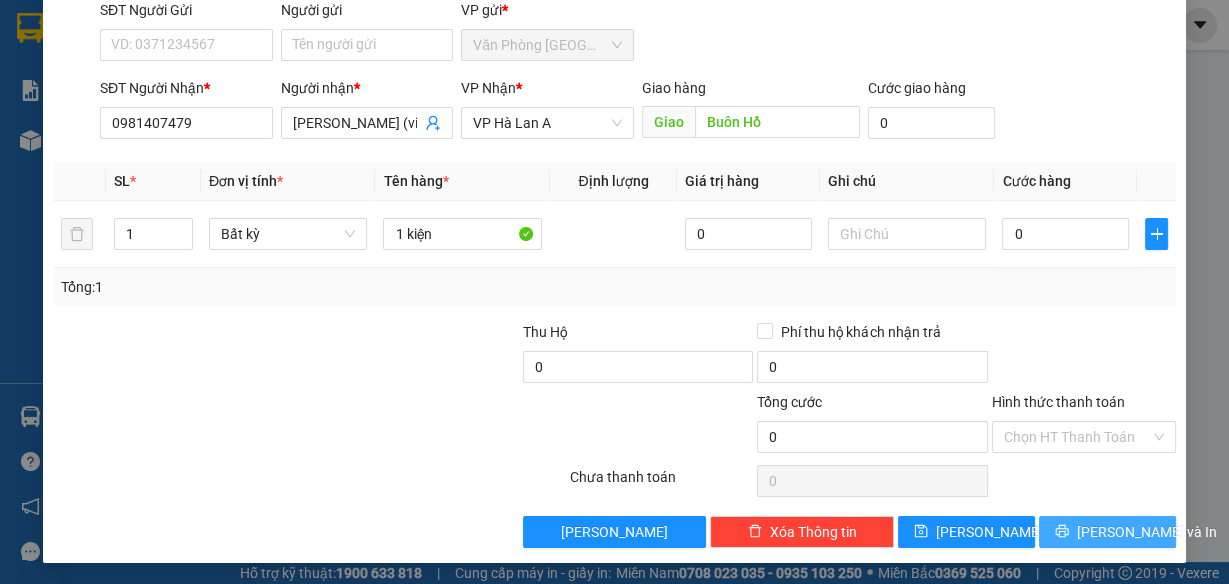 click on "[PERSON_NAME] và In" at bounding box center [1107, 532] 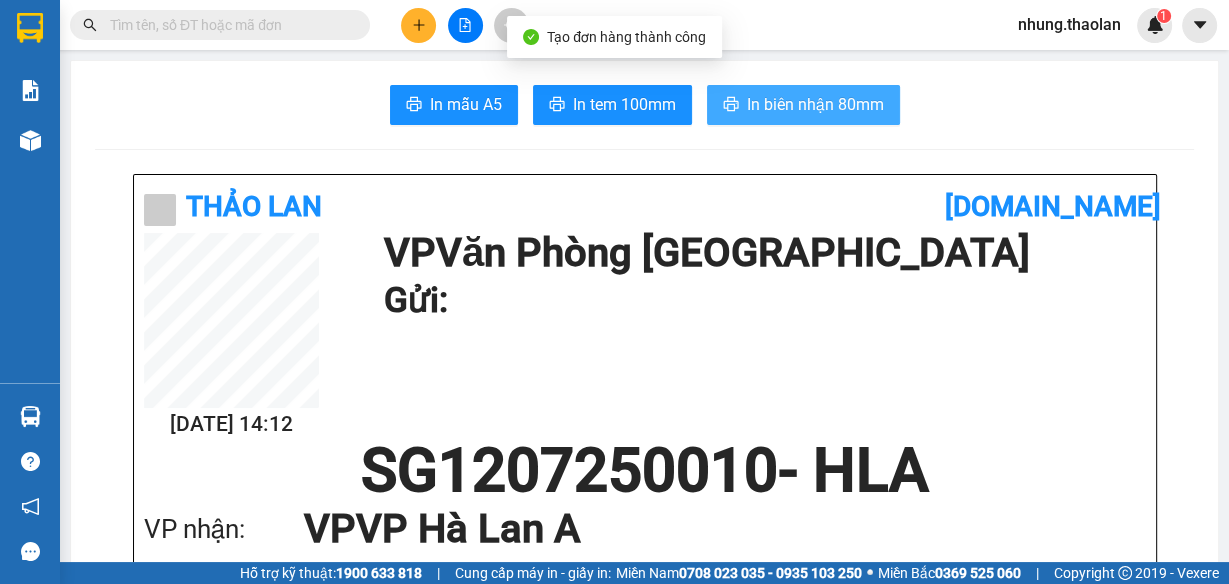 click on "In biên nhận 80mm" at bounding box center [803, 105] 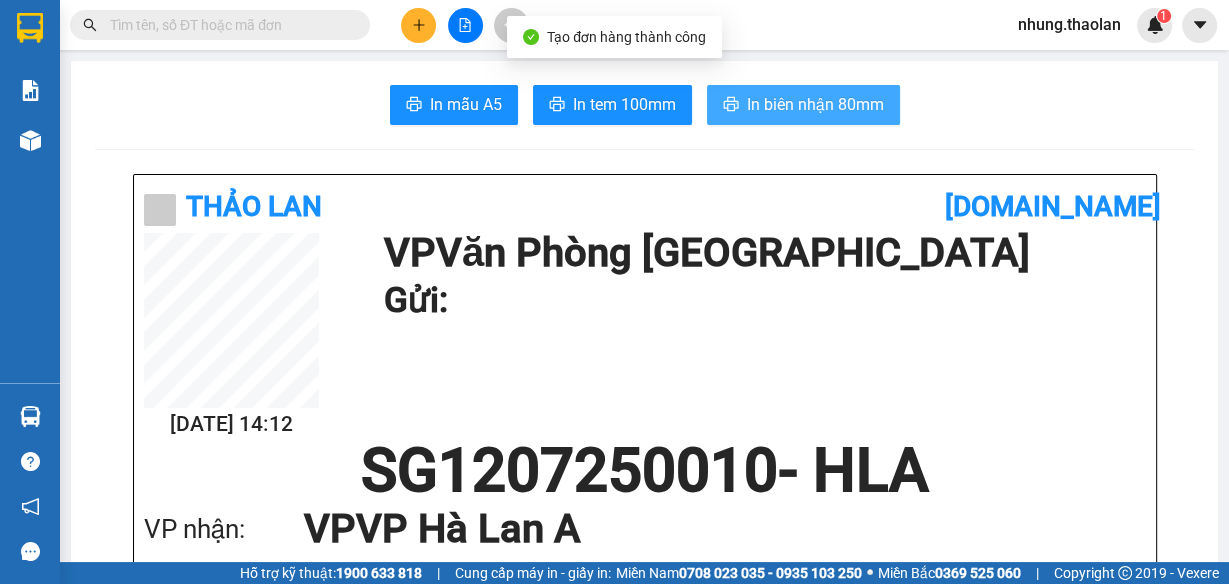 scroll, scrollTop: 0, scrollLeft: 0, axis: both 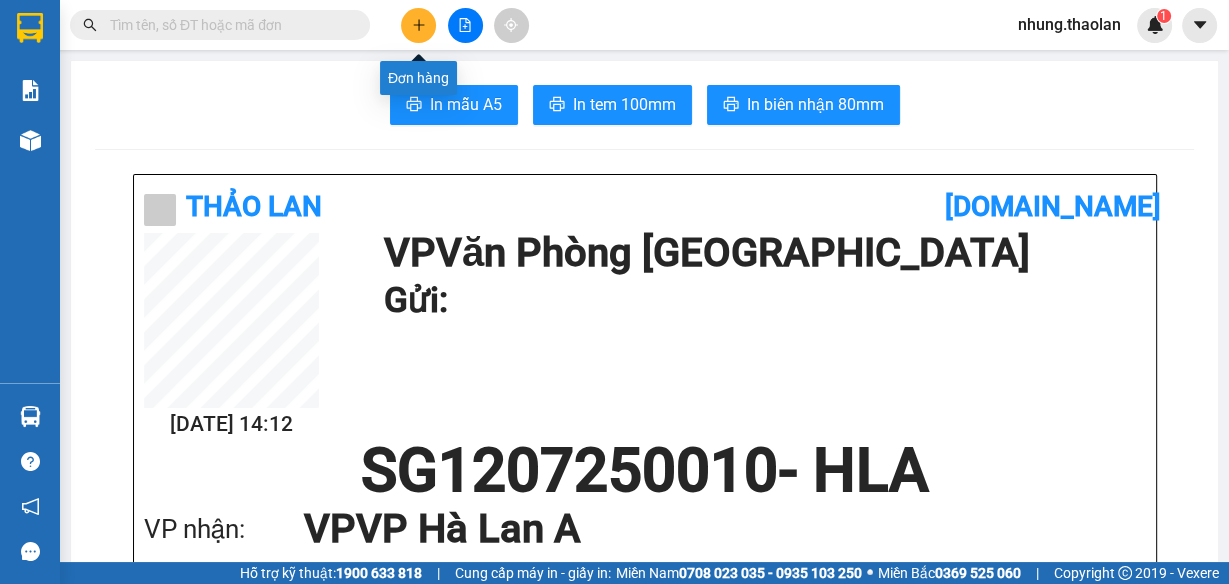 click at bounding box center (418, 25) 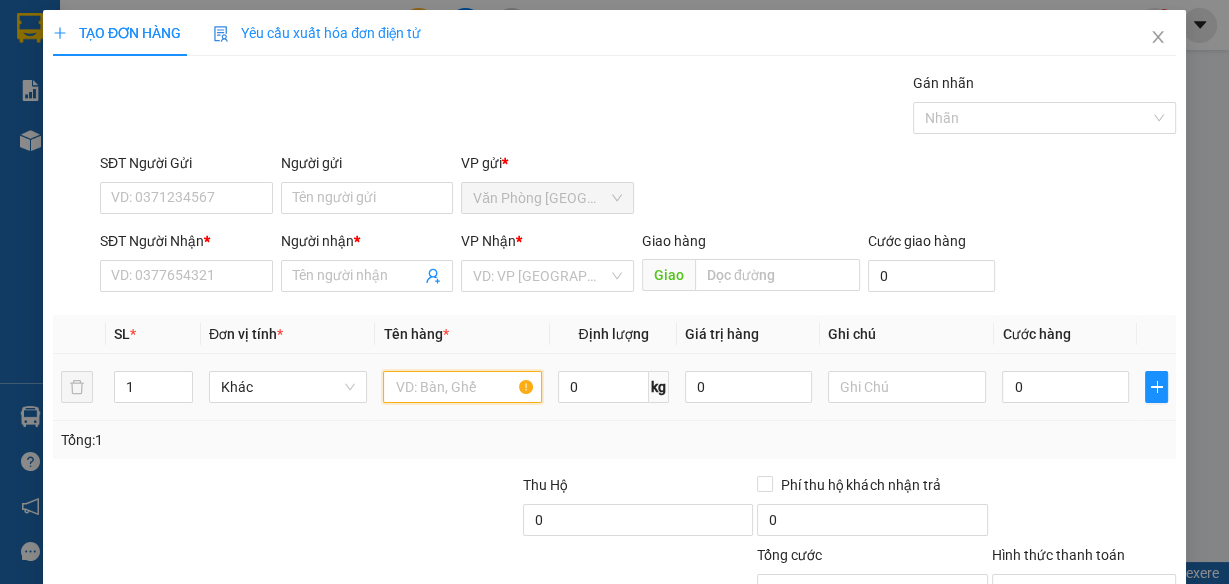 click at bounding box center [462, 387] 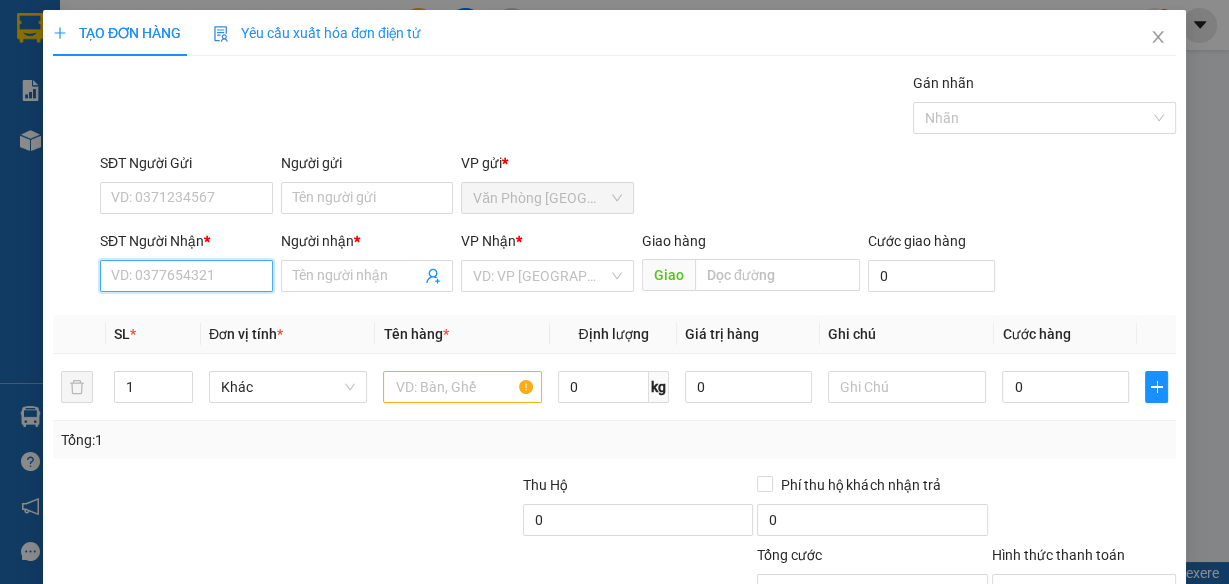 click on "SĐT Người Nhận  *" at bounding box center (186, 276) 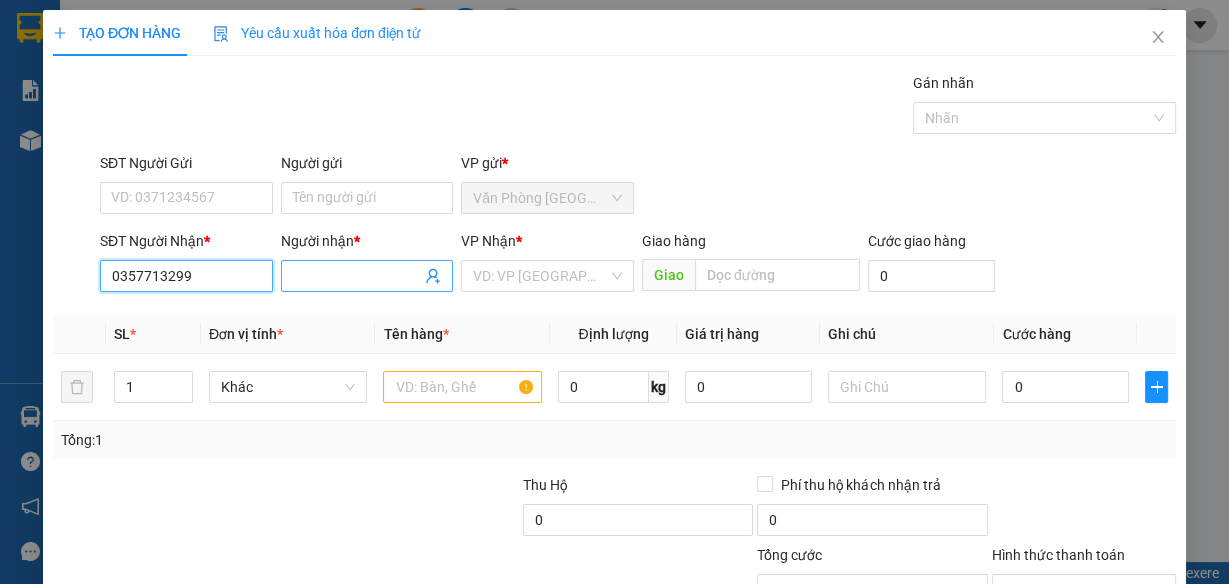 type on "0357713299" 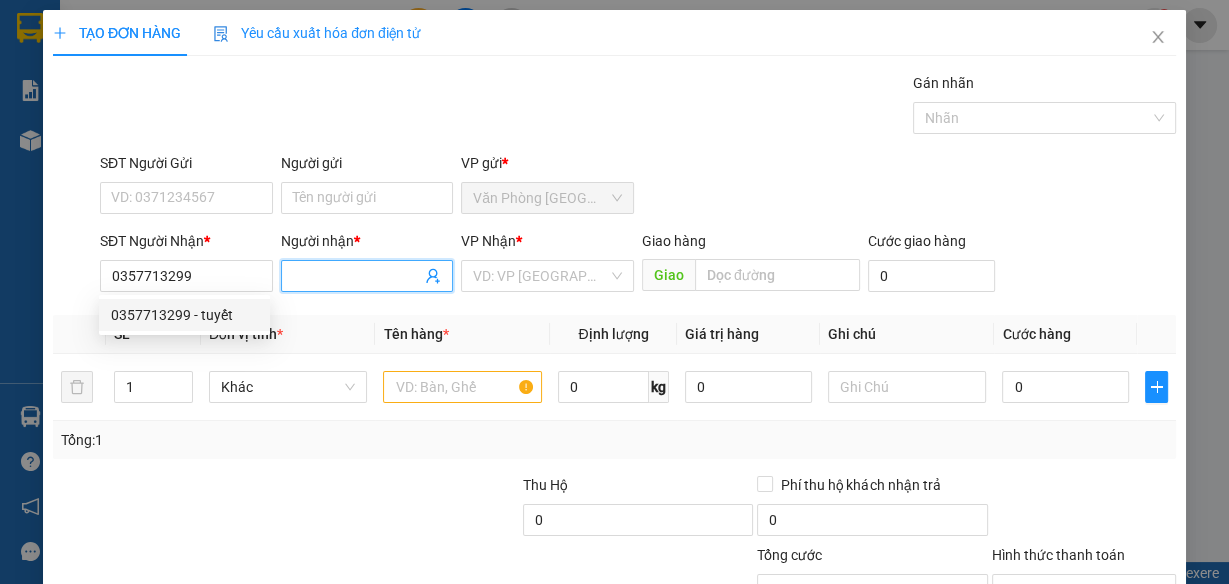 click on "Người nhận  *" at bounding box center [357, 276] 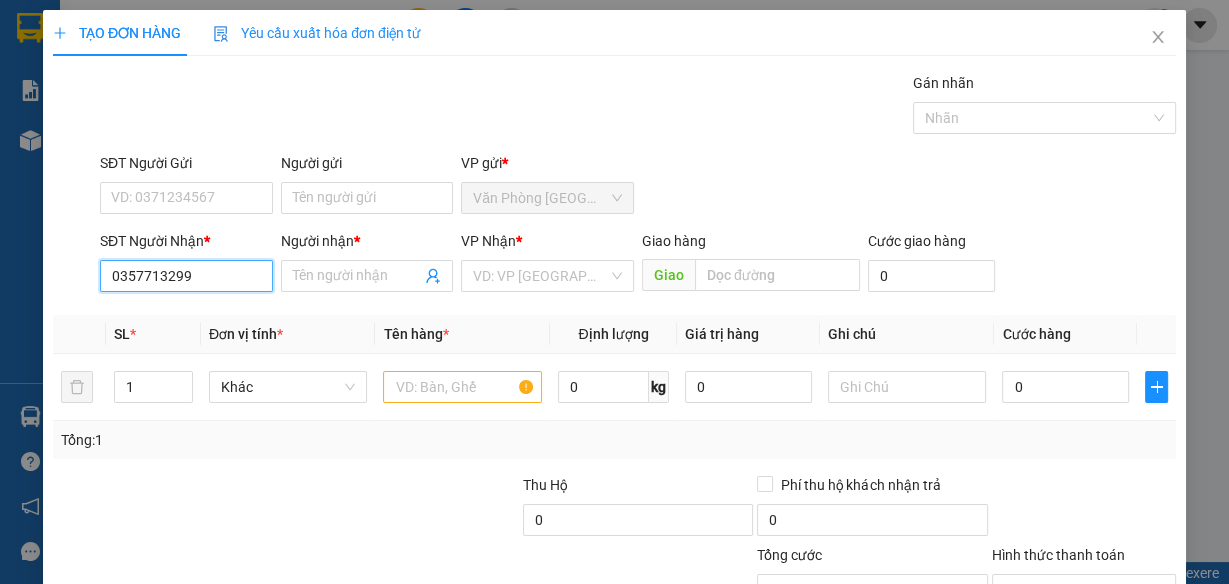 click on "0357713299" at bounding box center (186, 276) 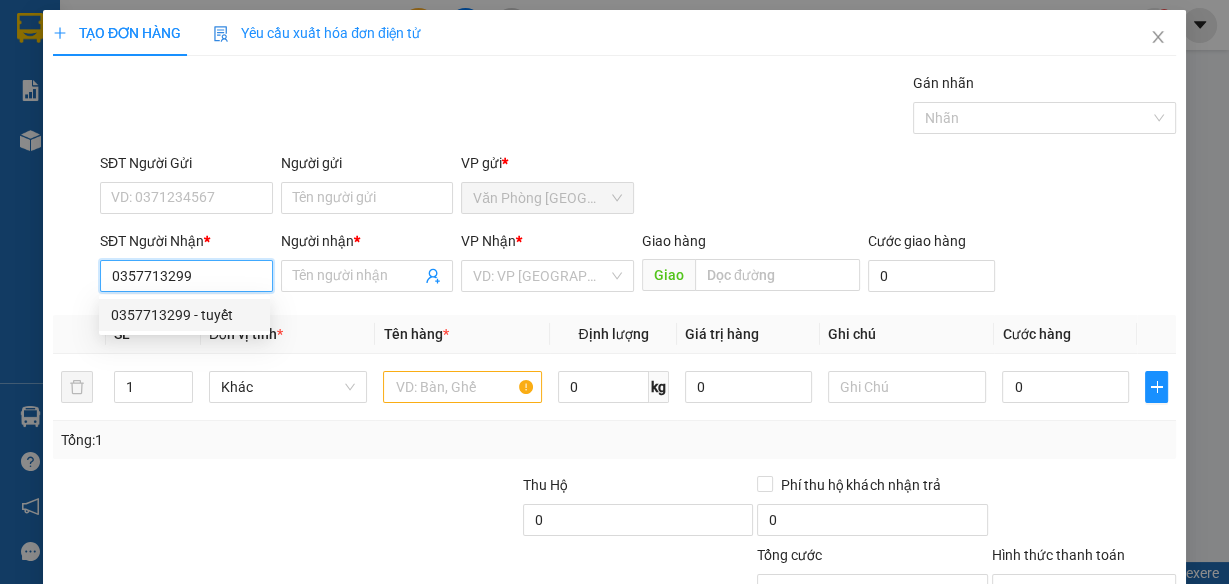 click on "0357713299 - tuyết" at bounding box center (184, 315) 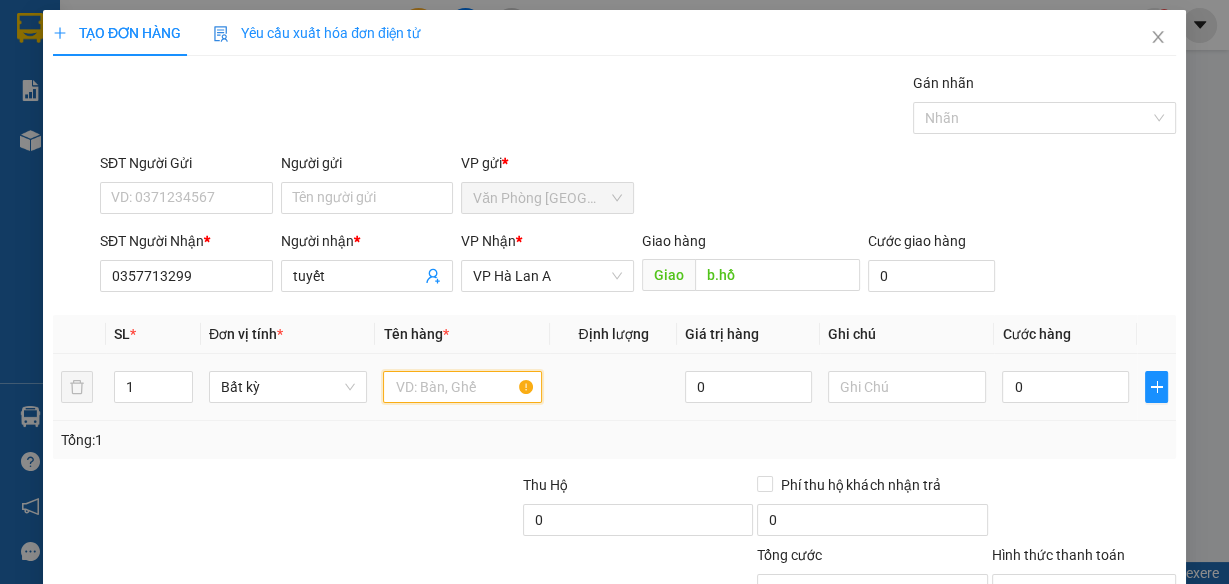 click at bounding box center (462, 387) 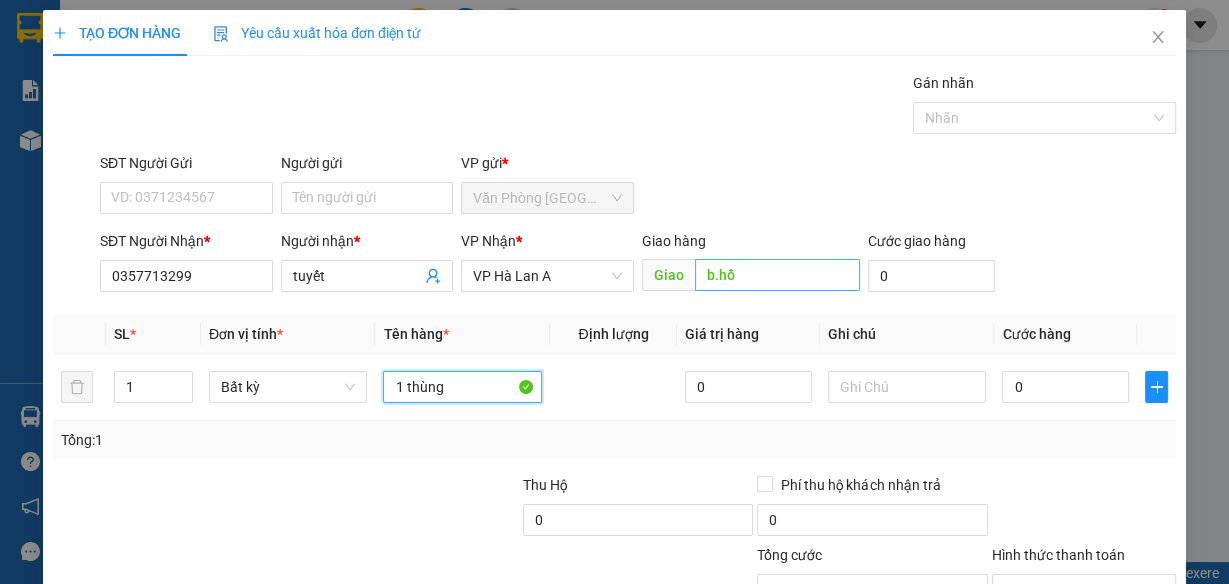 type on "1 thùng" 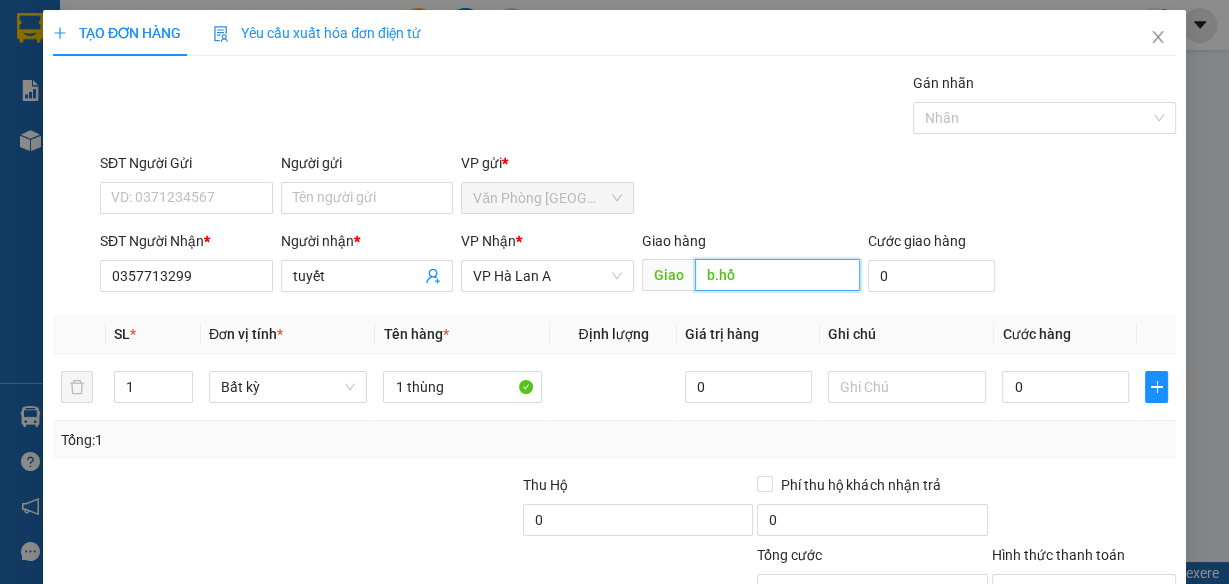 click on "b.hồ" at bounding box center [777, 275] 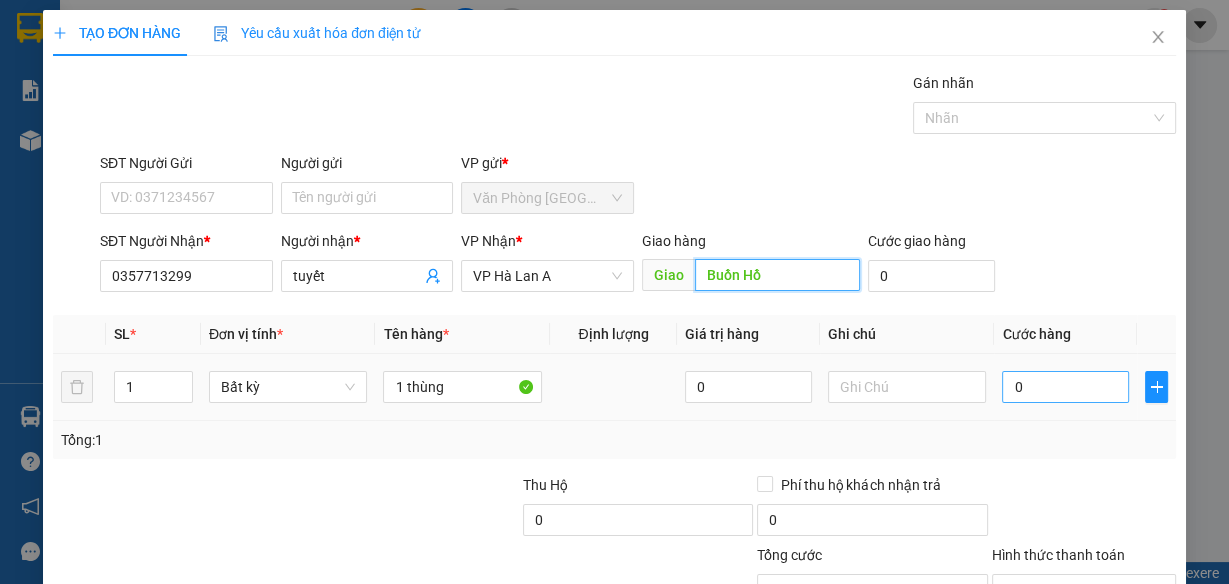 type on "Buồn Hồ" 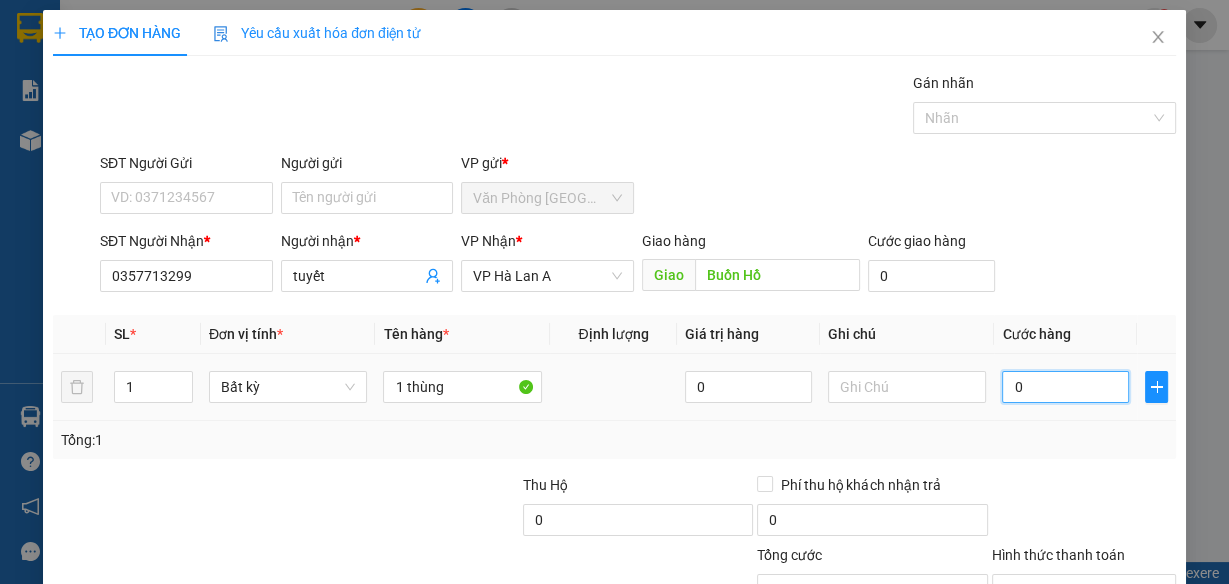 click on "0" at bounding box center [1065, 387] 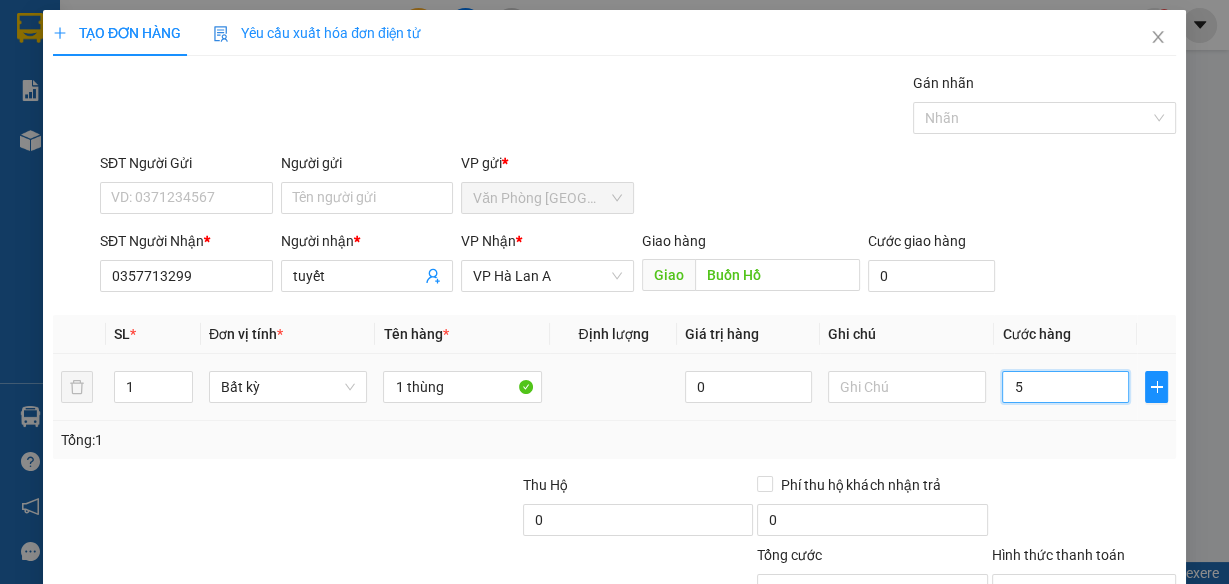 type on "50" 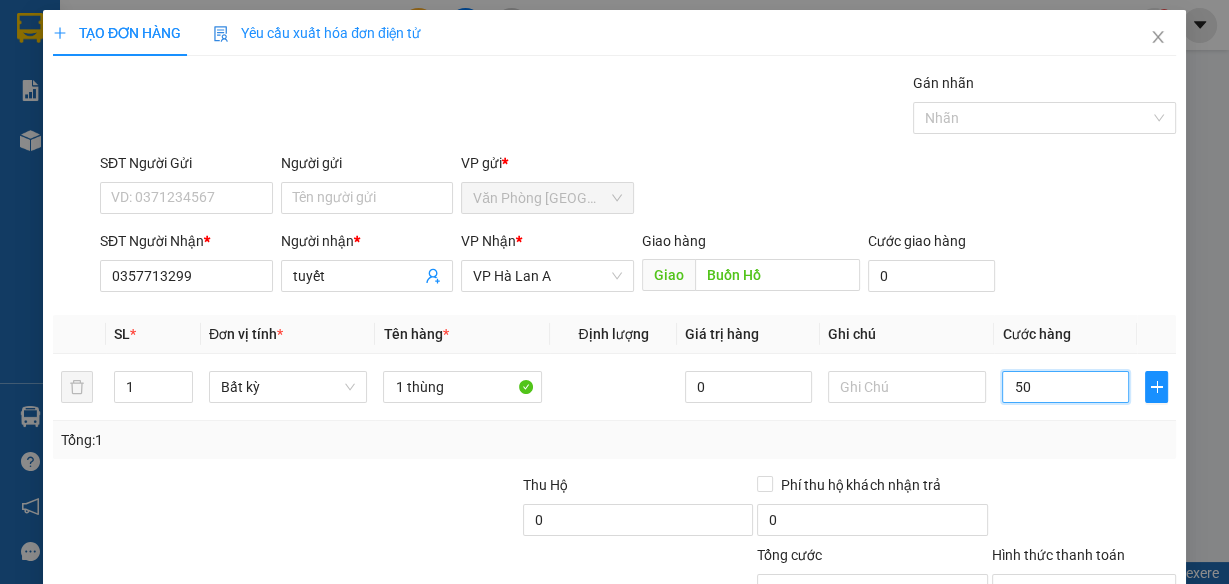 type on "5" 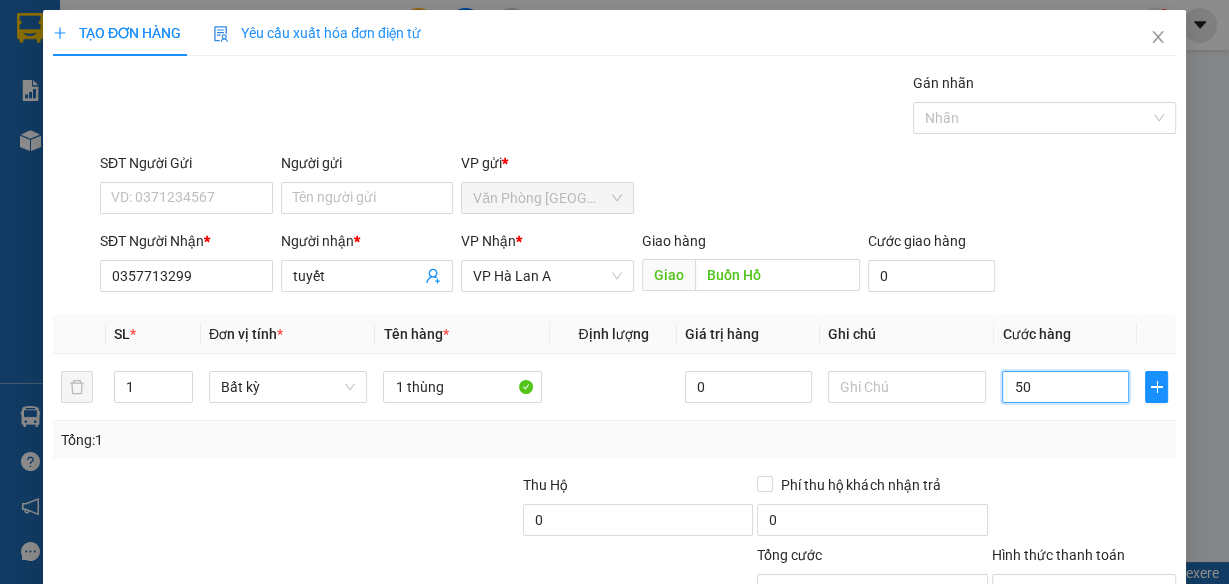 type on "5" 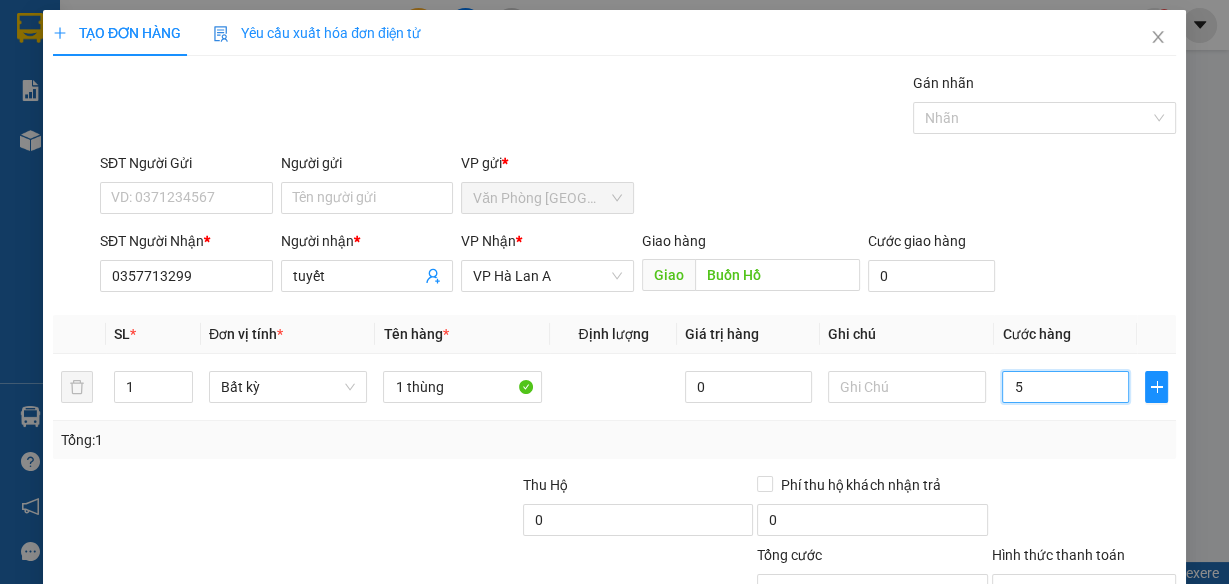 type on "0" 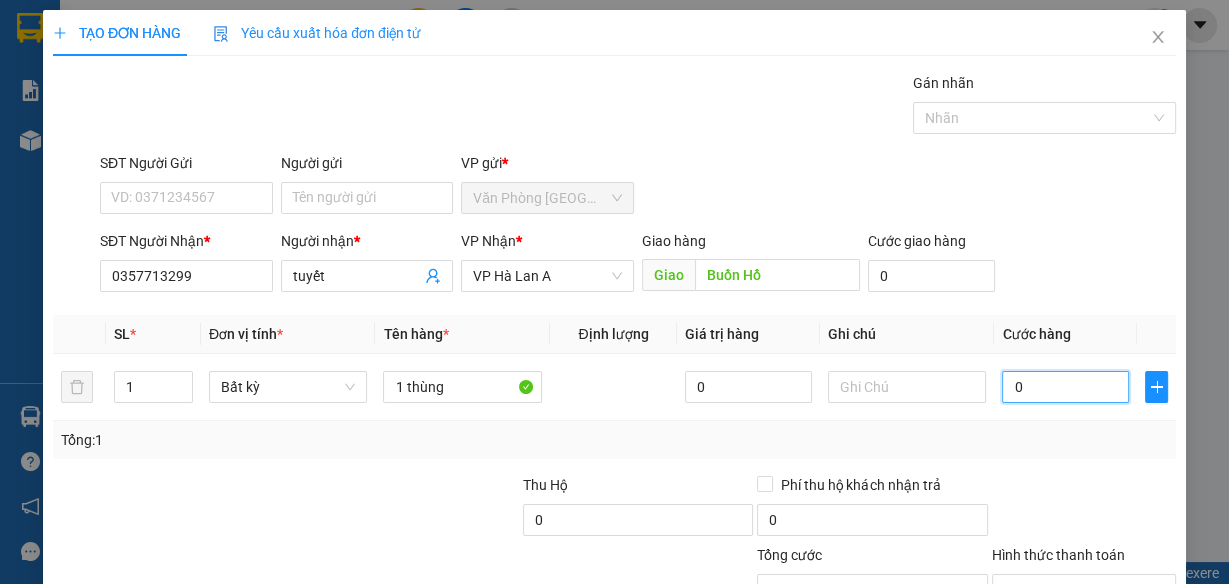 type on "04" 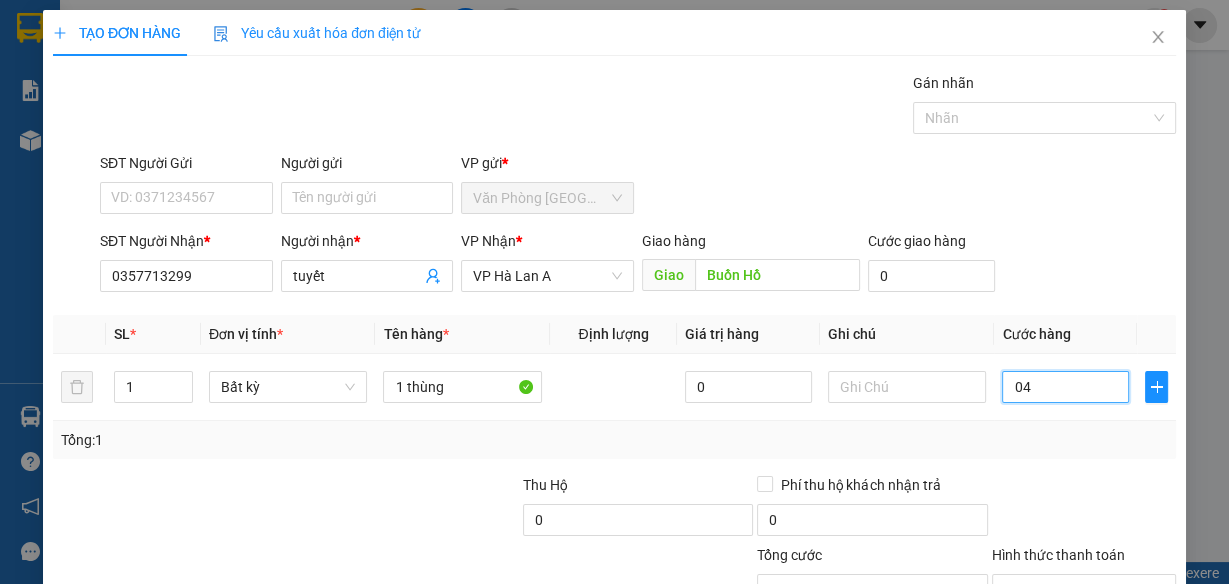 type on "4" 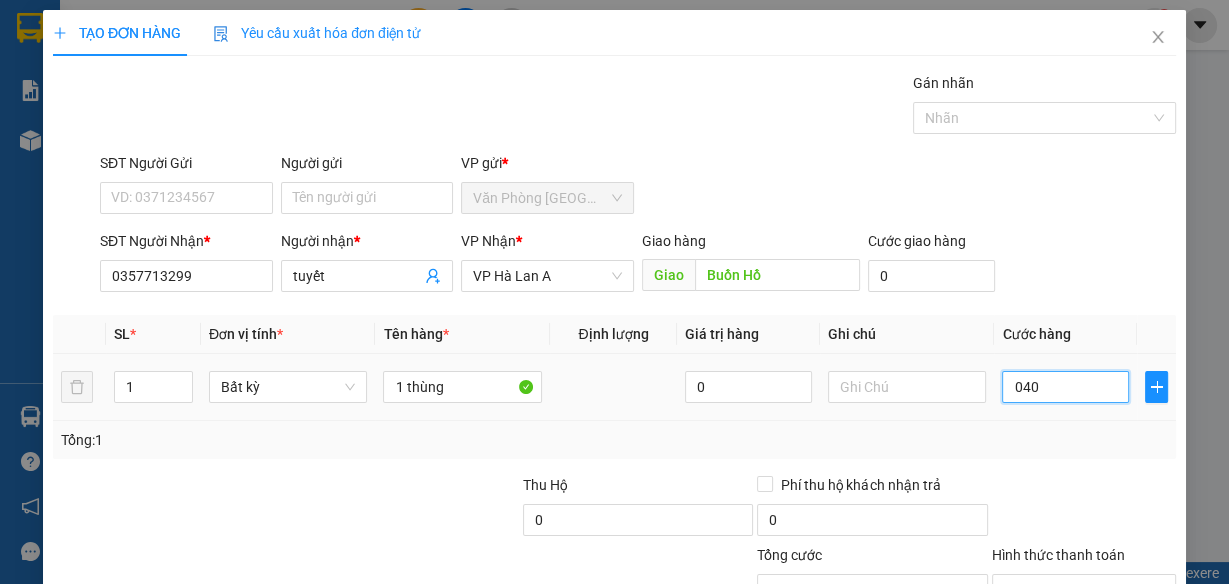 drag, startPoint x: 1048, startPoint y: 395, endPoint x: 877, endPoint y: 409, distance: 171.57214 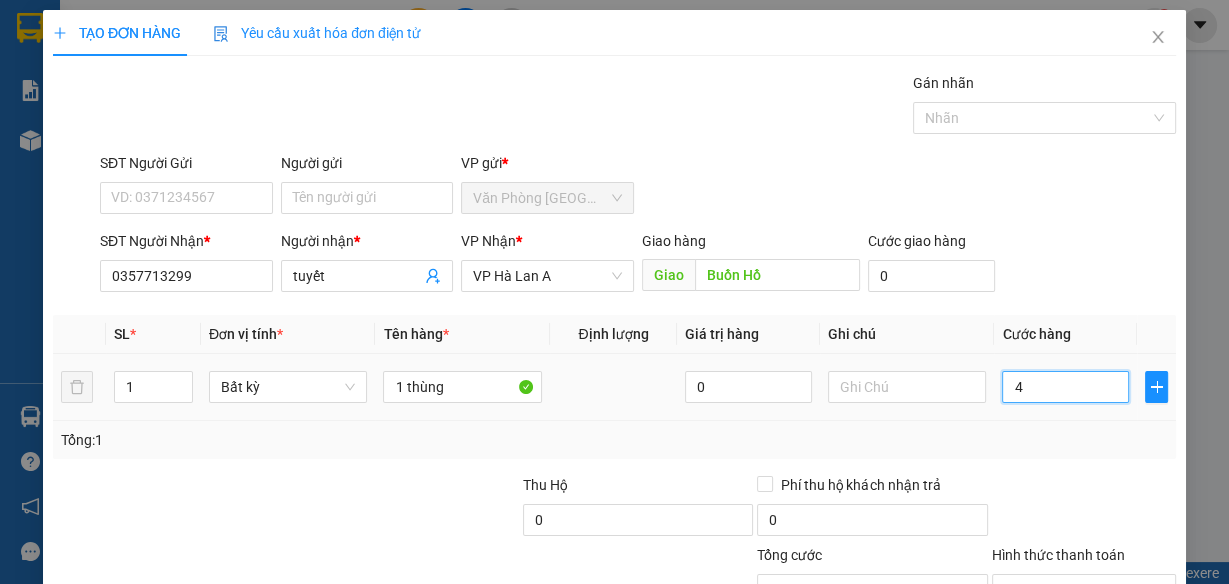 type on "40" 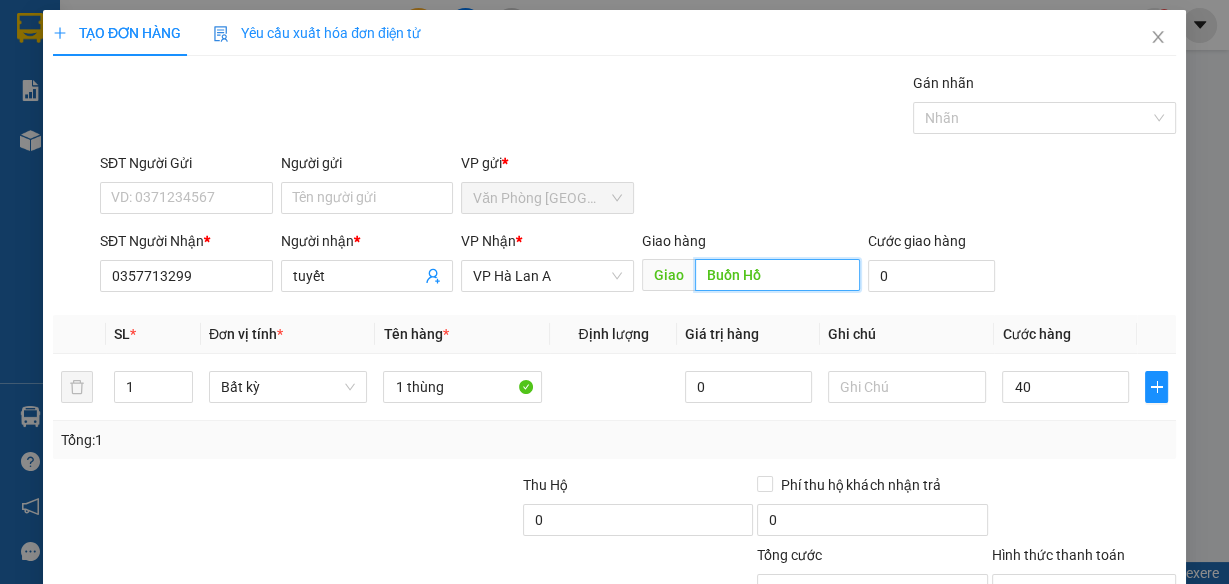 type on "40.000" 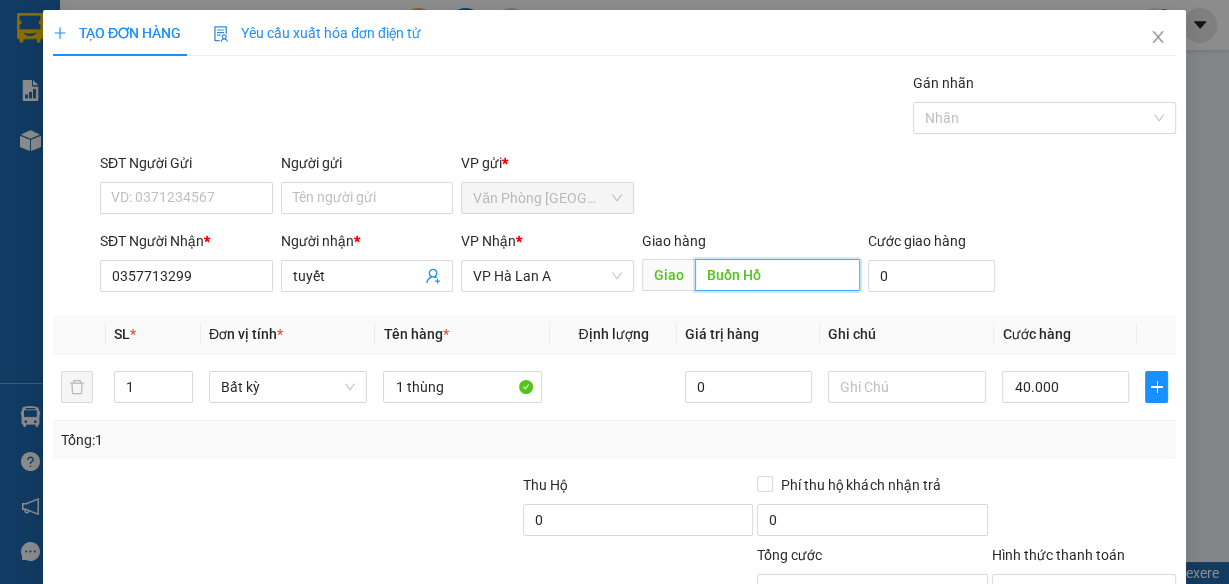 click on "Buồn Hồ" at bounding box center (777, 275) 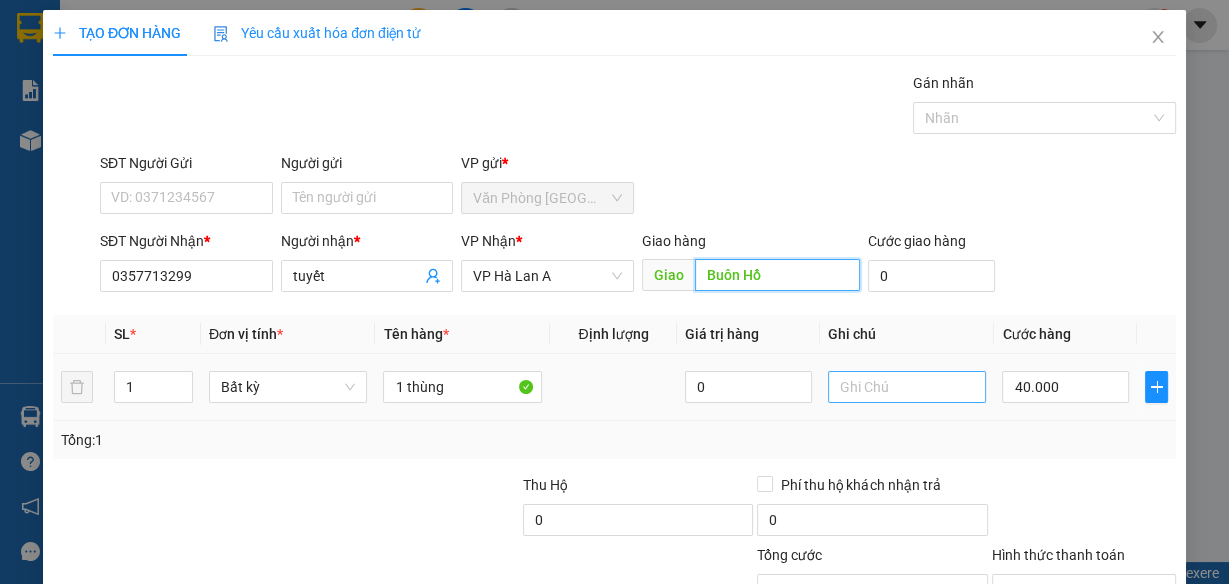 scroll, scrollTop: 153, scrollLeft: 0, axis: vertical 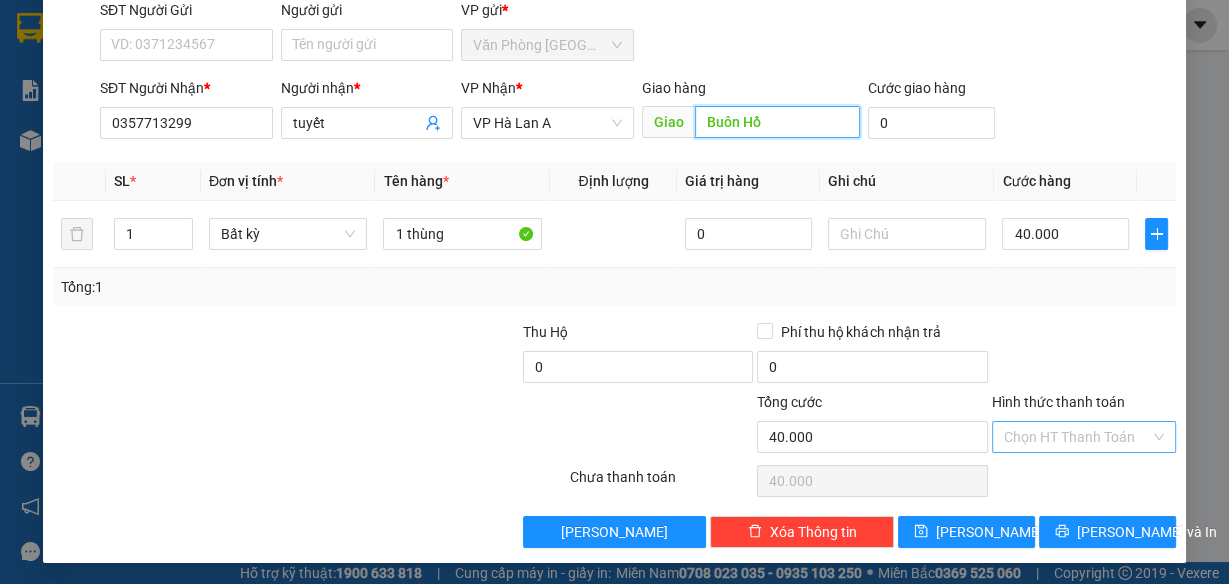 type on "Buôn Hồ" 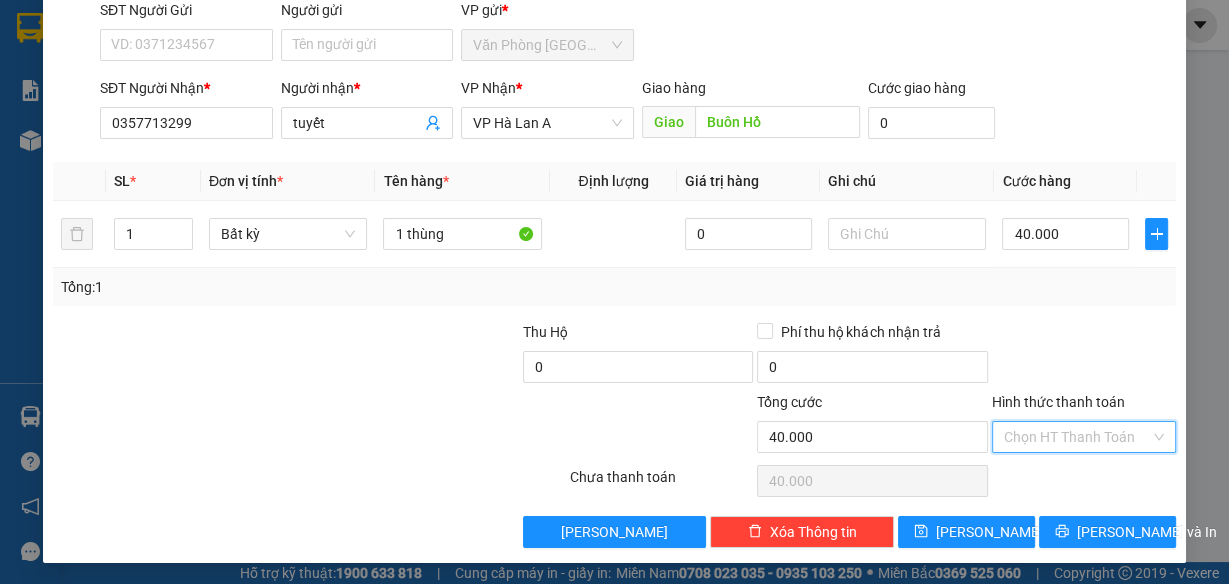 click on "Hình thức thanh toán" at bounding box center [1077, 437] 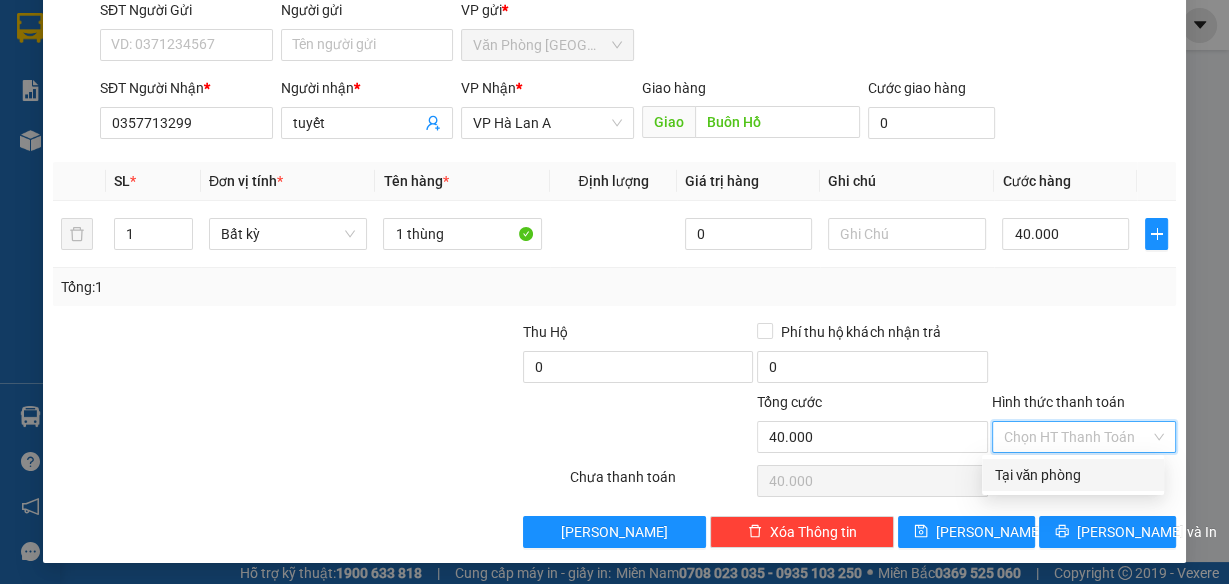 click on "Tại văn phòng" at bounding box center (1073, 475) 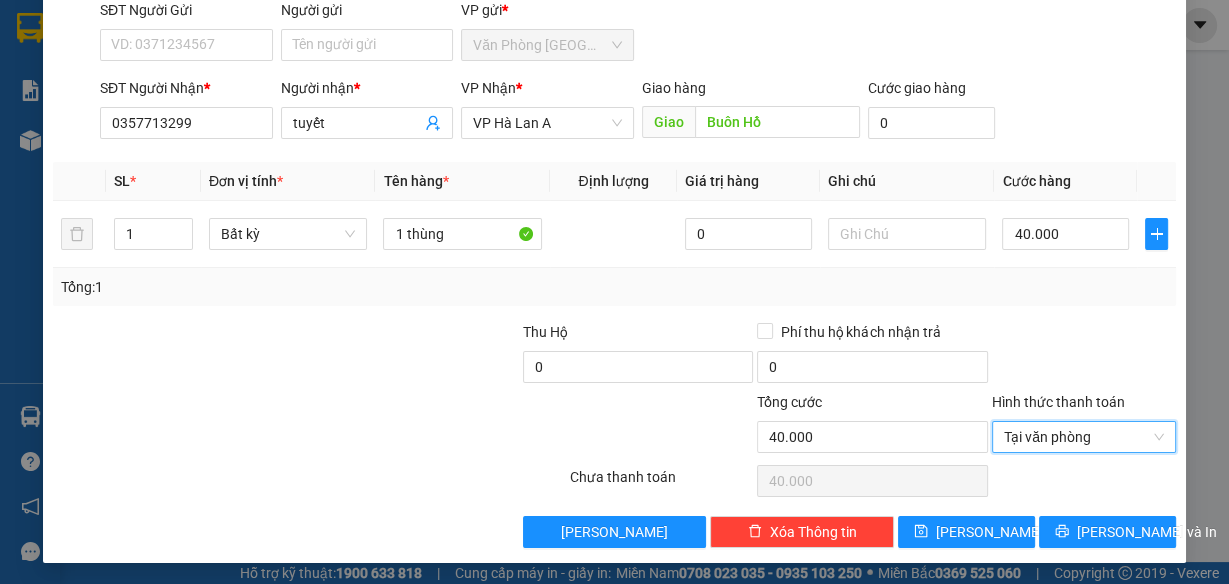 type on "0" 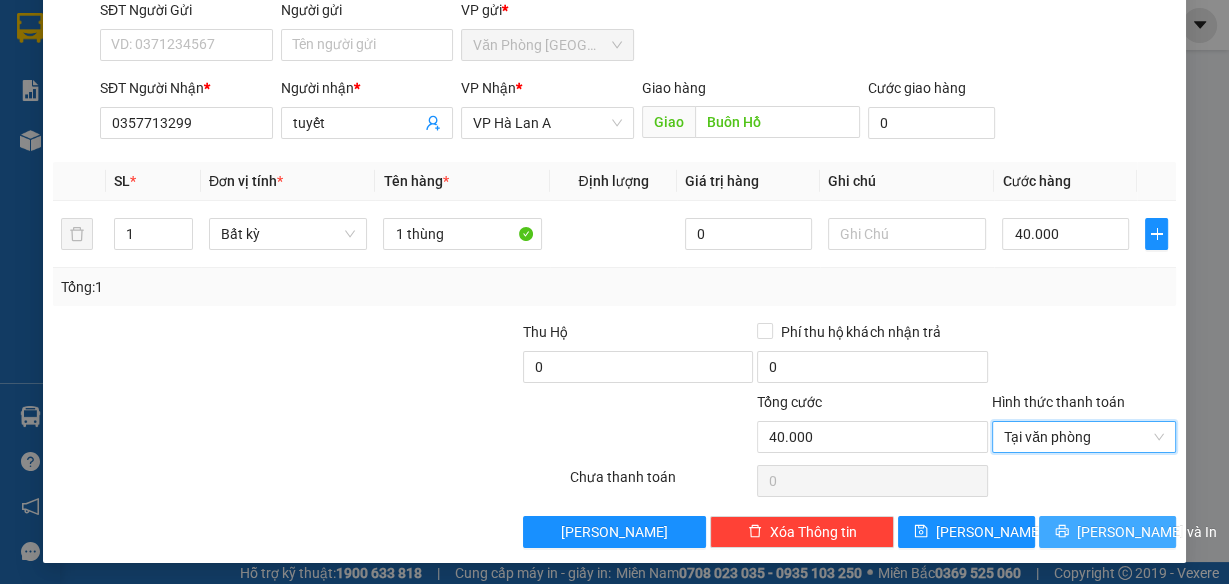 click on "[PERSON_NAME] và In" at bounding box center (1147, 532) 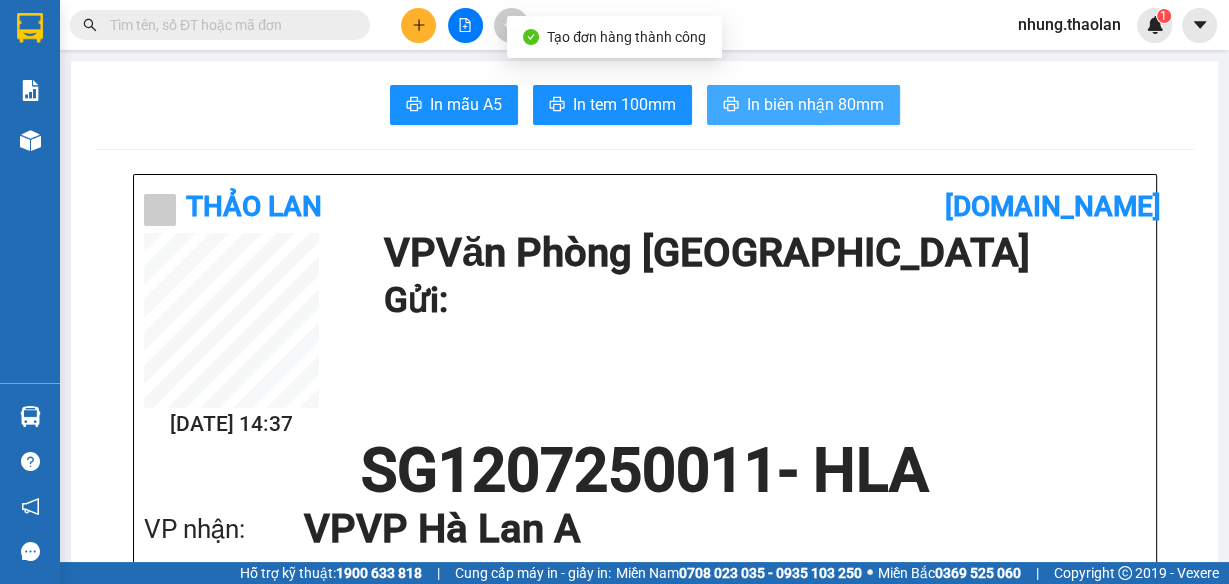click on "In biên nhận 80mm" at bounding box center [815, 104] 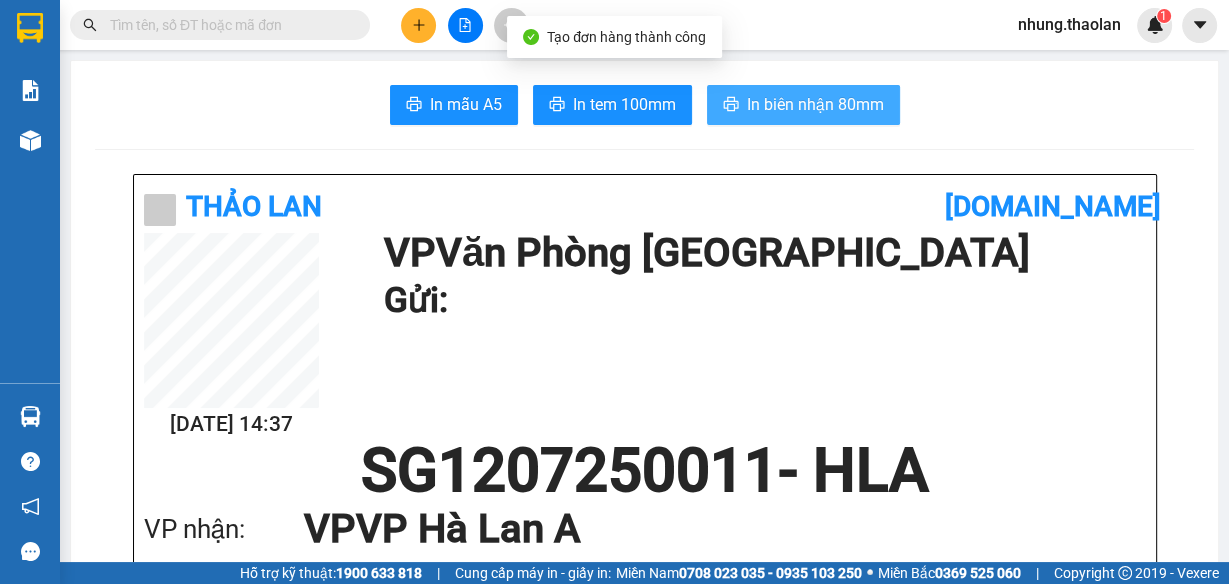 scroll, scrollTop: 0, scrollLeft: 0, axis: both 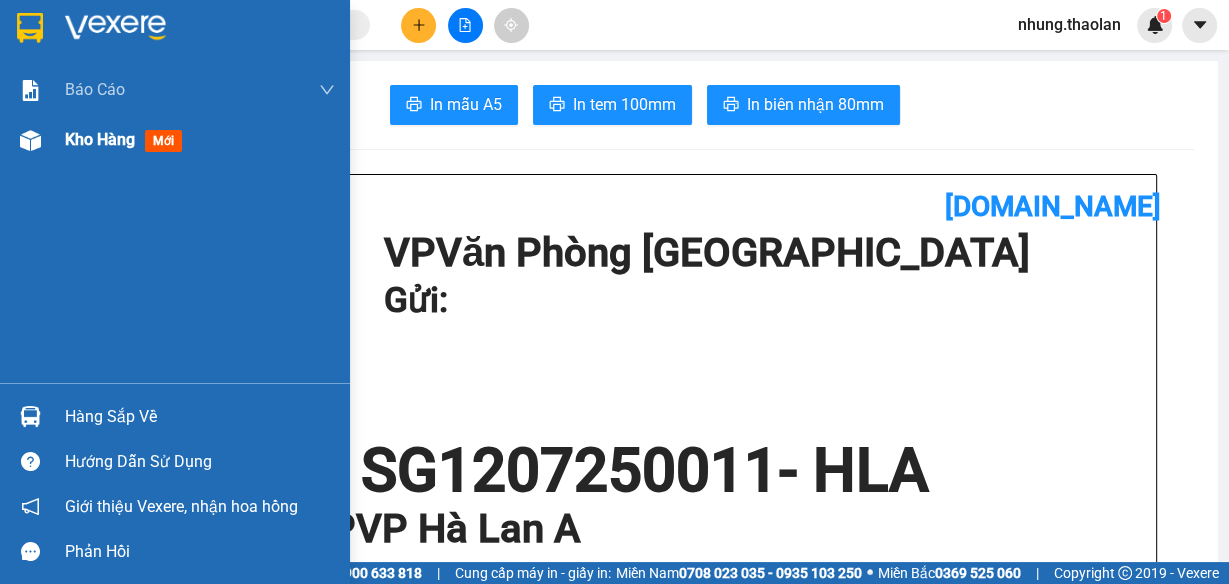 click on "Kho hàng mới" at bounding box center (127, 139) 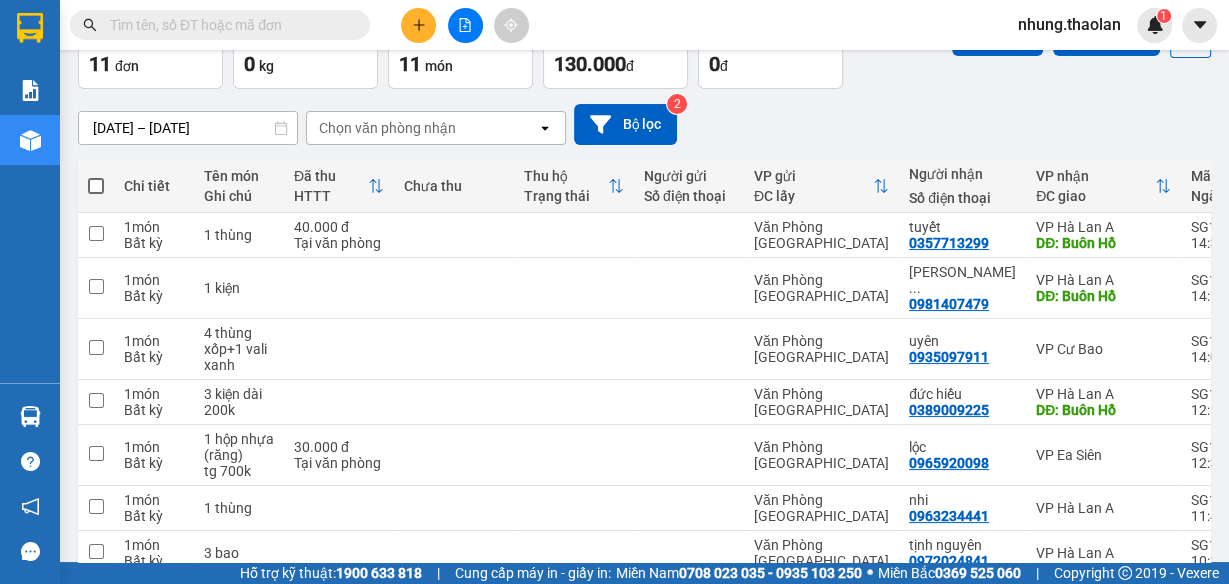 scroll, scrollTop: 320, scrollLeft: 0, axis: vertical 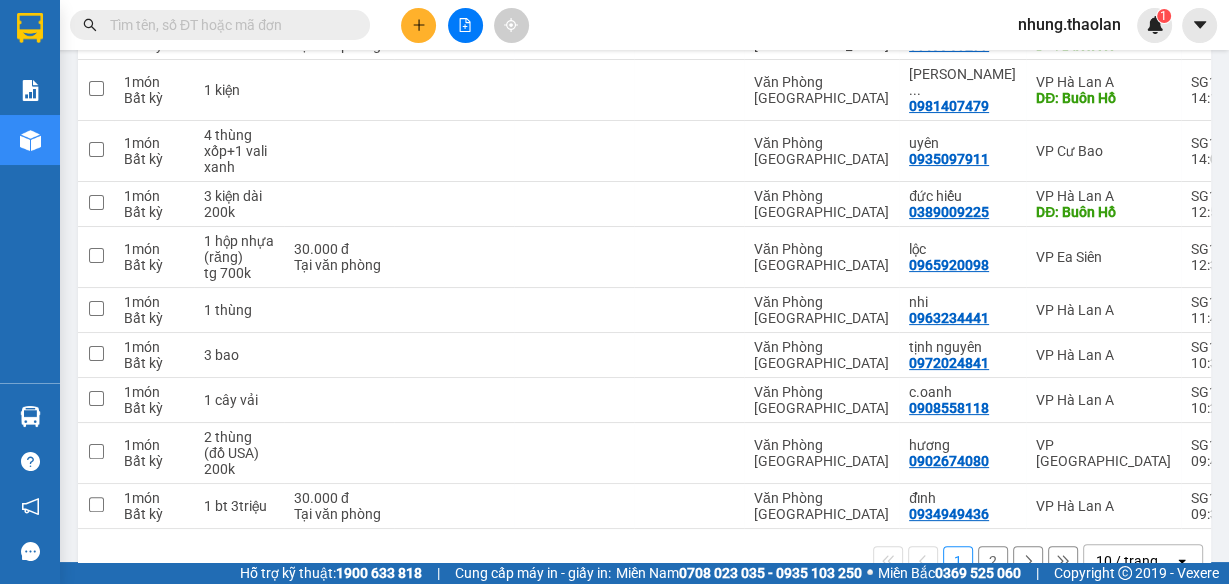 click at bounding box center (418, 25) 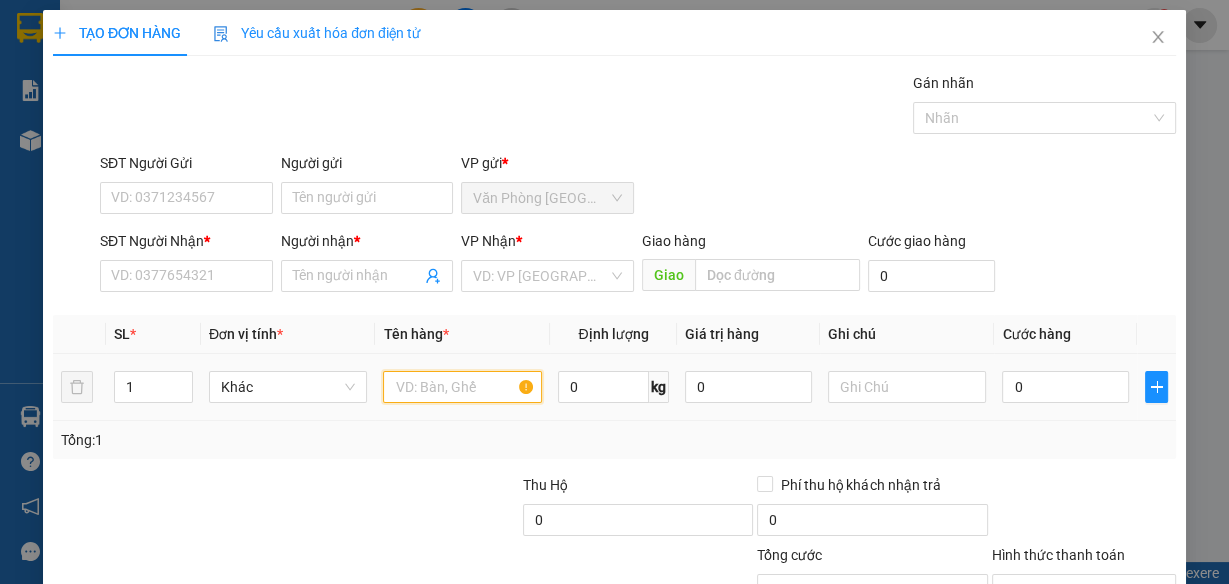 click at bounding box center [462, 387] 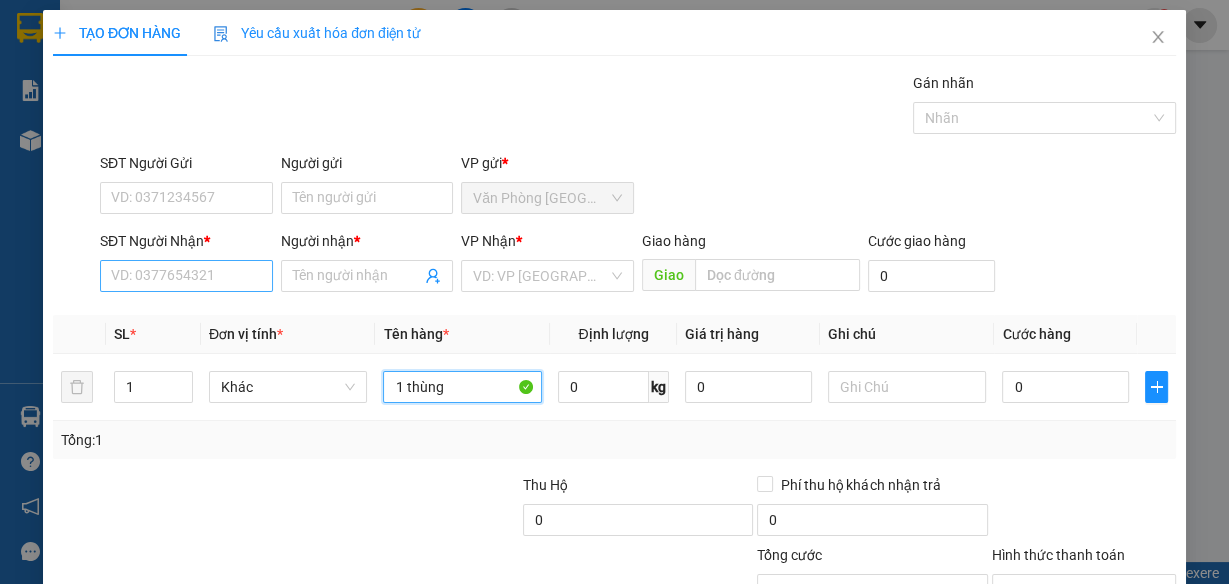 type on "1 thùng" 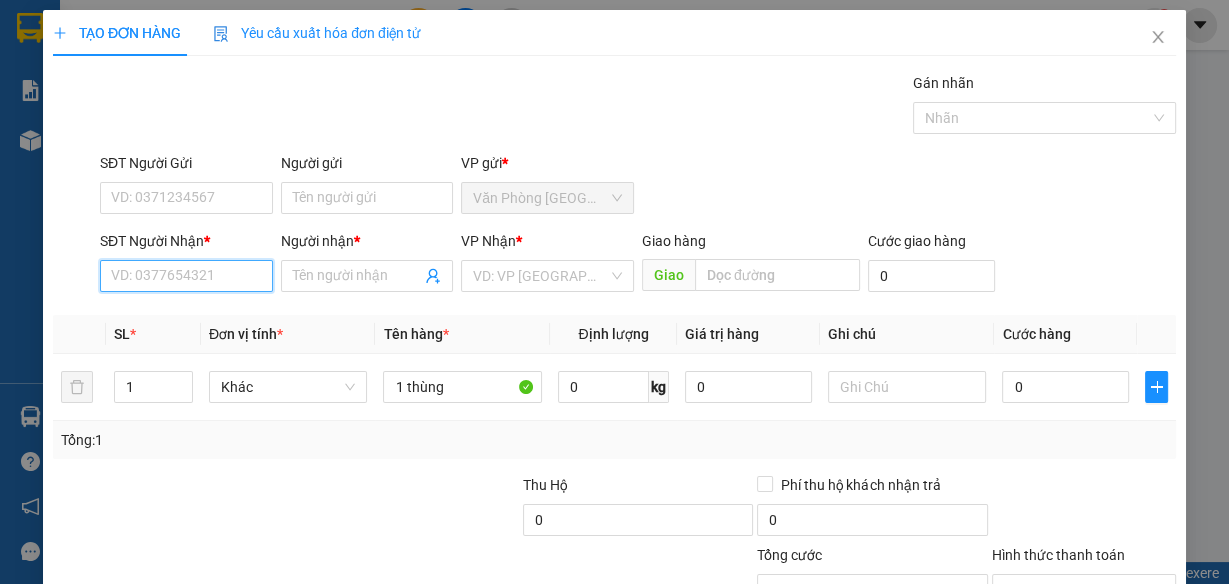 click on "SĐT Người Nhận  *" at bounding box center [186, 276] 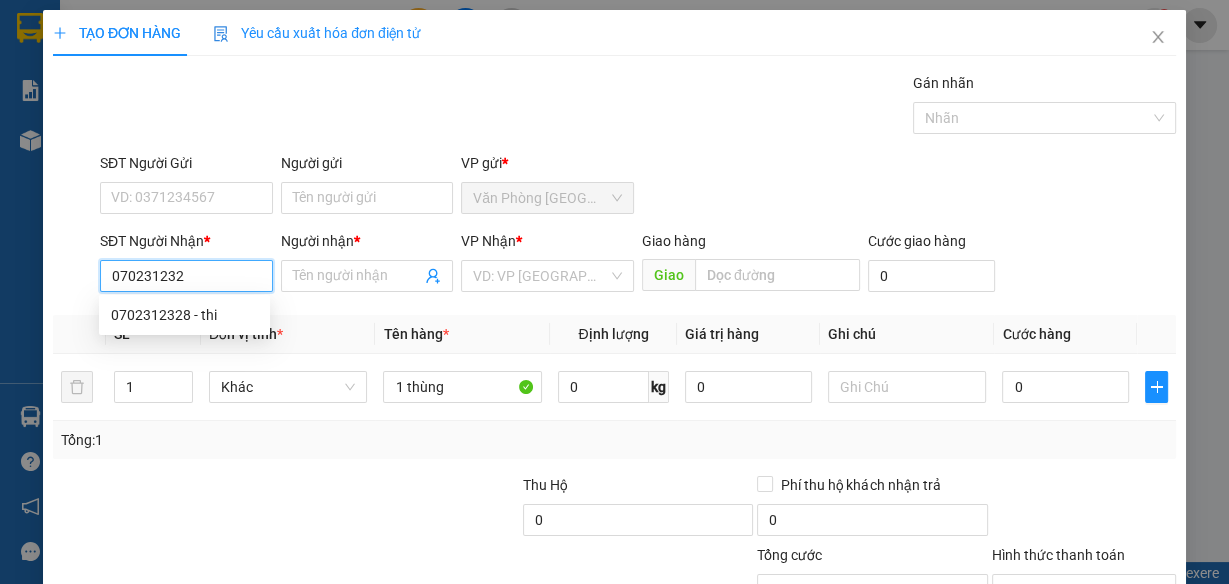 type on "0702312328" 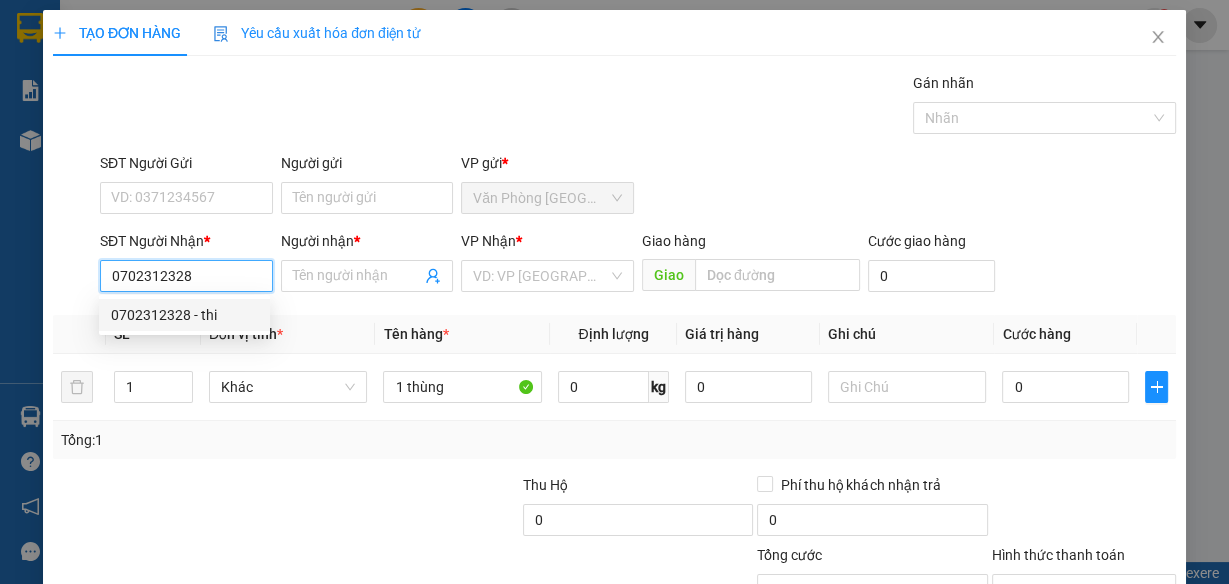 click on "0702312328 - thi" at bounding box center [184, 315] 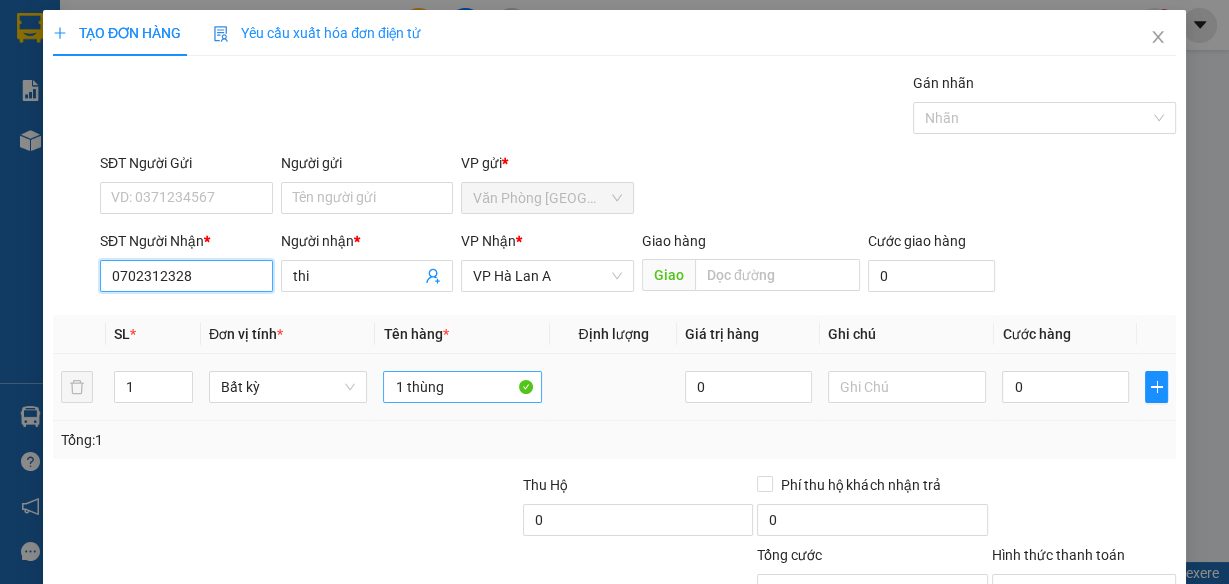 type on "0702312328" 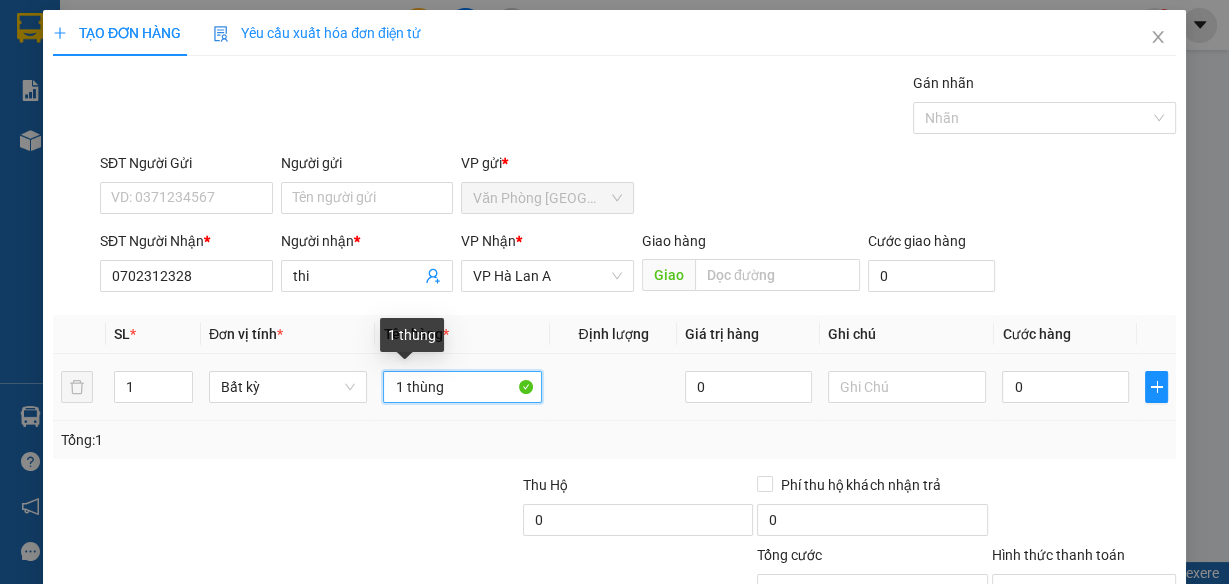 click on "1 thùng" at bounding box center [462, 387] 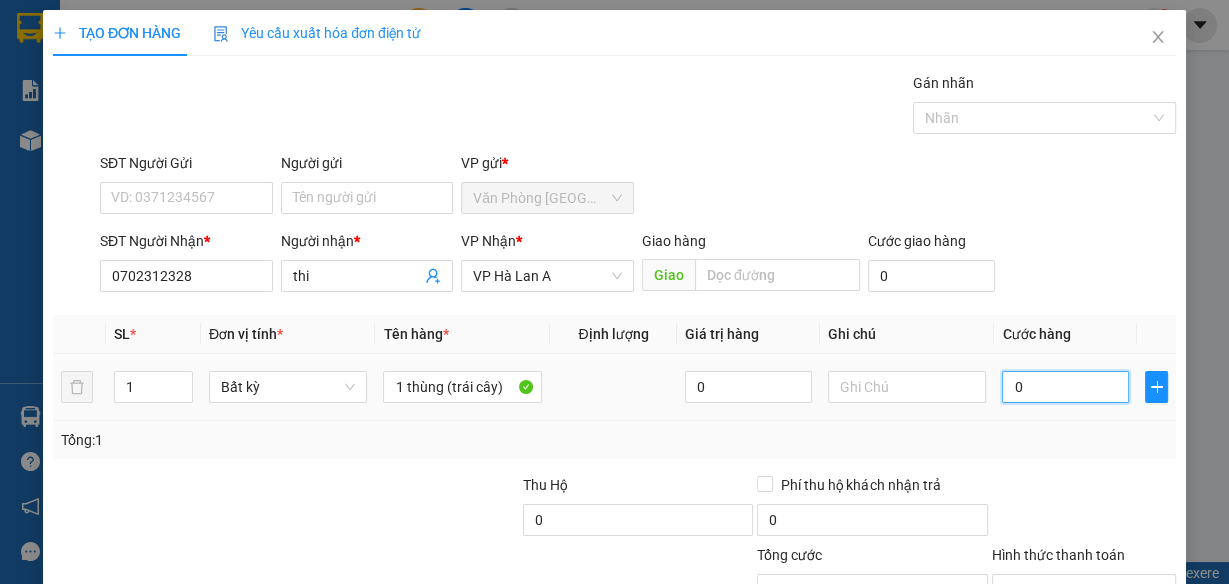 type on "5" 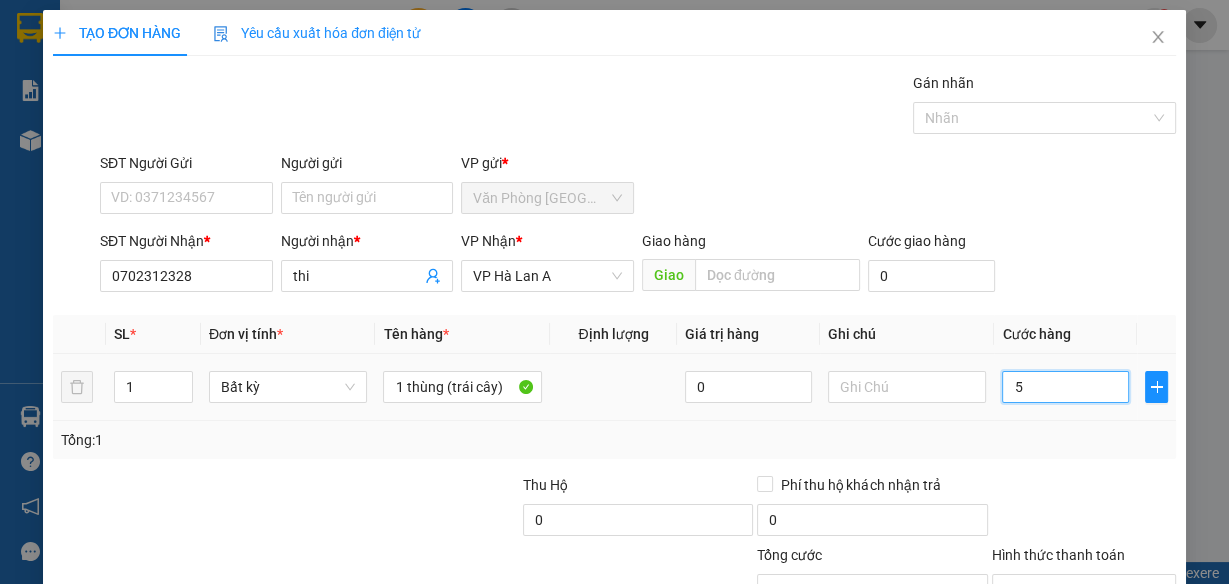 type on "50" 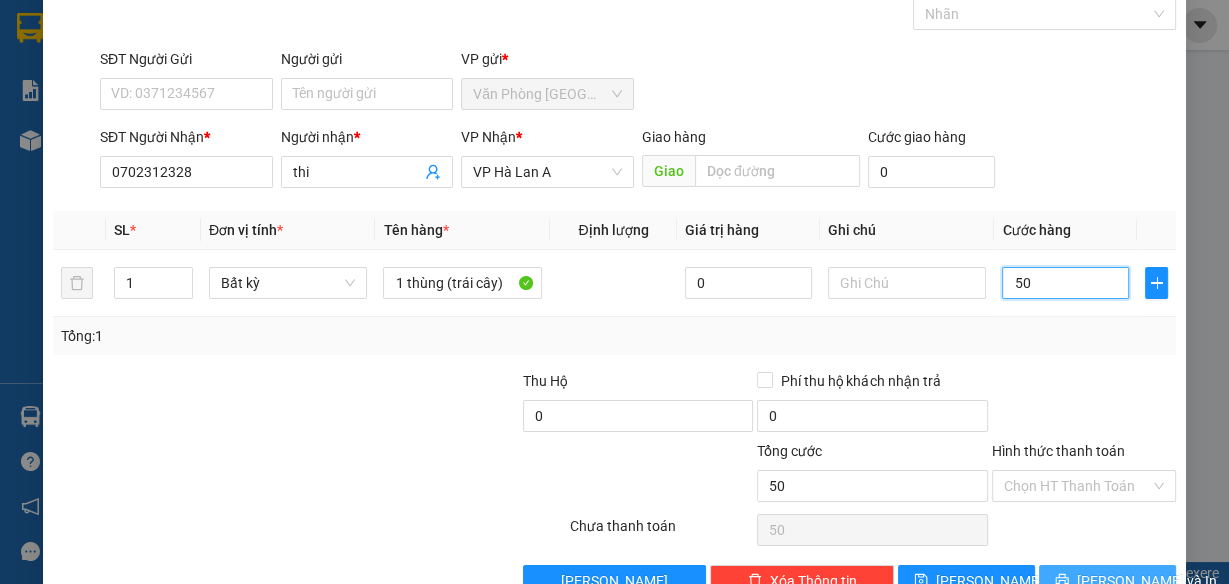 scroll, scrollTop: 153, scrollLeft: 0, axis: vertical 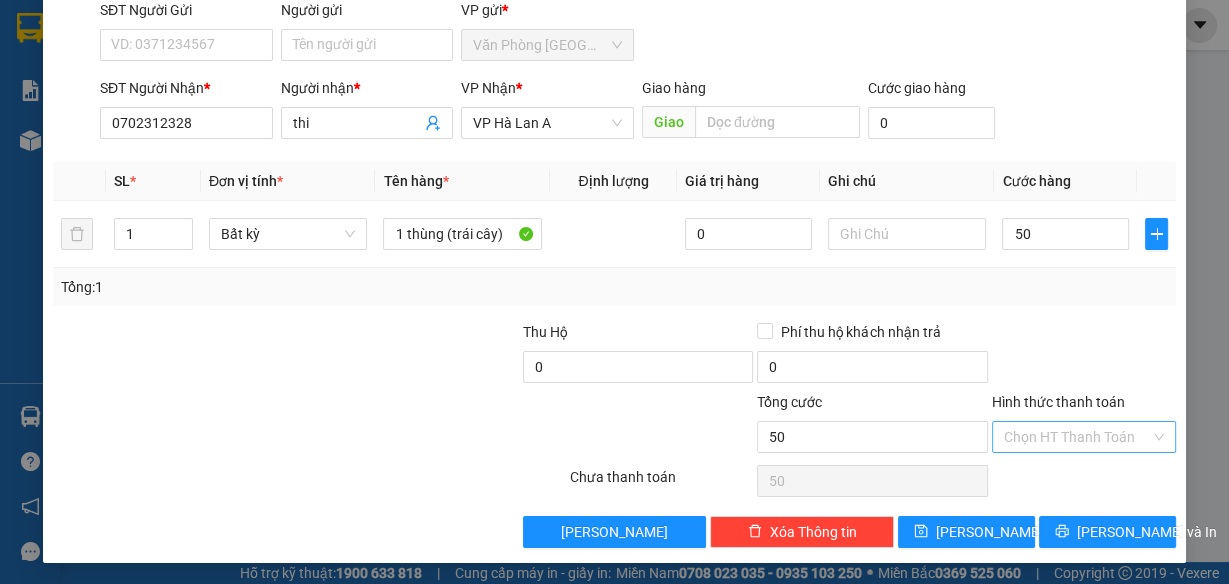 type on "50.000" 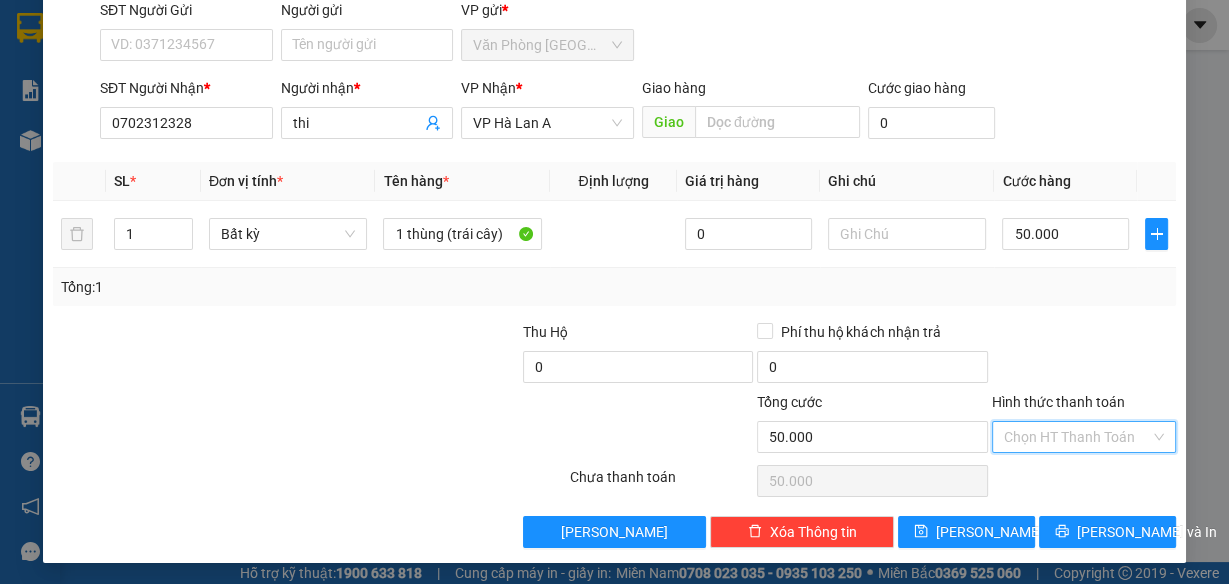 click on "Hình thức thanh toán" at bounding box center (1077, 437) 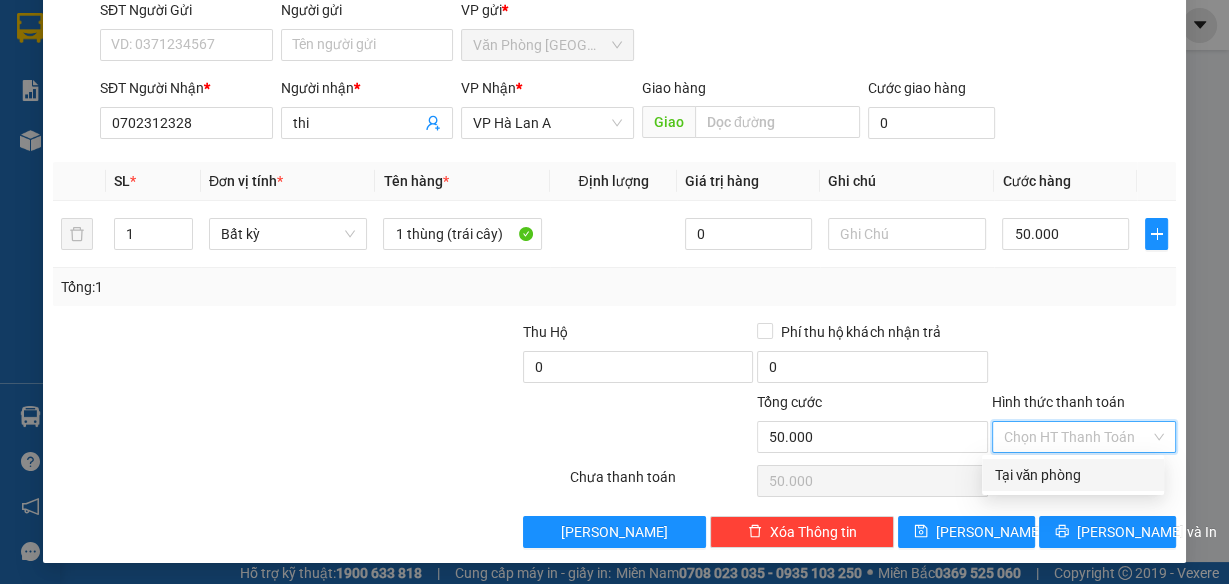 click on "Tại văn phòng" at bounding box center [1073, 475] 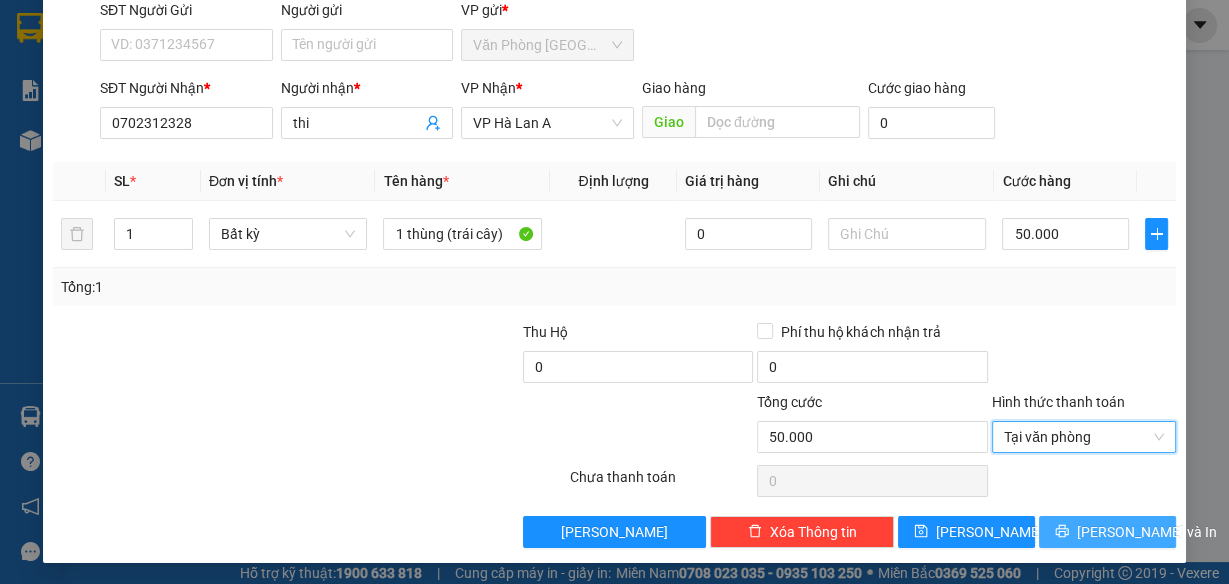 click on "[PERSON_NAME] và In" at bounding box center [1107, 532] 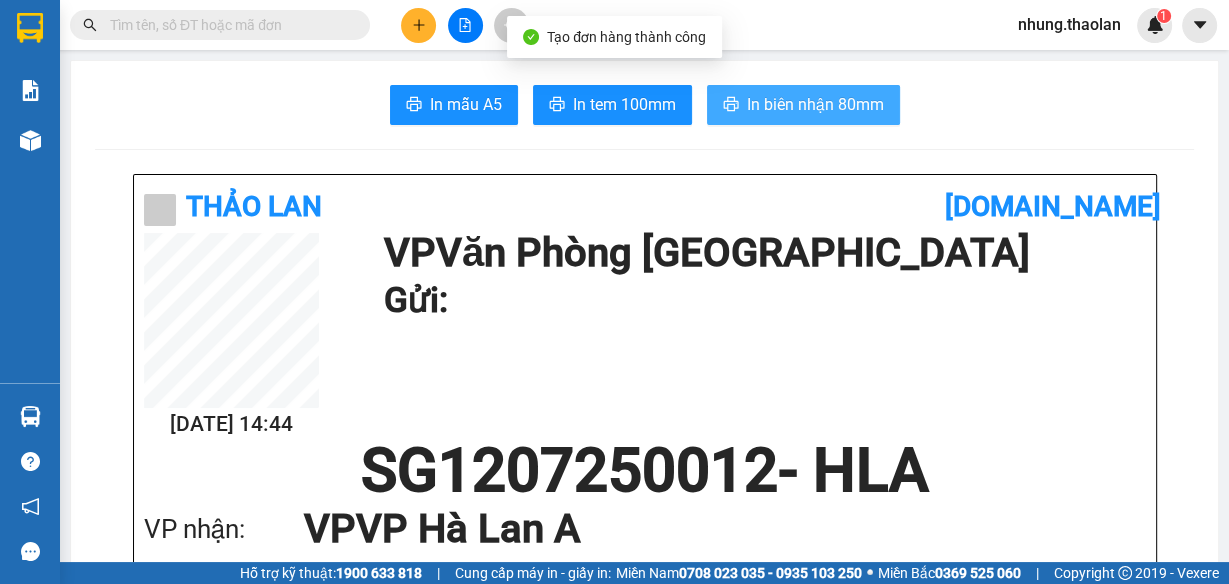 drag, startPoint x: 827, startPoint y: 77, endPoint x: 823, endPoint y: 97, distance: 20.396078 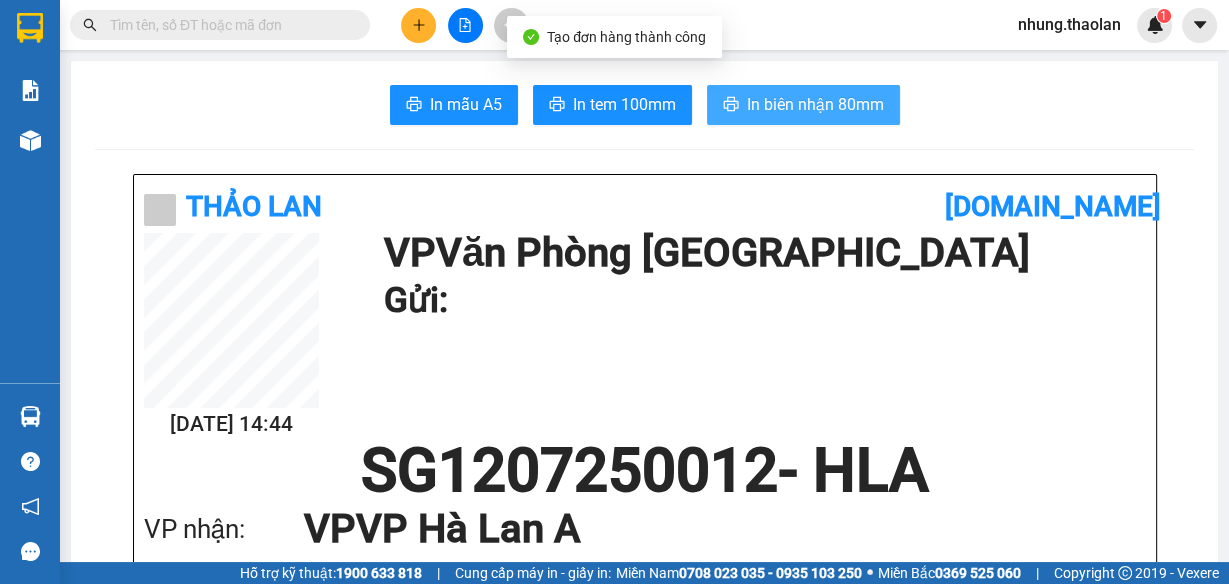 scroll, scrollTop: 0, scrollLeft: 0, axis: both 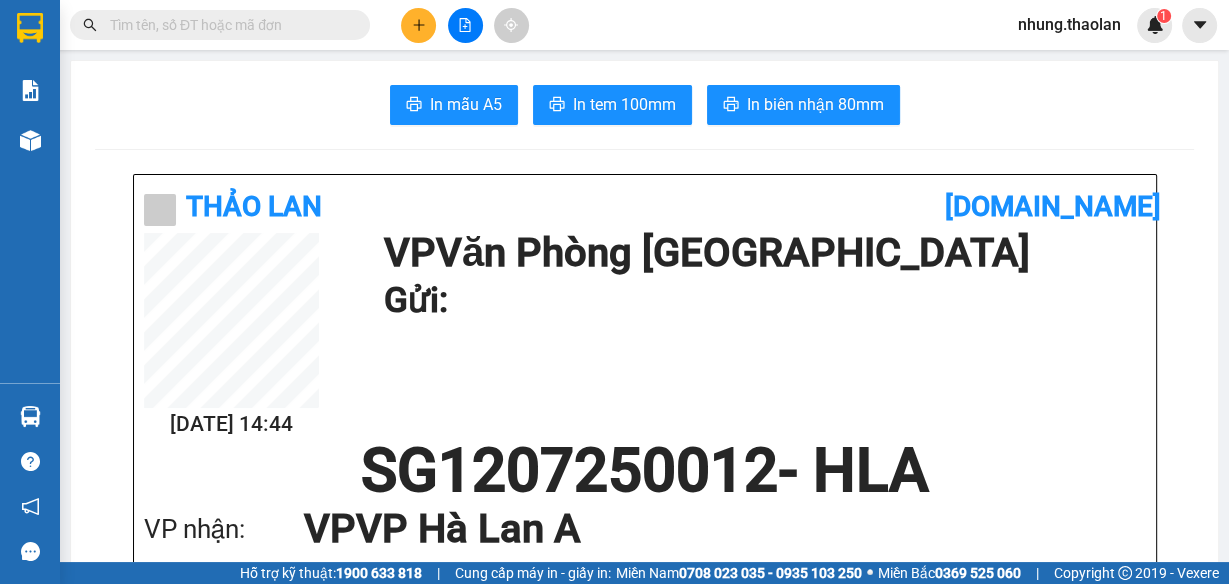 click at bounding box center (228, 25) 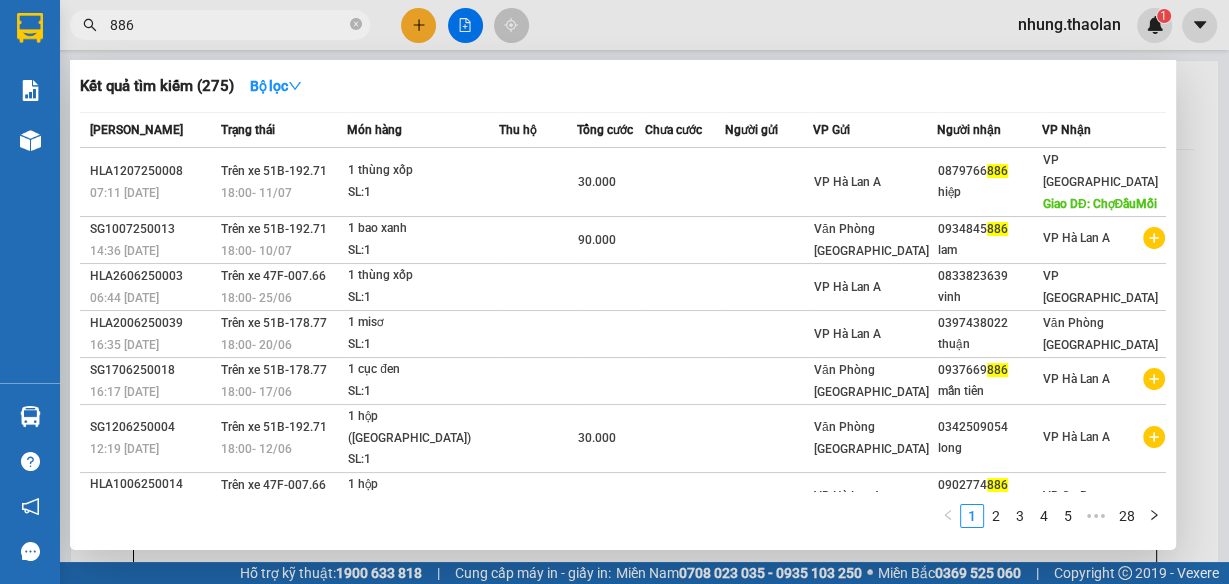 type on "886" 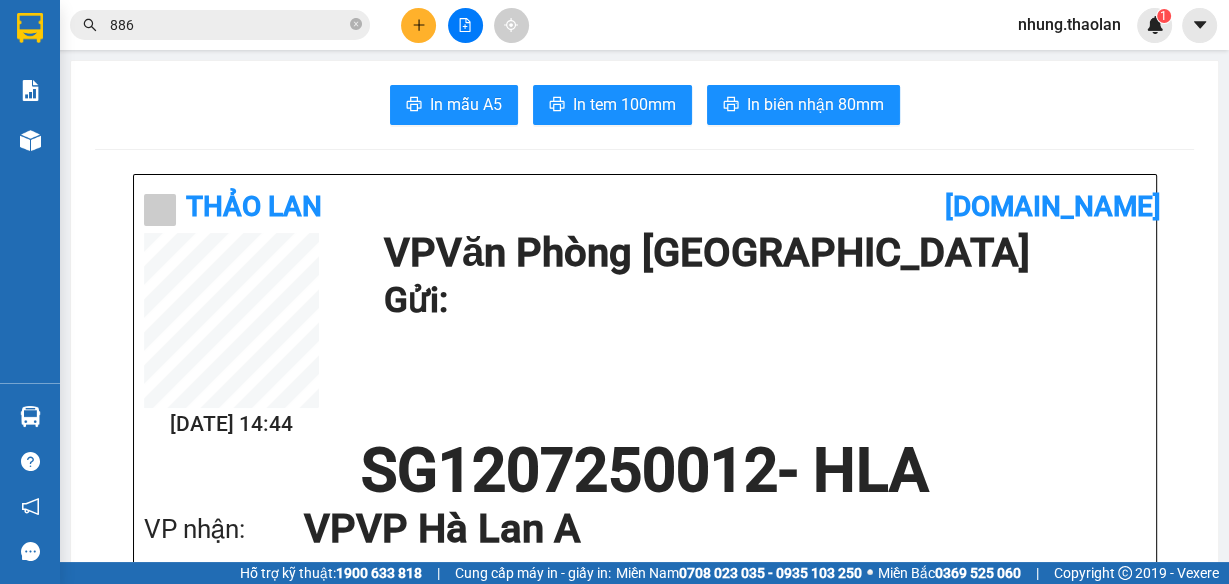 click at bounding box center (418, 25) 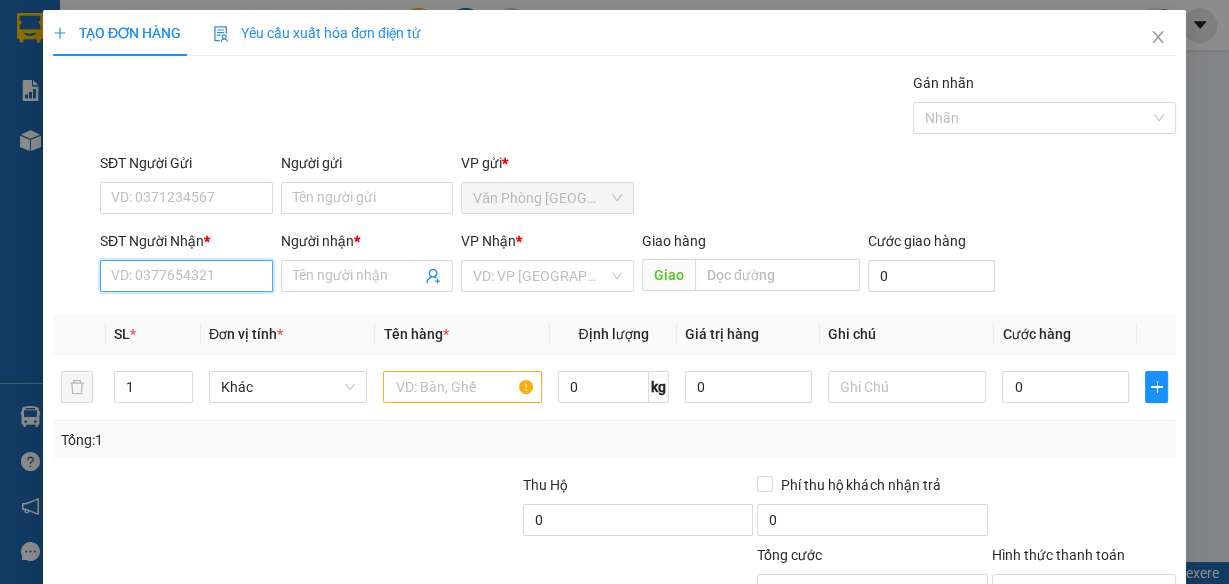 click on "SĐT Người Nhận  *" at bounding box center (186, 276) 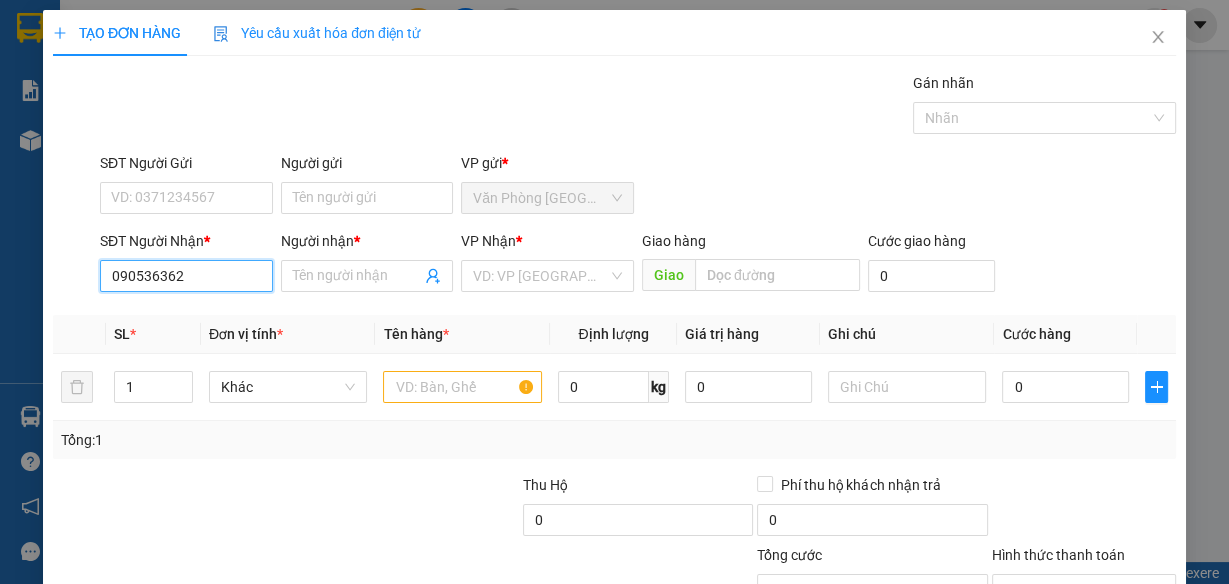 type on "0905363624" 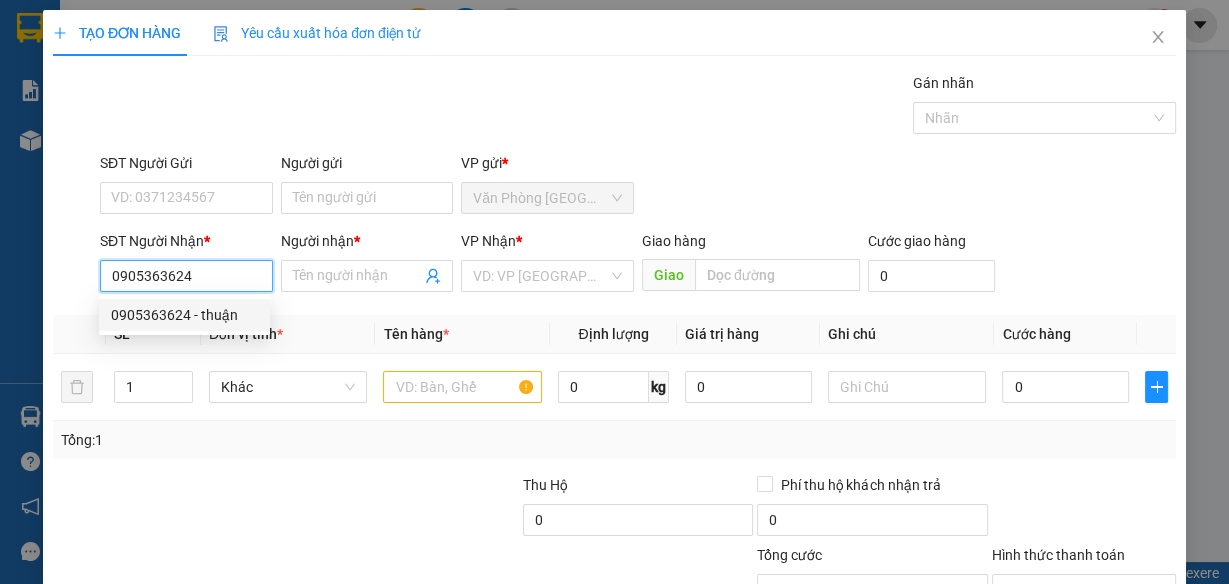 click on "0905363624 - thuận" at bounding box center [184, 315] 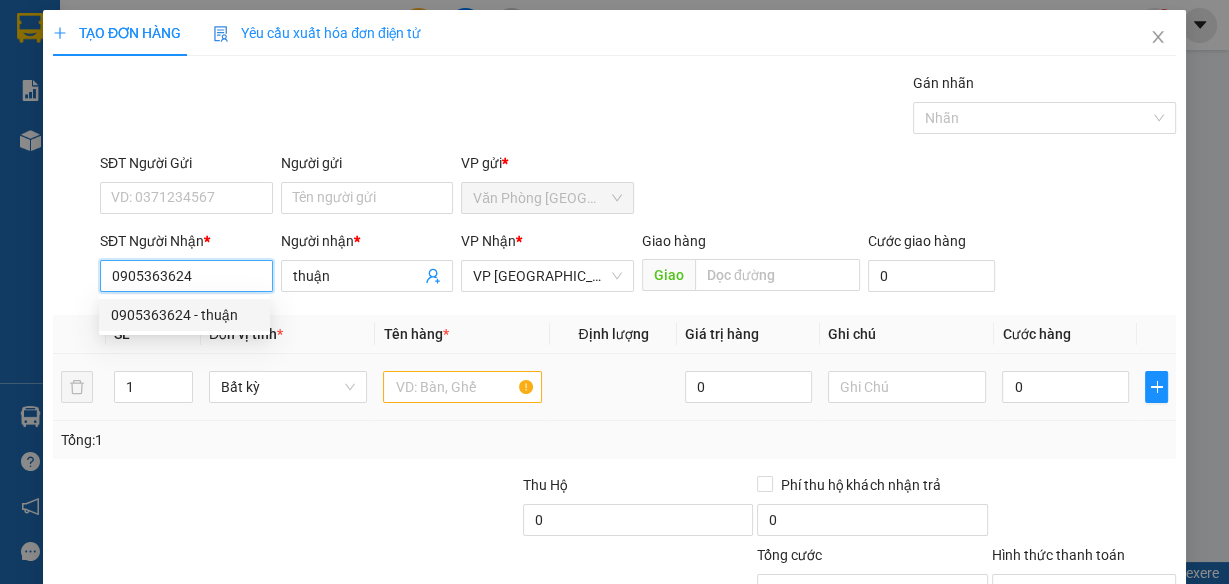 type on "0905363624" 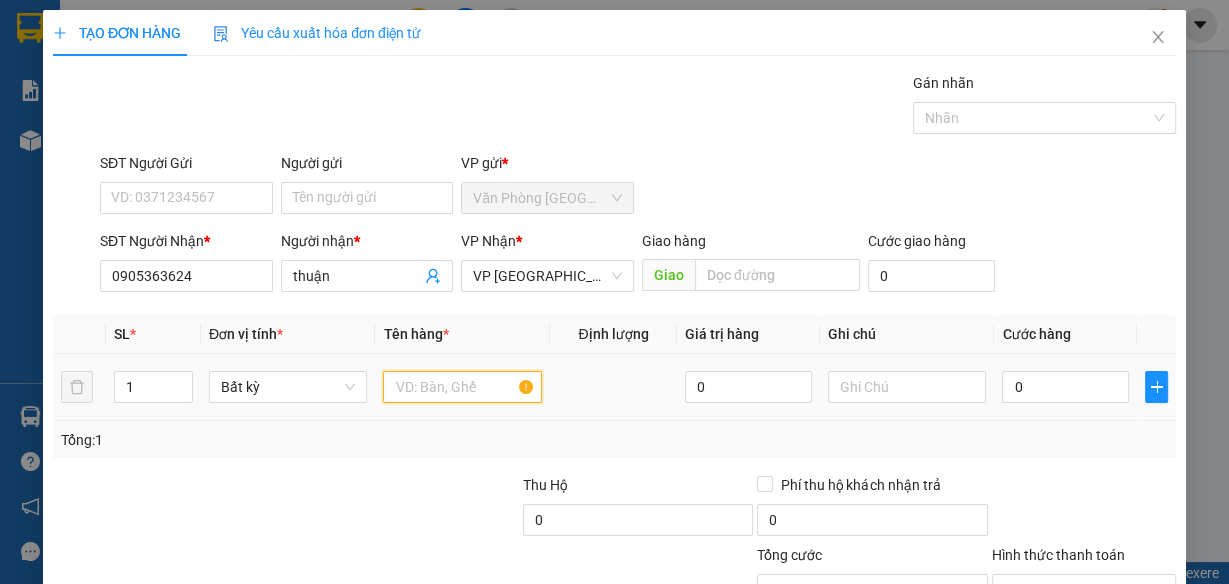 click at bounding box center (462, 387) 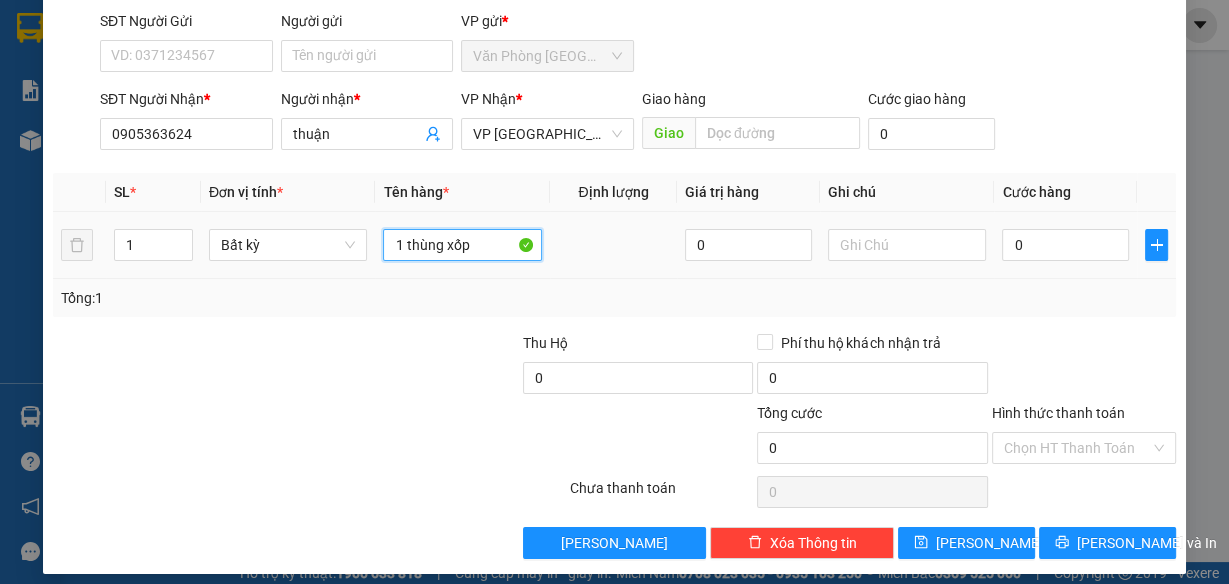 scroll, scrollTop: 153, scrollLeft: 0, axis: vertical 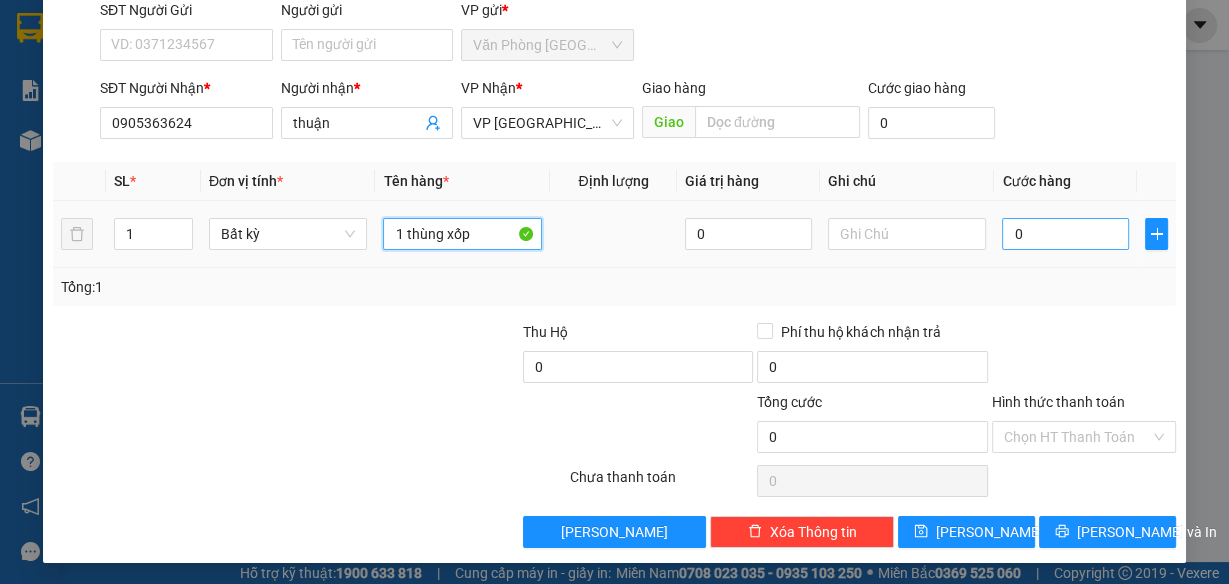 type on "1 thùng xốp" 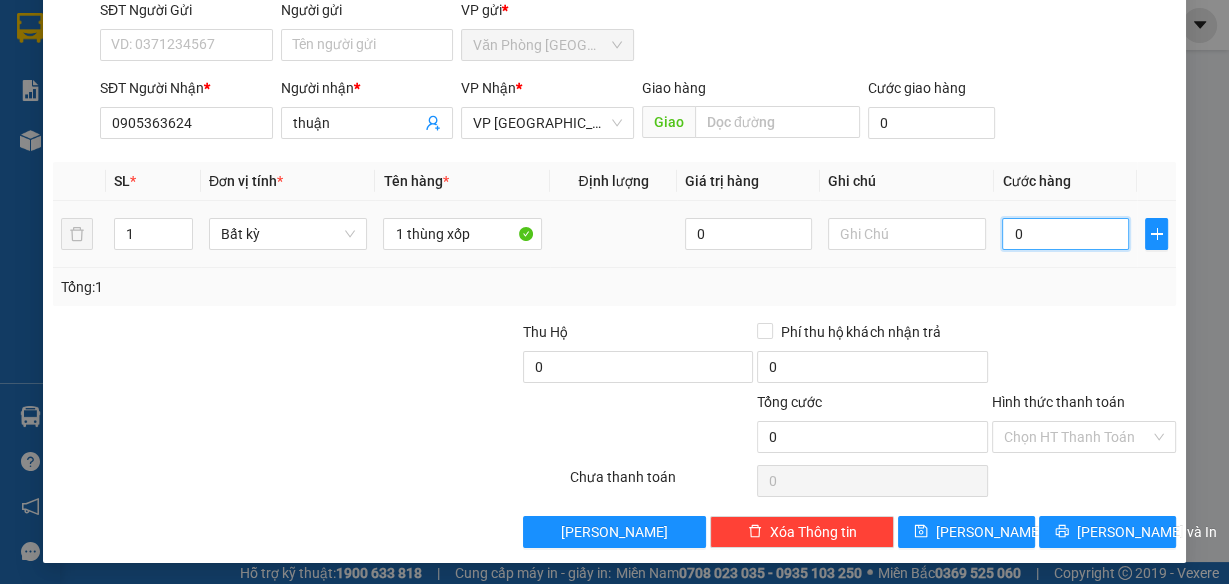 click on "0" at bounding box center (1065, 234) 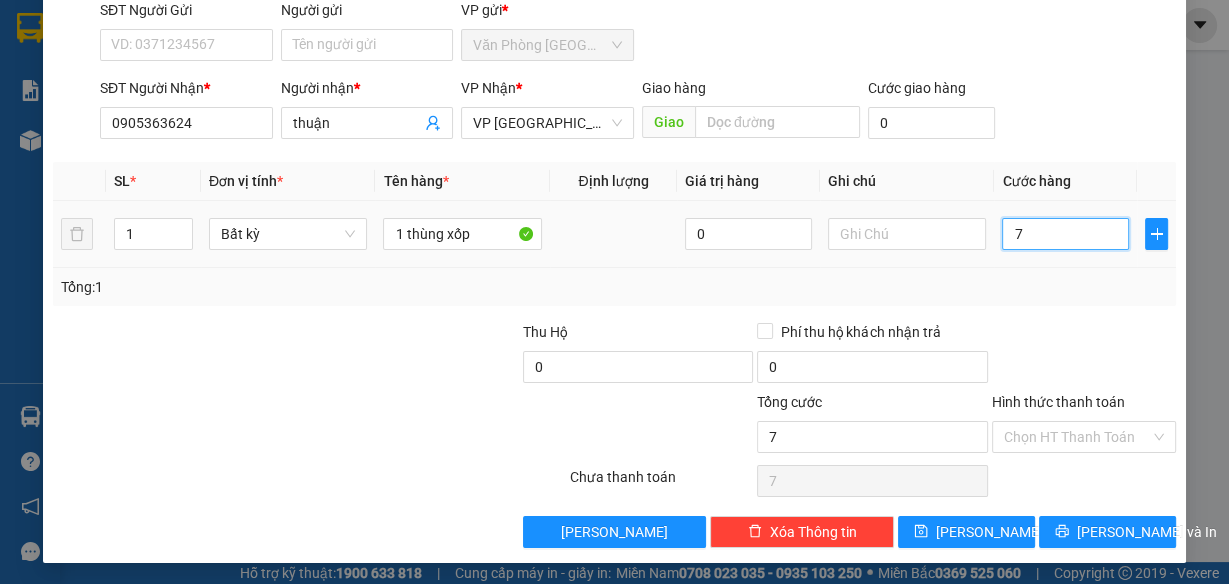type on "70" 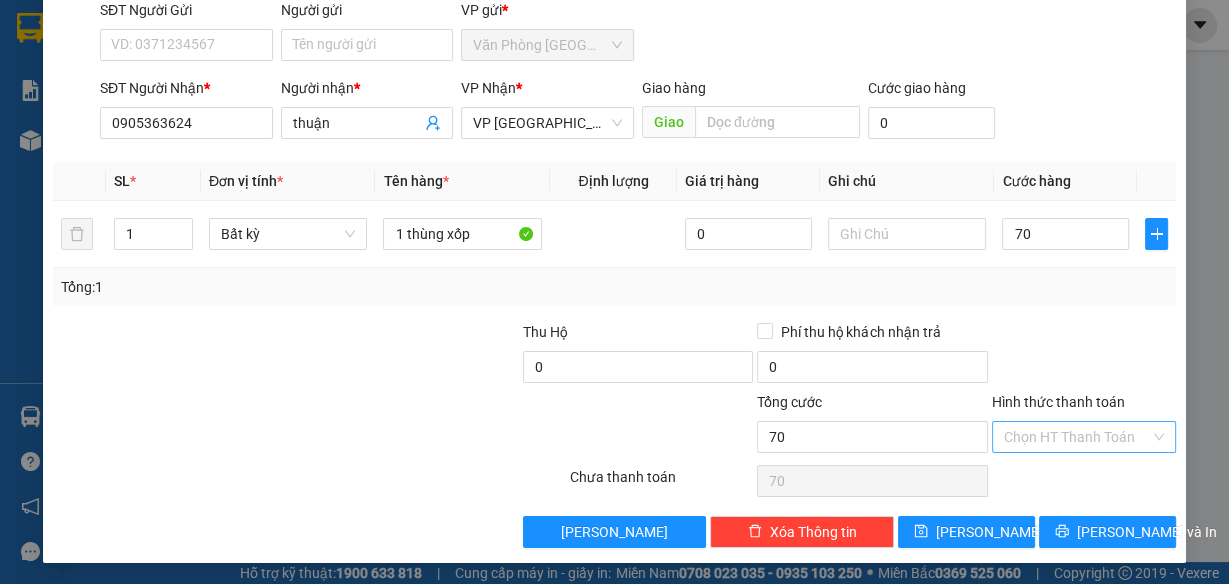 type on "70.000" 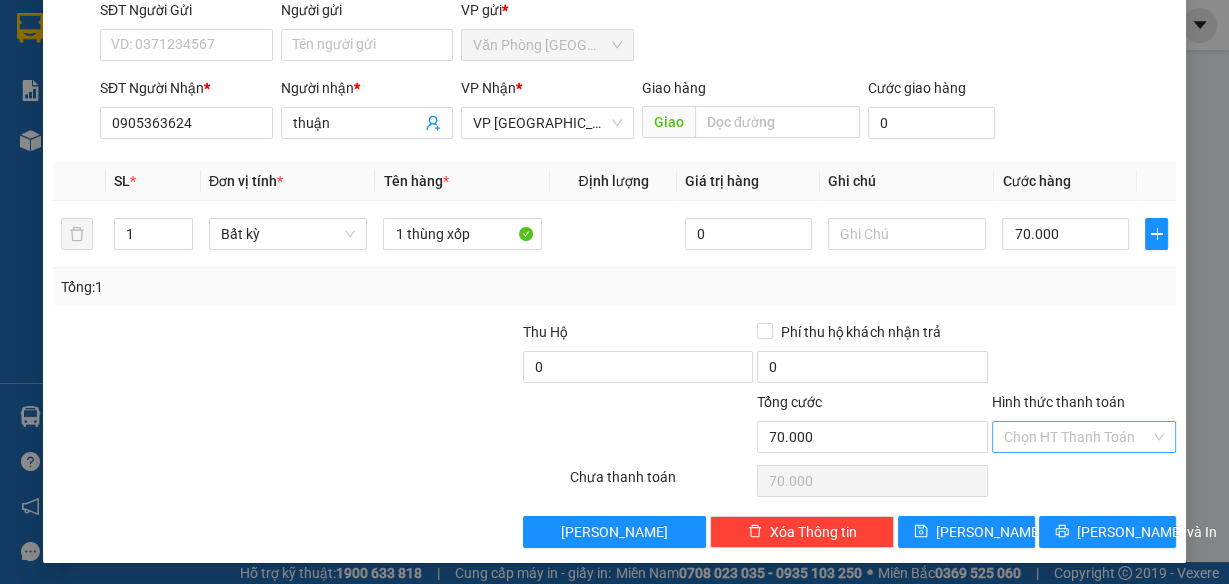 click on "Hình thức thanh toán" at bounding box center (1077, 437) 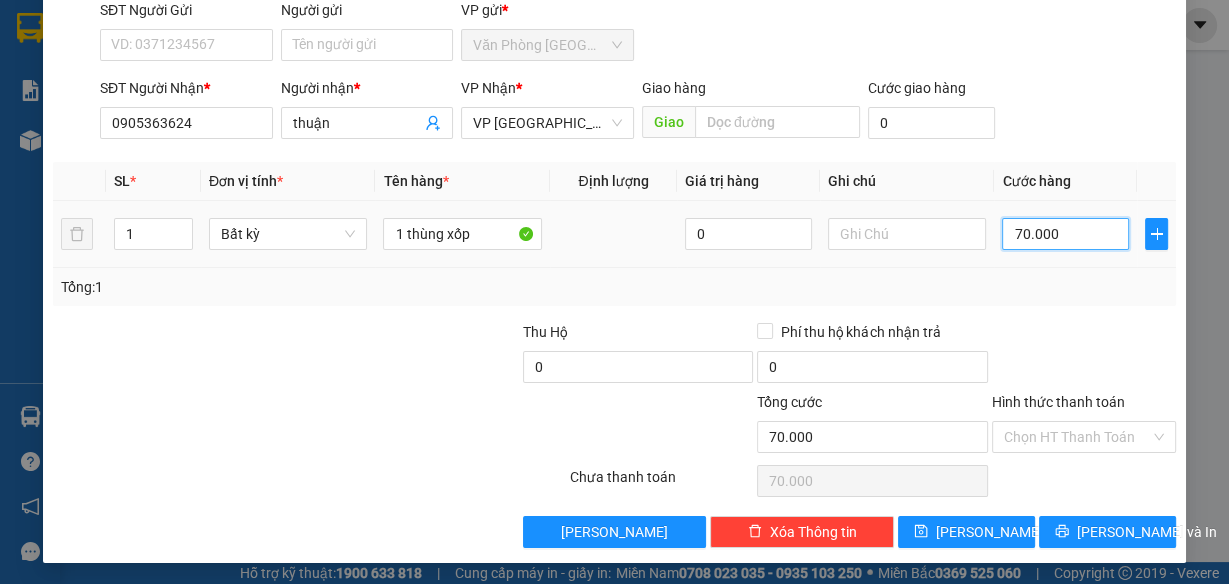 type on "0" 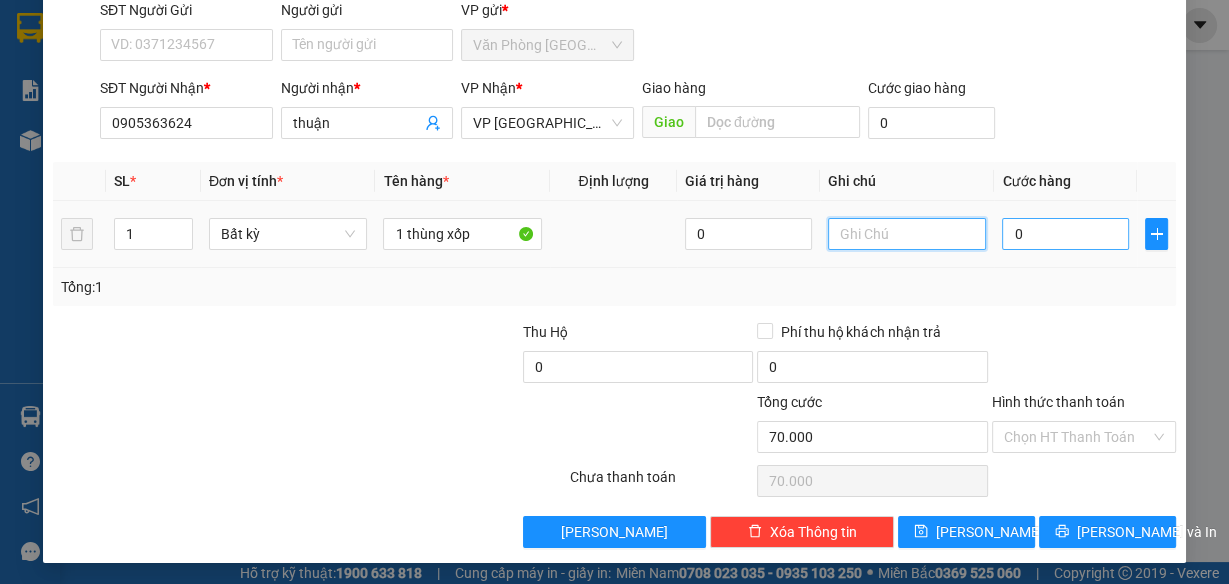 type on "70.000" 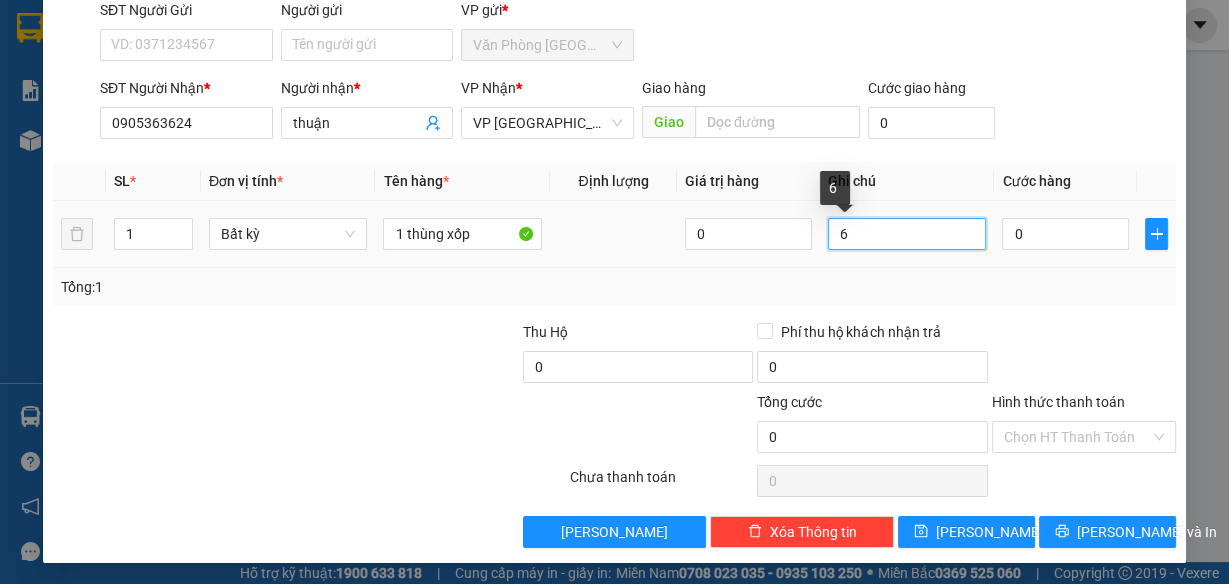 type on "60" 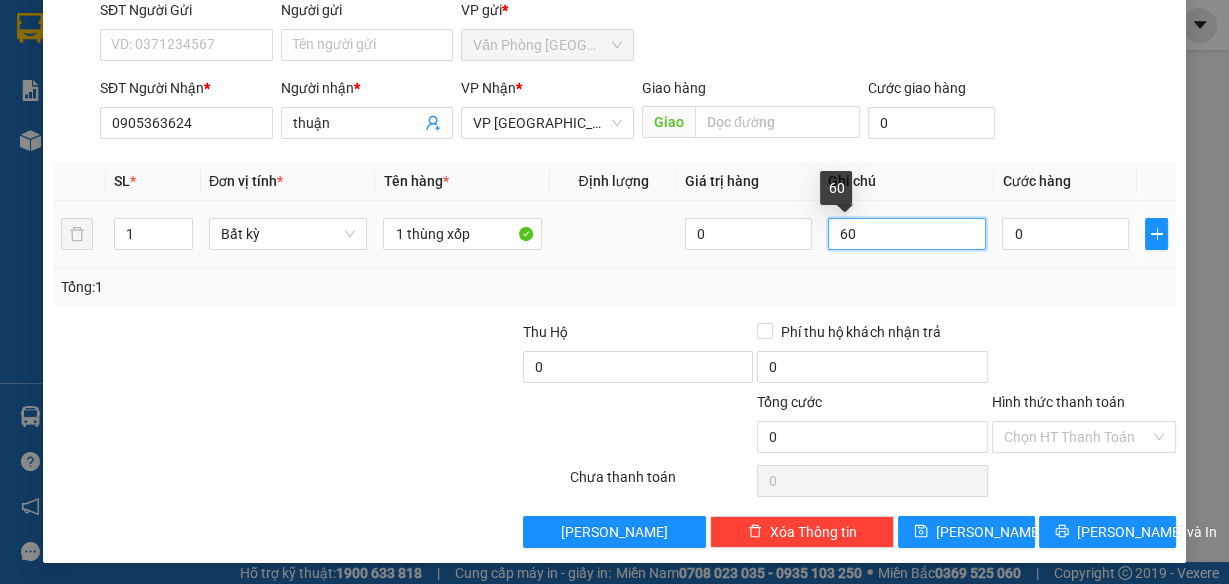 drag, startPoint x: 867, startPoint y: 227, endPoint x: 864, endPoint y: 263, distance: 36.124783 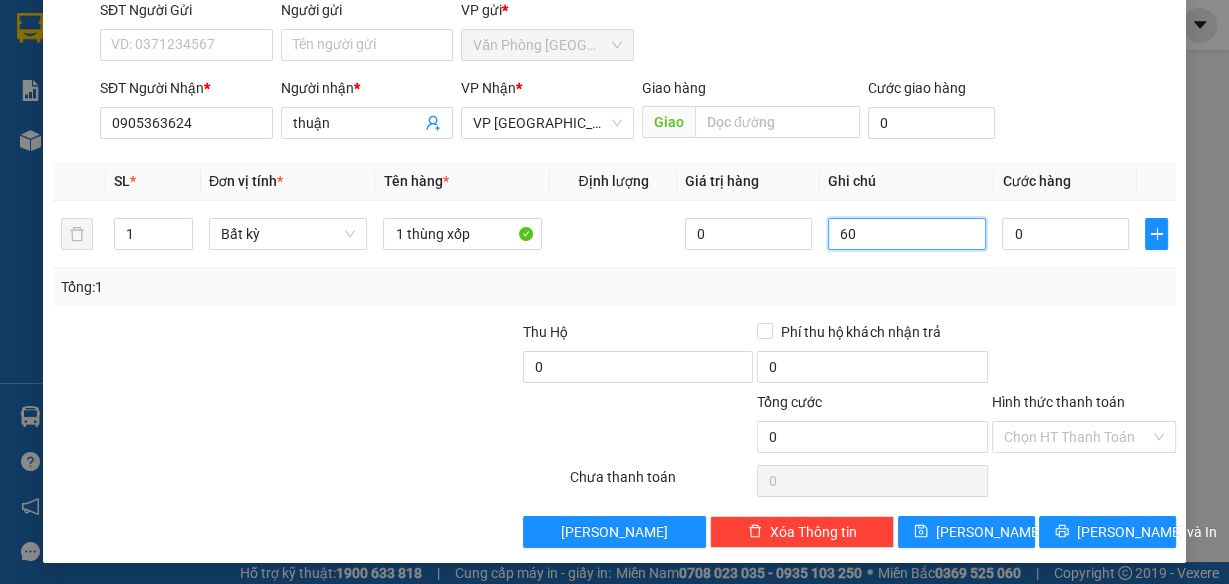 type 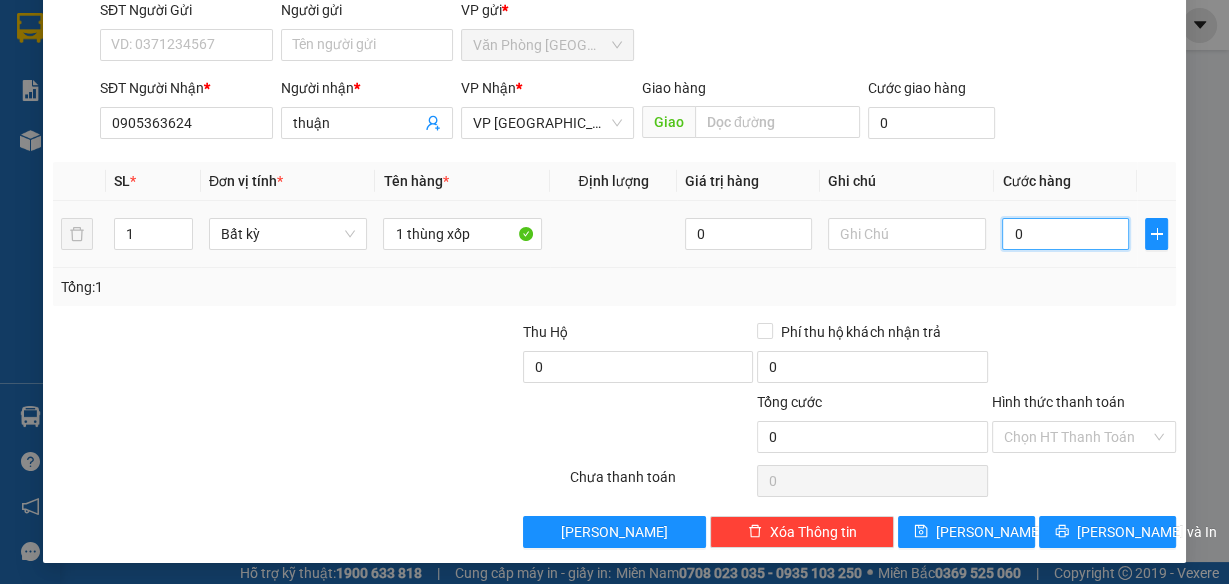 click on "0" at bounding box center (1065, 234) 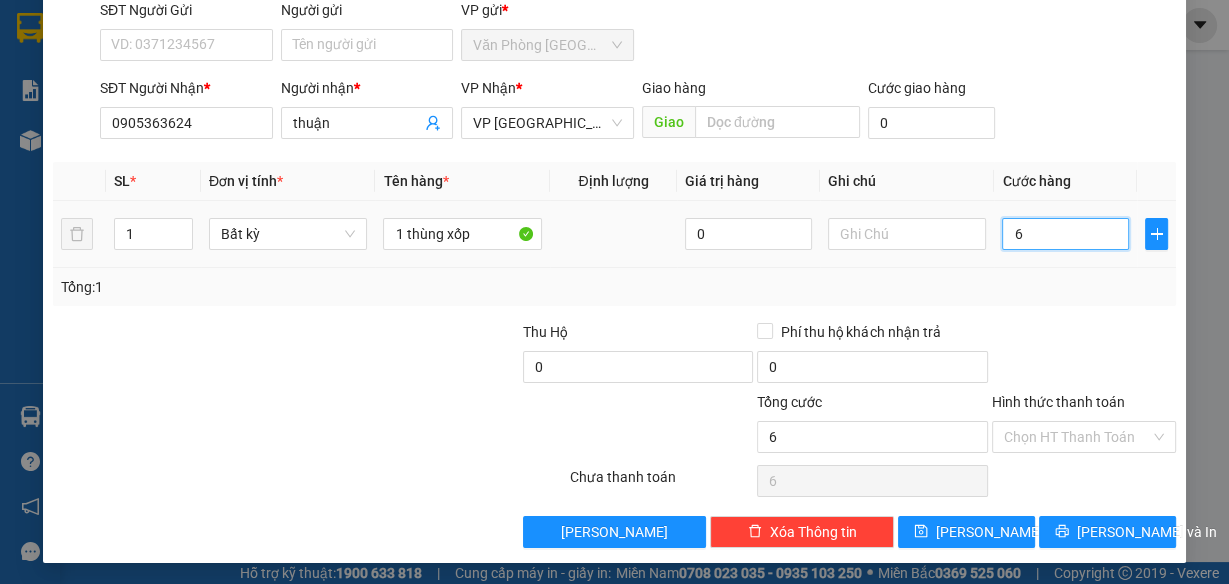 type on "60" 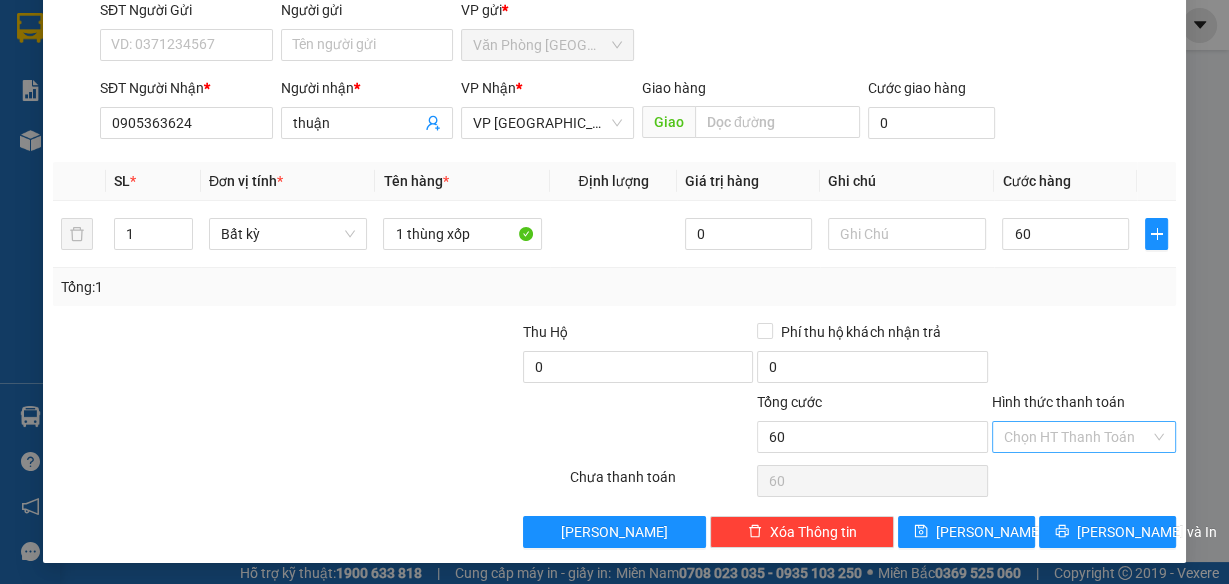 type on "60.000" 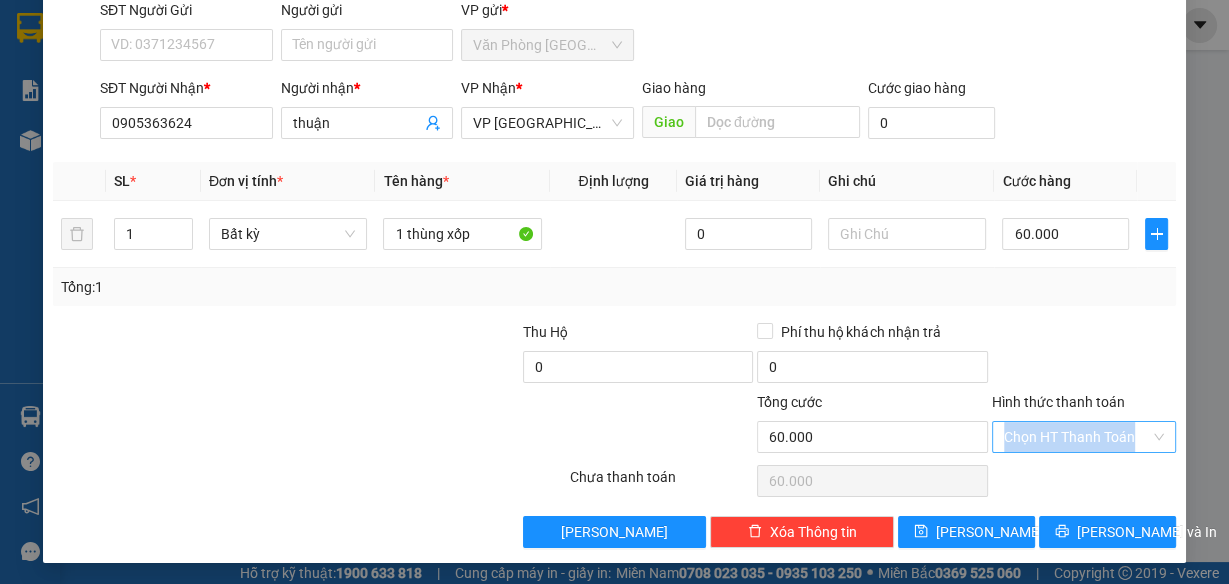 drag, startPoint x: 1061, startPoint y: 448, endPoint x: 1044, endPoint y: 437, distance: 20.248457 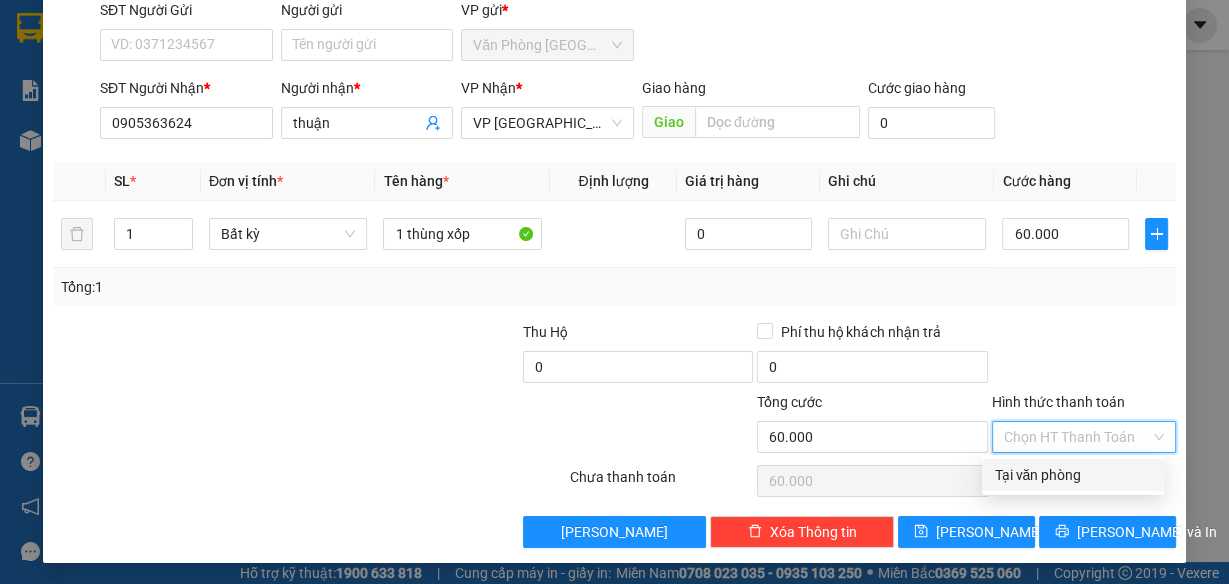 drag, startPoint x: 1061, startPoint y: 472, endPoint x: 1106, endPoint y: 479, distance: 45.54119 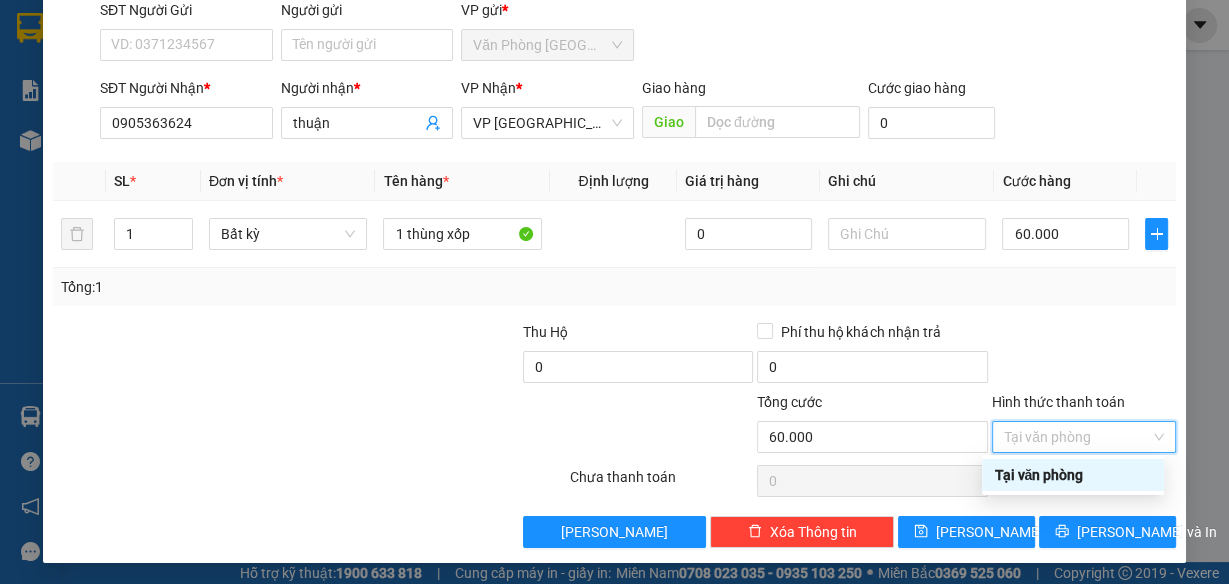 click on "Tại văn phòng" at bounding box center (1073, 475) 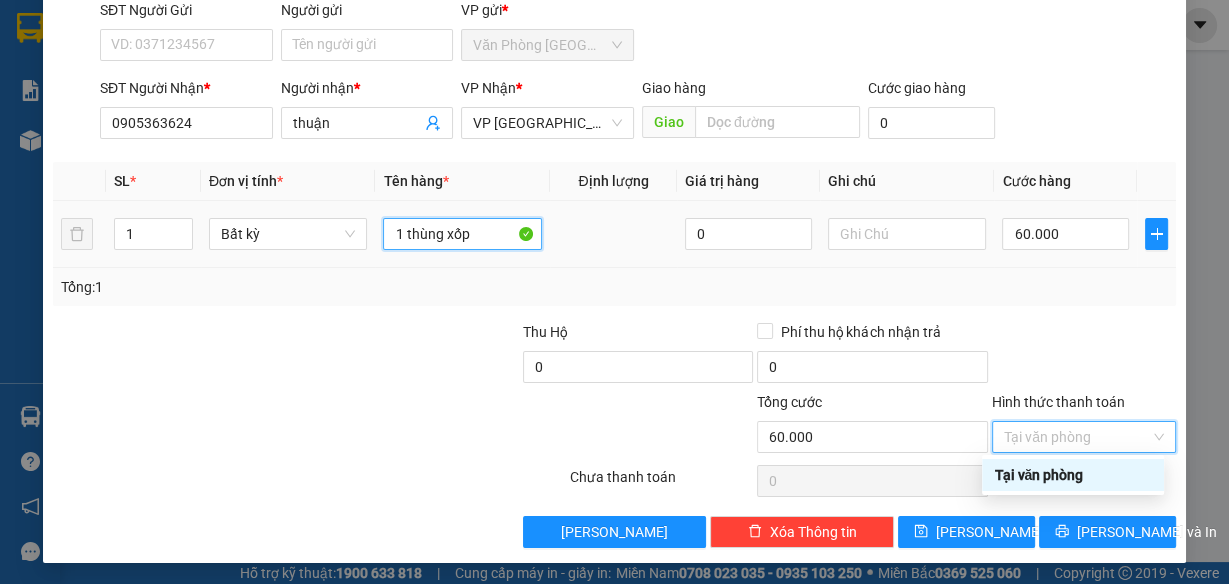 click on "1 thùng xốp" at bounding box center (462, 234) 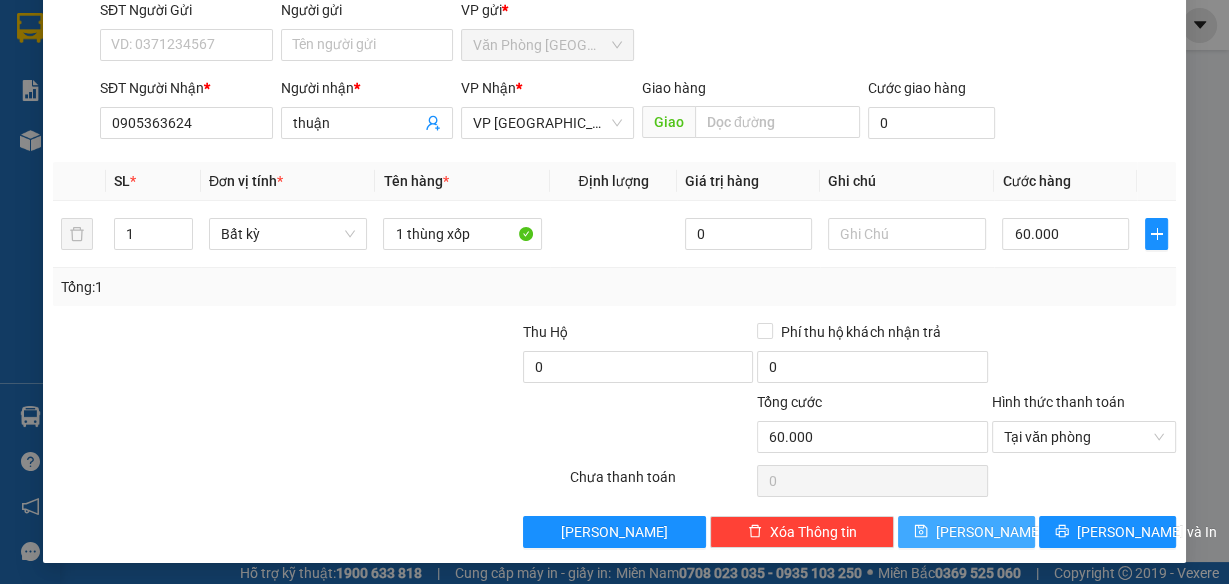 click on "[PERSON_NAME]" at bounding box center (966, 532) 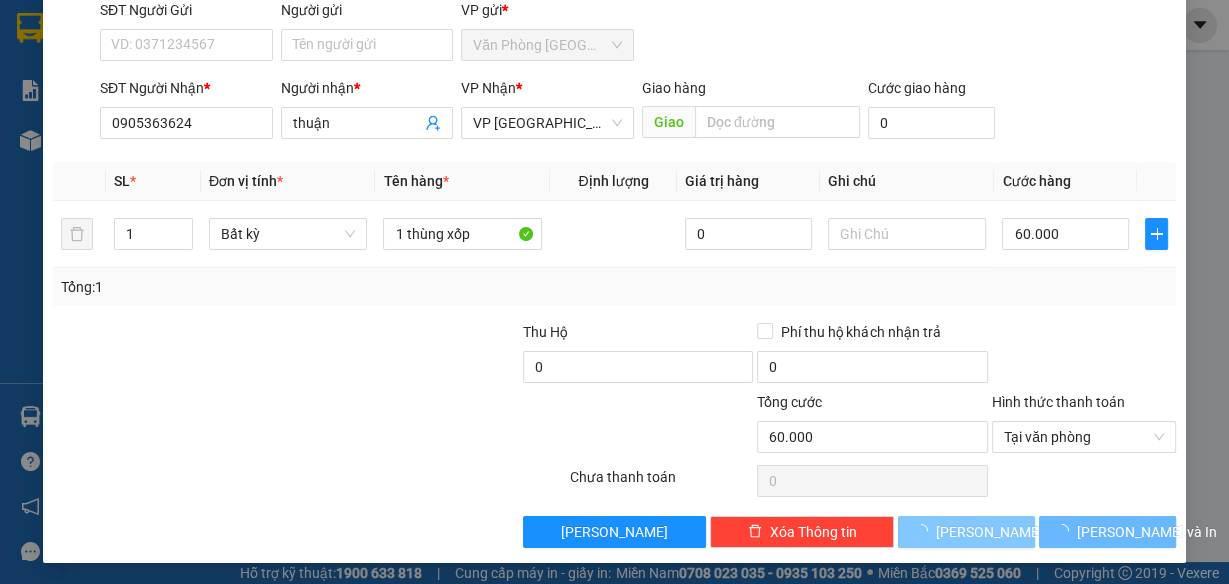 type 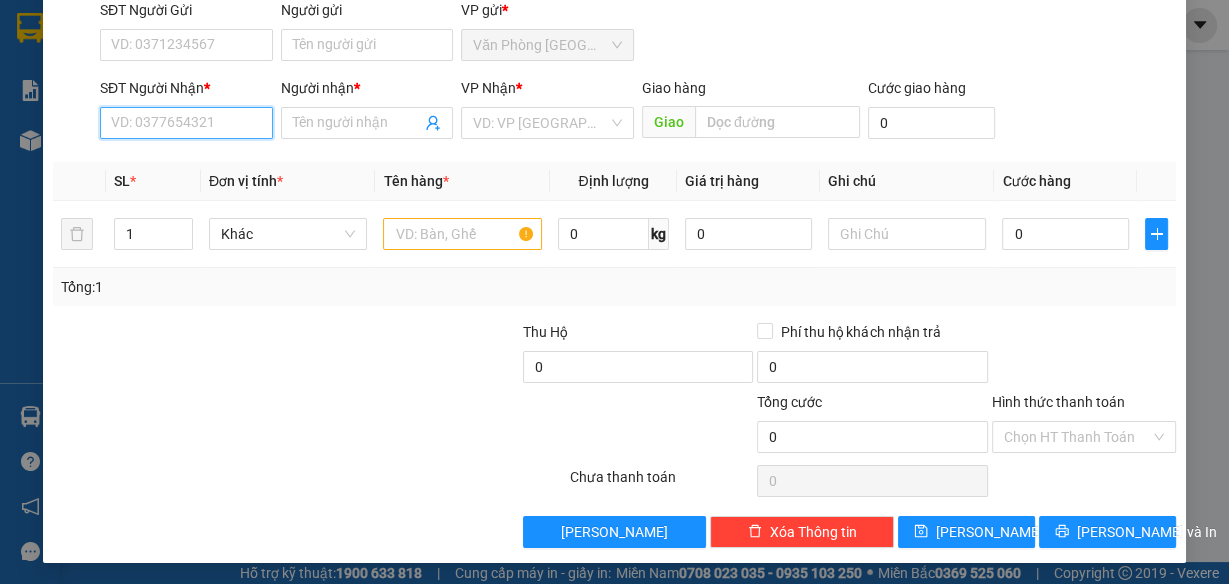 click on "SĐT Người Nhận  *" at bounding box center [186, 123] 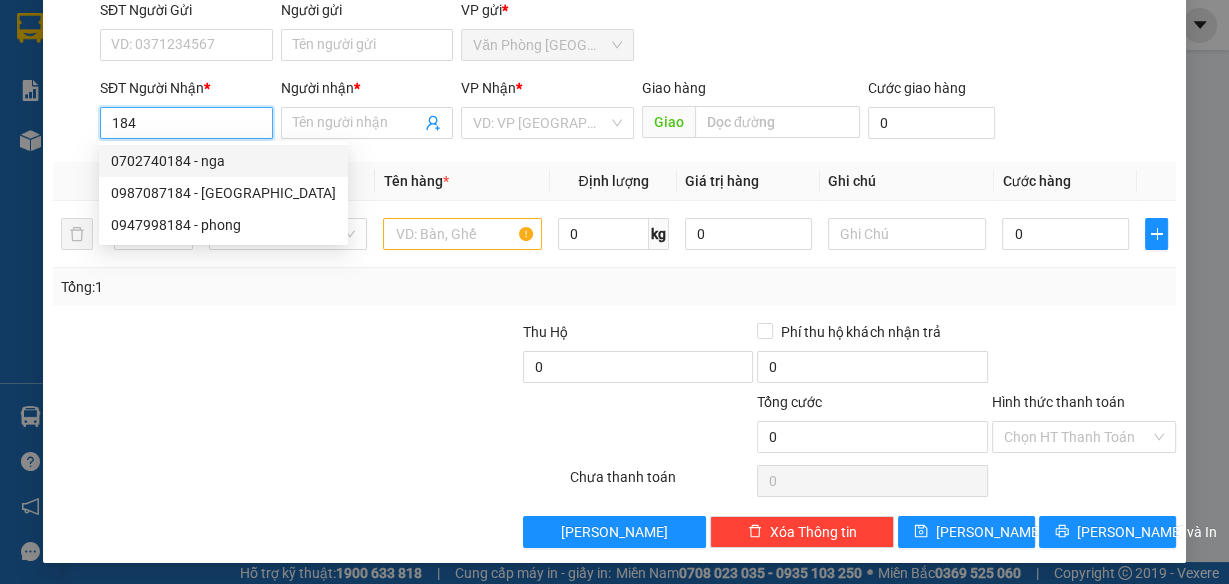 click on "0702740184 - nga" at bounding box center (223, 161) 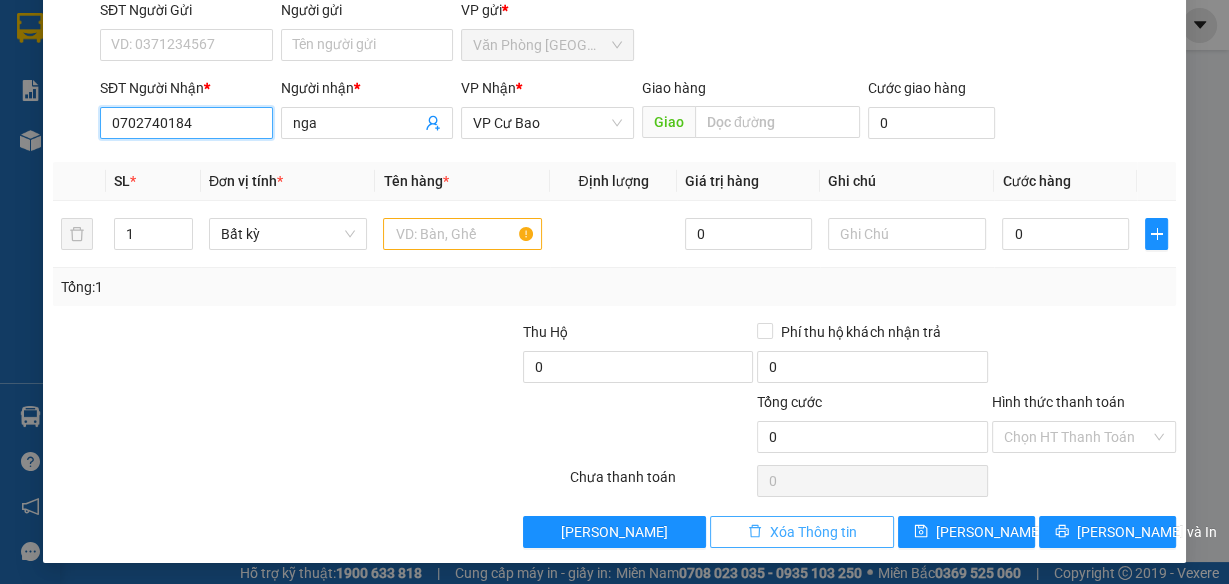 type on "0702740184" 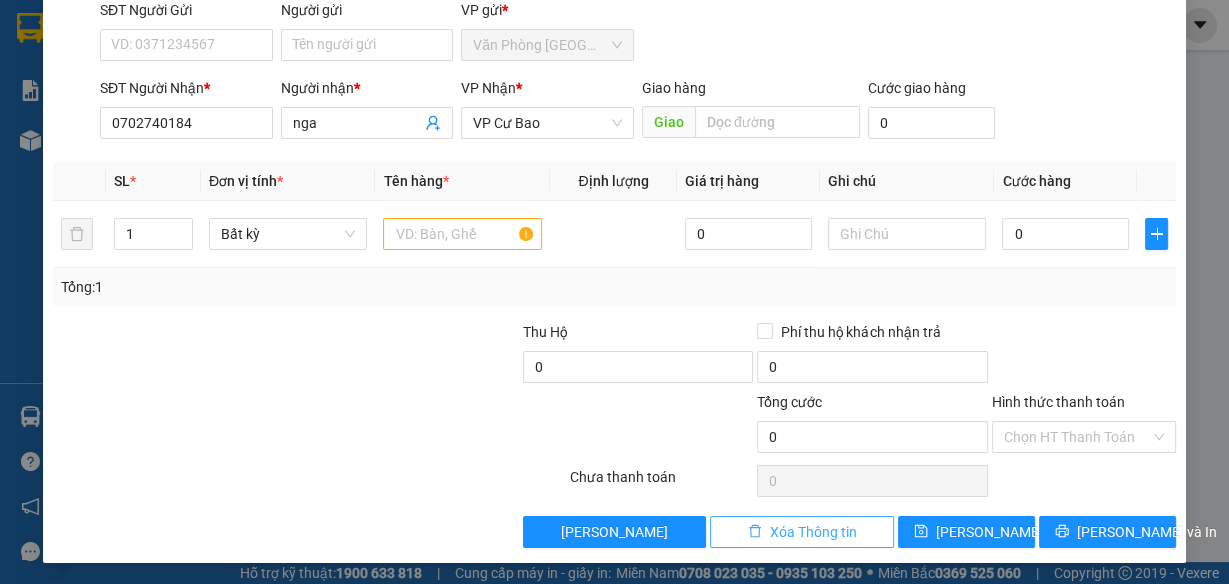 drag, startPoint x: 775, startPoint y: 533, endPoint x: 753, endPoint y: 497, distance: 42.190044 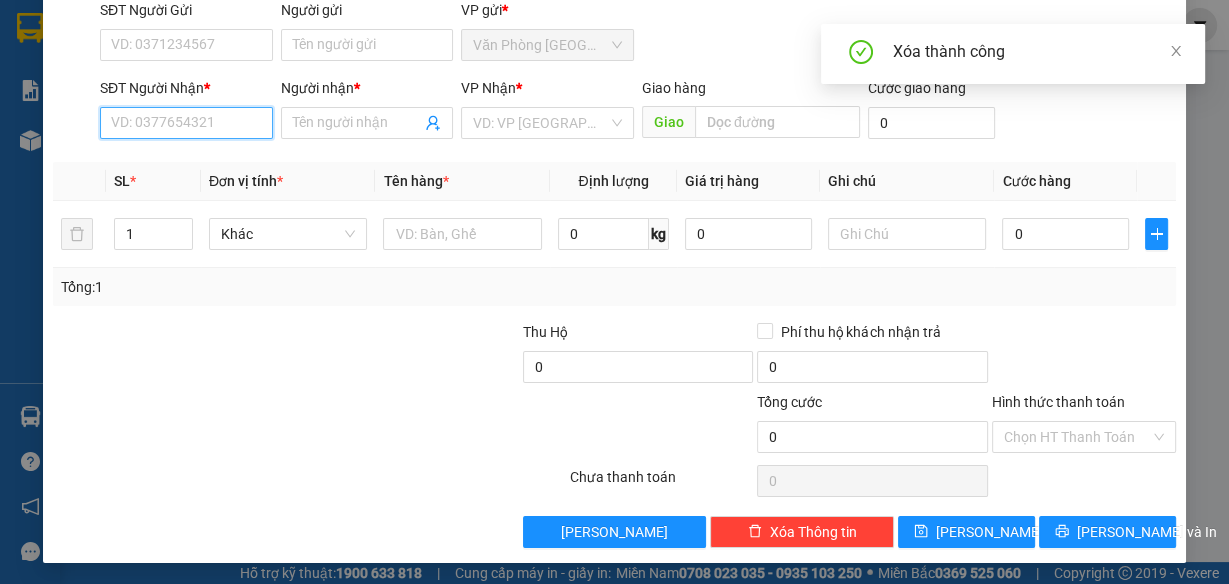click on "SĐT Người Nhận  *" at bounding box center (186, 123) 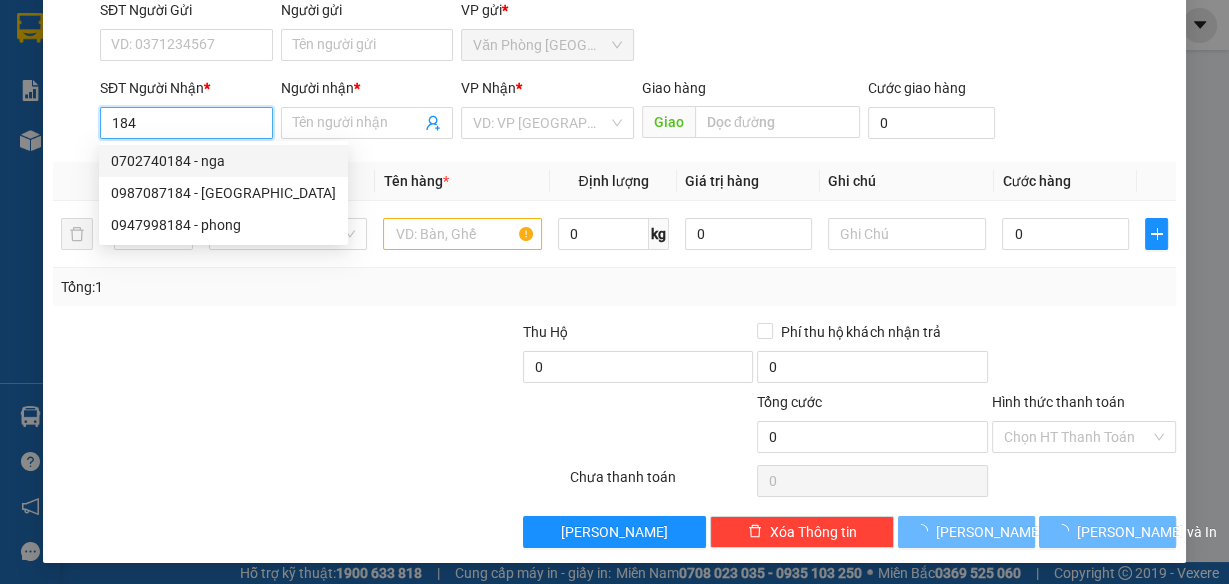 click on "0987087184 - [GEOGRAPHIC_DATA]" at bounding box center [223, 193] 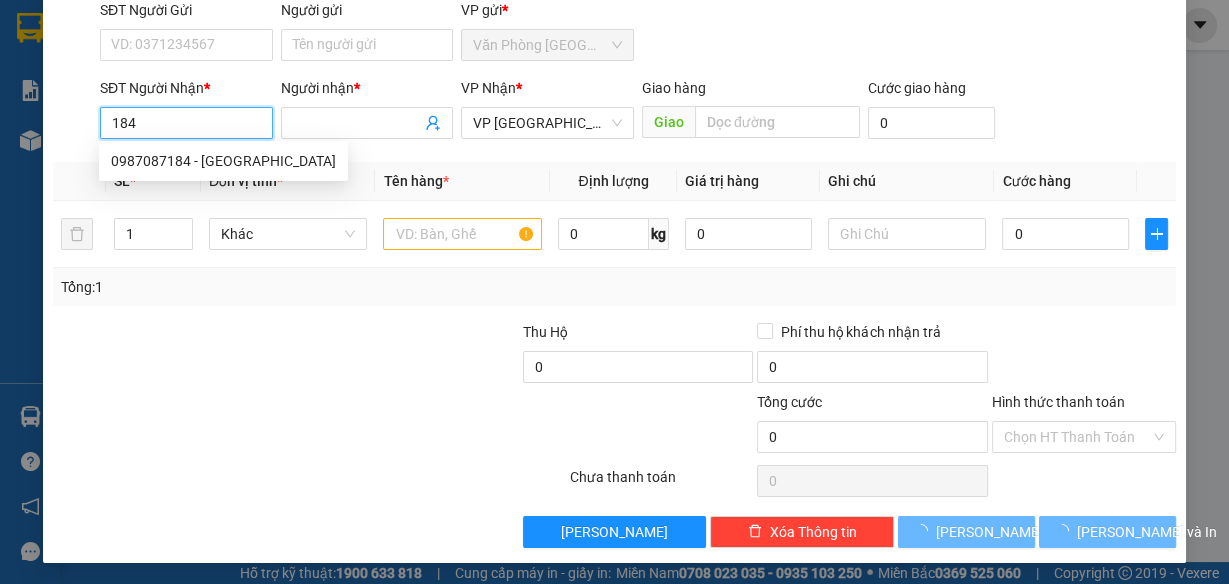 type on "0987087184" 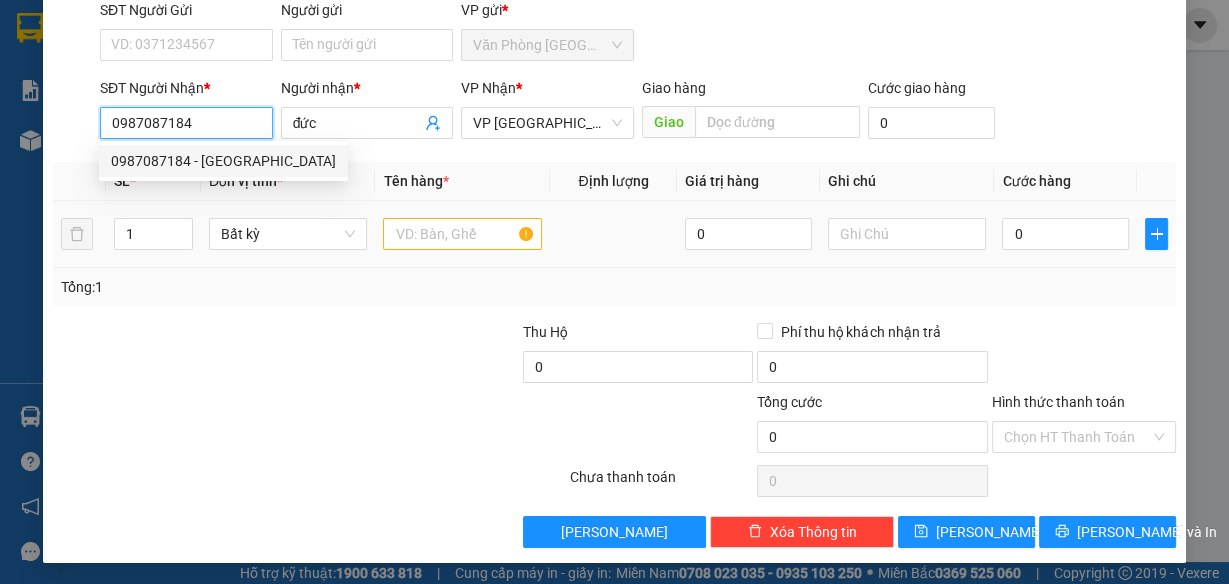 type on "0987087184" 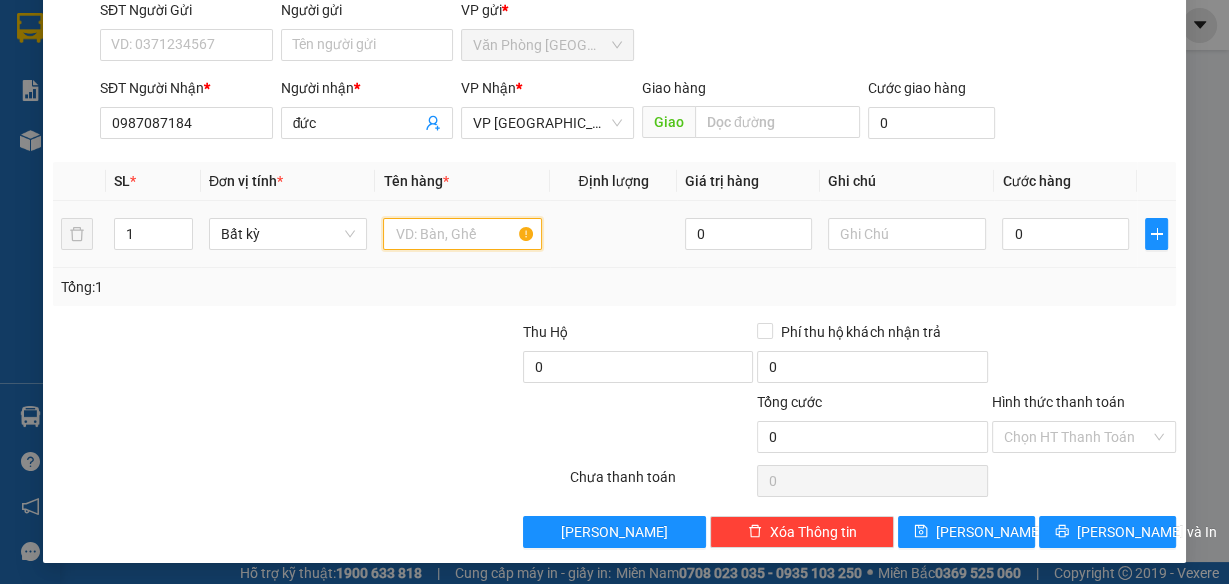 click at bounding box center (462, 234) 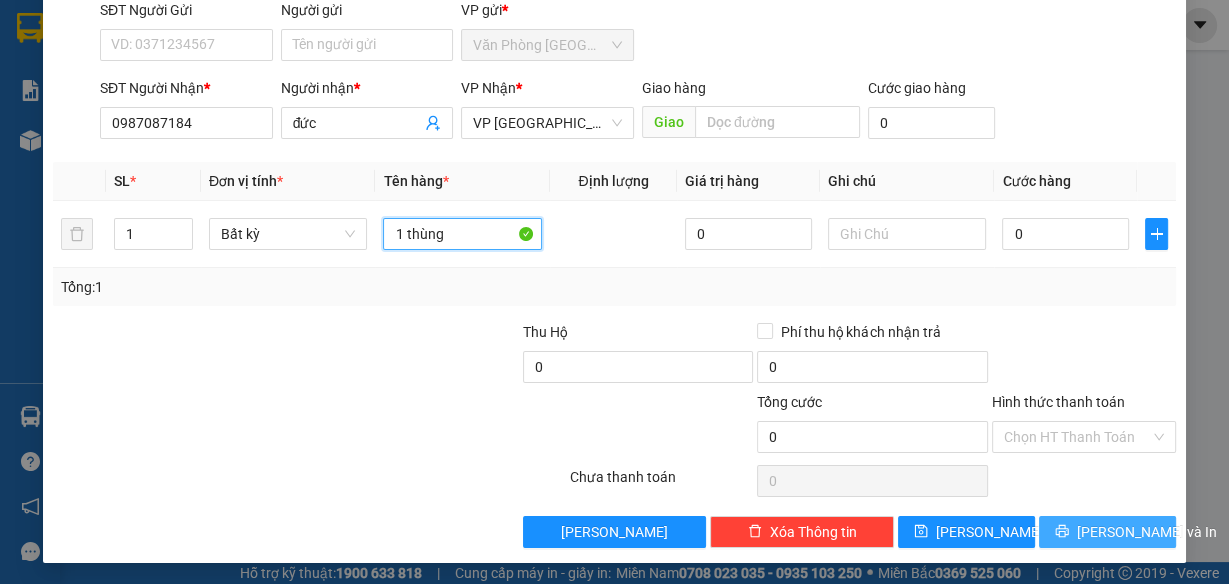 type on "1 thùng" 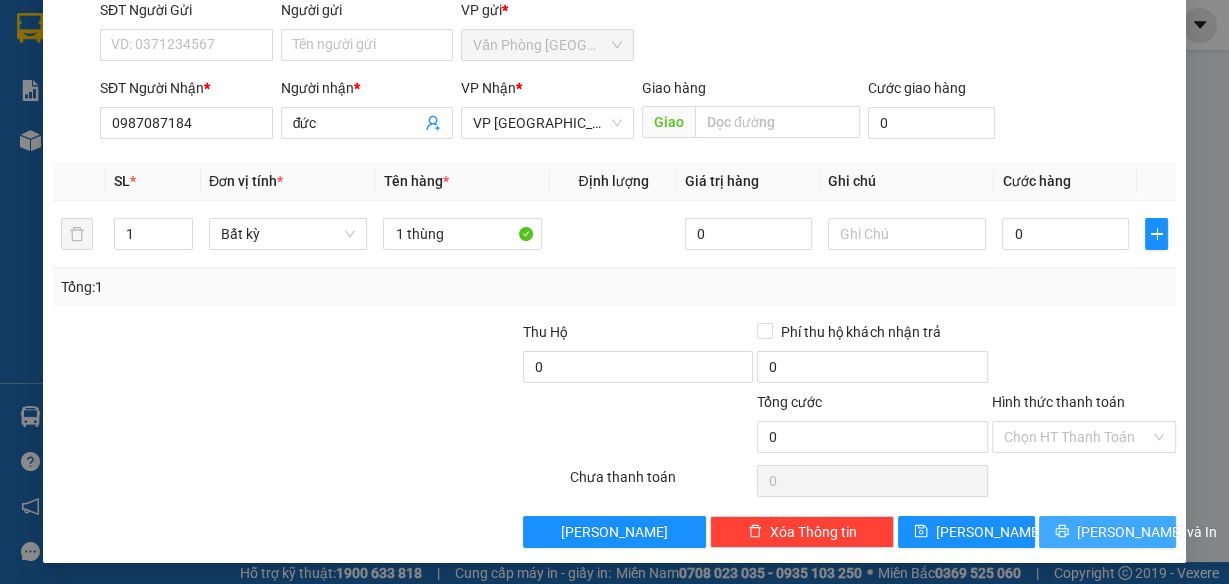 click on "[PERSON_NAME] và In" at bounding box center [1147, 532] 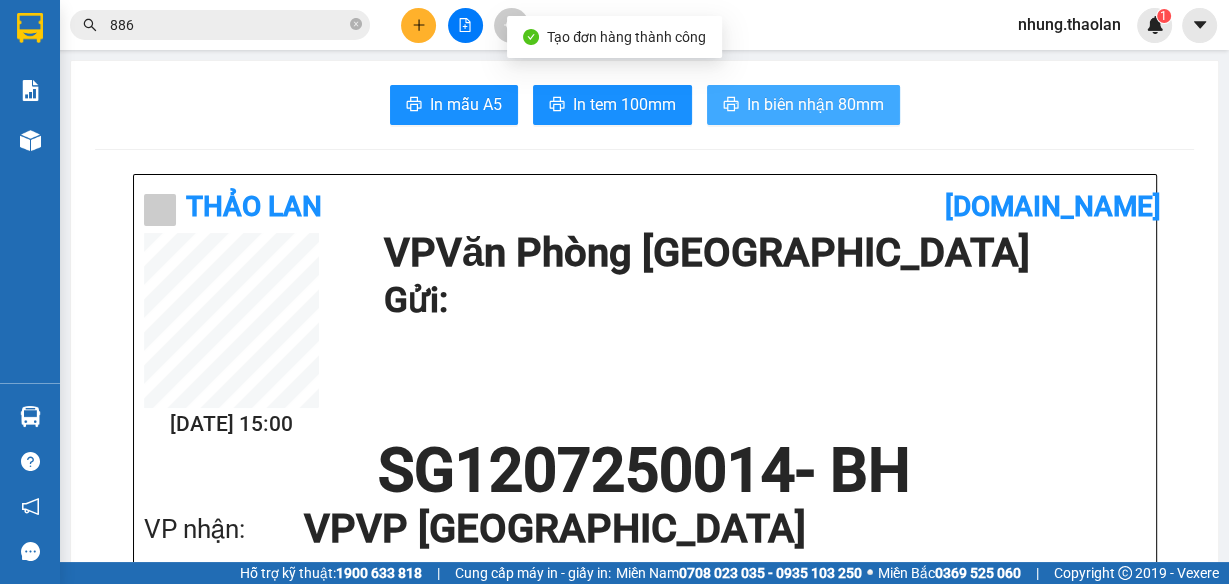 click on "In biên nhận 80mm" at bounding box center [815, 104] 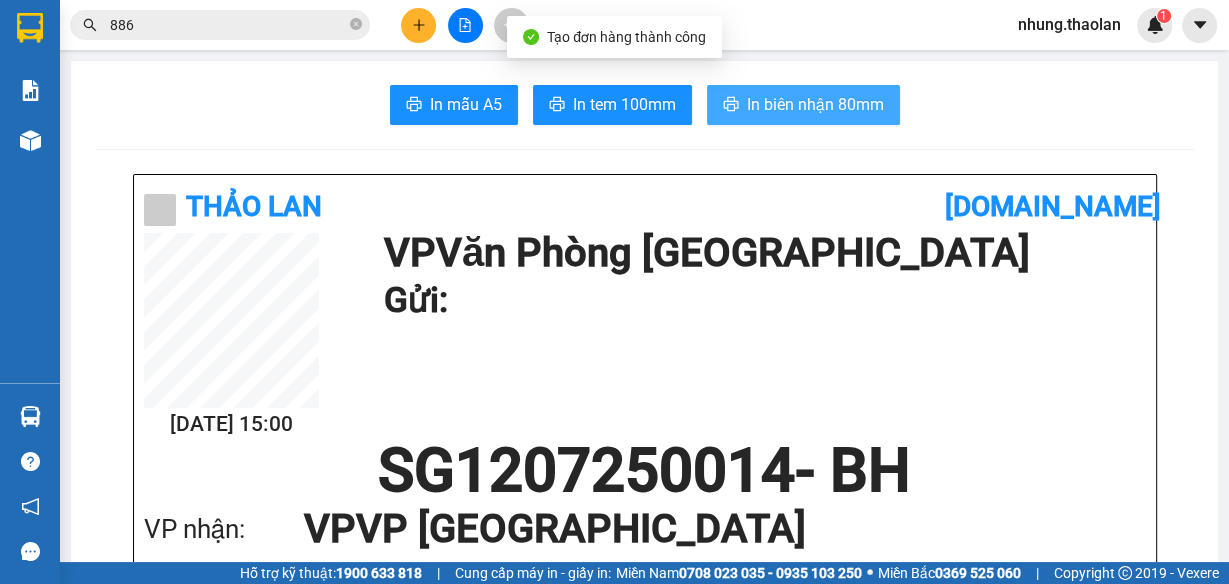 scroll, scrollTop: 0, scrollLeft: 0, axis: both 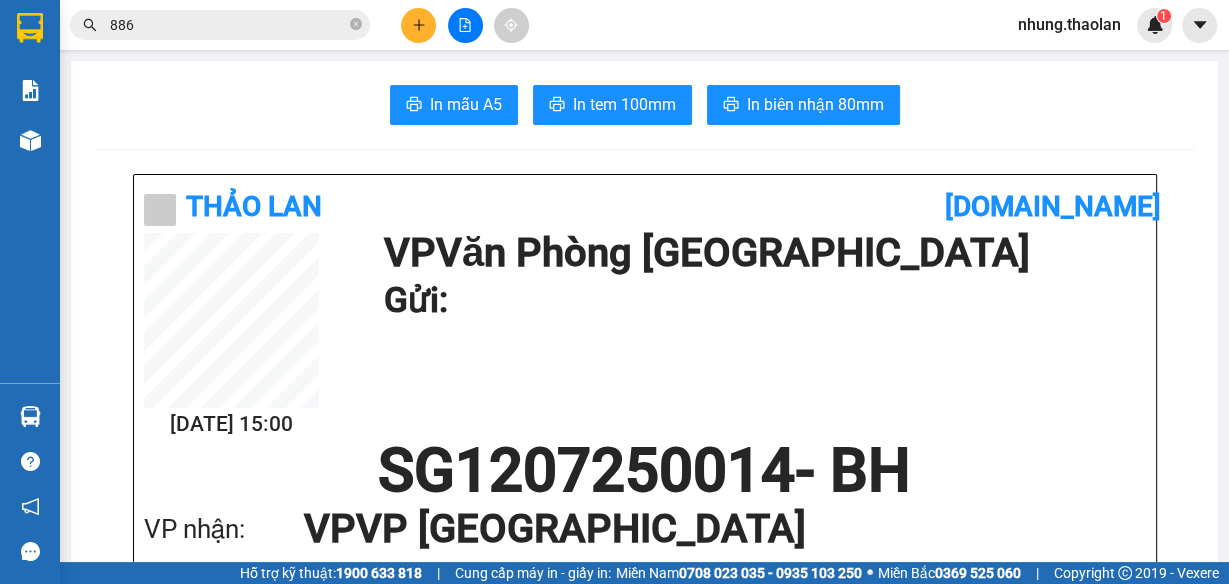 click 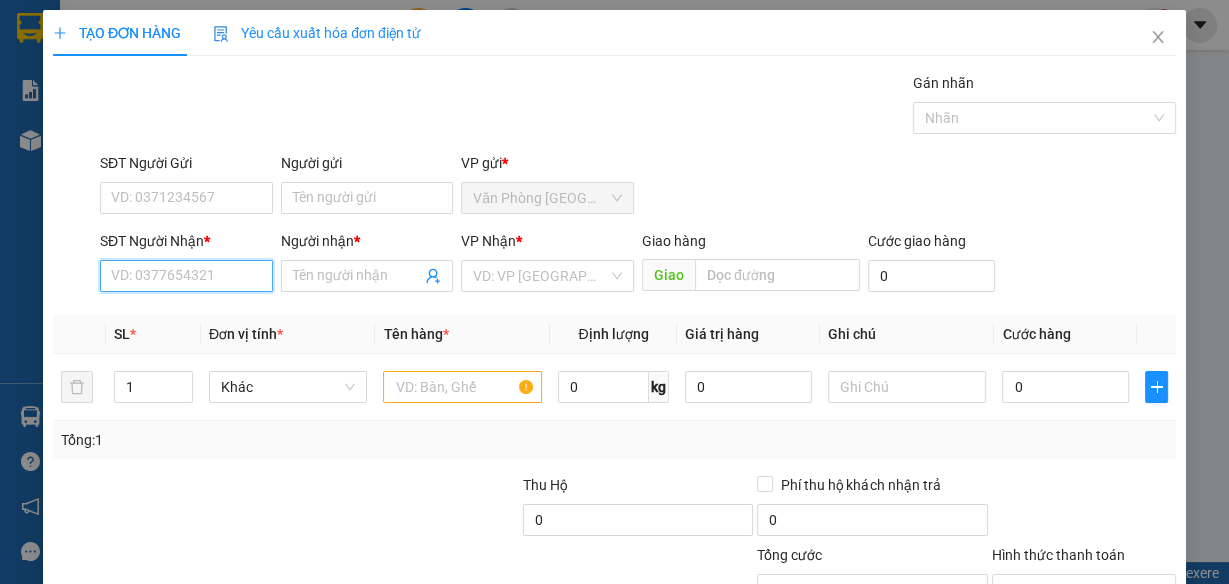 click on "SĐT Người Nhận  *" at bounding box center (186, 276) 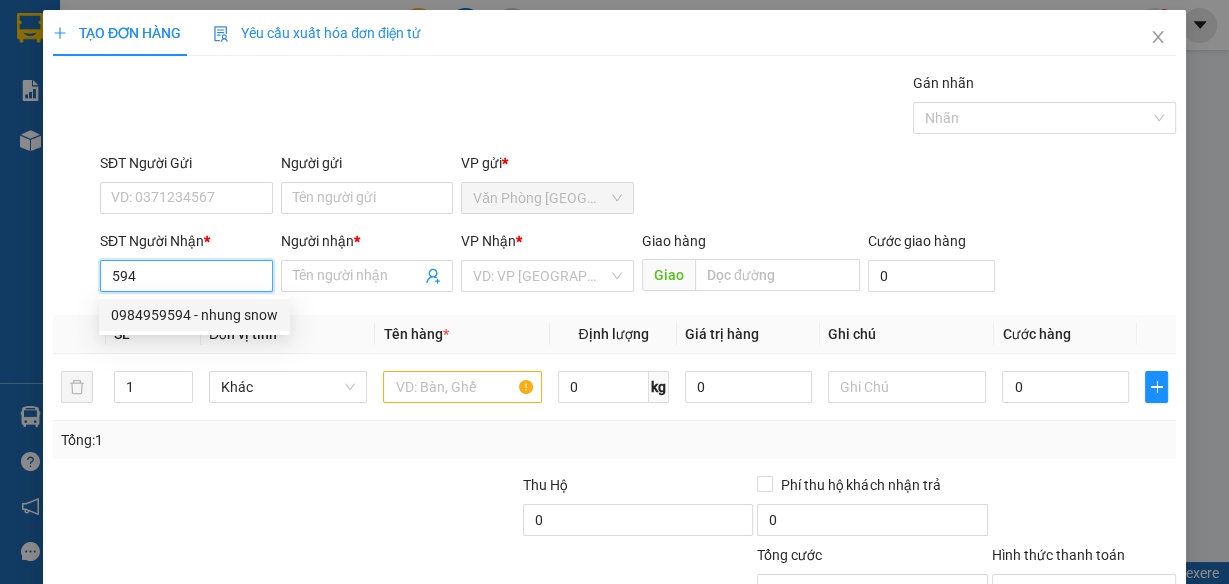 click on "0984959594 - nhung snow" at bounding box center [194, 315] 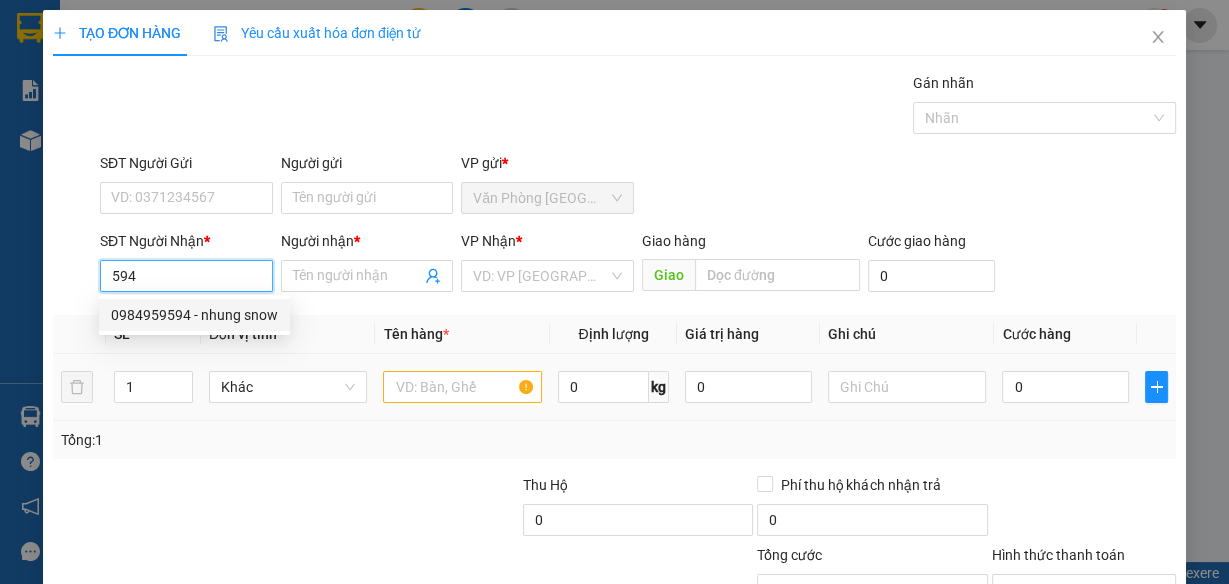 type on "0984959594" 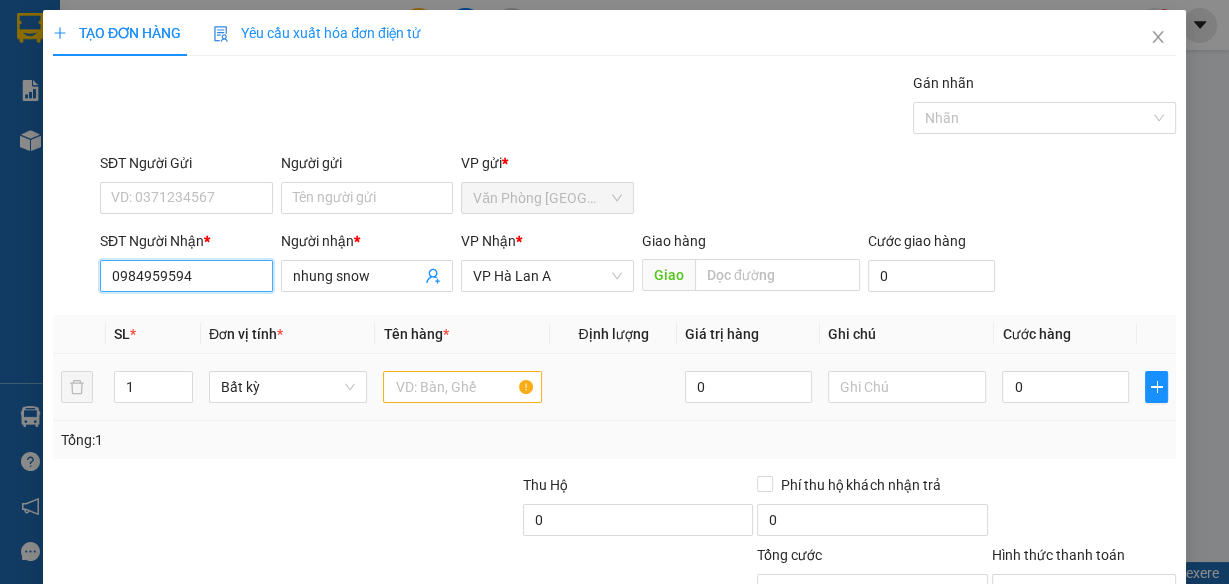 type on "0984959594" 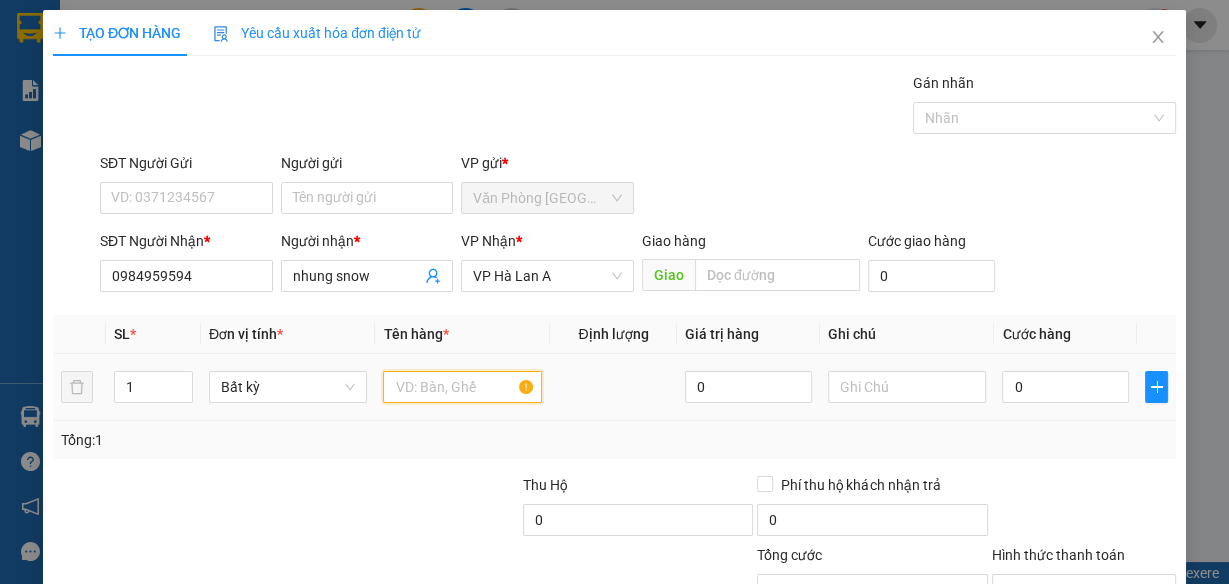click at bounding box center (462, 387) 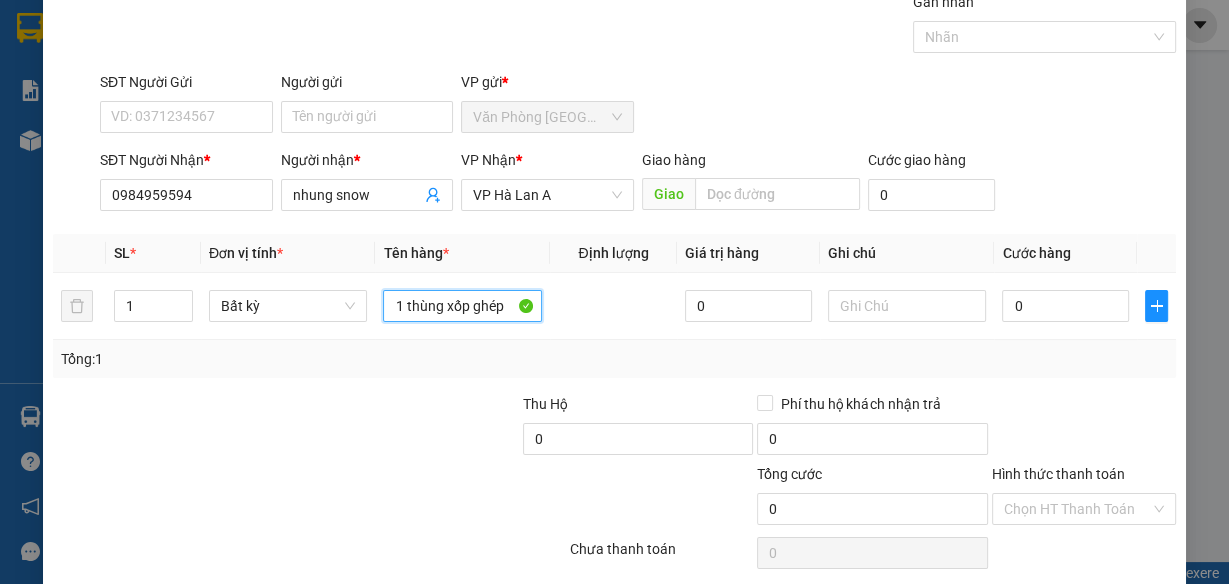 scroll, scrollTop: 153, scrollLeft: 0, axis: vertical 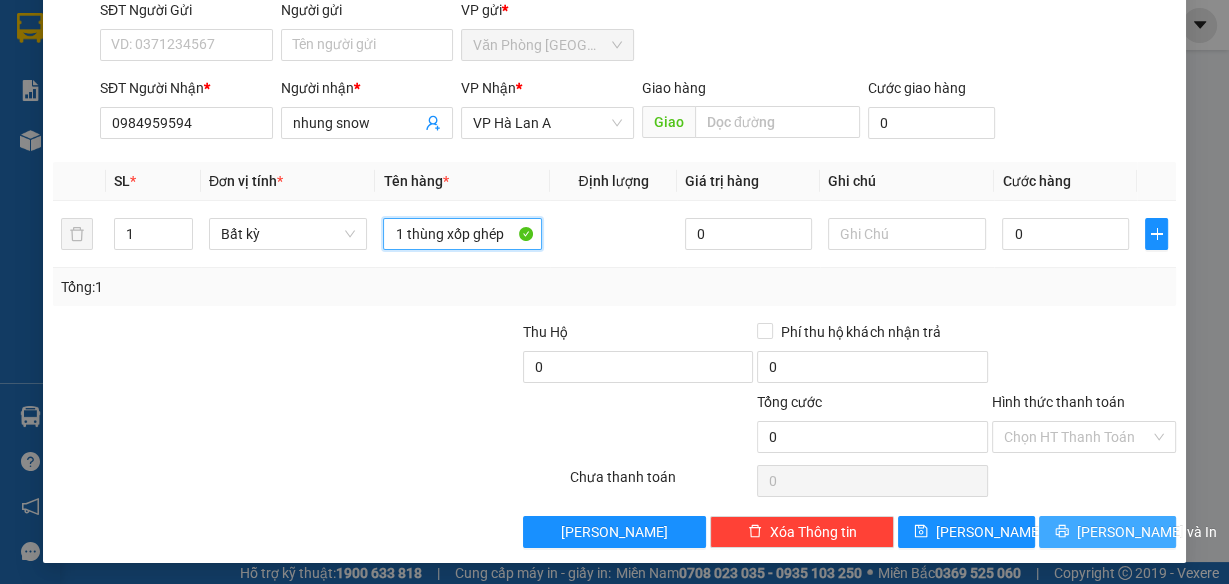 type on "1 thùng xốp ghép" 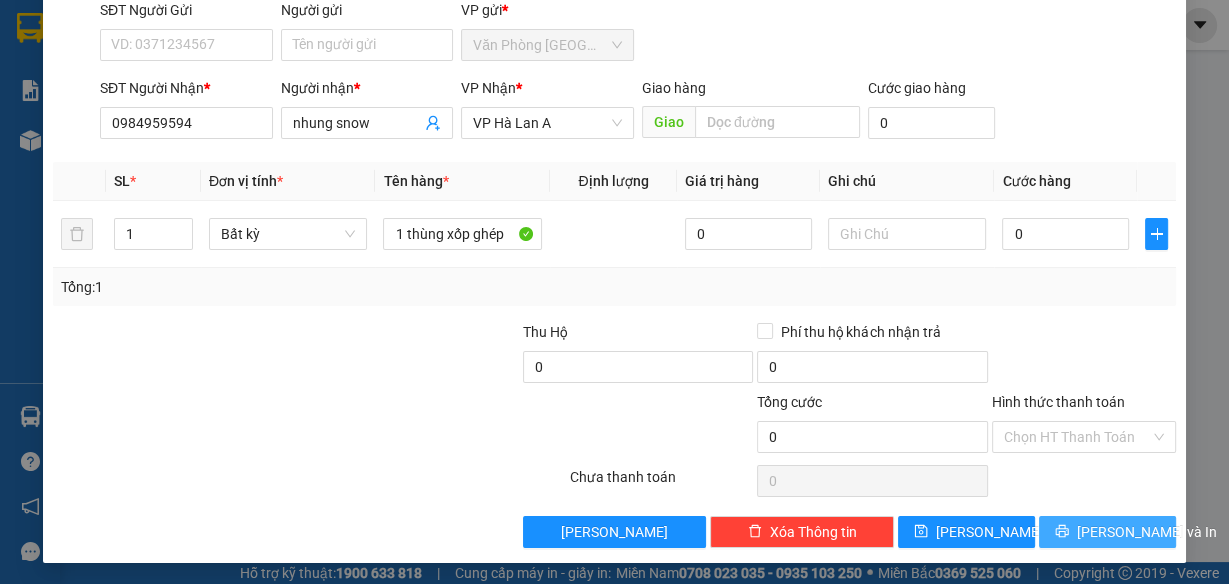 drag, startPoint x: 1056, startPoint y: 519, endPoint x: 1093, endPoint y: 458, distance: 71.34424 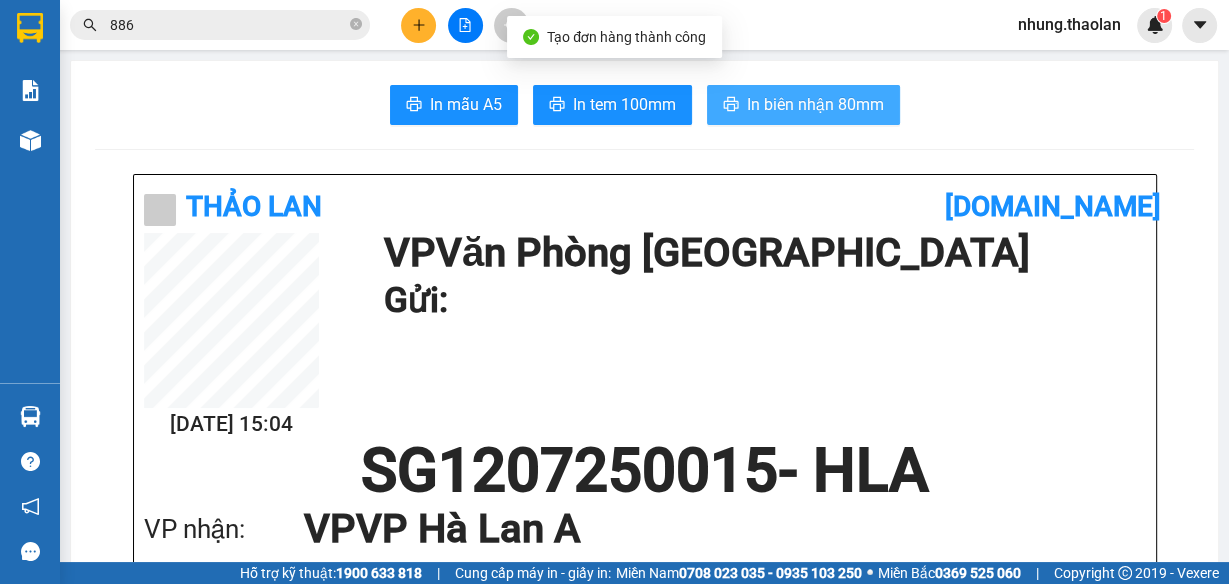 click on "In biên nhận 80mm" at bounding box center [803, 105] 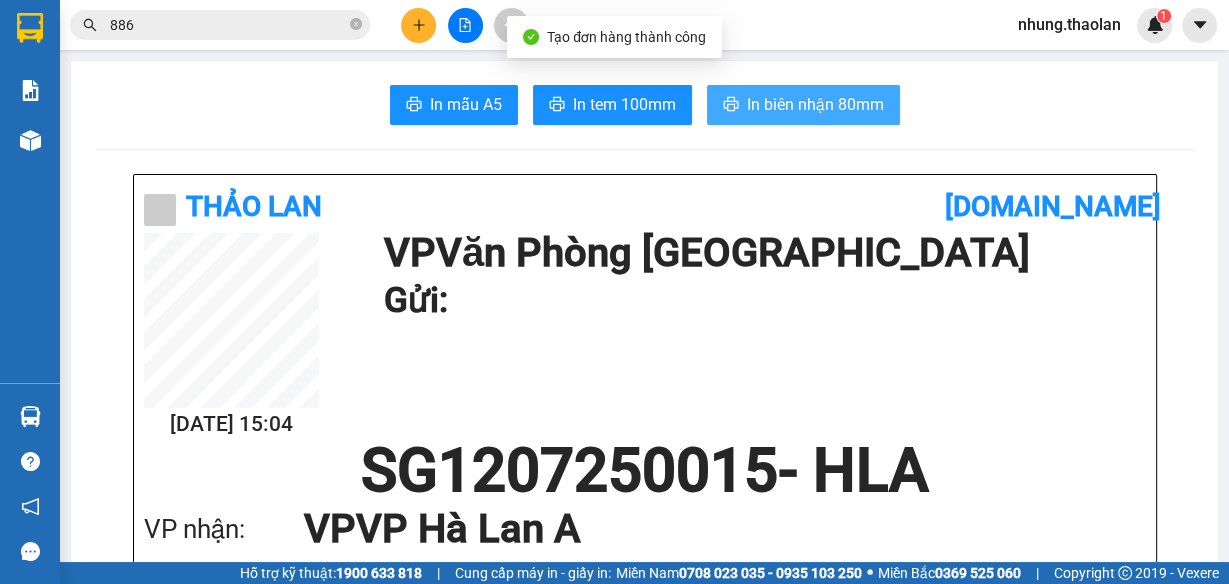 scroll, scrollTop: 0, scrollLeft: 0, axis: both 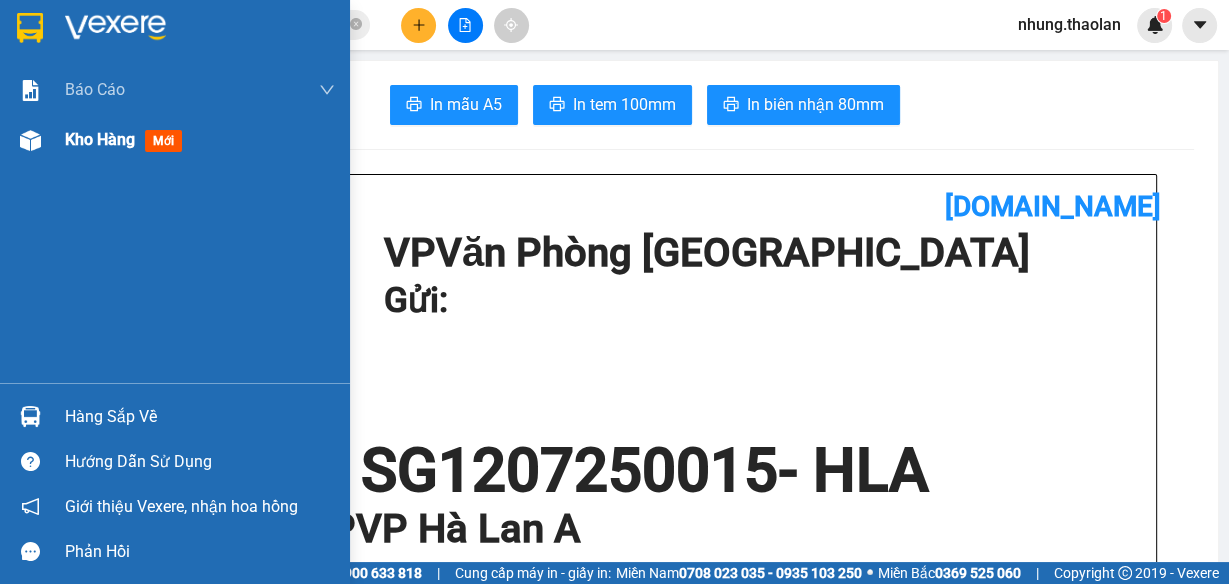click on "Kho hàng" at bounding box center (100, 139) 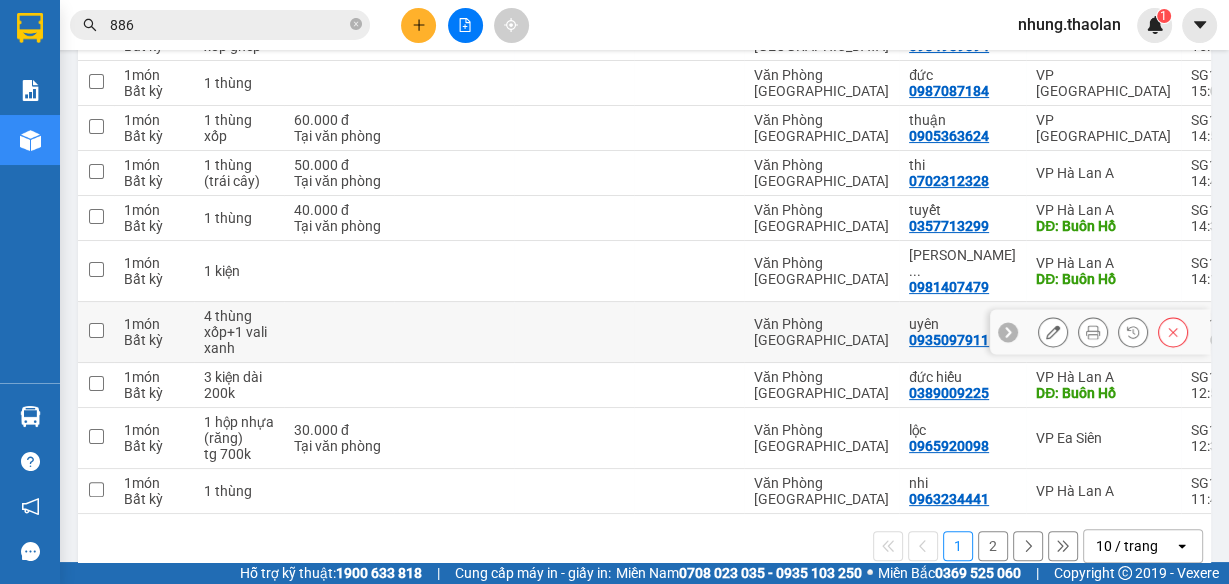 scroll, scrollTop: 320, scrollLeft: 0, axis: vertical 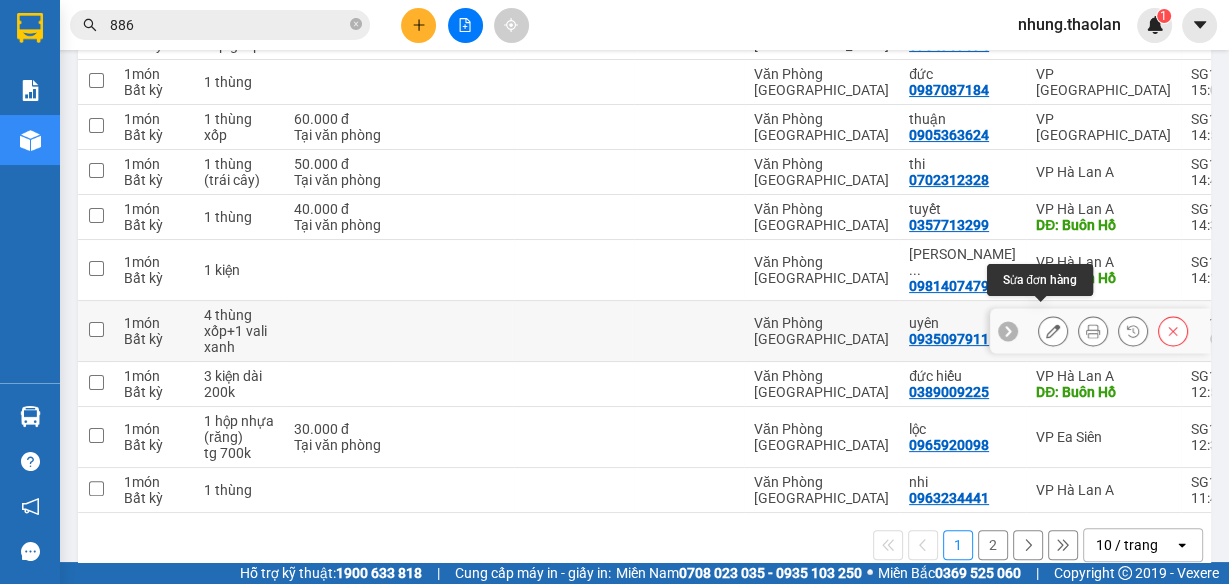 click 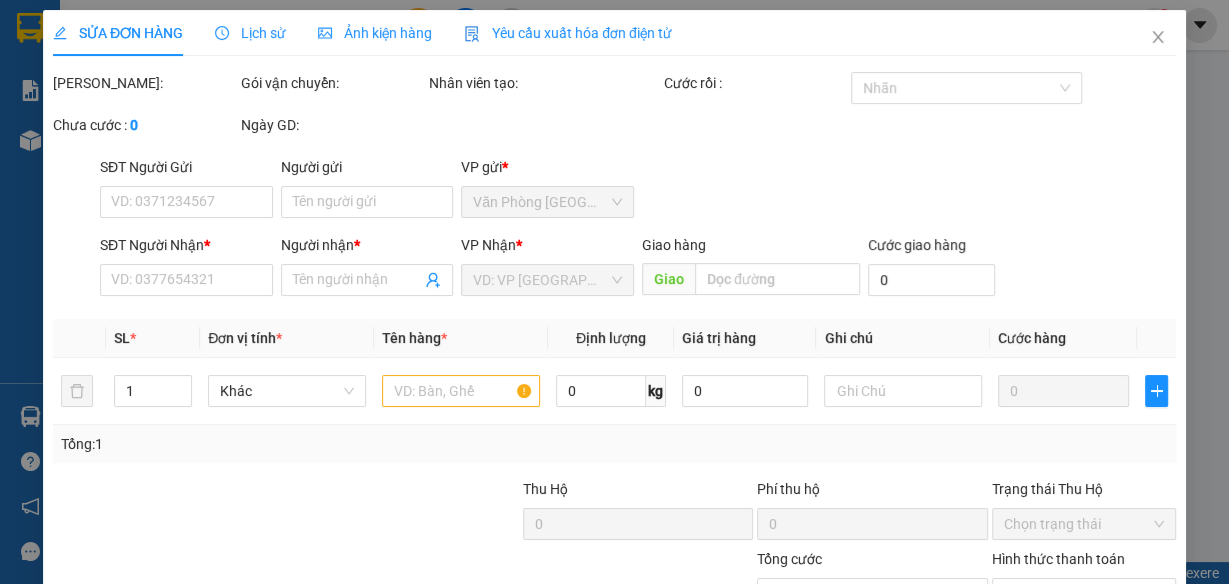 type on "0935097911" 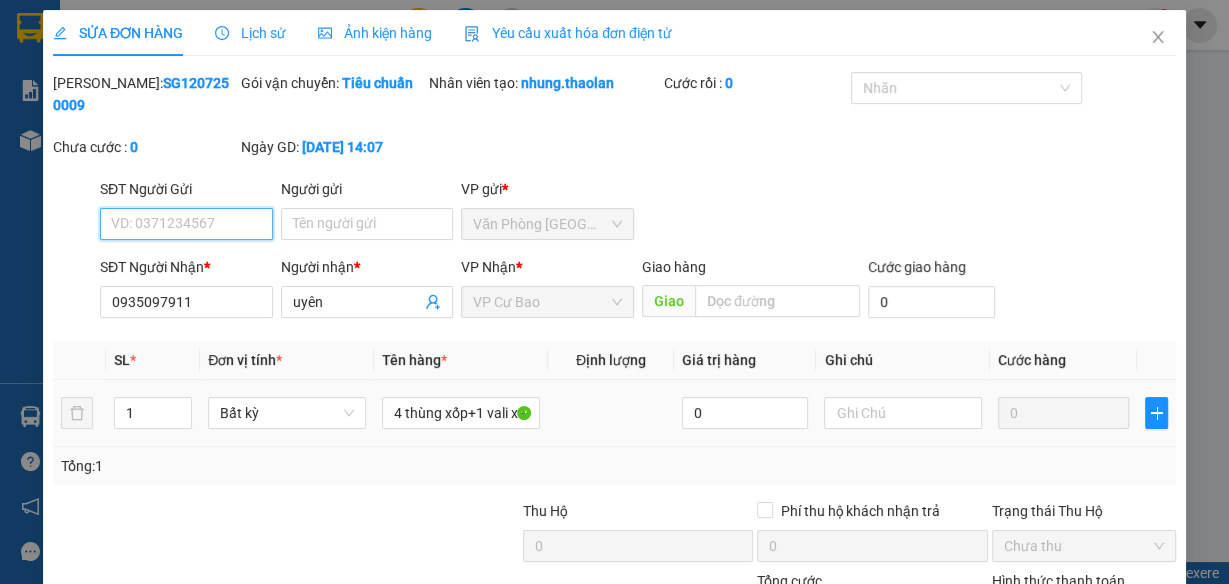 scroll, scrollTop: 0, scrollLeft: 0, axis: both 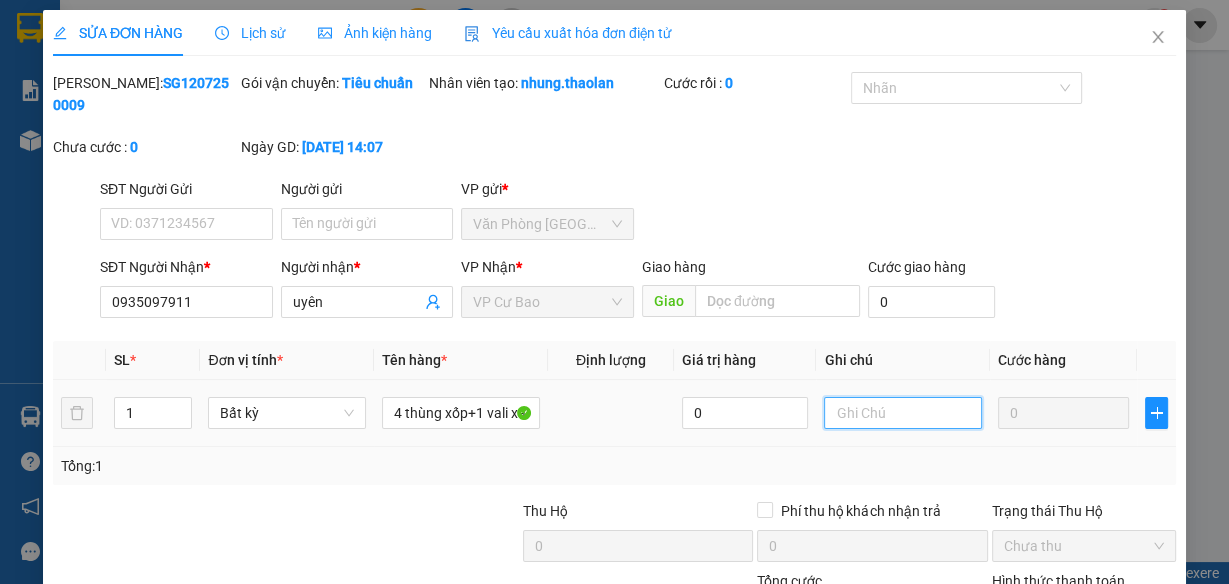 click at bounding box center (903, 413) 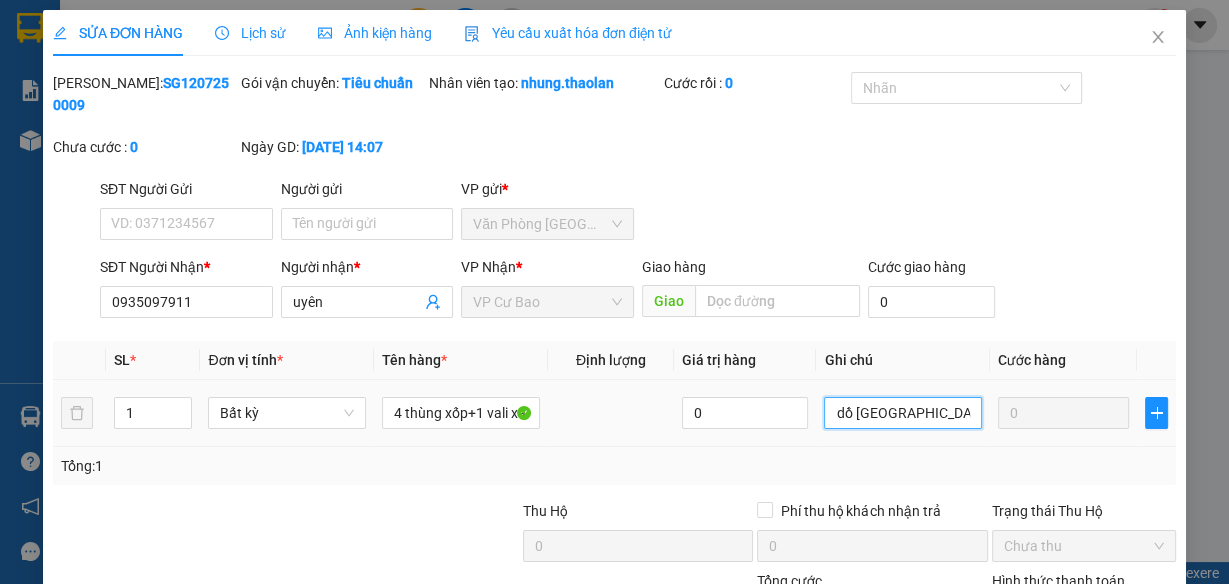 click on "dồ [GEOGRAPHIC_DATA]" at bounding box center [903, 413] 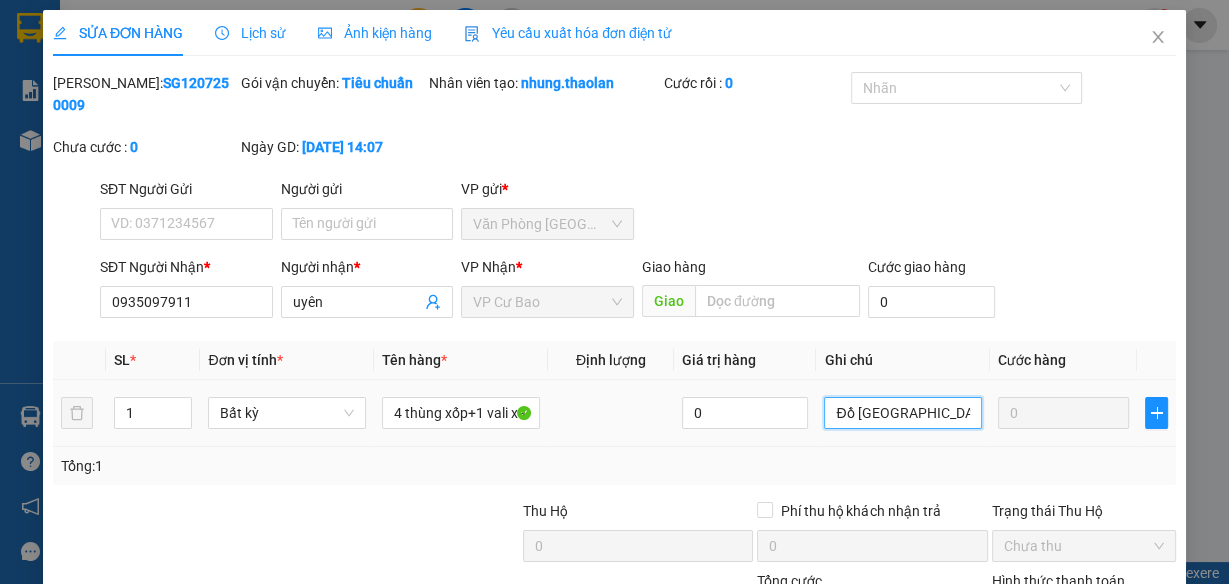 click on "Đồ [GEOGRAPHIC_DATA]" at bounding box center (903, 413) 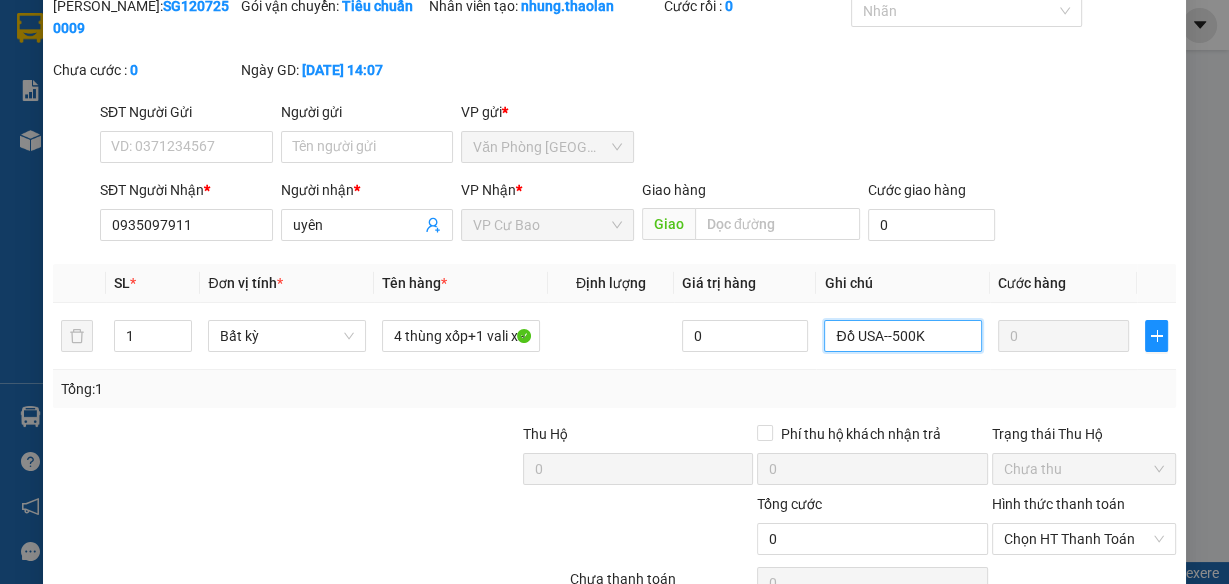 scroll, scrollTop: 181, scrollLeft: 0, axis: vertical 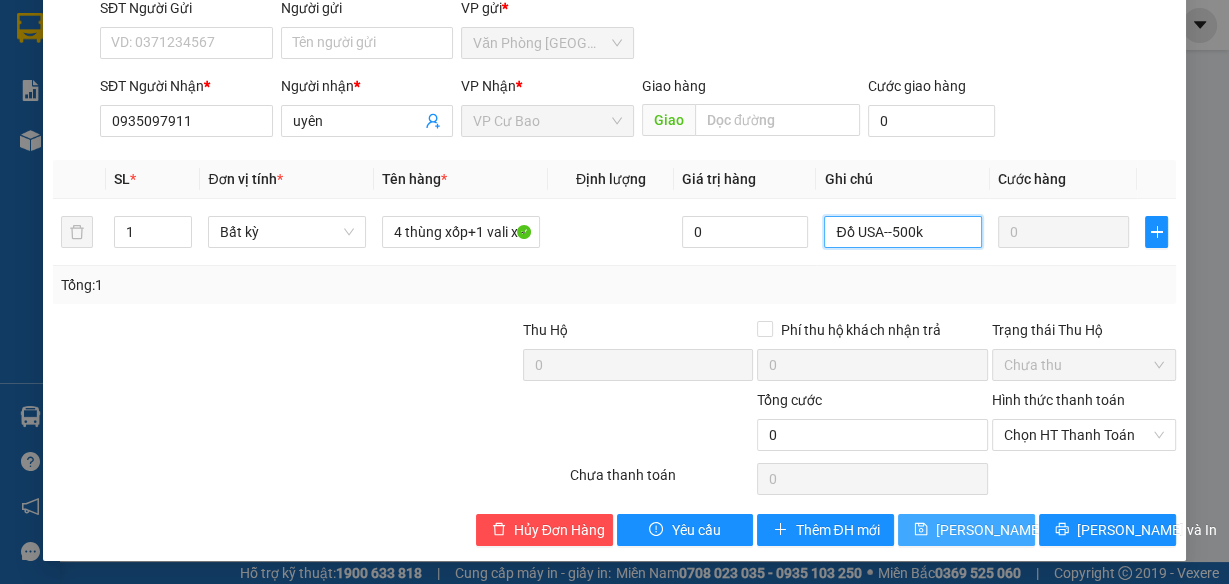 type on "Đồ USA--500k" 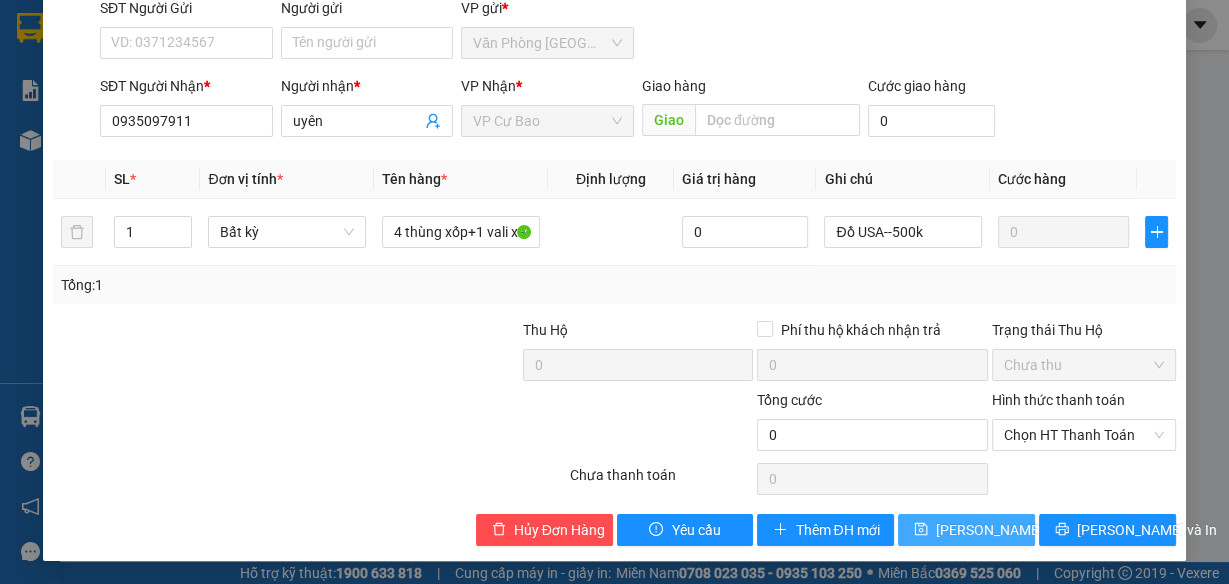 click on "[PERSON_NAME] thay đổi" at bounding box center (1016, 530) 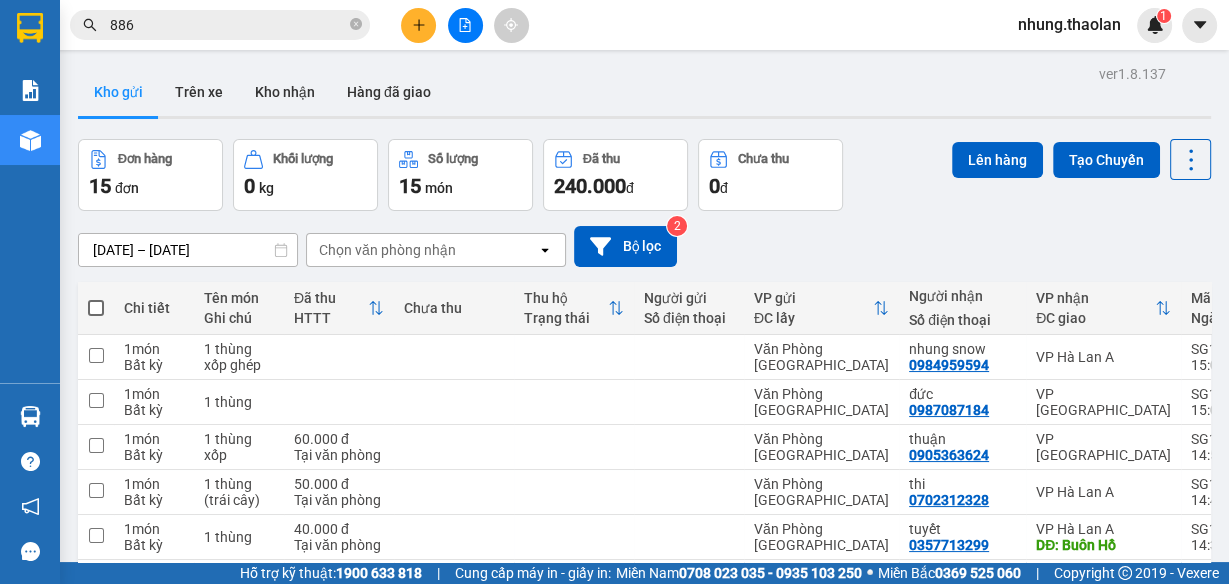 click 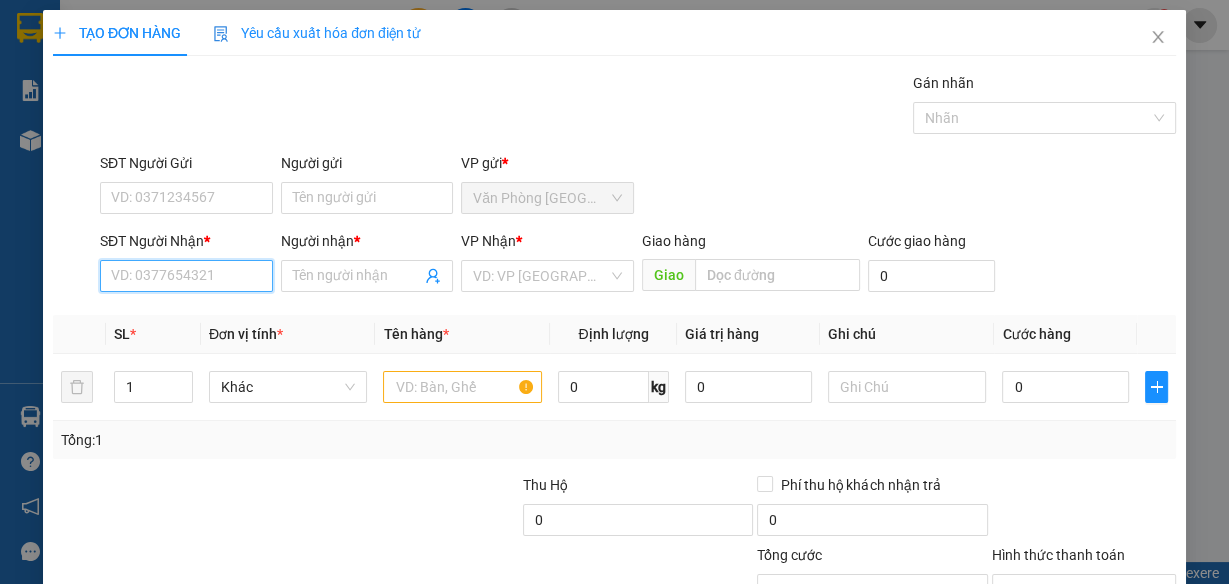 click on "SĐT Người Nhận  *" at bounding box center (186, 276) 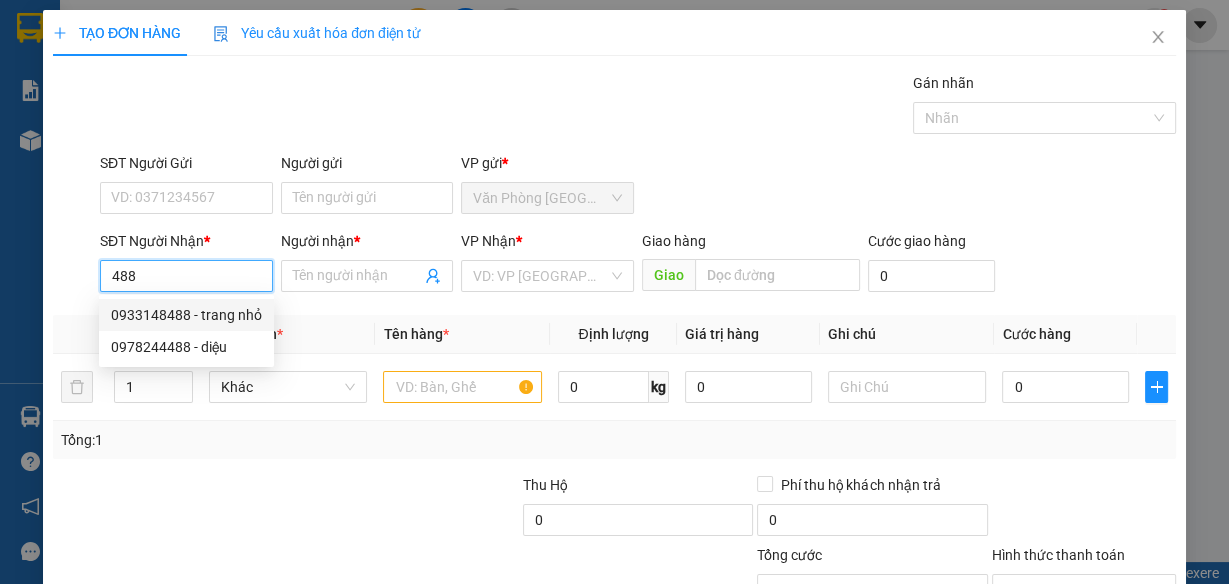 drag, startPoint x: 234, startPoint y: 315, endPoint x: 321, endPoint y: 351, distance: 94.15413 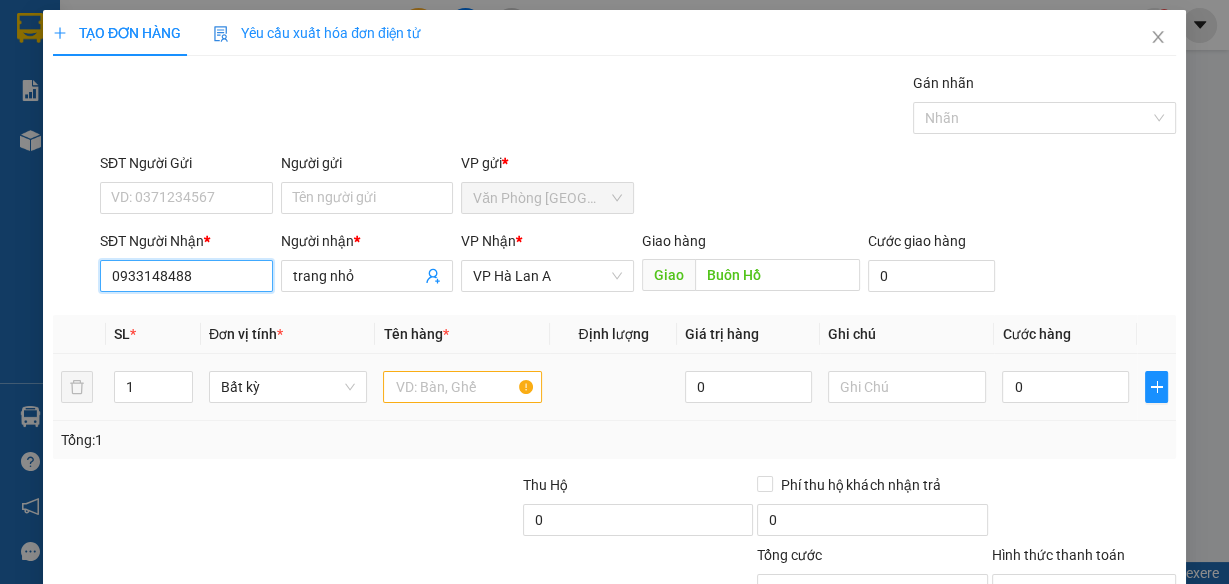 type on "0933148488" 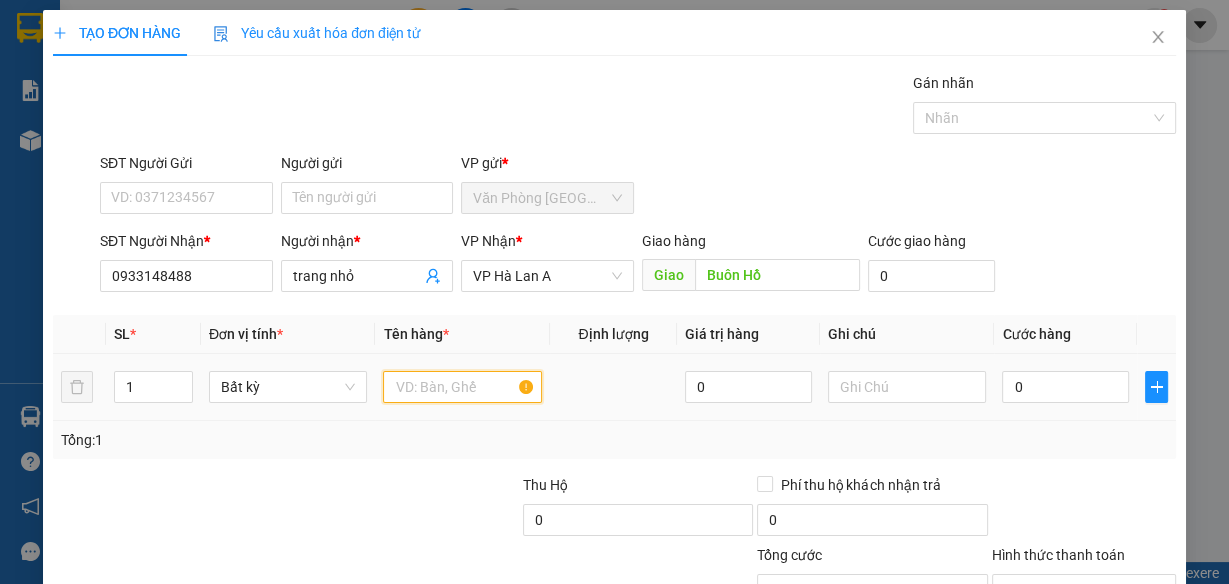 click at bounding box center [462, 387] 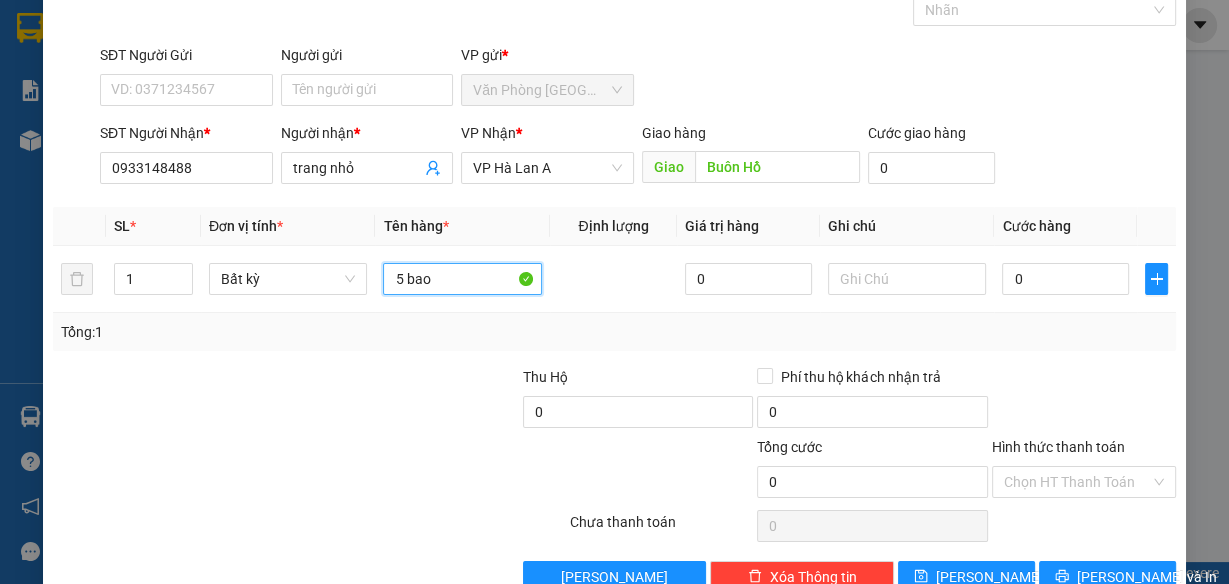 scroll, scrollTop: 153, scrollLeft: 0, axis: vertical 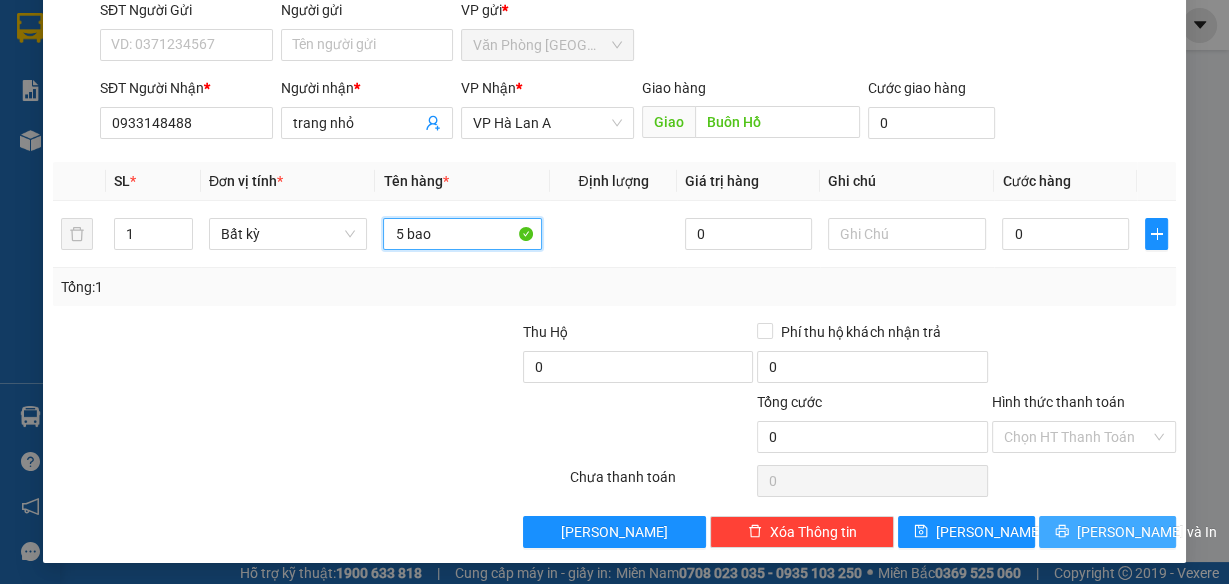 type on "5 bao" 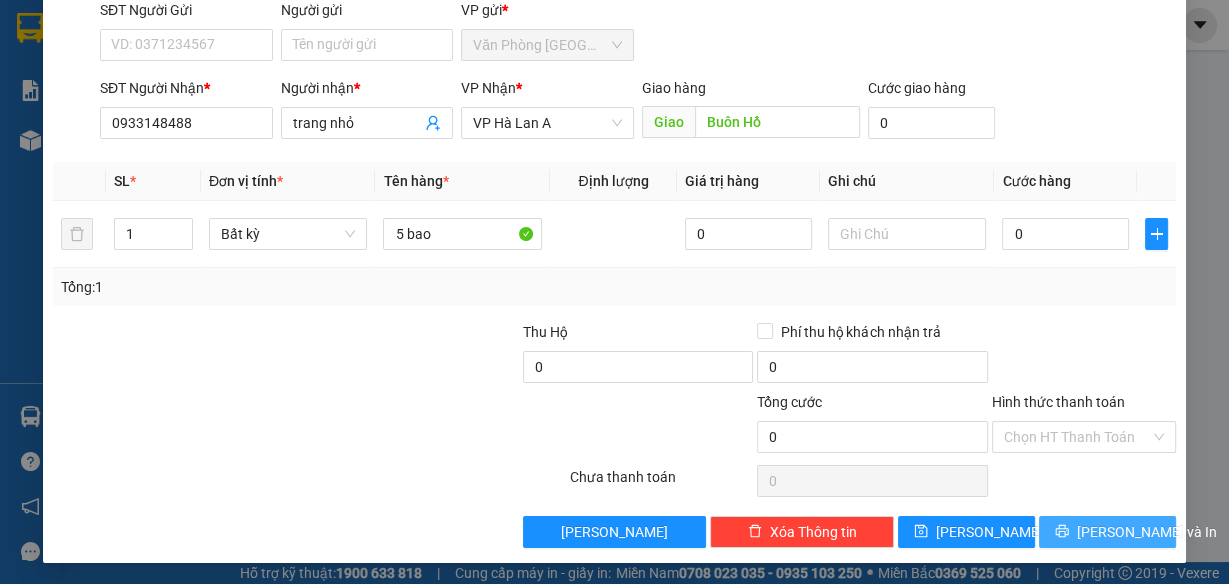 click on "[PERSON_NAME] và In" at bounding box center [1147, 532] 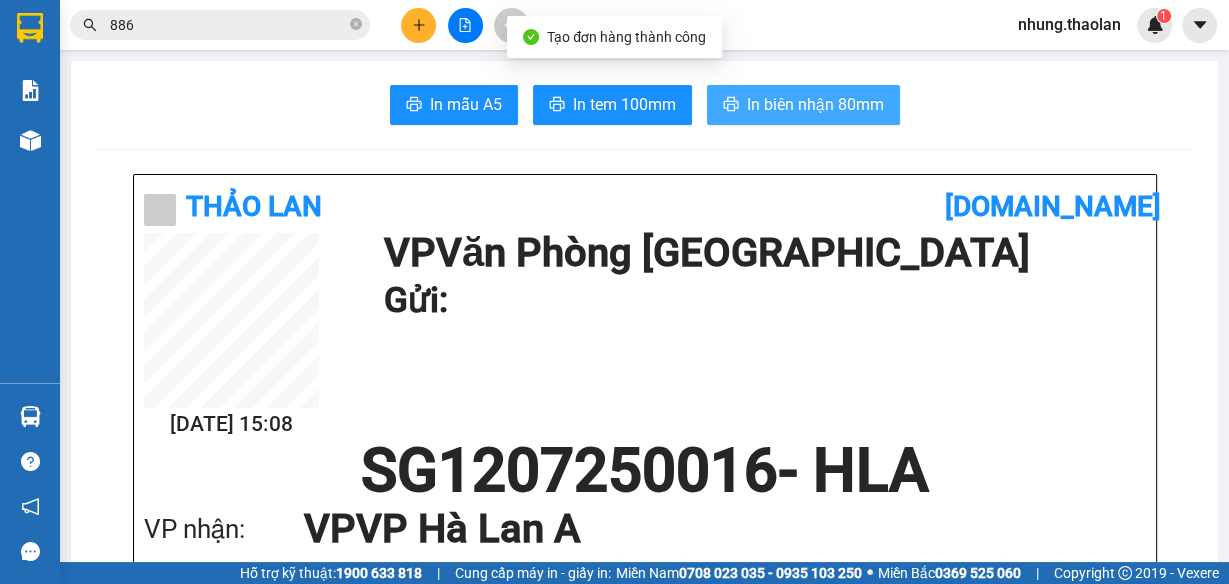 click on "In biên nhận 80mm" at bounding box center (815, 104) 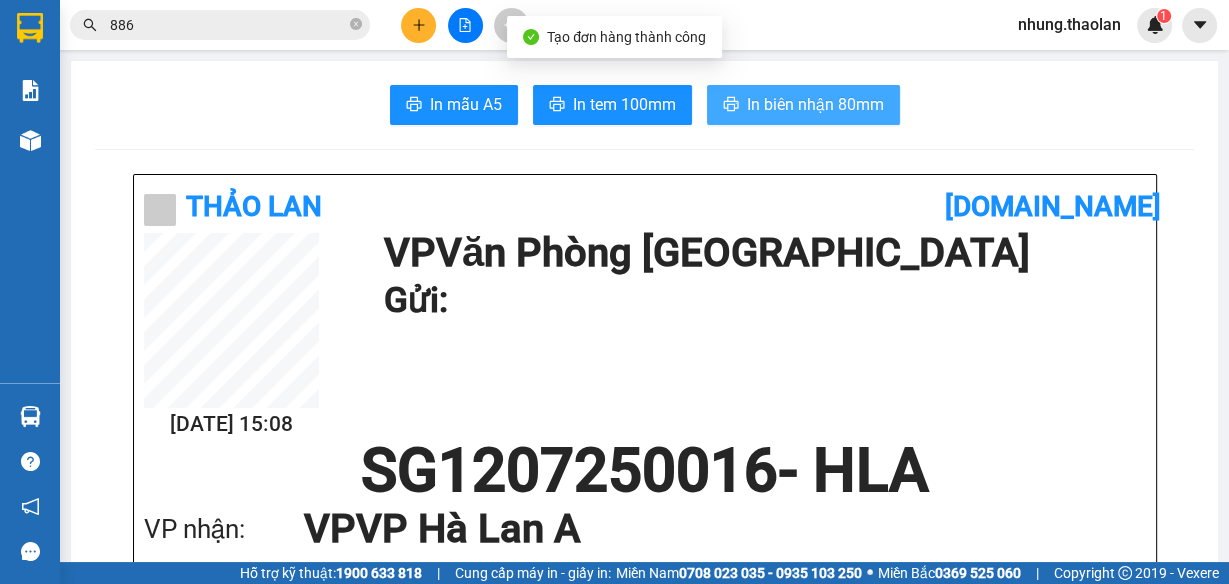 scroll, scrollTop: 0, scrollLeft: 0, axis: both 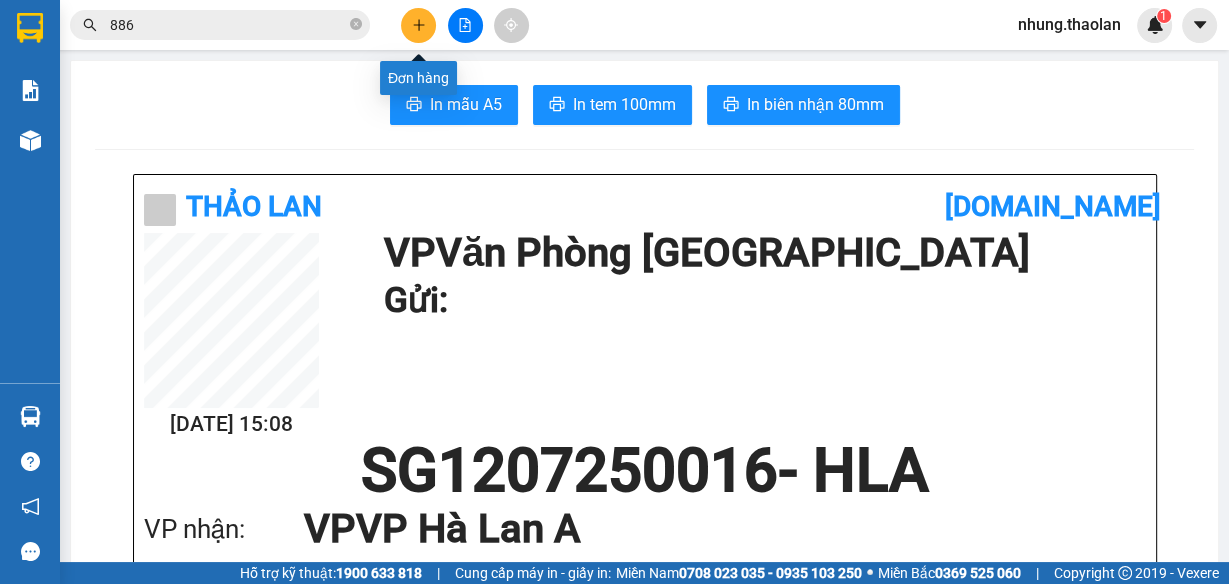 click 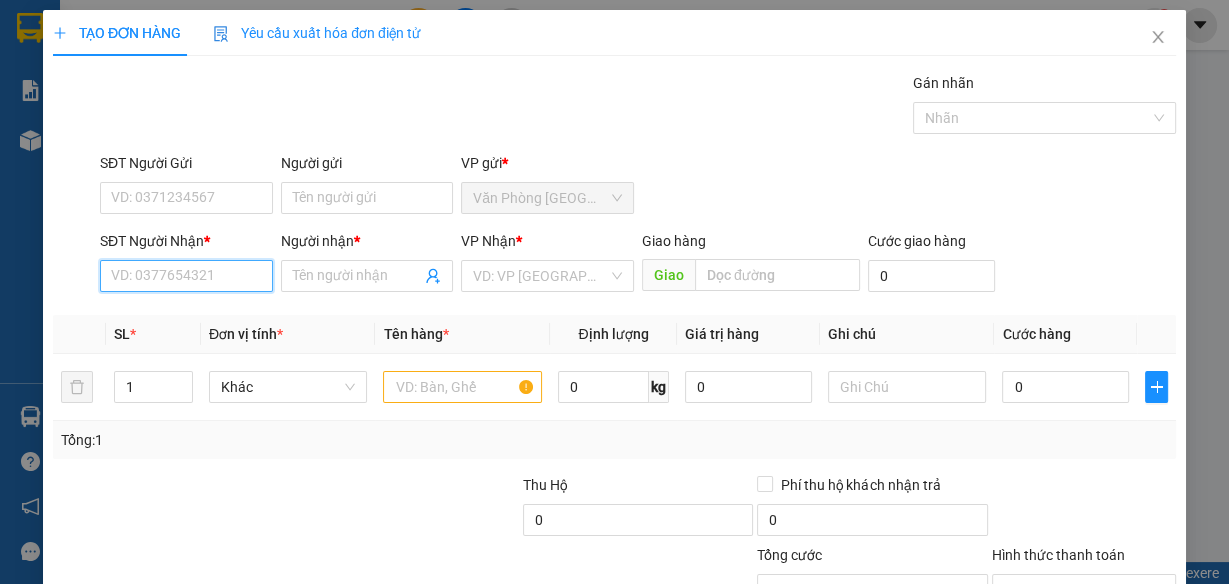 click on "SĐT Người Nhận  *" at bounding box center [186, 276] 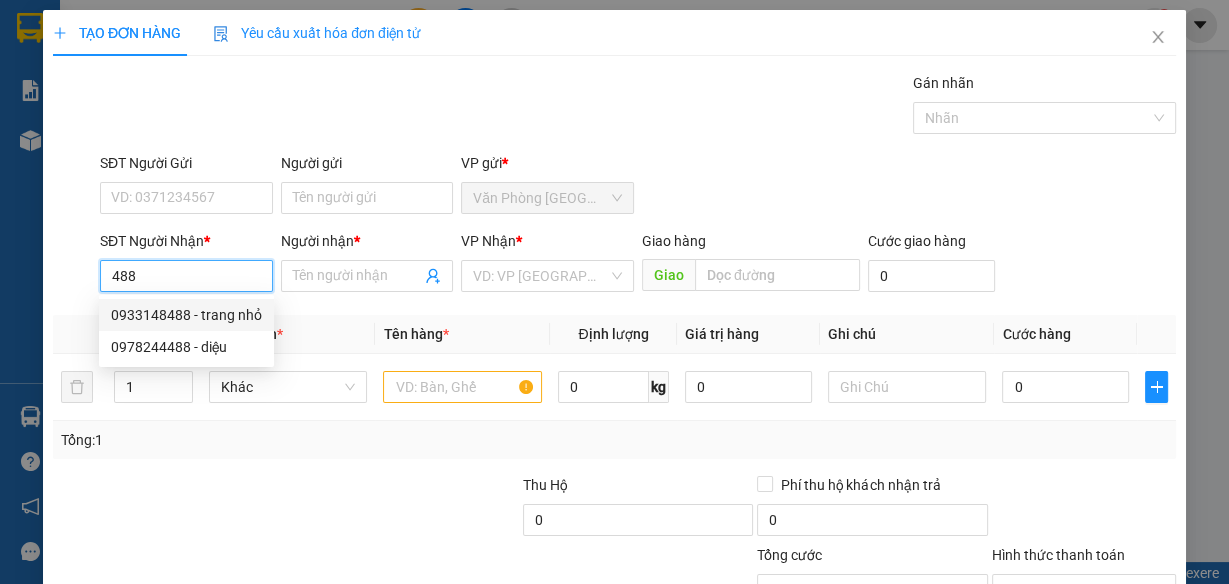 drag, startPoint x: 257, startPoint y: 311, endPoint x: 304, endPoint y: 326, distance: 49.335587 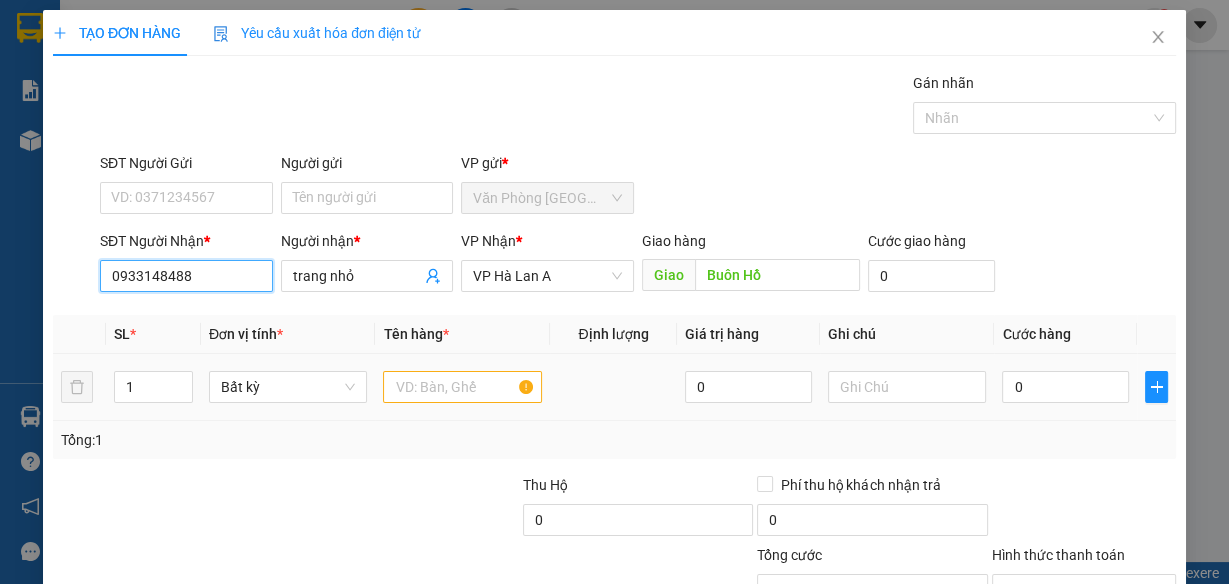 type on "0933148488" 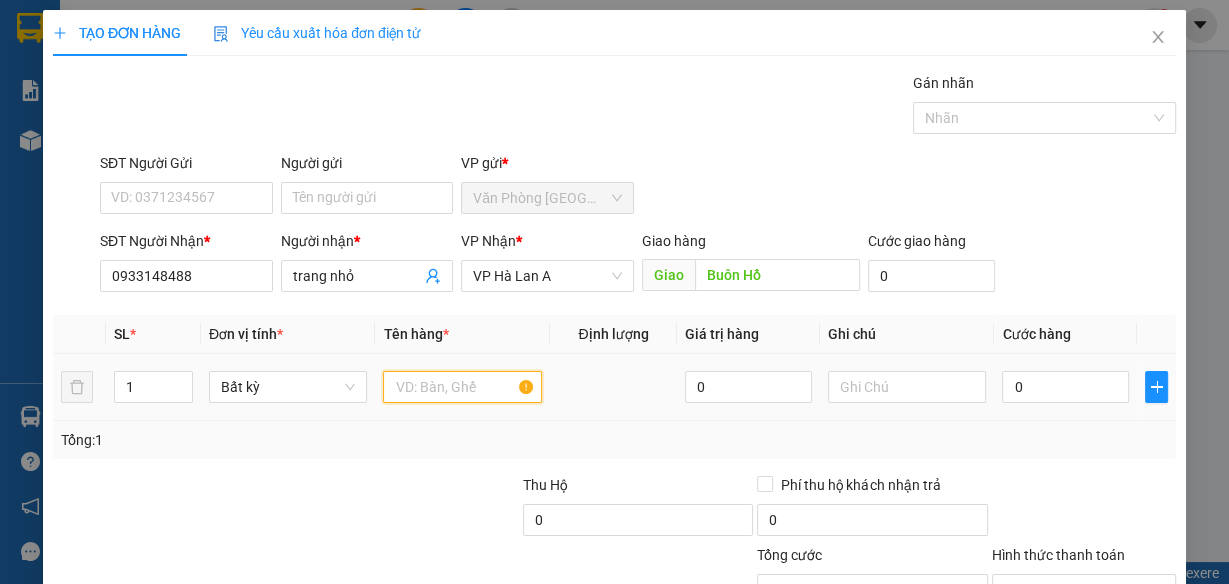 click at bounding box center [462, 387] 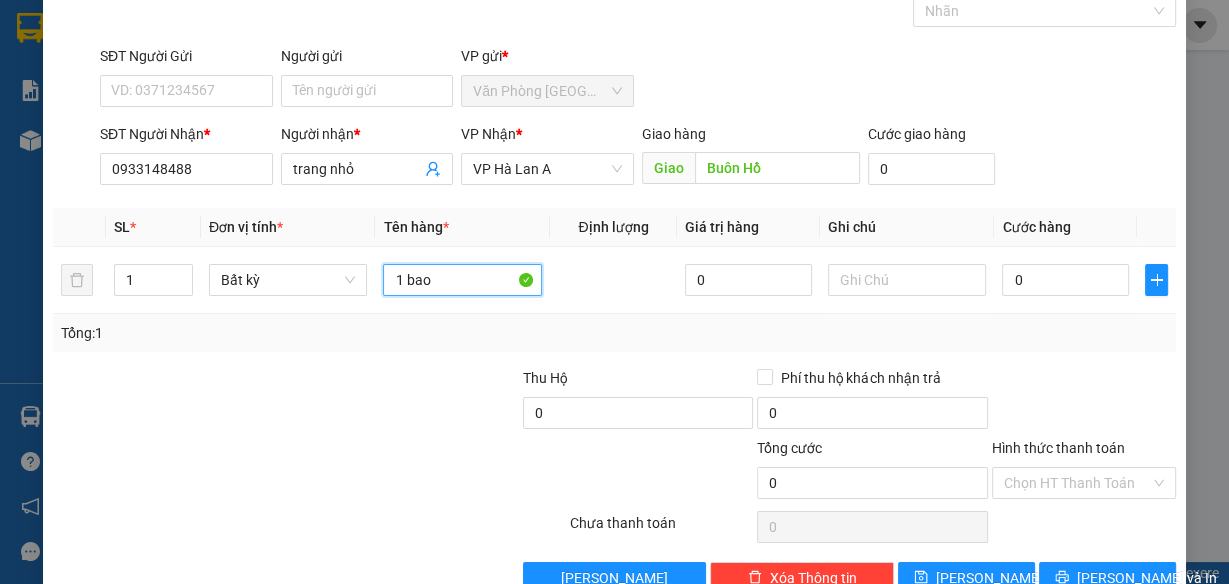 scroll, scrollTop: 153, scrollLeft: 0, axis: vertical 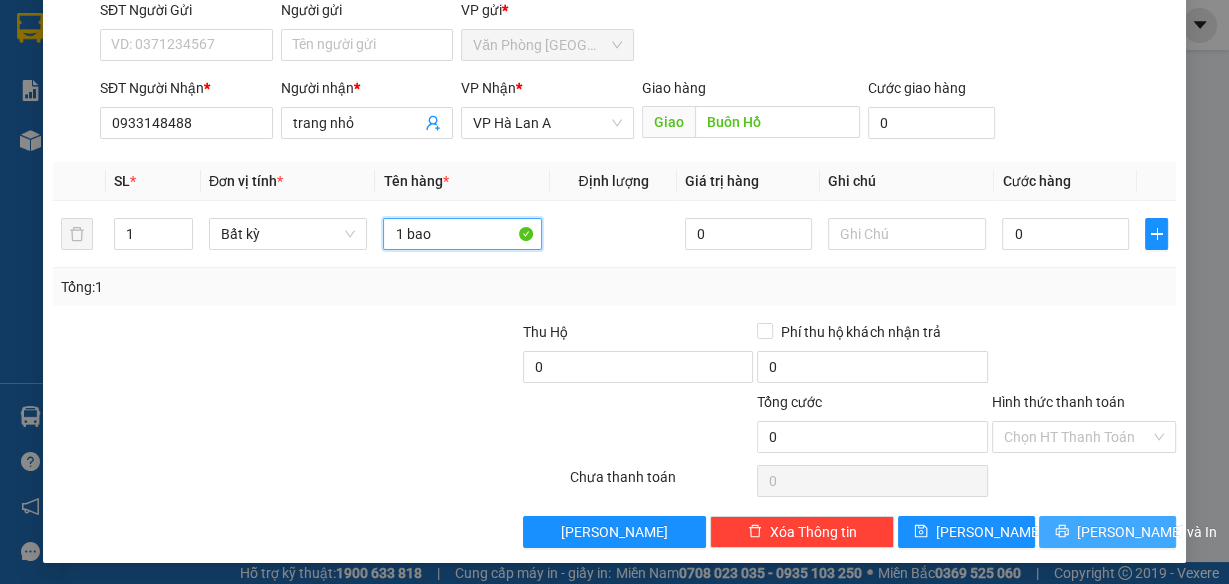 type on "1 bao" 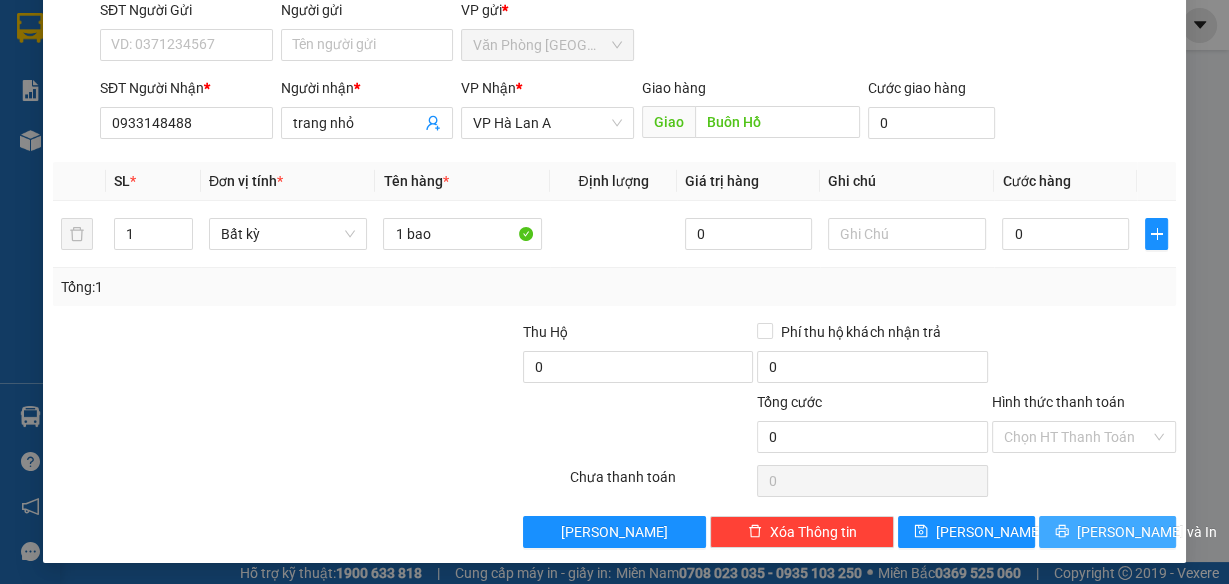 click on "[PERSON_NAME] và In" at bounding box center [1147, 532] 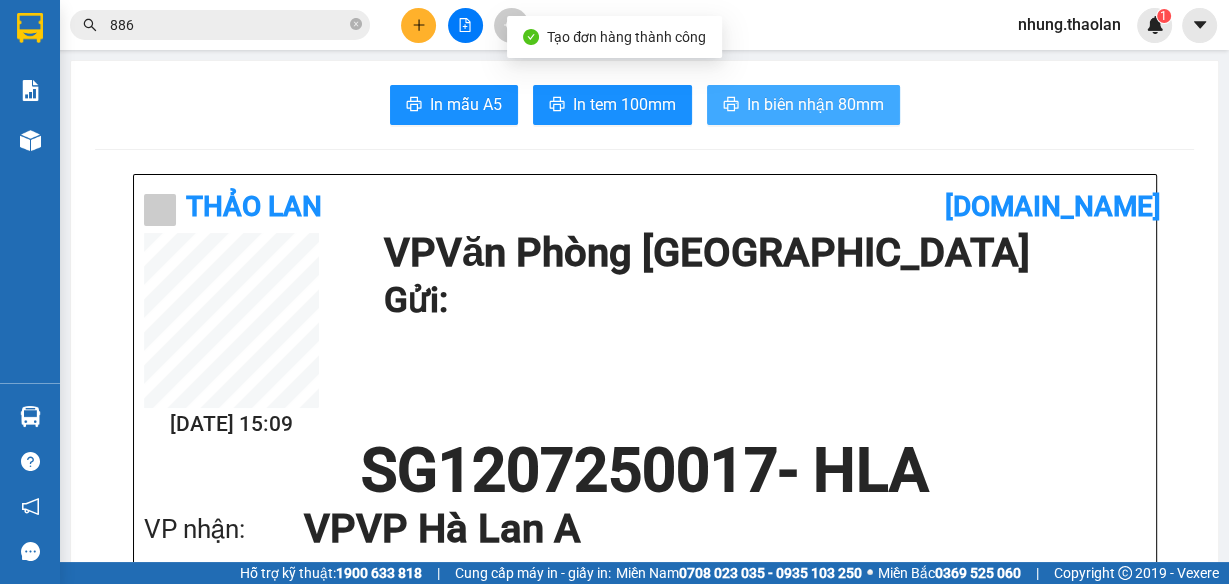 click on "In biên nhận 80mm" at bounding box center [815, 104] 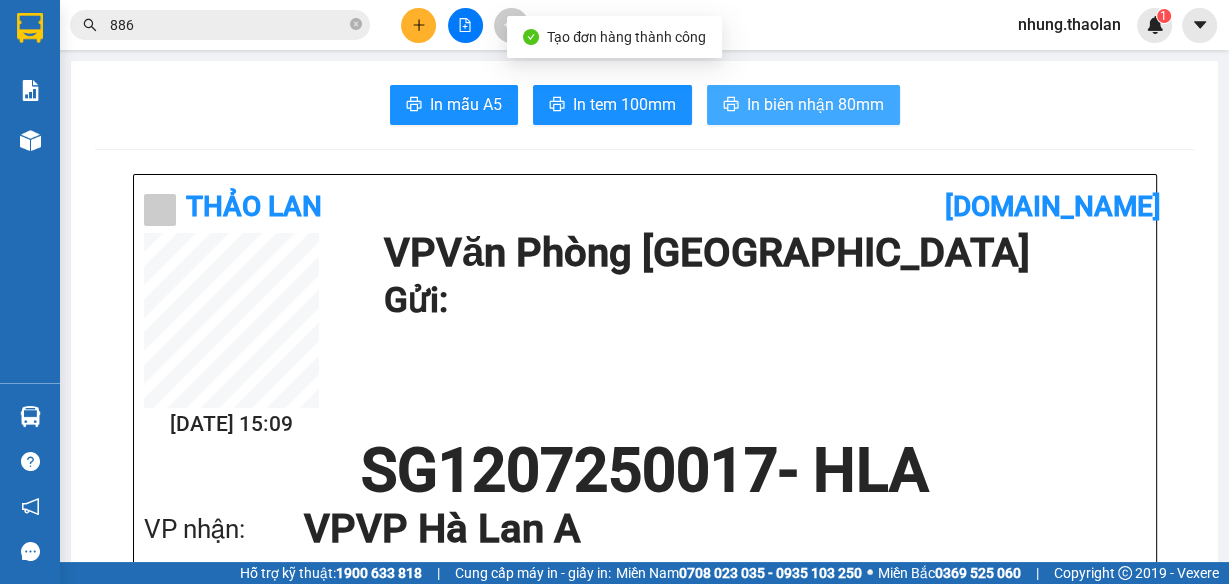 scroll, scrollTop: 0, scrollLeft: 0, axis: both 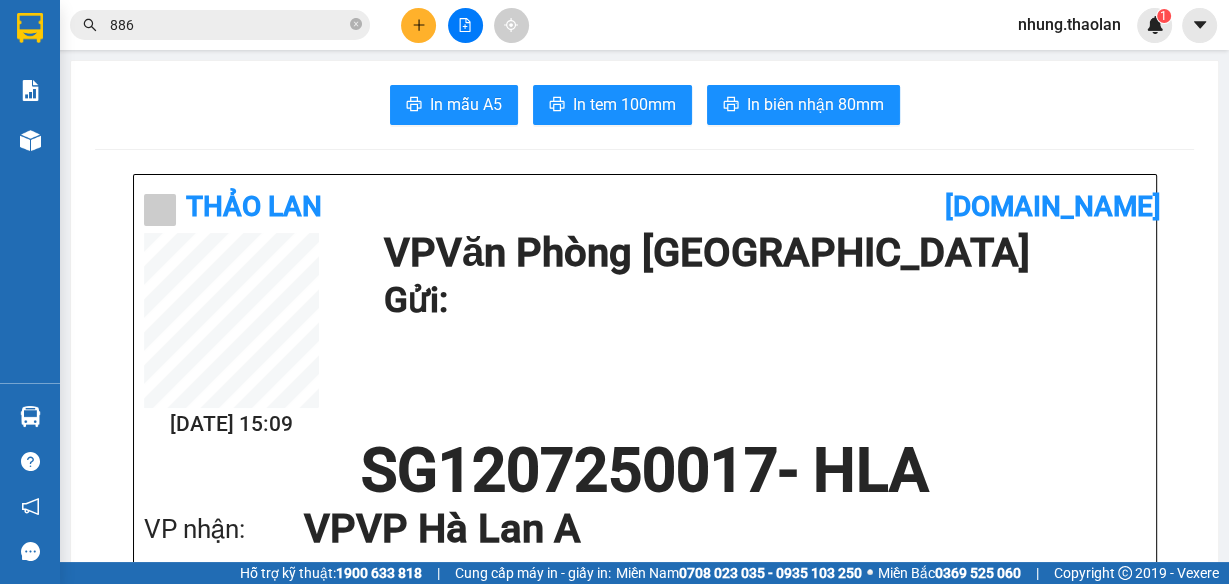 click at bounding box center [418, 25] 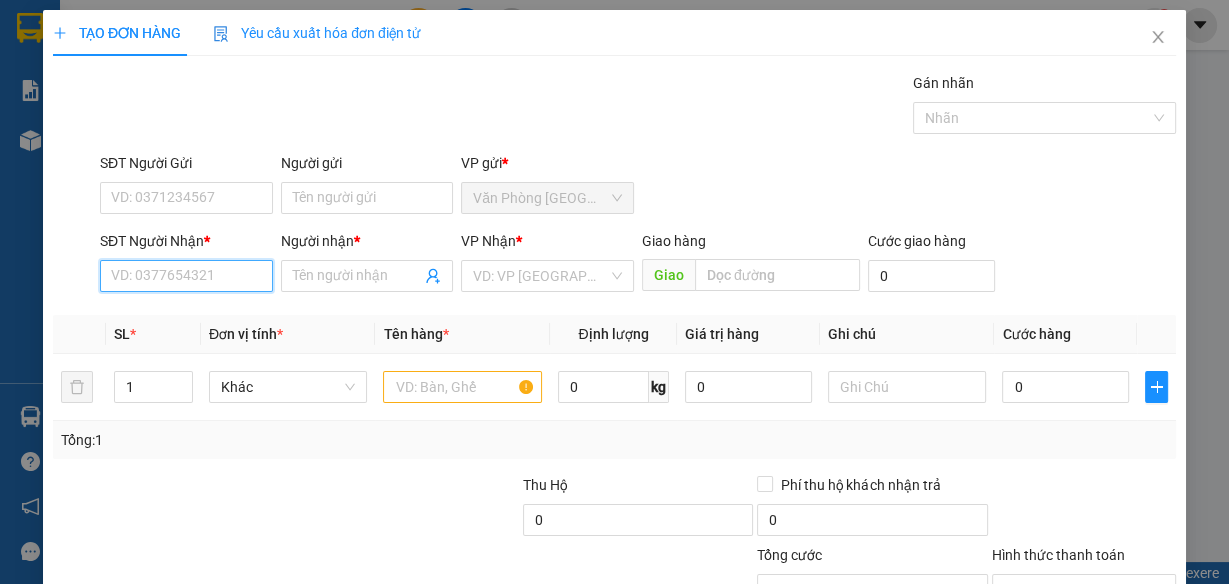 click on "SĐT Người Nhận  *" at bounding box center (186, 276) 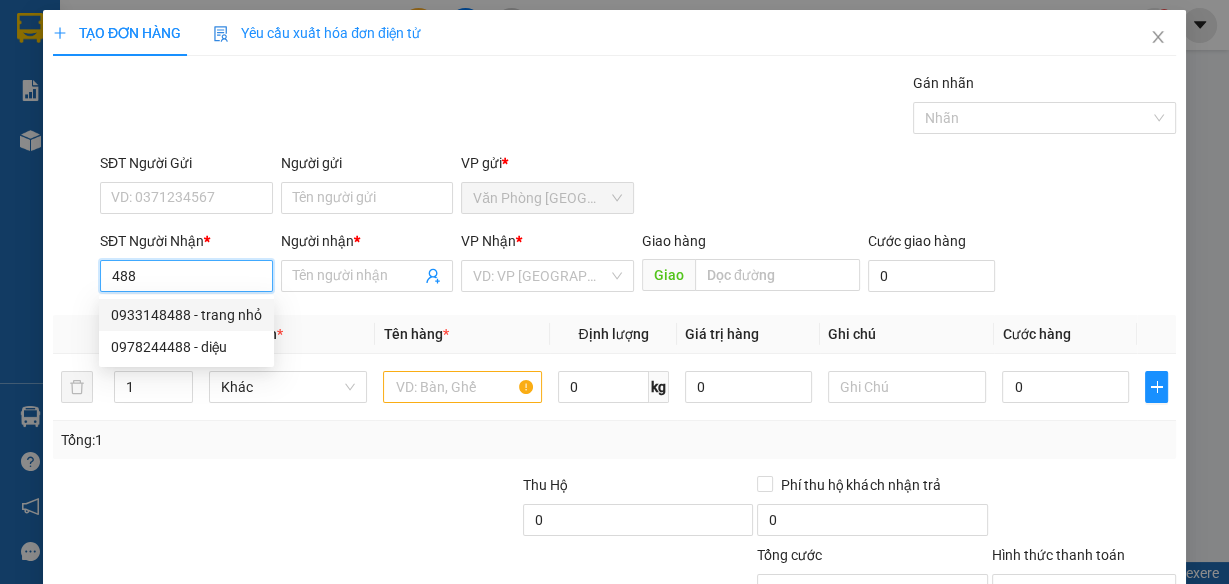 click on "0933148488 - trang nhỏ" at bounding box center (186, 315) 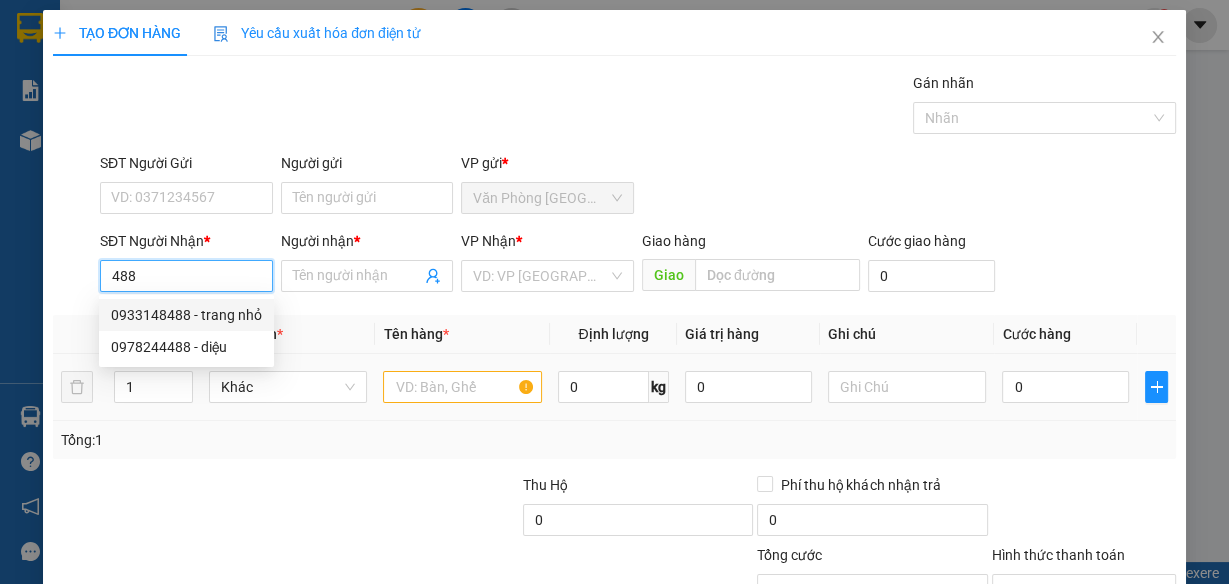 type on "0933148488" 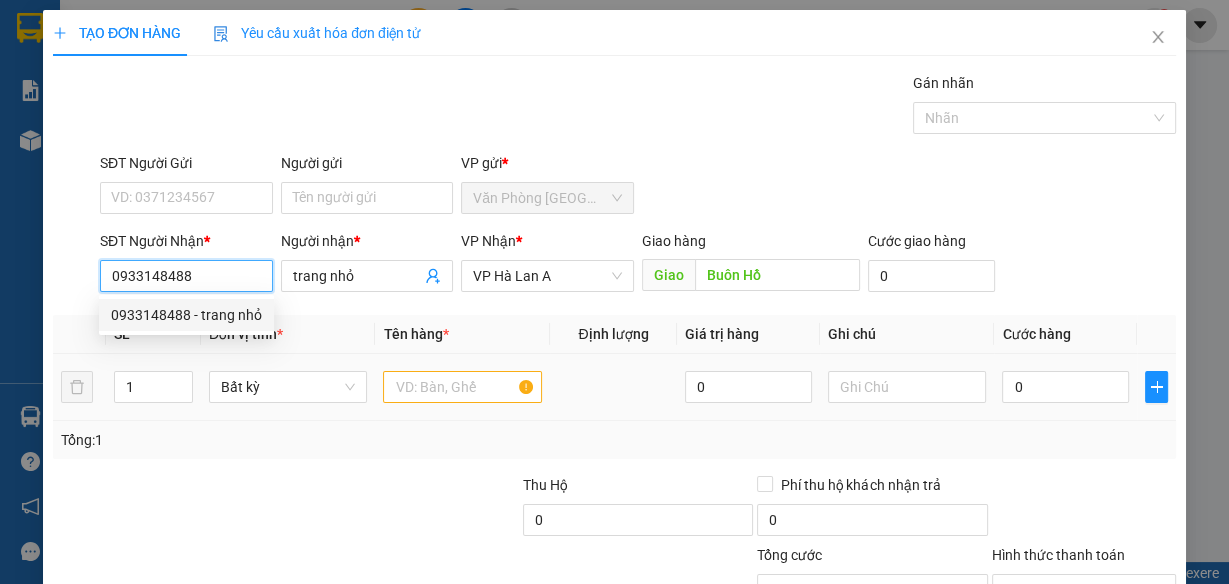 type on "0933148488" 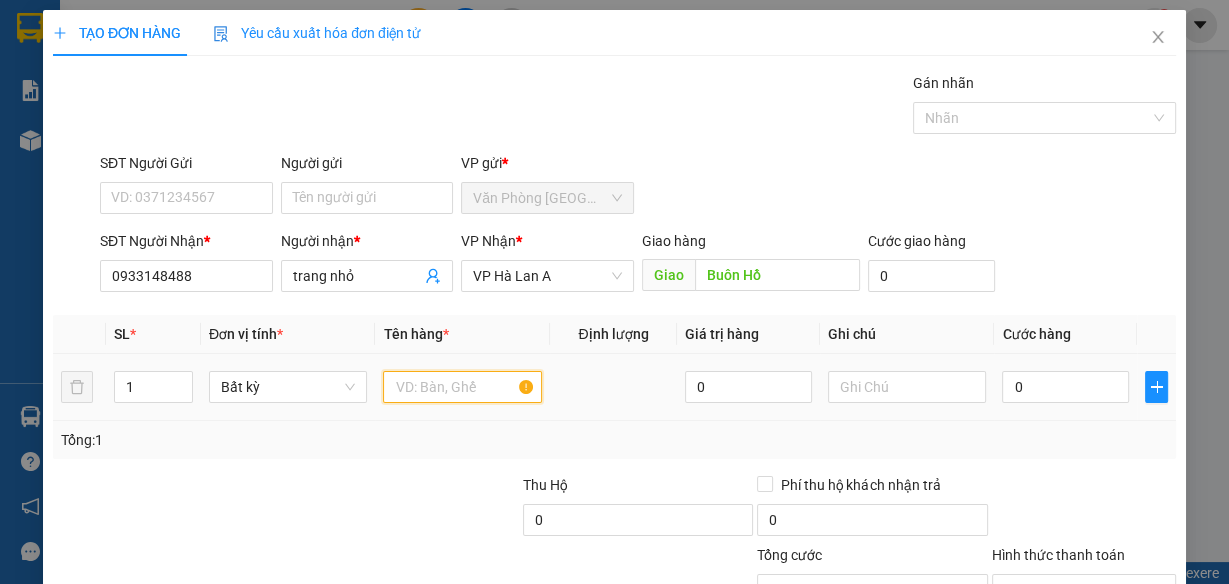 click at bounding box center [462, 387] 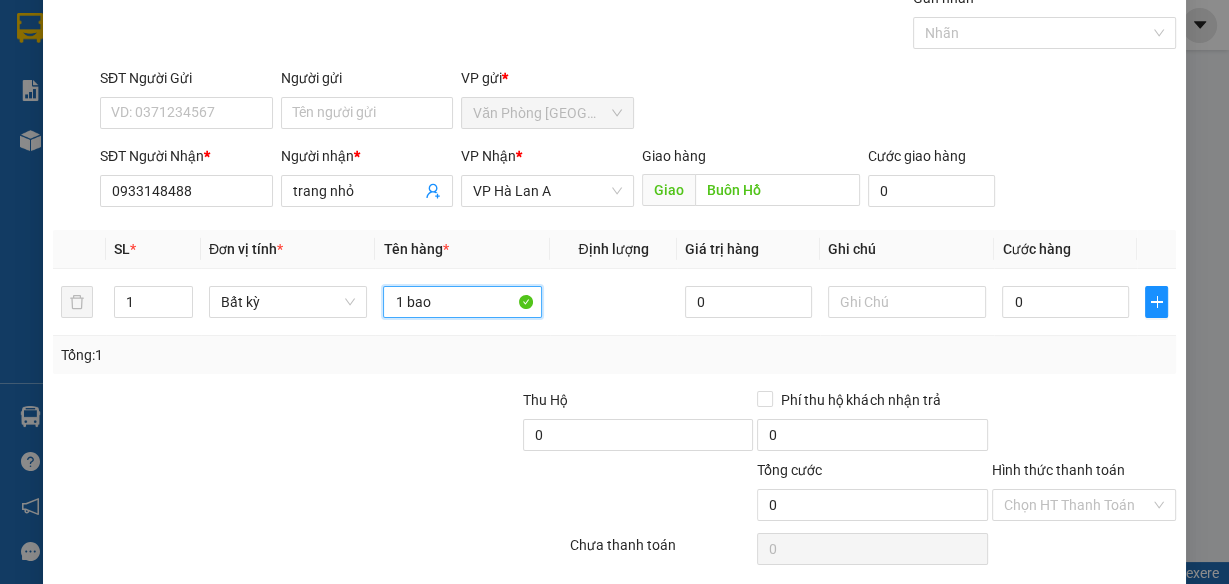 scroll, scrollTop: 153, scrollLeft: 0, axis: vertical 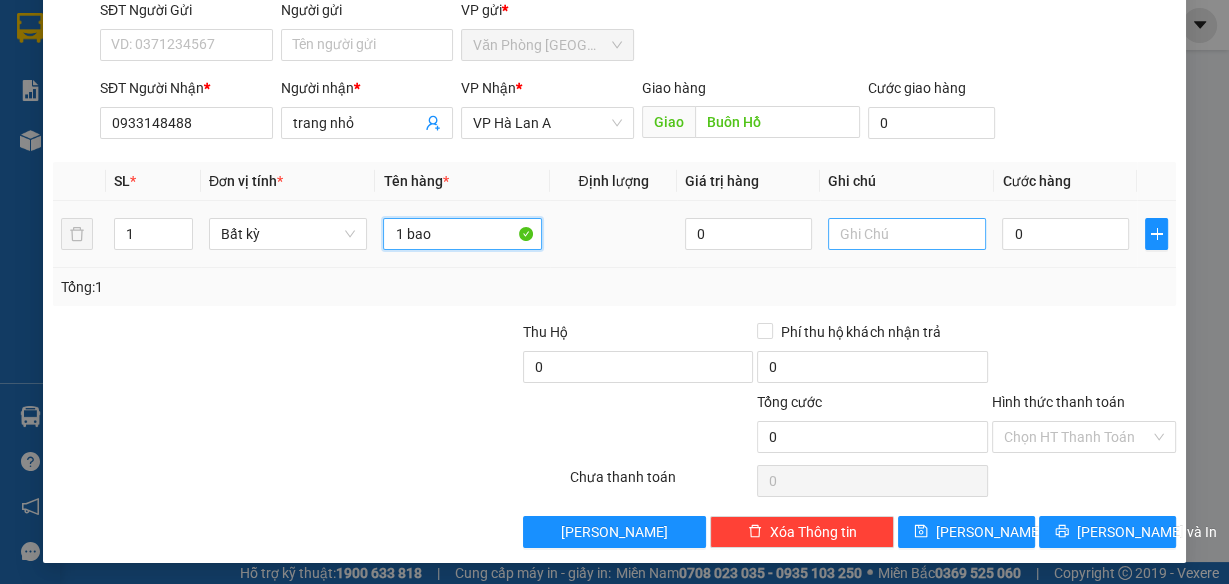 type on "1 bao" 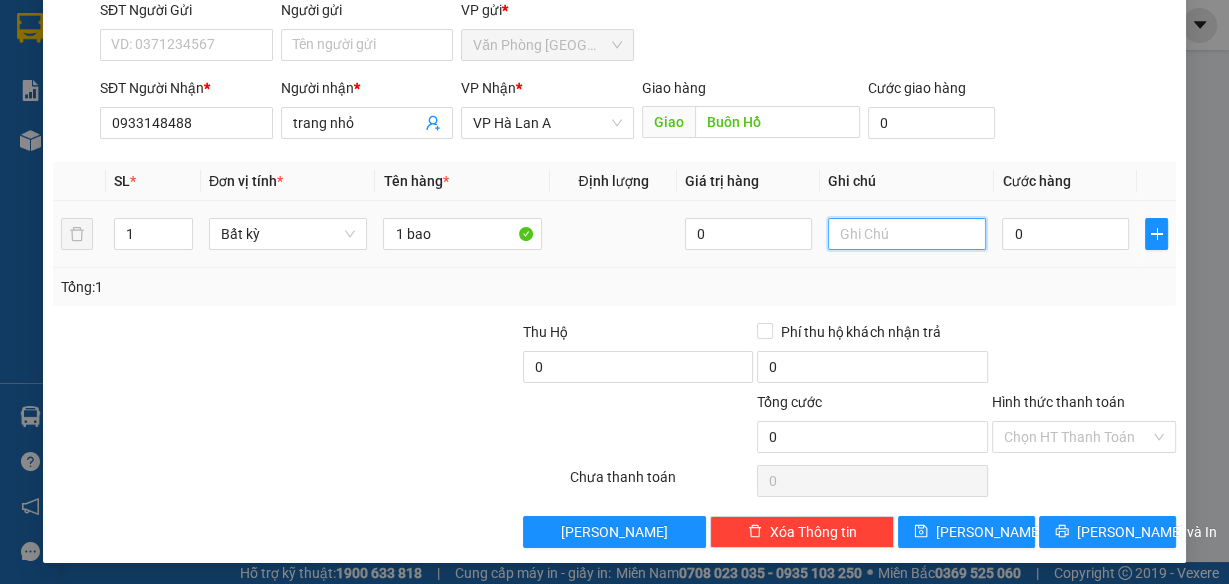 click at bounding box center (907, 234) 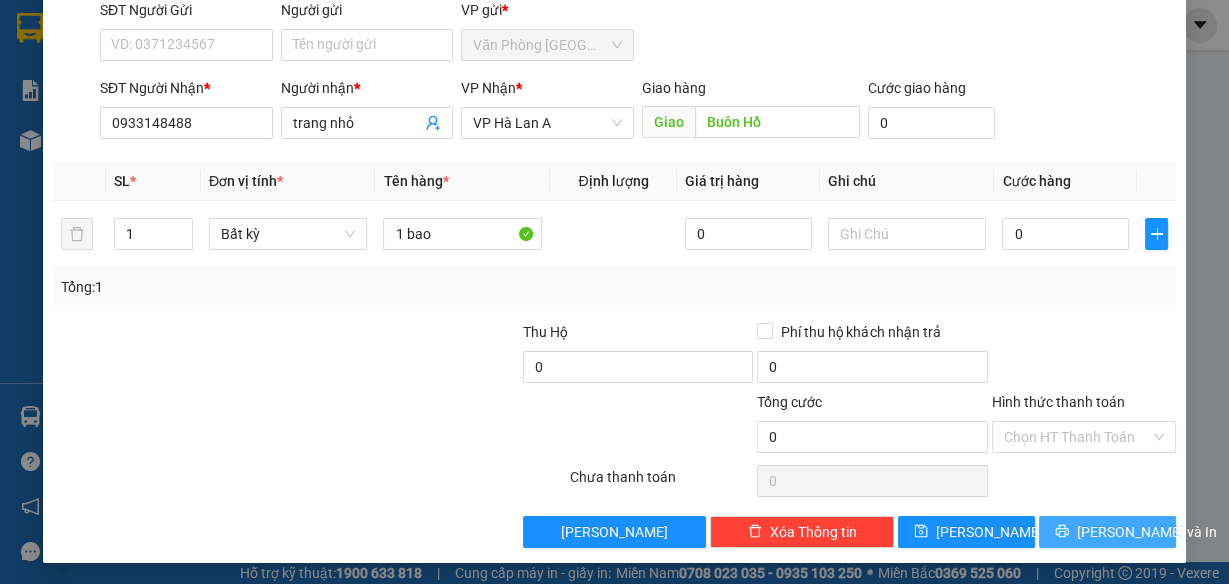 click on "[PERSON_NAME] và In" at bounding box center [1147, 532] 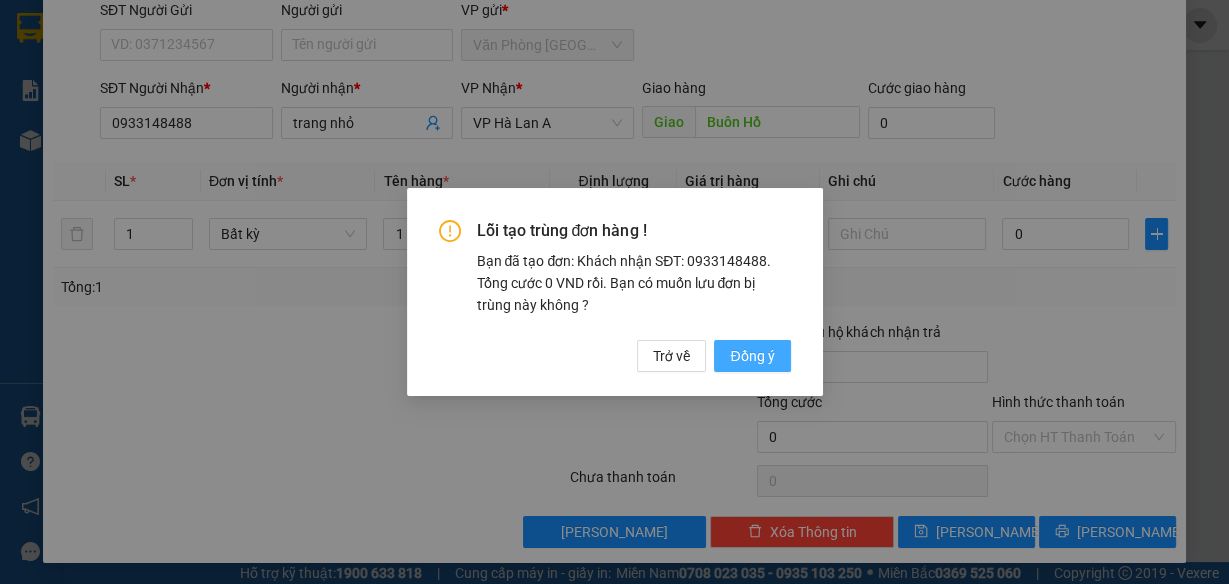 click on "Đồng ý" at bounding box center [752, 356] 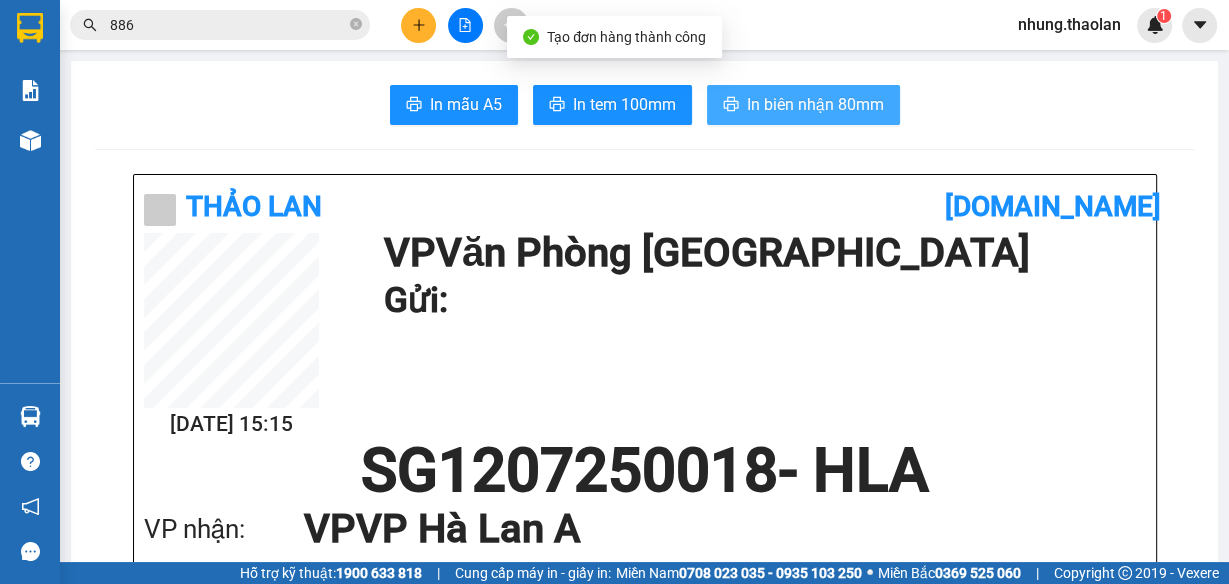 click on "In biên nhận 80mm" at bounding box center [815, 104] 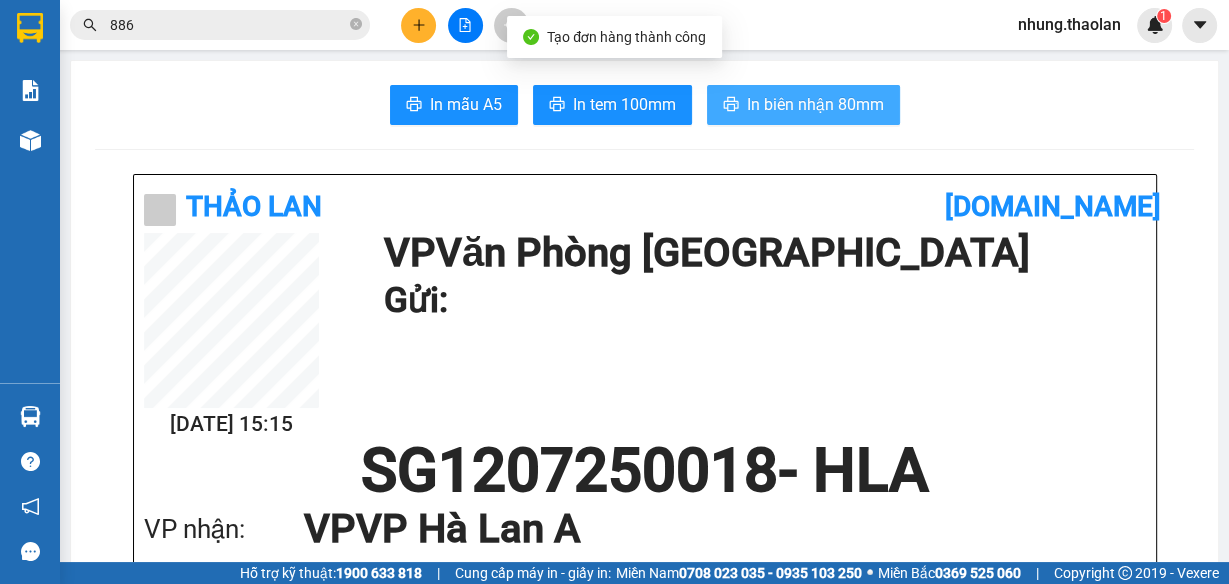 scroll, scrollTop: 0, scrollLeft: 0, axis: both 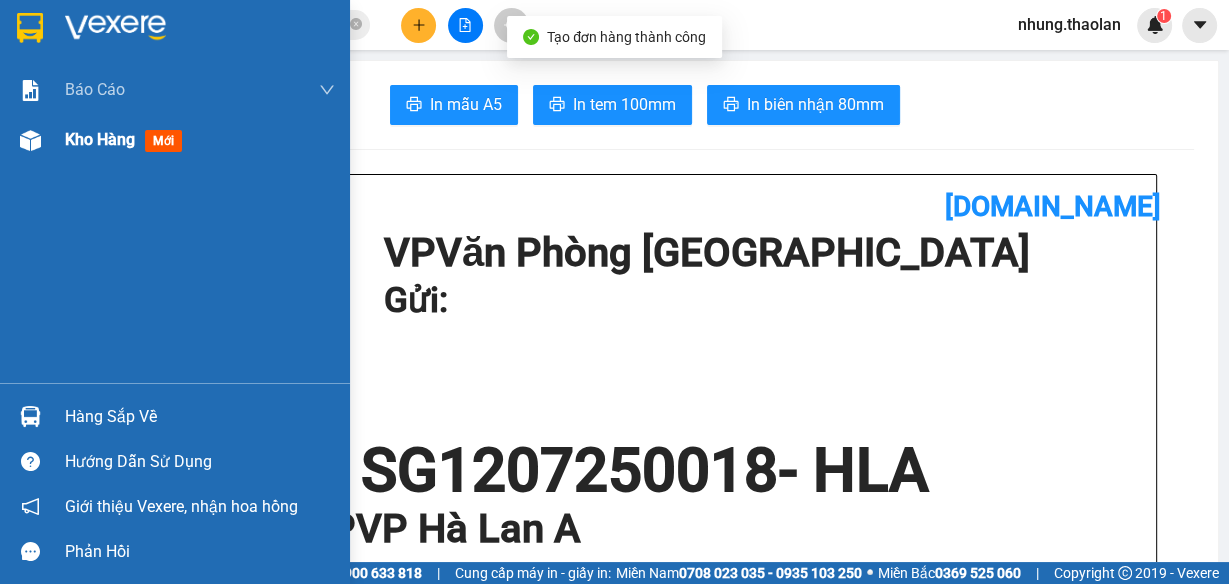 click on "Kho hàng mới" at bounding box center [127, 139] 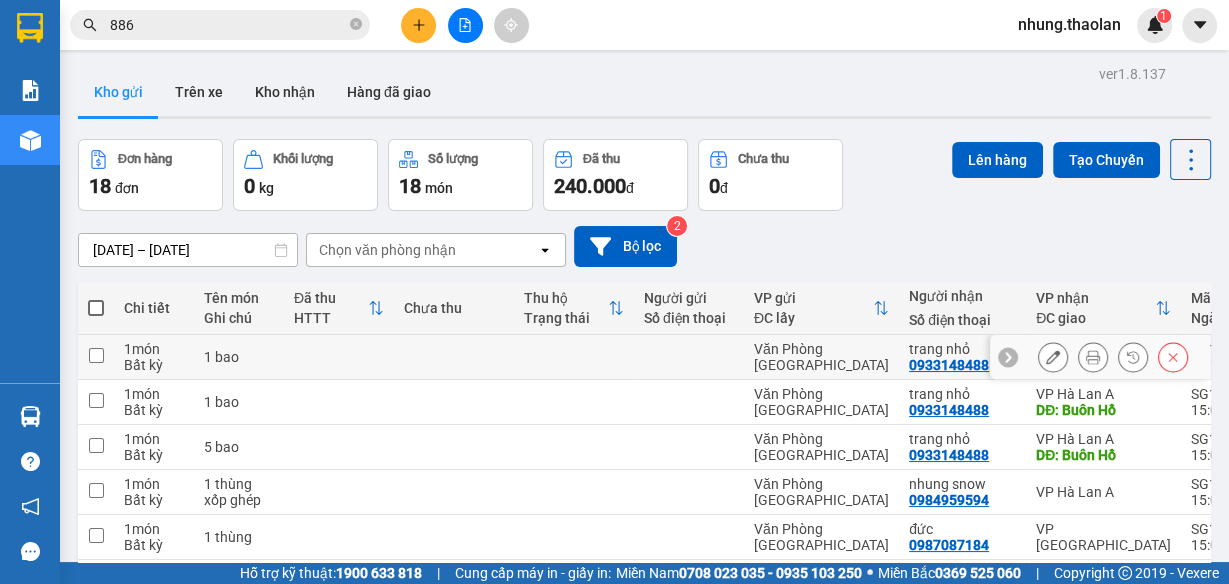 click 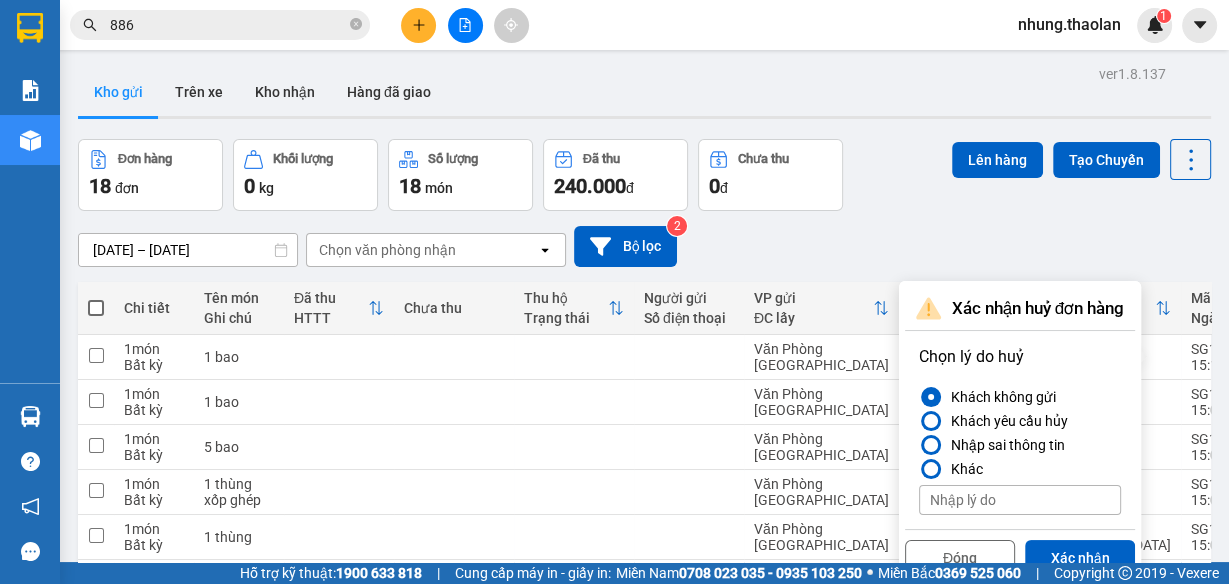 click on "Xác nhận" at bounding box center (1080, 558) 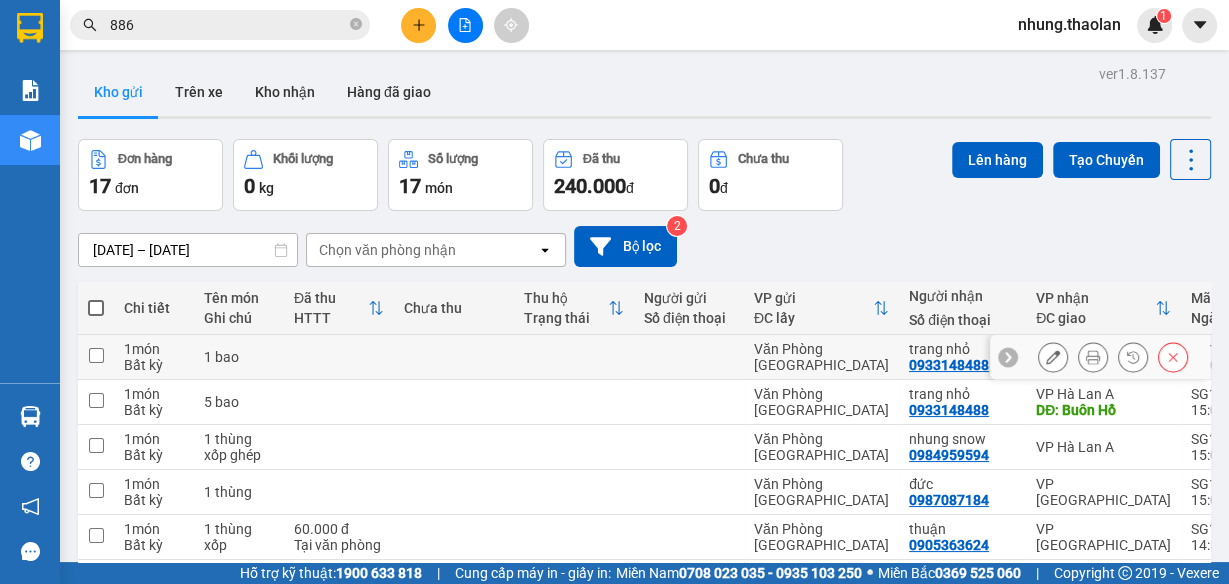 click 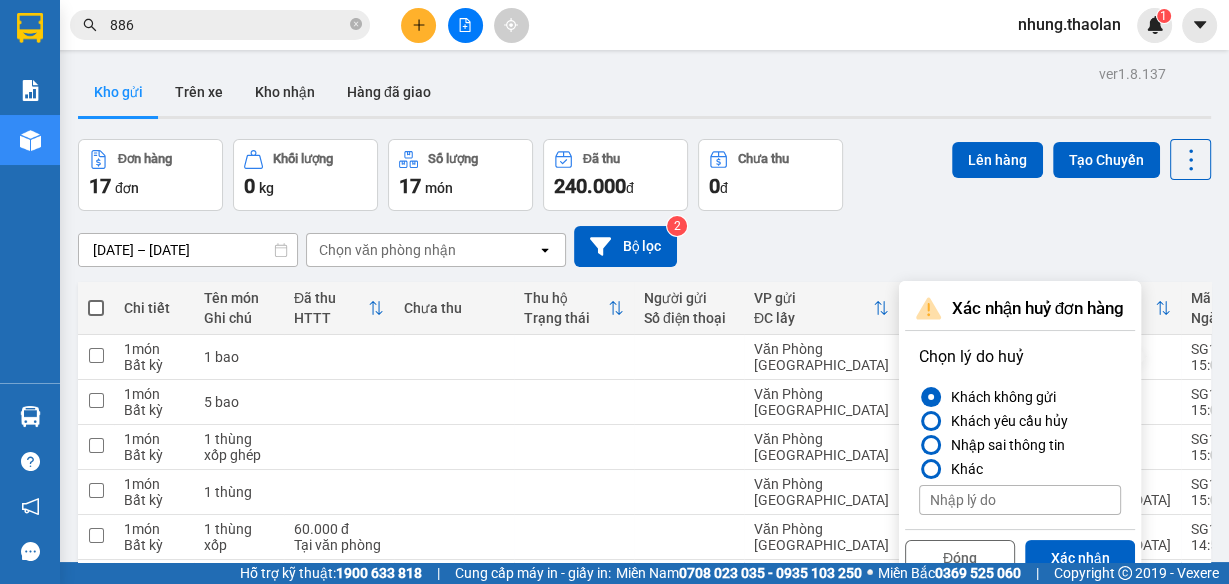 click on "Xác nhận" at bounding box center [1080, 558] 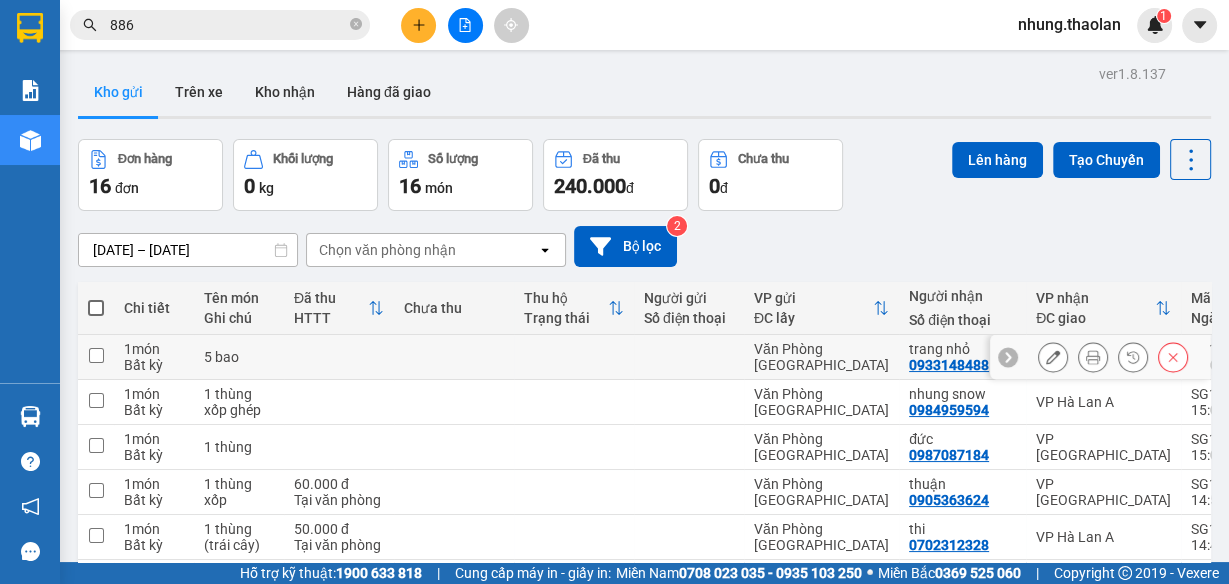 click 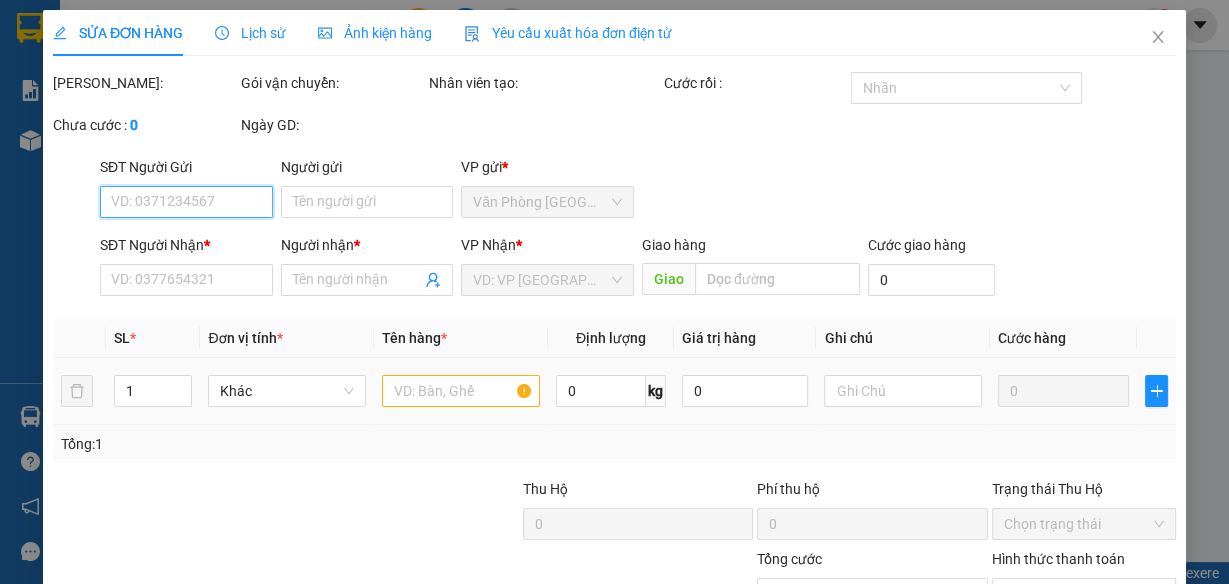 type on "0933148488" 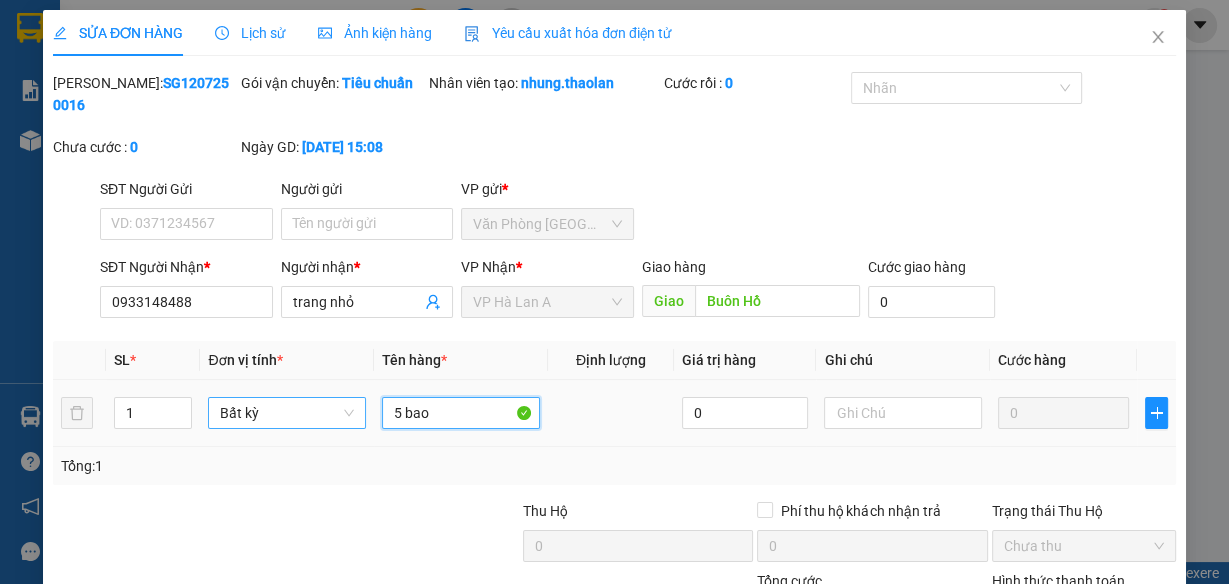 drag, startPoint x: 396, startPoint y: 416, endPoint x: 343, endPoint y: 409, distance: 53.460266 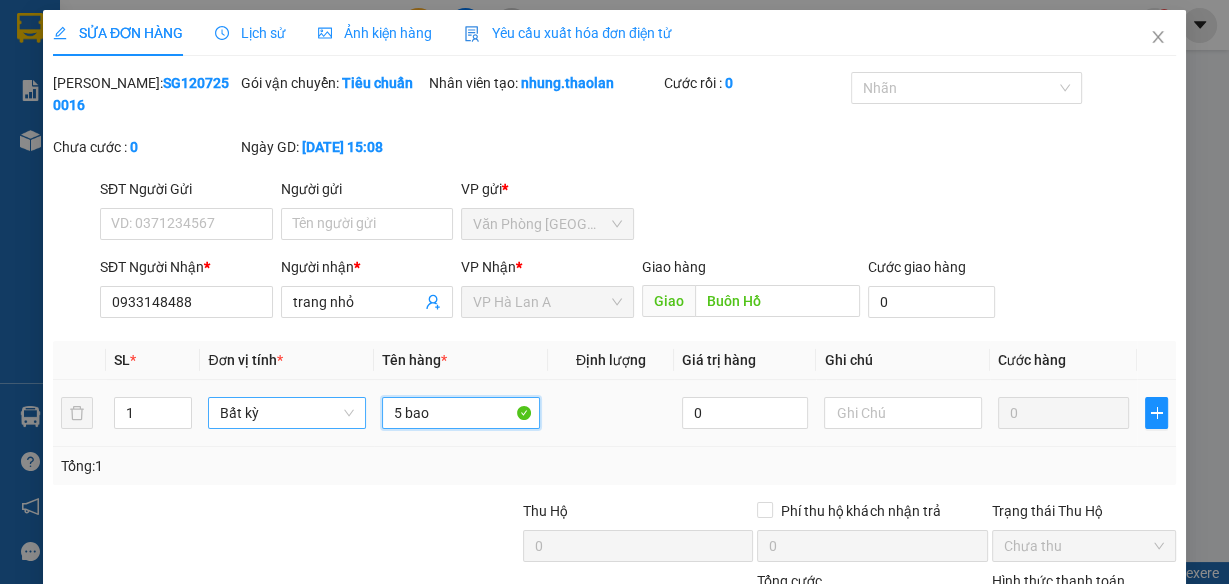 click on "1 Bất kỳ 5 bao 0 0" at bounding box center (614, 413) 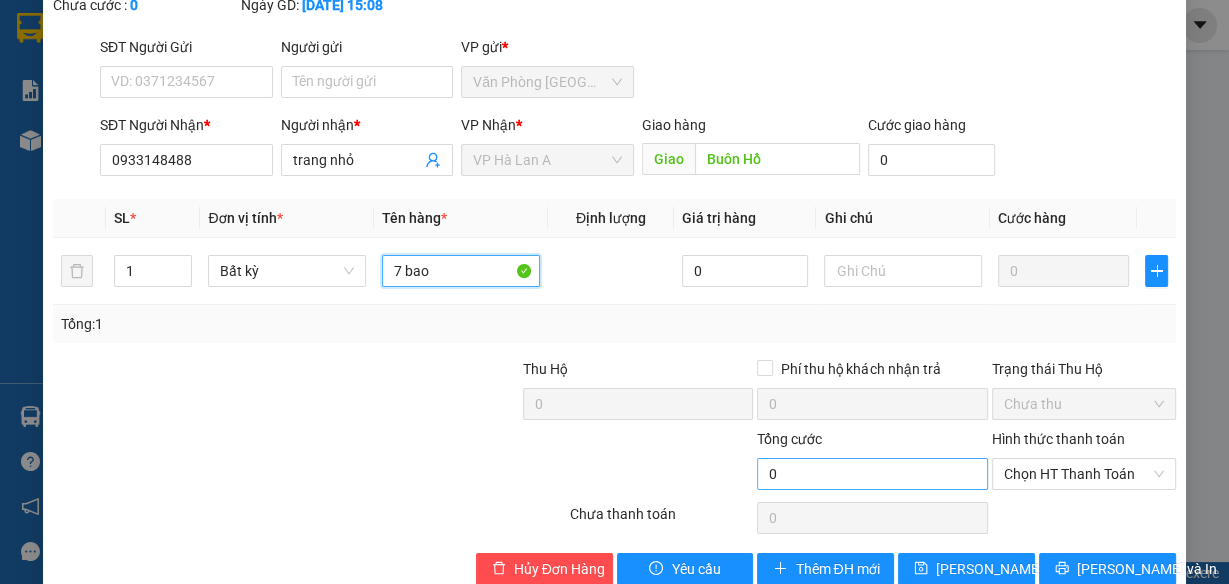 scroll, scrollTop: 160, scrollLeft: 0, axis: vertical 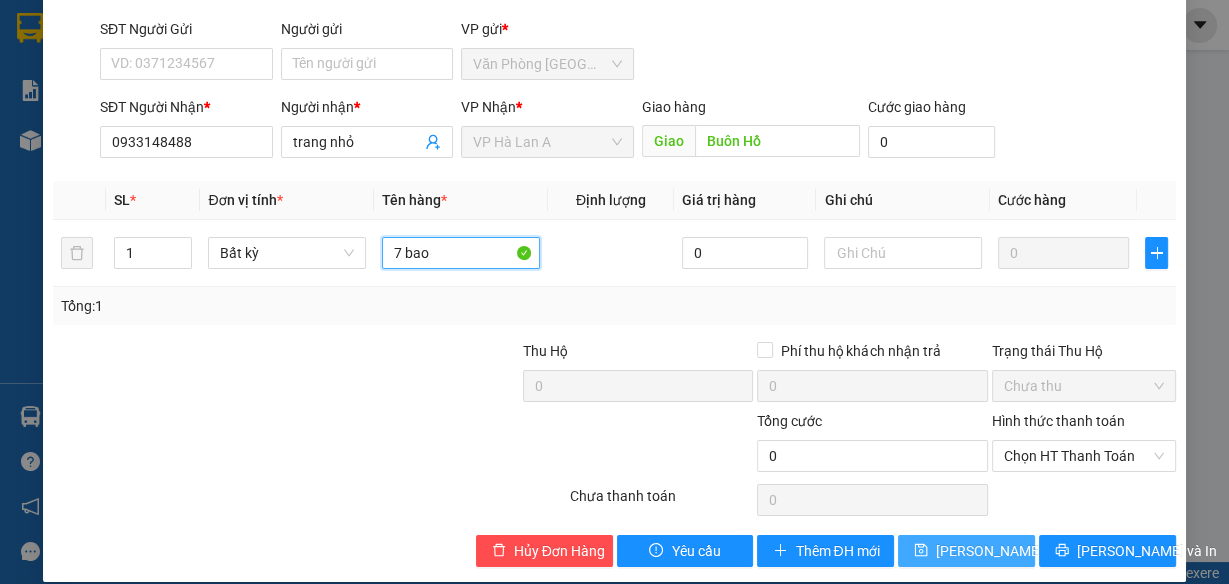 type on "7 bao" 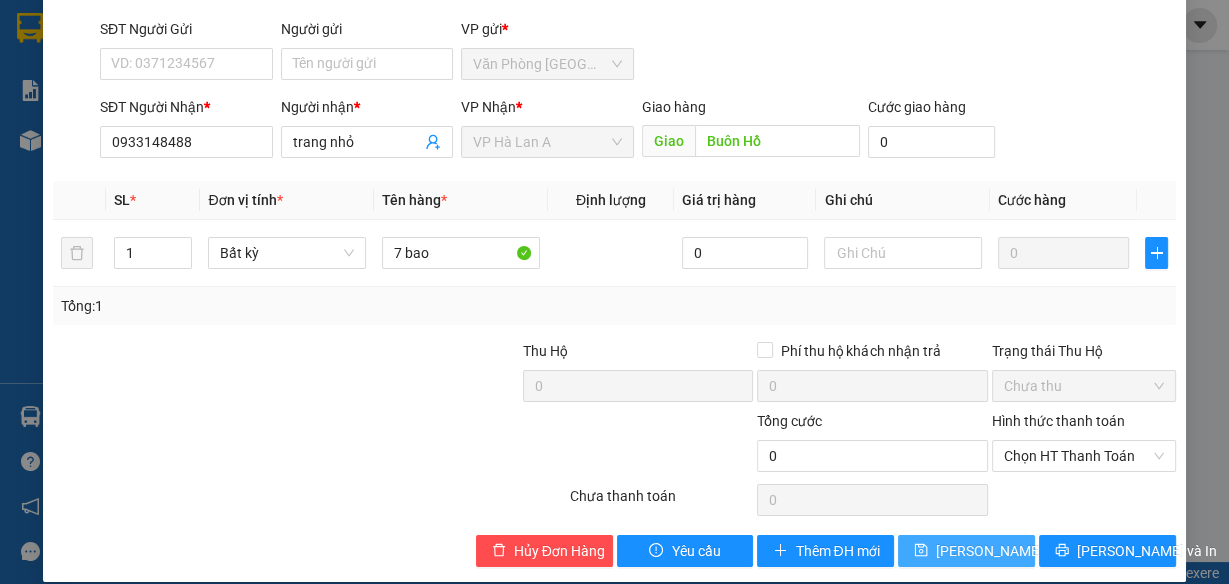 click on "[PERSON_NAME] thay đổi" at bounding box center [1016, 551] 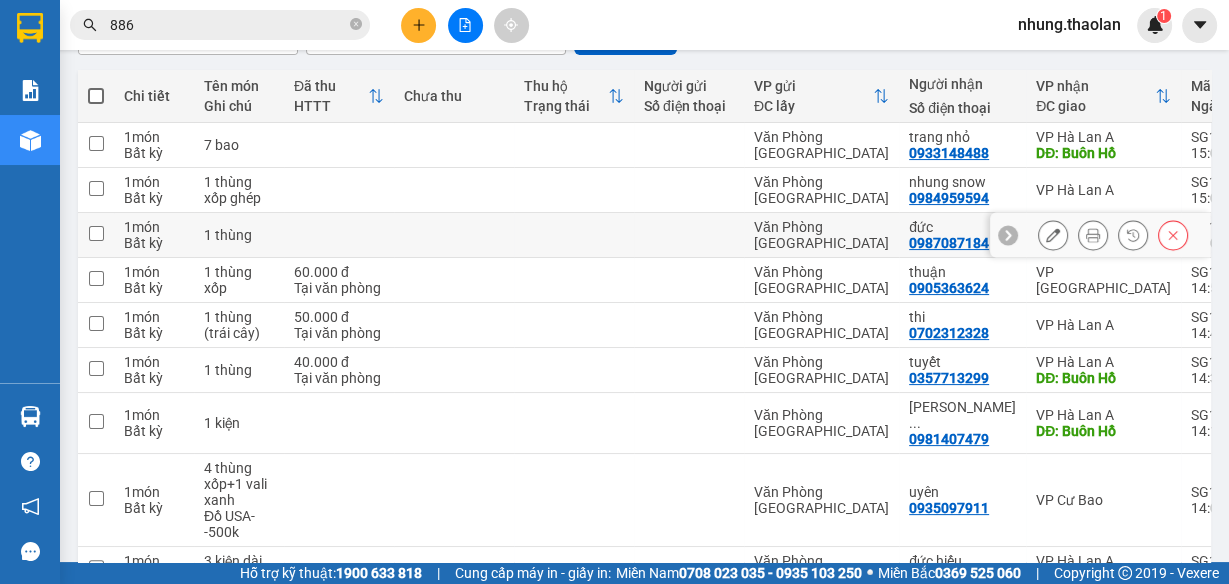 scroll, scrollTop: 240, scrollLeft: 0, axis: vertical 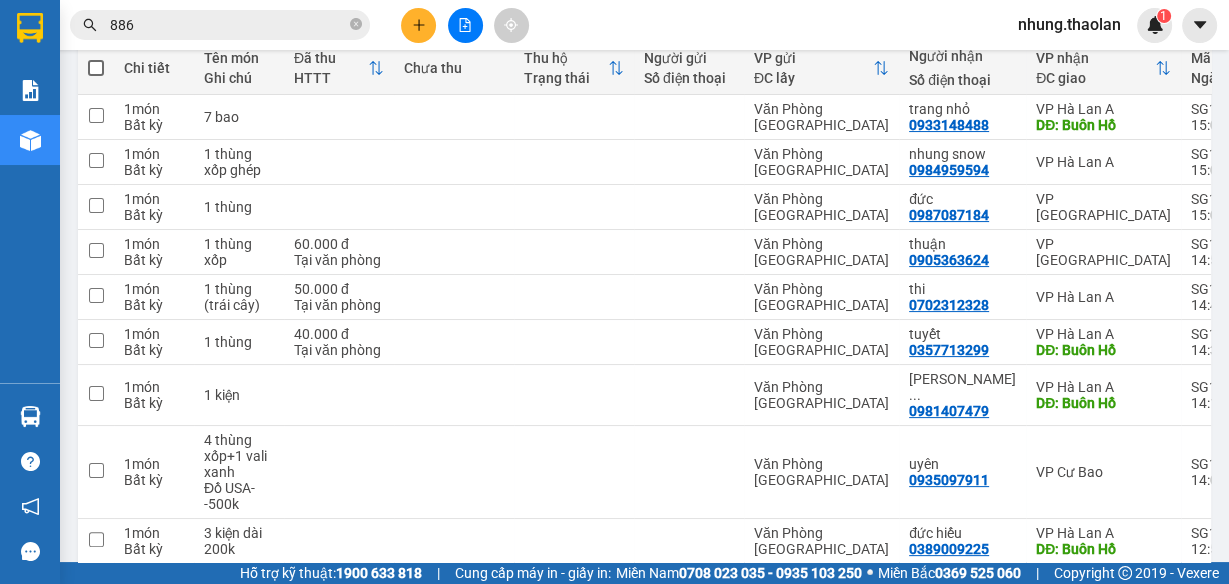 click at bounding box center [418, 25] 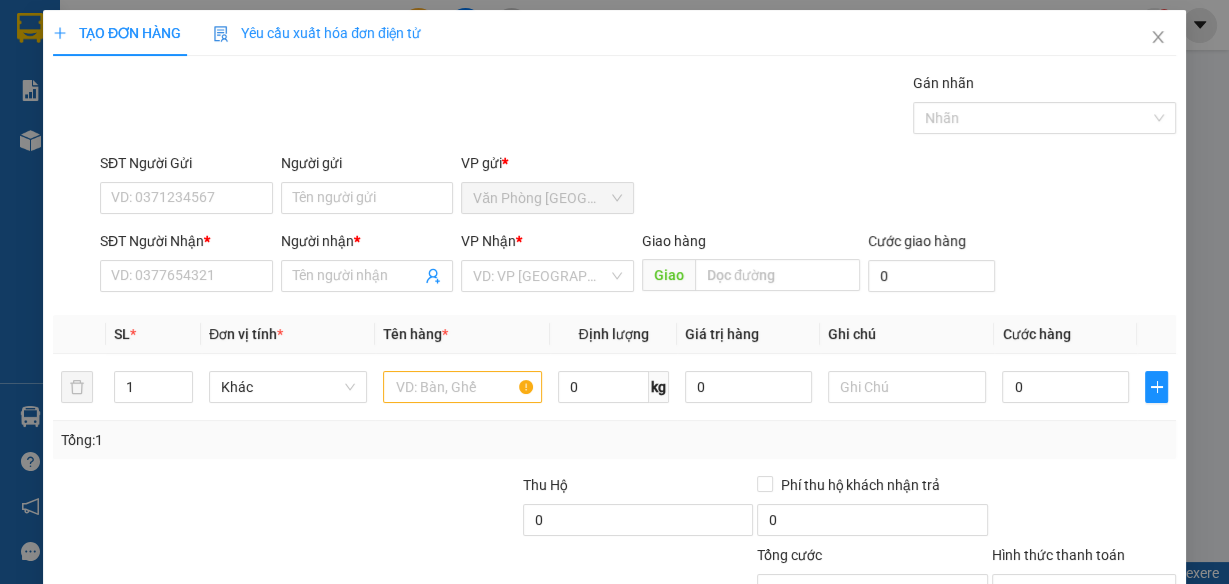 scroll, scrollTop: 0, scrollLeft: 0, axis: both 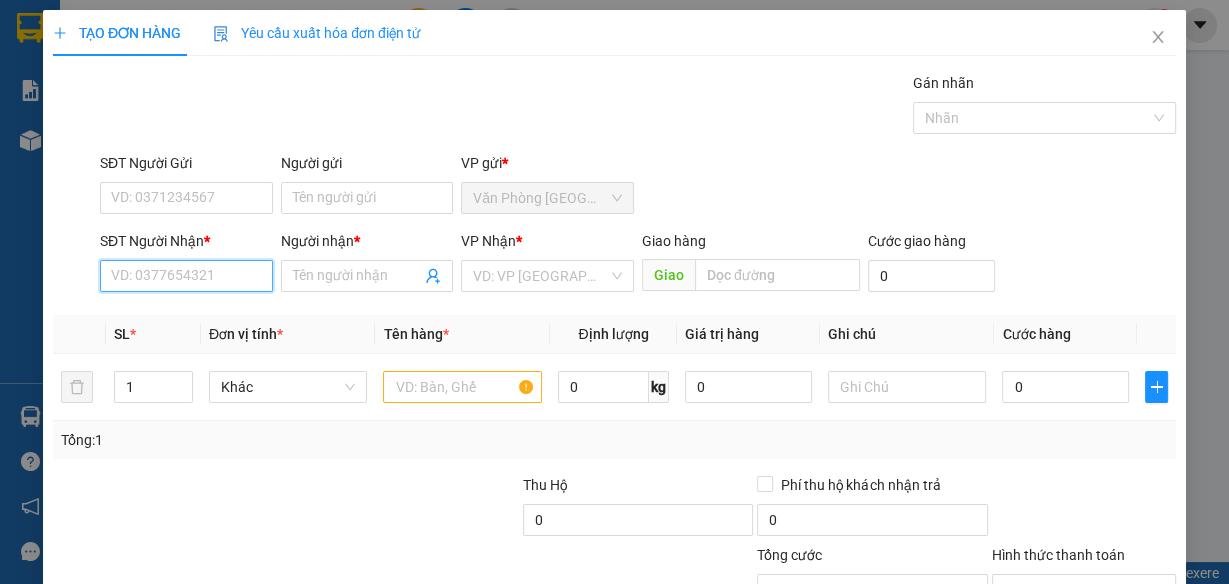 click on "SĐT Người Nhận  *" at bounding box center [186, 276] 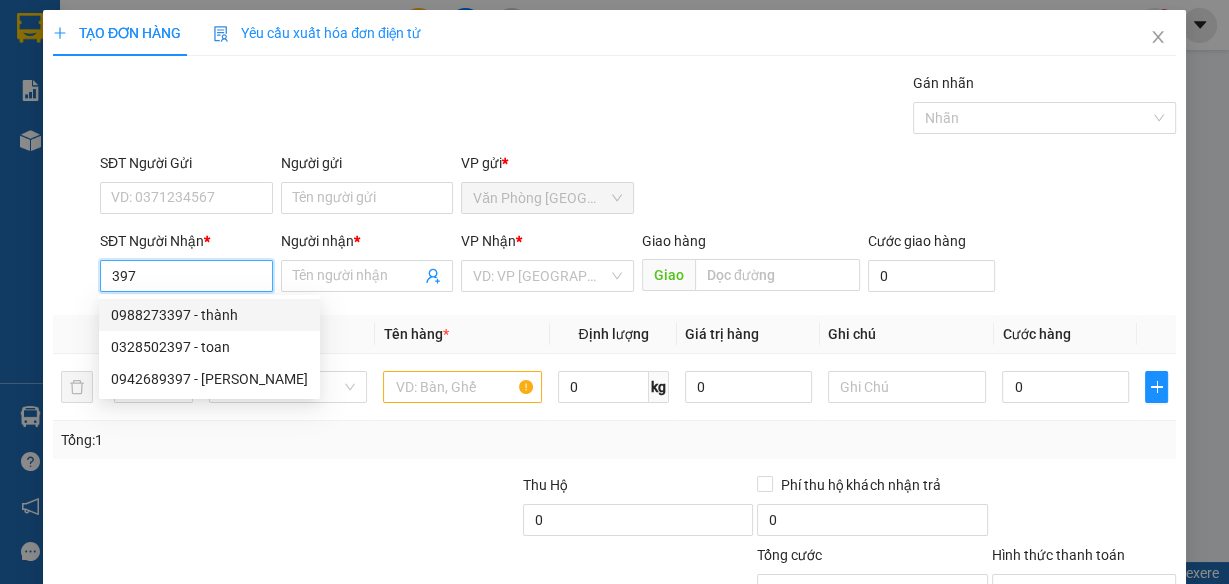 click on "0988273397 - thành" at bounding box center [209, 315] 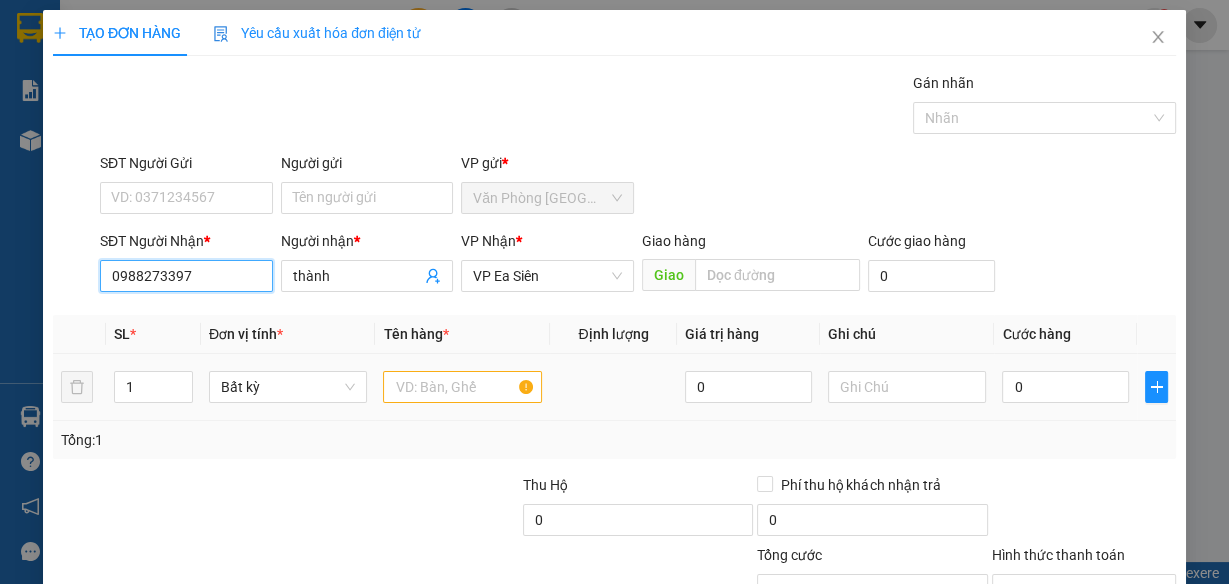 type on "0988273397" 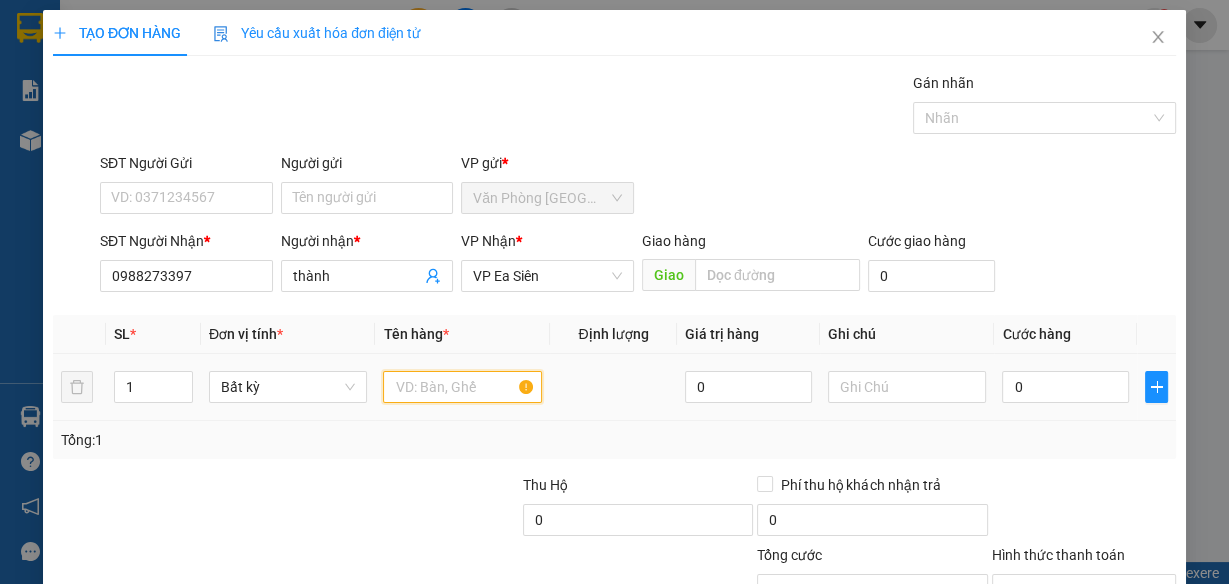 click at bounding box center [462, 387] 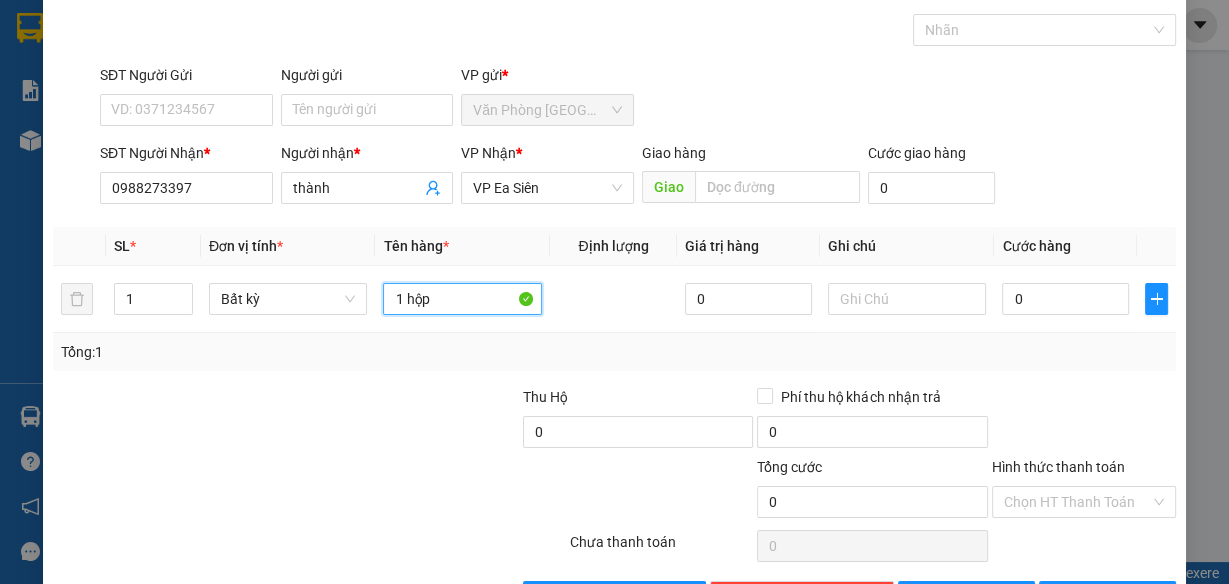 scroll, scrollTop: 153, scrollLeft: 0, axis: vertical 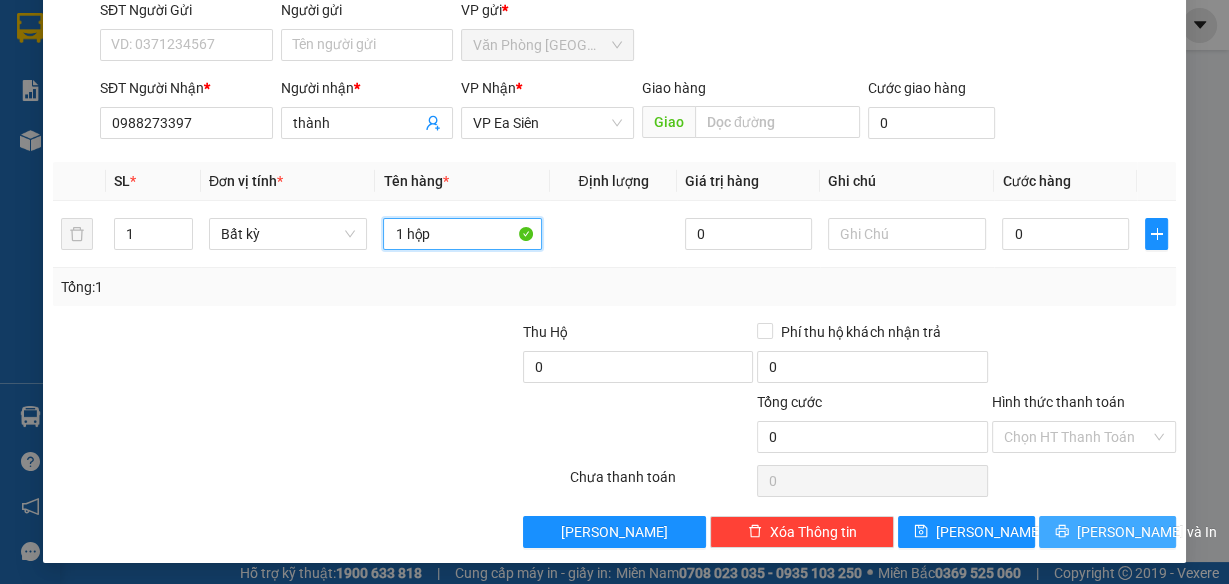 type on "1 hộp" 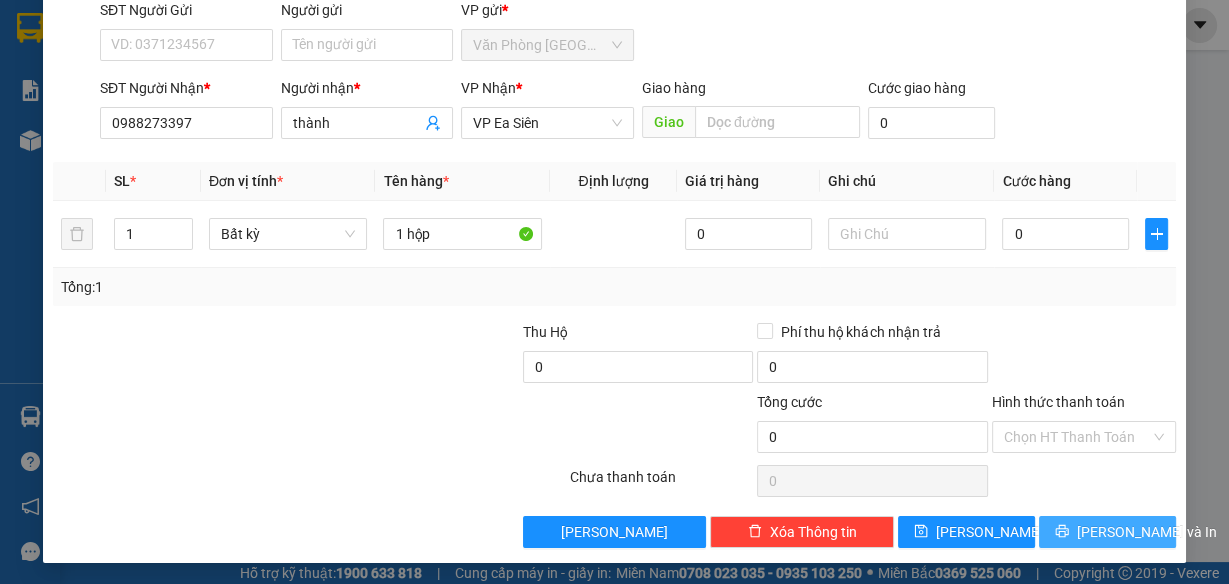 click on "[PERSON_NAME] và In" at bounding box center (1107, 532) 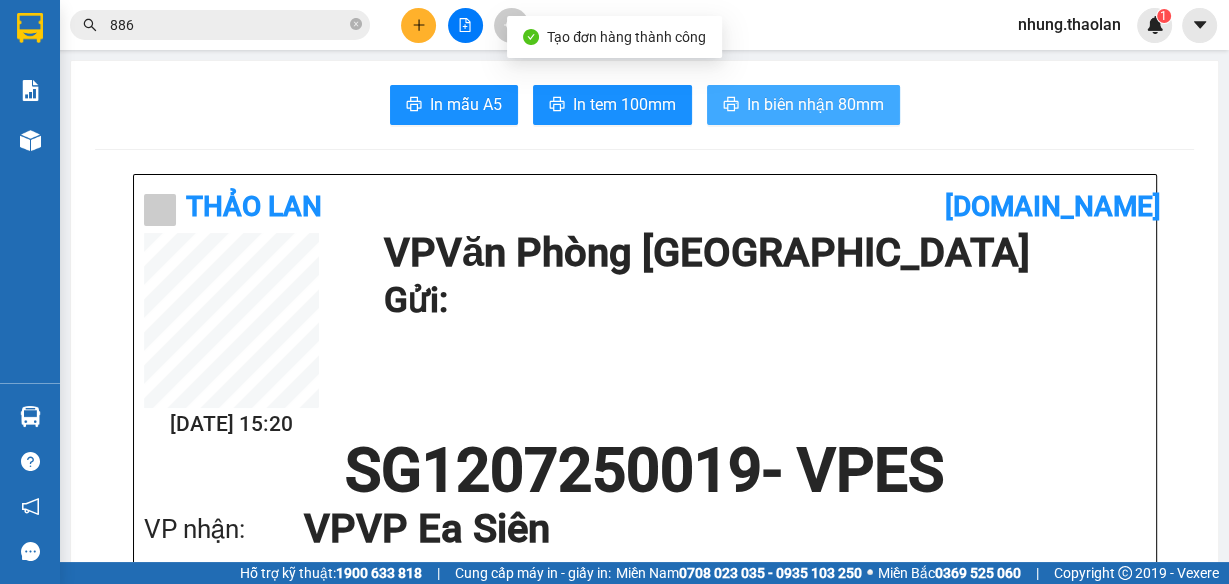 click on "In biên nhận 80mm" at bounding box center [815, 104] 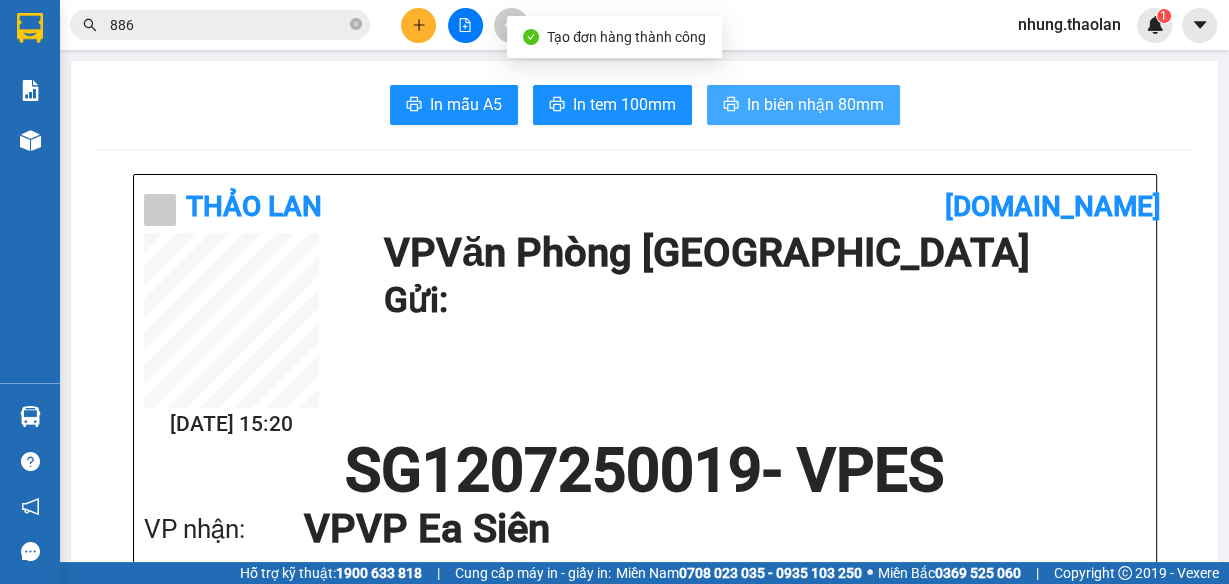 scroll, scrollTop: 0, scrollLeft: 0, axis: both 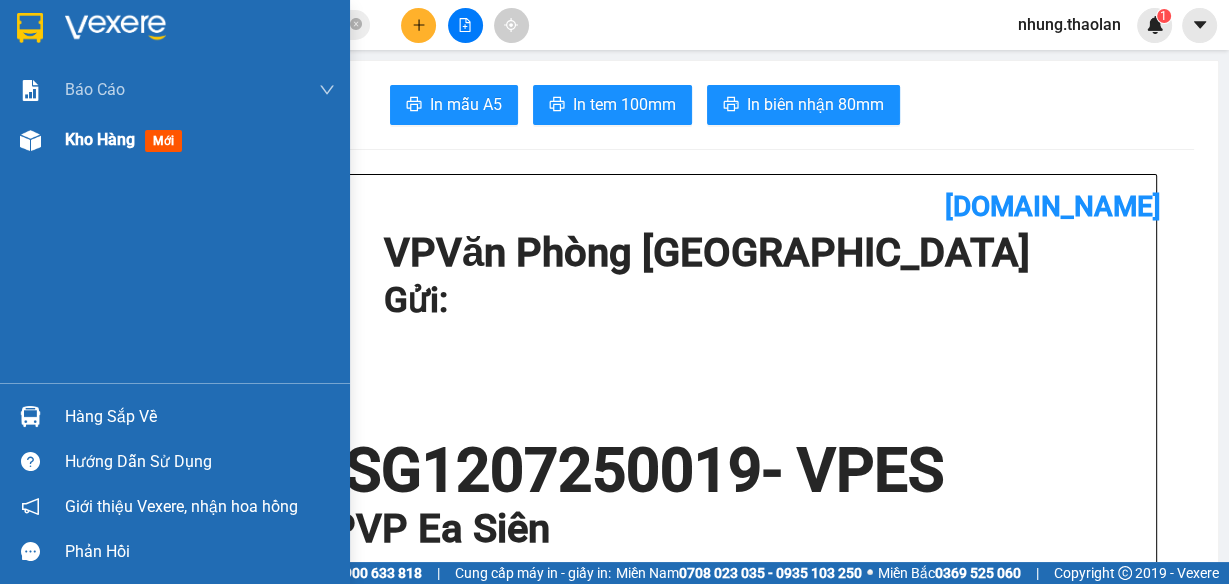 drag, startPoint x: 92, startPoint y: 149, endPoint x: 92, endPoint y: 198, distance: 49 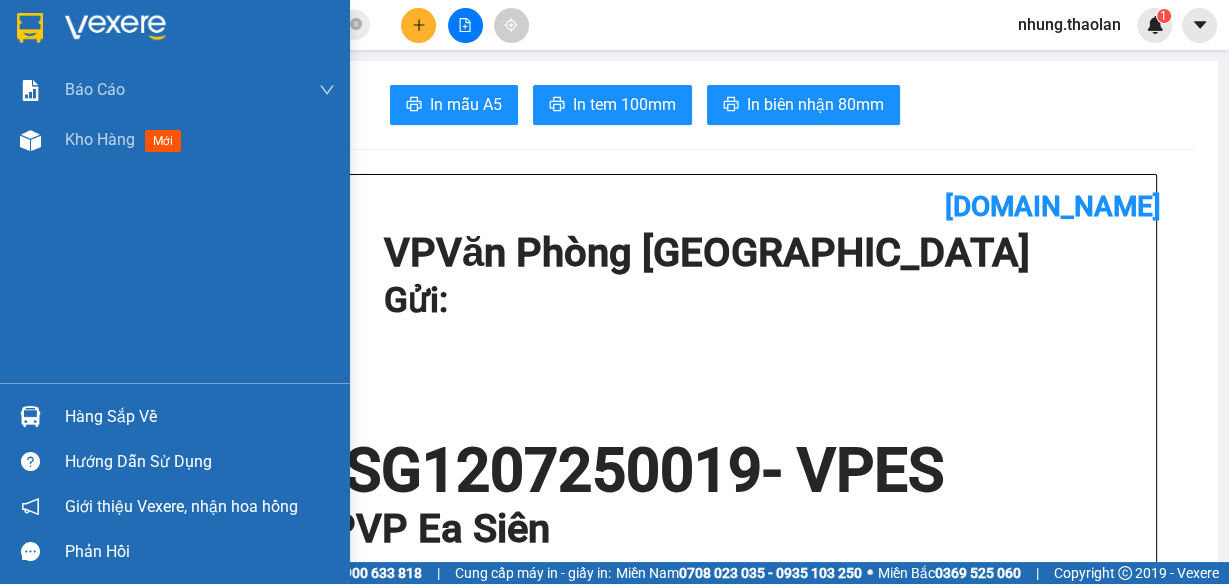 click on "Kho hàng mới" at bounding box center (127, 139) 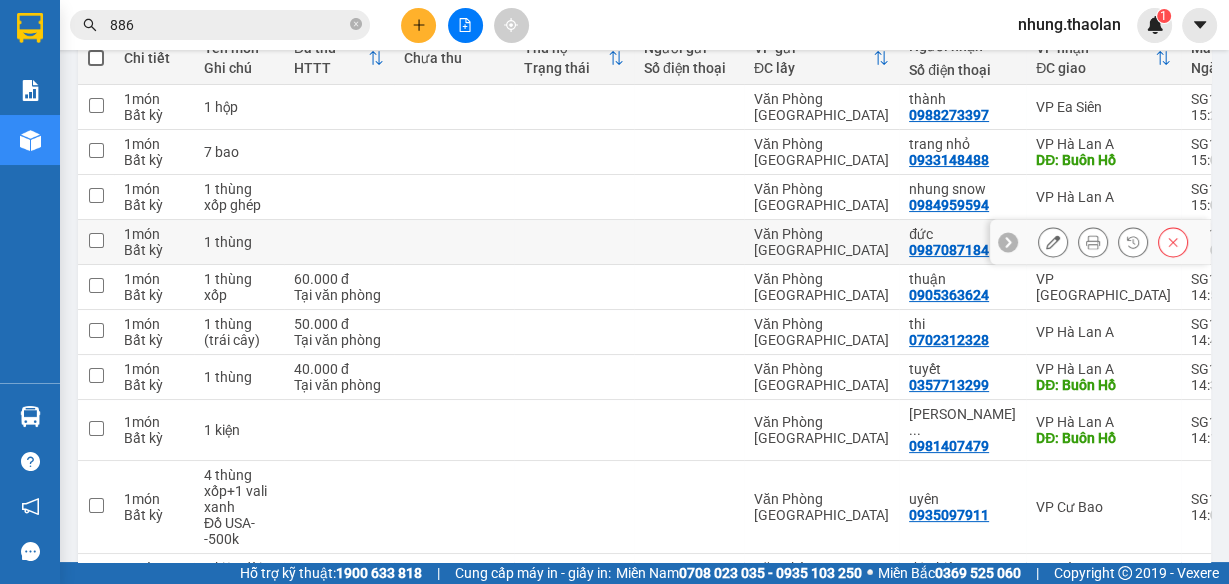 scroll, scrollTop: 362, scrollLeft: 0, axis: vertical 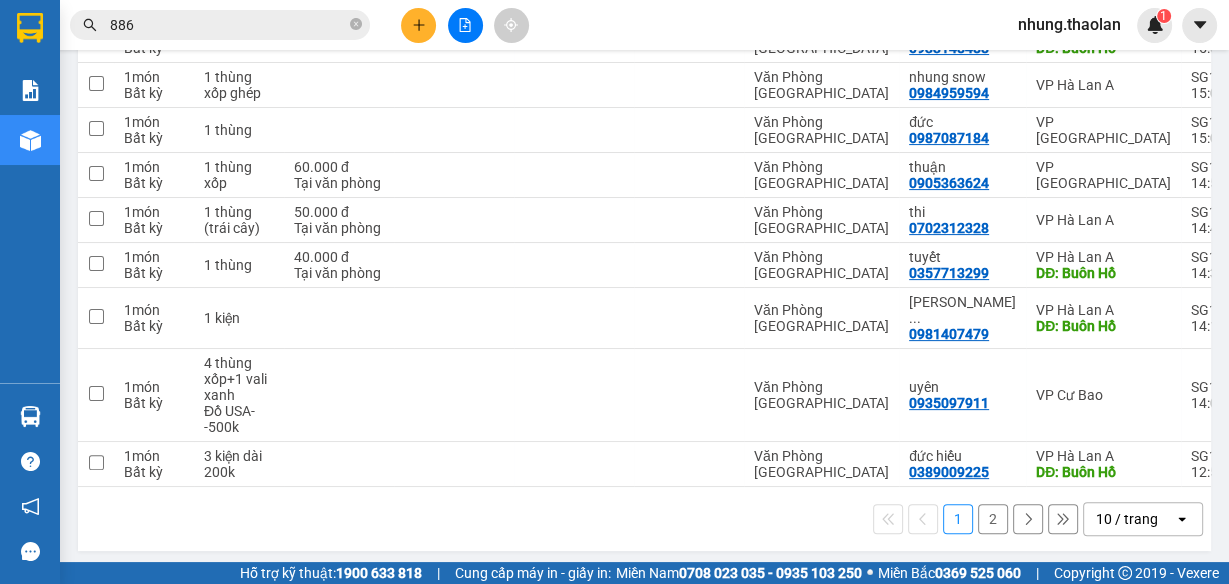 click on "10 / trang" at bounding box center [1129, 519] 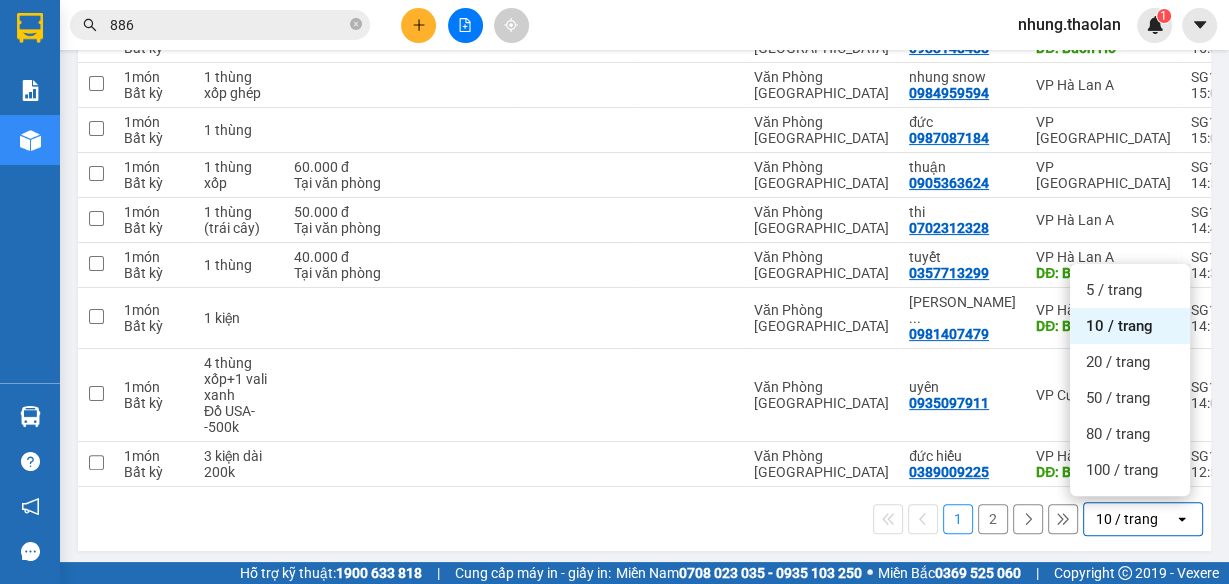 click on "100 / trang" at bounding box center [1122, 470] 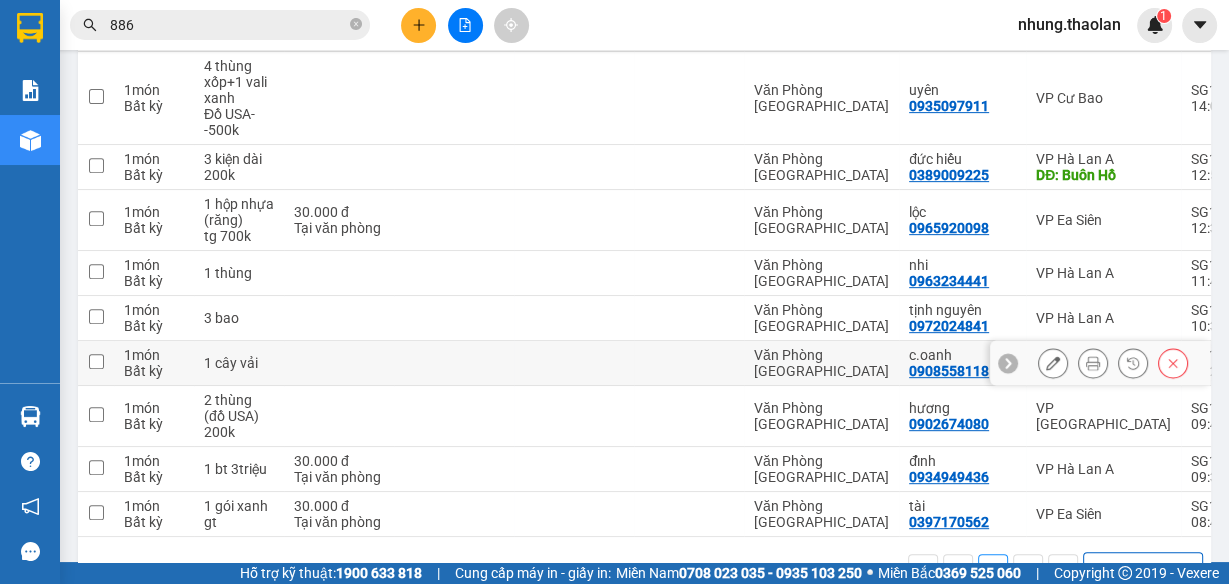 scroll, scrollTop: 727, scrollLeft: 0, axis: vertical 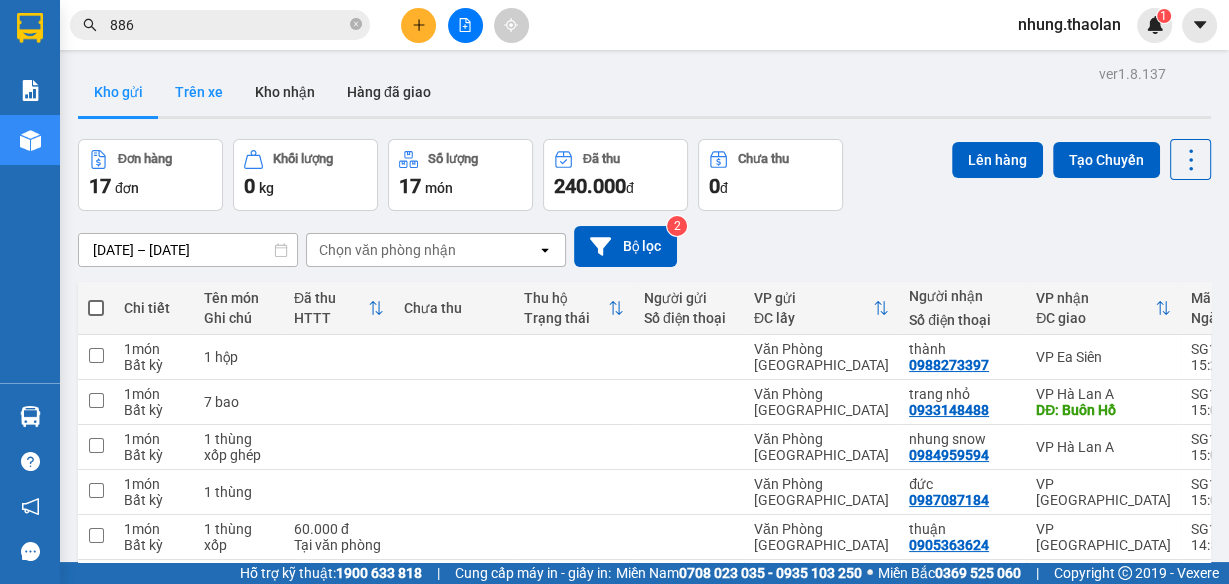click on "Trên xe" at bounding box center (199, 92) 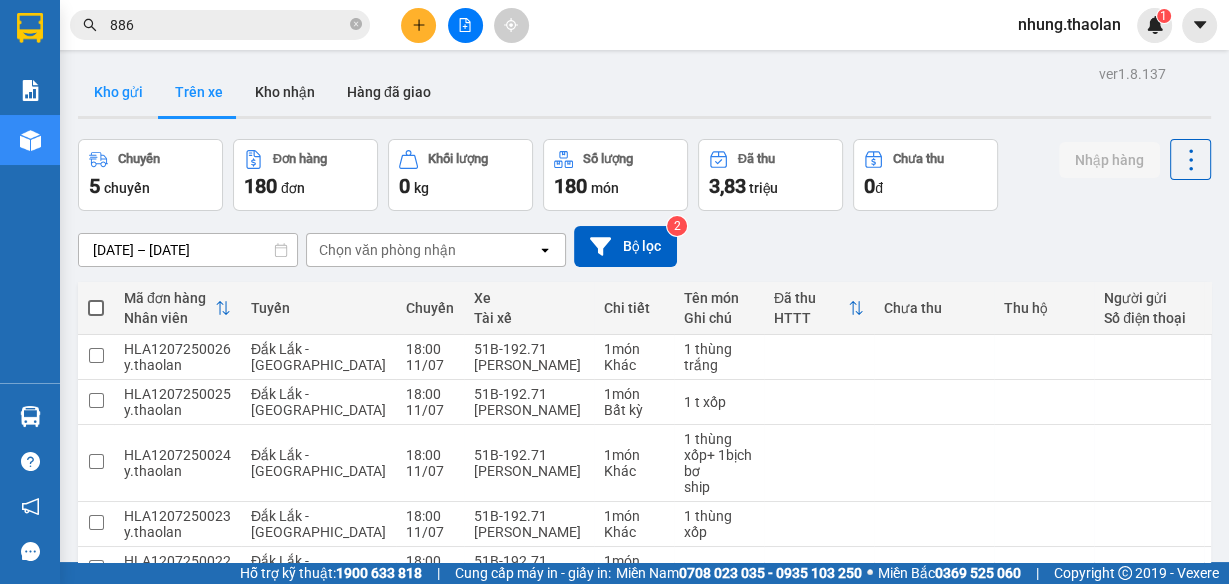 click on "Kho gửi" at bounding box center (118, 92) 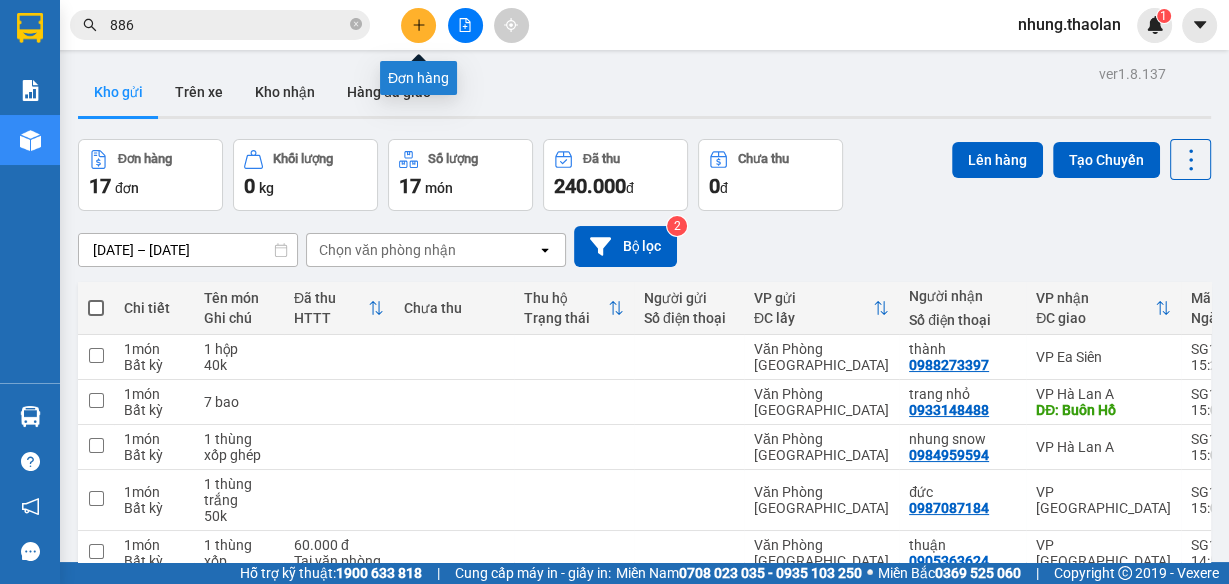 click 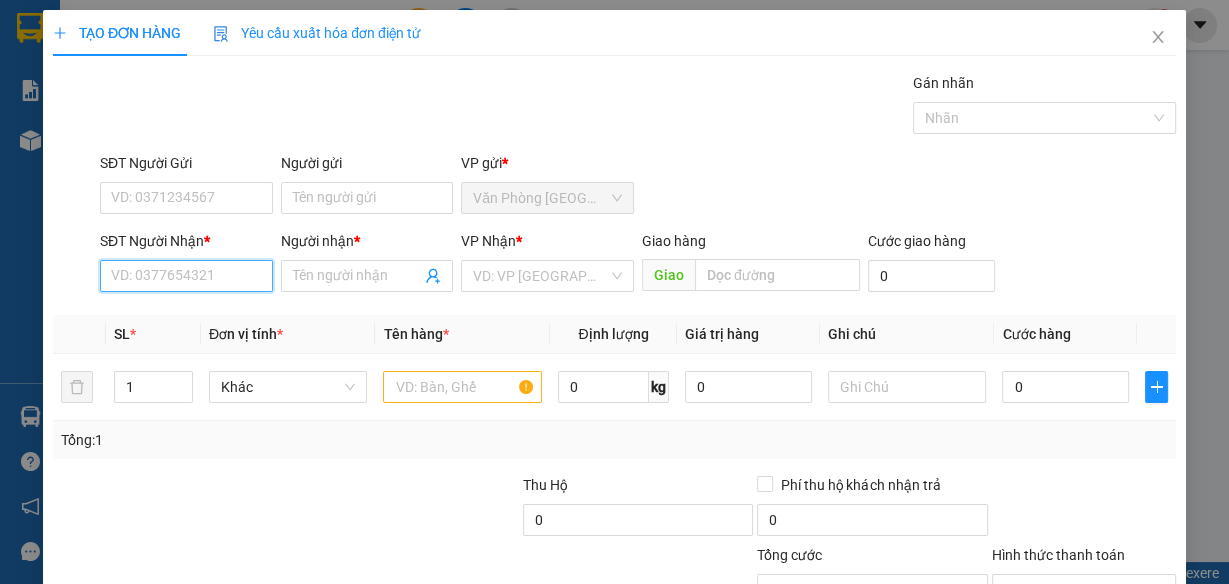 click on "SĐT Người Nhận  *" at bounding box center (186, 276) 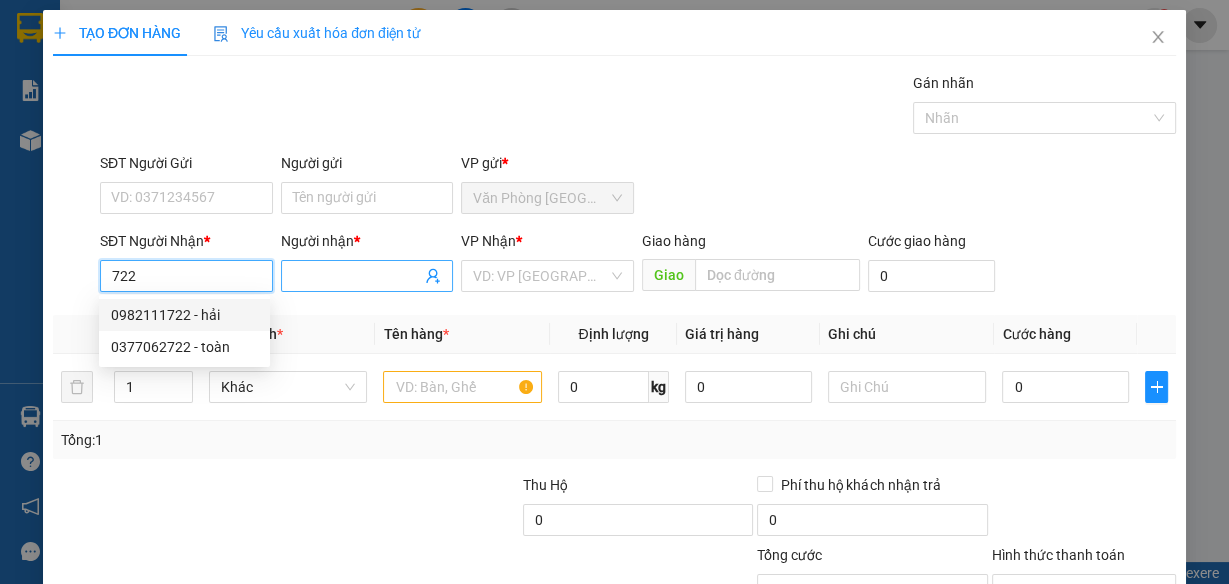 type on "722" 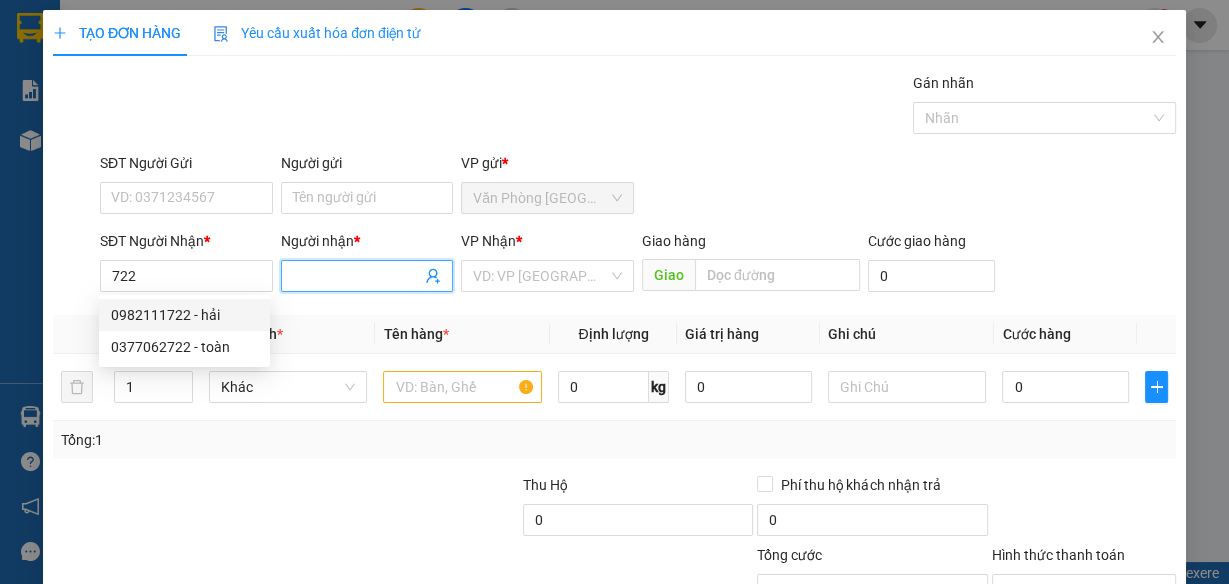 click on "Người nhận  *" at bounding box center [357, 276] 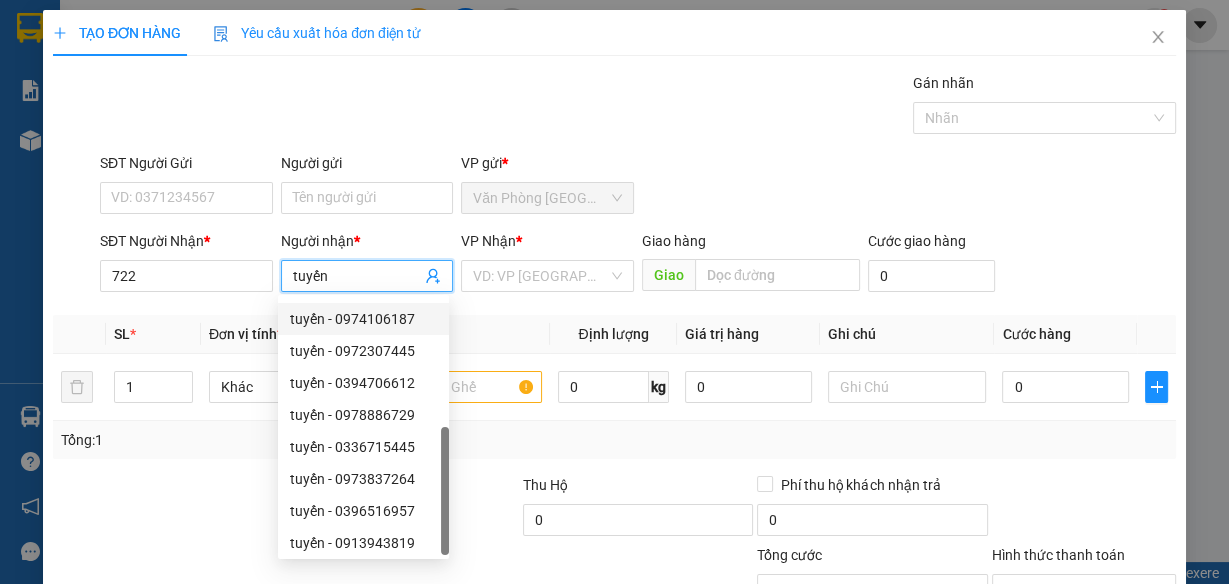 scroll, scrollTop: 64, scrollLeft: 0, axis: vertical 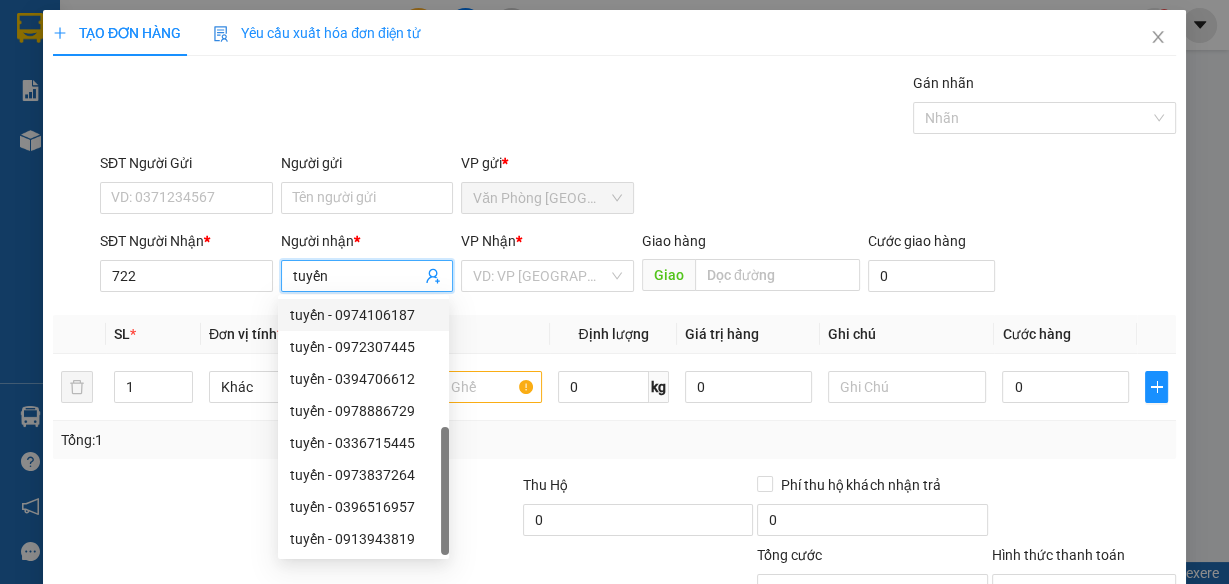 drag, startPoint x: 448, startPoint y: 388, endPoint x: 455, endPoint y: 560, distance: 172.14238 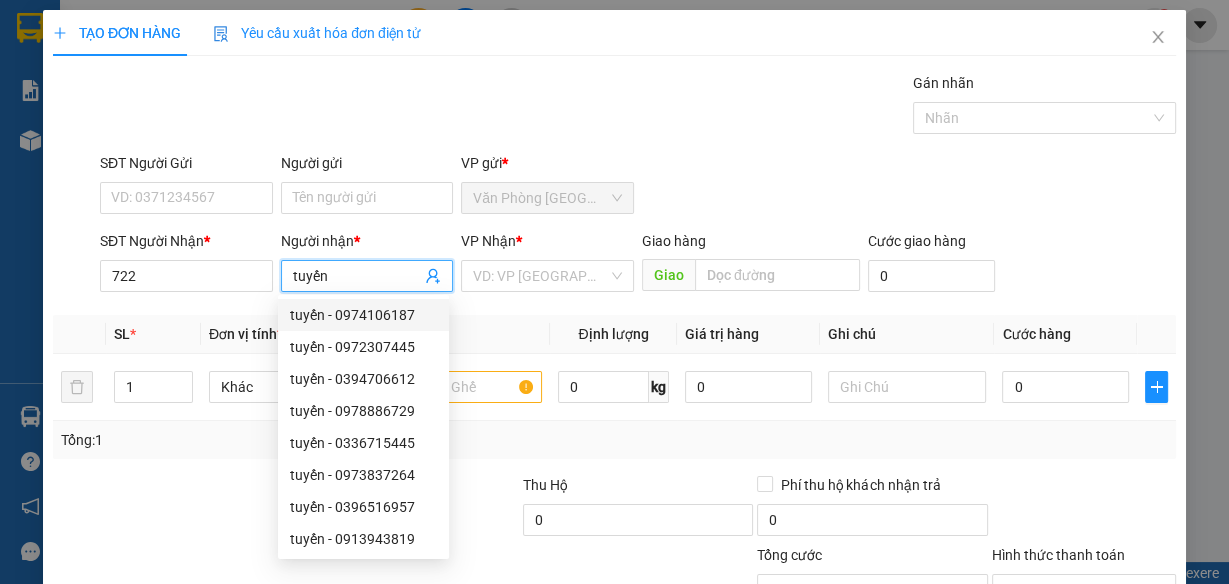 scroll, scrollTop: 153, scrollLeft: 0, axis: vertical 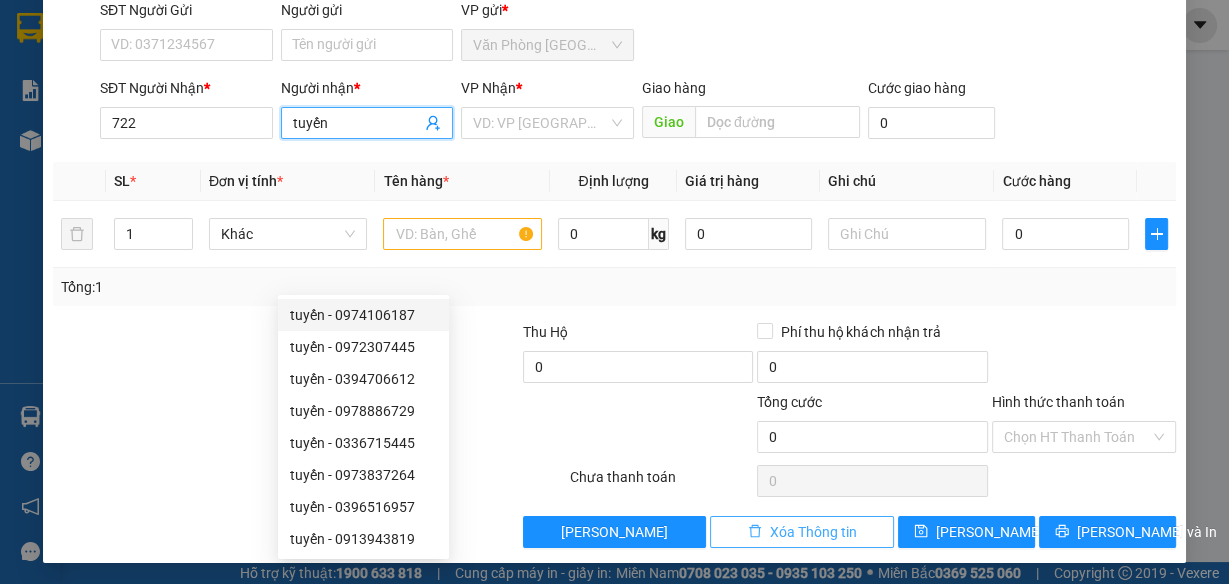 type on "tuyến" 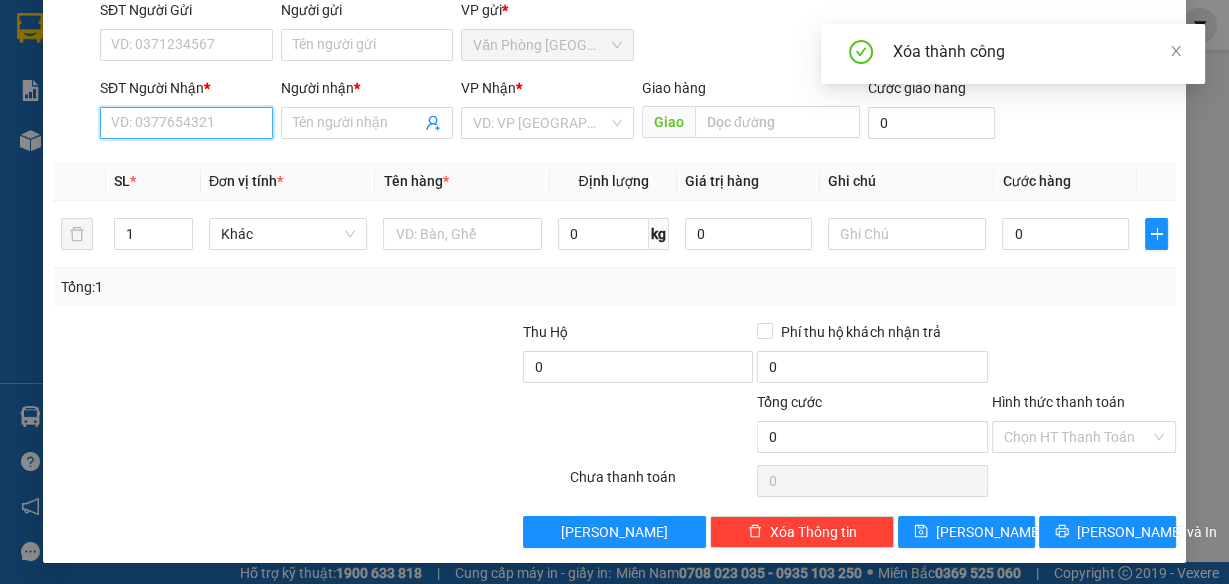 click on "SĐT Người Nhận  *" at bounding box center [186, 123] 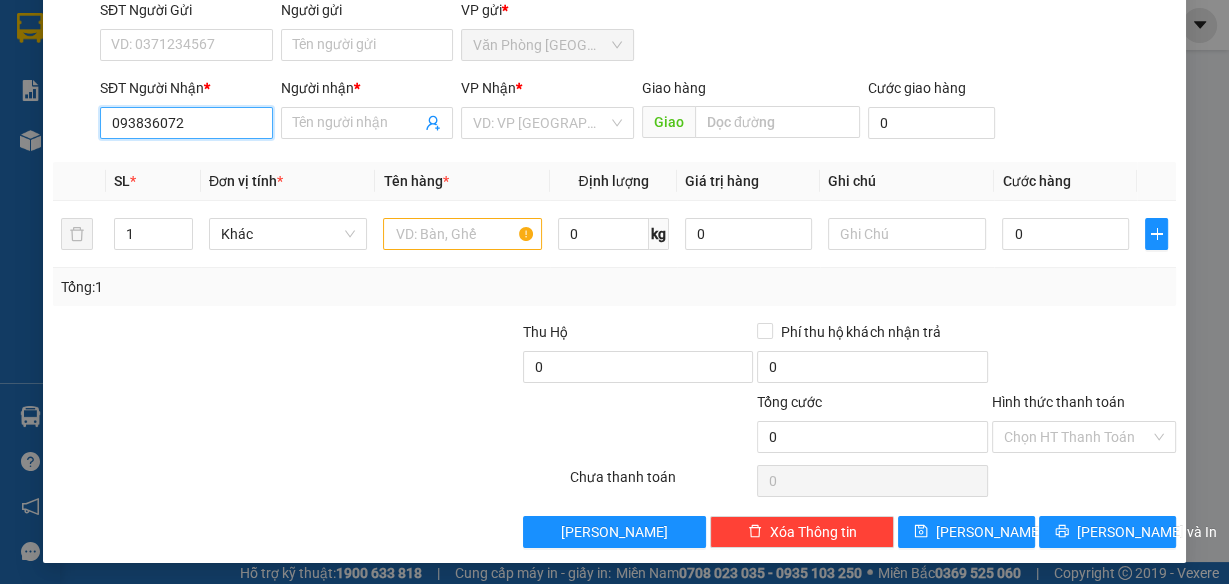 type on "0938360722" 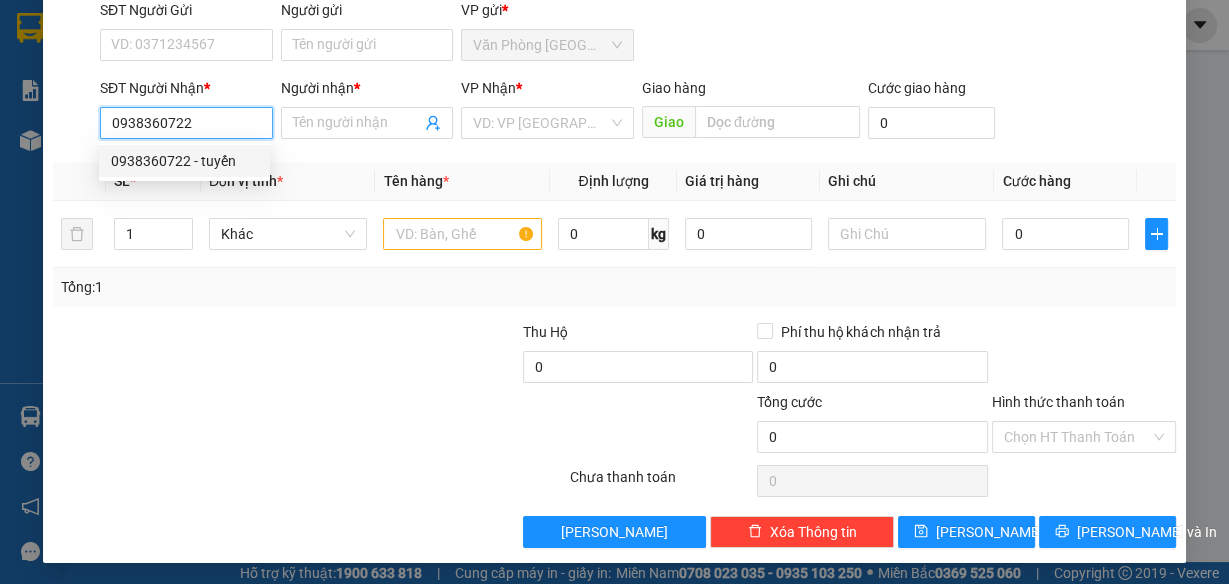 click on "0938360722 - tuyến" at bounding box center [184, 161] 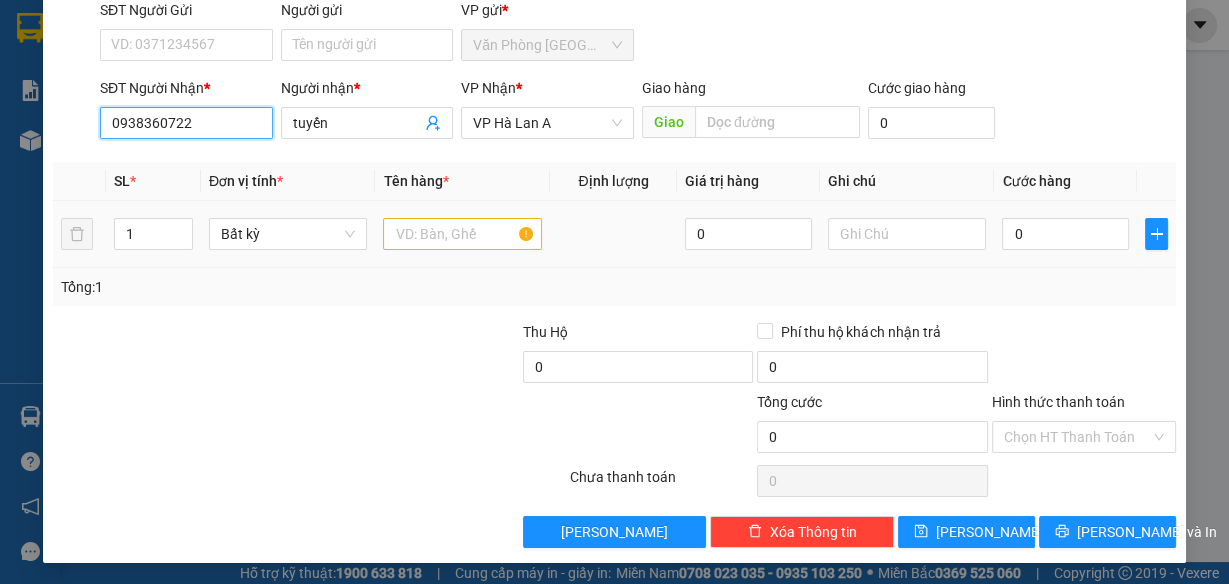 type on "0938360722" 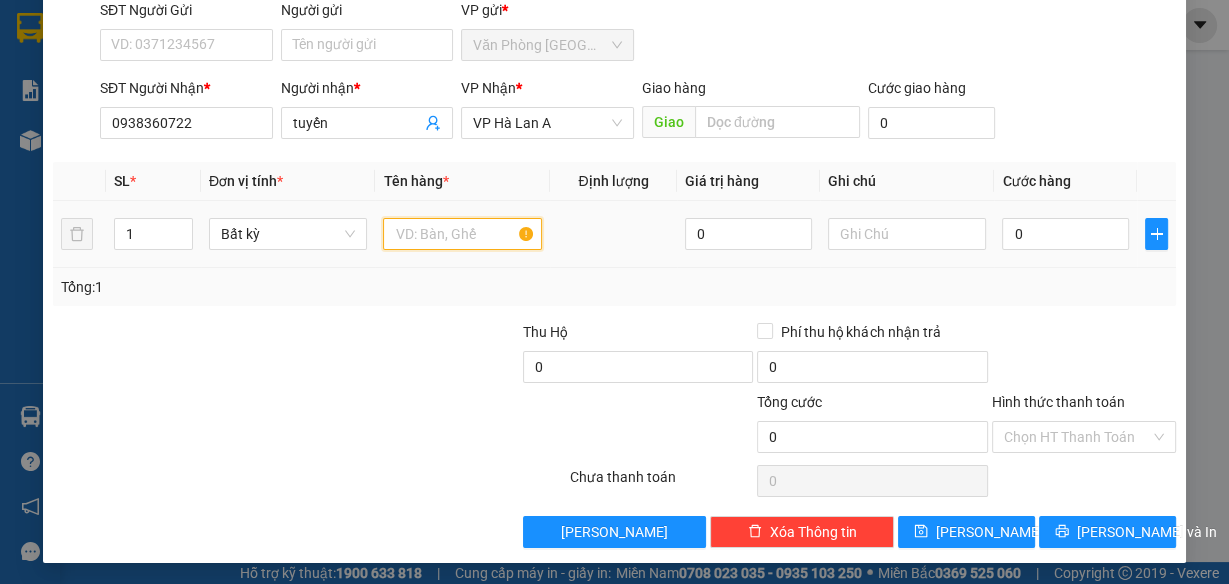 click at bounding box center (462, 234) 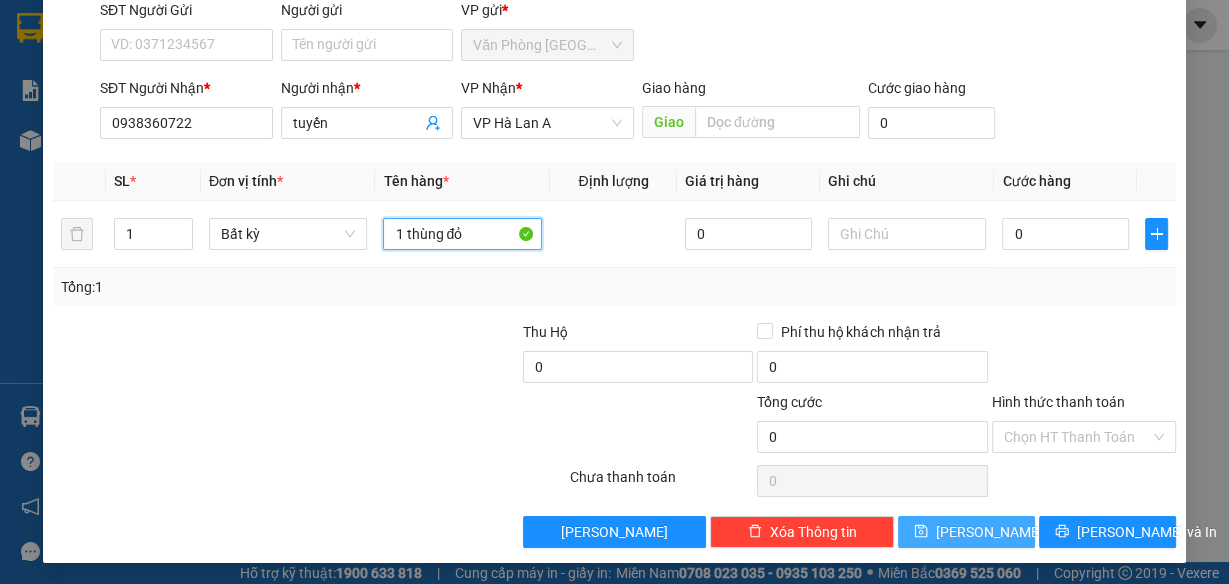 type on "1 thùng đỏ" 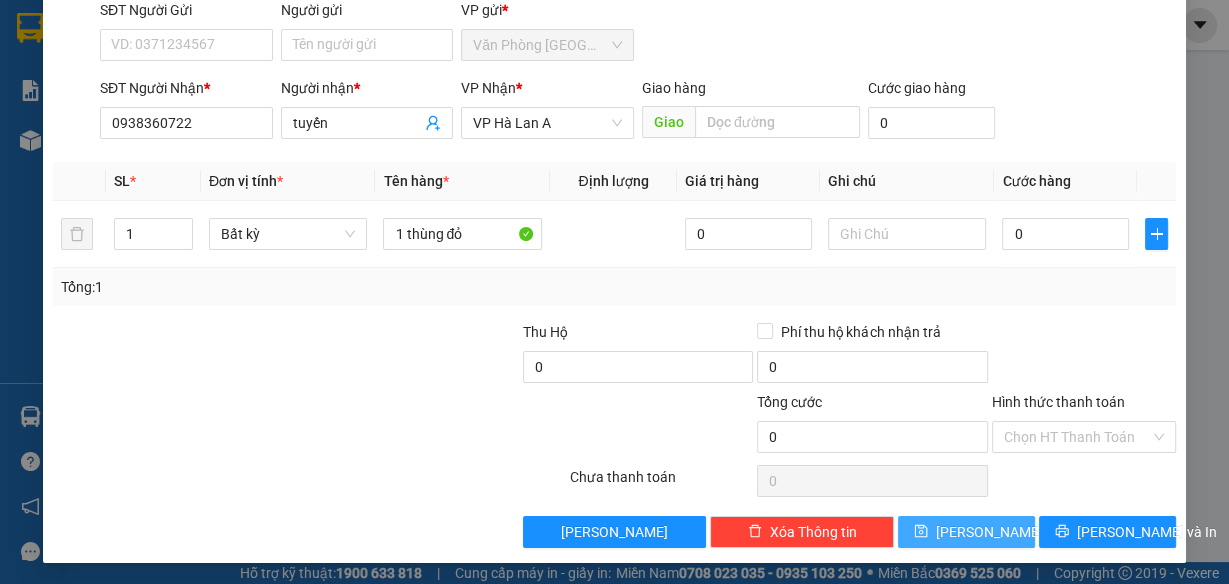 click 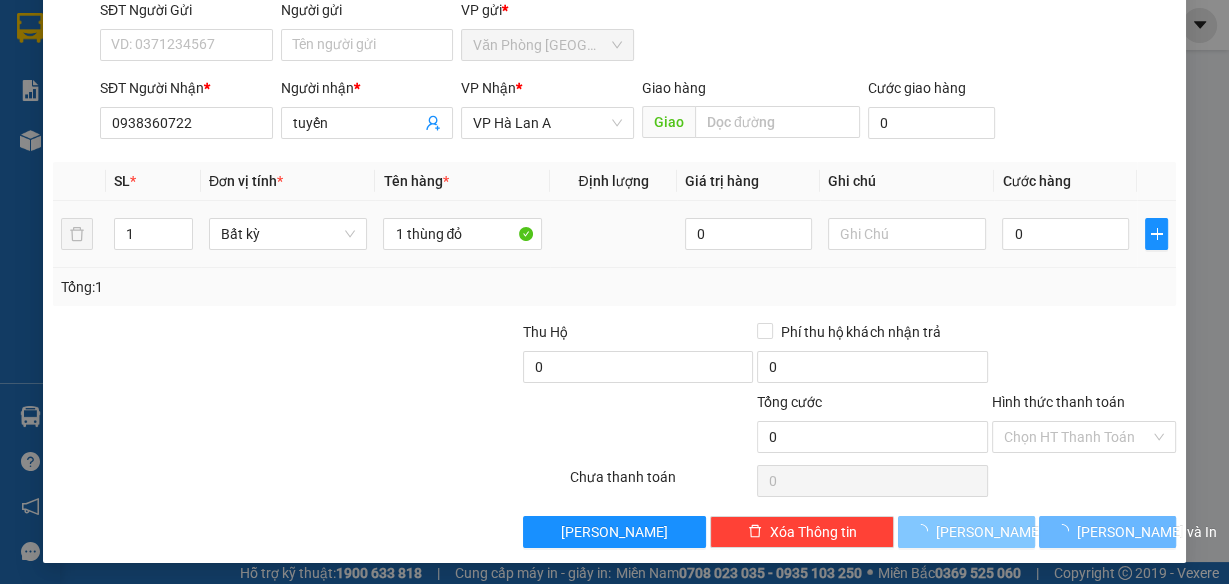 scroll, scrollTop: 49, scrollLeft: 0, axis: vertical 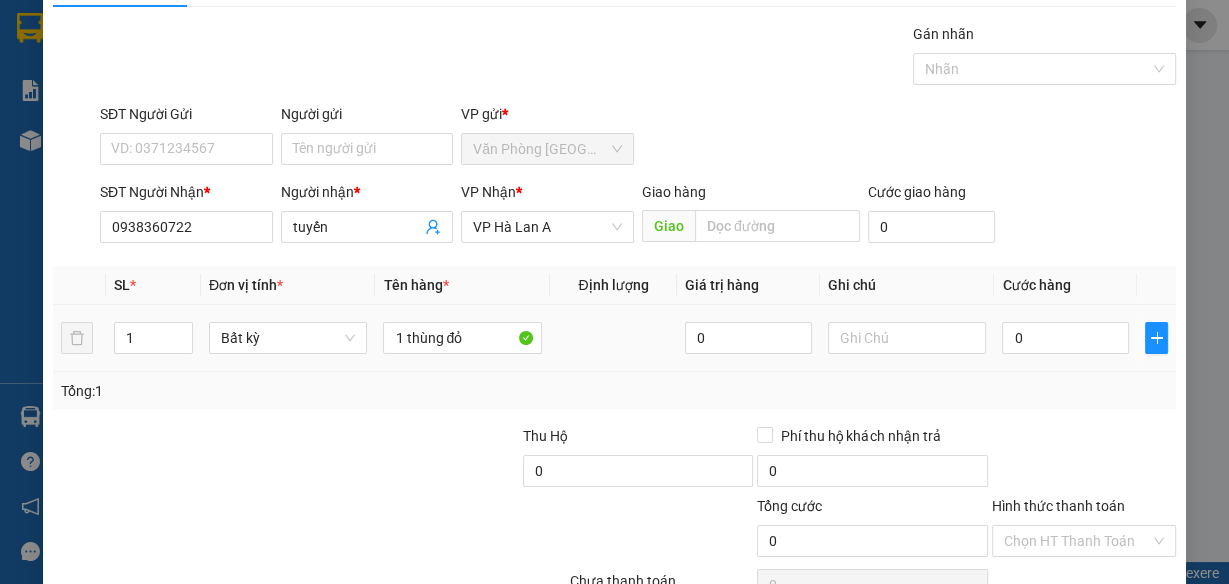 type 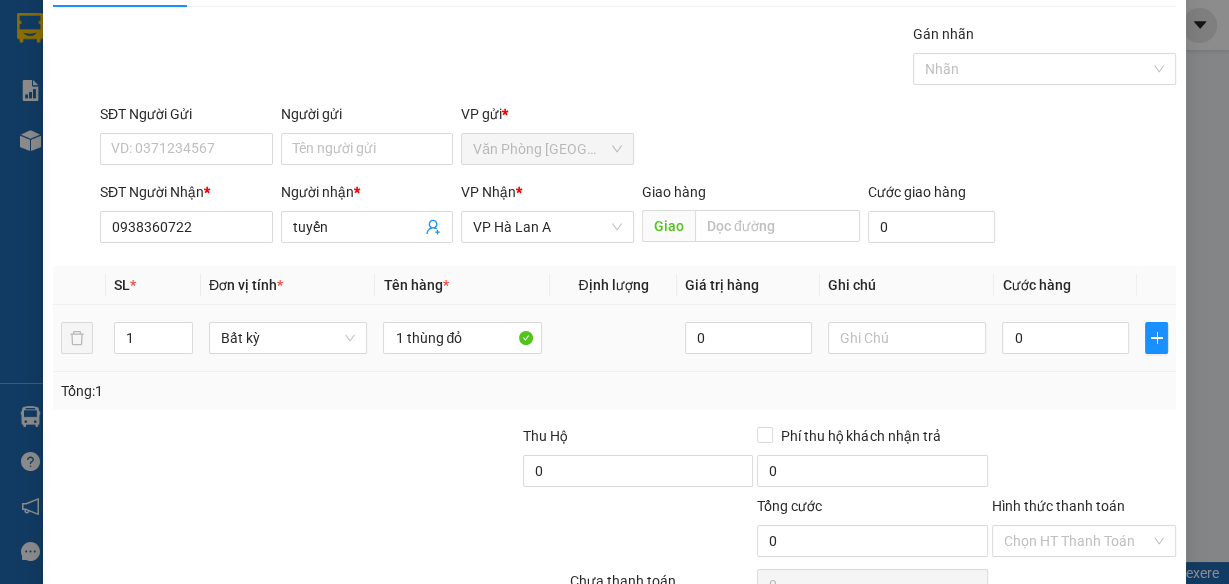 type 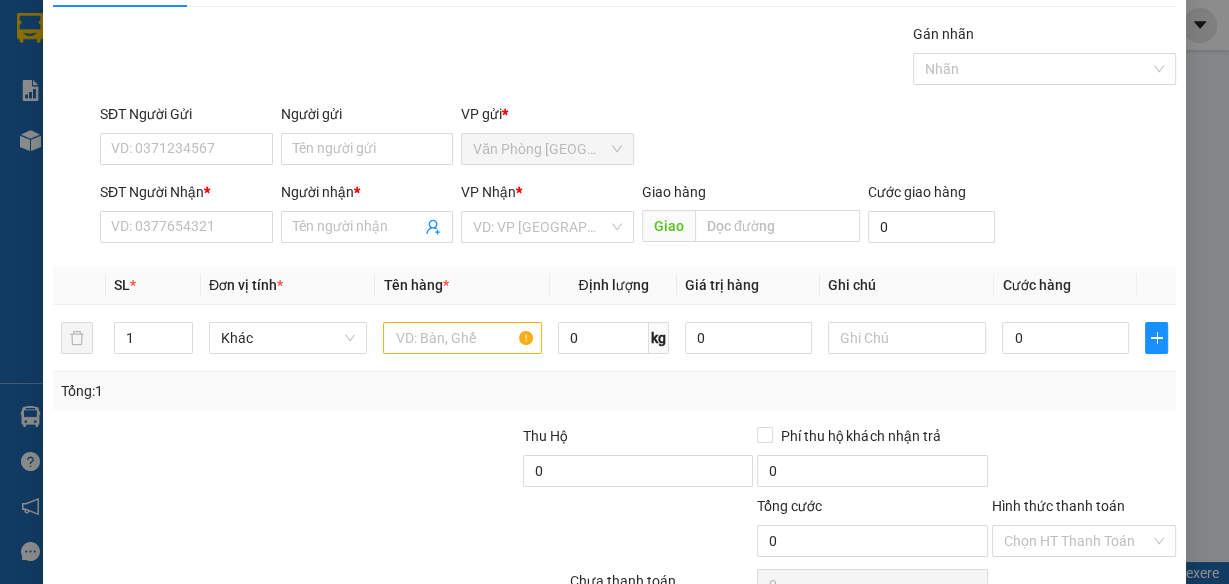 scroll, scrollTop: 0, scrollLeft: 0, axis: both 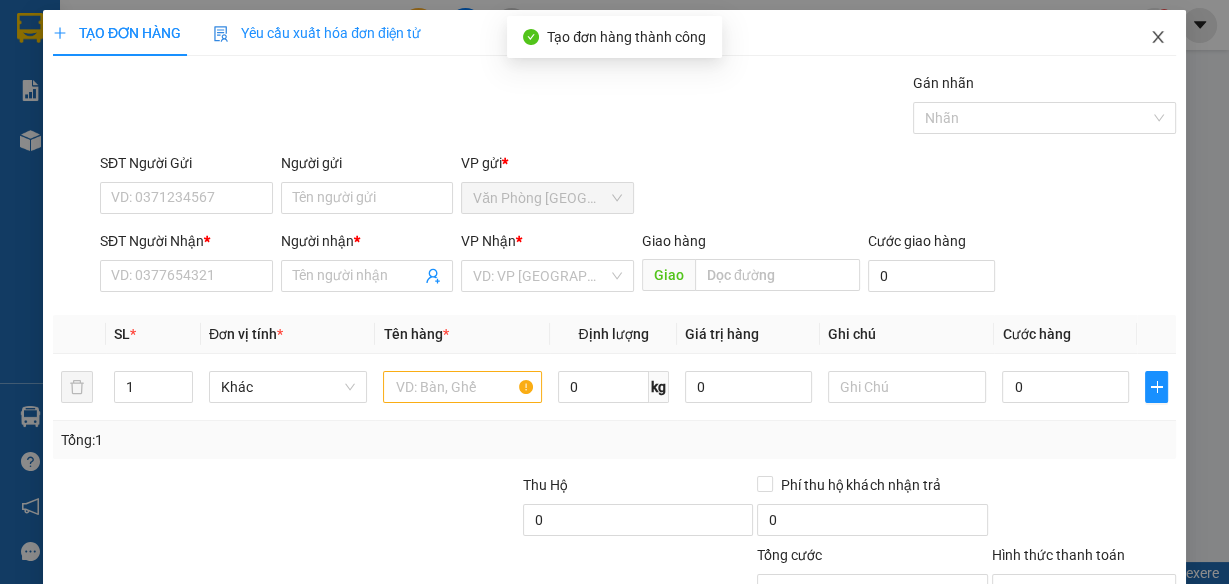 click 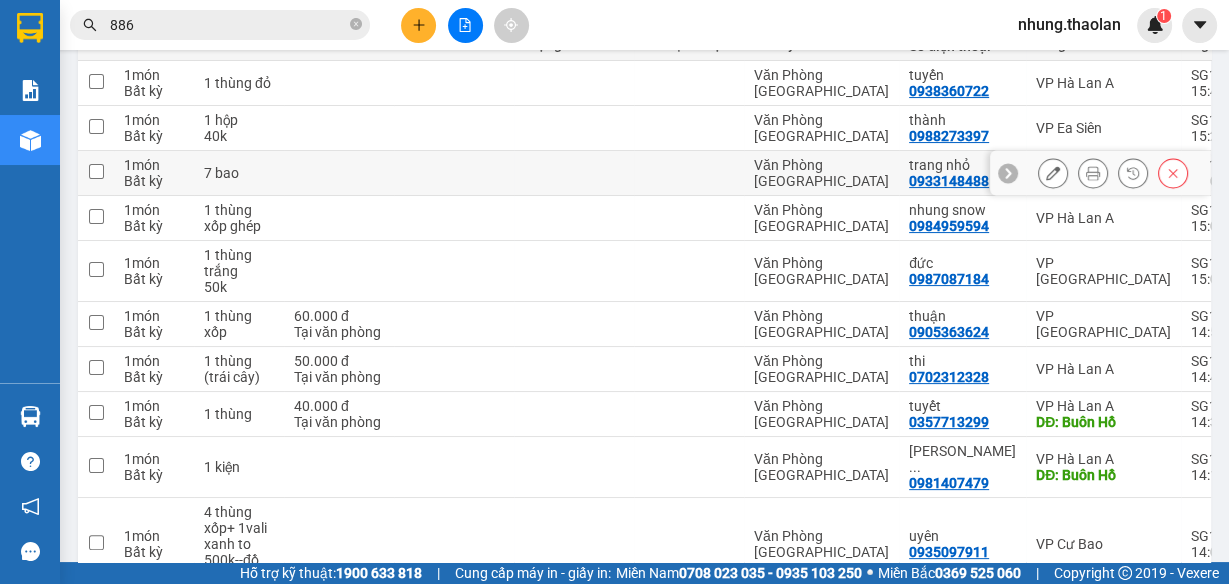 scroll, scrollTop: 160, scrollLeft: 0, axis: vertical 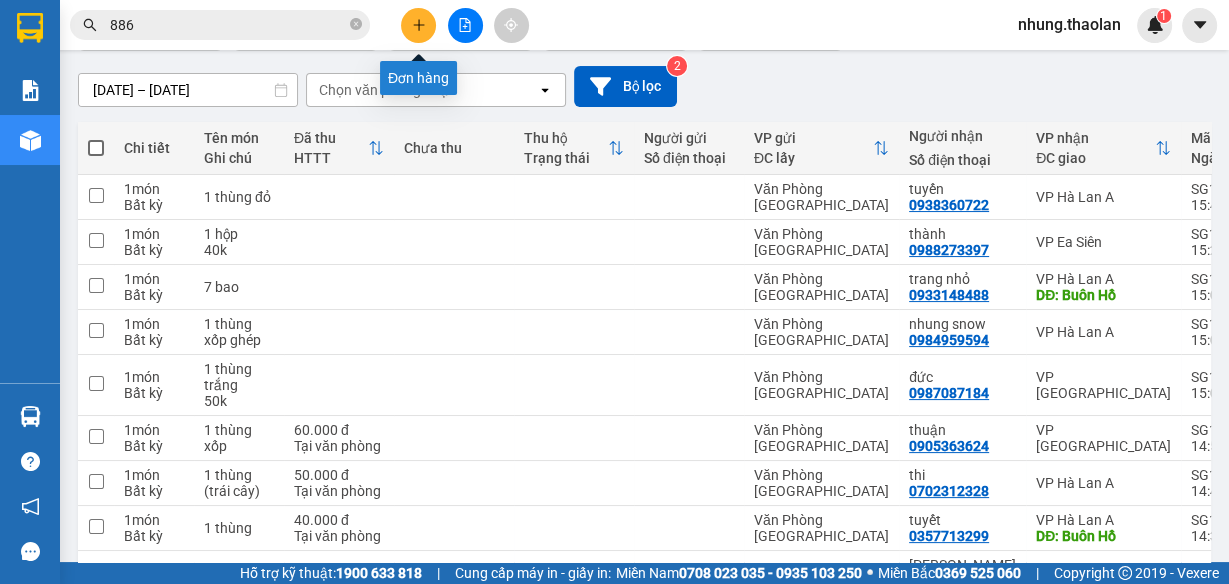 click at bounding box center [418, 25] 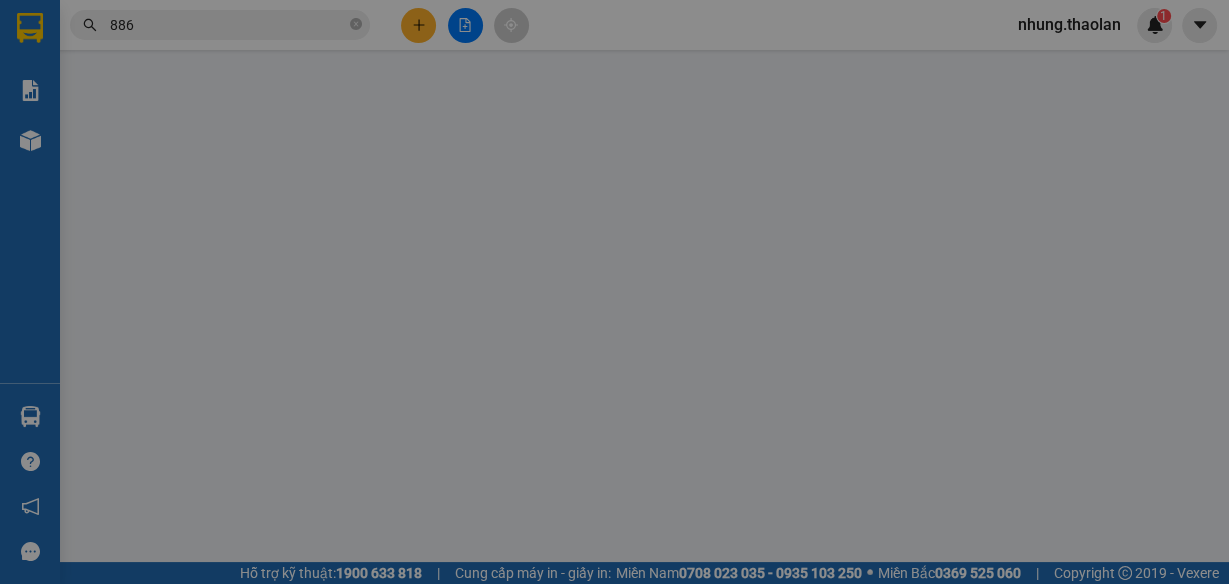 scroll, scrollTop: 0, scrollLeft: 0, axis: both 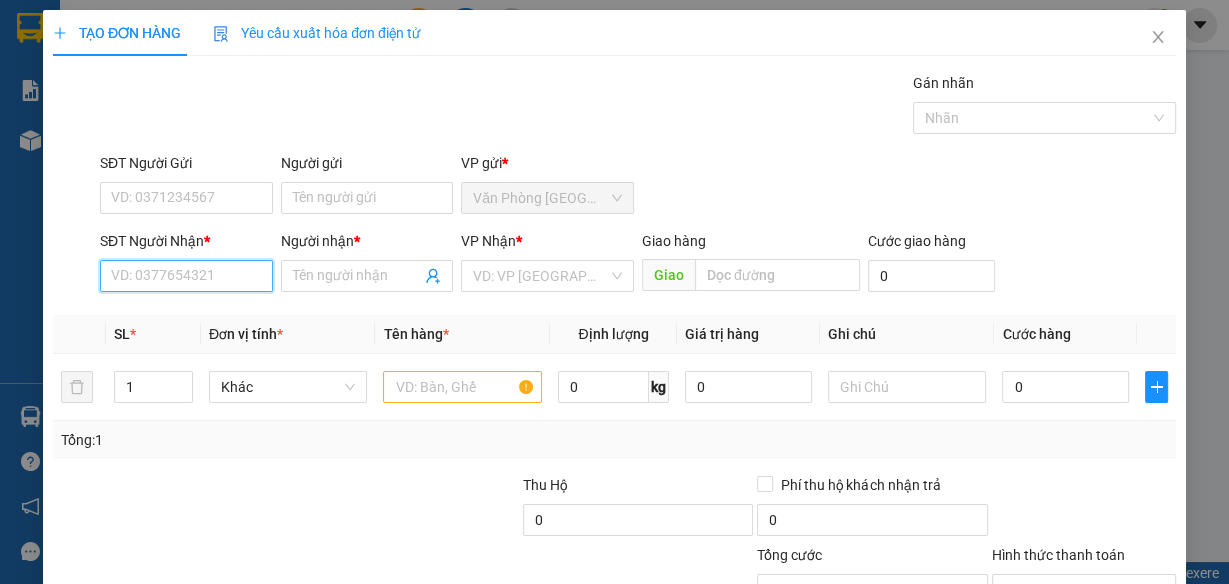 click on "SĐT Người Nhận  *" at bounding box center (186, 276) 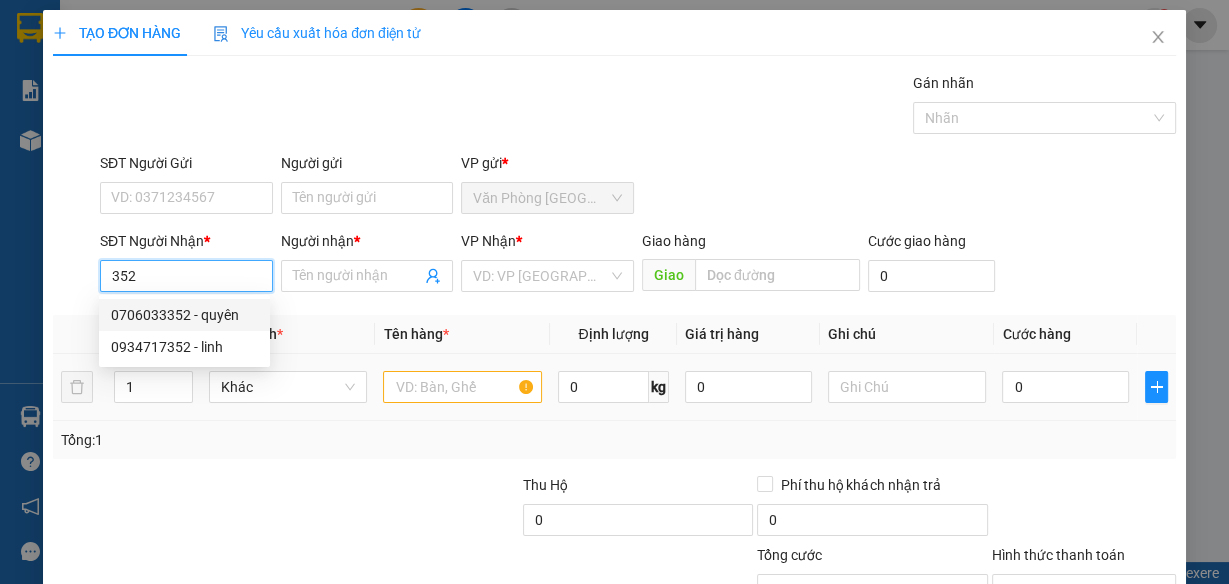 drag, startPoint x: 204, startPoint y: 306, endPoint x: 409, endPoint y: 394, distance: 223.08966 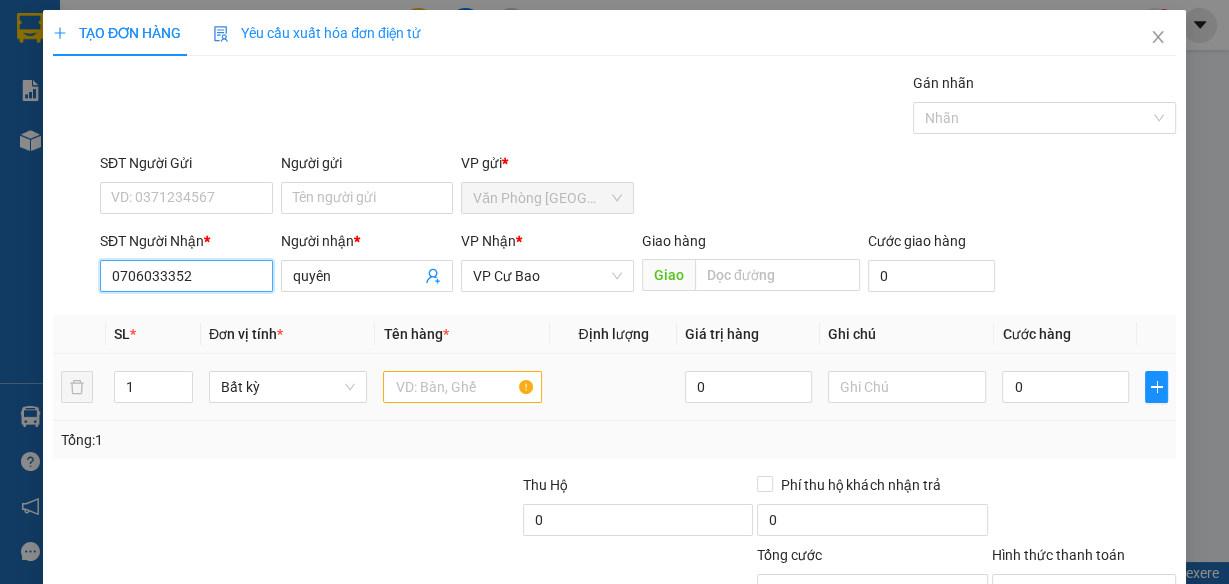 type on "0706033352" 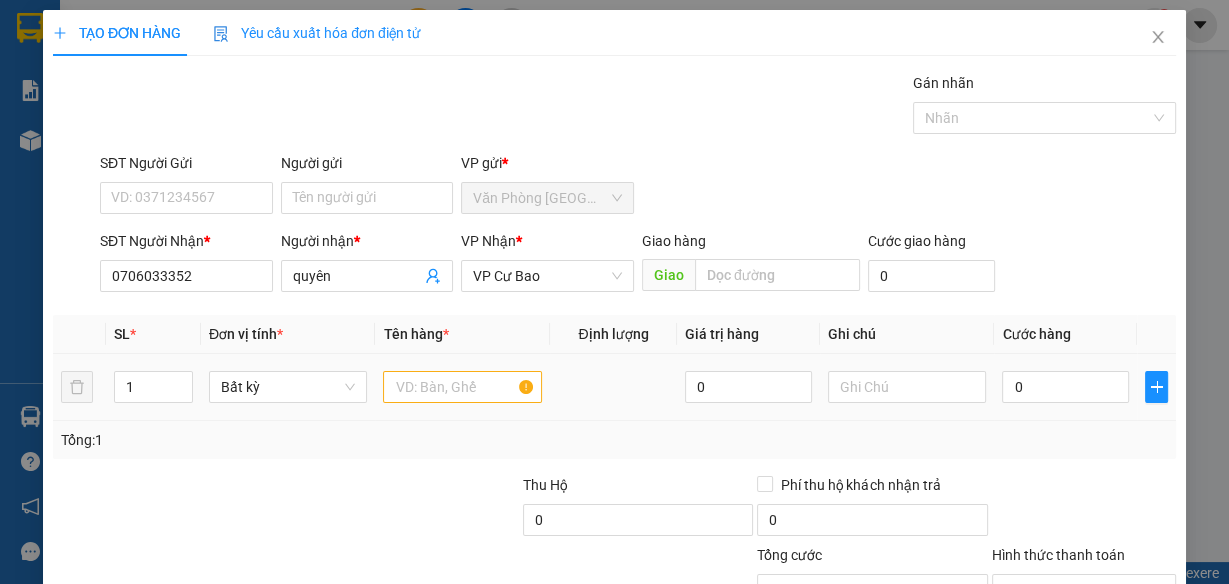 click at bounding box center (462, 387) 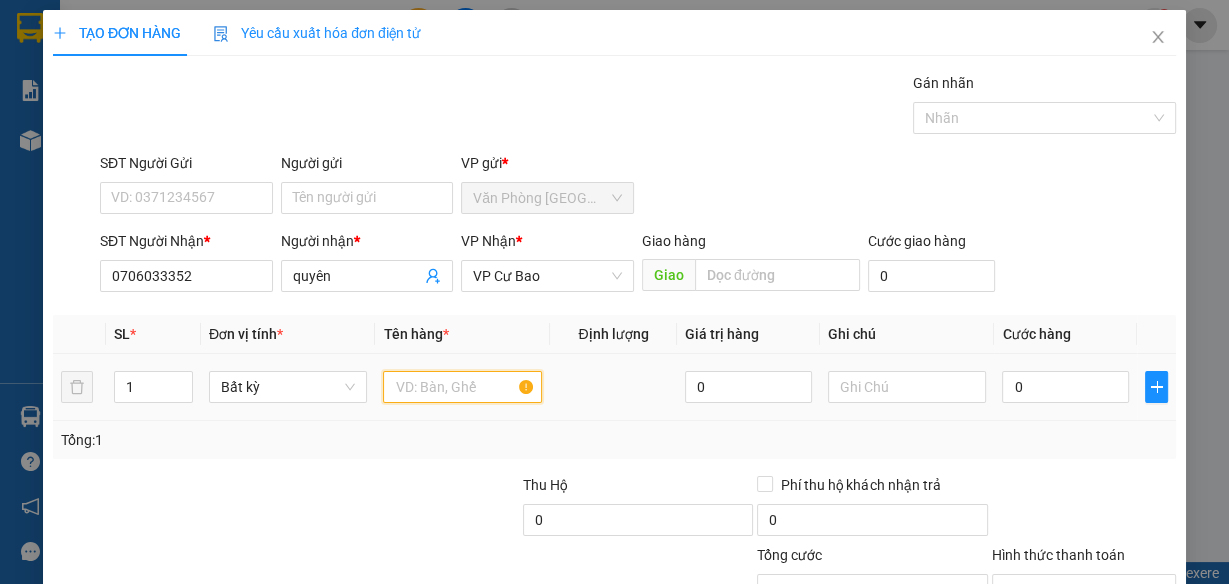 click at bounding box center [462, 387] 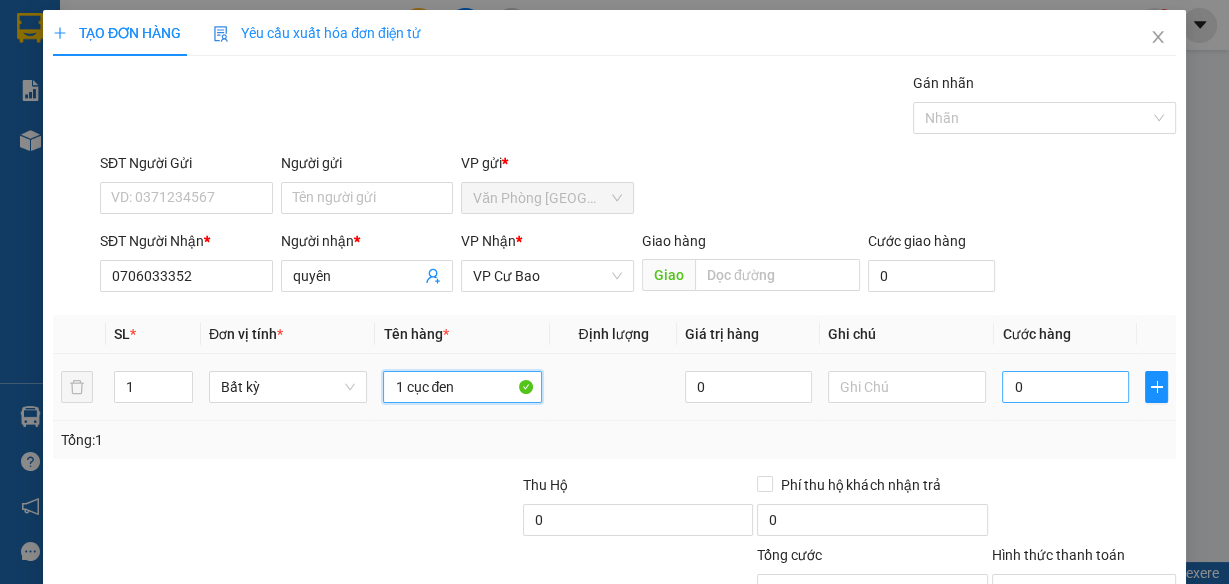 type on "1 cục đen" 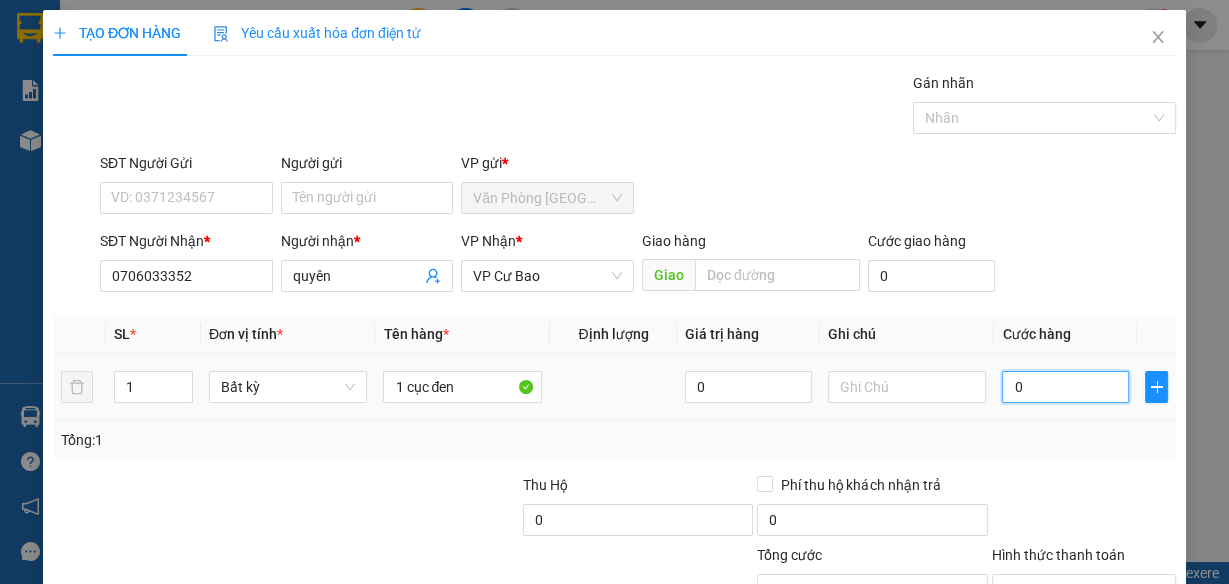 click on "0" at bounding box center (1065, 387) 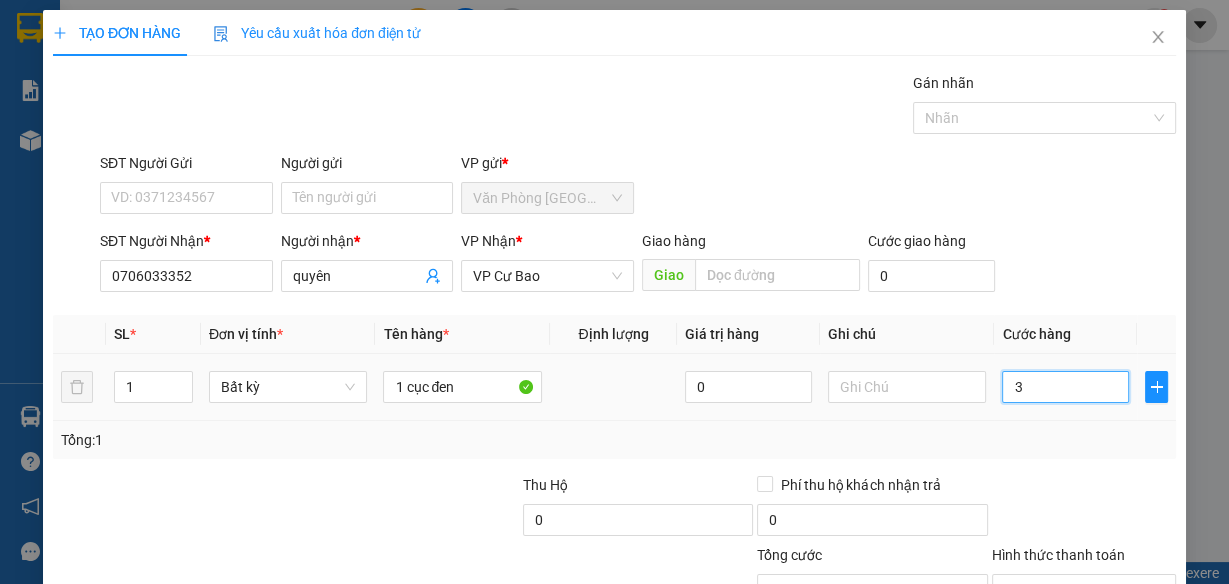 type on "30" 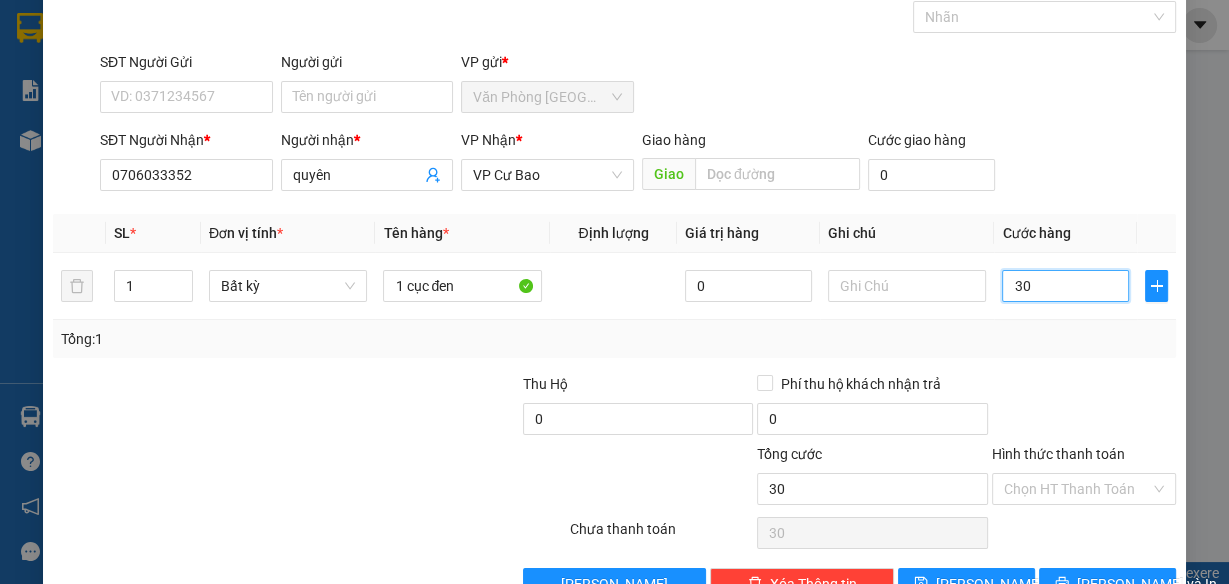 scroll, scrollTop: 153, scrollLeft: 0, axis: vertical 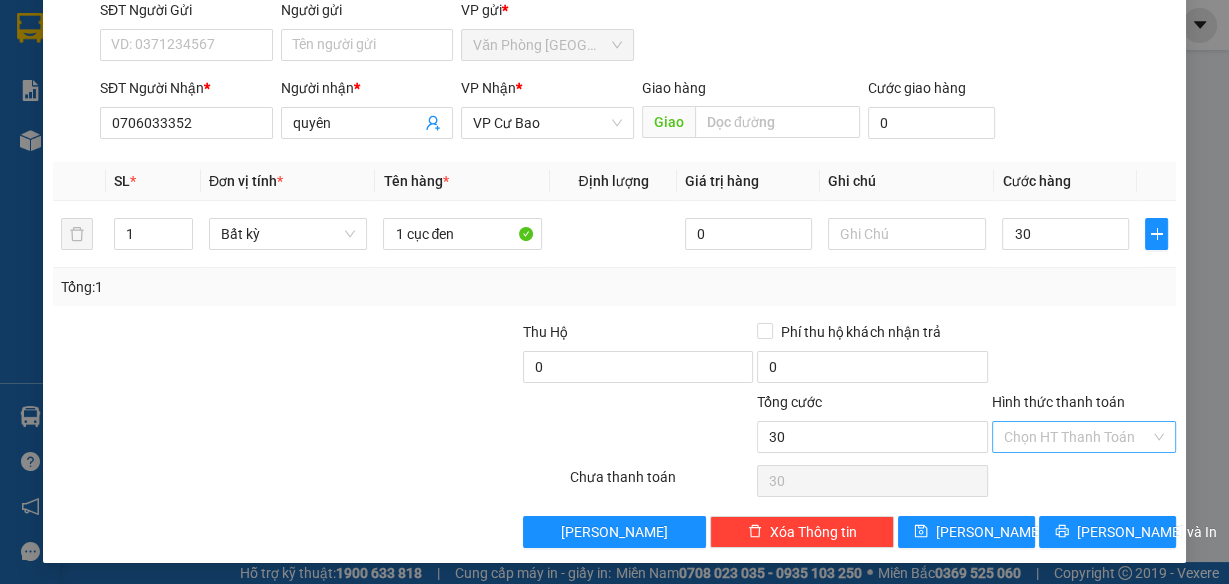 type on "30.000" 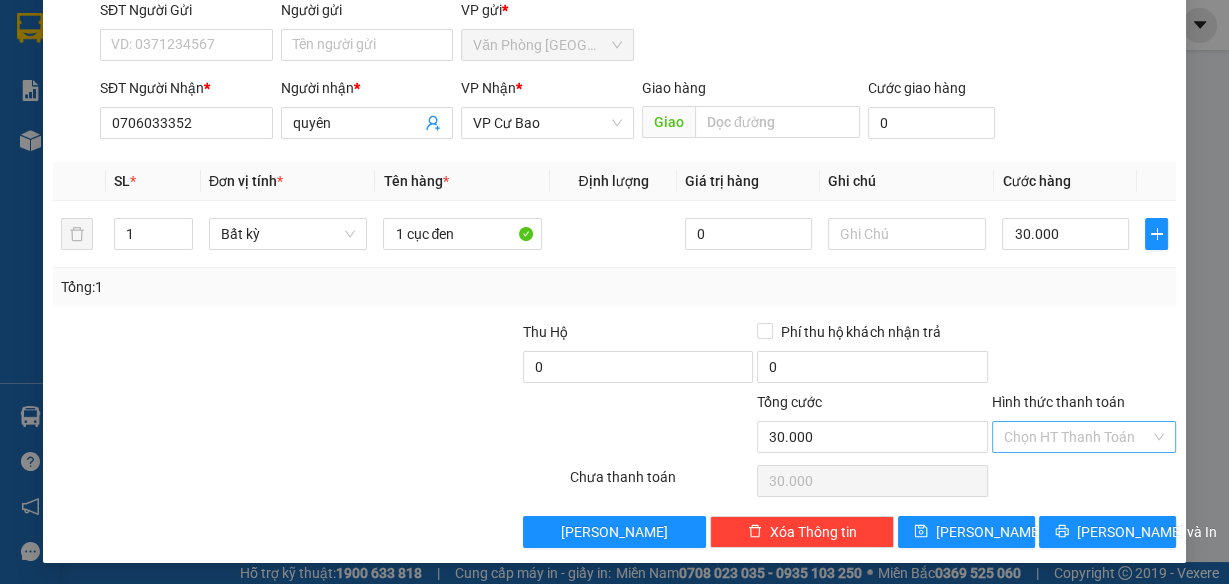 click on "Hình thức thanh toán" at bounding box center [1084, 406] 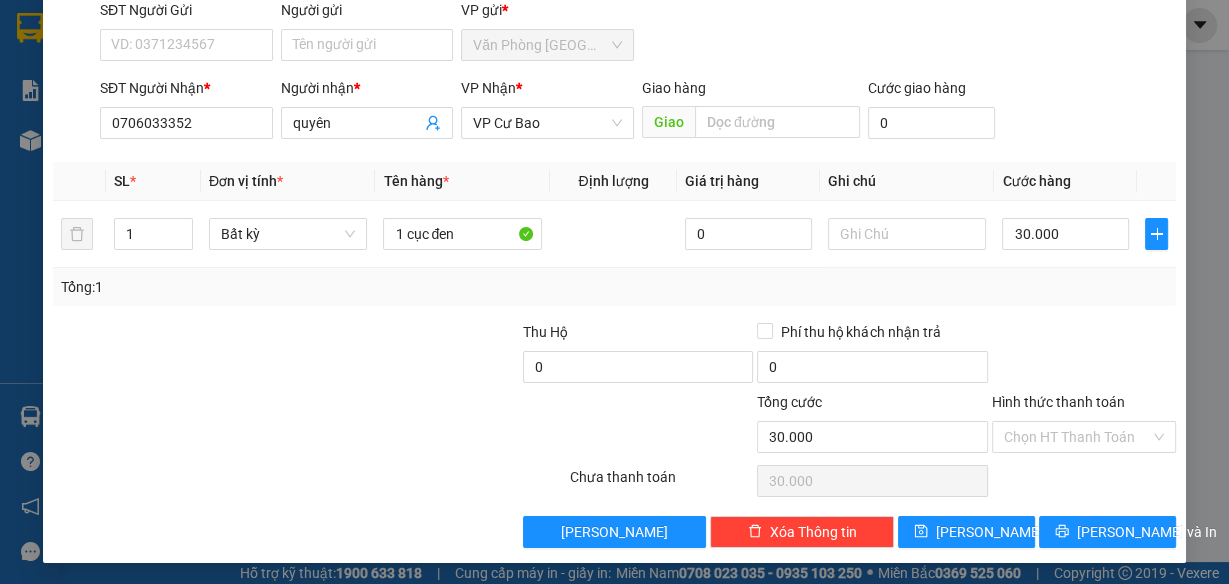 click on "Hình thức thanh toán Chọn HT Thanh Toán" at bounding box center (1084, 426) 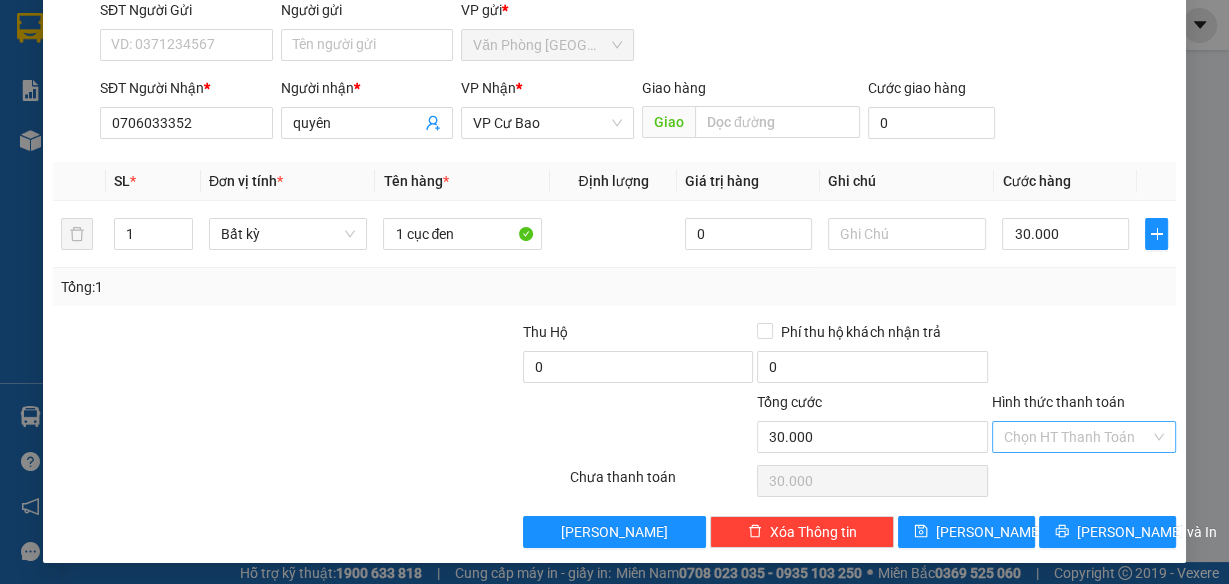 click on "Hình thức thanh toán" at bounding box center [1077, 437] 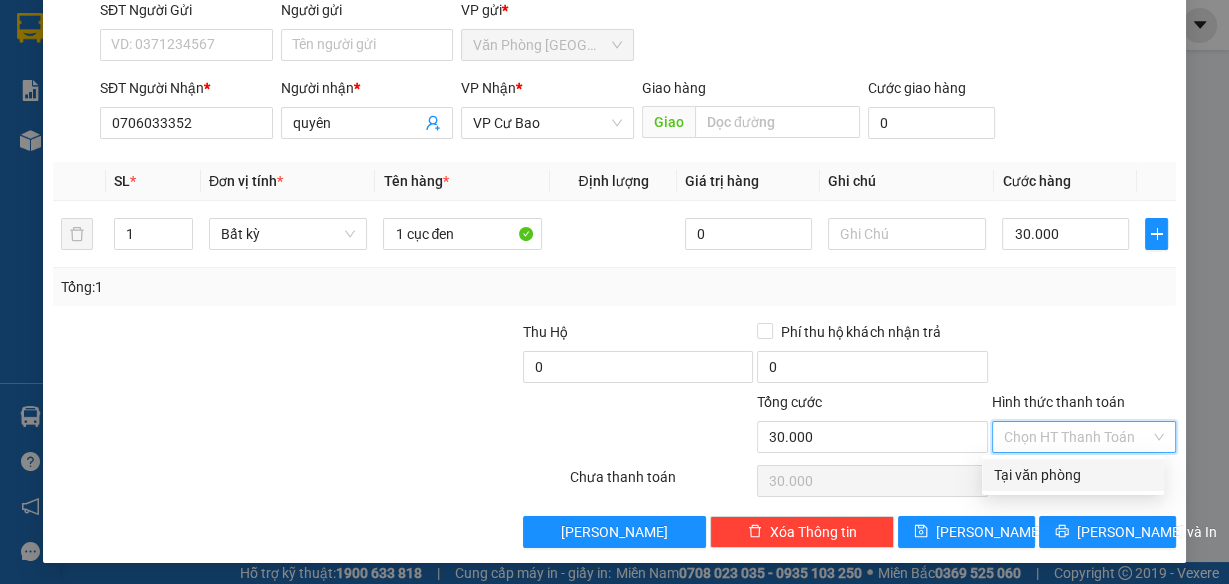drag, startPoint x: 1031, startPoint y: 468, endPoint x: 1024, endPoint y: 484, distance: 17.464249 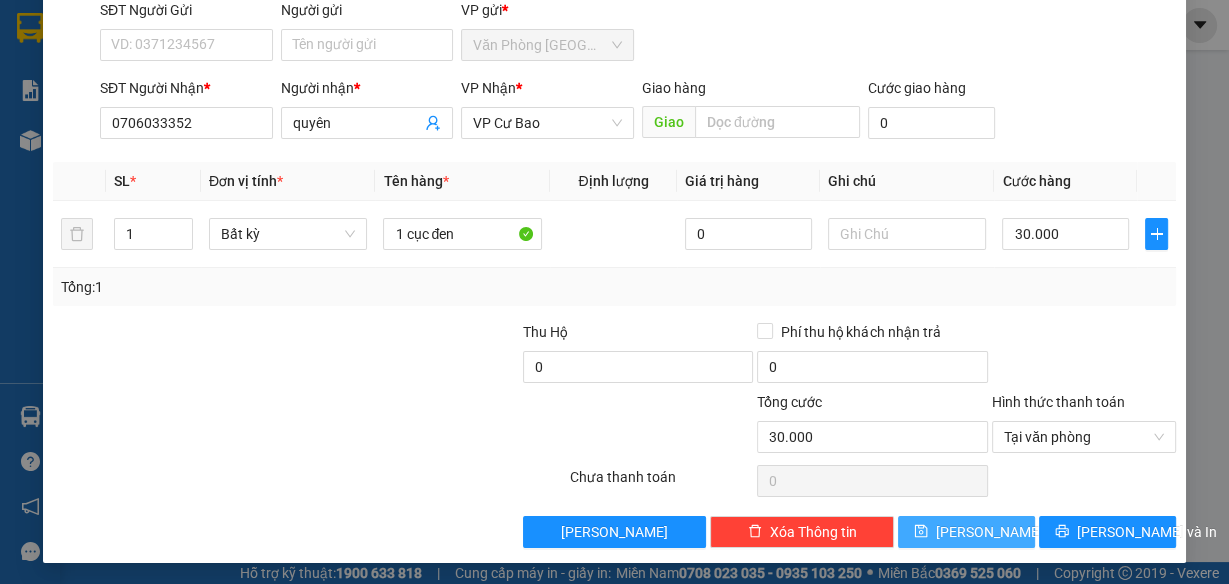 click on "[PERSON_NAME]" at bounding box center [966, 532] 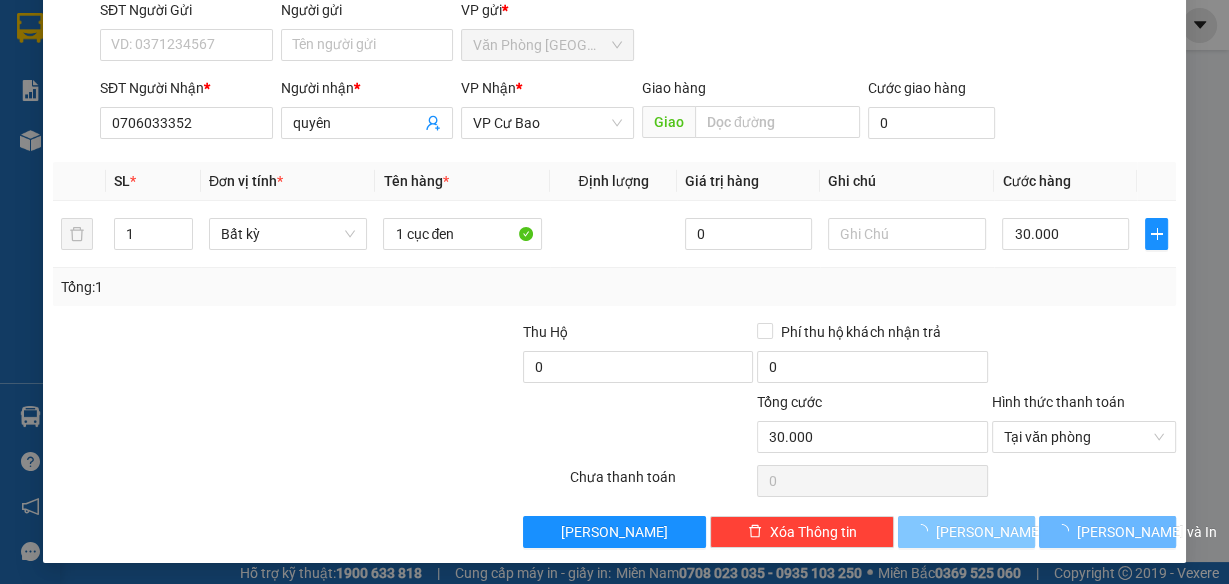 type 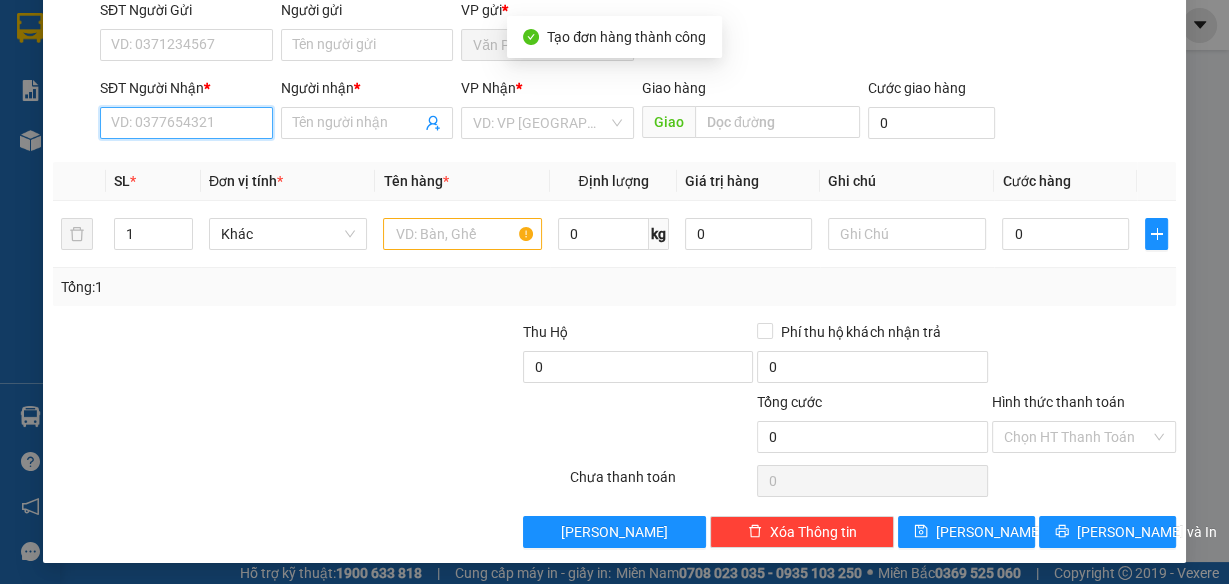 click on "SĐT Người Nhận  *" at bounding box center (186, 123) 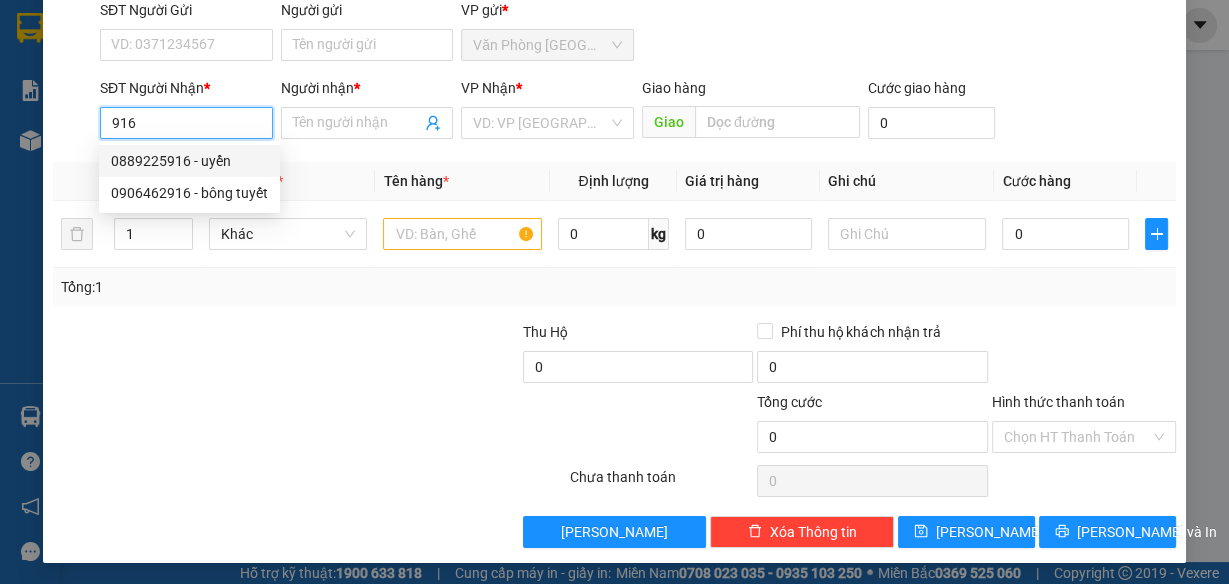 click on "0889225916 - uyển" at bounding box center [189, 161] 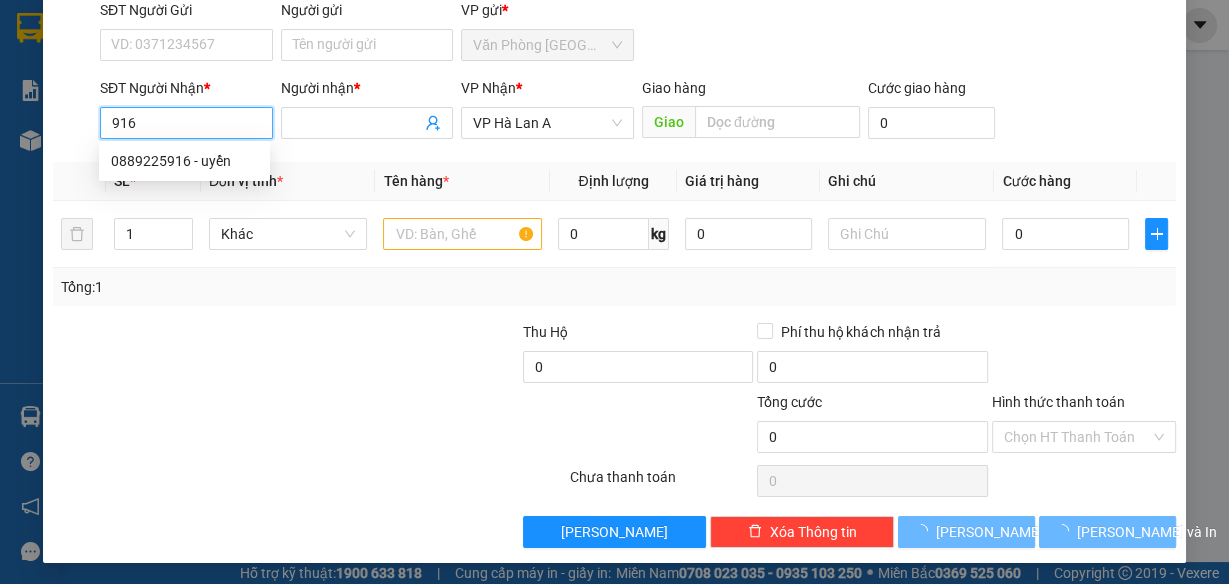type on "0889225916" 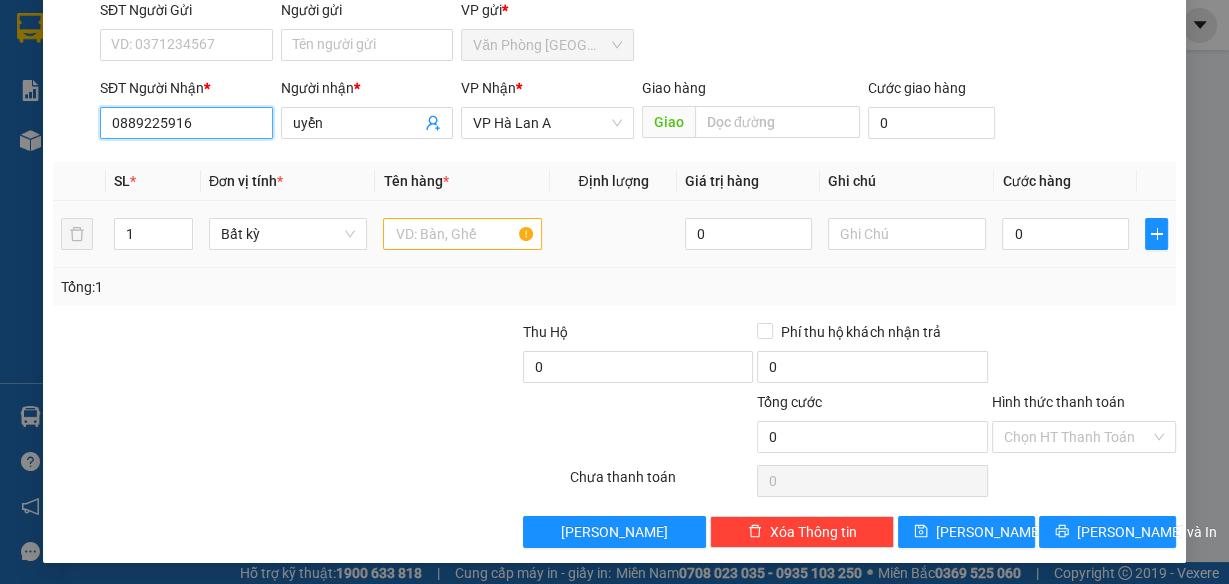 type on "0889225916" 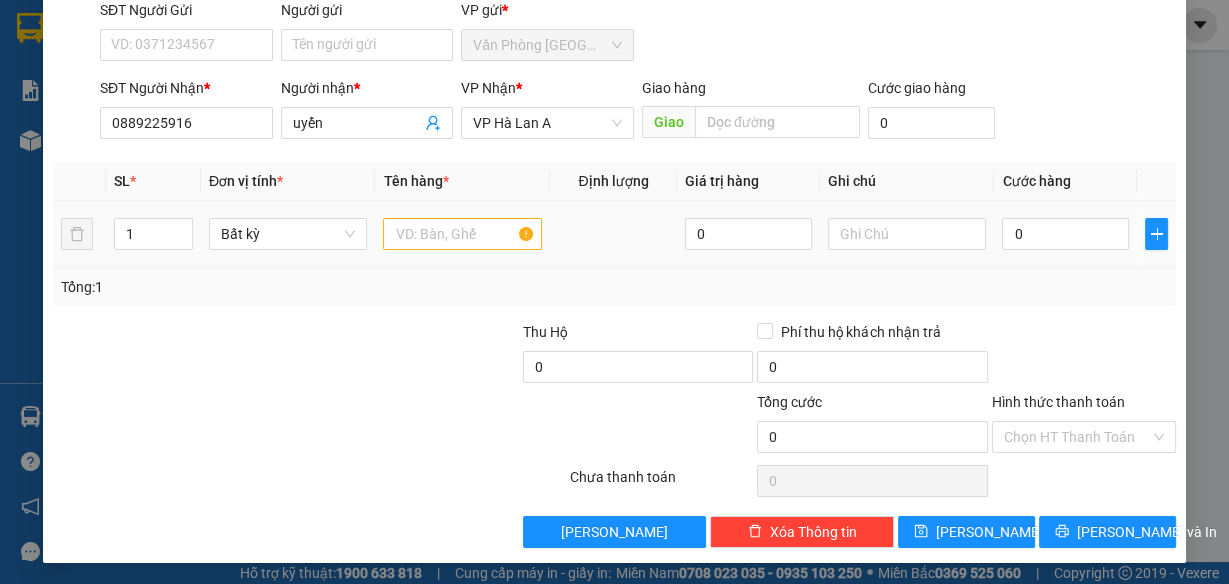 click at bounding box center (462, 234) 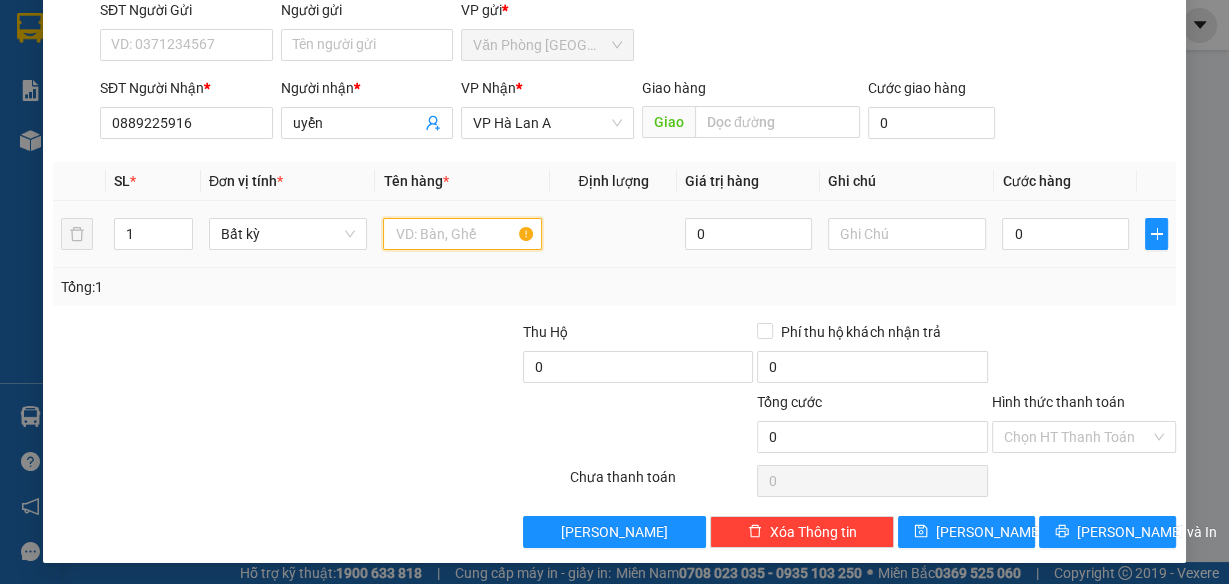 click at bounding box center [462, 234] 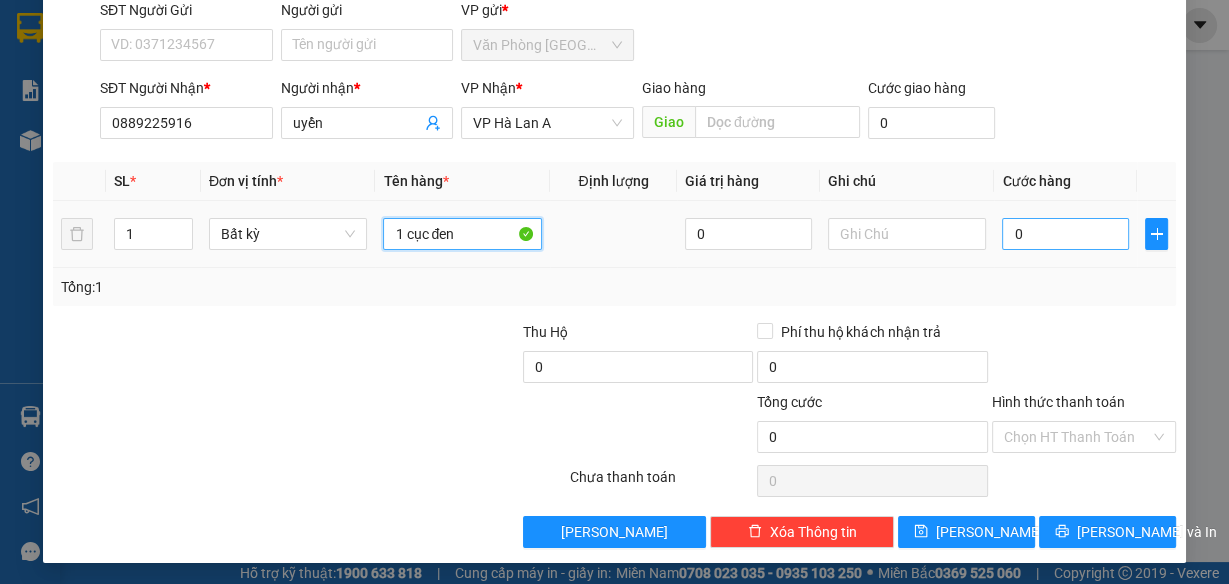 type on "1 cục đen" 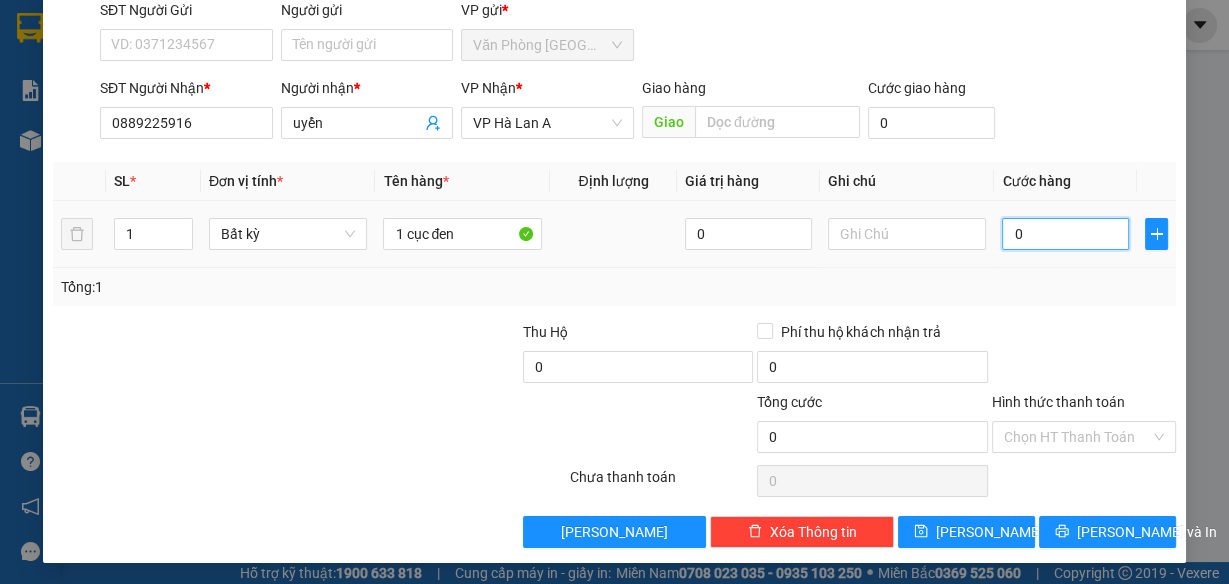 click on "0" at bounding box center [1065, 234] 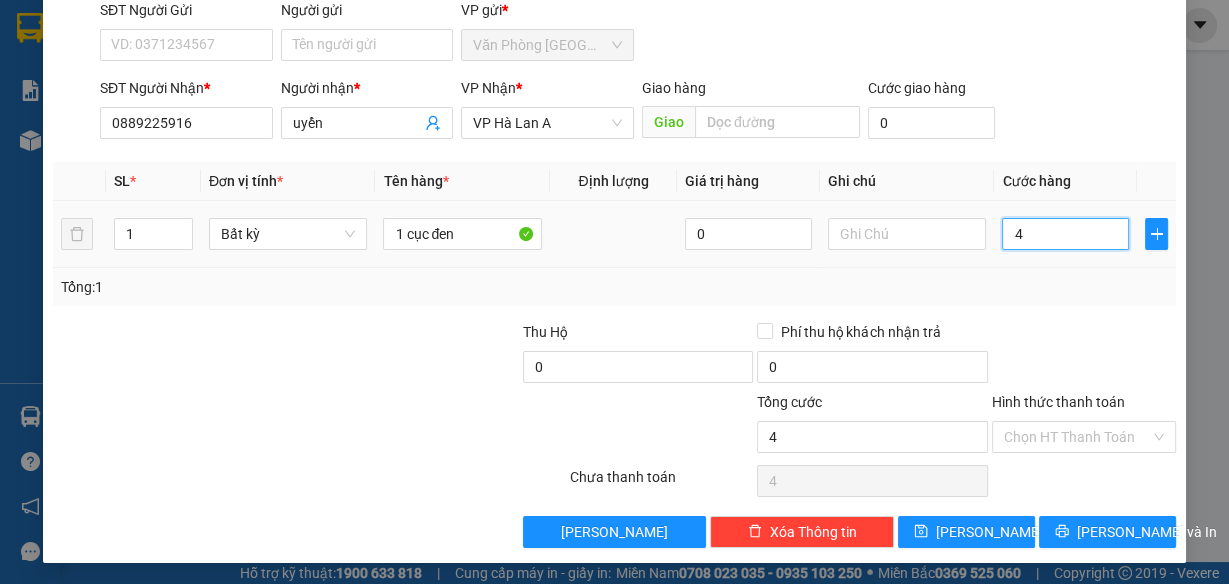 type on "40" 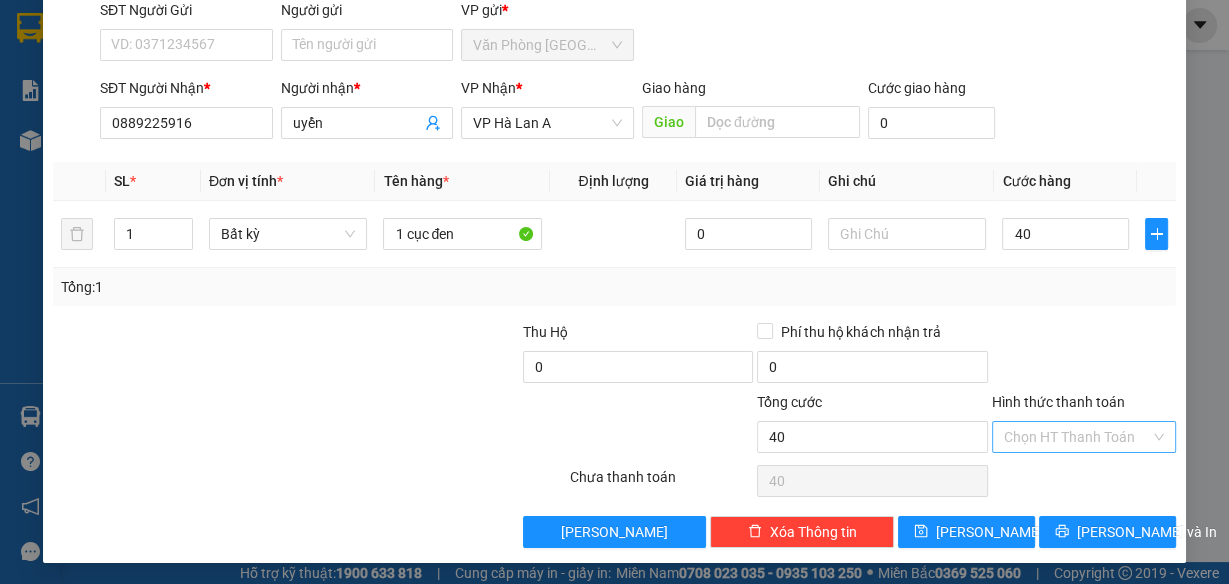 type on "40.000" 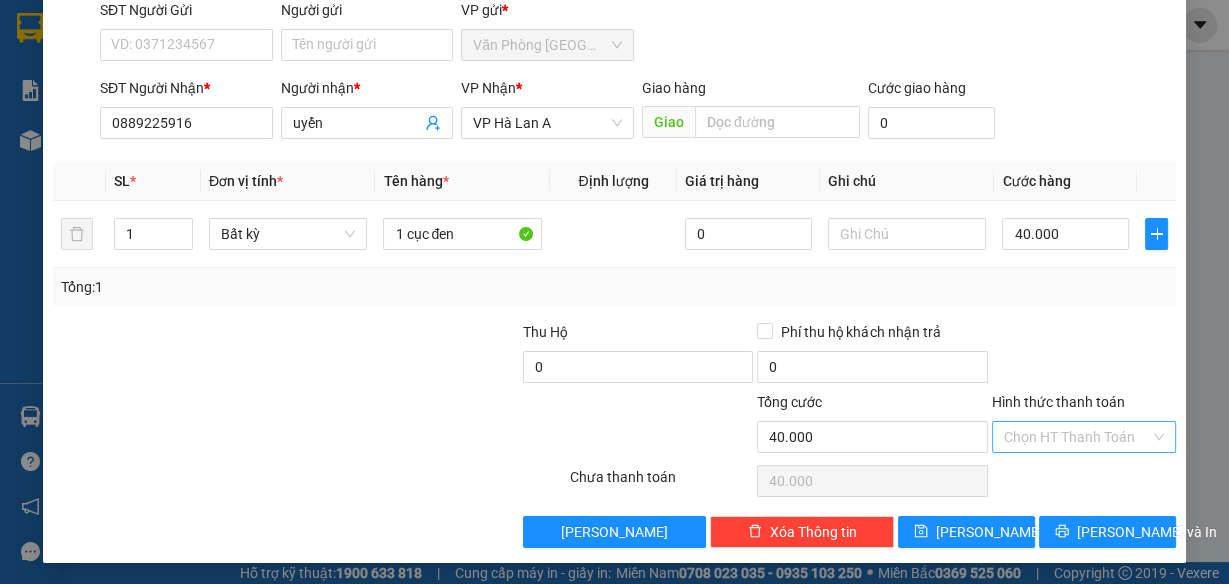 click on "Hình thức thanh toán" at bounding box center (1077, 437) 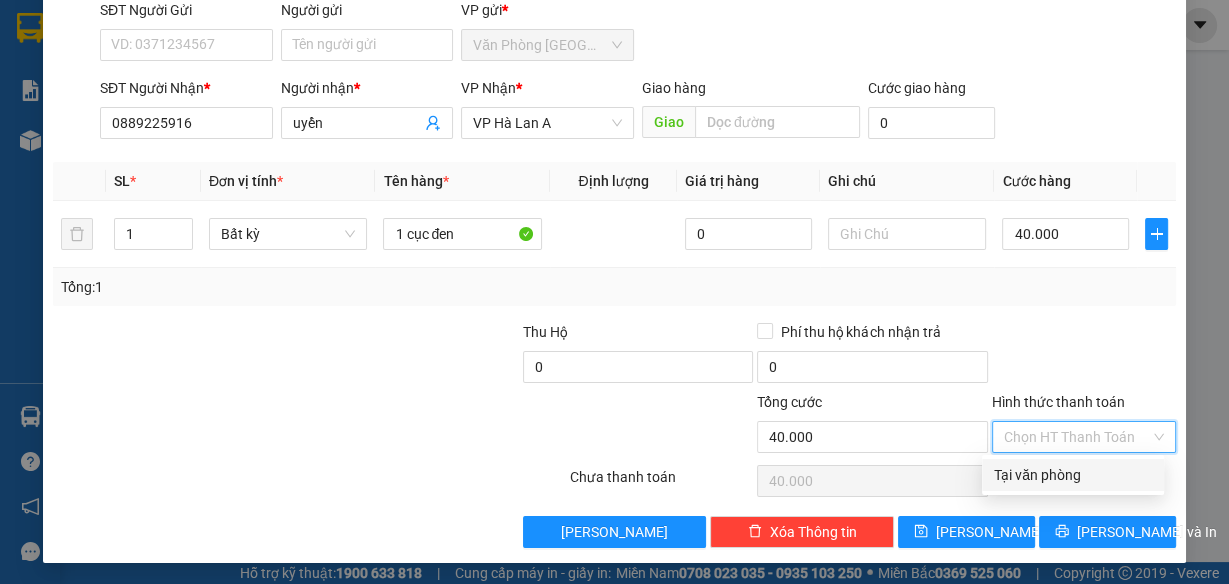 click on "Tại văn phòng" at bounding box center (1073, 475) 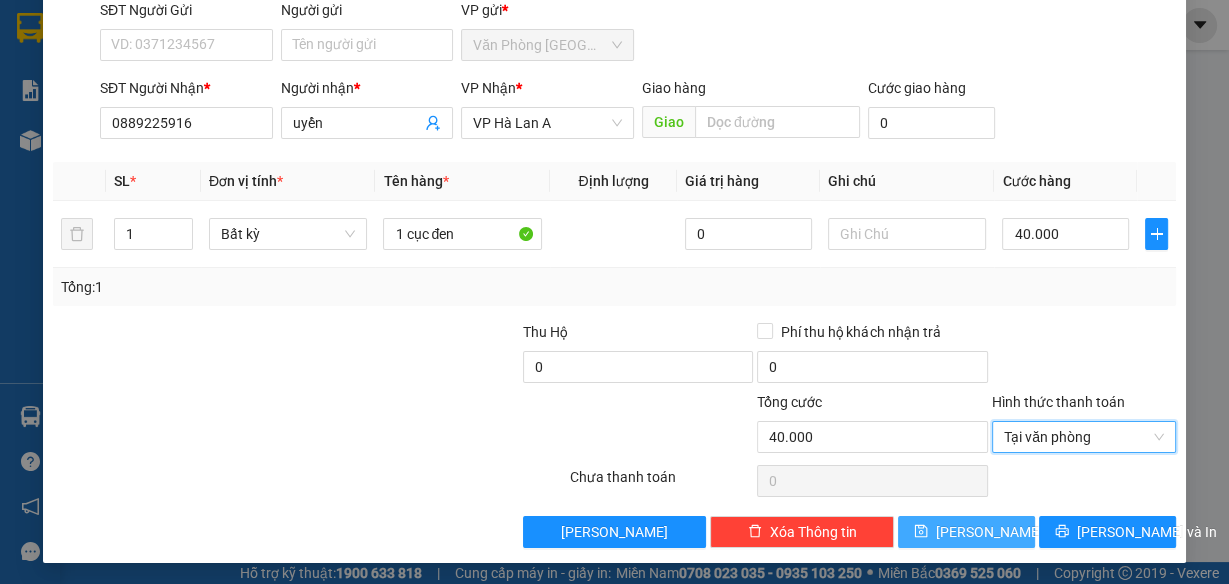 click on "[PERSON_NAME]" at bounding box center [966, 532] 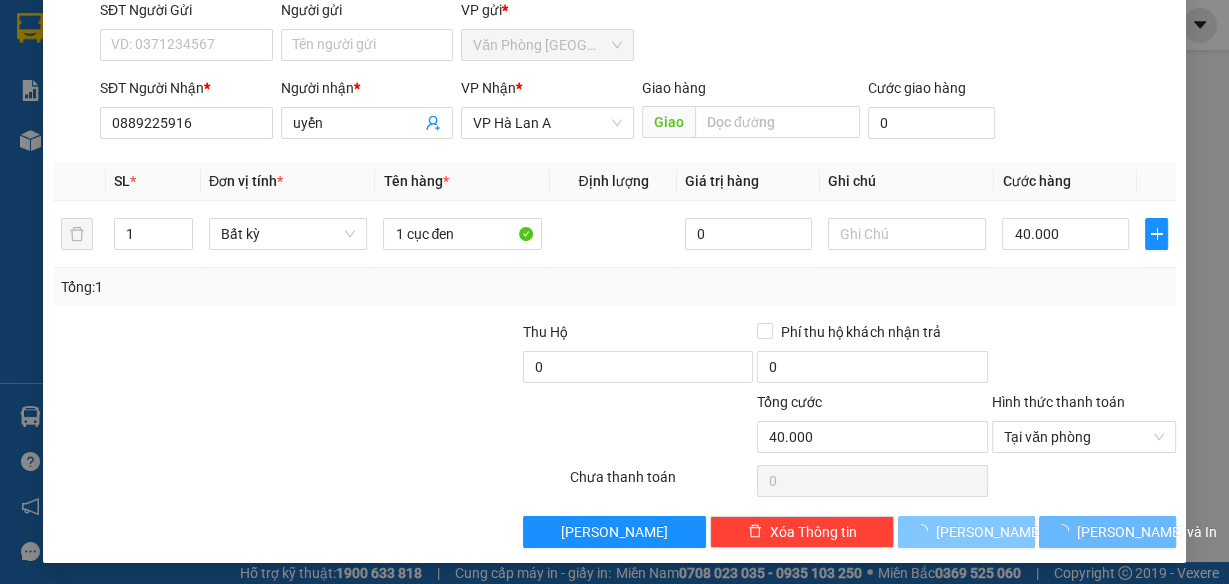 type 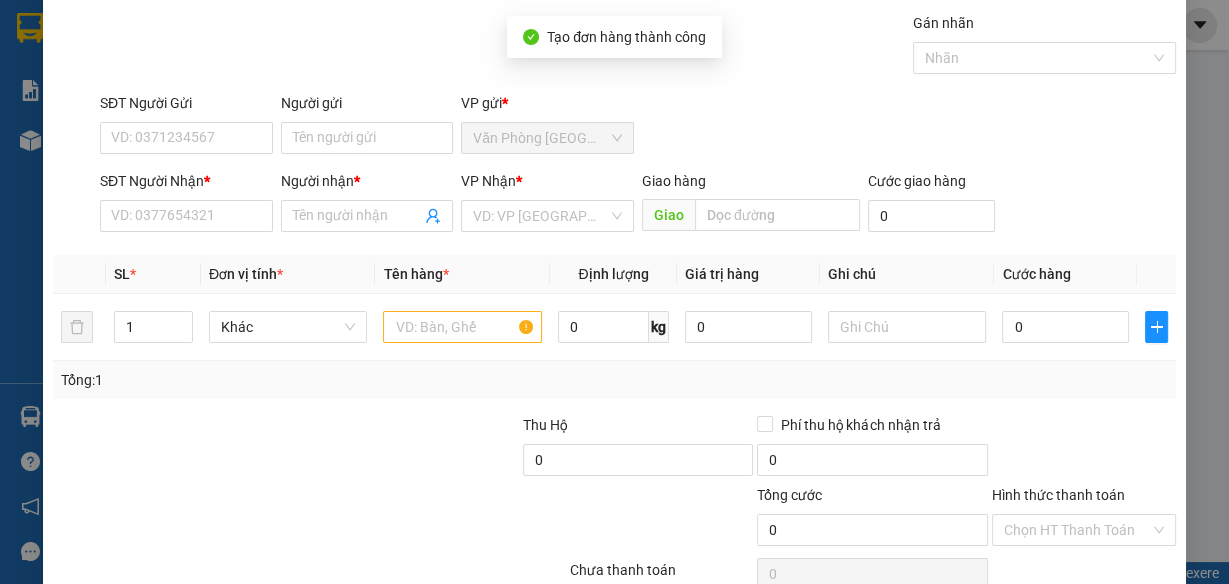 scroll, scrollTop: 0, scrollLeft: 0, axis: both 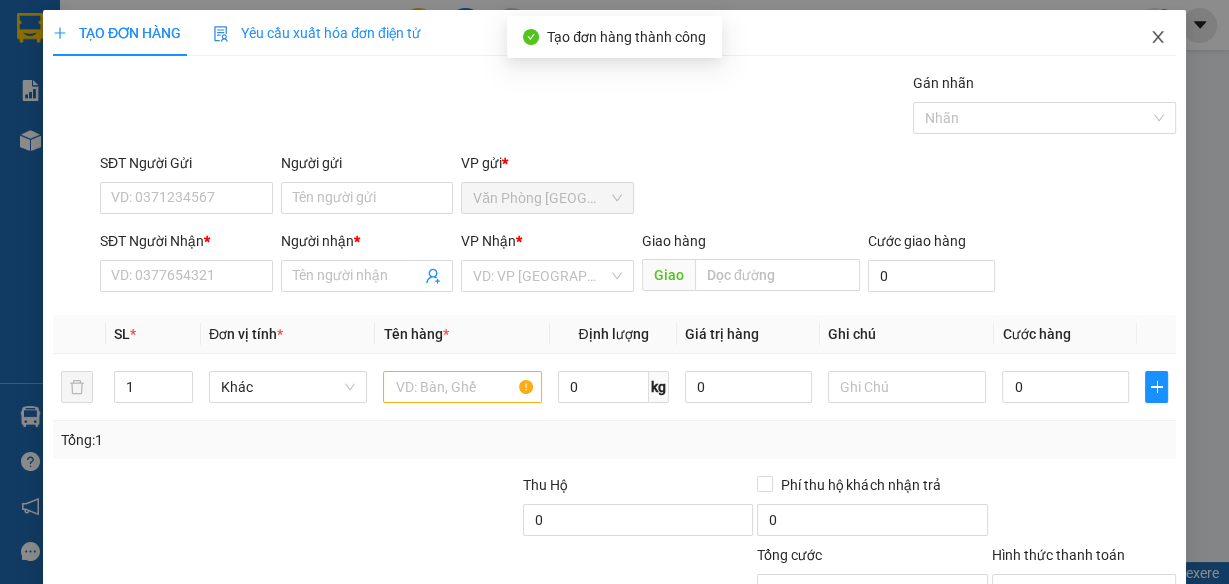 click 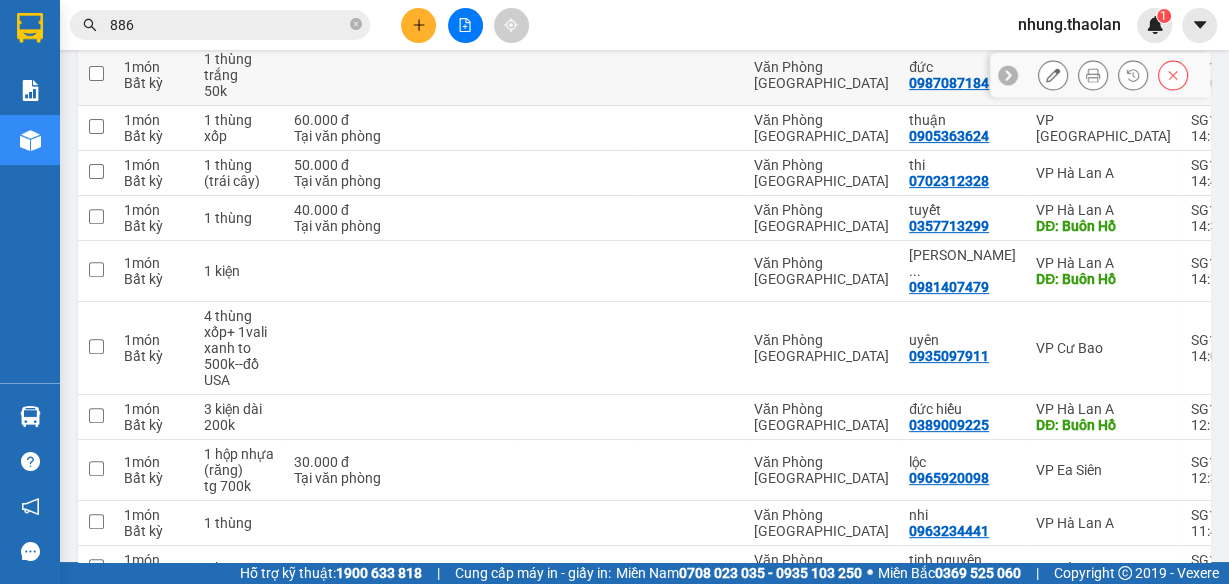 scroll, scrollTop: 80, scrollLeft: 0, axis: vertical 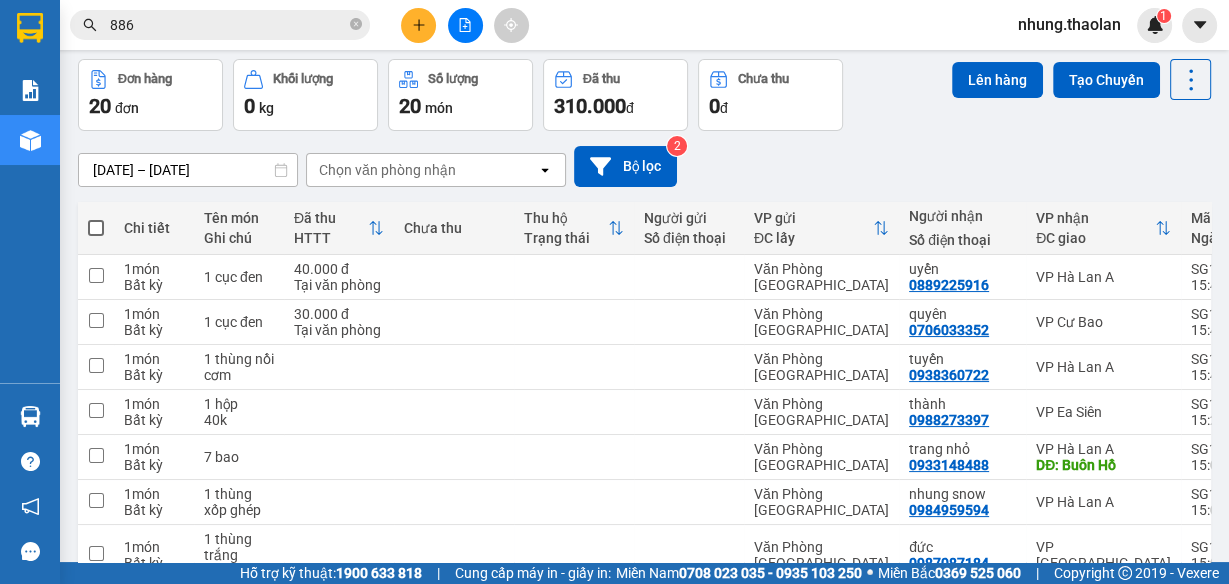 click on "Chọn văn phòng nhận" at bounding box center (387, 170) 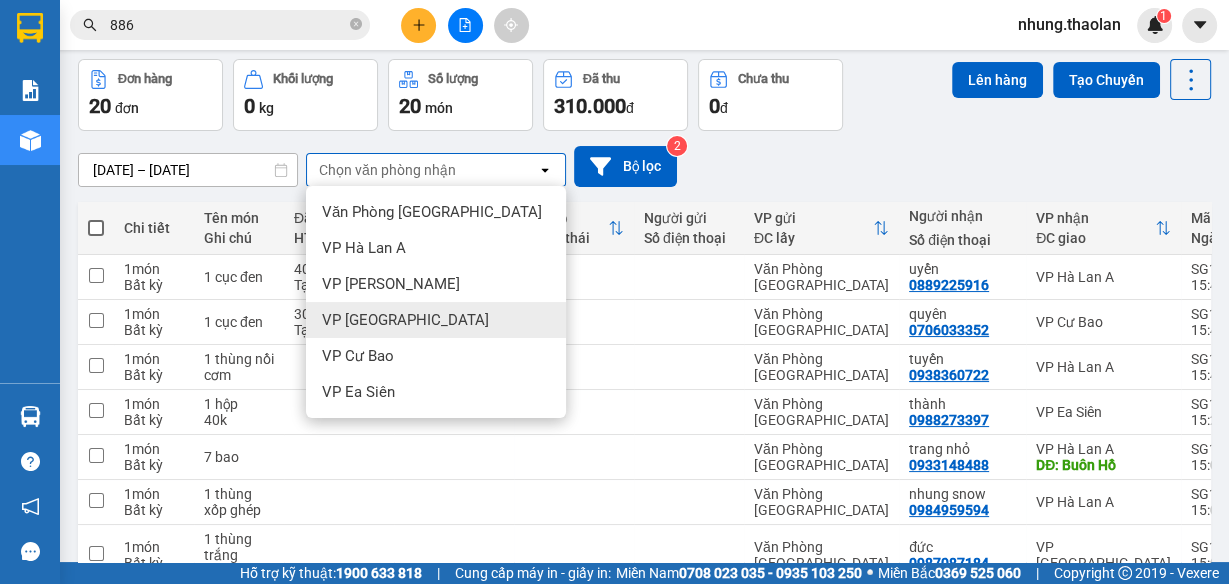 click on "VP [GEOGRAPHIC_DATA]" at bounding box center [405, 320] 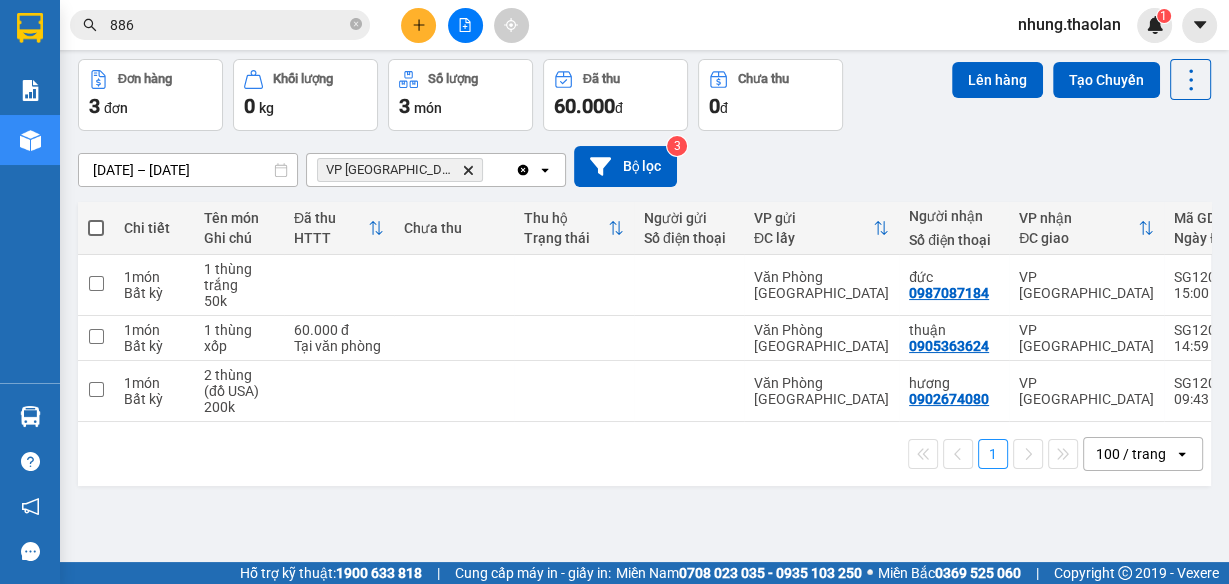 click on "Delete" 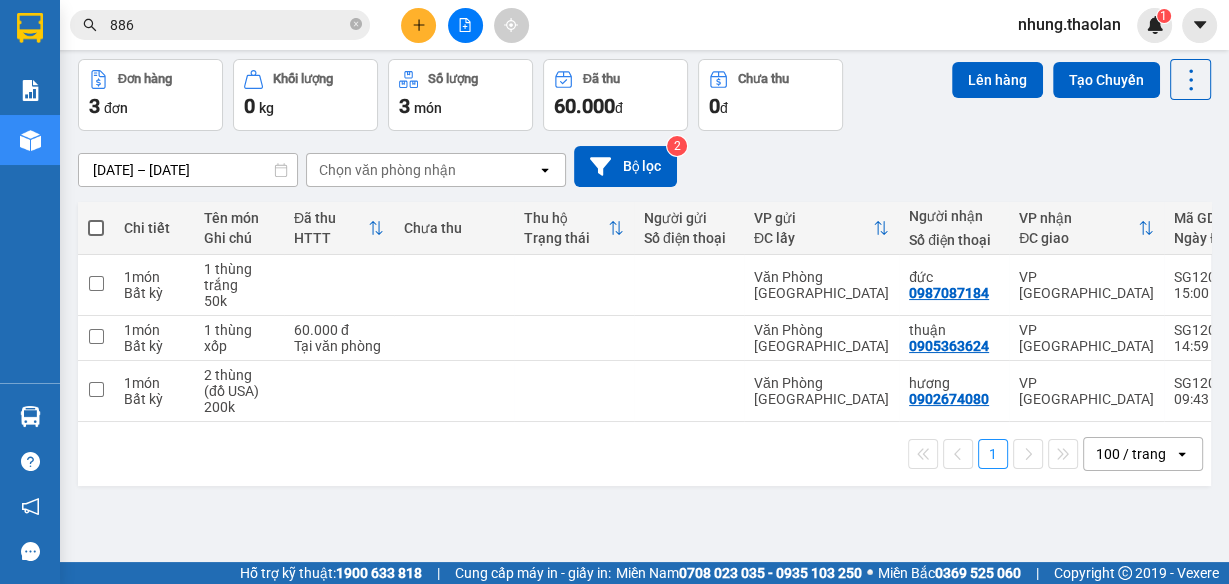 click on "Chọn văn phòng nhận" at bounding box center [387, 170] 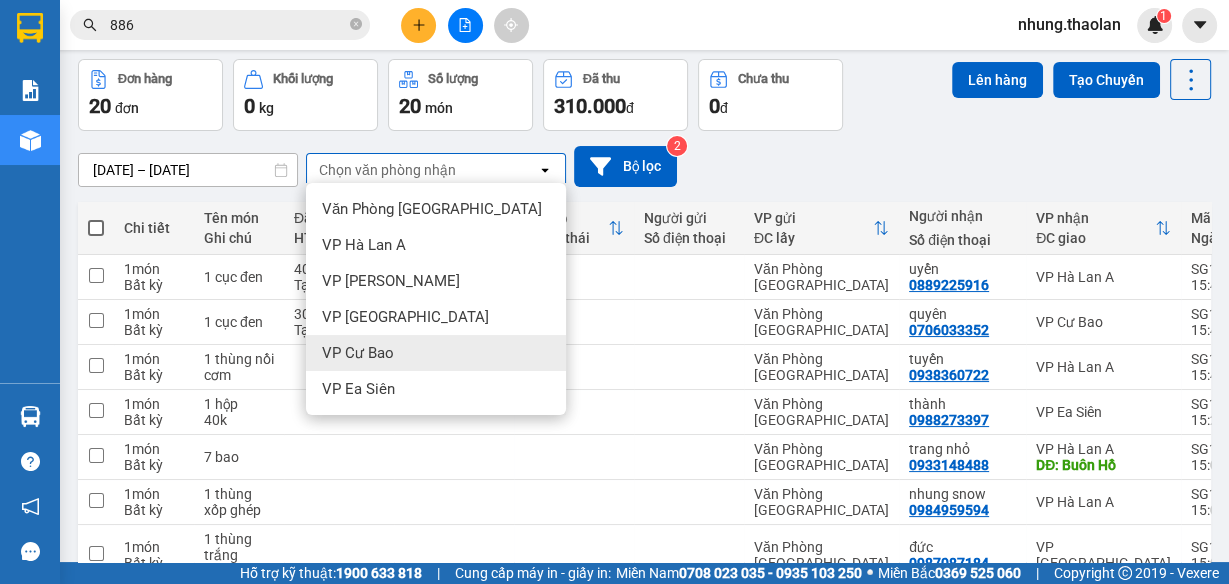 click on "VP Cư Bao" at bounding box center (358, 353) 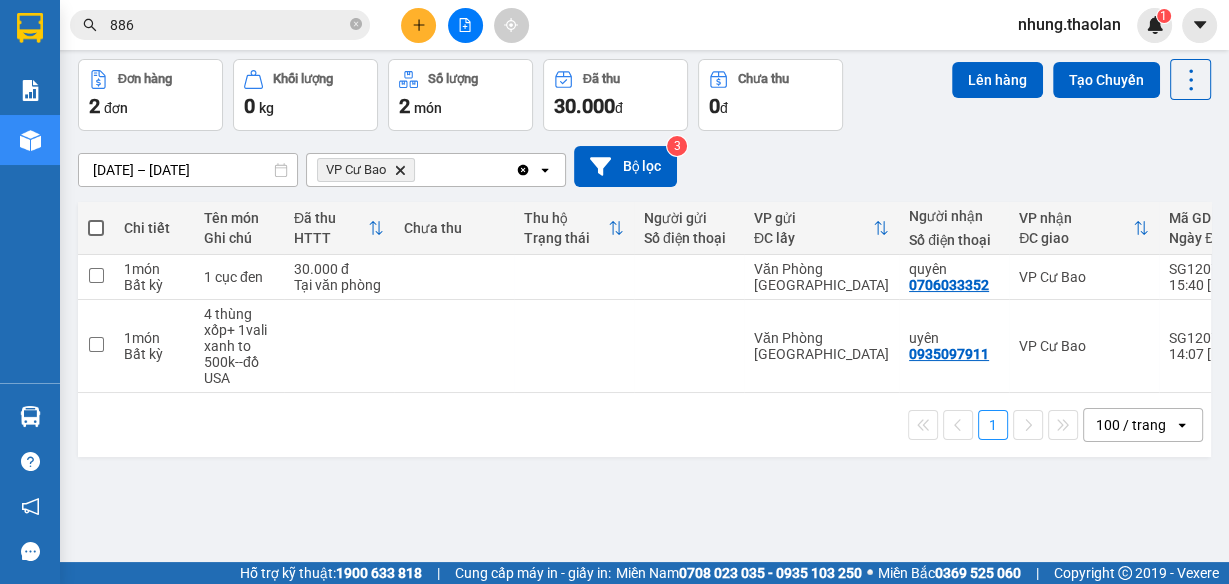 click 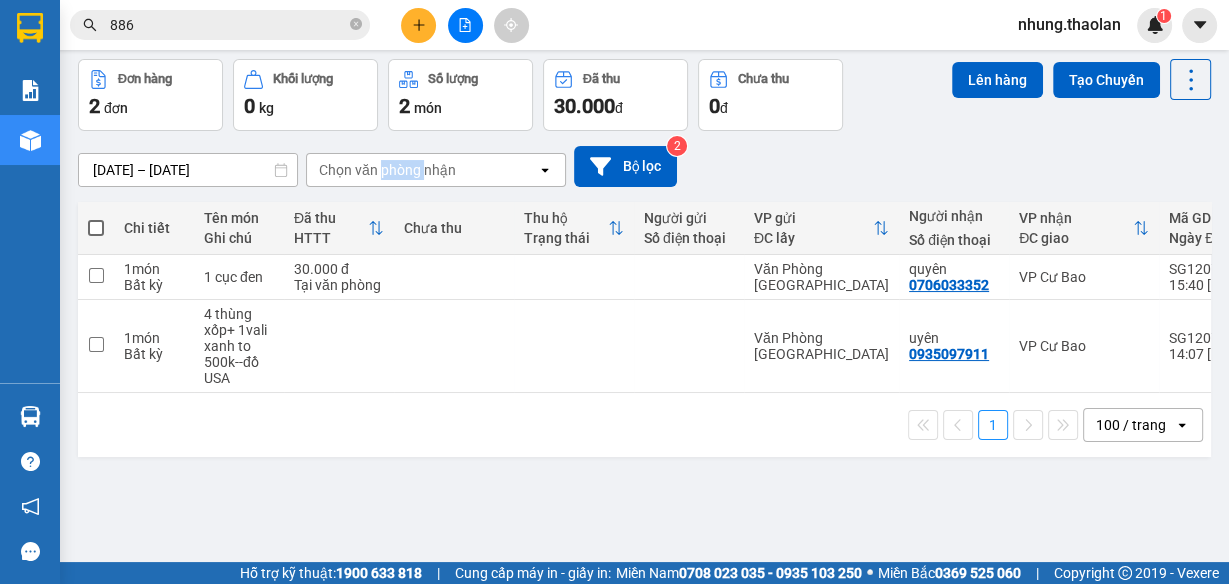 click on "Chọn văn phòng nhận" at bounding box center [387, 170] 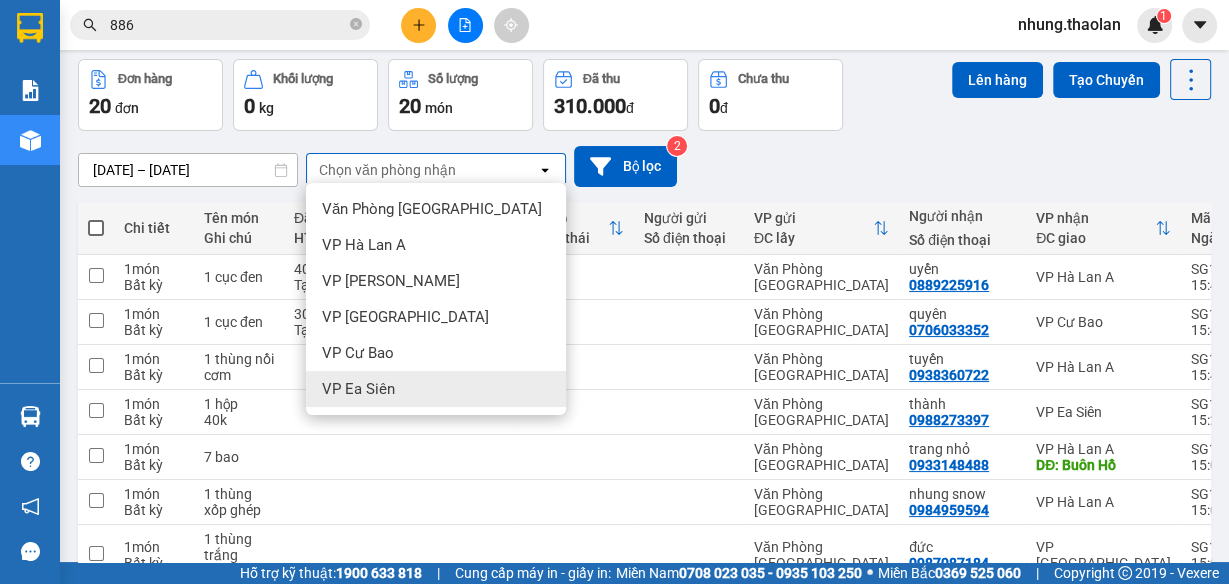 click on "VP Ea Siên" at bounding box center [358, 389] 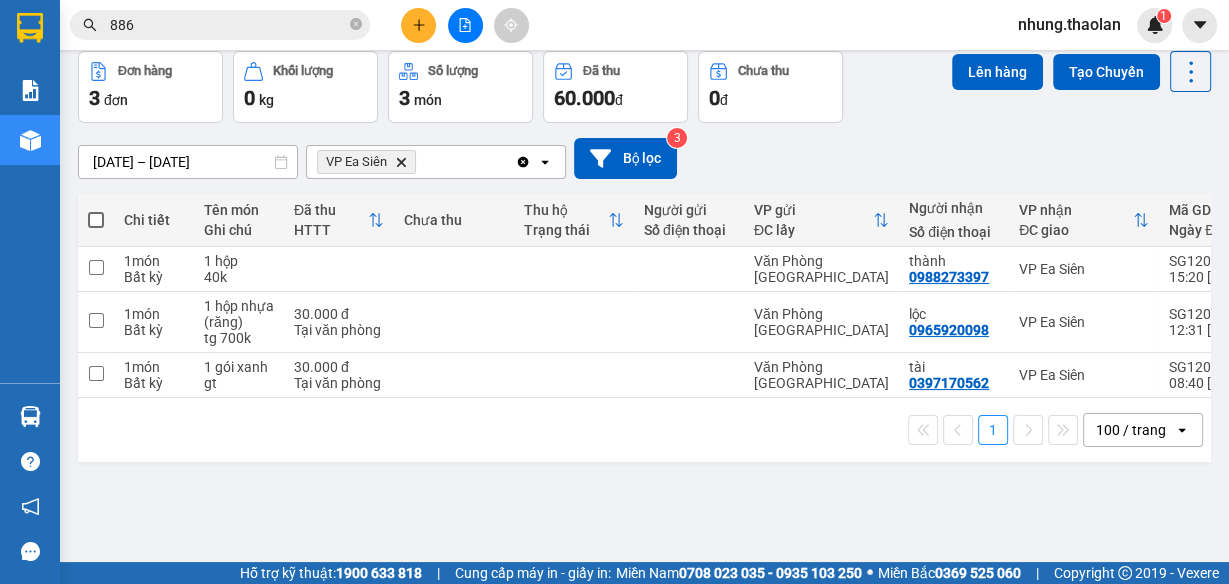 scroll, scrollTop: 91, scrollLeft: 0, axis: vertical 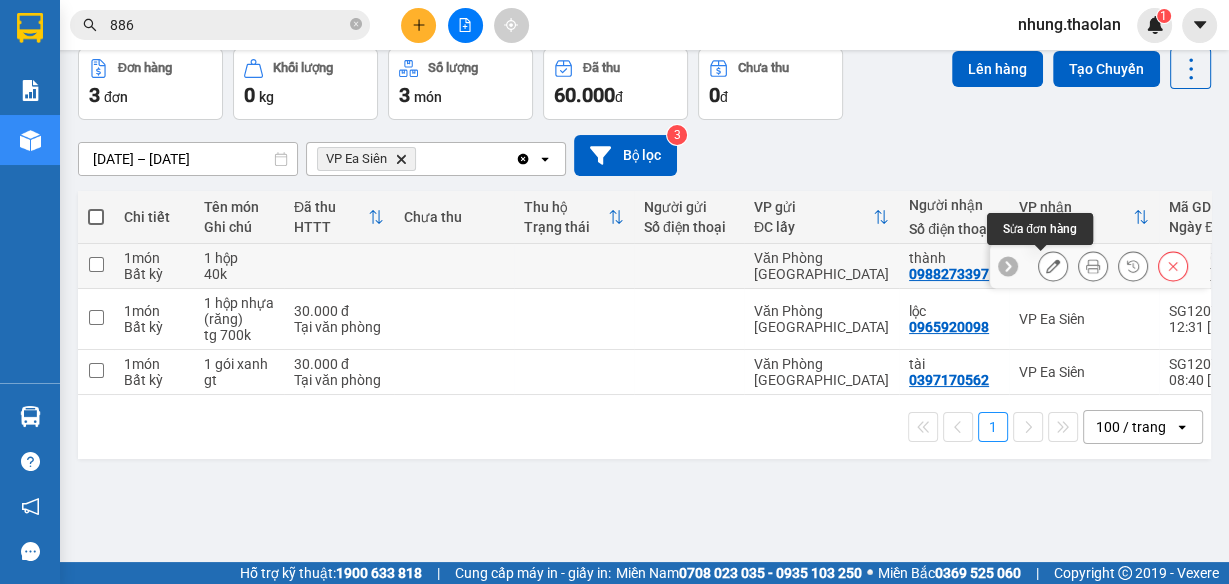 click at bounding box center (1053, 266) 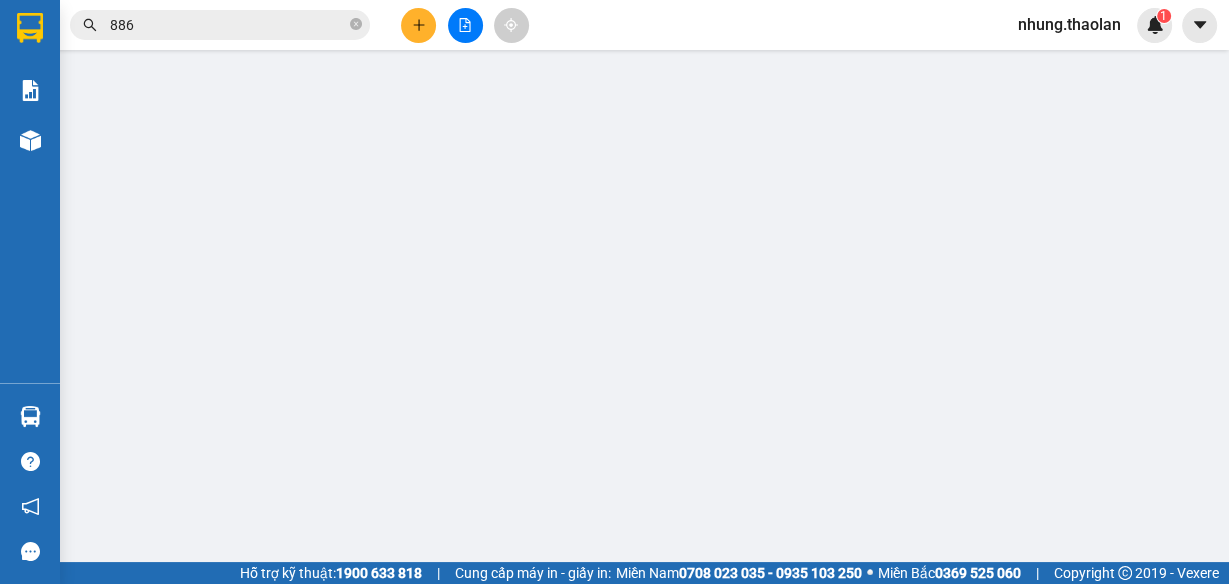 type on "0988273397" 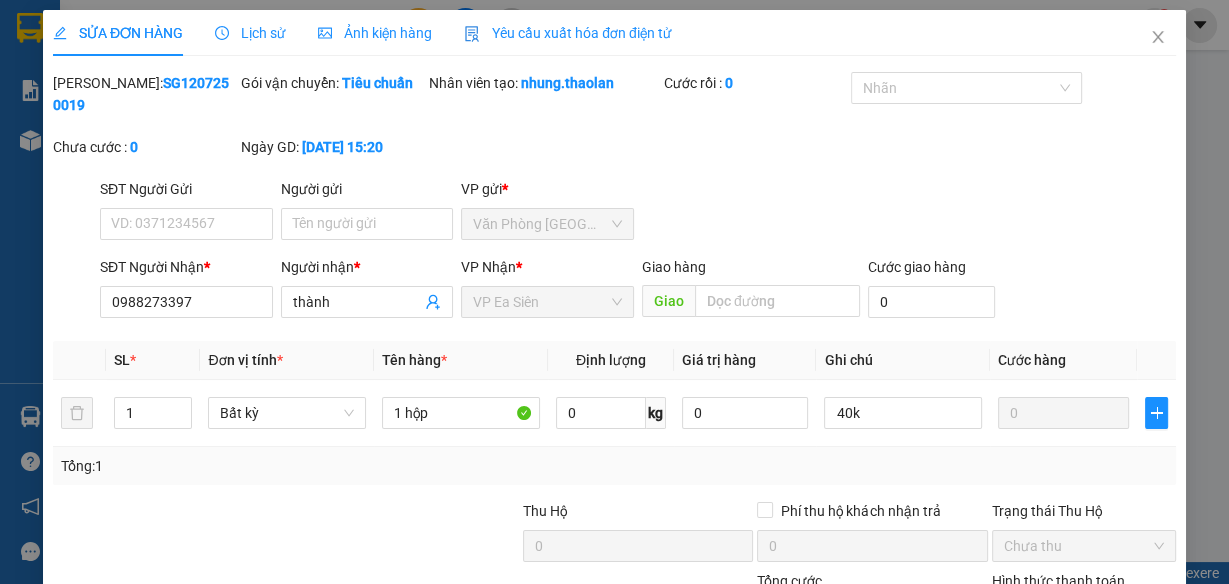 scroll, scrollTop: 0, scrollLeft: 0, axis: both 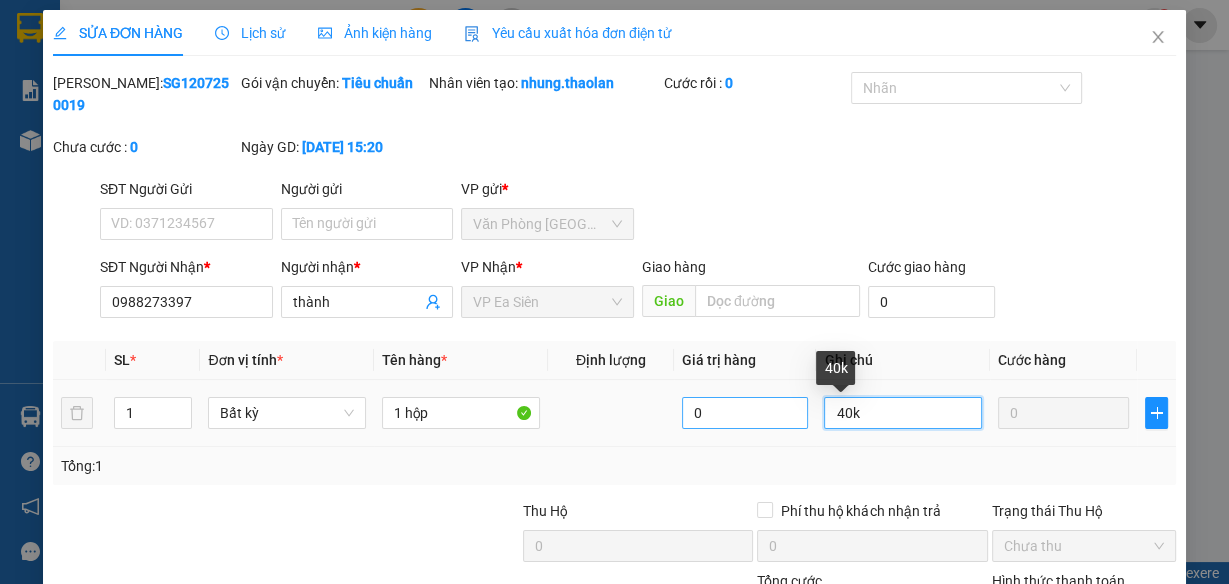 drag, startPoint x: 835, startPoint y: 418, endPoint x: 792, endPoint y: 405, distance: 44.922153 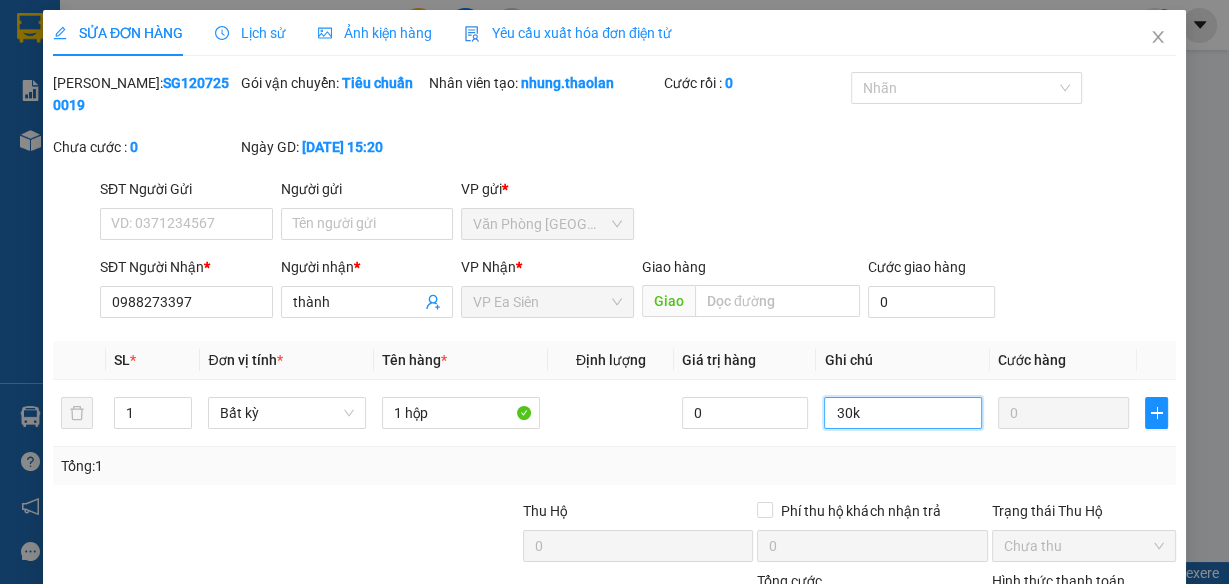 scroll, scrollTop: 181, scrollLeft: 0, axis: vertical 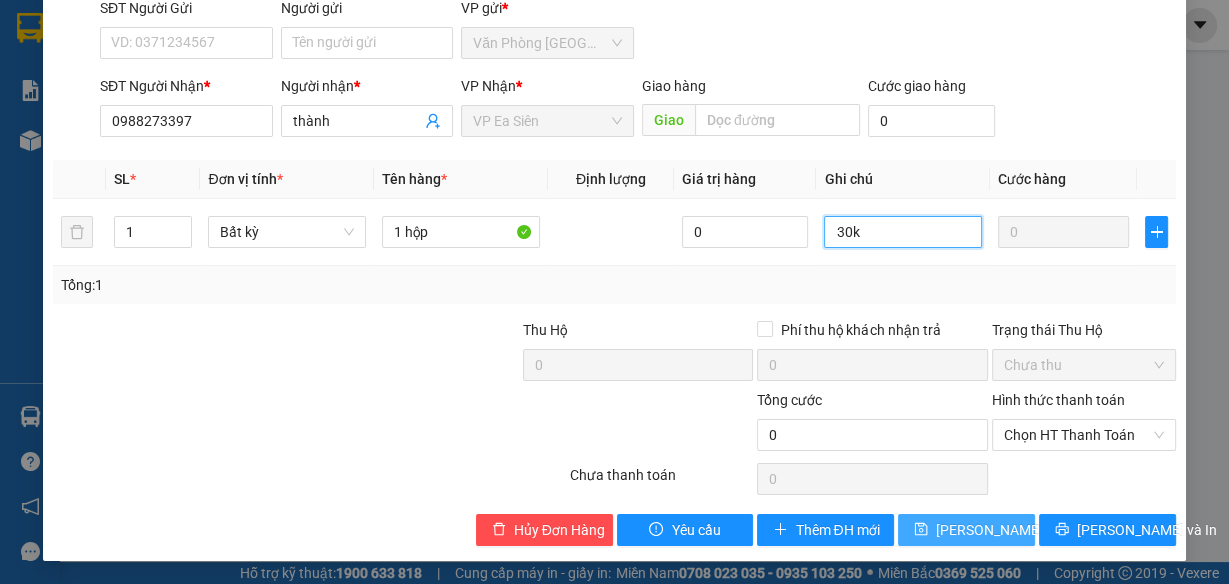 type on "30k" 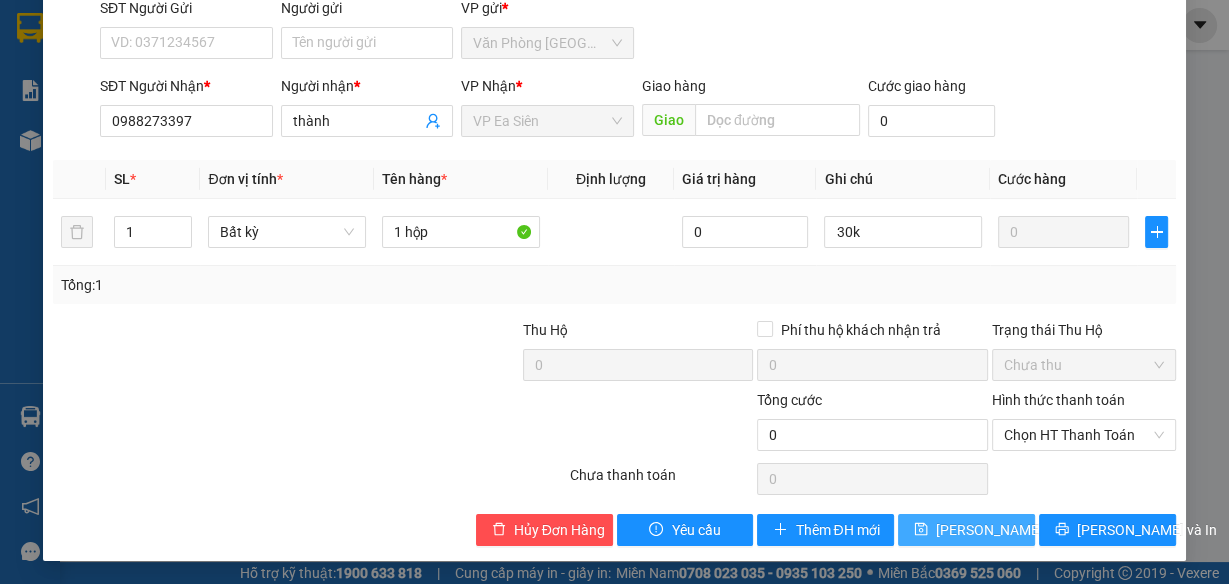 click on "[PERSON_NAME] thay đổi" at bounding box center (1016, 530) 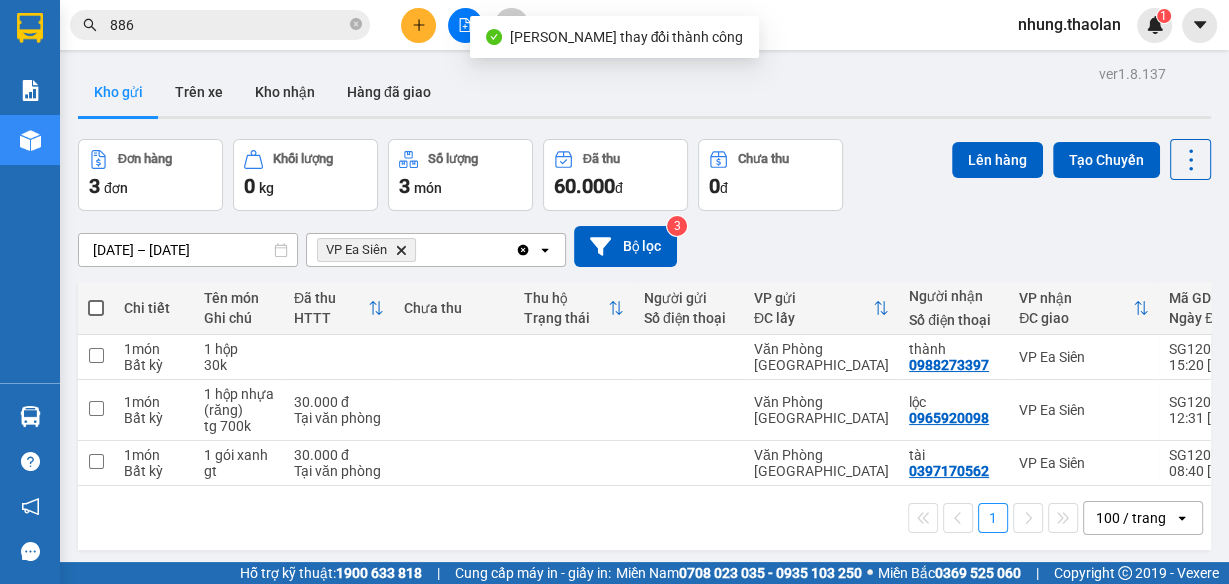click on "Delete" 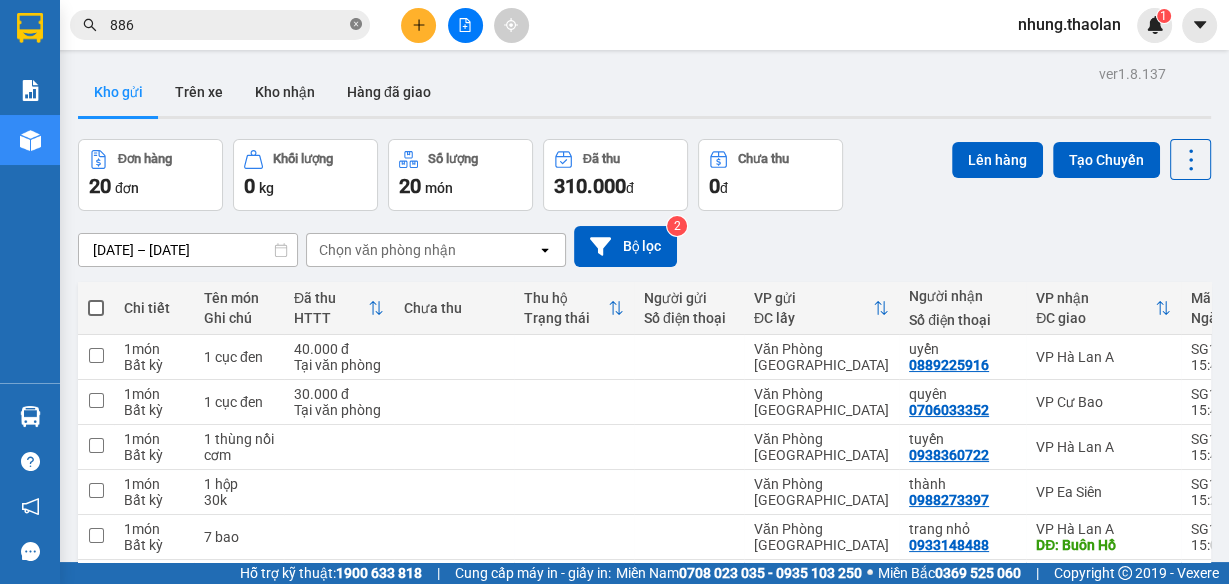 click 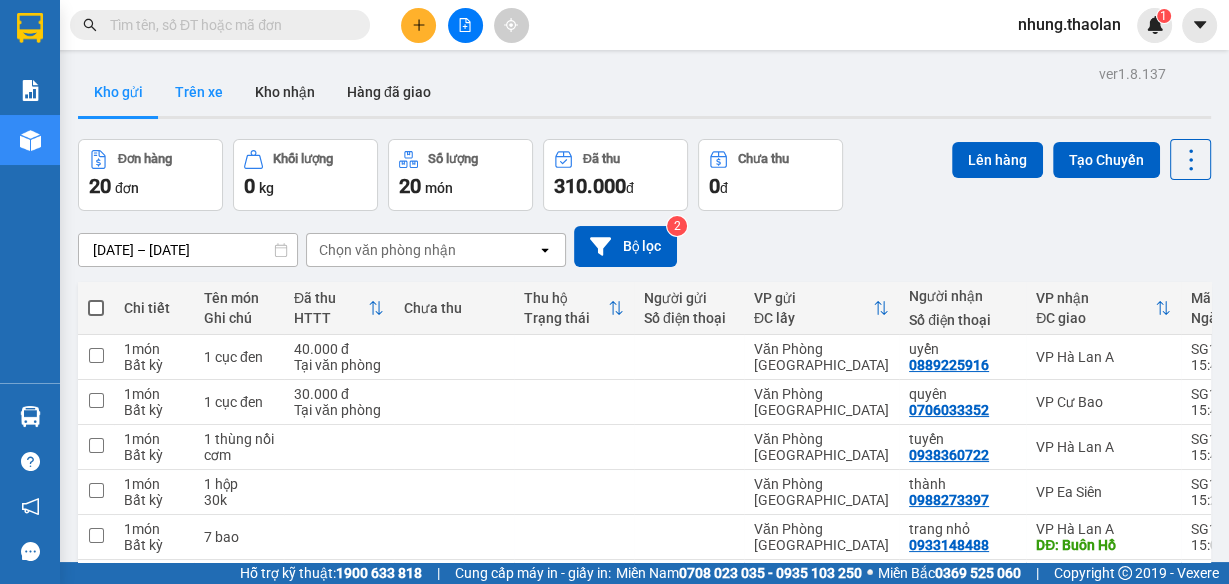 click on "Trên xe" at bounding box center [199, 92] 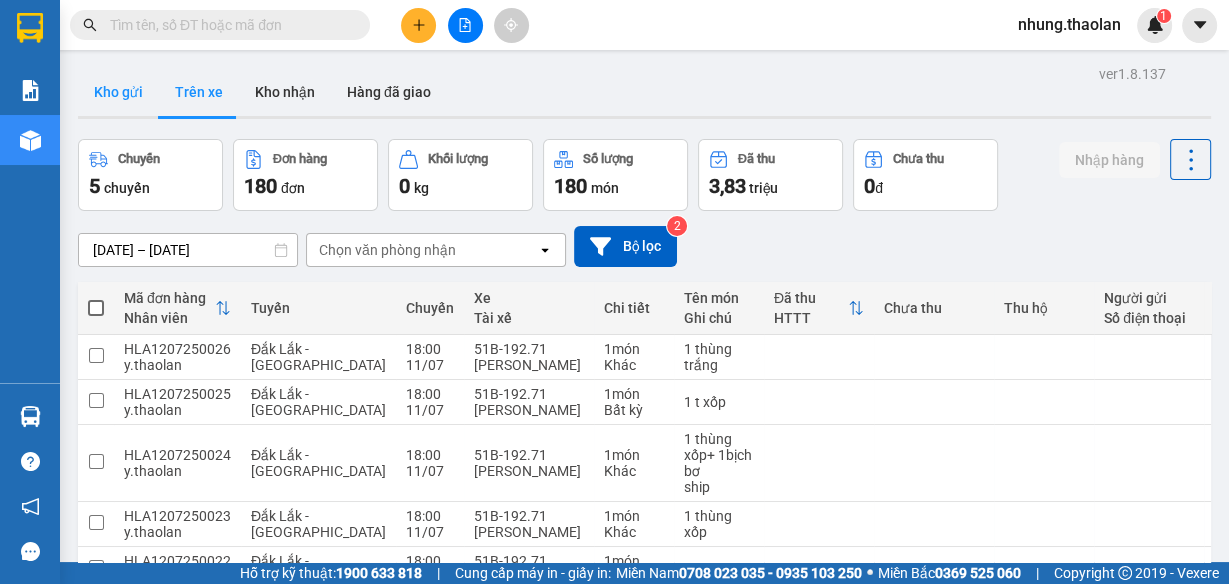 click on "Kho gửi" at bounding box center (118, 92) 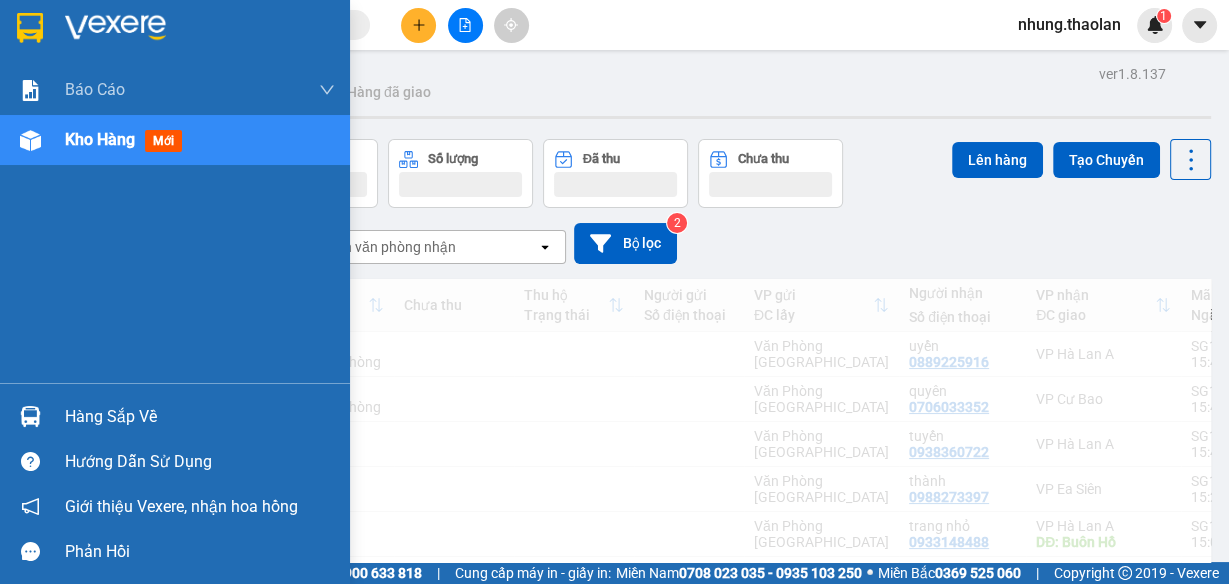 click on "Kho hàng" at bounding box center (100, 139) 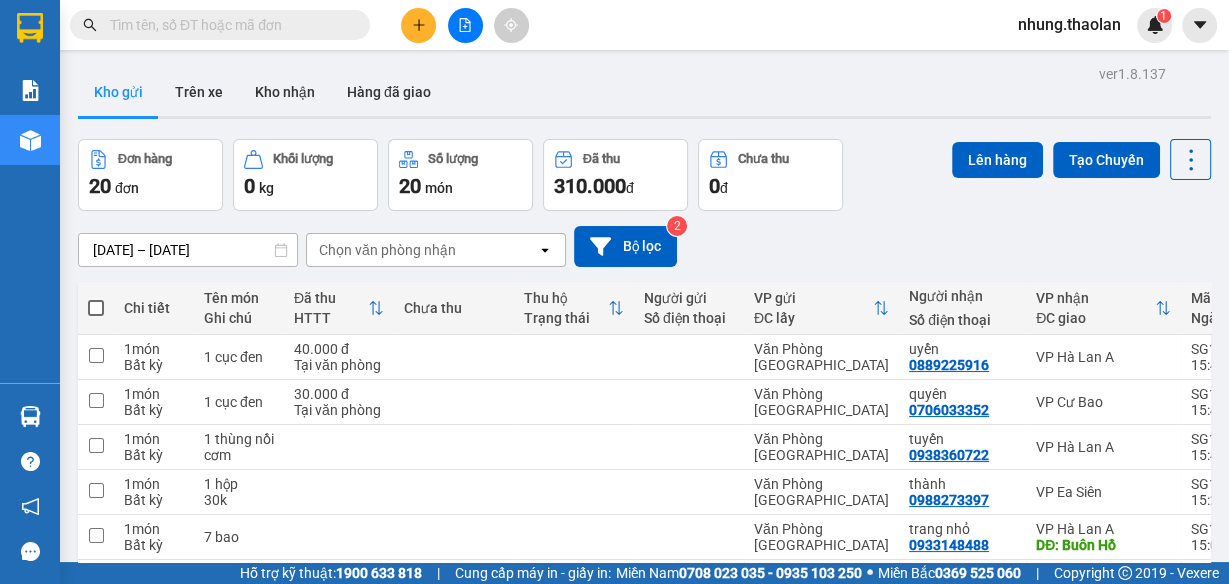 click at bounding box center (418, 25) 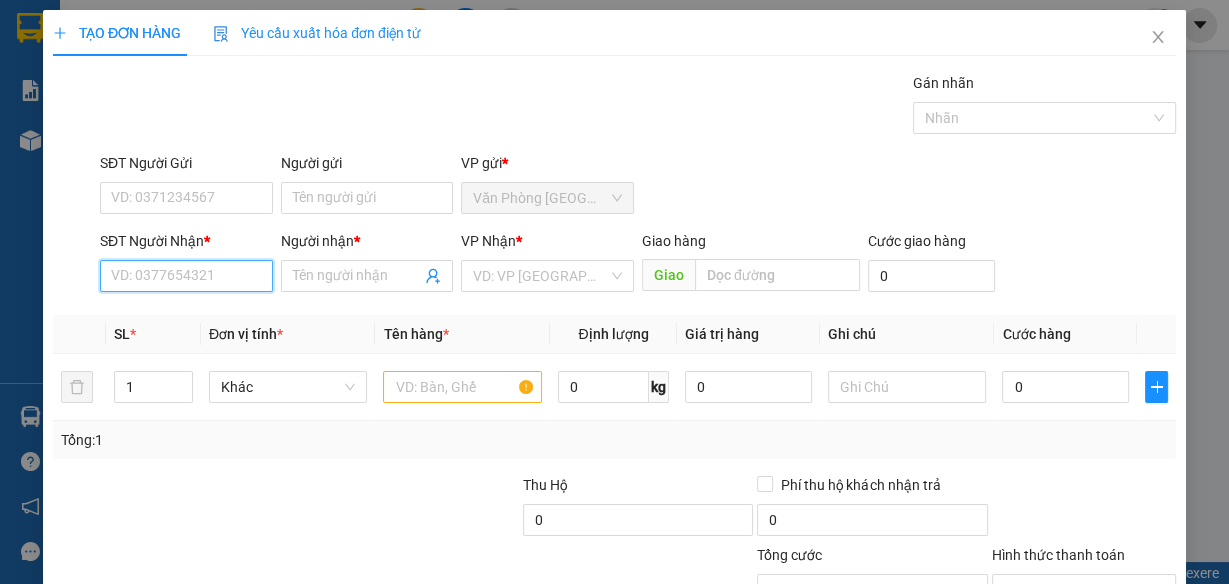 click on "SĐT Người Nhận  *" at bounding box center [186, 276] 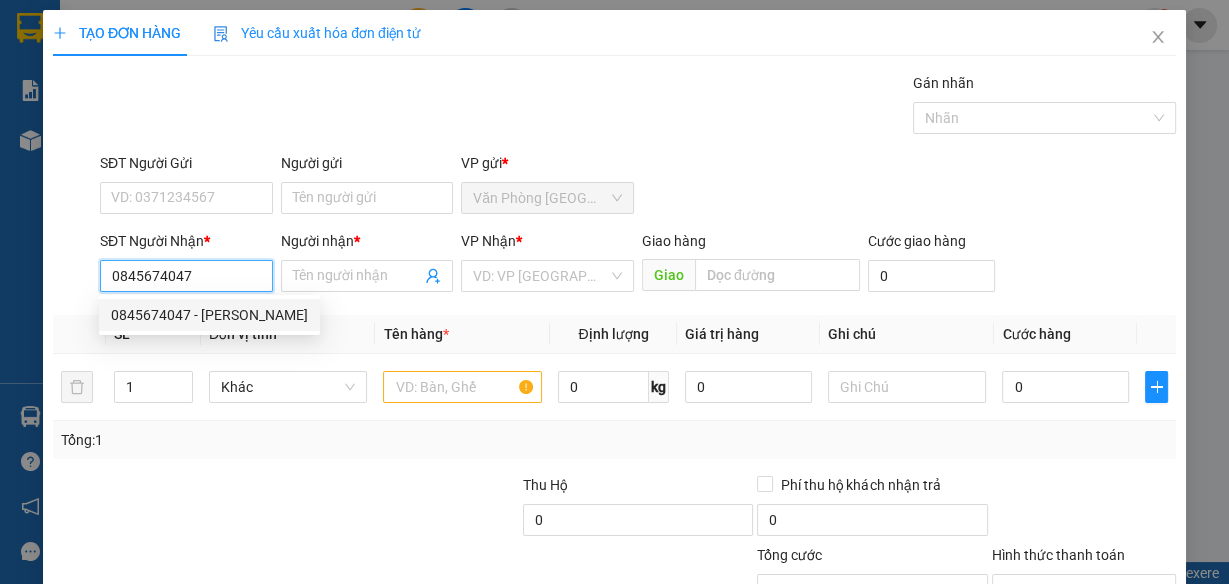 type on "0845674047" 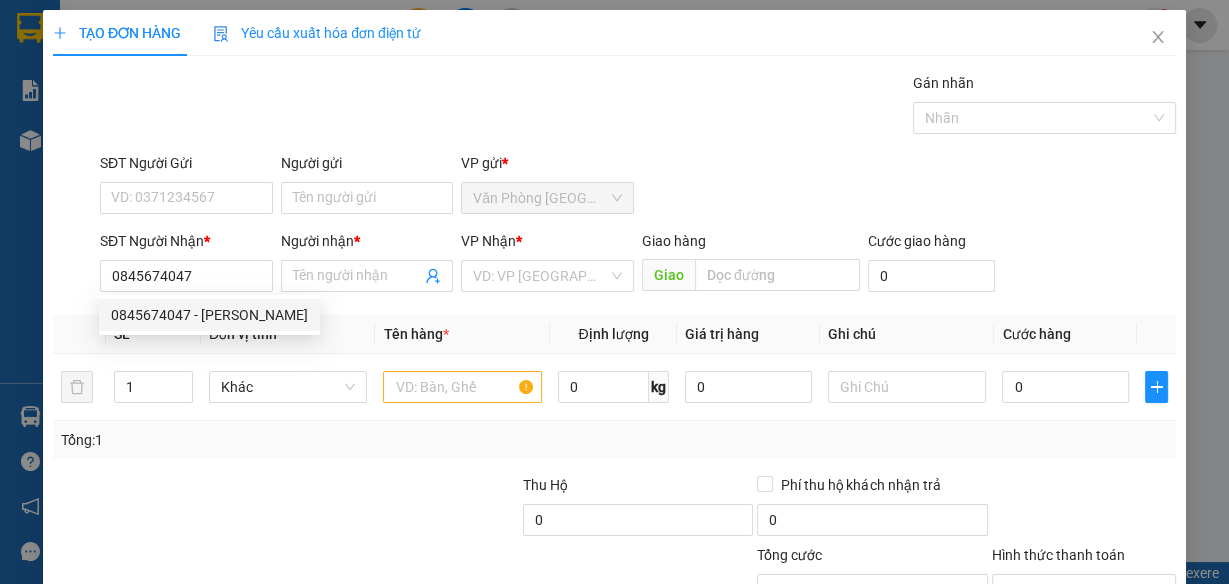 click on "0845674047 0845674047 - [PERSON_NAME]" at bounding box center (209, 315) 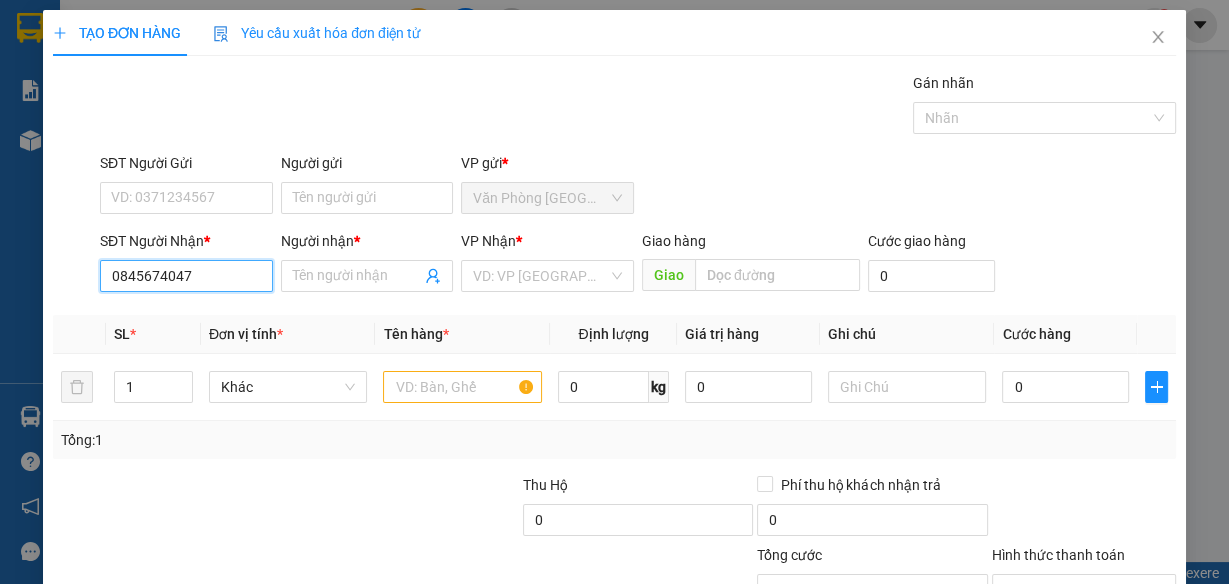 click on "0845674047" at bounding box center (186, 276) 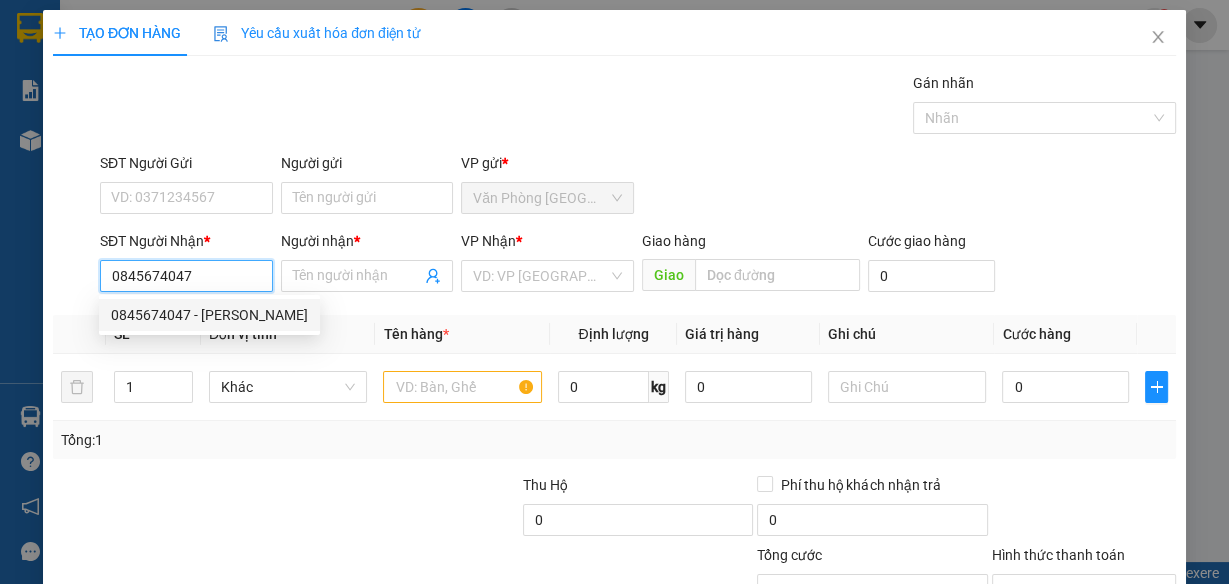 click on "0845674047 - [PERSON_NAME]" at bounding box center [209, 315] 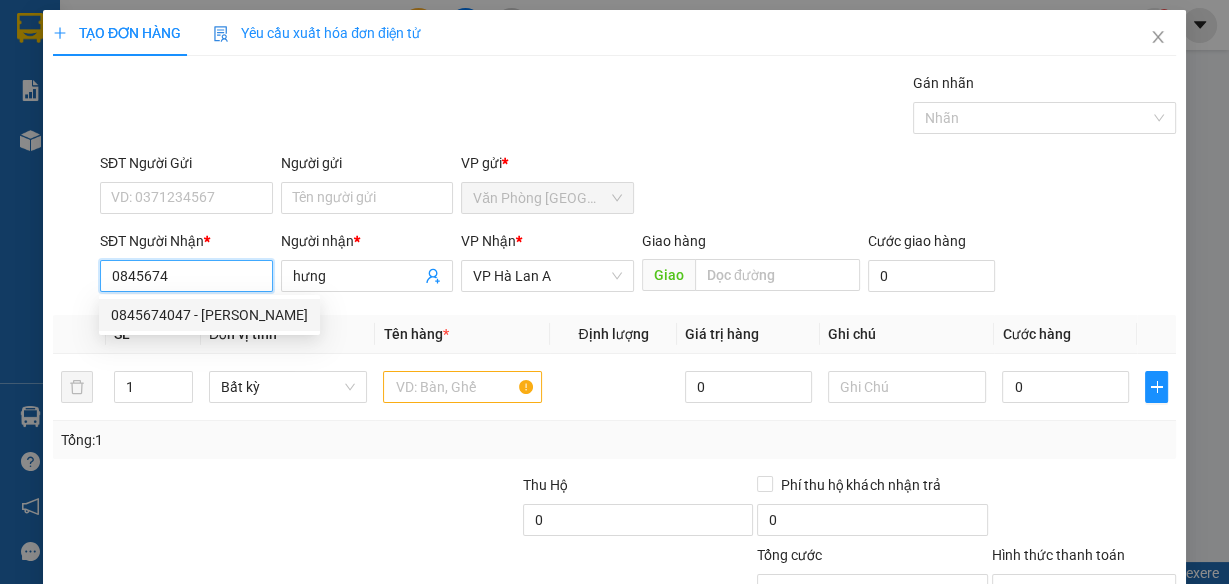 click on "0845674047 - [PERSON_NAME]" at bounding box center (209, 315) 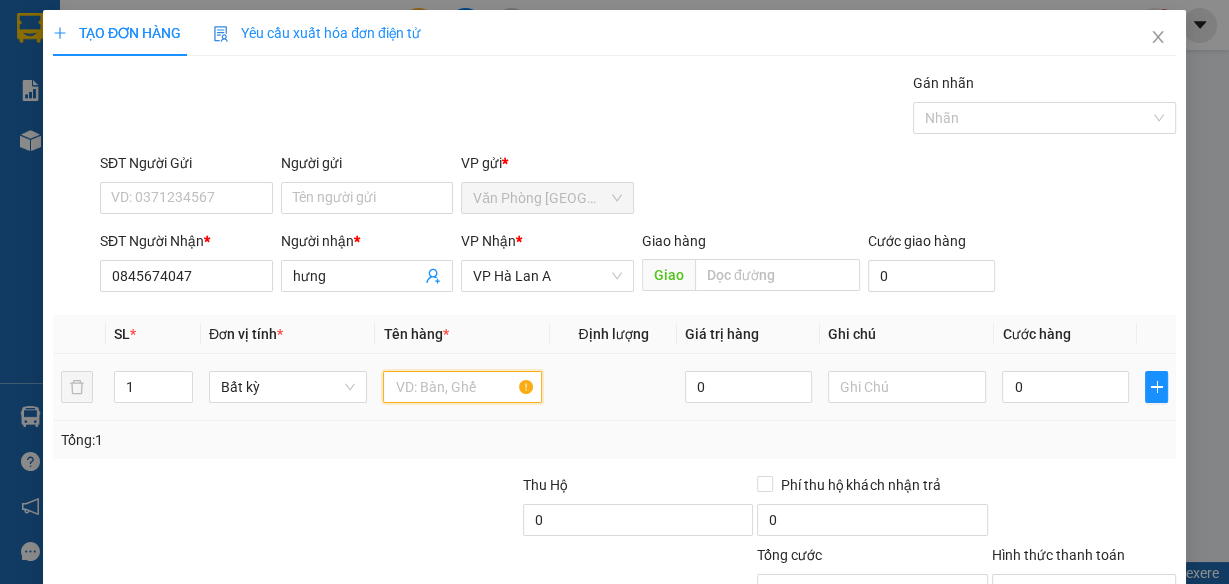click at bounding box center (462, 387) 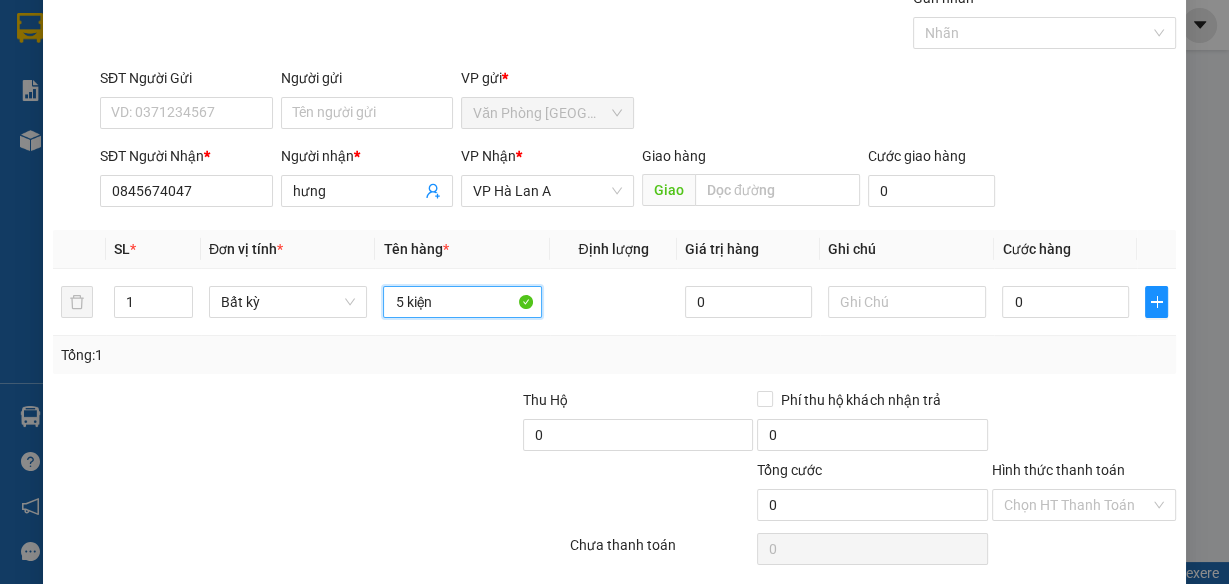 scroll, scrollTop: 153, scrollLeft: 0, axis: vertical 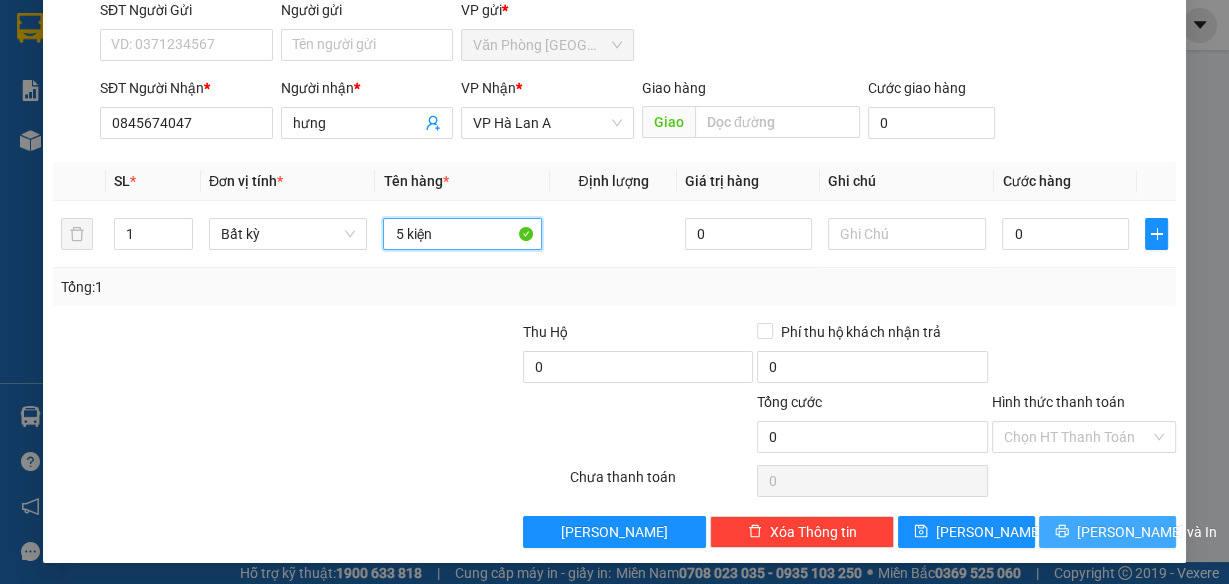 type on "5 kiện" 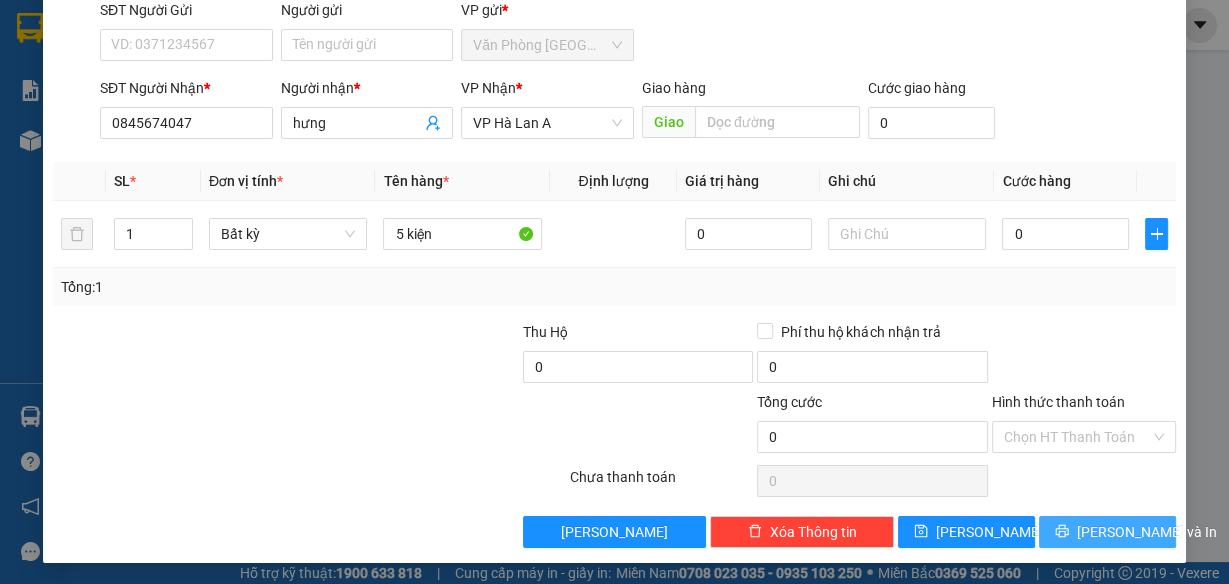 drag, startPoint x: 1092, startPoint y: 512, endPoint x: 1180, endPoint y: 453, distance: 105.9481 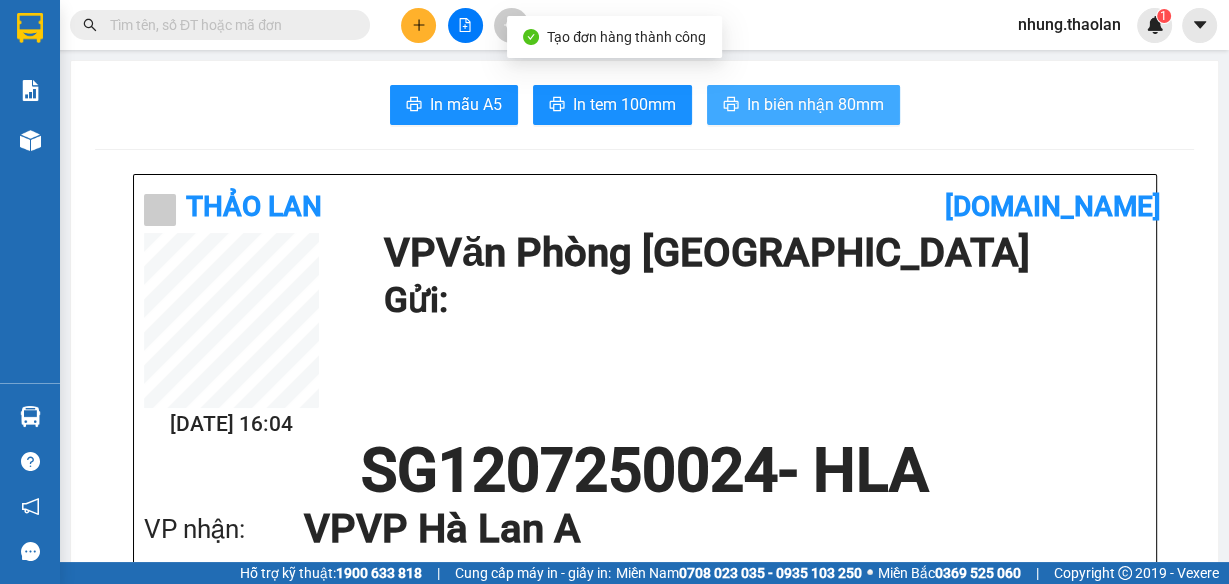 click on "In biên nhận 80mm" at bounding box center [815, 104] 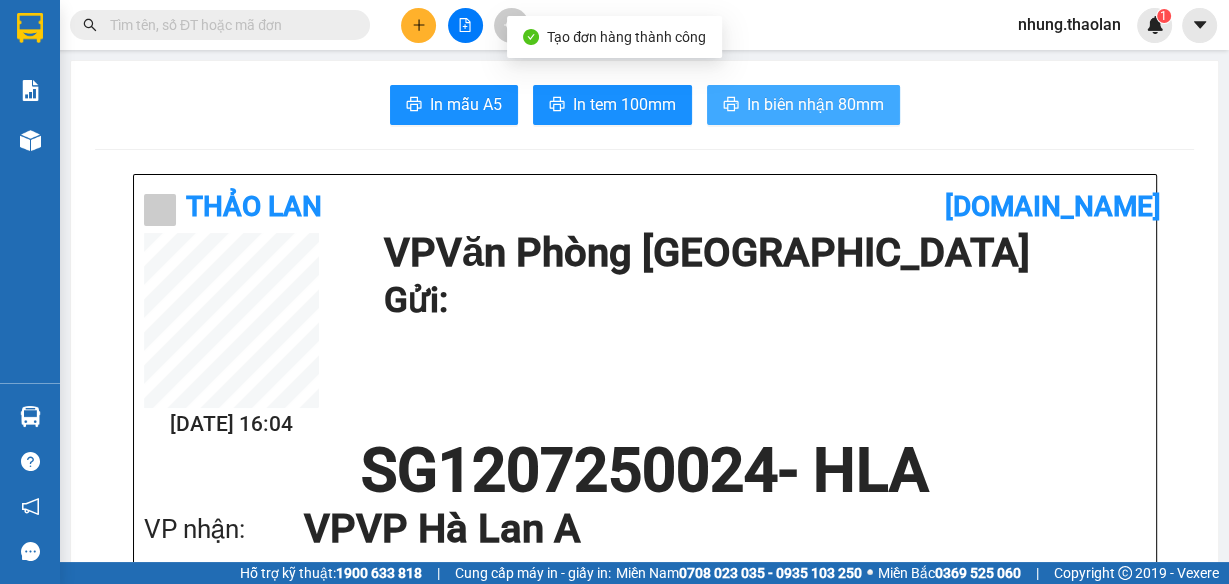 scroll, scrollTop: 0, scrollLeft: 0, axis: both 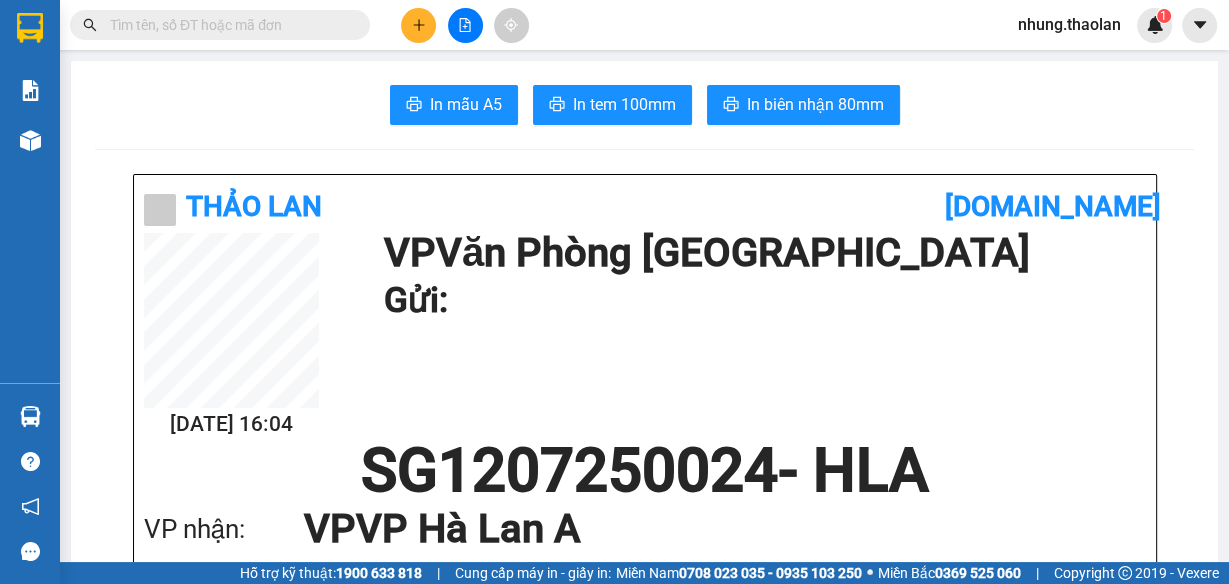 click at bounding box center [418, 25] 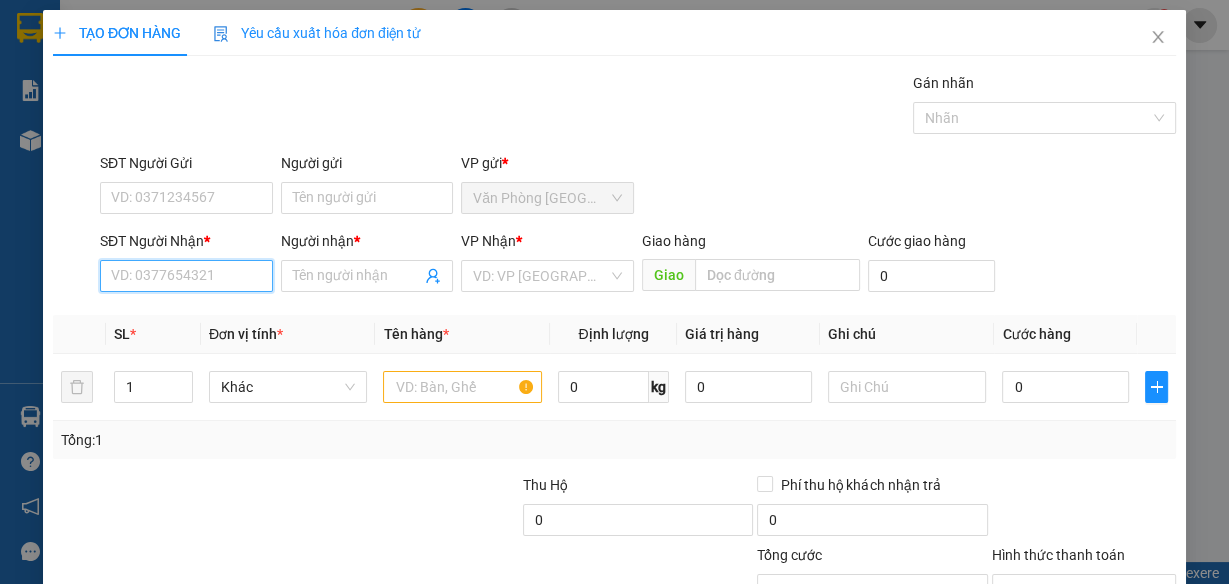 click on "SĐT Người Nhận  *" at bounding box center (186, 276) 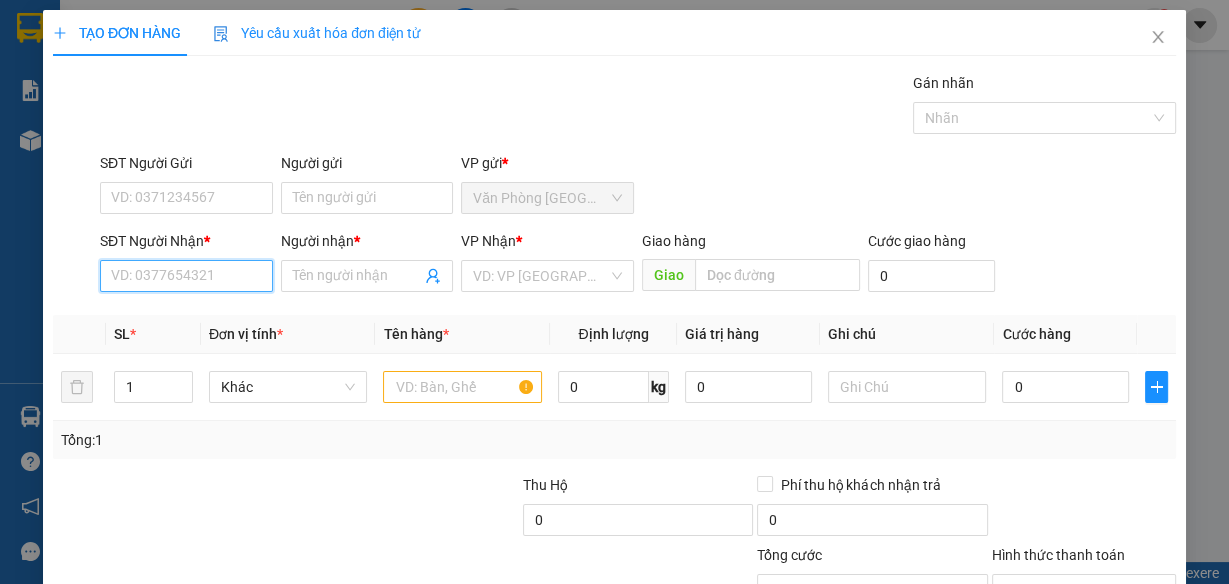 click on "SĐT Người Nhận  *" at bounding box center (186, 276) 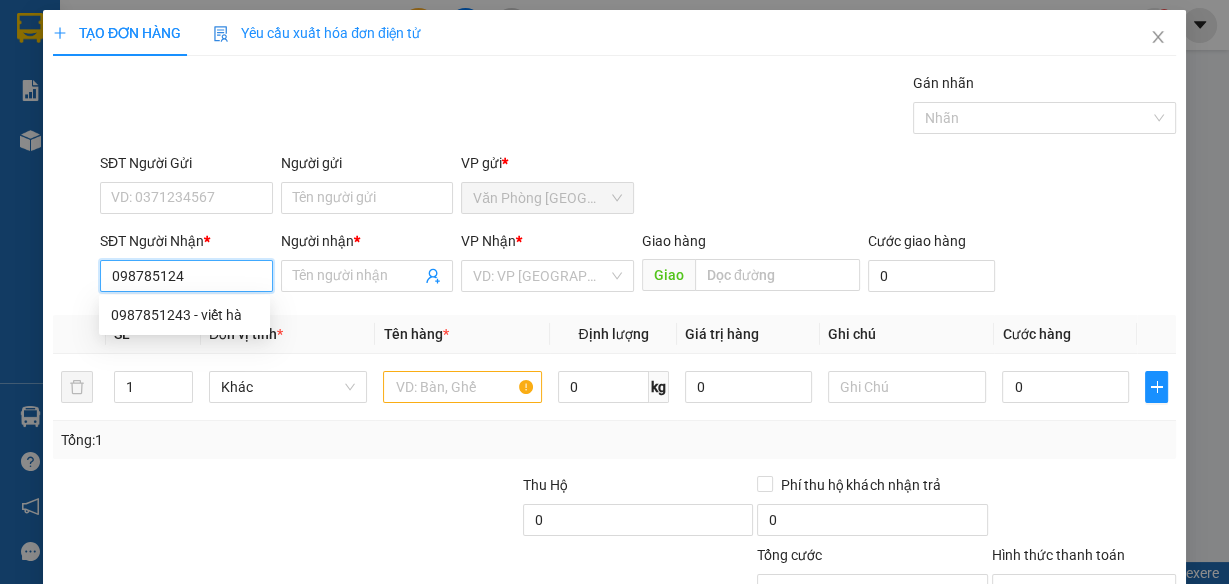 type on "0987851243" 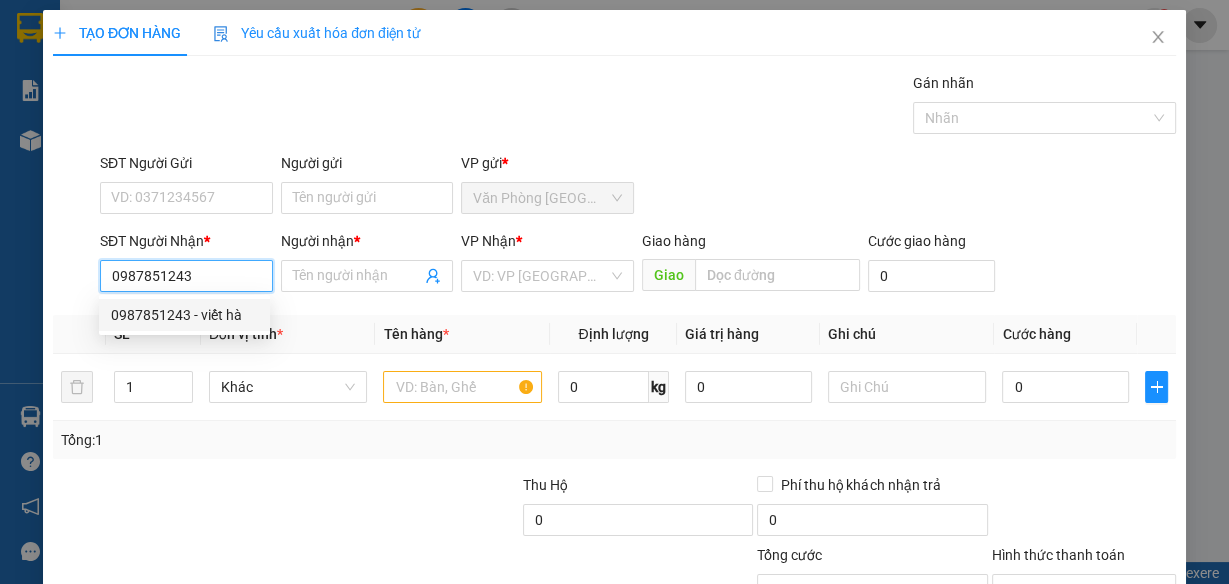 click on "0987851243 - viết hà" at bounding box center [184, 315] 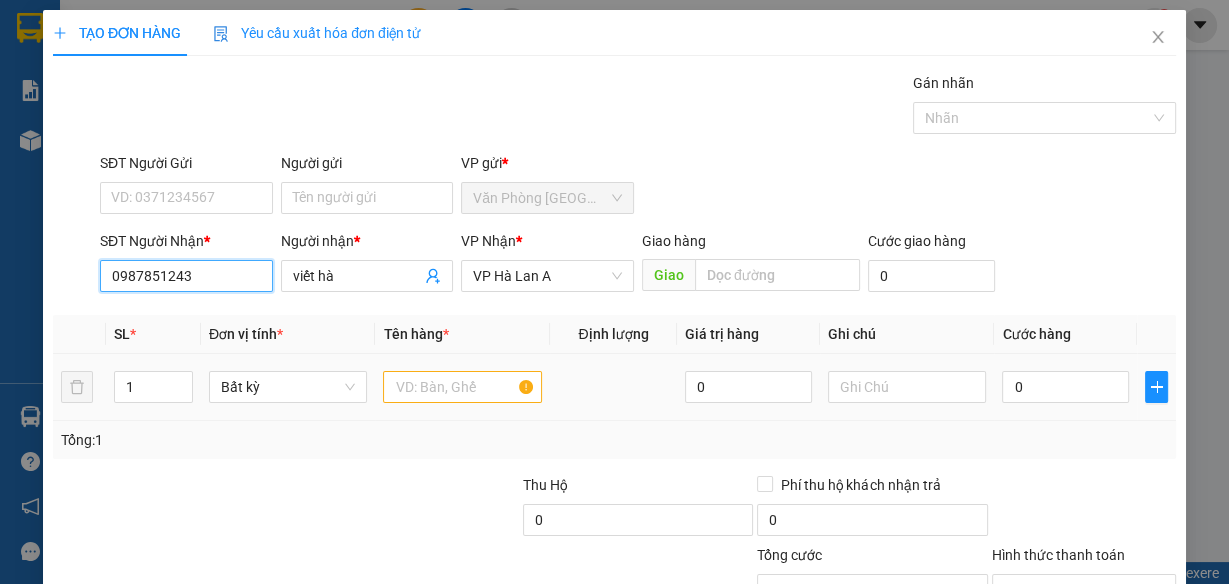 type on "0987851243" 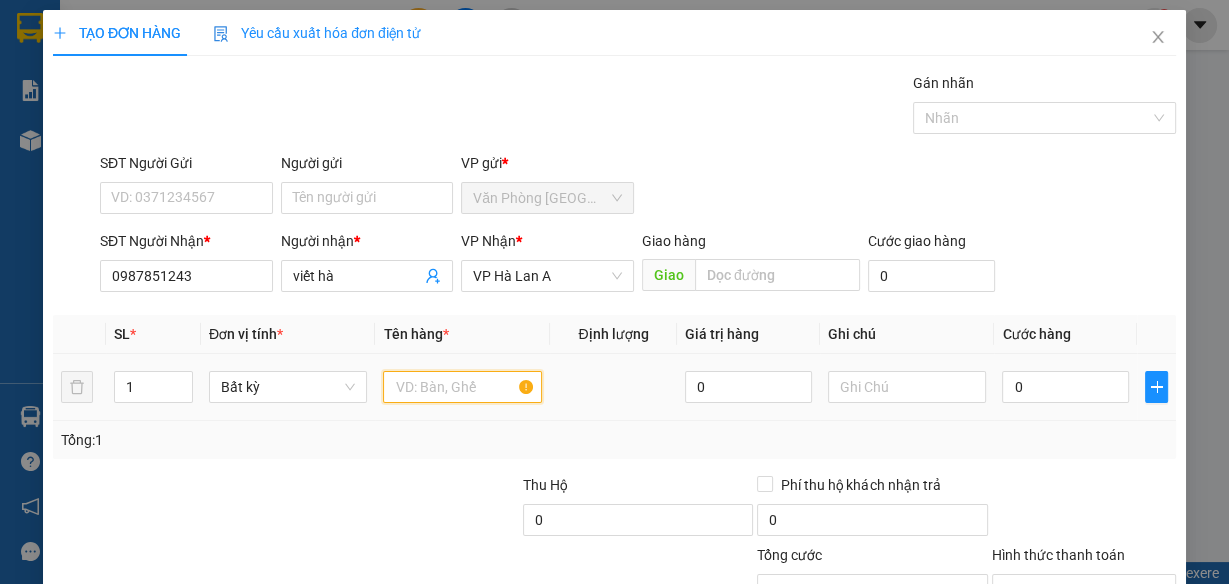 click at bounding box center [462, 387] 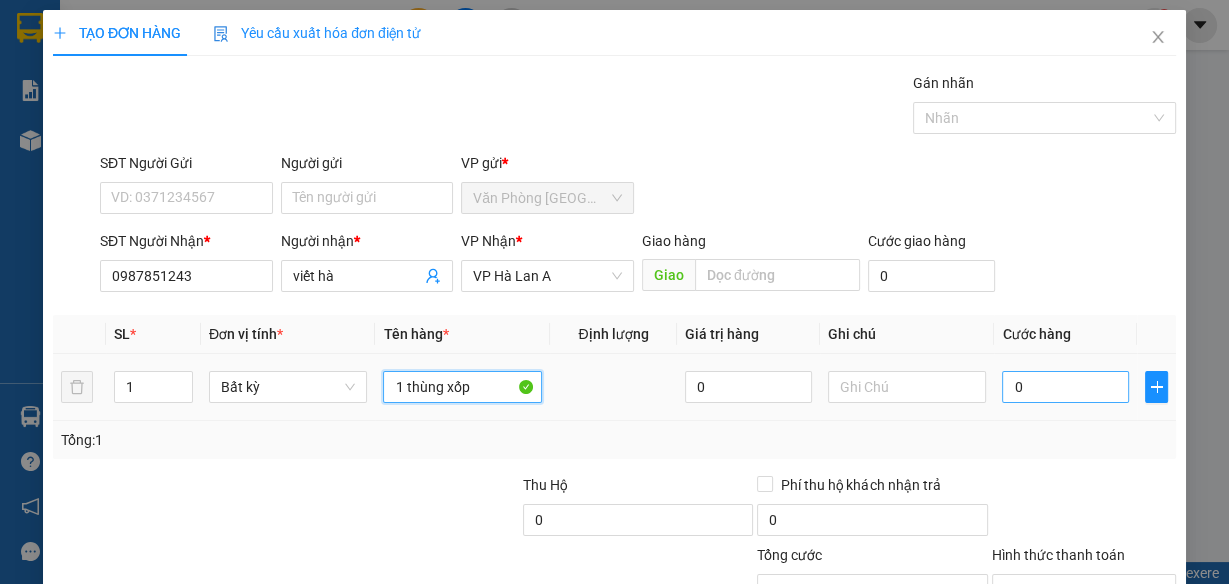 type on "1 thùng xốp" 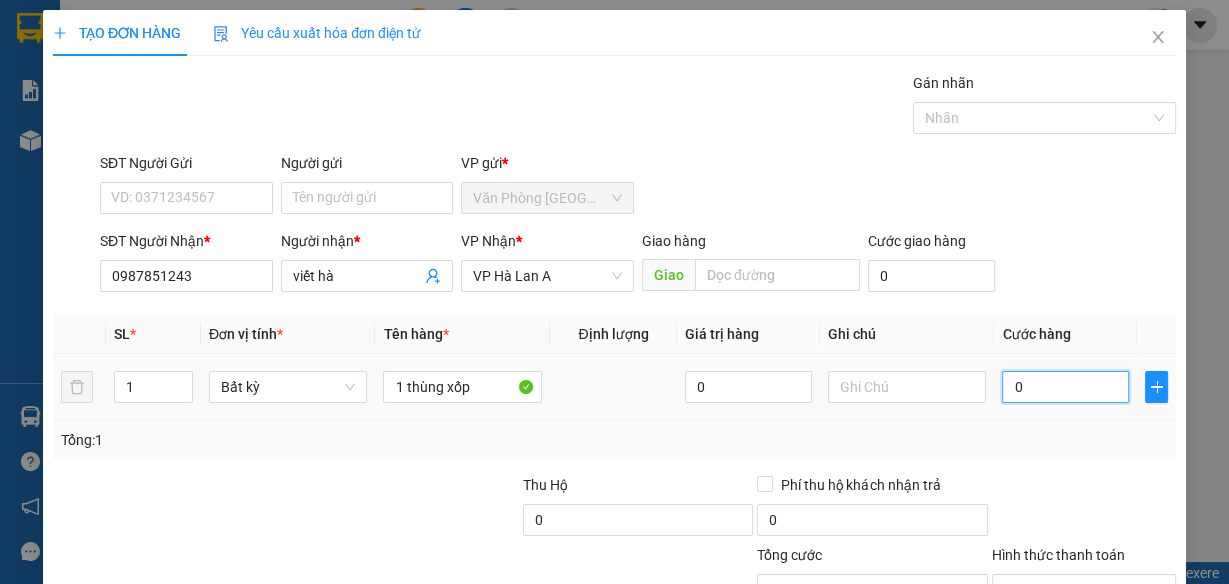 type on "4" 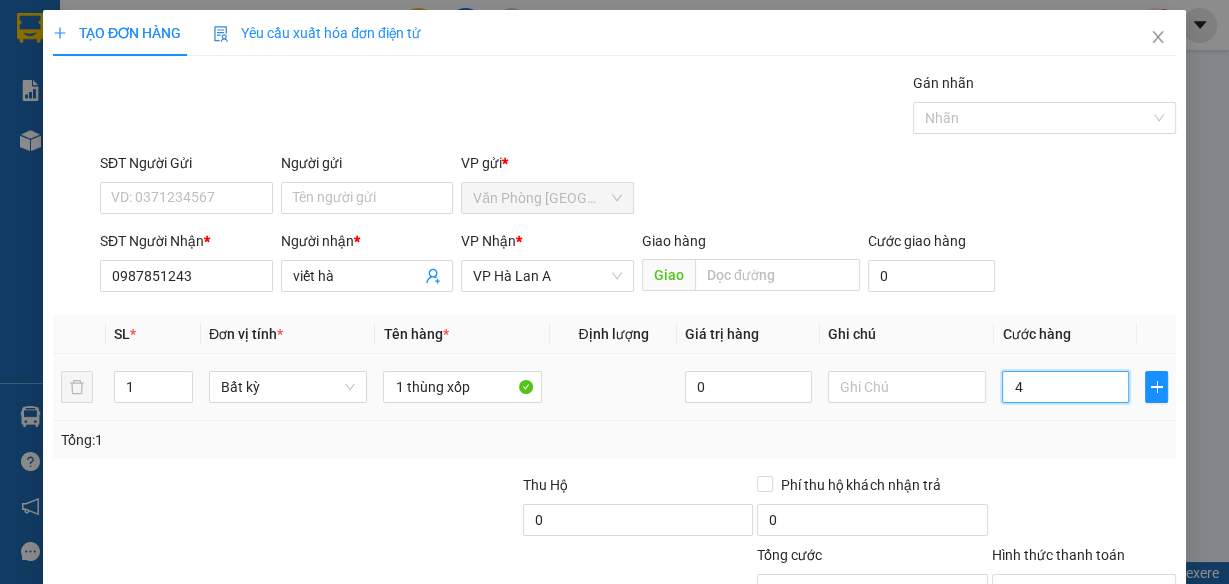 type on "40" 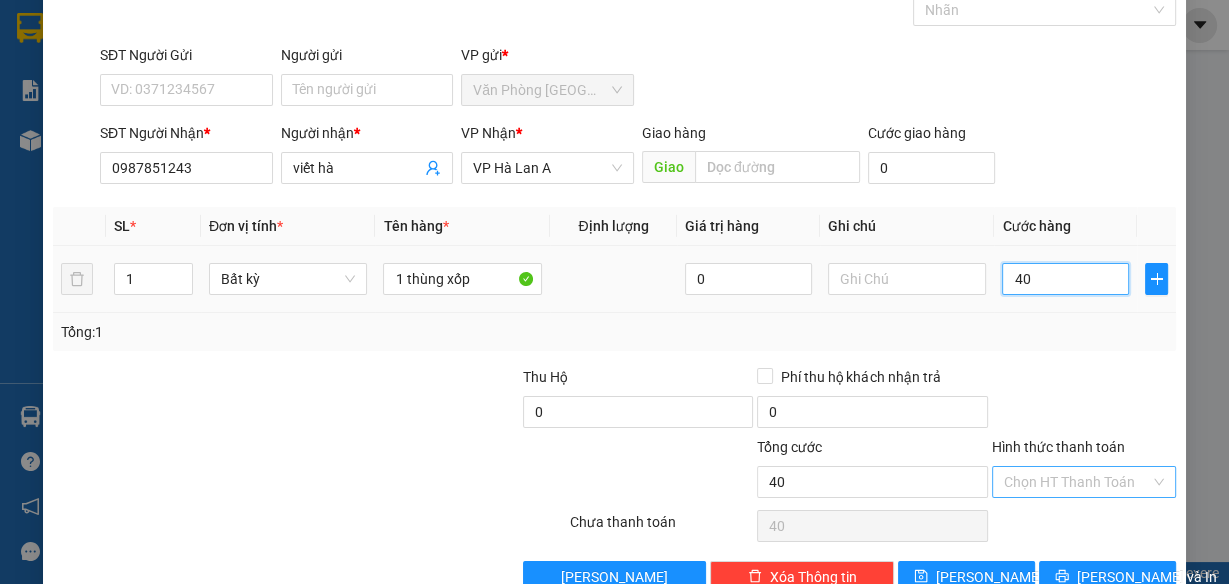 scroll, scrollTop: 153, scrollLeft: 0, axis: vertical 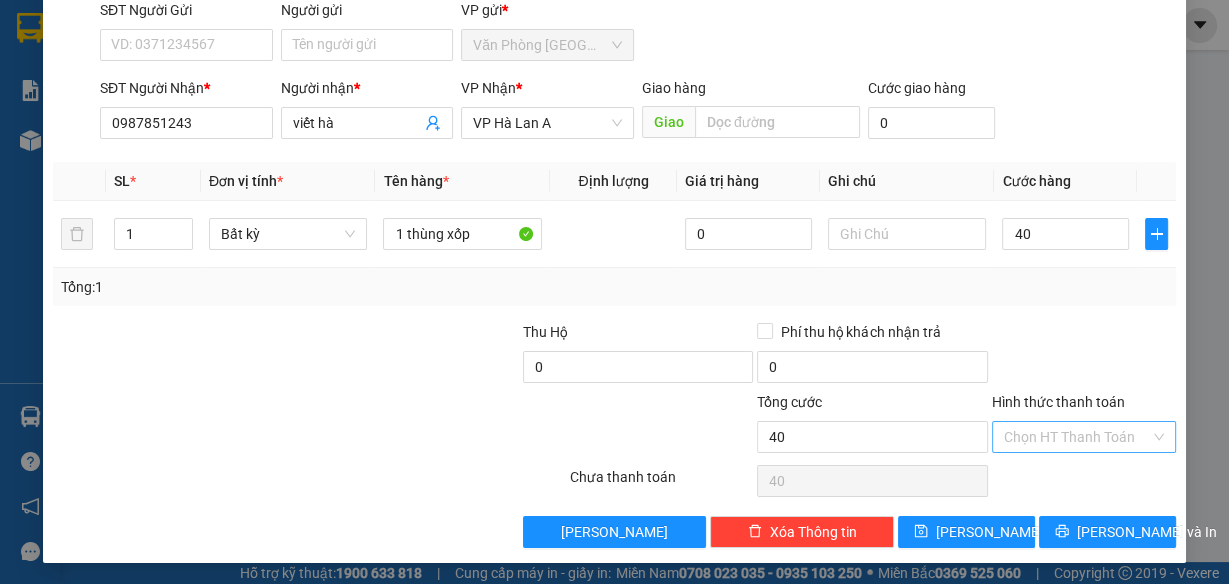 type on "40.000" 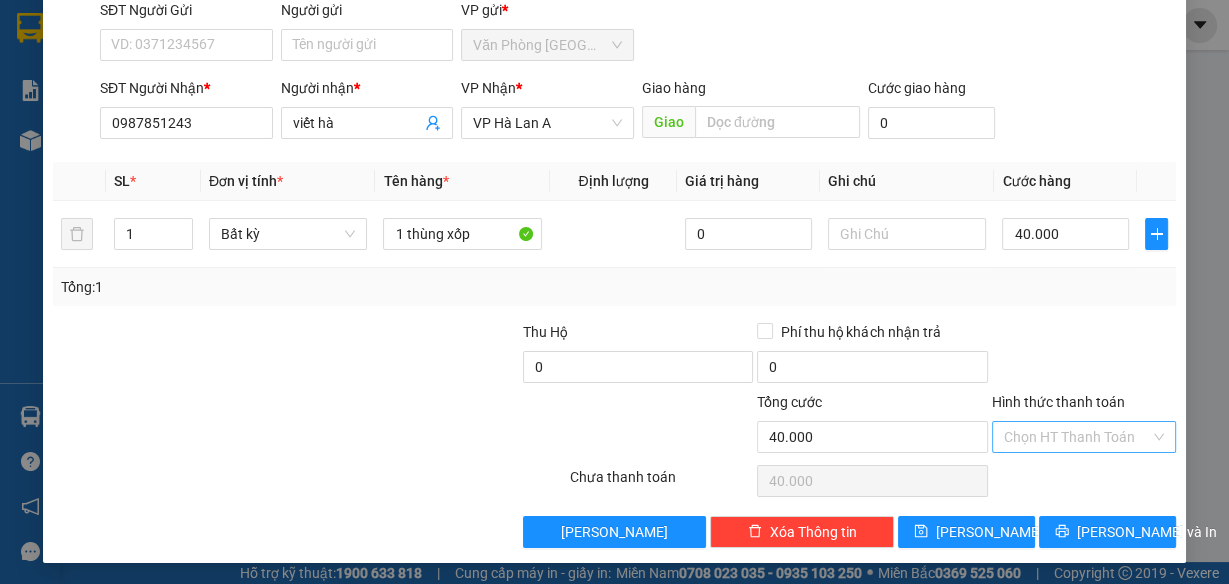click on "Hình thức thanh toán" at bounding box center (1077, 437) 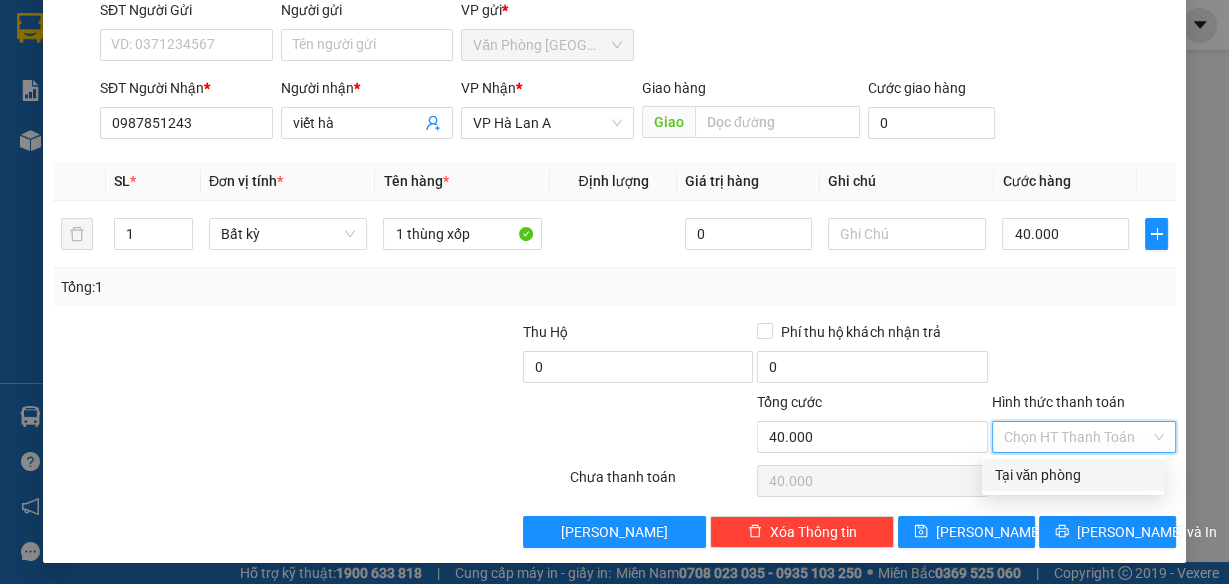 click on "Tại văn phòng" at bounding box center [1073, 475] 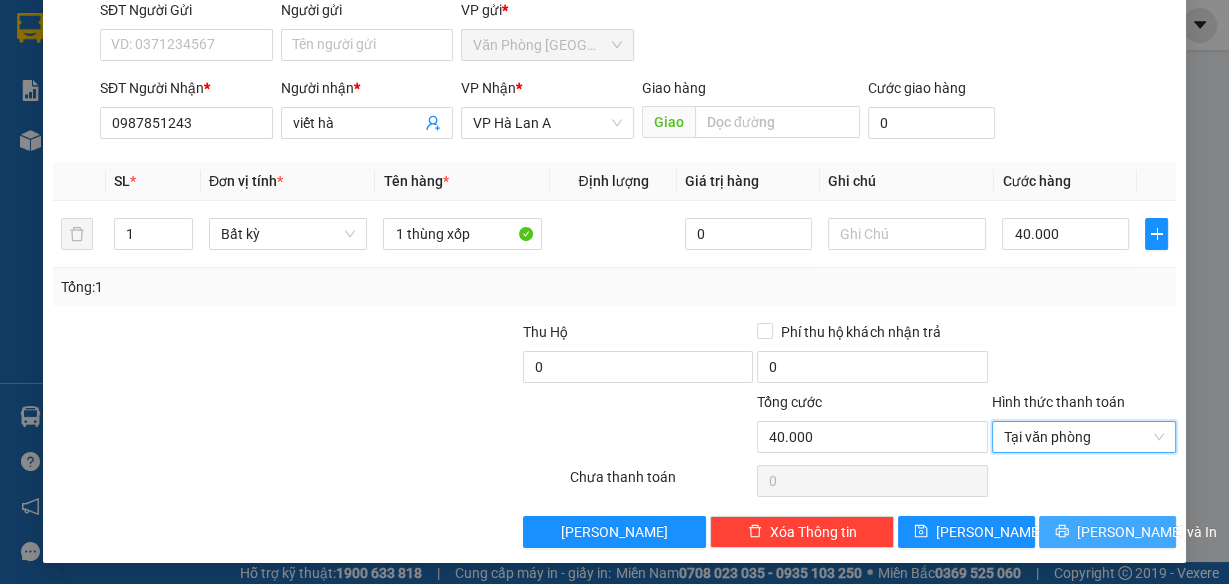 click on "[PERSON_NAME] và In" at bounding box center (1147, 532) 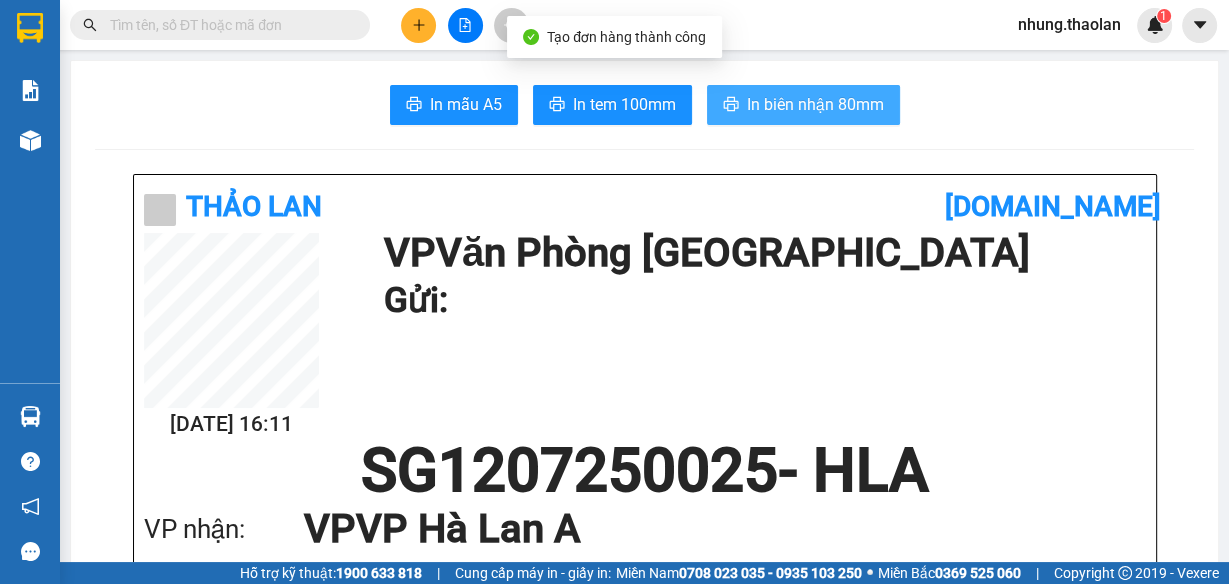 click on "In mẫu A5
In tem 100mm
In biên nhận 80mm Thảo Lan [DOMAIN_NAME] [DATE] 16:11 VP  Văn Phòng [GEOGRAPHIC_DATA] Gửi:    SG1207250025  -   HLA VP nhận: VP  VP Hà Lan A Người nhận: viết hà   0987 851 243 Tên hàng: 1 thùng xốp SL 1 Giá trị hàng gửi:  0 CR   40.000 Tổng phải thu:   0 Thảo Lan   103/30 [PERSON_NAME], P. [GEOGRAPHIC_DATA], [GEOGRAPHIC_DATA][PHONE_NUMBER] Gửi khách hàng [DOMAIN_NAME] (c) 2017 GỬI :   Văn Phòng [GEOGRAPHIC_DATA]   103/30 Nguyễn Thế Truyện, PTân Sơn Nhì   0982 573 573 SG1207250025 NHẬN :   VP Hà Lan A   1398 Đường Hùng Vương, [GEOGRAPHIC_DATA] Hồ, TpBuôn Ma Thuột, [PERSON_NAME] Người nhận :   viết hà 0987851243 Tên (giá trị hàng) SL KG/Món Loại hàng gửi Cước món hàng Ghi chú 1 thùng xốp (Bất kỳ) 1 0 40.000 Tổng cộng 1 0 40.000 Loading... Cước rồi   : 40.000 Tổng phải thu: 0 Người gửi hàng xác nhận (Tôi đã đọc và đồng ý nộp dung phiếu gửi hàng) : 16:11" at bounding box center [644, 1476] 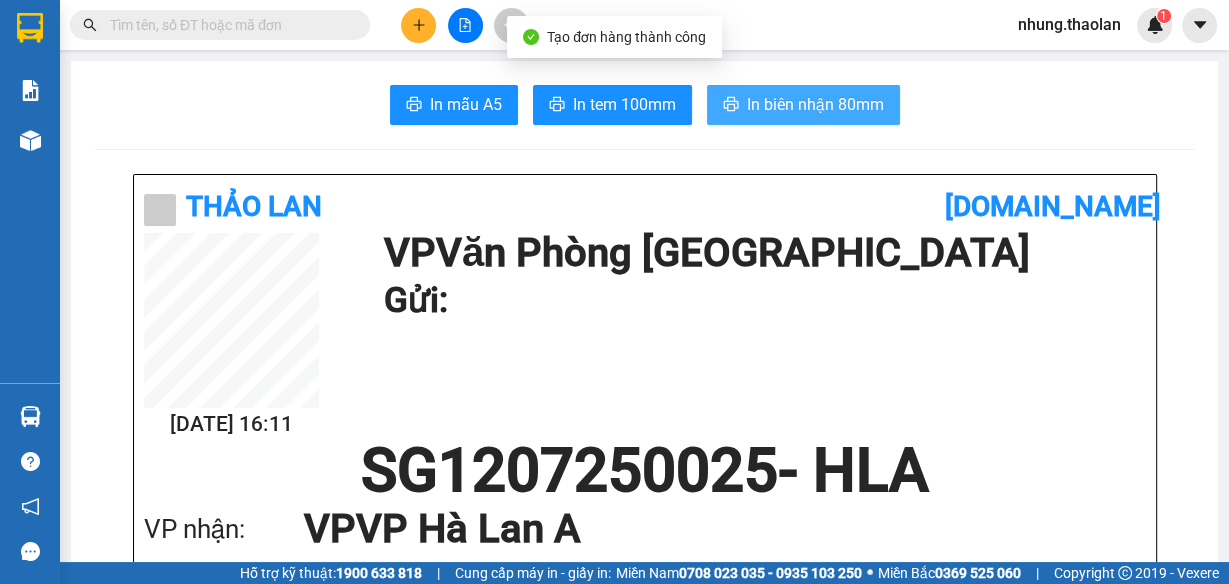 click on "In biên nhận 80mm" at bounding box center [815, 104] 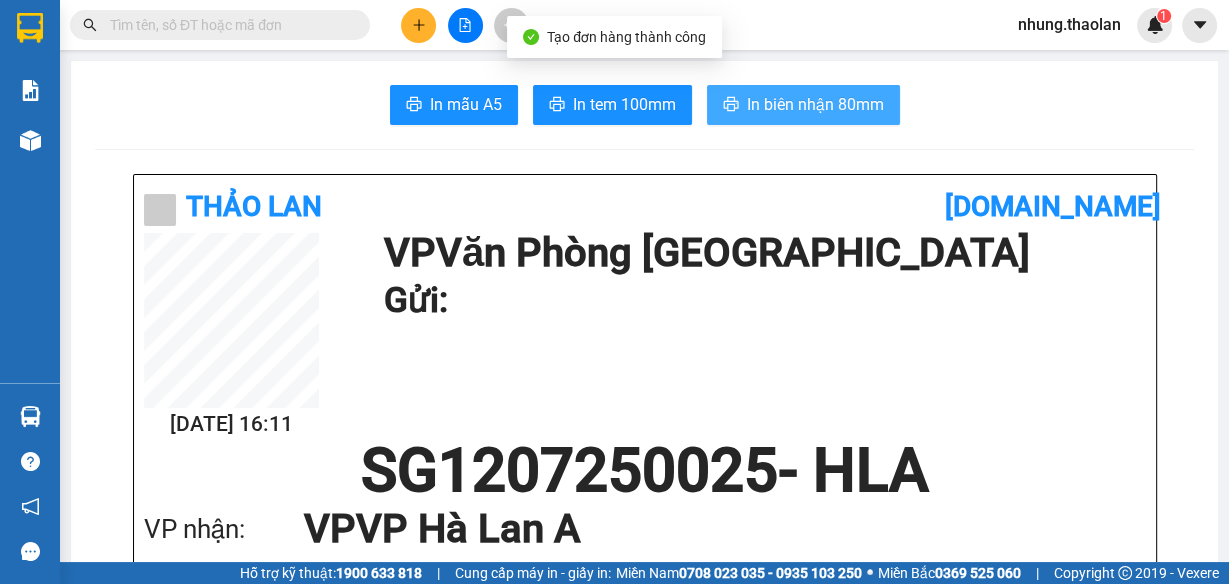 scroll, scrollTop: 0, scrollLeft: 0, axis: both 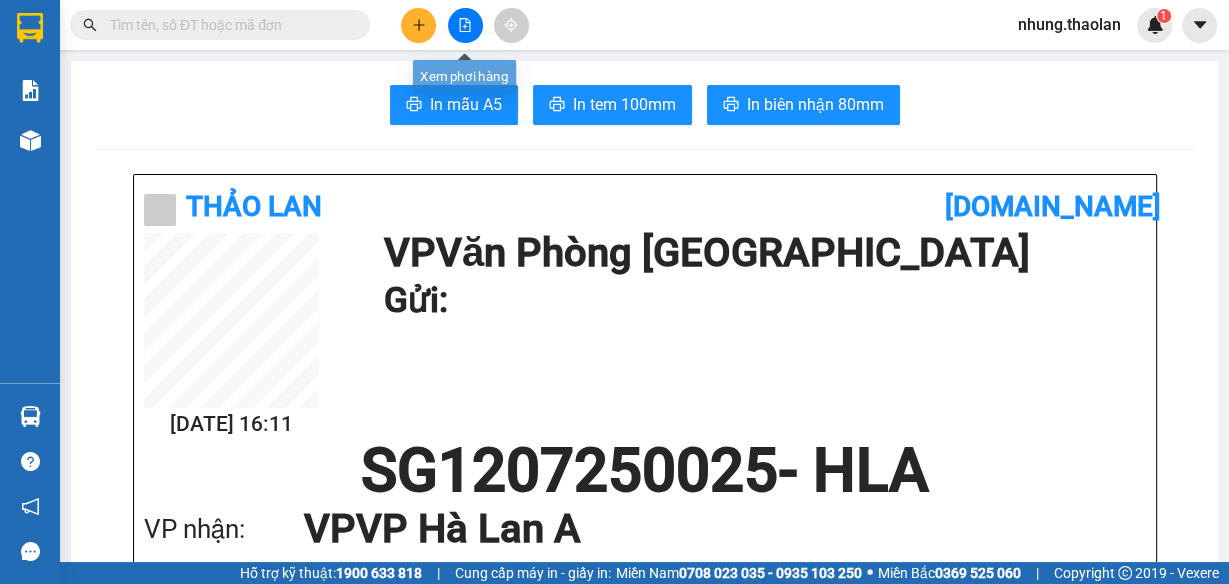 click at bounding box center (418, 25) 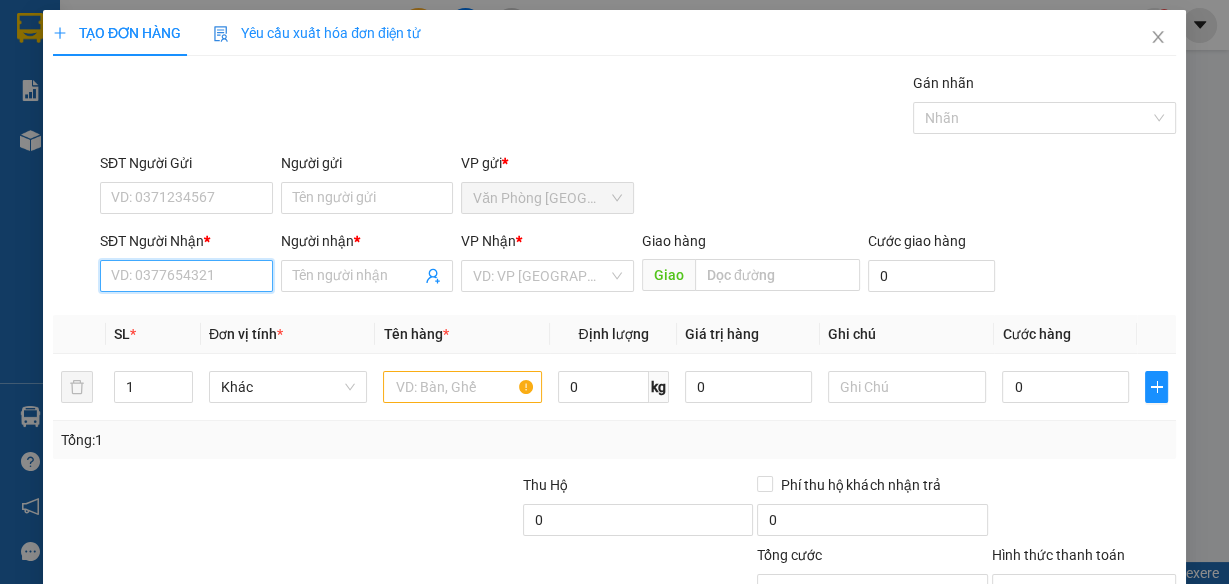 click on "SĐT Người Nhận  *" at bounding box center (186, 276) 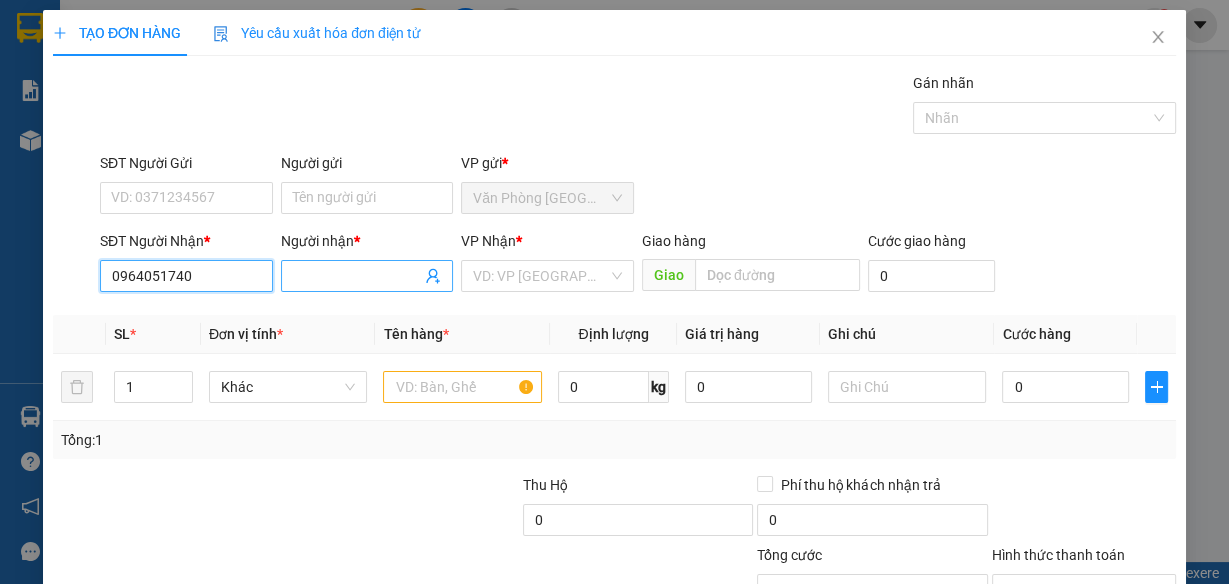 type 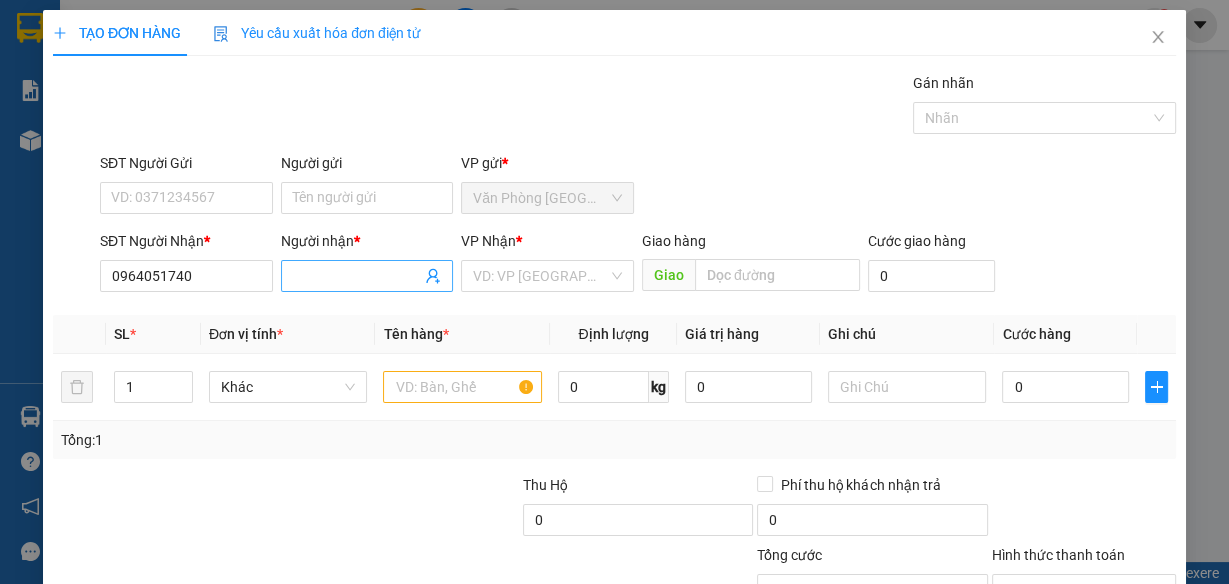 click on "Người nhận  *" at bounding box center [357, 276] 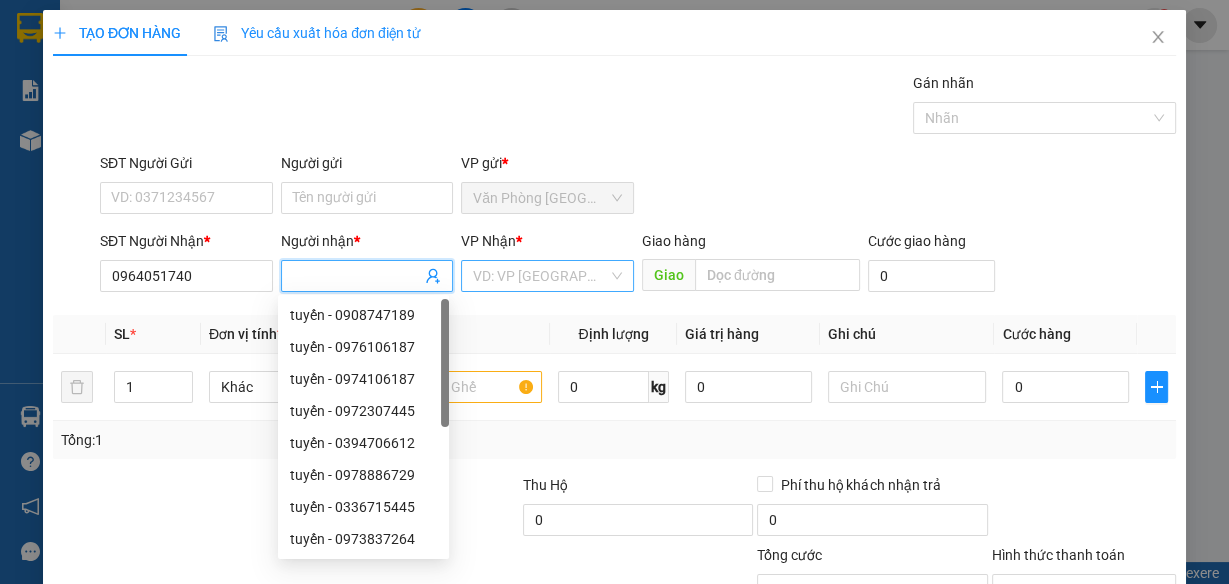 click at bounding box center [540, 276] 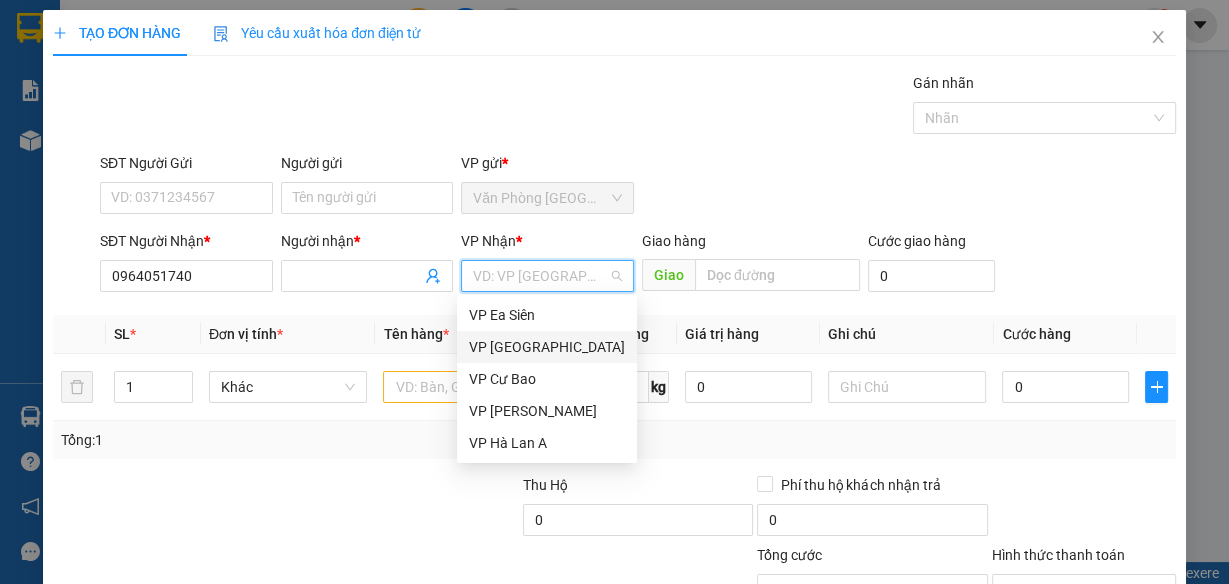 click on "VP [GEOGRAPHIC_DATA]" at bounding box center (547, 347) 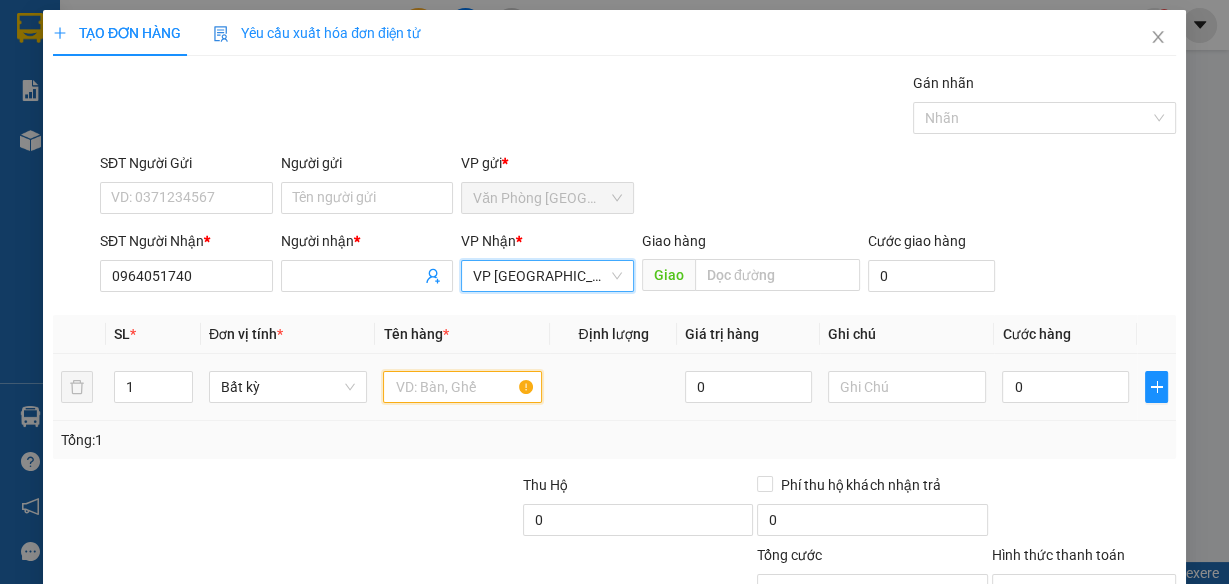 click at bounding box center (462, 387) 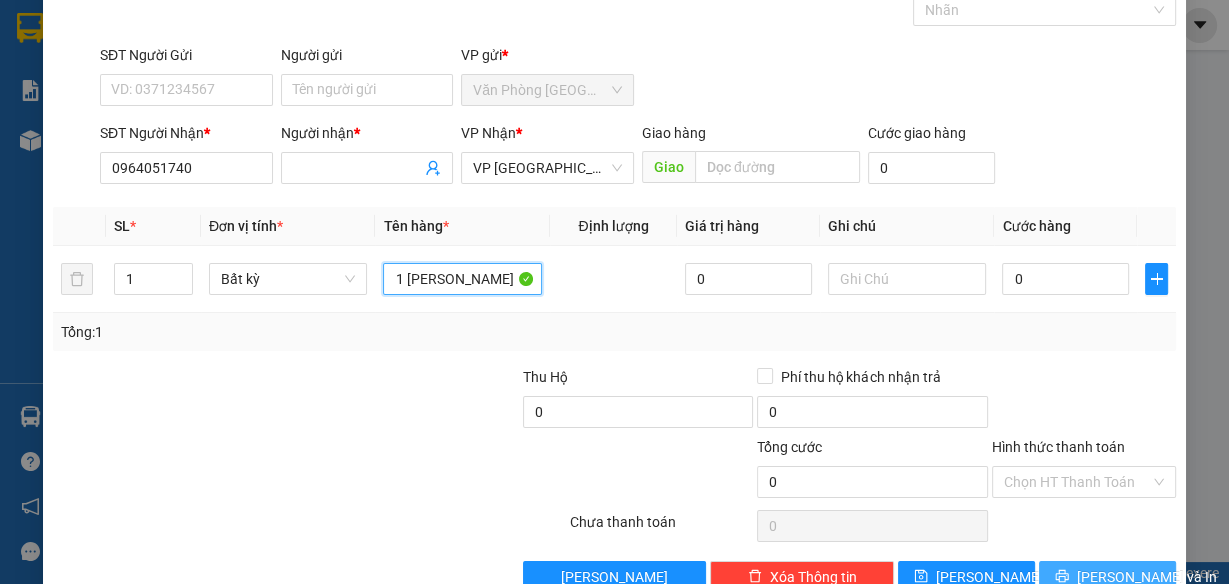 scroll, scrollTop: 153, scrollLeft: 0, axis: vertical 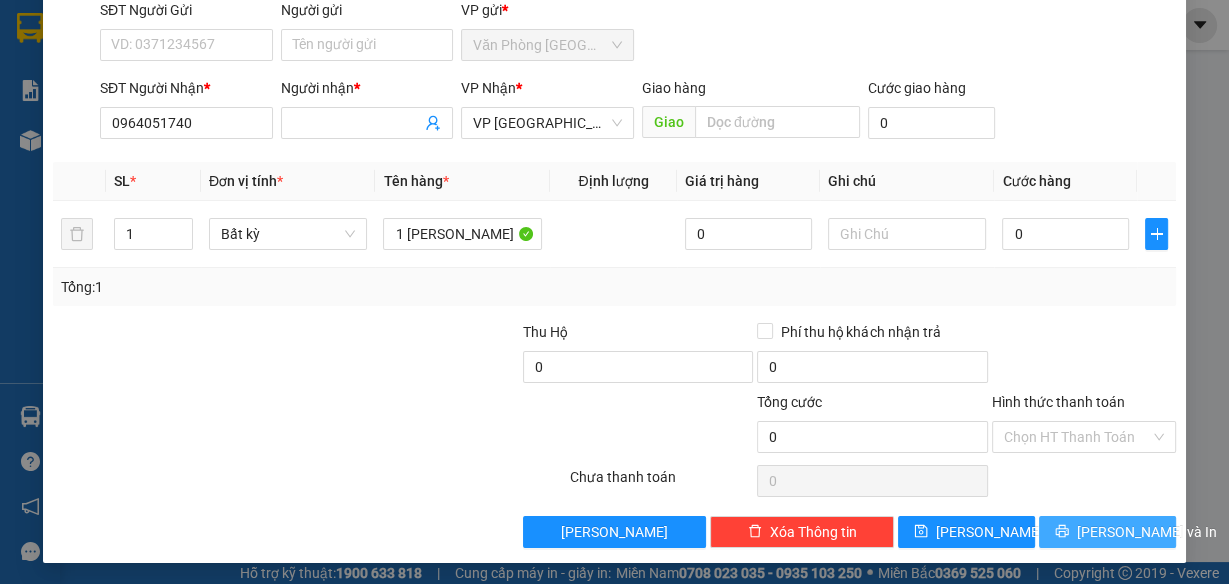 click on "[PERSON_NAME] và In" at bounding box center [1147, 532] 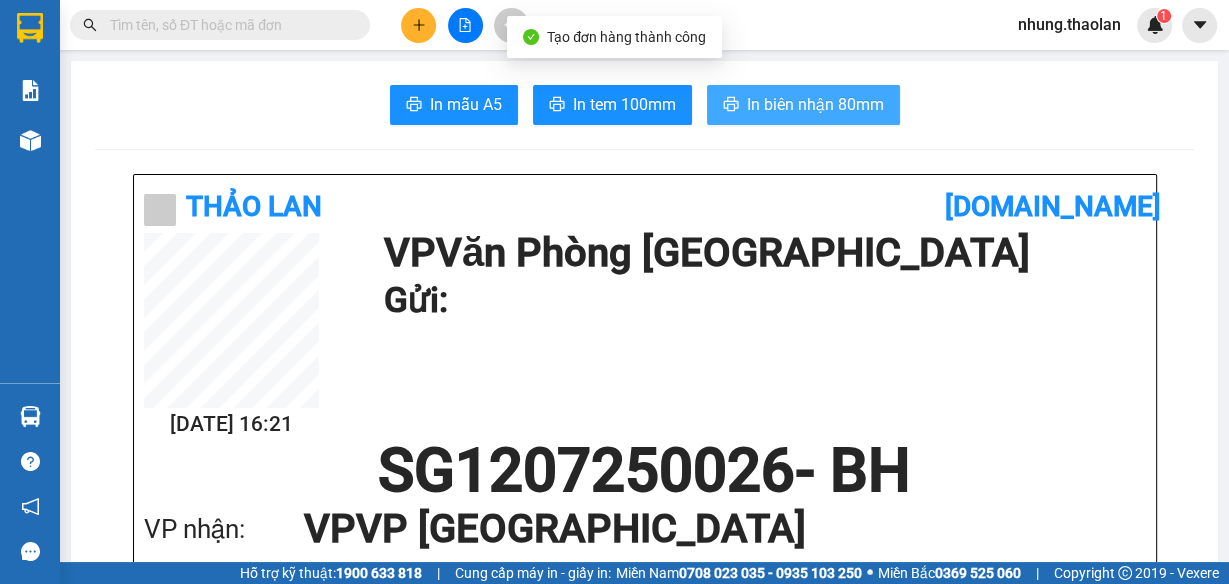 click on "In biên nhận 80mm" at bounding box center (815, 104) 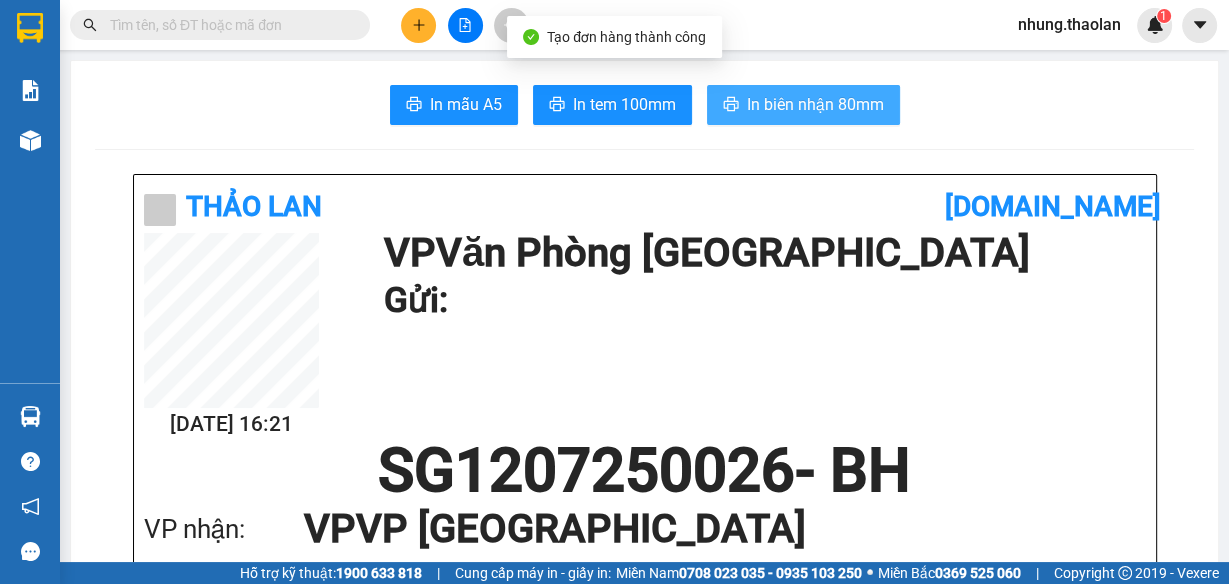scroll, scrollTop: 0, scrollLeft: 0, axis: both 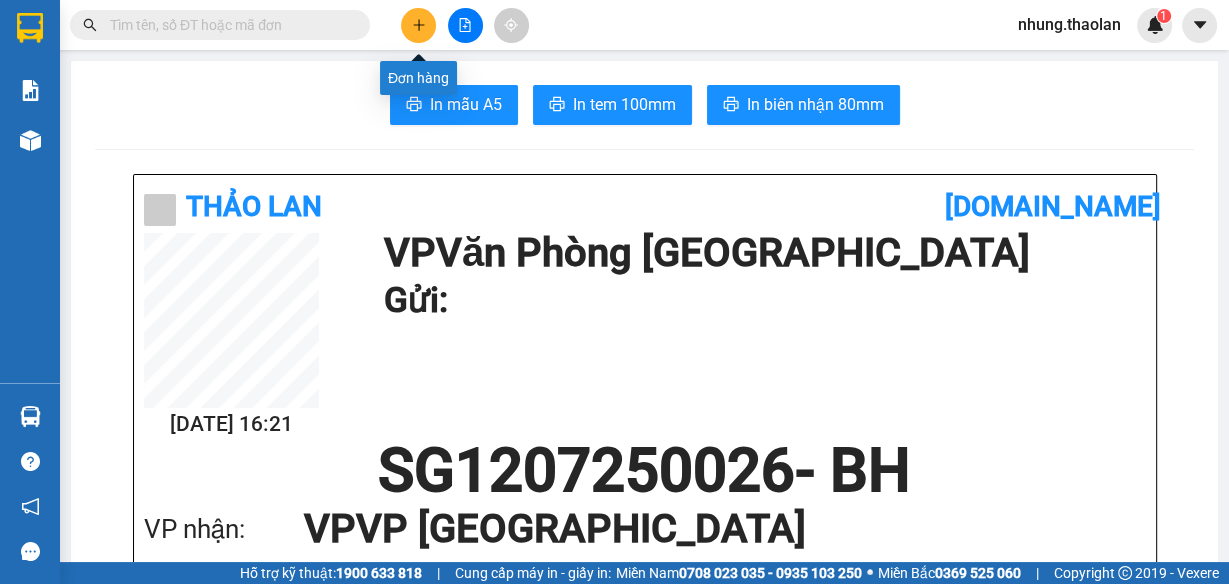 click 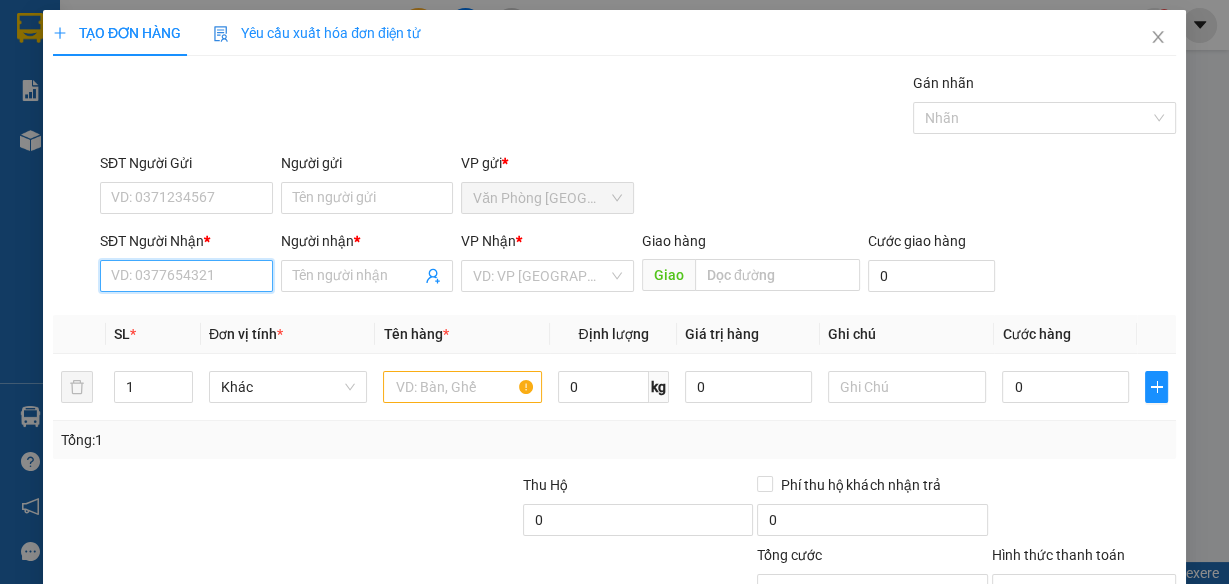 click on "SĐT Người Nhận  *" at bounding box center (186, 276) 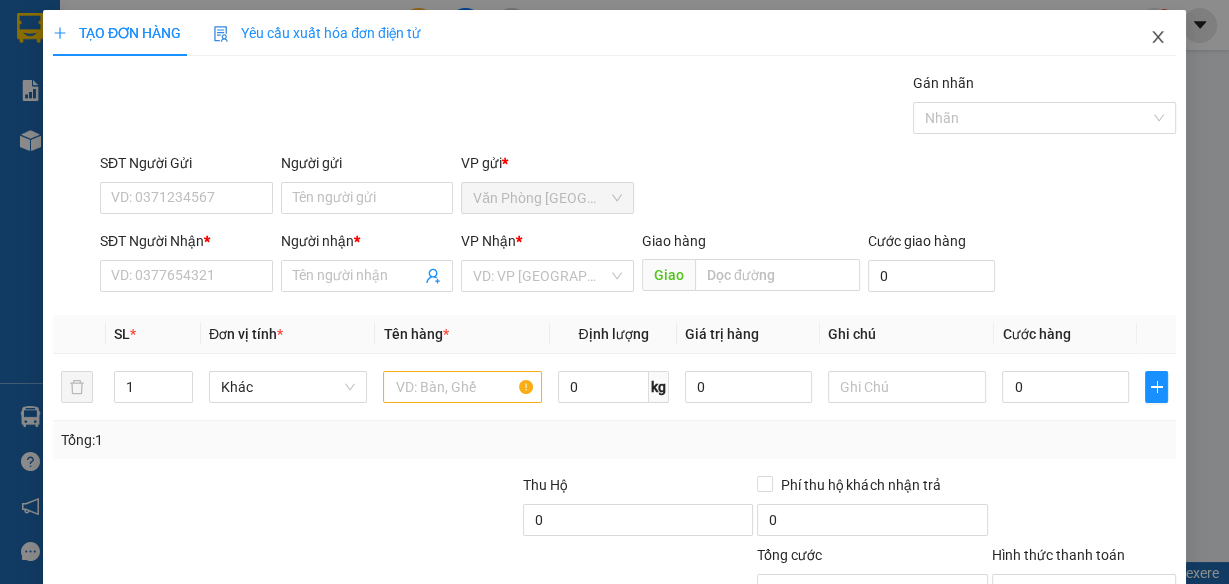 click 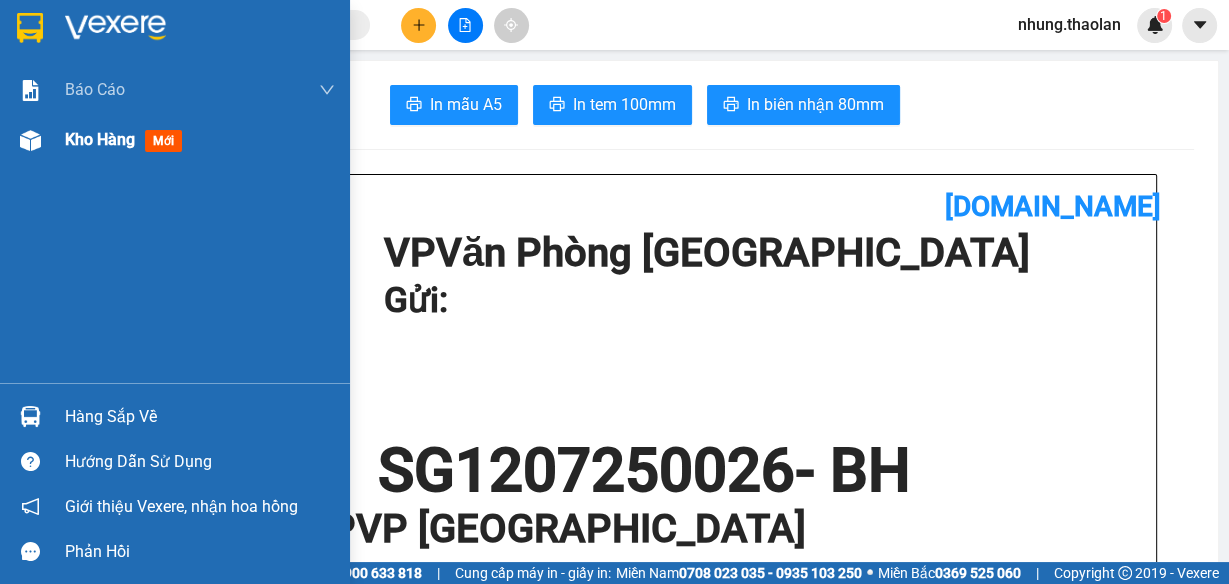 click on "Kho hàng mới" at bounding box center (200, 140) 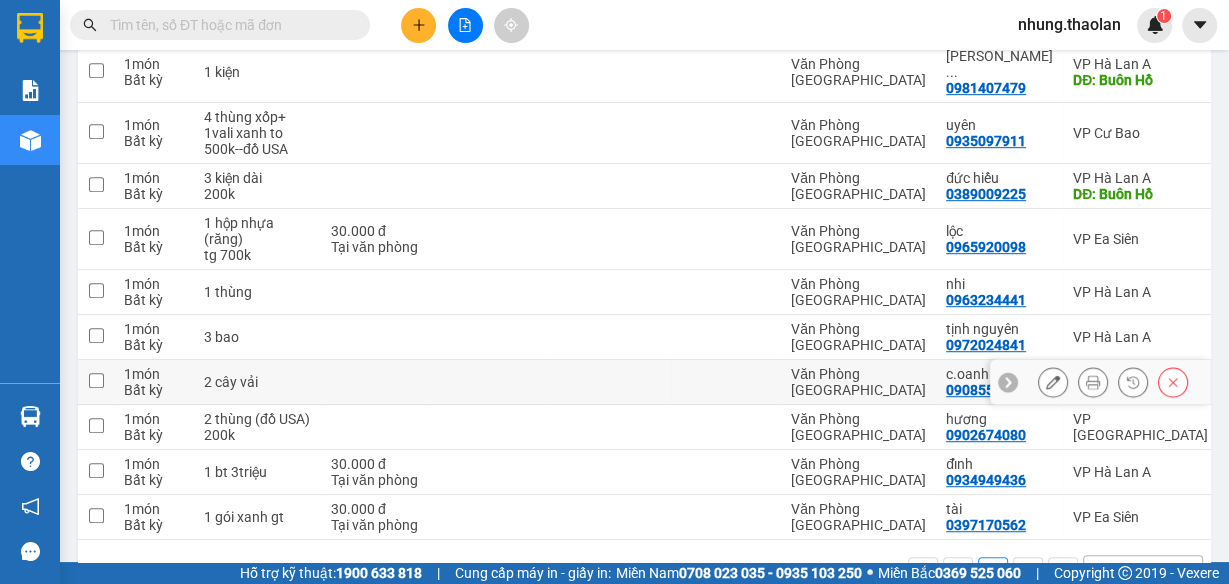 scroll, scrollTop: 1040, scrollLeft: 0, axis: vertical 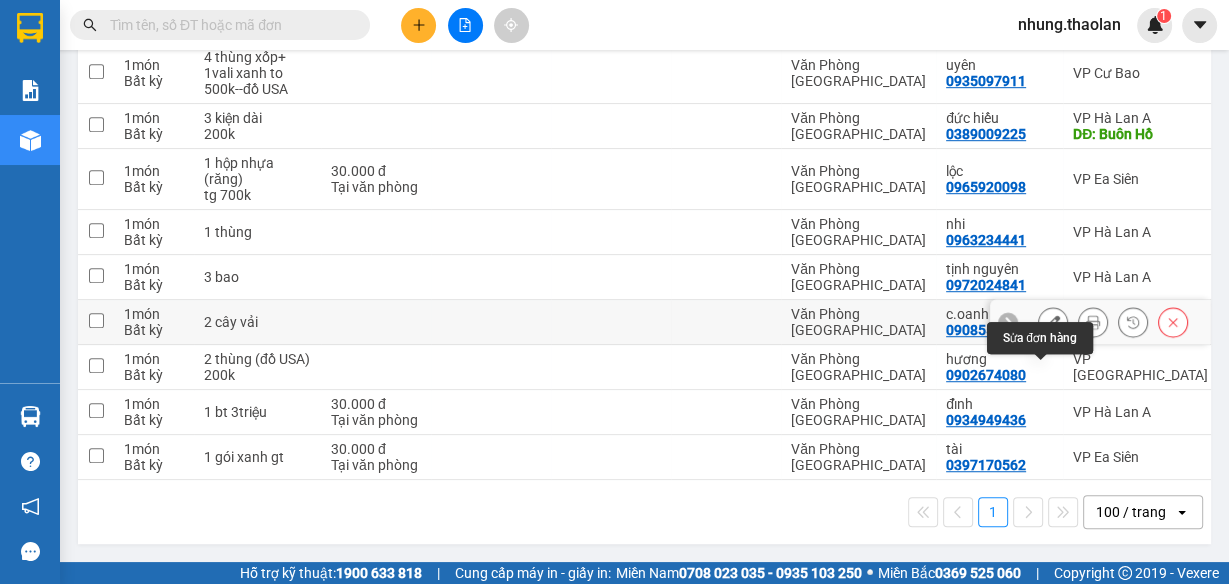 click 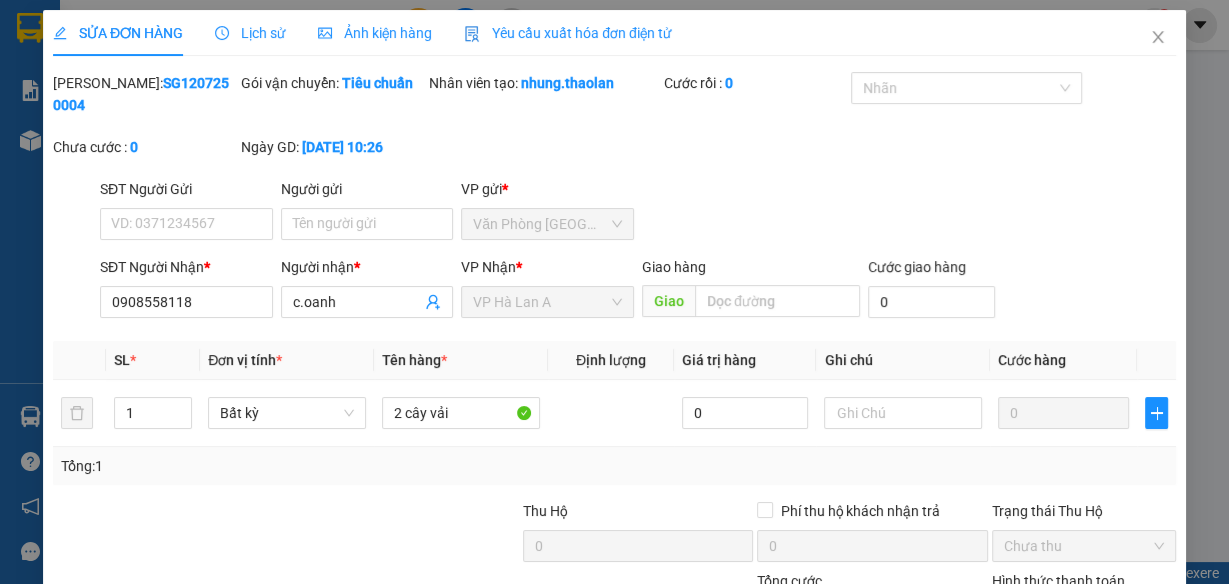 scroll, scrollTop: 0, scrollLeft: 0, axis: both 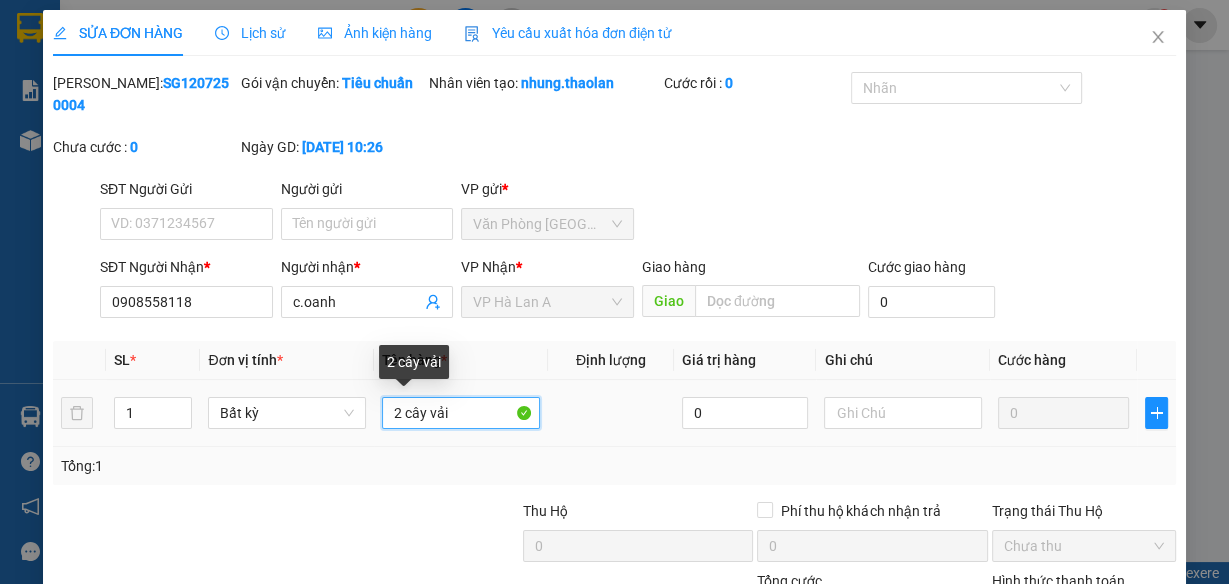 click on "2 cây vải" at bounding box center [461, 413] 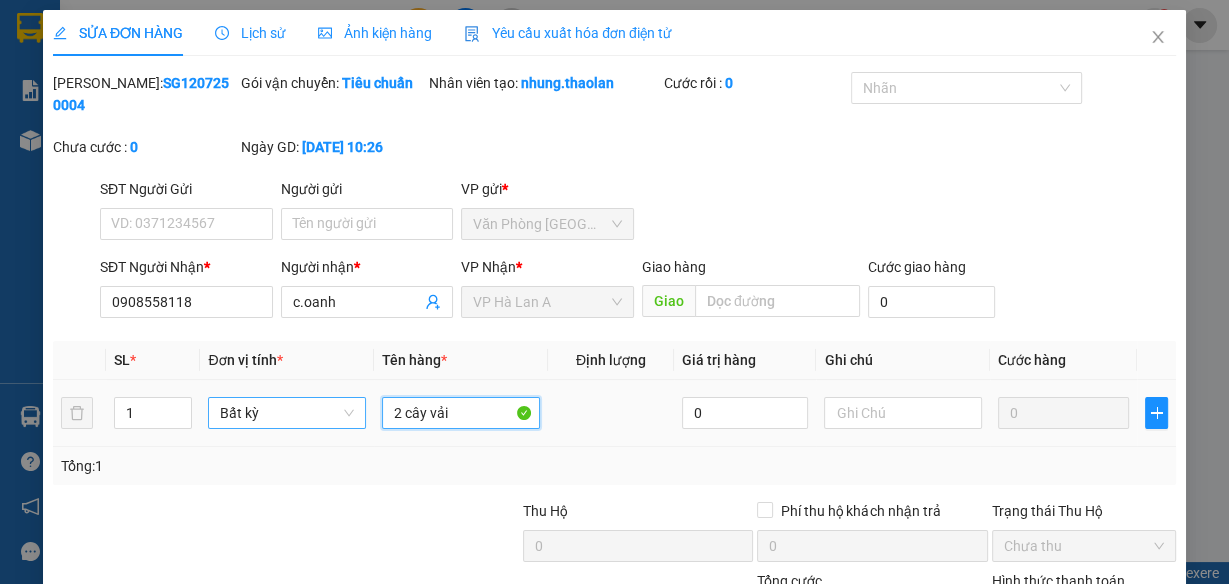 drag, startPoint x: 396, startPoint y: 412, endPoint x: 362, endPoint y: 423, distance: 35.735138 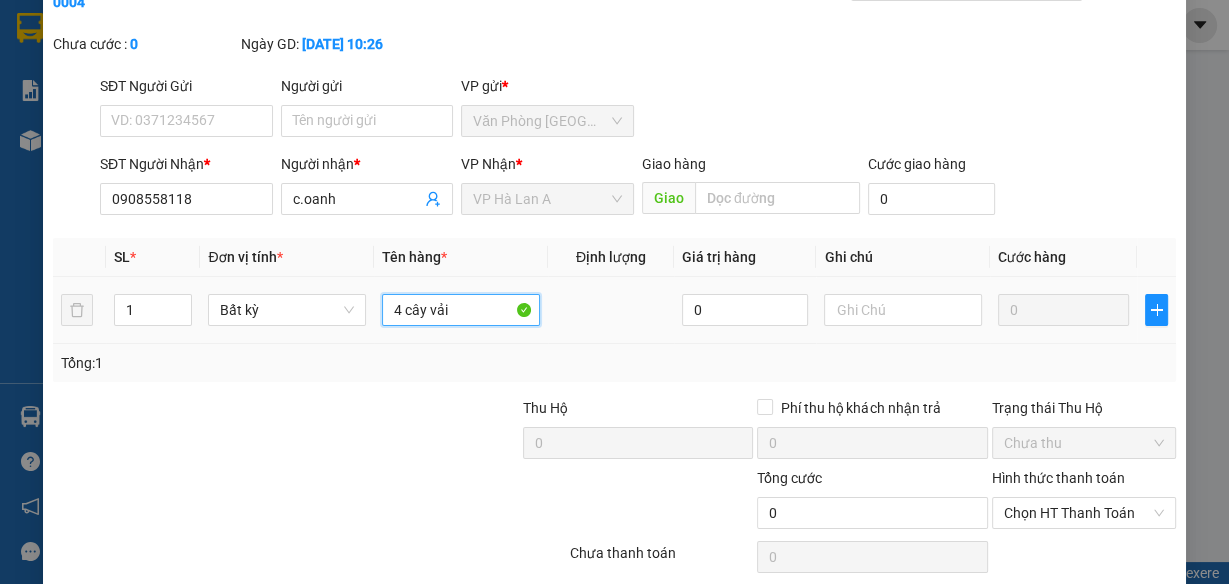scroll, scrollTop: 181, scrollLeft: 0, axis: vertical 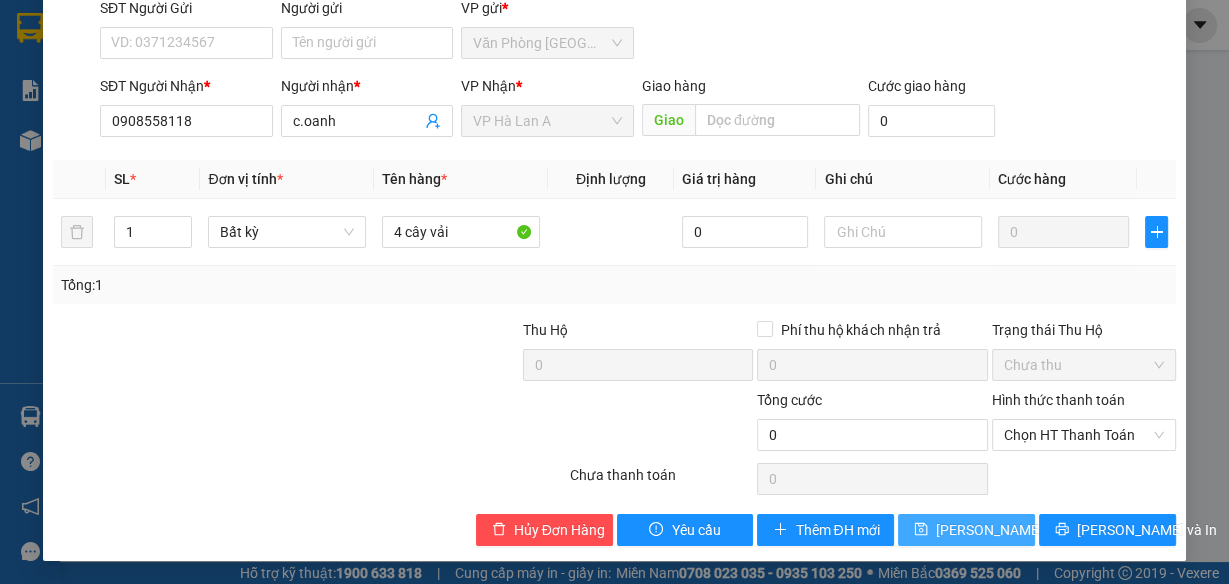 click on "[PERSON_NAME] thay đổi" at bounding box center (966, 530) 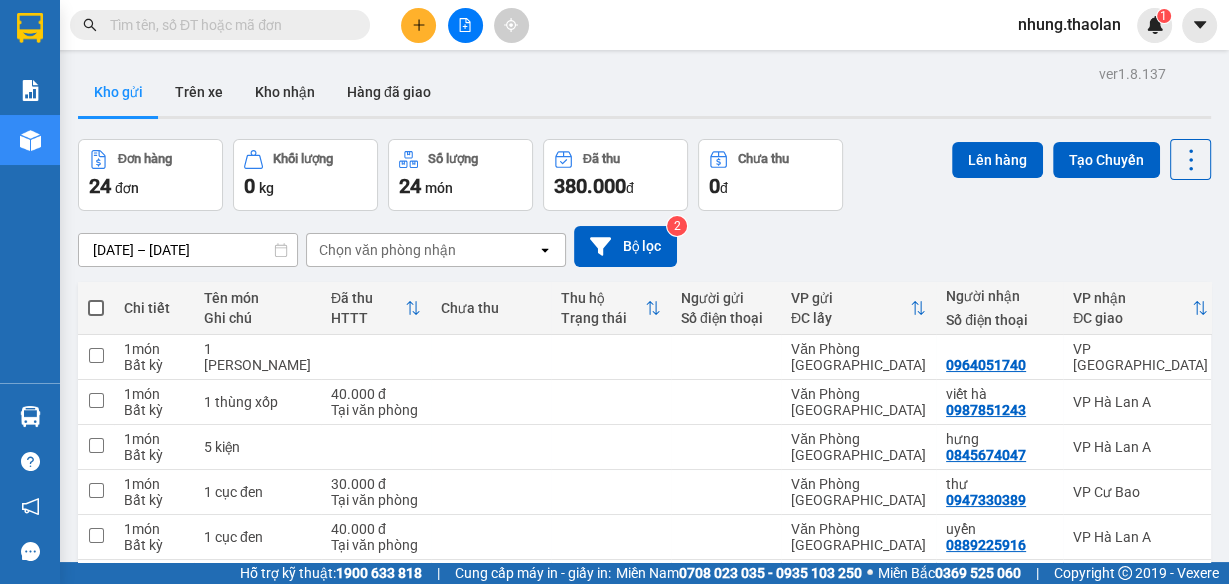 click 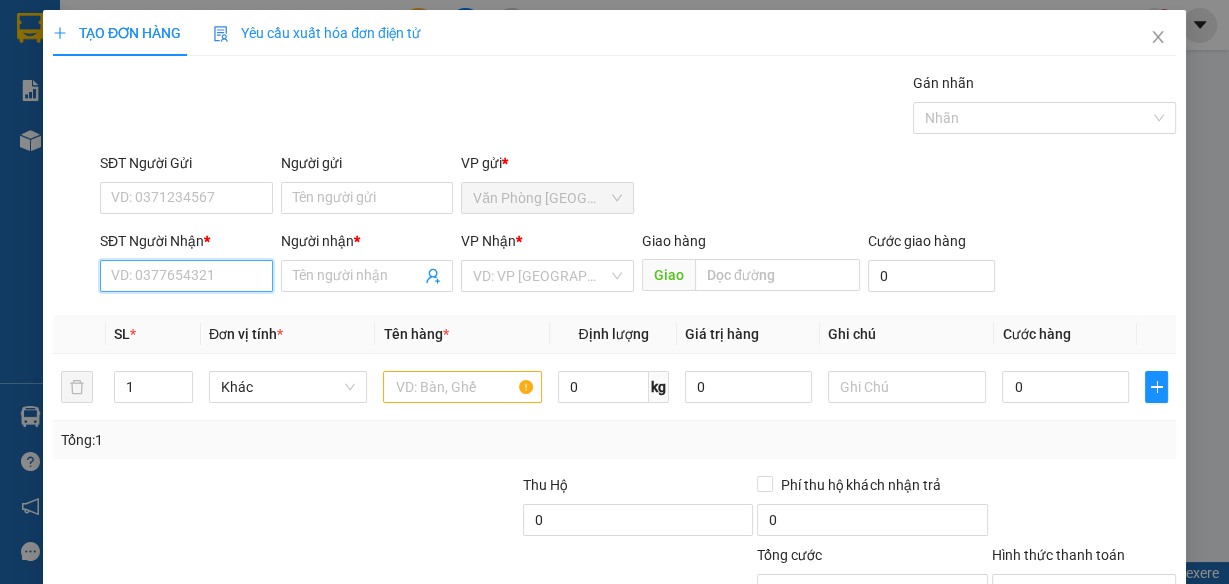 click on "SĐT Người Nhận  *" at bounding box center (186, 276) 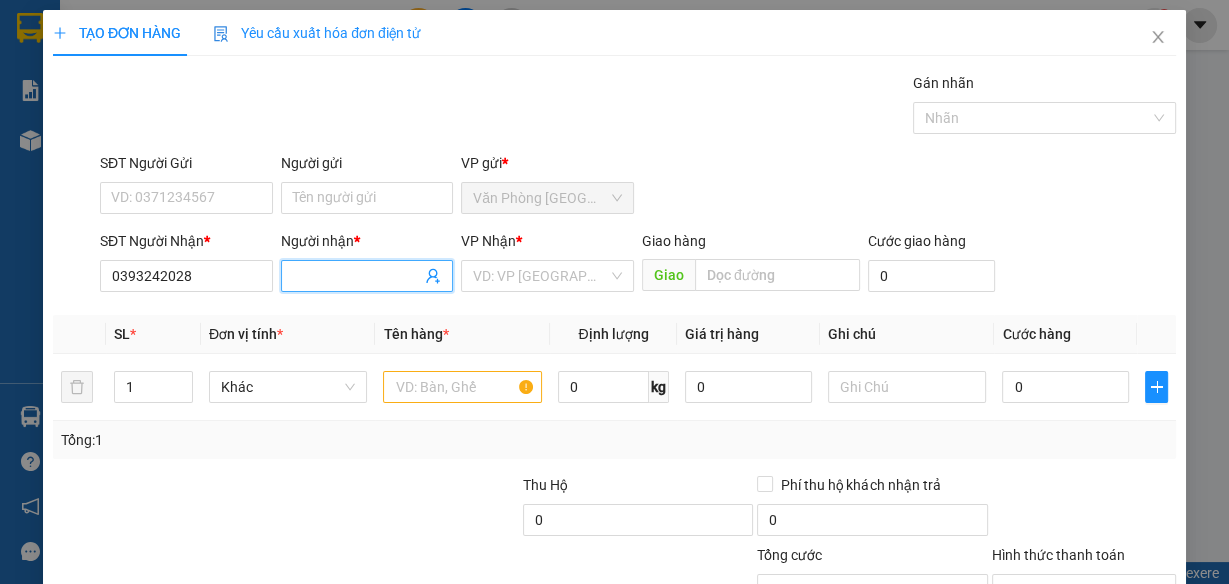 click on "Người nhận  *" at bounding box center (357, 276) 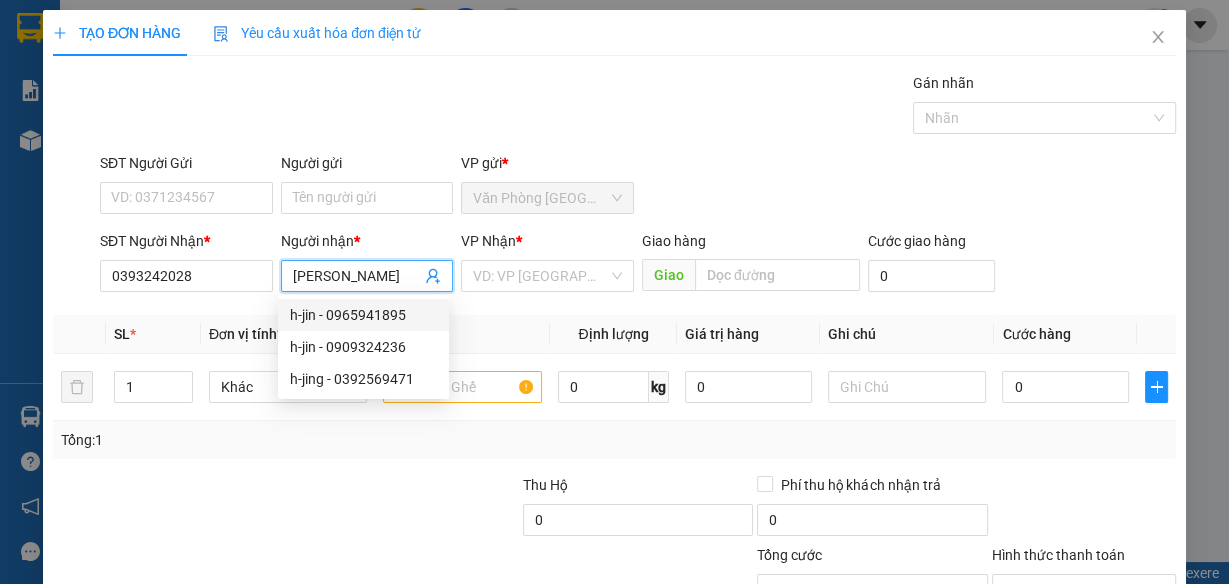 drag, startPoint x: 518, startPoint y: 267, endPoint x: 546, endPoint y: 292, distance: 37.536648 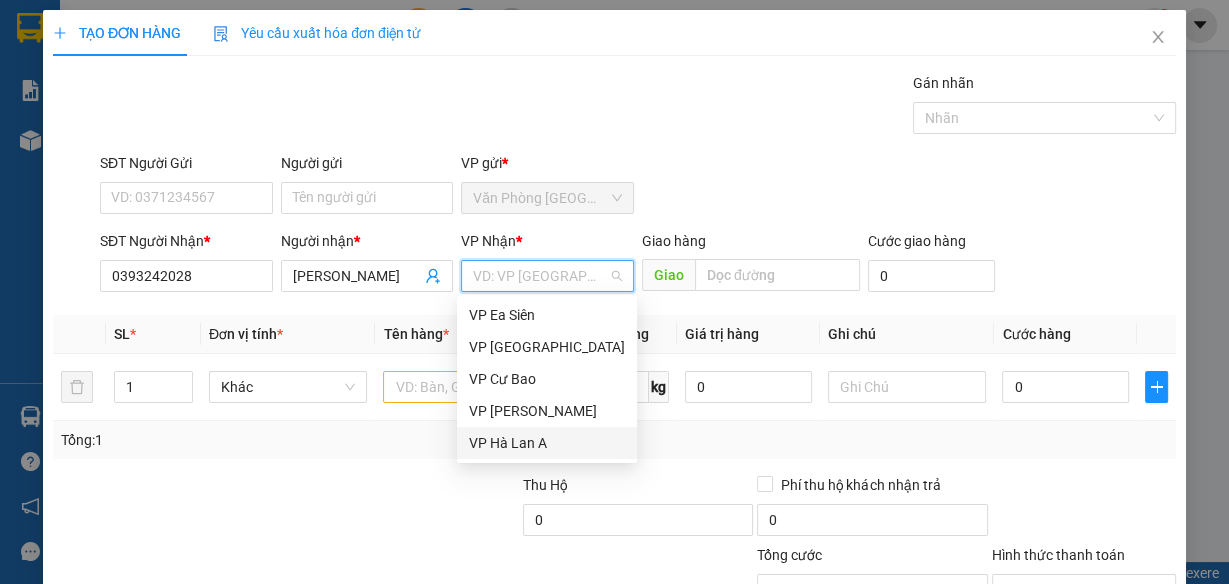 click on "VP Hà Lan A" at bounding box center [547, 443] 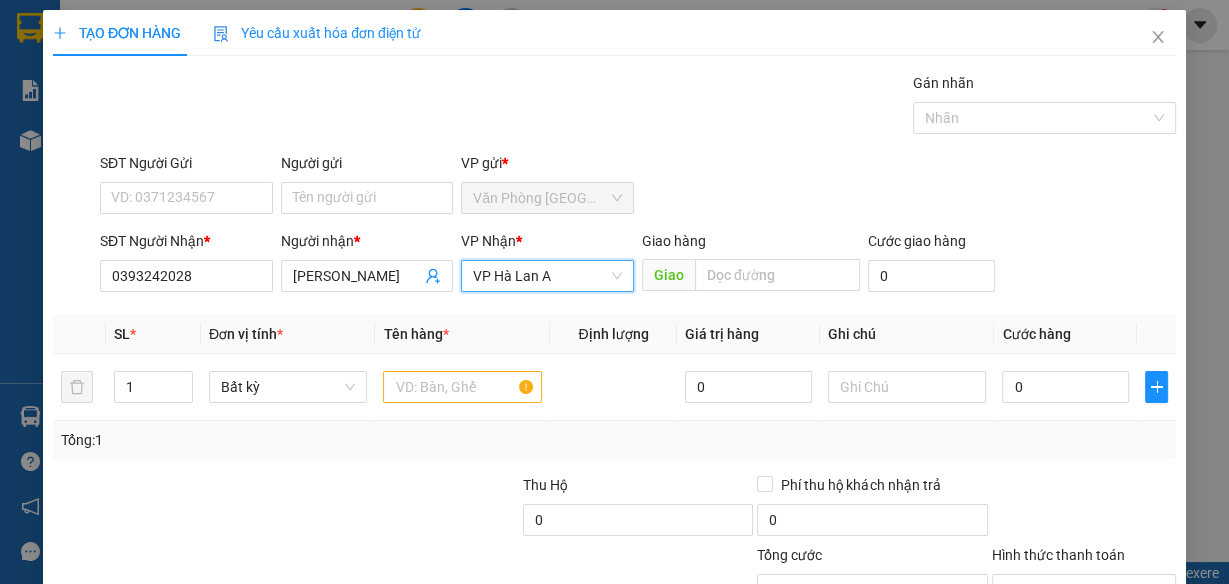 click on "VP Hà Lan A" at bounding box center (547, 276) 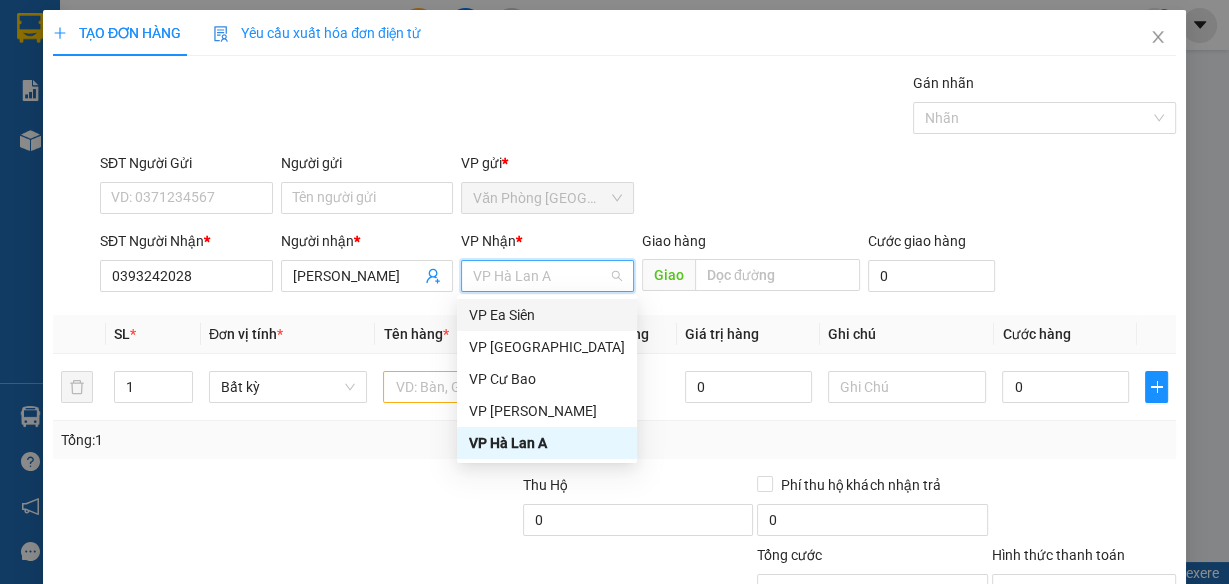 click on "VP Ea Siên" at bounding box center [547, 315] 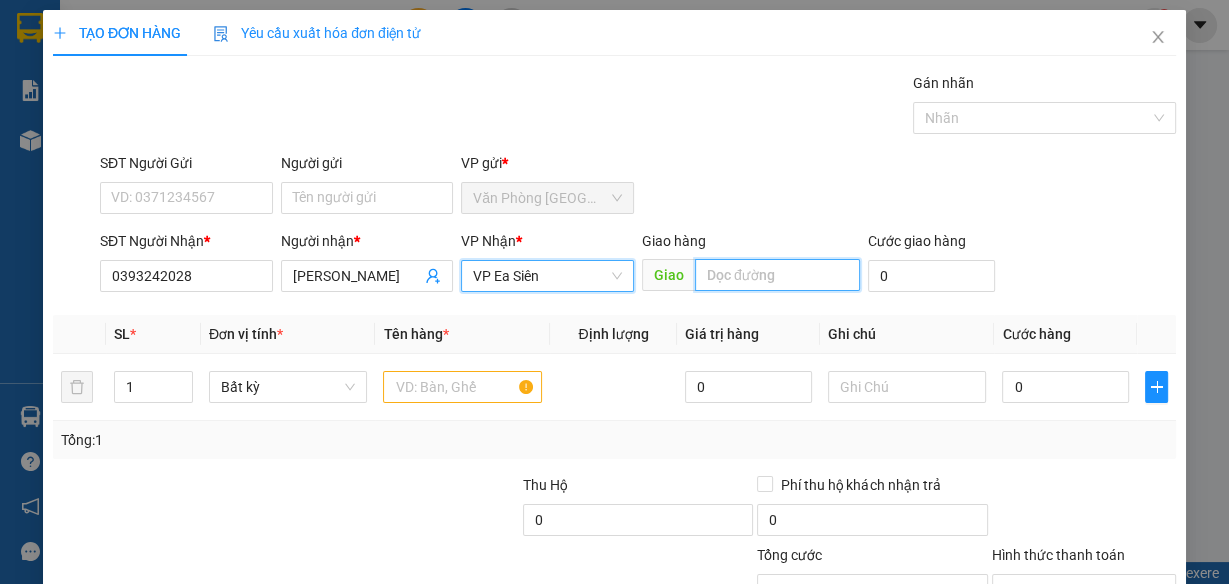 click at bounding box center (777, 275) 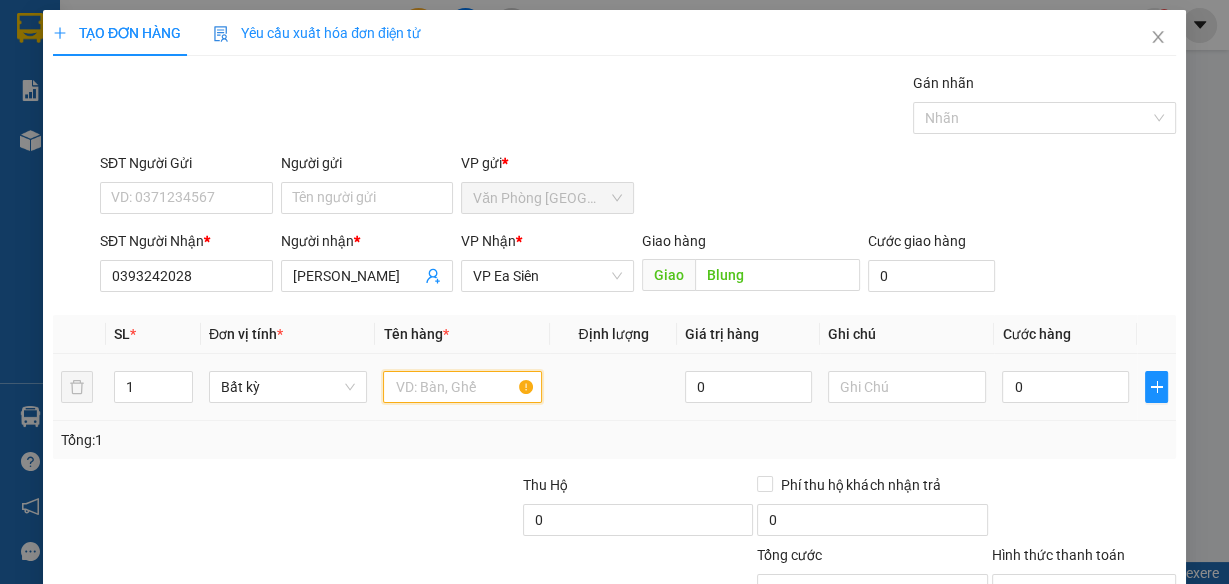 click at bounding box center [462, 387] 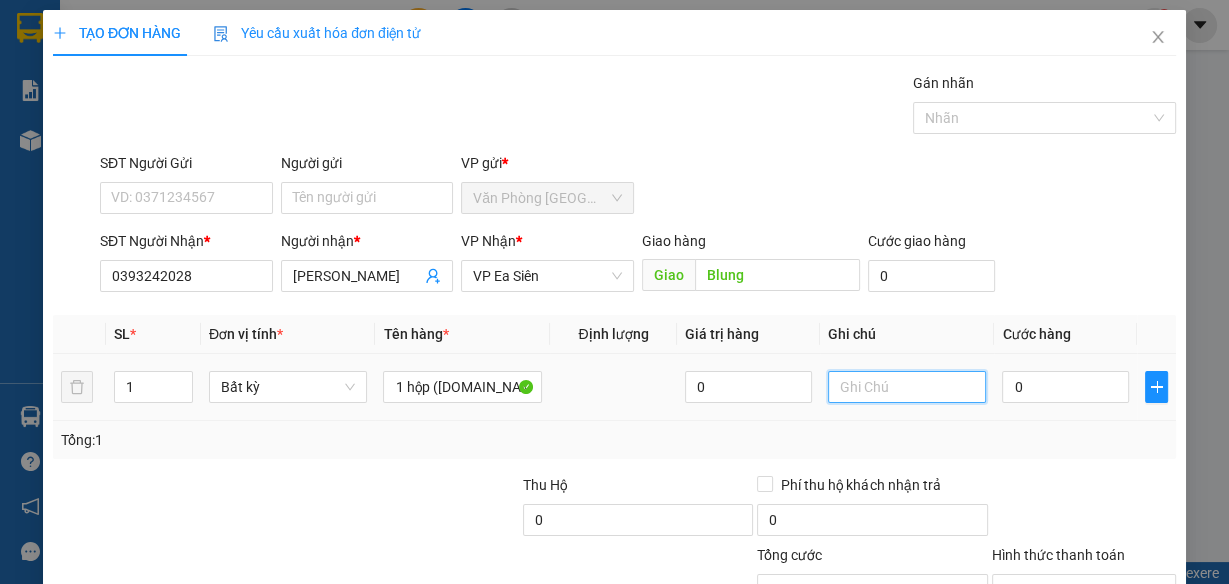 click at bounding box center (907, 387) 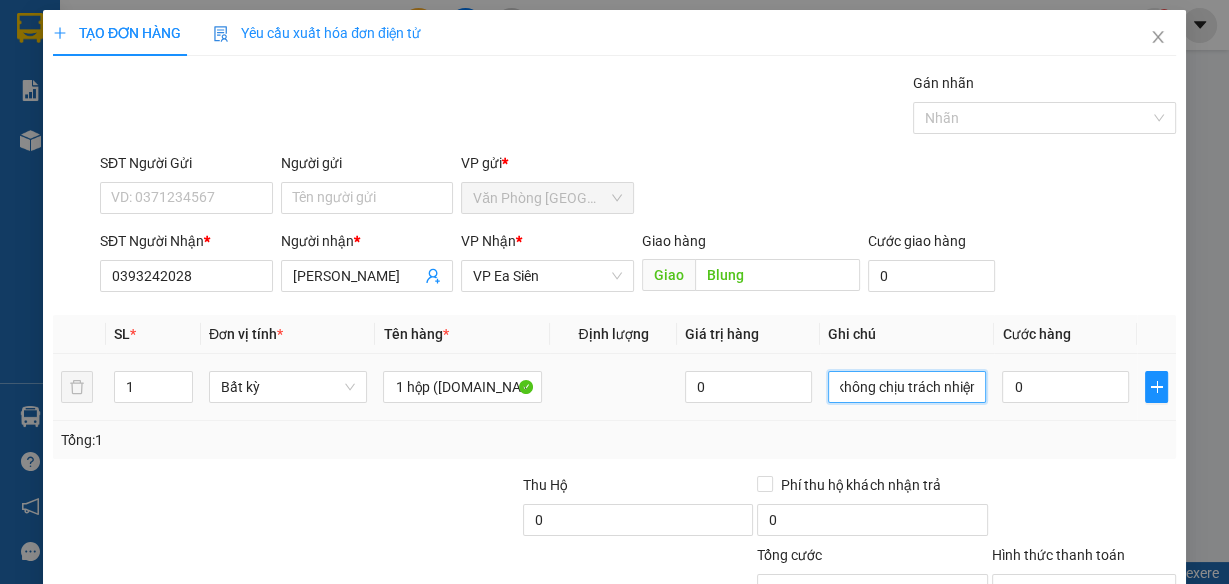 scroll, scrollTop: 0, scrollLeft: 207, axis: horizontal 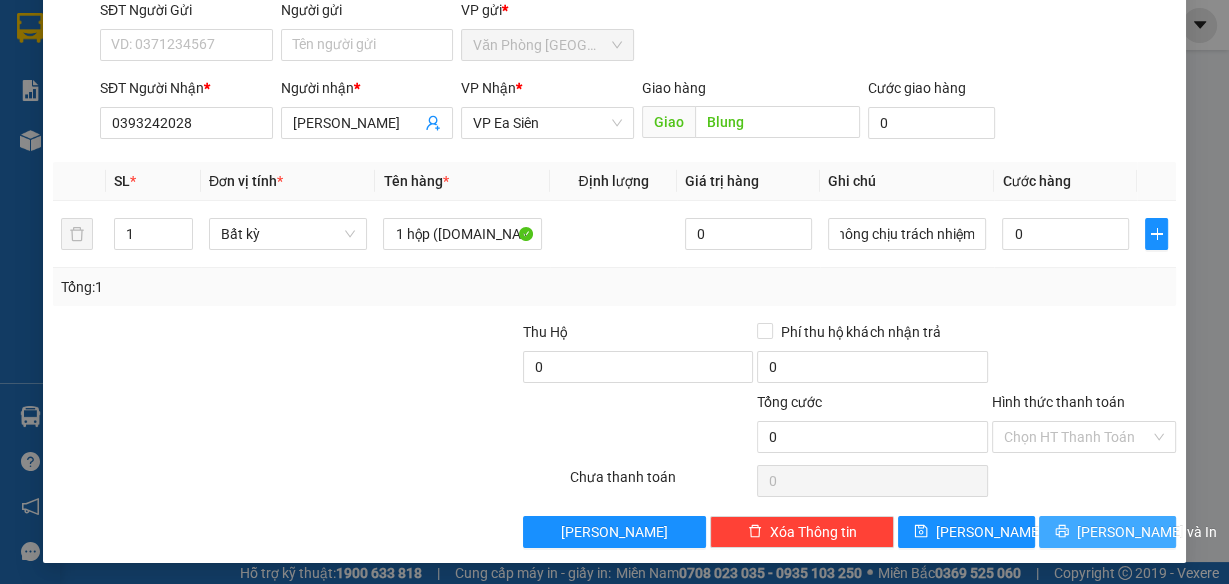 drag, startPoint x: 1098, startPoint y: 514, endPoint x: 1101, endPoint y: 503, distance: 11.401754 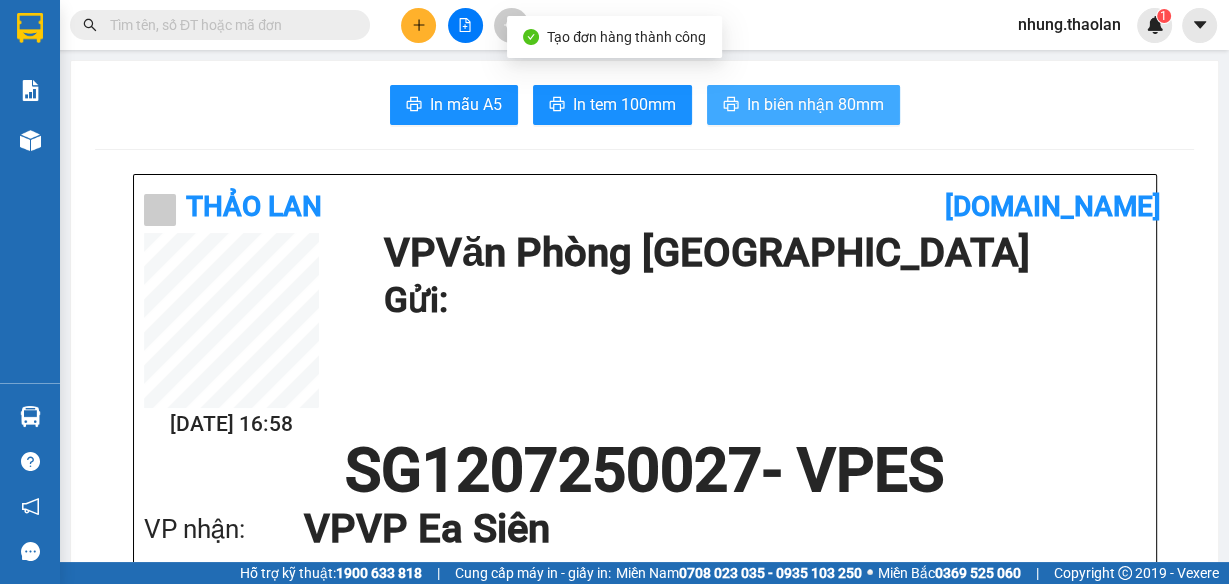 click on "In biên nhận 80mm" at bounding box center [815, 104] 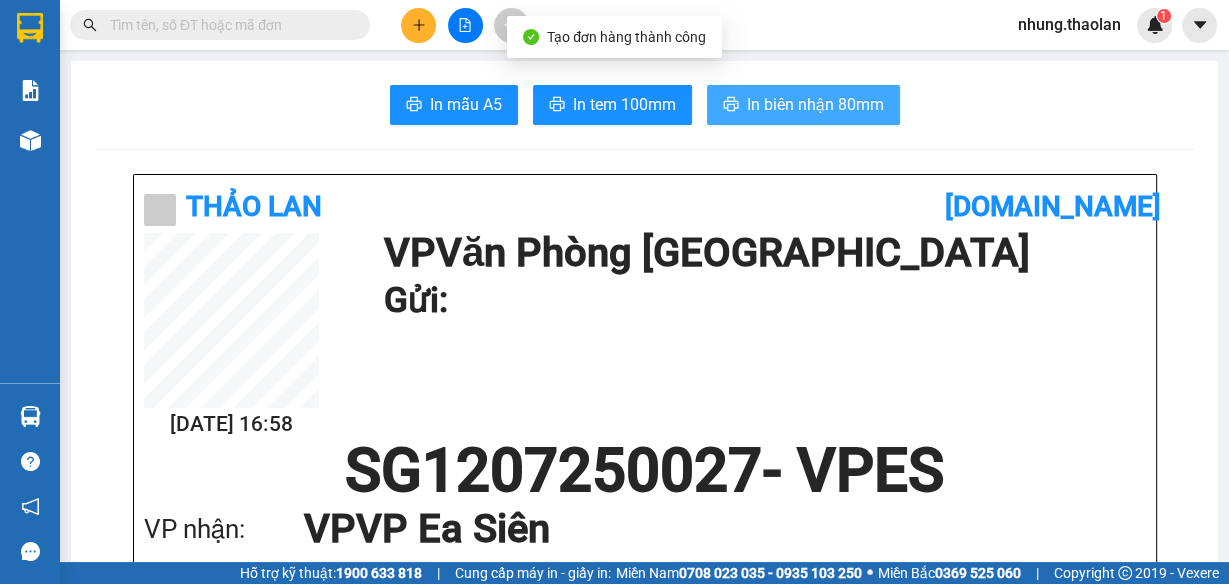scroll, scrollTop: 0, scrollLeft: 0, axis: both 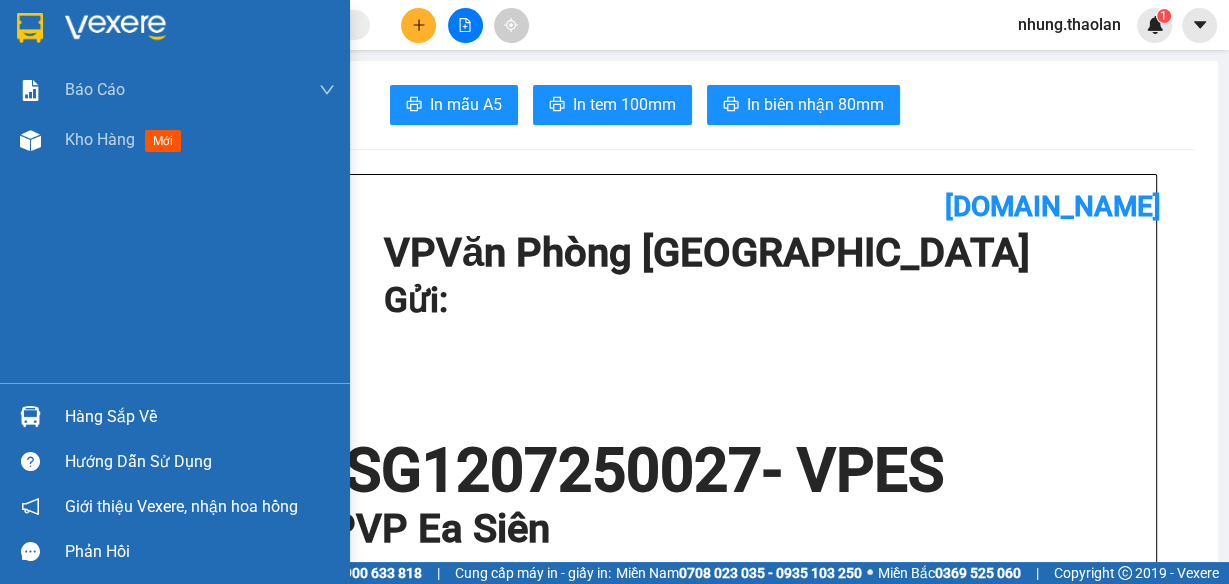 click on "Kho hàng" at bounding box center [100, 139] 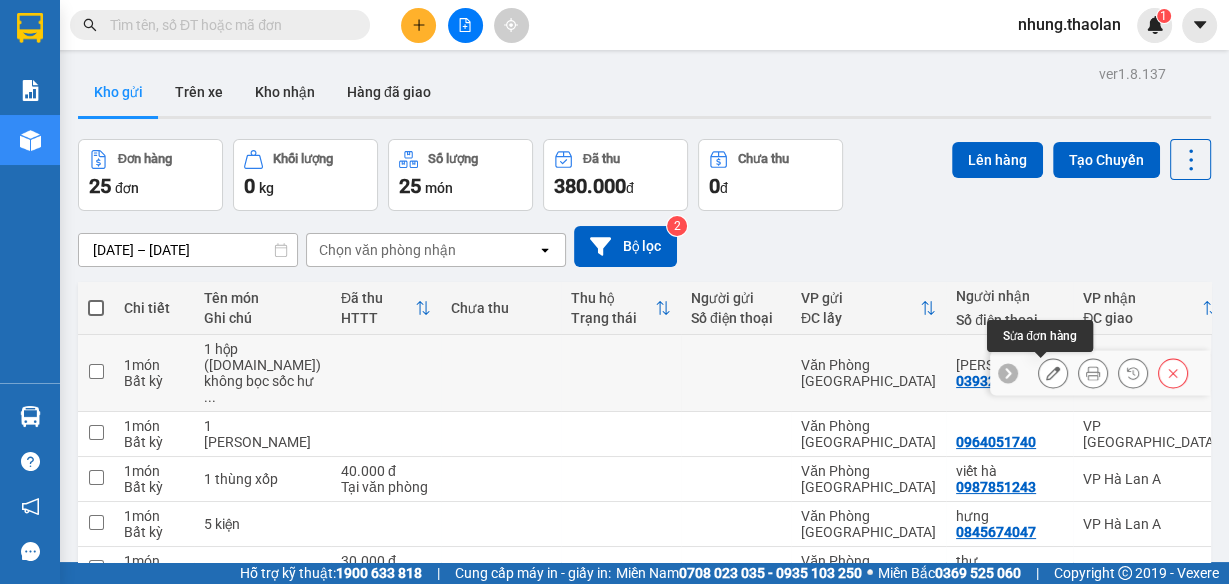 click at bounding box center [1053, 373] 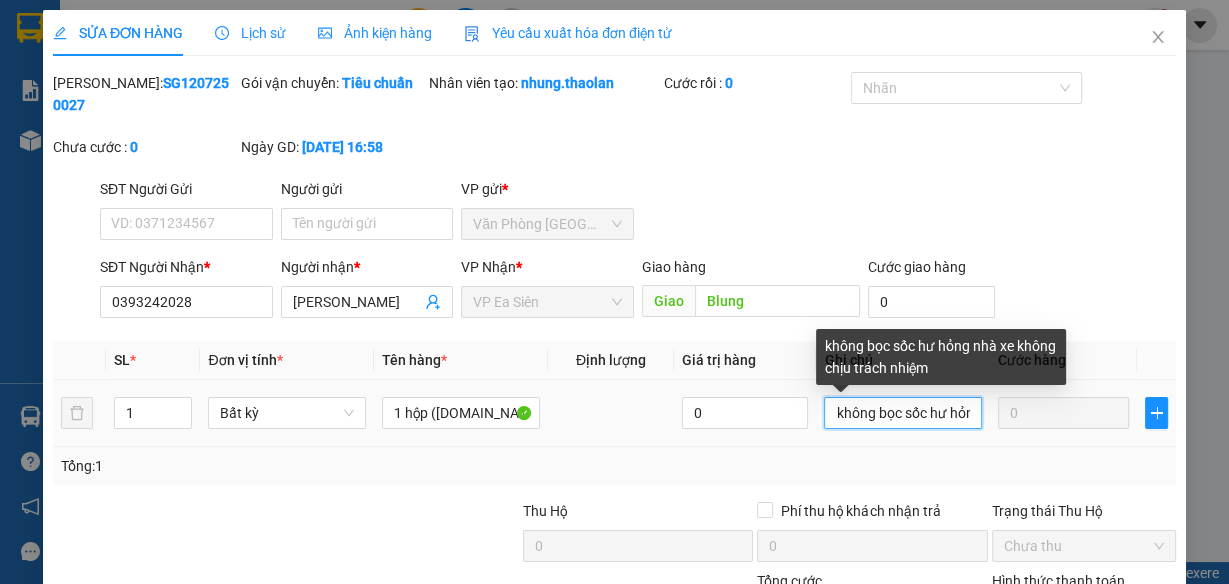 scroll, scrollTop: 0, scrollLeft: 208, axis: horizontal 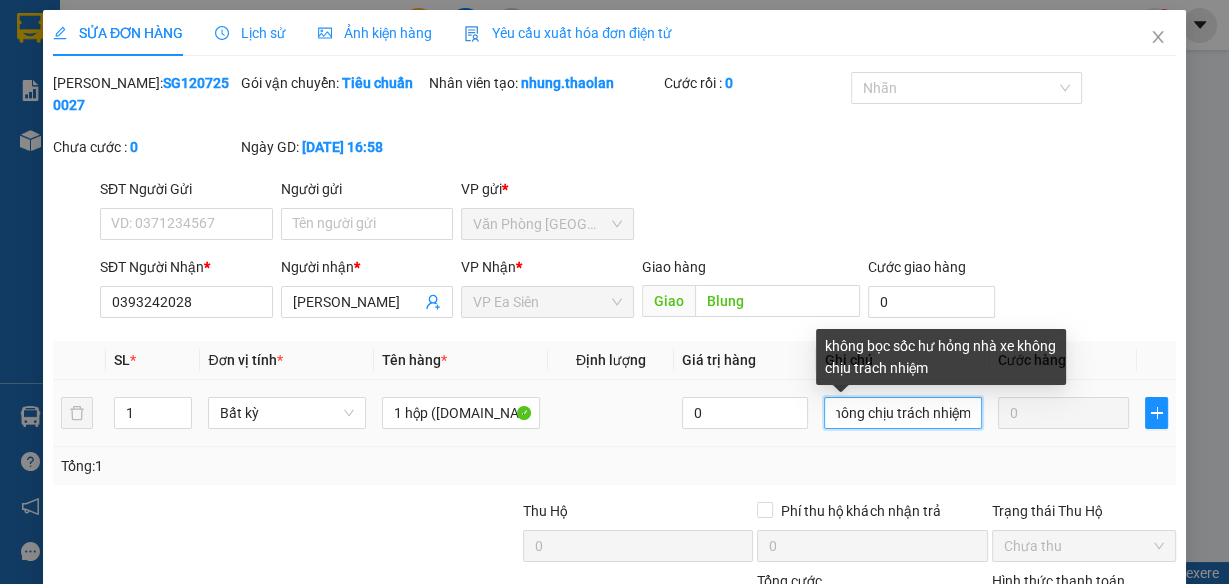 drag, startPoint x: 828, startPoint y: 414, endPoint x: 1220, endPoint y: 375, distance: 393.93527 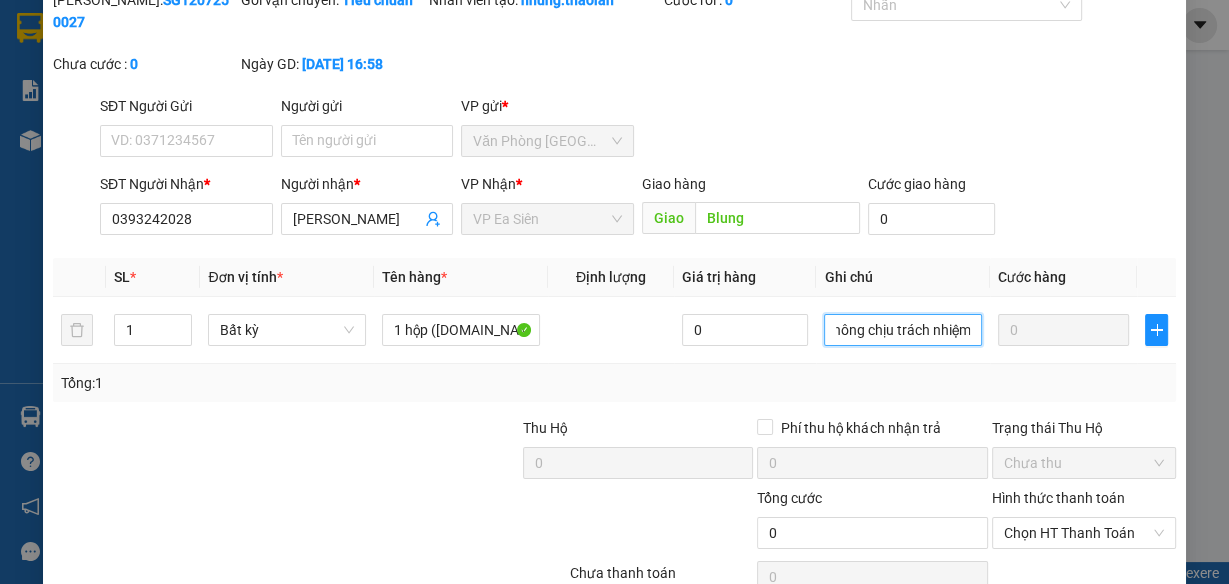scroll, scrollTop: 181, scrollLeft: 0, axis: vertical 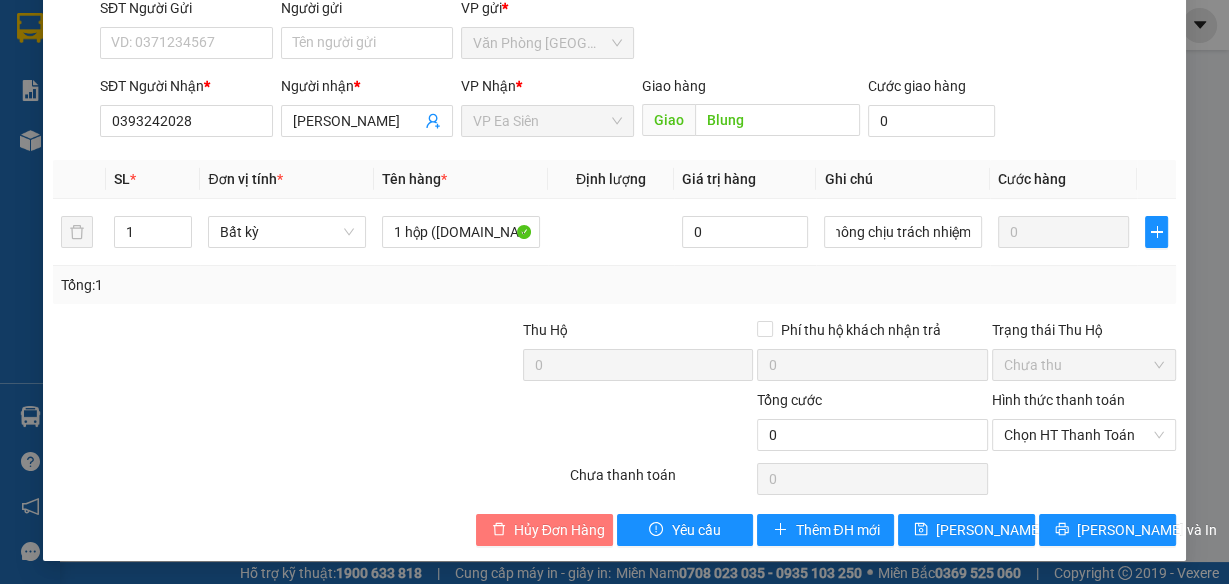 click on "Hủy Đơn Hàng" at bounding box center [559, 530] 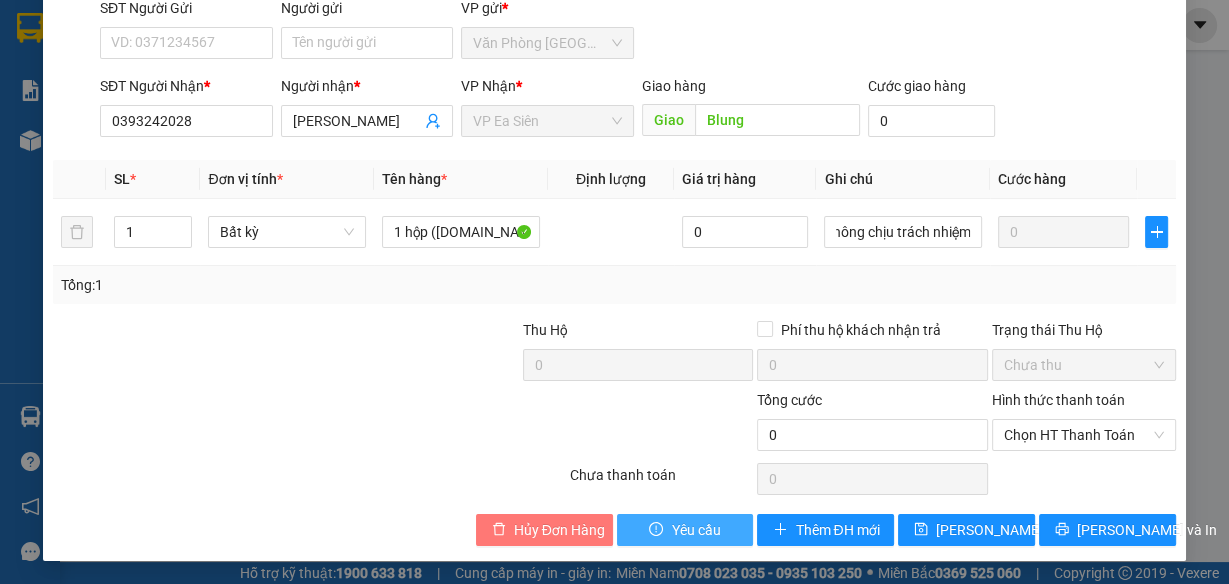 scroll, scrollTop: 0, scrollLeft: 0, axis: both 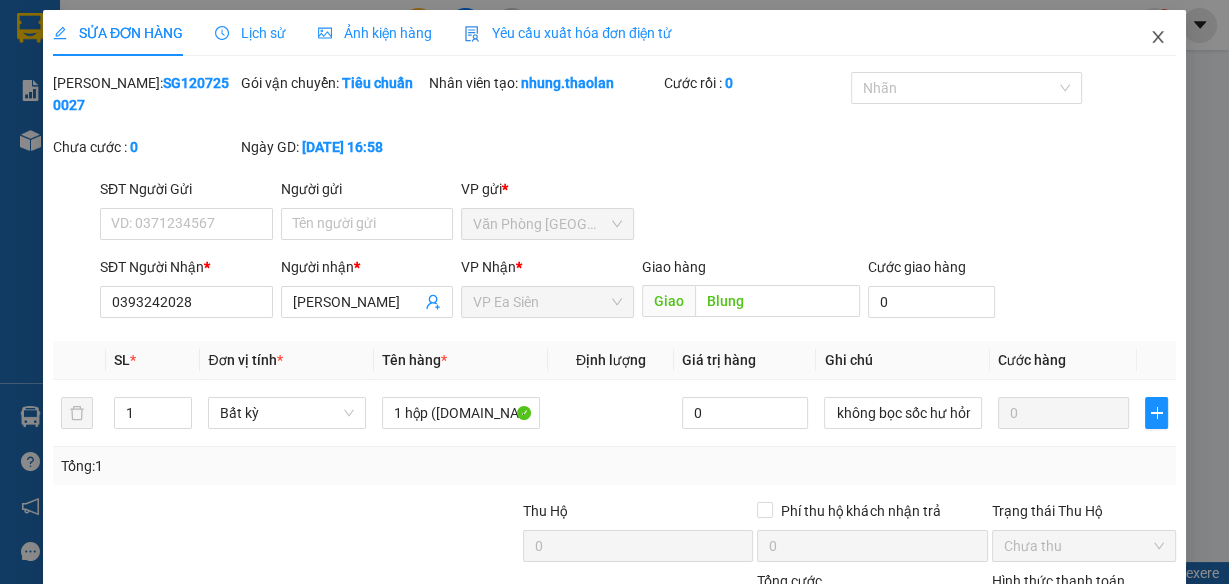 click at bounding box center (1158, 38) 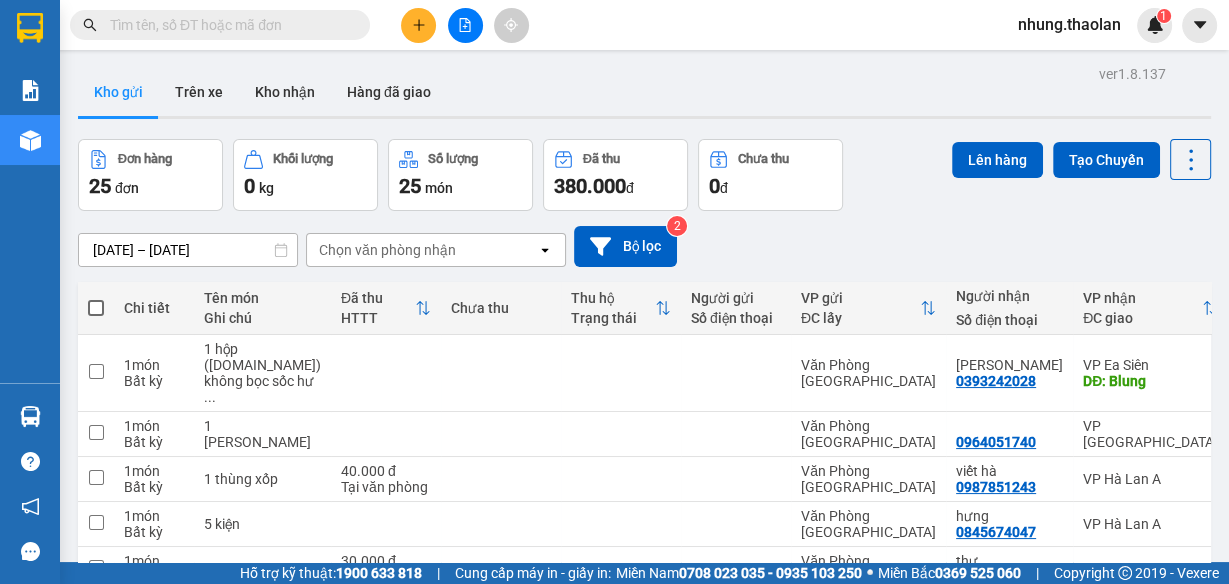 click at bounding box center (418, 25) 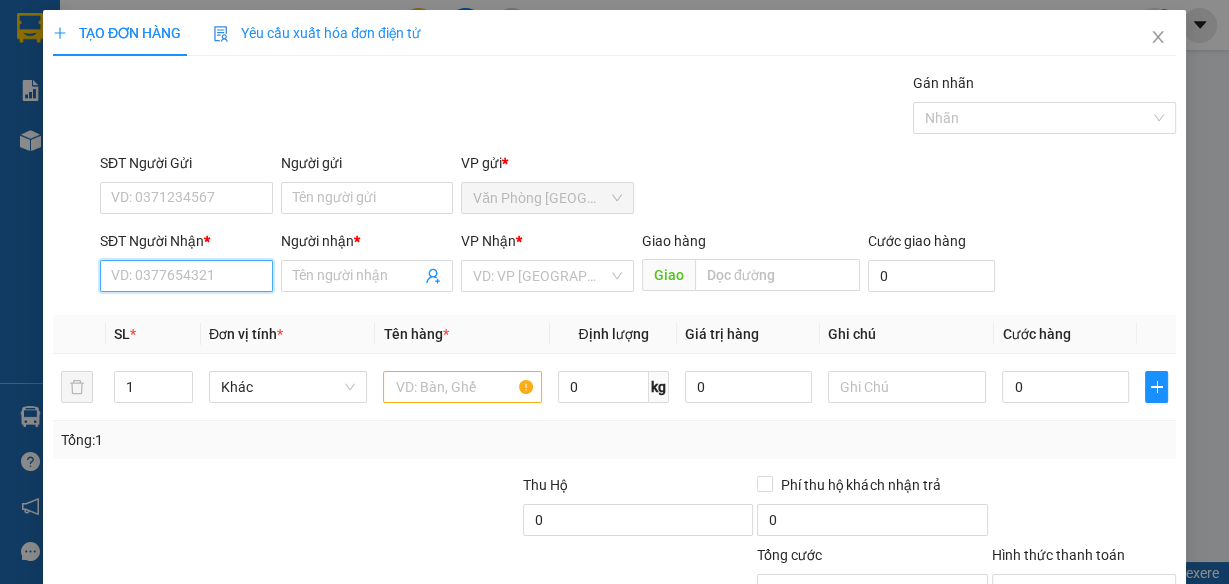 click on "SĐT Người Nhận  *" at bounding box center (186, 276) 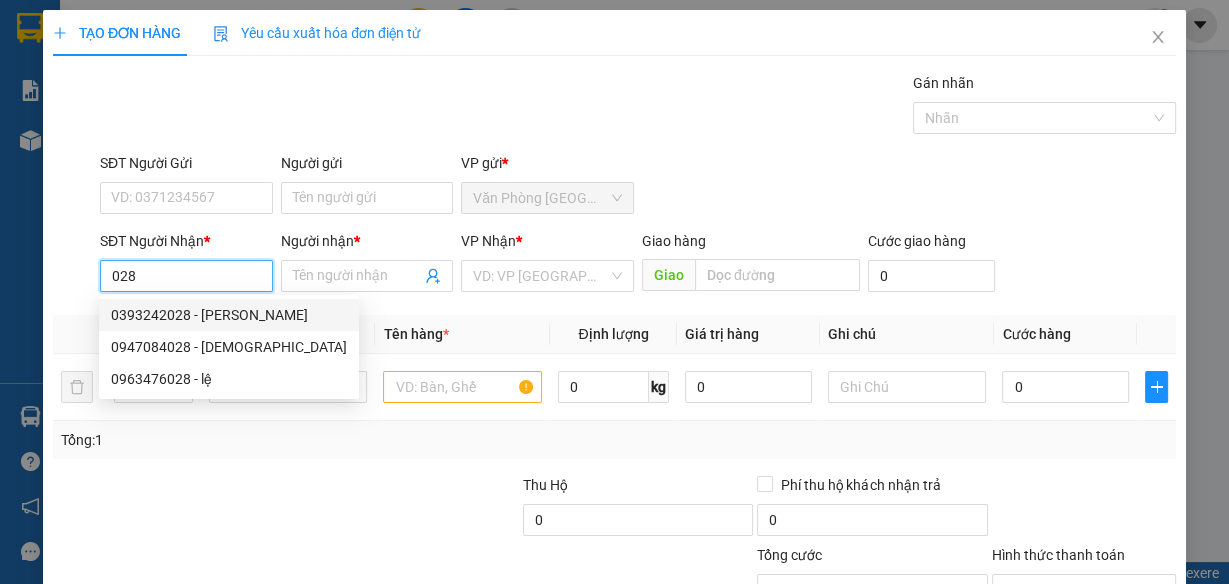 click on "0393242028 - [PERSON_NAME]" at bounding box center [229, 315] 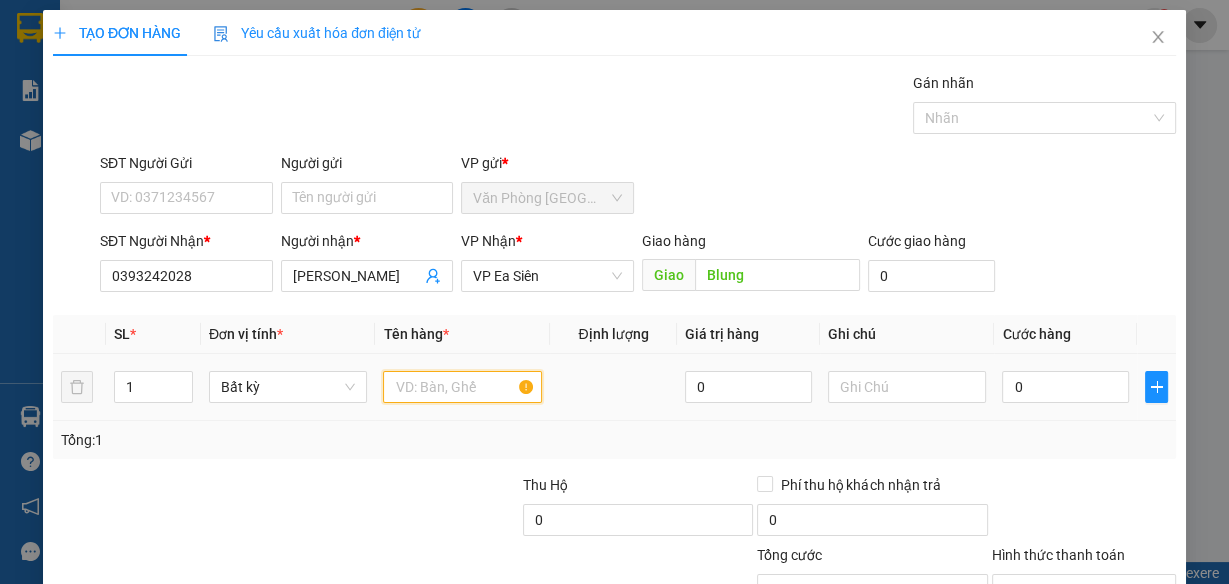 click at bounding box center (462, 387) 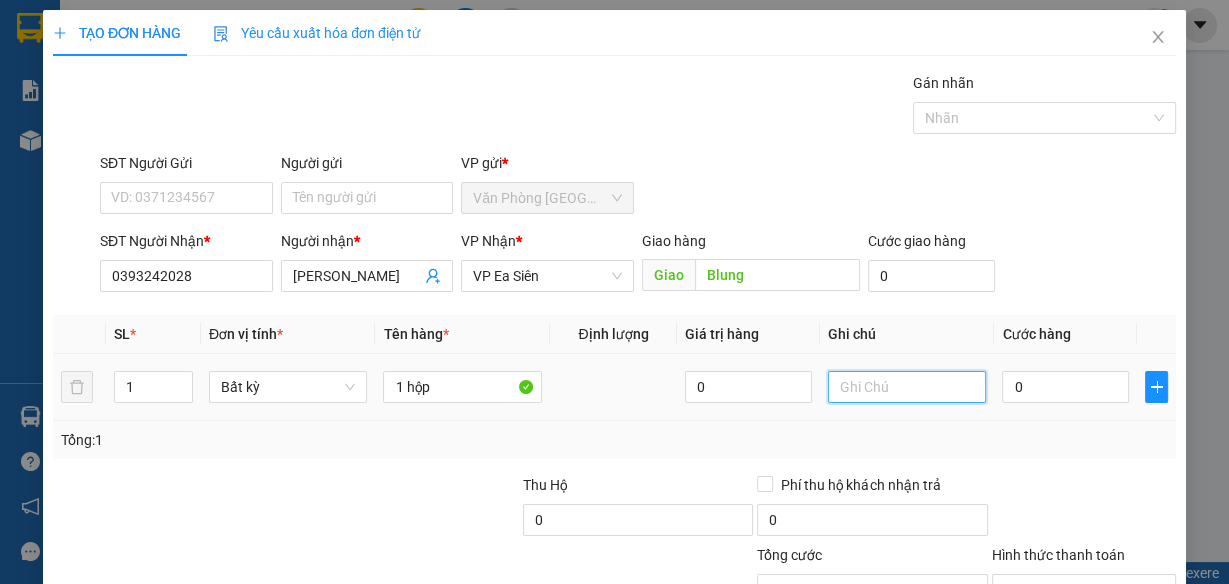 paste on "không bọc sốc hư hỏng nhà xe không chịu trách nhiệm" 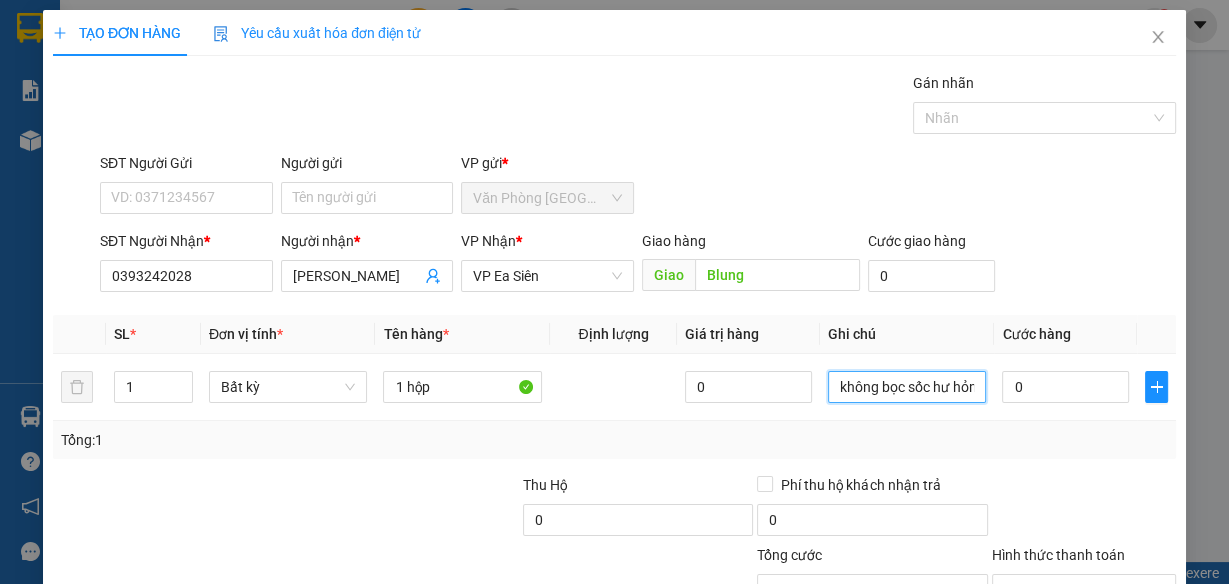 scroll, scrollTop: 0, scrollLeft: 207, axis: horizontal 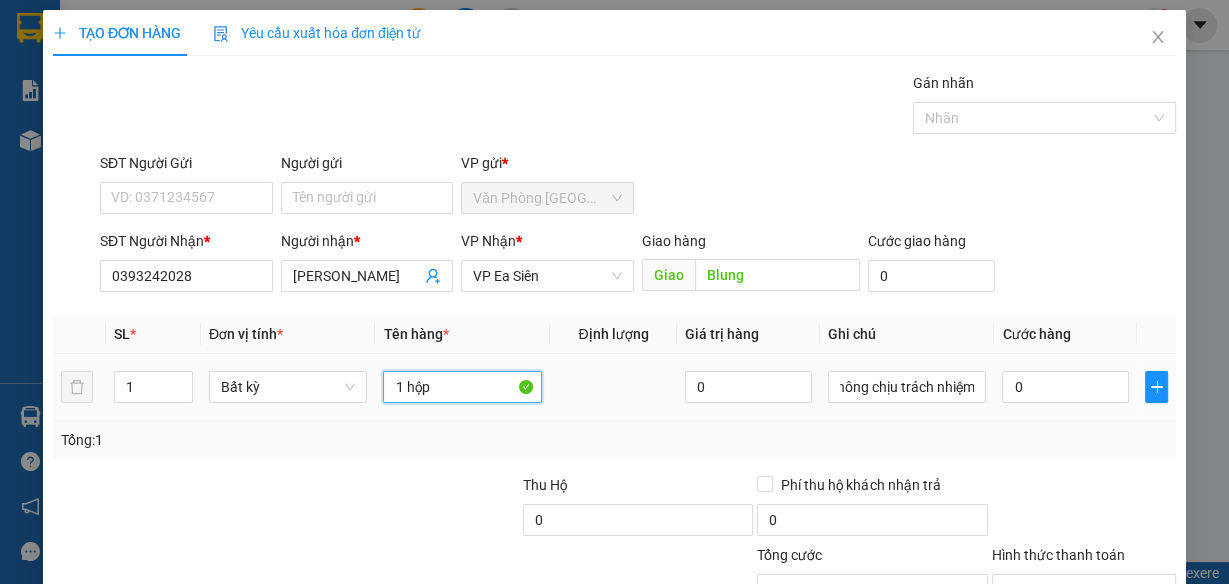 click on "1 hộp" at bounding box center (462, 387) 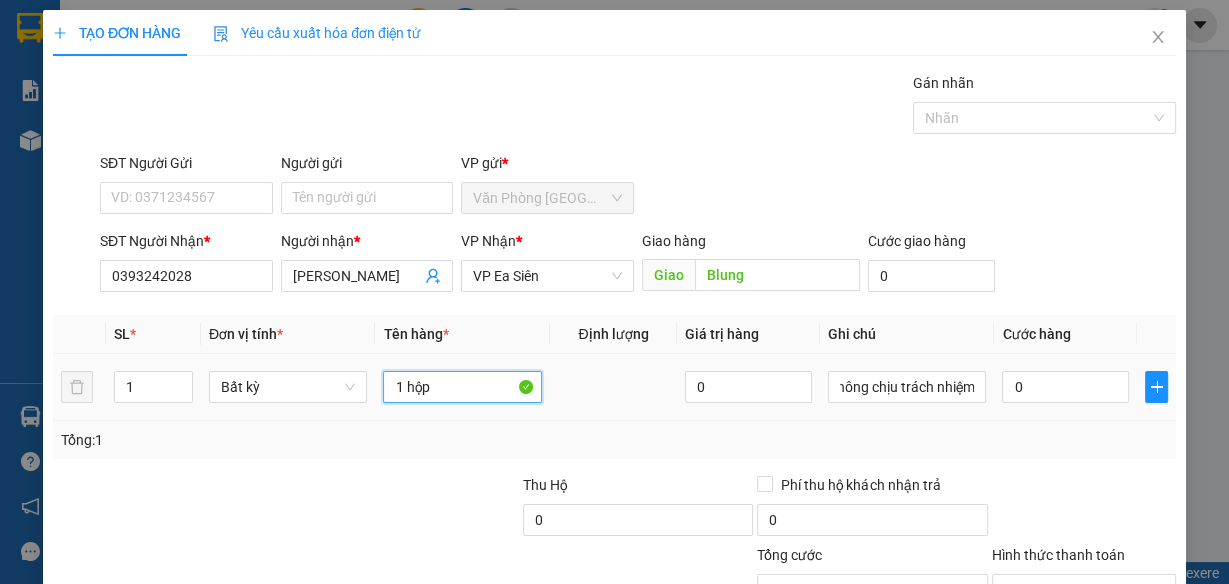 scroll, scrollTop: 0, scrollLeft: 0, axis: both 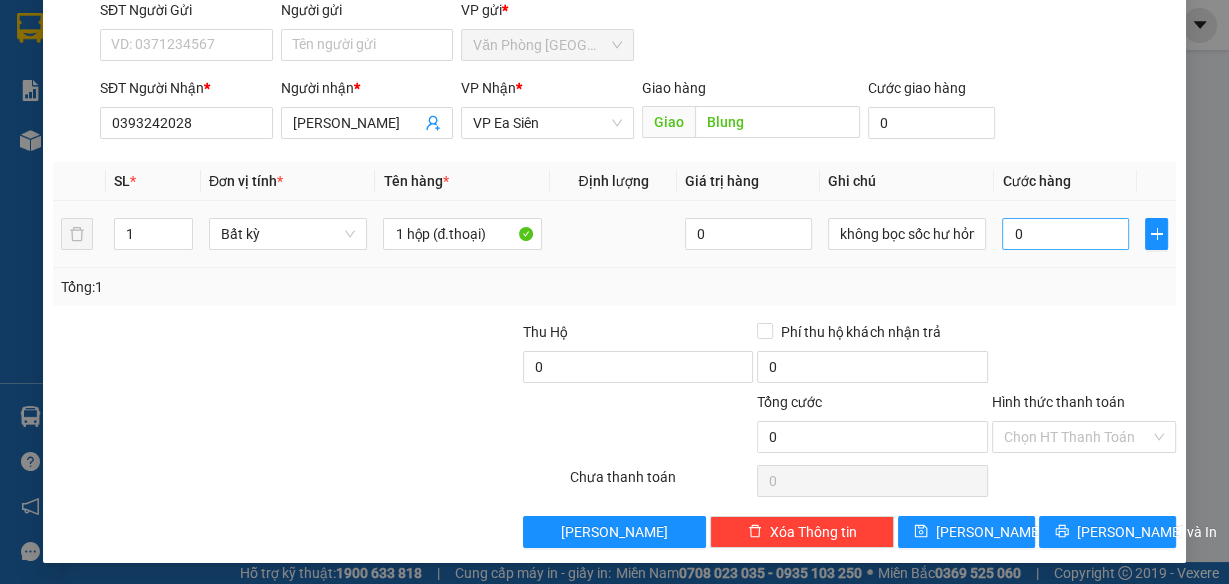 type on "1 hộp (đ.thoại)" 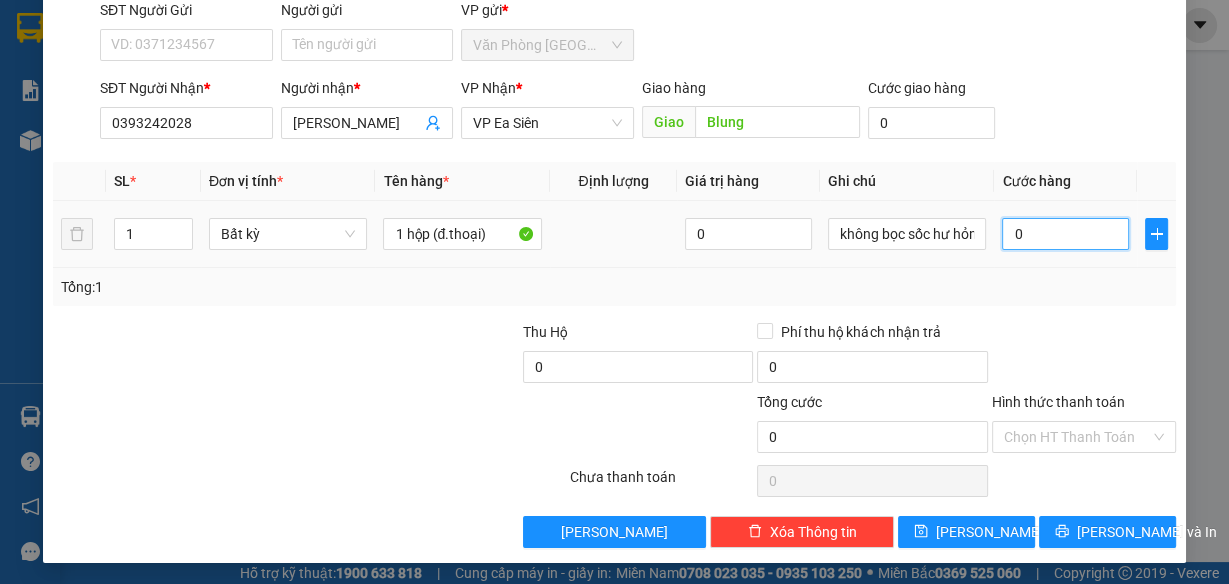click on "0" at bounding box center [1065, 234] 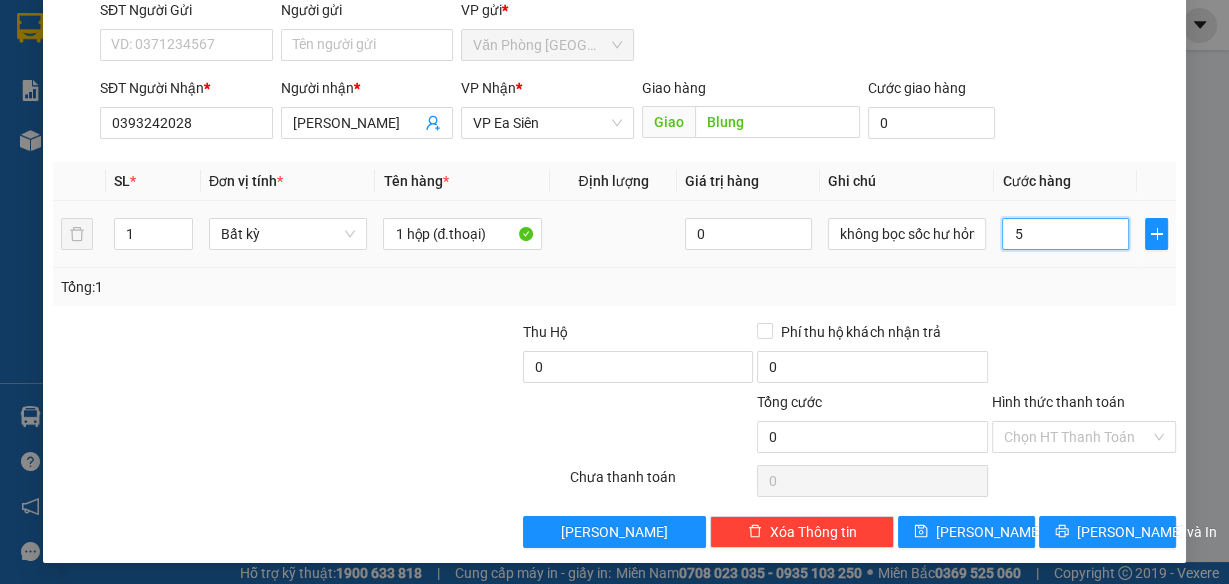 type on "5" 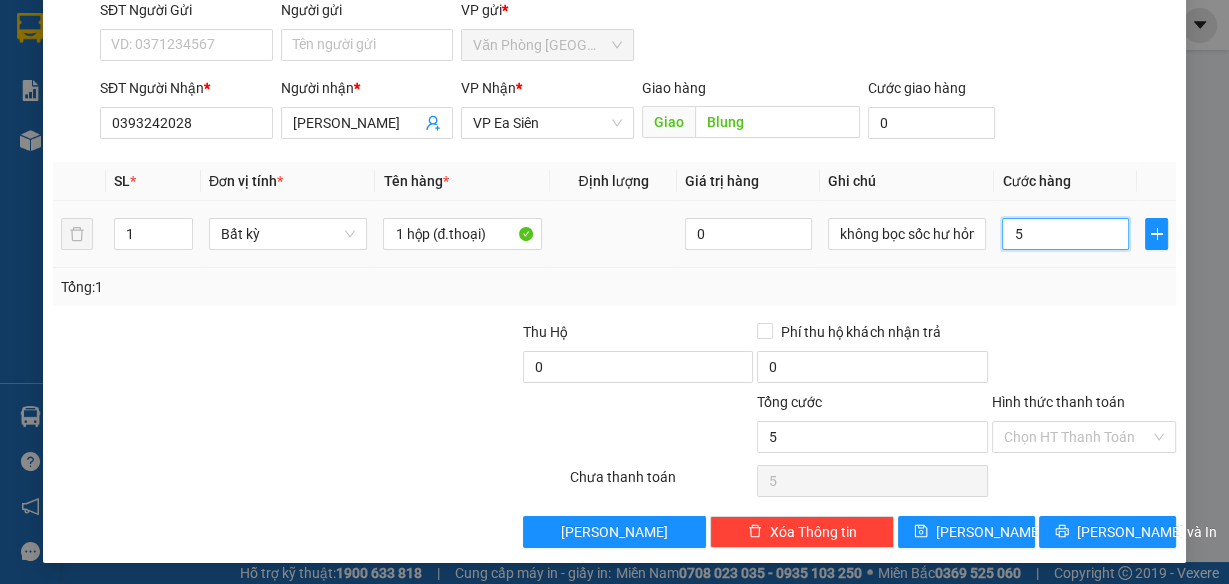 type on "50" 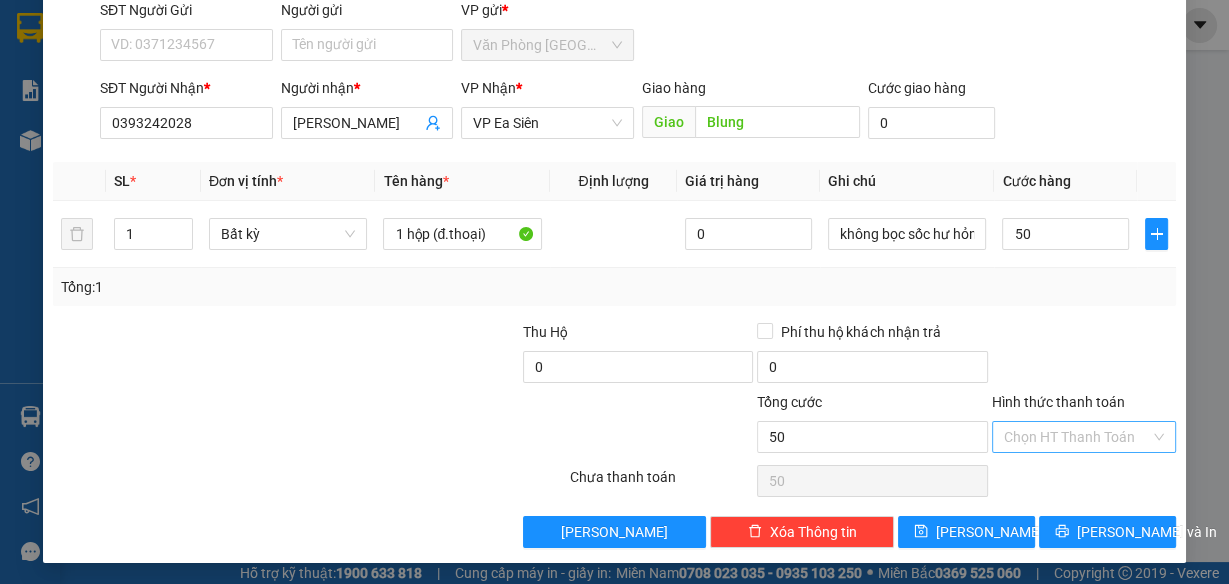 type on "50.000" 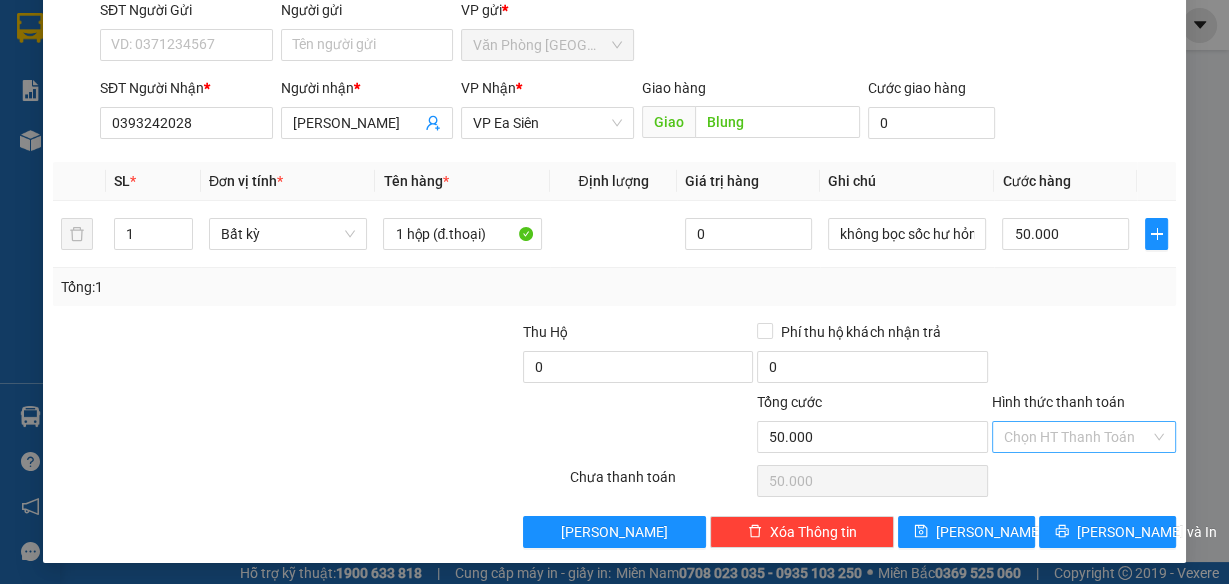 click on "Hình thức thanh toán" at bounding box center (1077, 437) 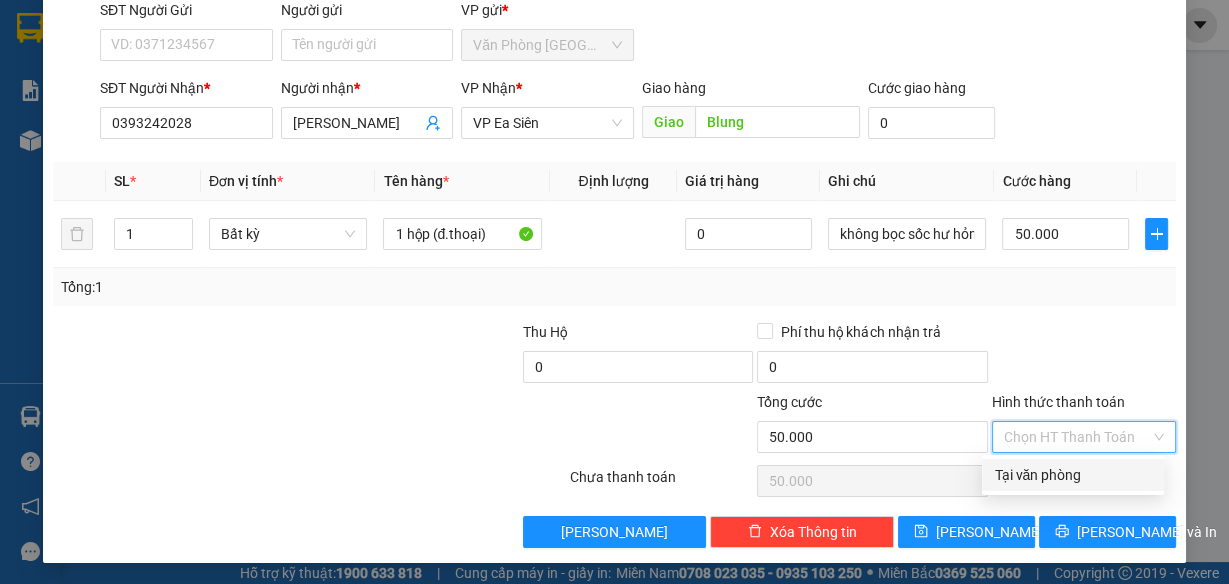 click on "Tại văn phòng" at bounding box center (1073, 475) 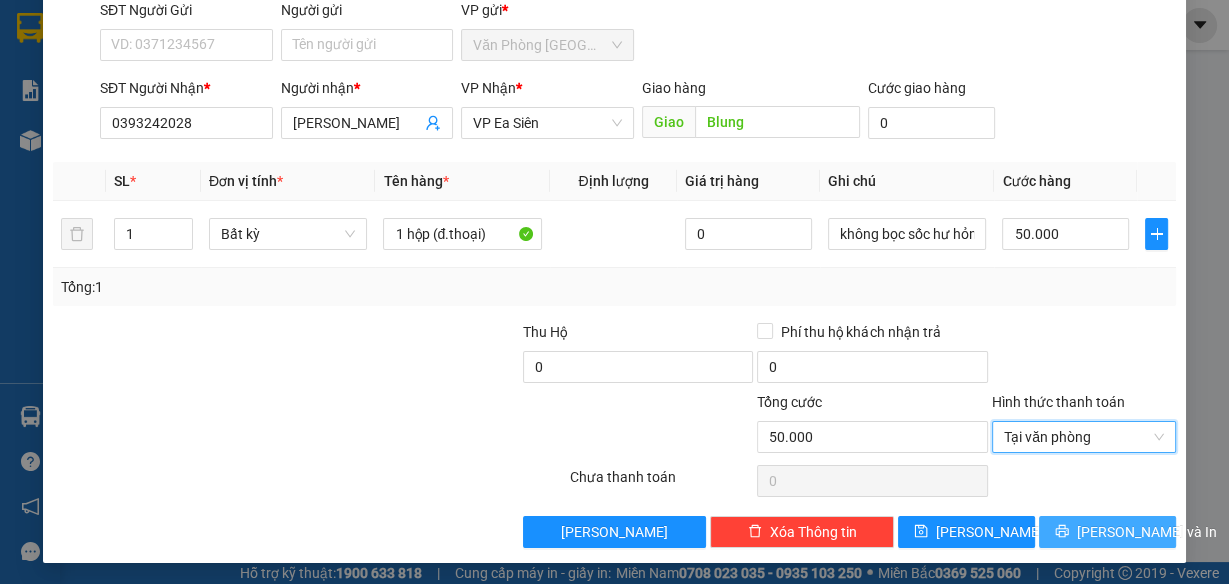 click on "[PERSON_NAME] và In" at bounding box center (1147, 532) 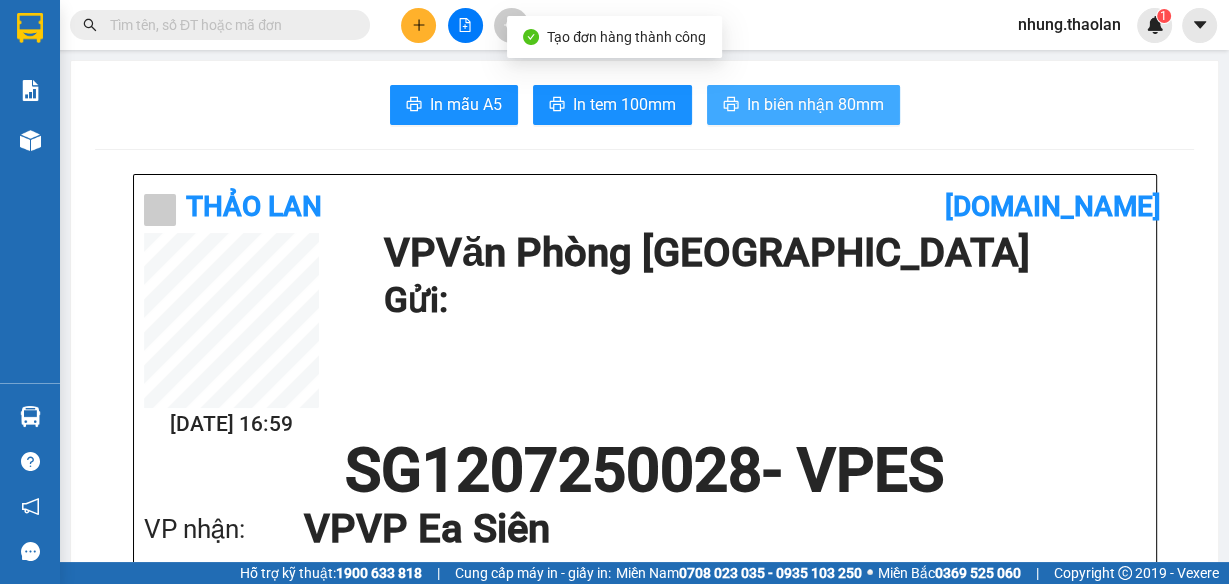 click on "In biên nhận 80mm" at bounding box center (815, 104) 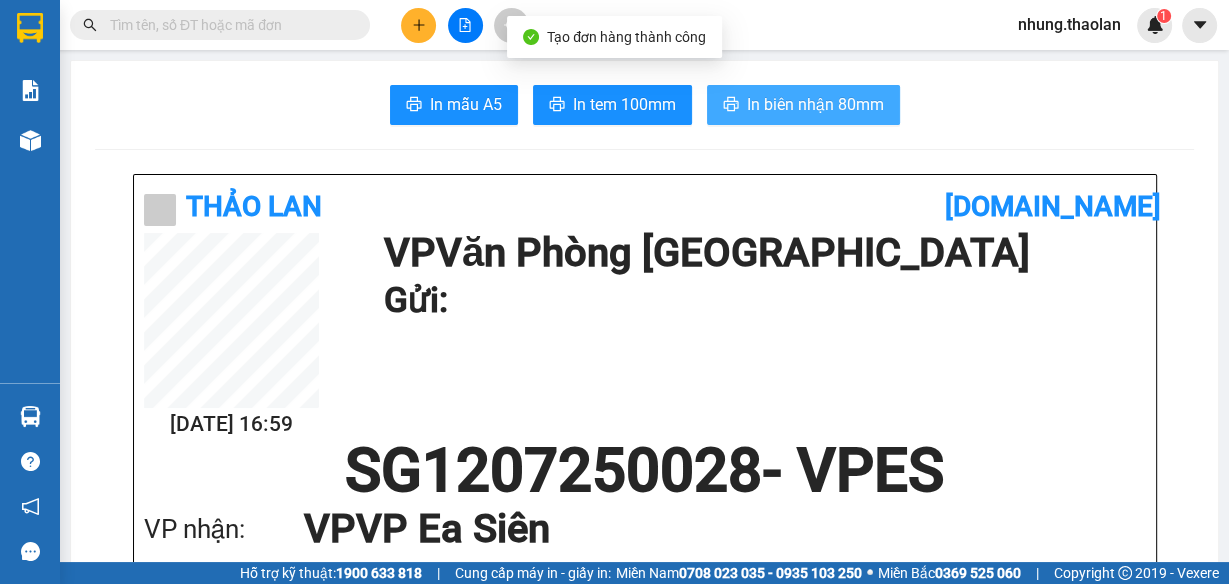 scroll, scrollTop: 0, scrollLeft: 0, axis: both 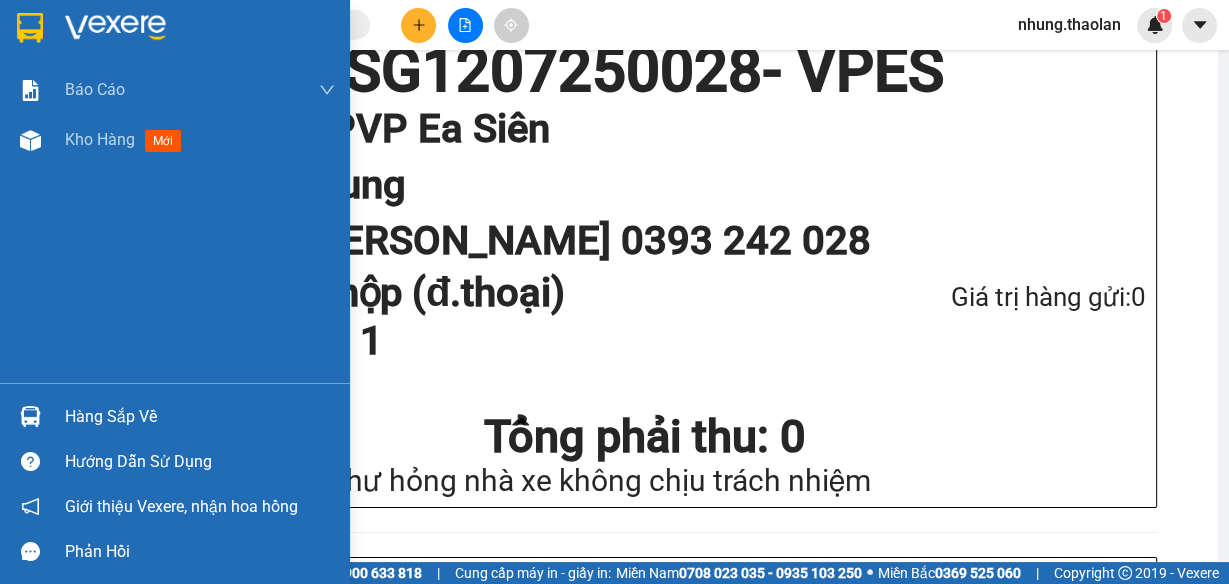 drag, startPoint x: 77, startPoint y: 147, endPoint x: 164, endPoint y: 207, distance: 105.68349 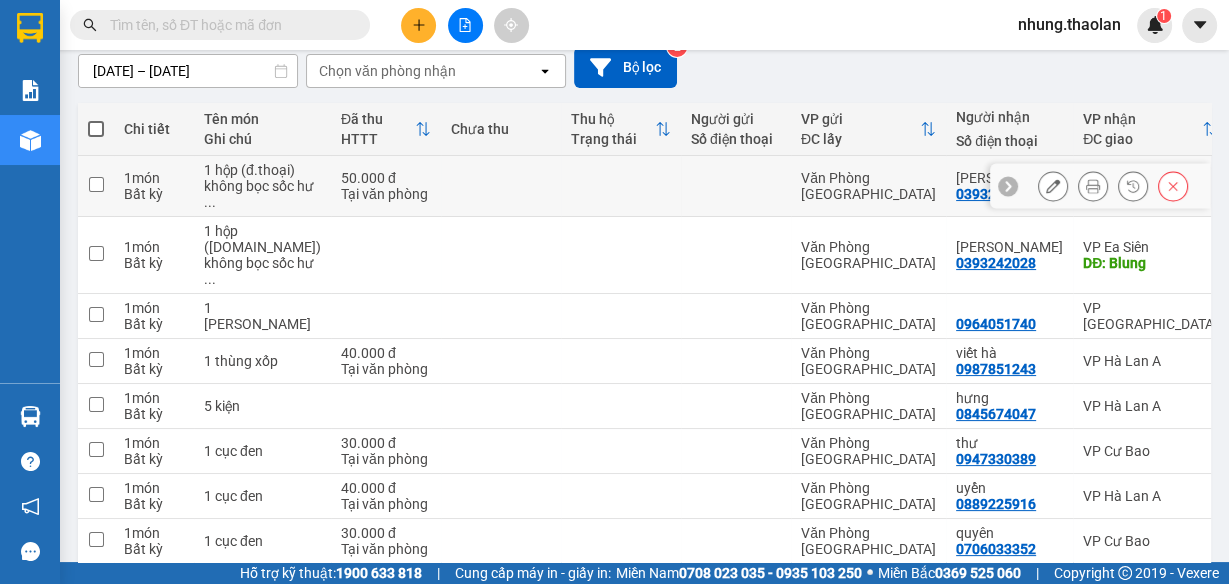 scroll, scrollTop: 162, scrollLeft: 0, axis: vertical 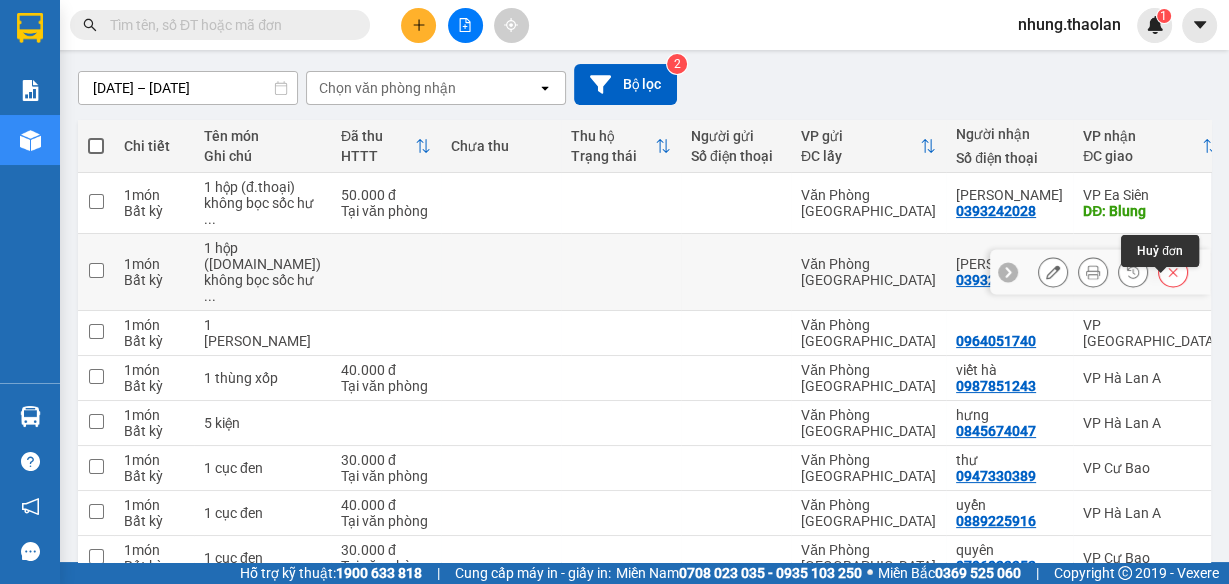 click 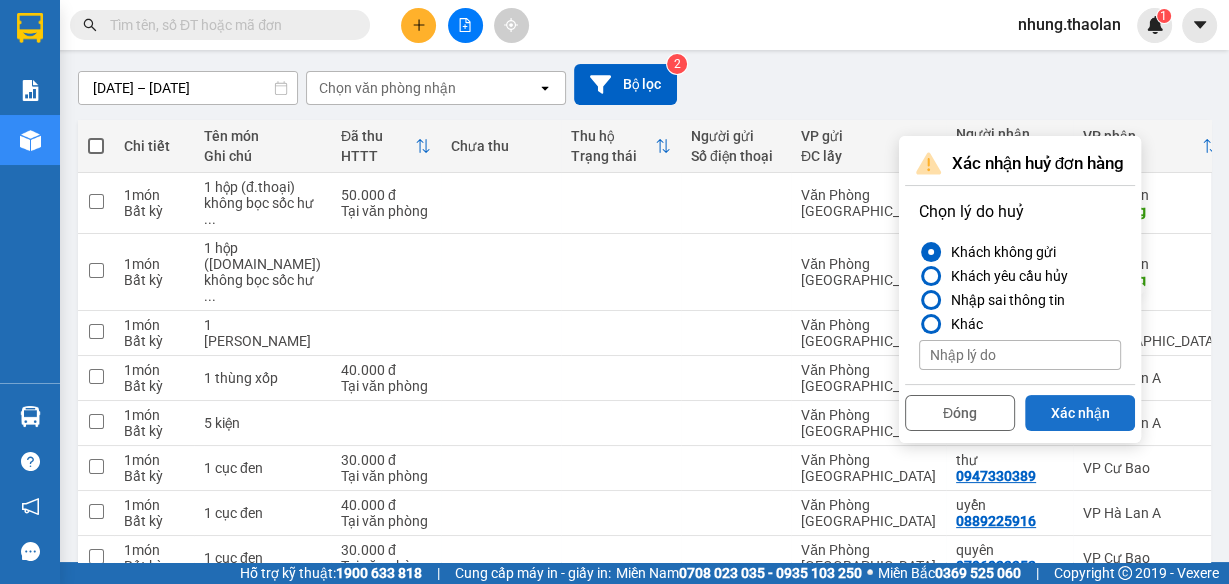click on "Xác nhận" at bounding box center (1080, 413) 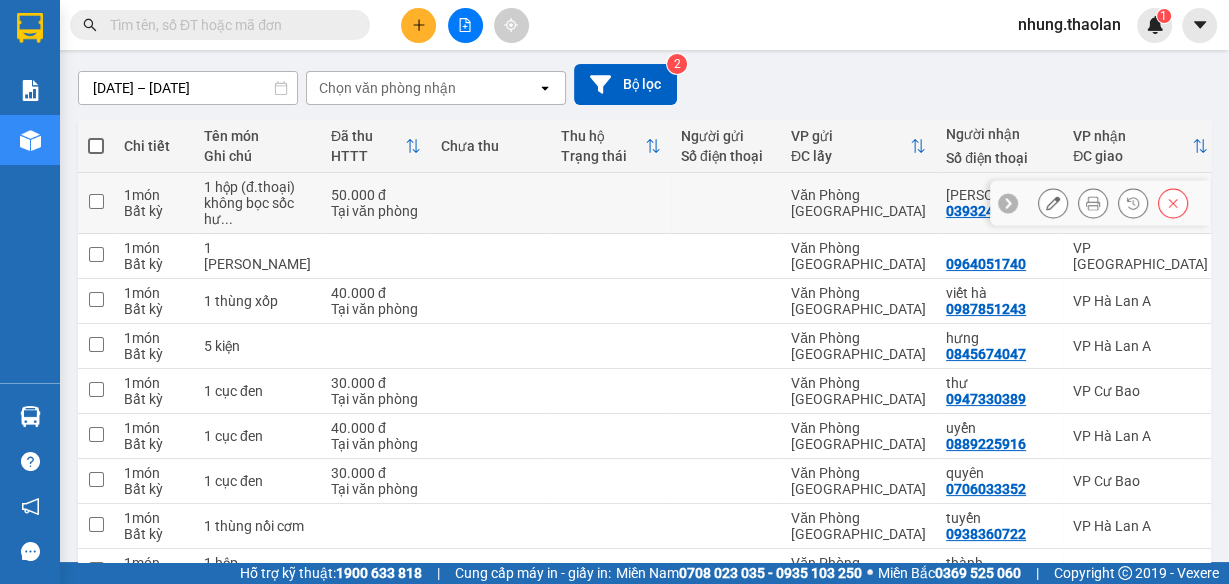 click 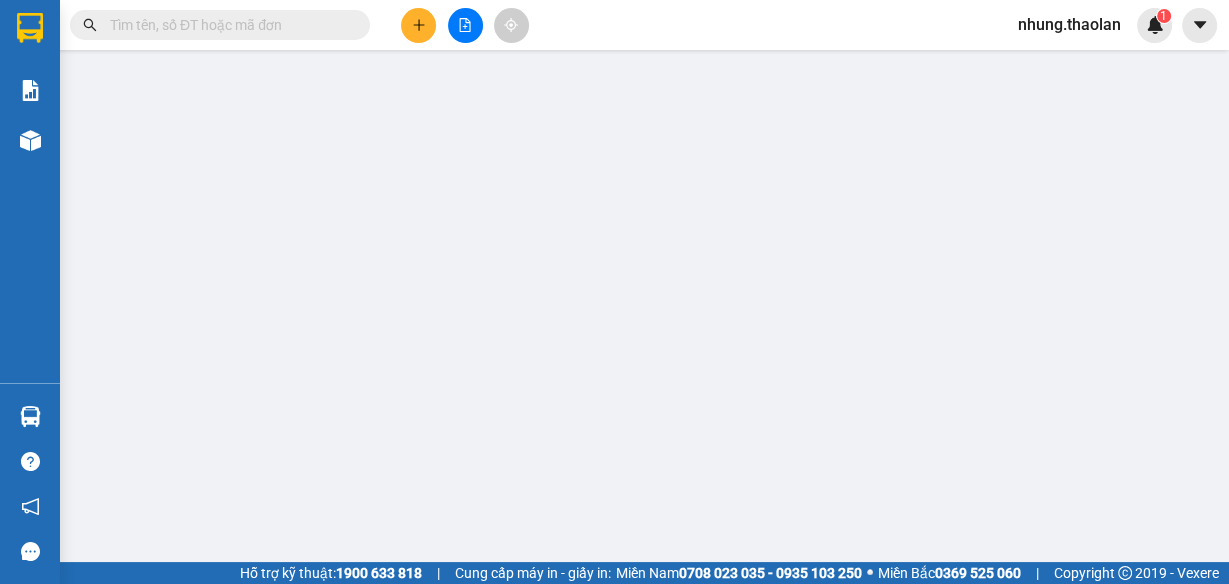 scroll, scrollTop: 0, scrollLeft: 0, axis: both 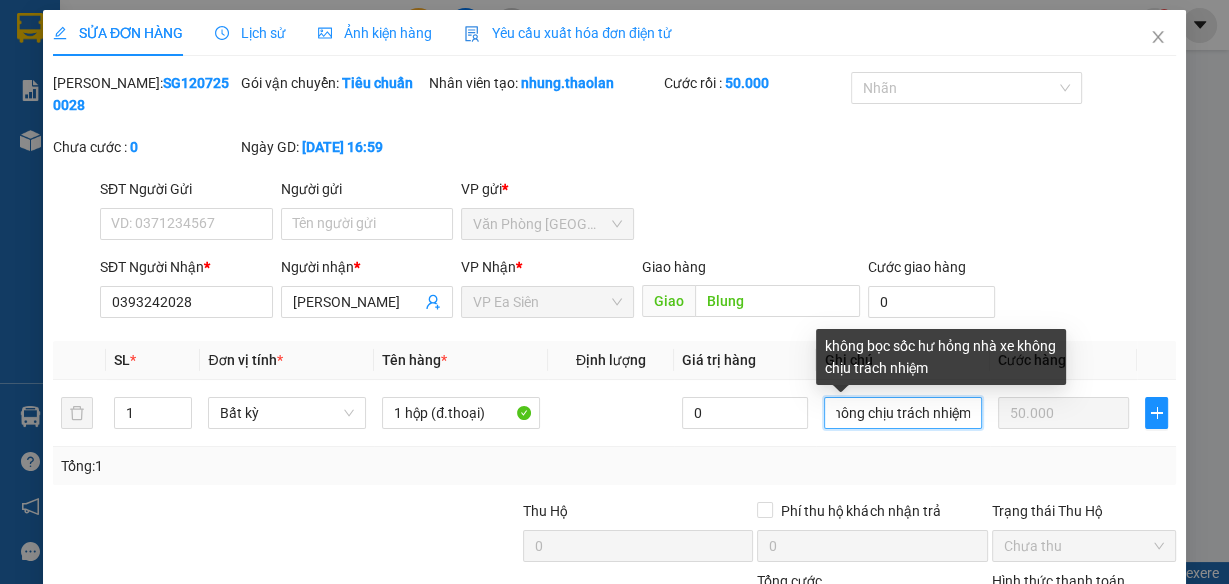 drag, startPoint x: 824, startPoint y: 420, endPoint x: 1228, endPoint y: 383, distance: 405.69077 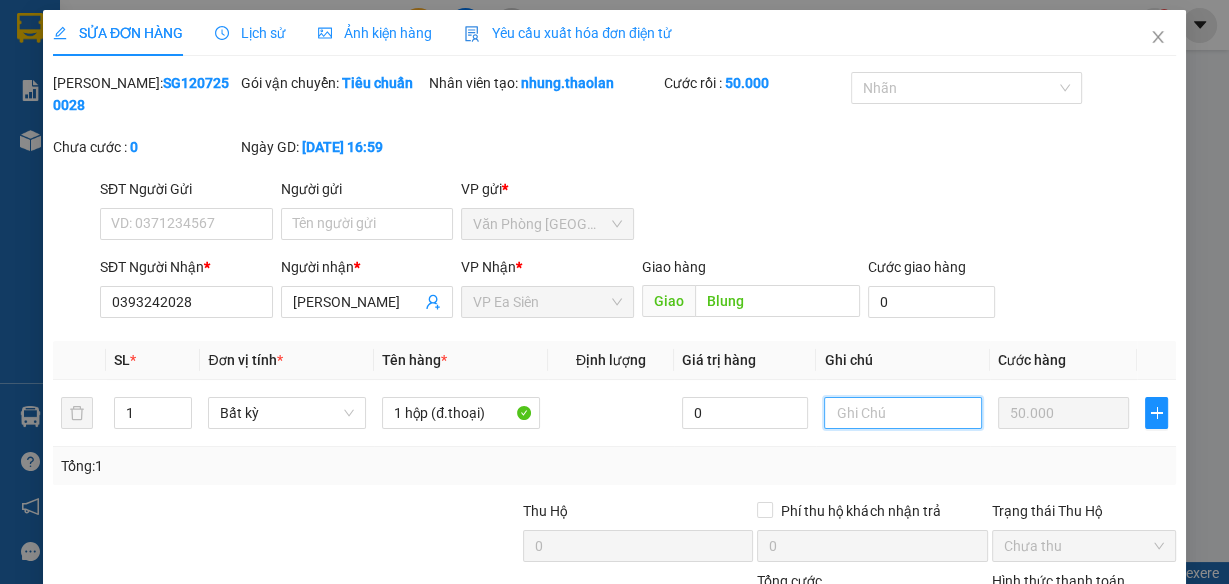 scroll, scrollTop: 0, scrollLeft: 0, axis: both 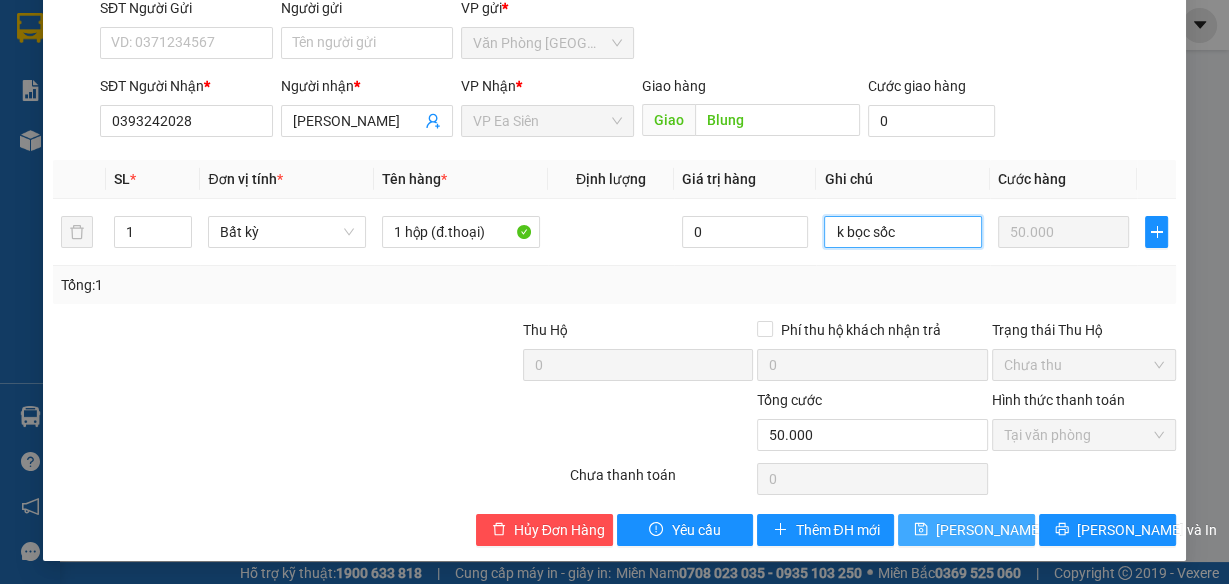 type on "k bọc sốc" 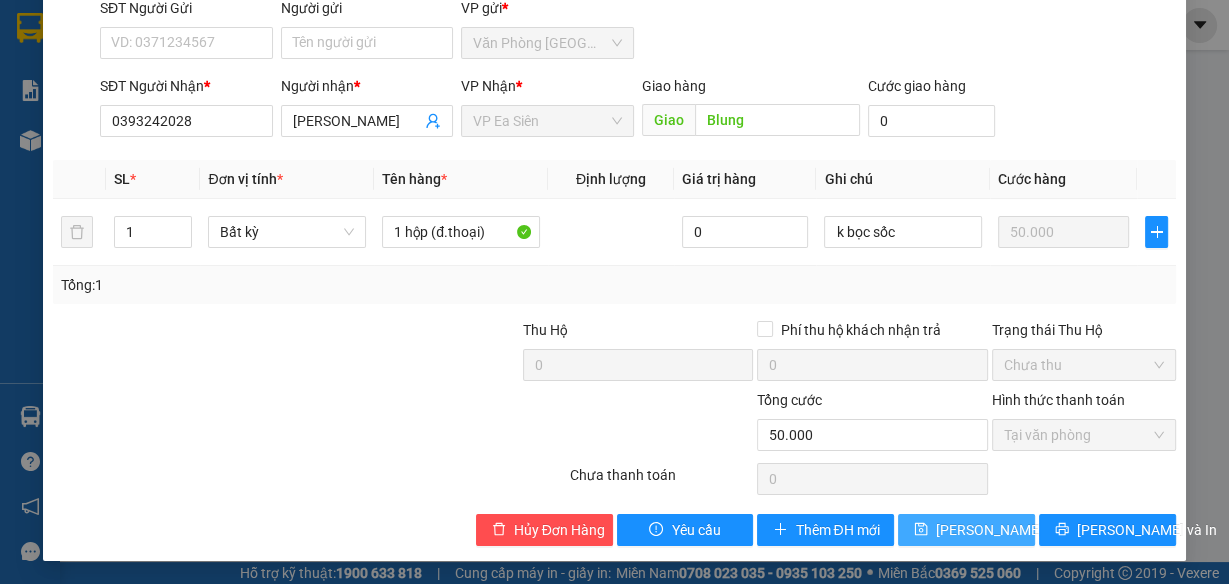 drag, startPoint x: 958, startPoint y: 528, endPoint x: 954, endPoint y: 517, distance: 11.7046995 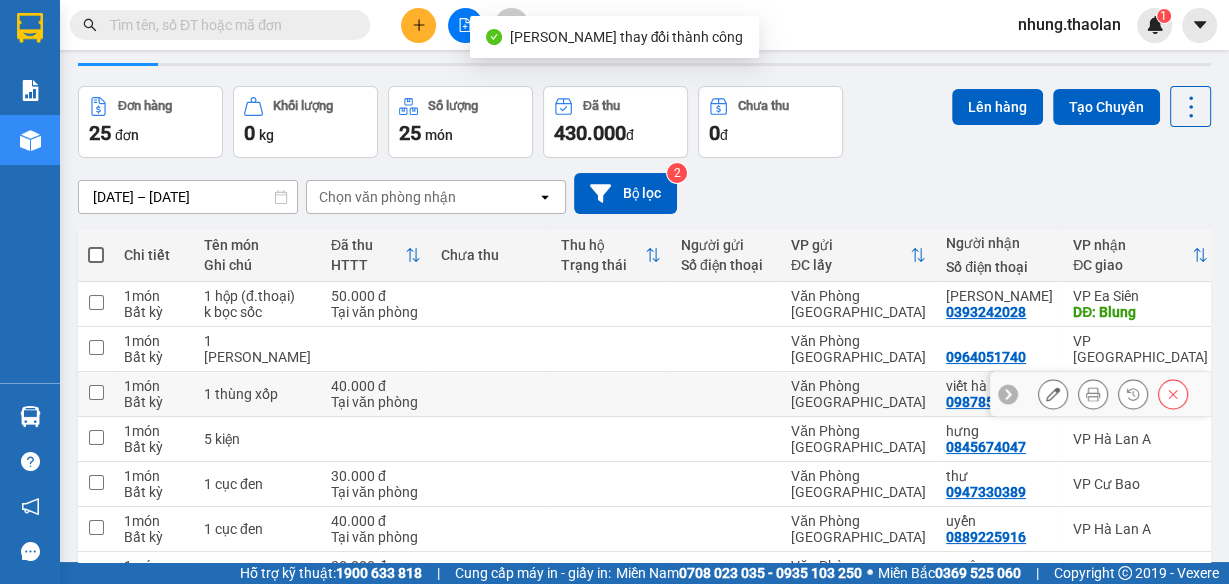 scroll, scrollTop: 80, scrollLeft: 0, axis: vertical 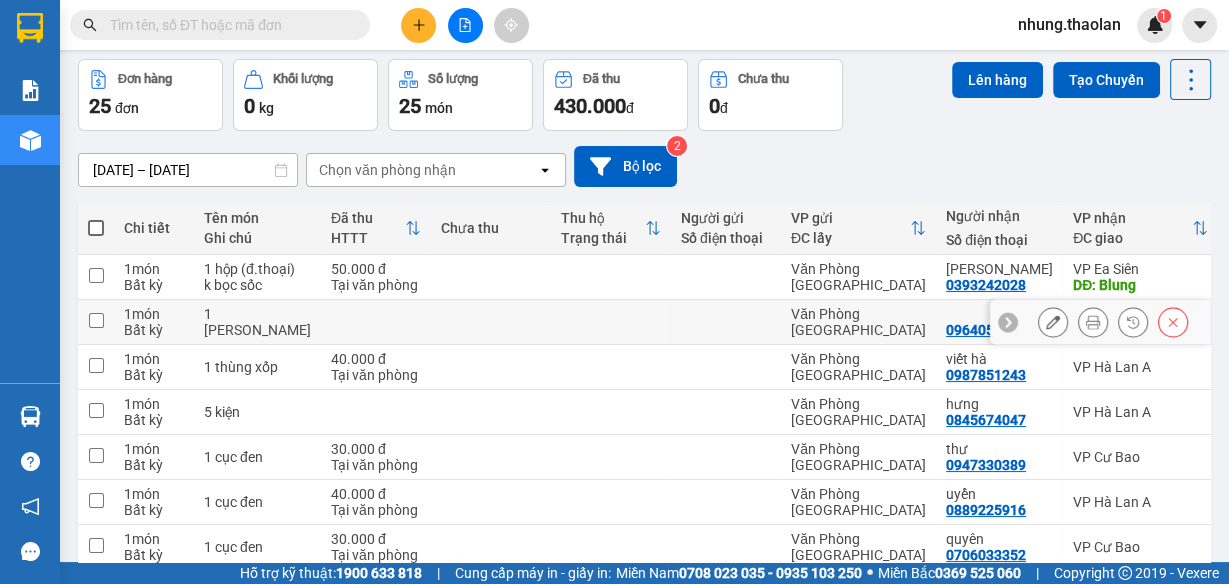 click 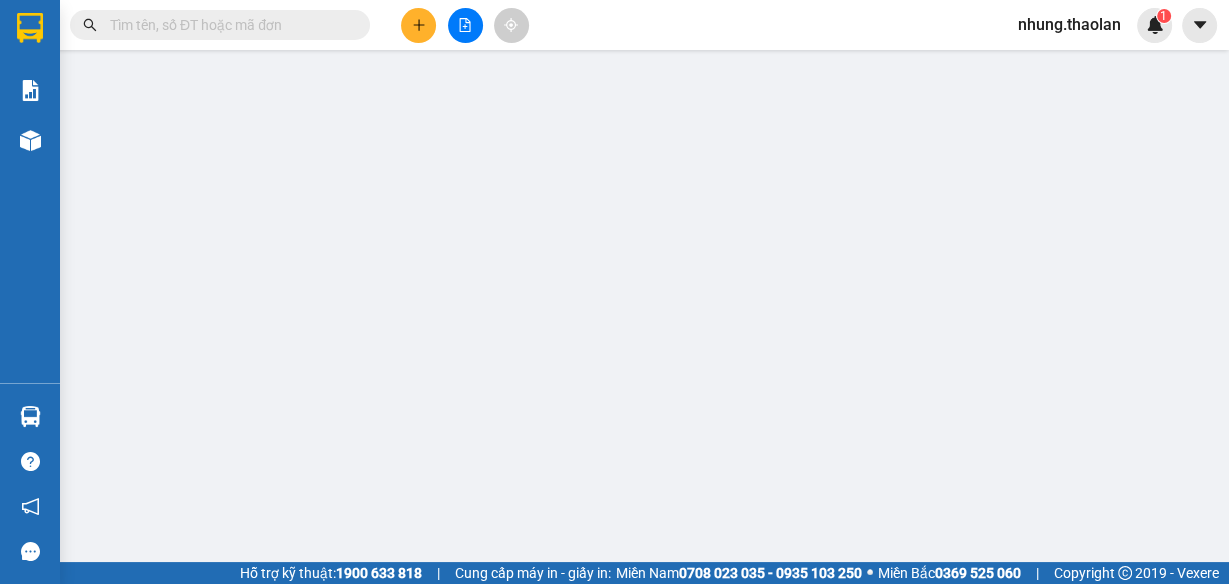 scroll, scrollTop: 0, scrollLeft: 0, axis: both 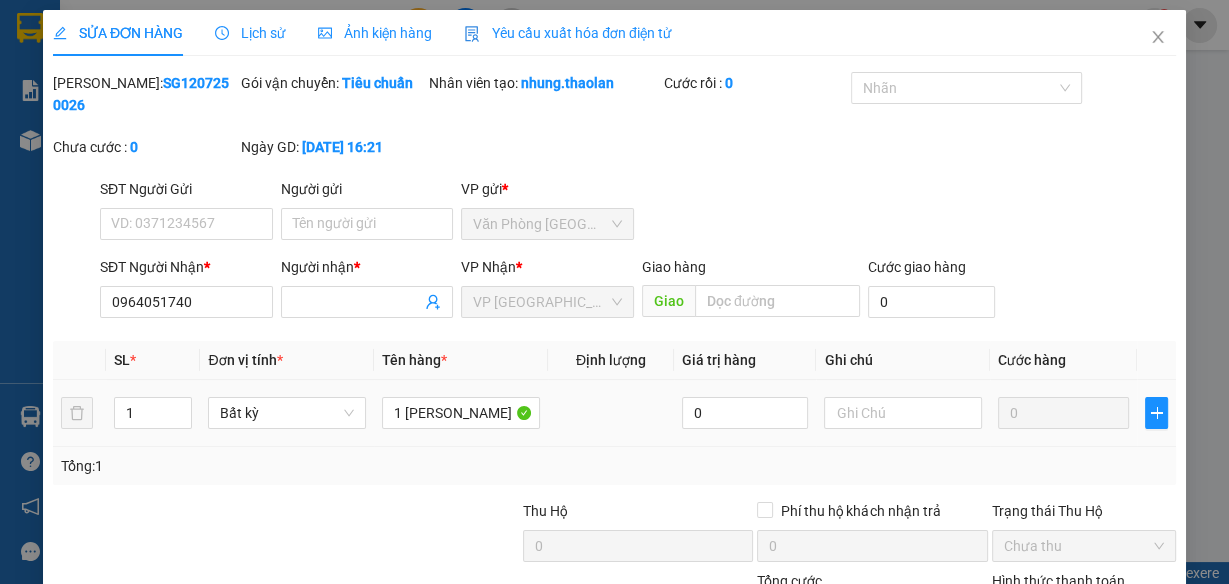 type on "0964051740" 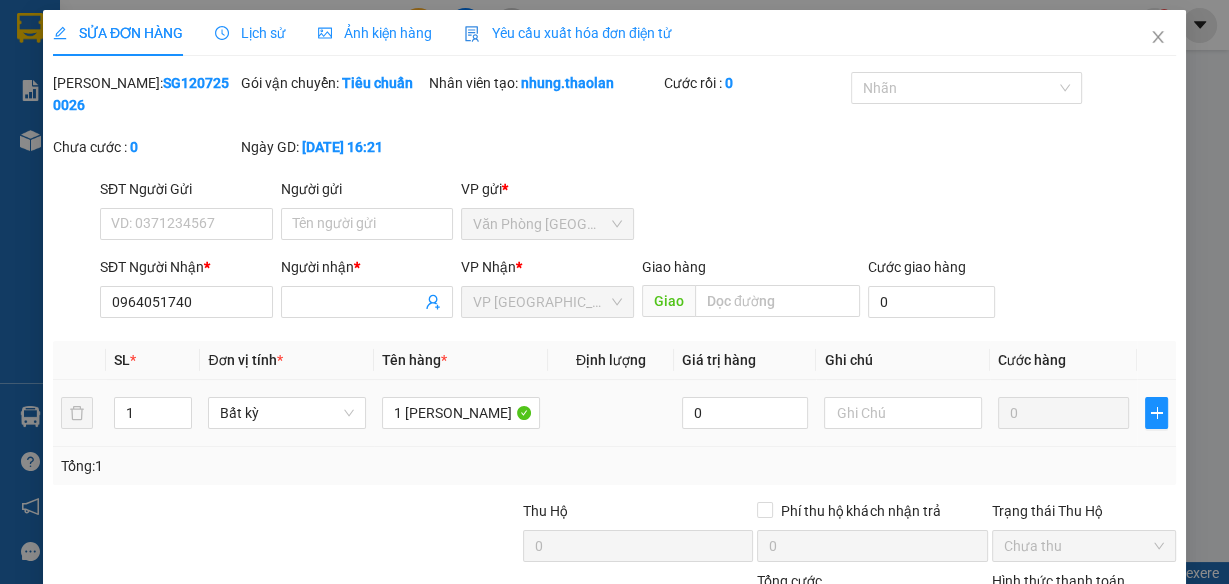 type 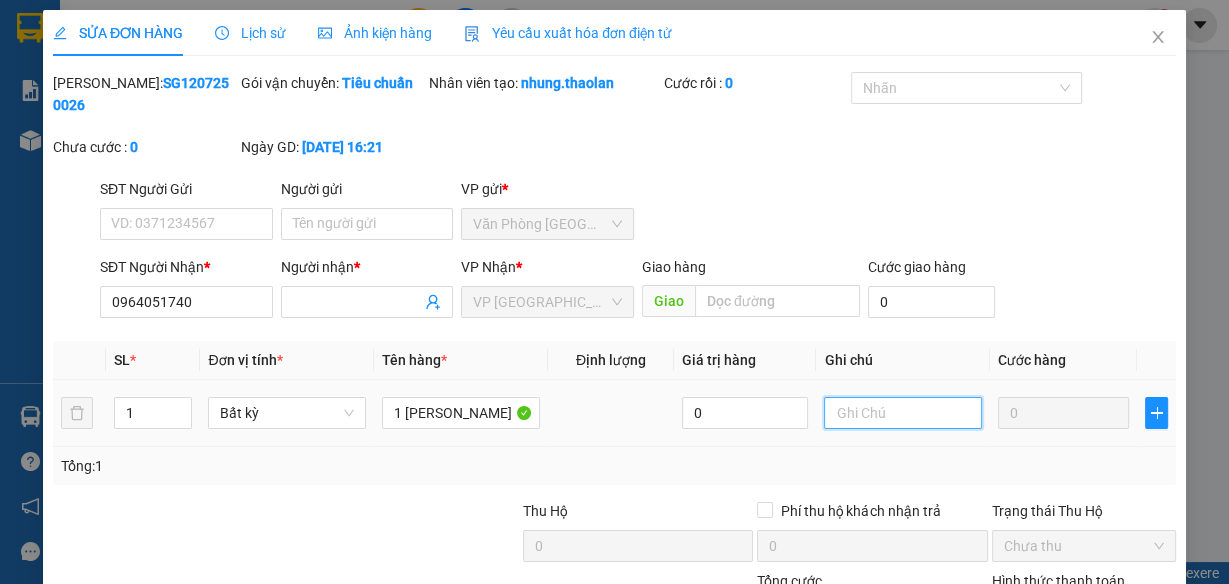 click at bounding box center (903, 413) 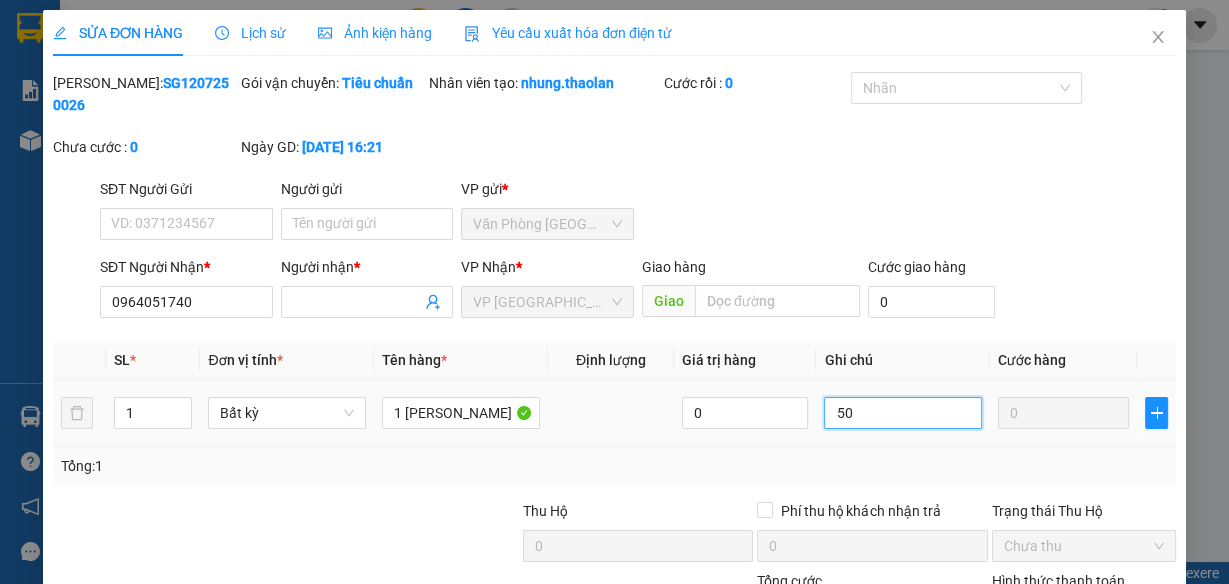 type on "5" 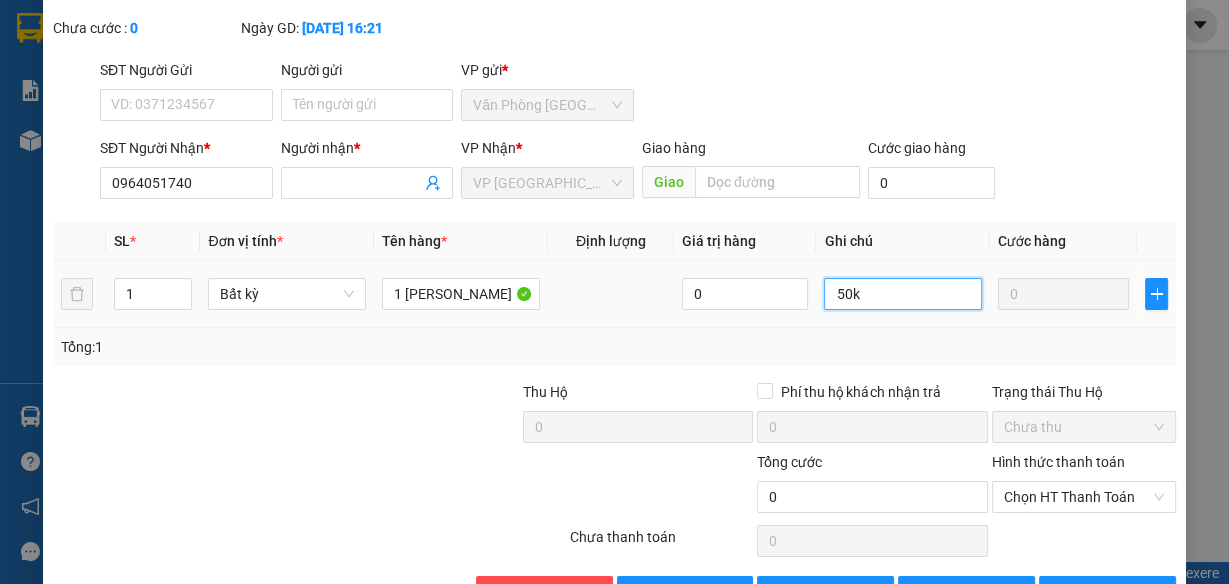 scroll, scrollTop: 181, scrollLeft: 0, axis: vertical 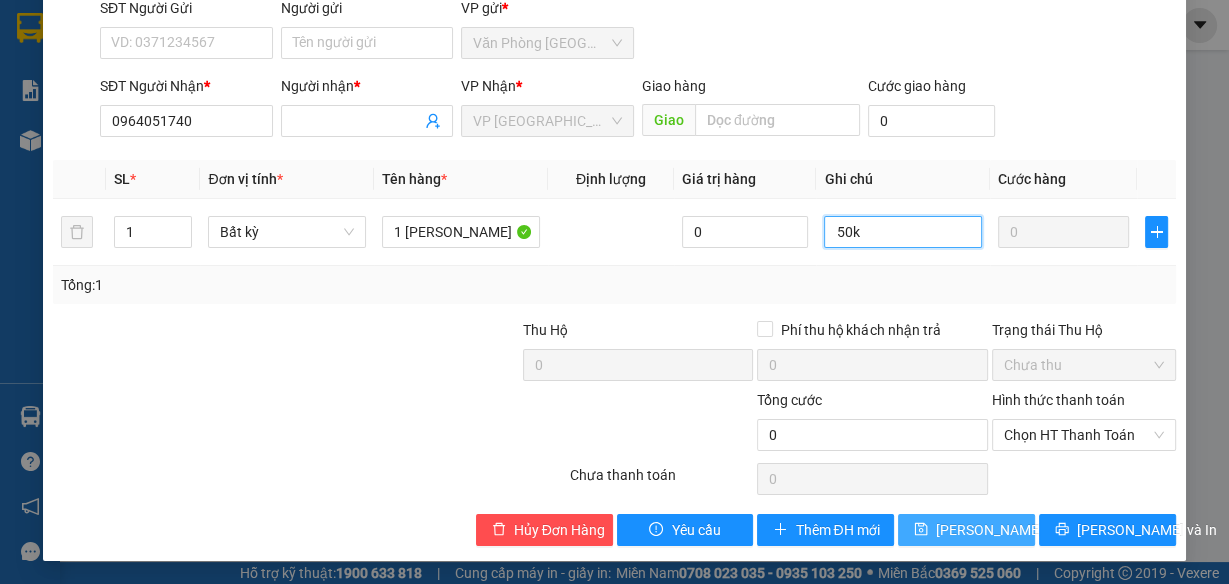 type on "50k" 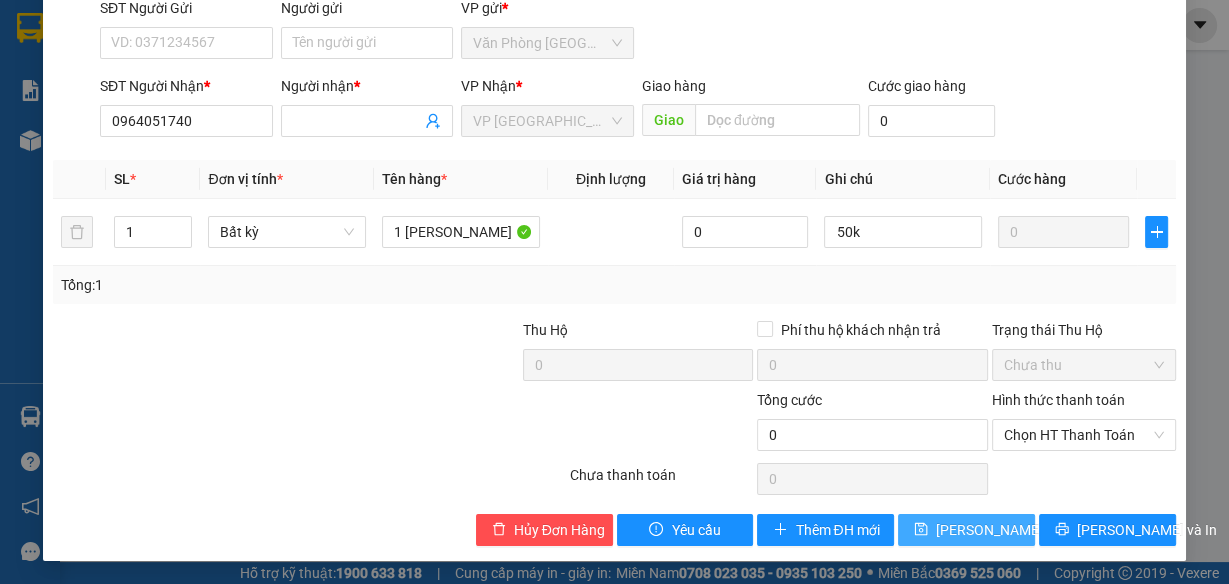 click on "[PERSON_NAME] thay đổi" at bounding box center (1016, 530) 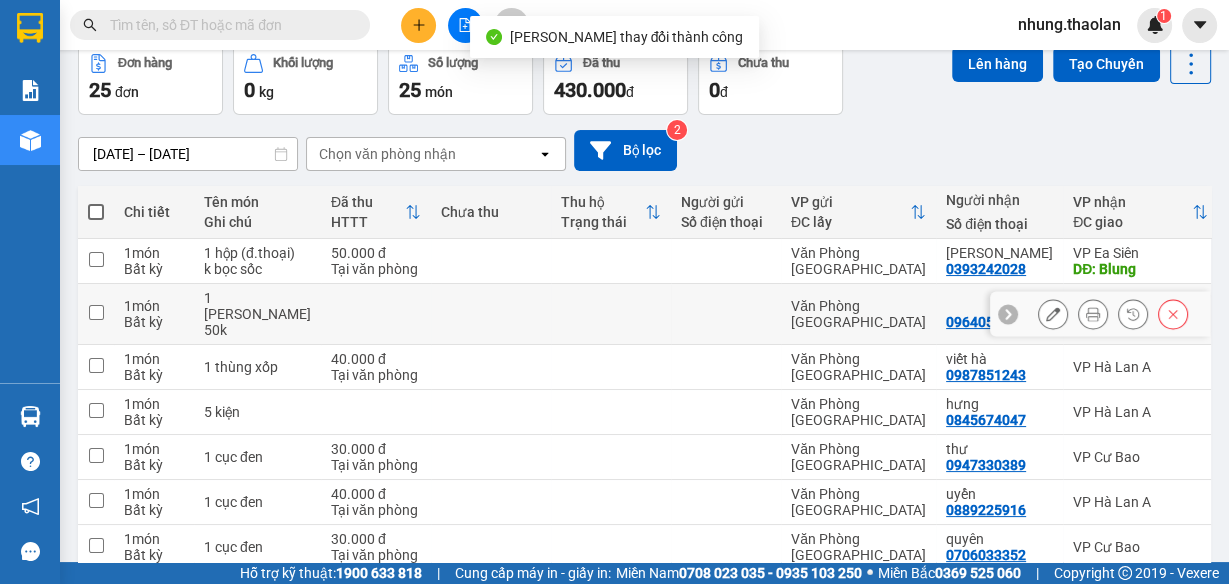 scroll, scrollTop: 0, scrollLeft: 0, axis: both 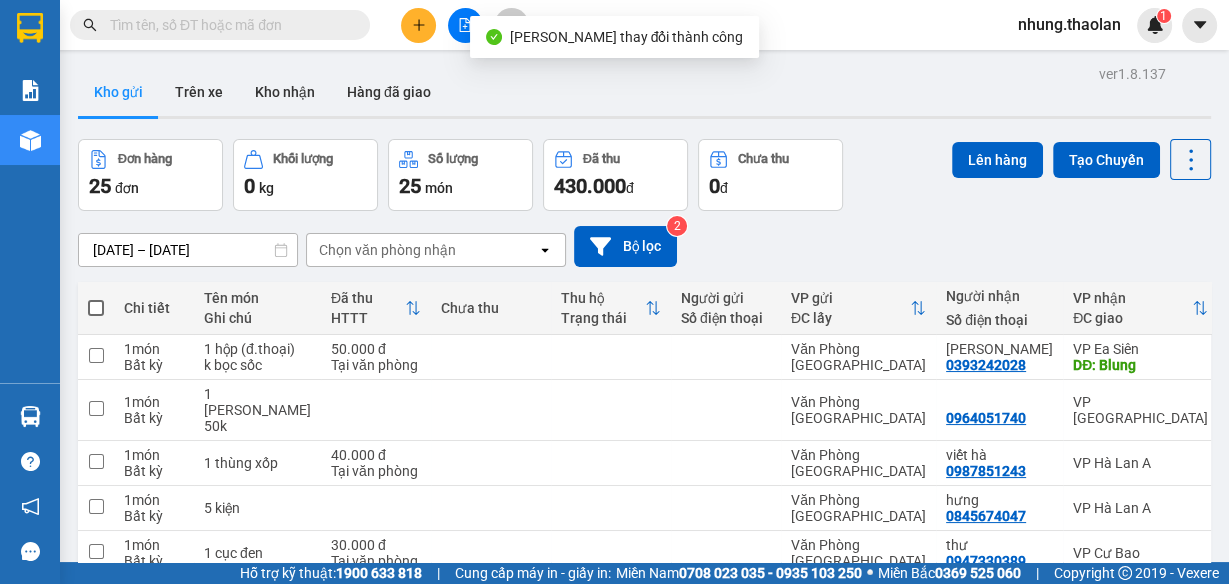 drag, startPoint x: 449, startPoint y: 245, endPoint x: 446, endPoint y: 256, distance: 11.401754 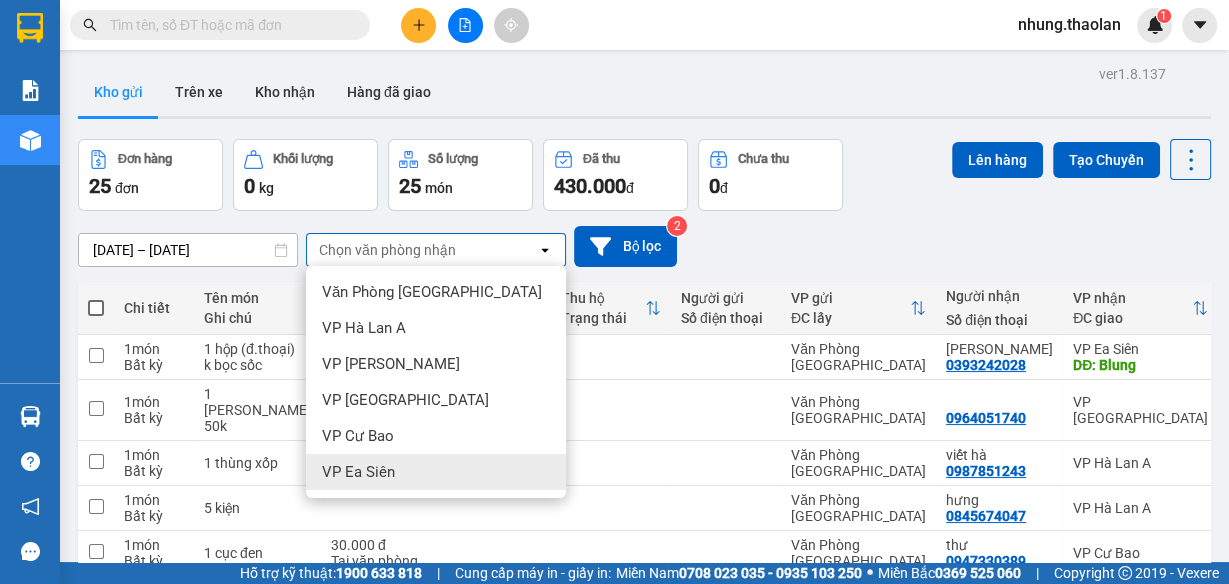 click on "VP Ea Siên" at bounding box center [436, 472] 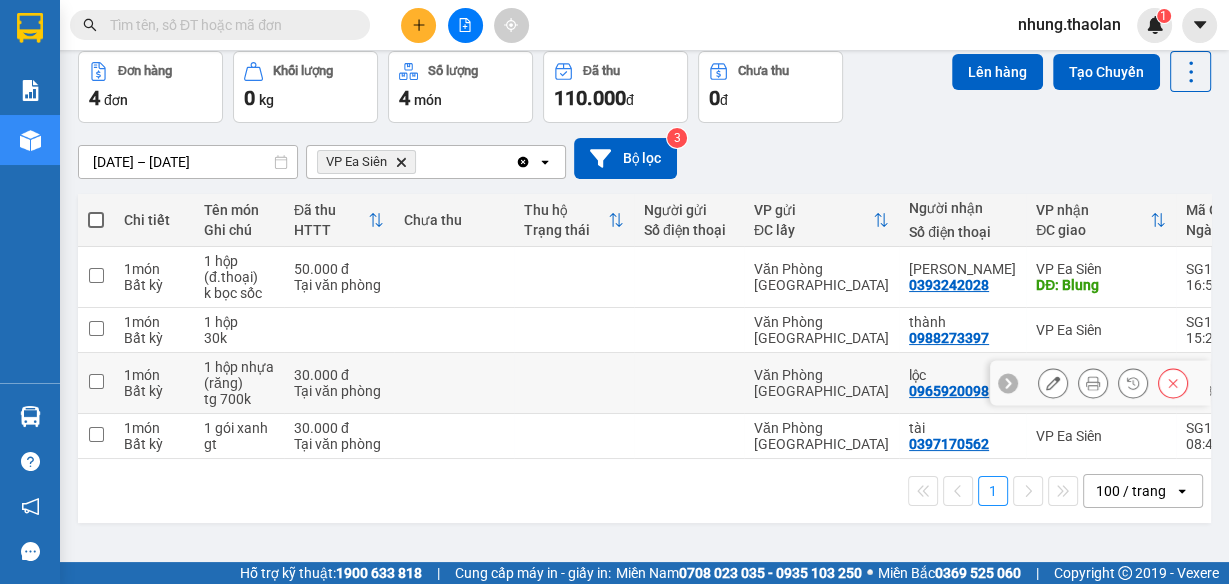 scroll, scrollTop: 91, scrollLeft: 0, axis: vertical 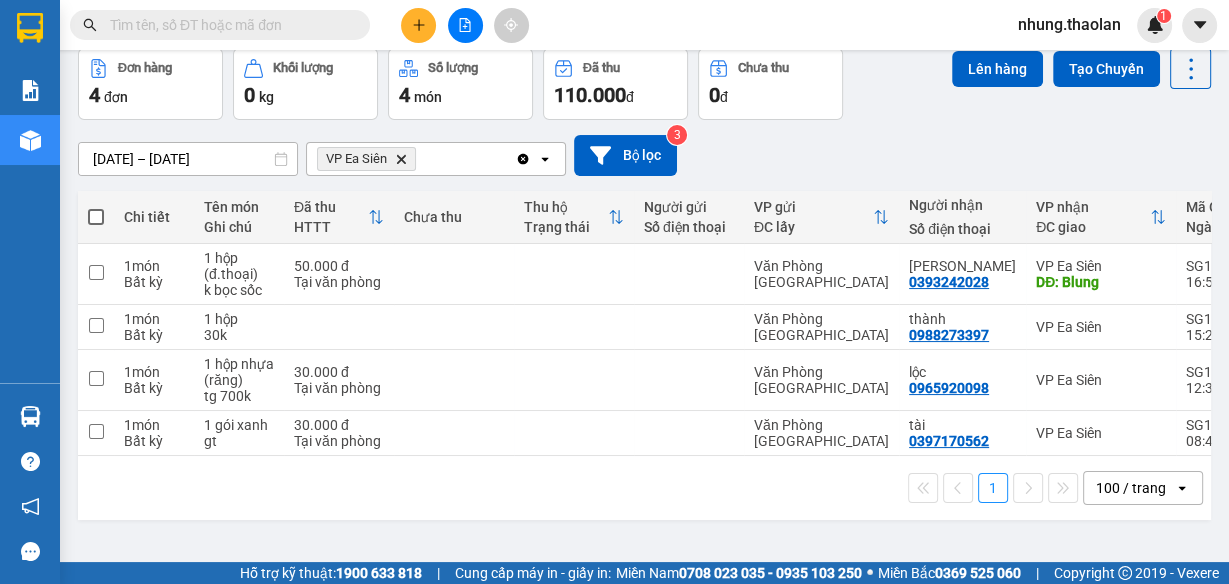 click on "VP Ea Siên Delete" at bounding box center [411, 159] 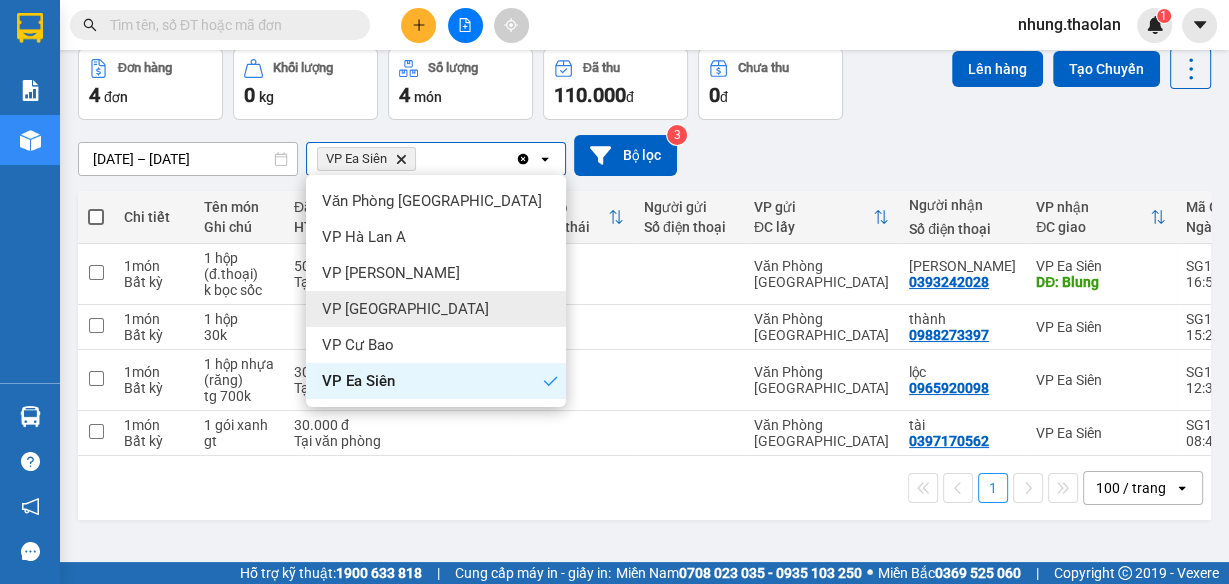 click on "VP [GEOGRAPHIC_DATA]" at bounding box center [436, 309] 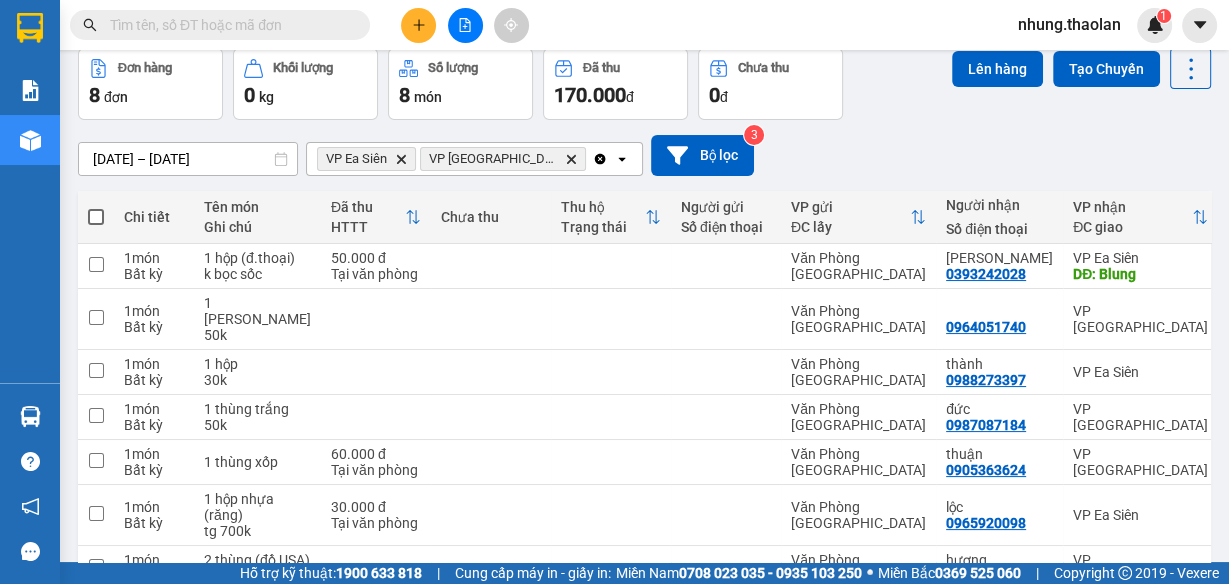 click at bounding box center [96, 217] 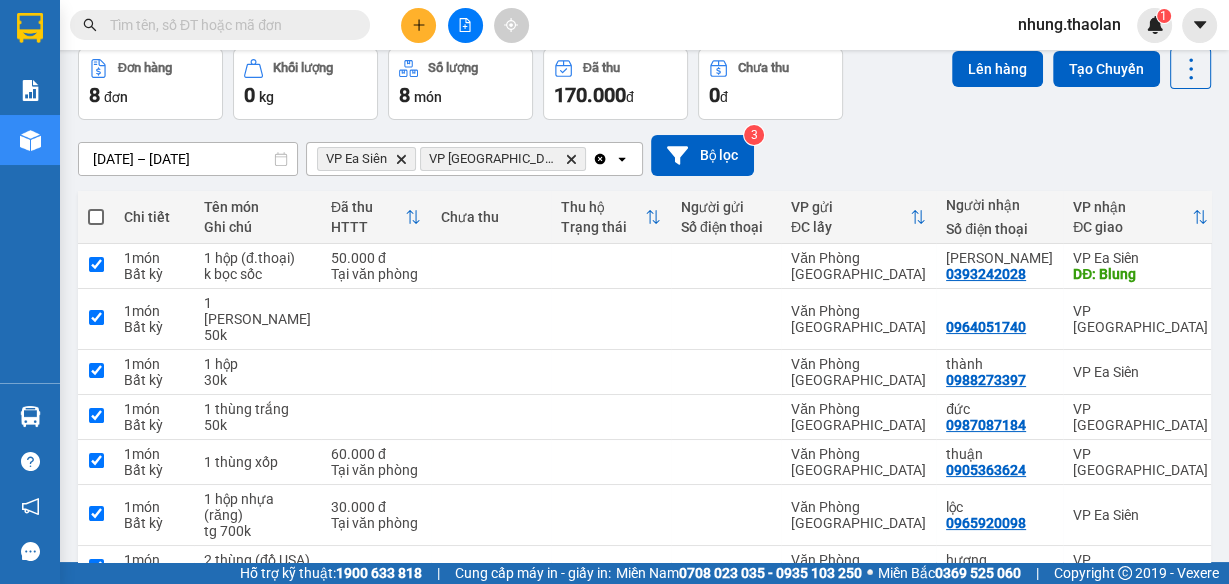 checkbox on "true" 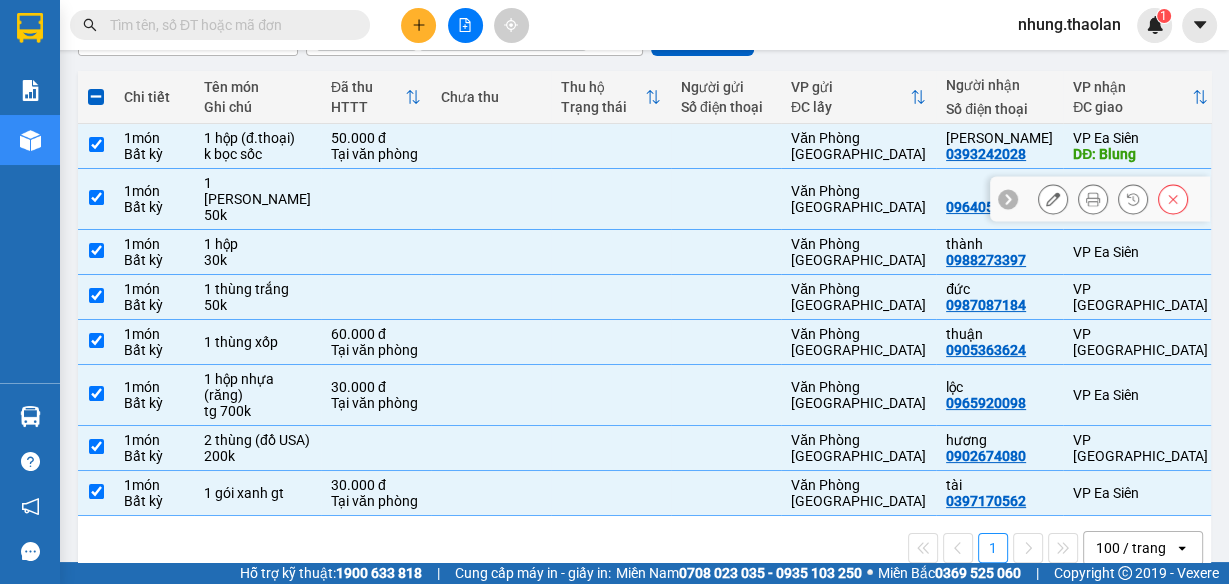 scroll, scrollTop: 0, scrollLeft: 0, axis: both 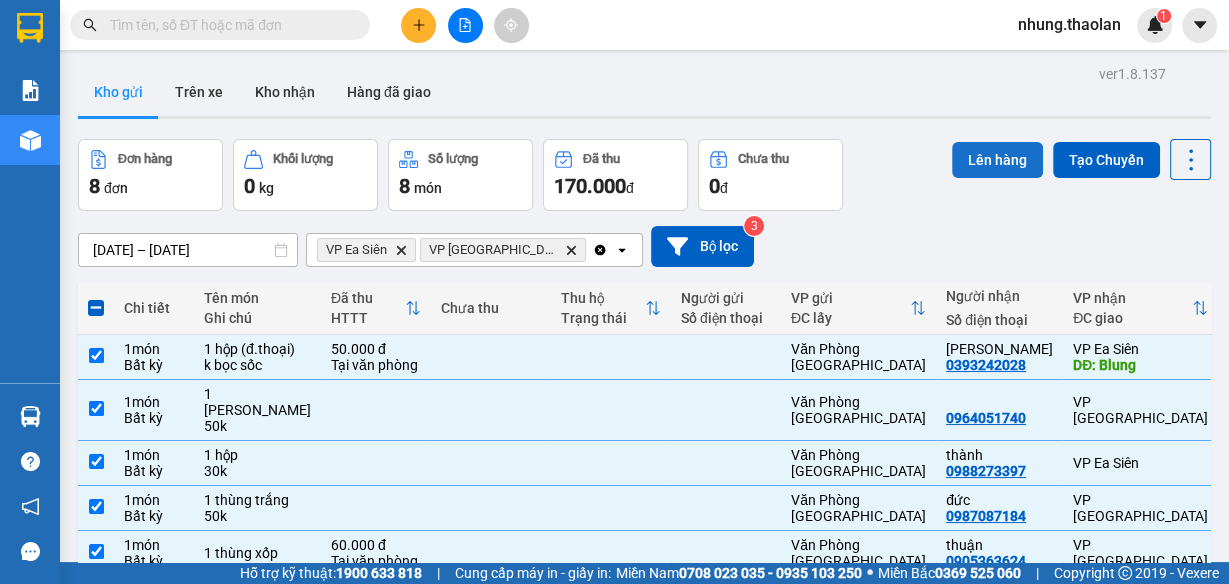 click on "Lên hàng" at bounding box center (997, 160) 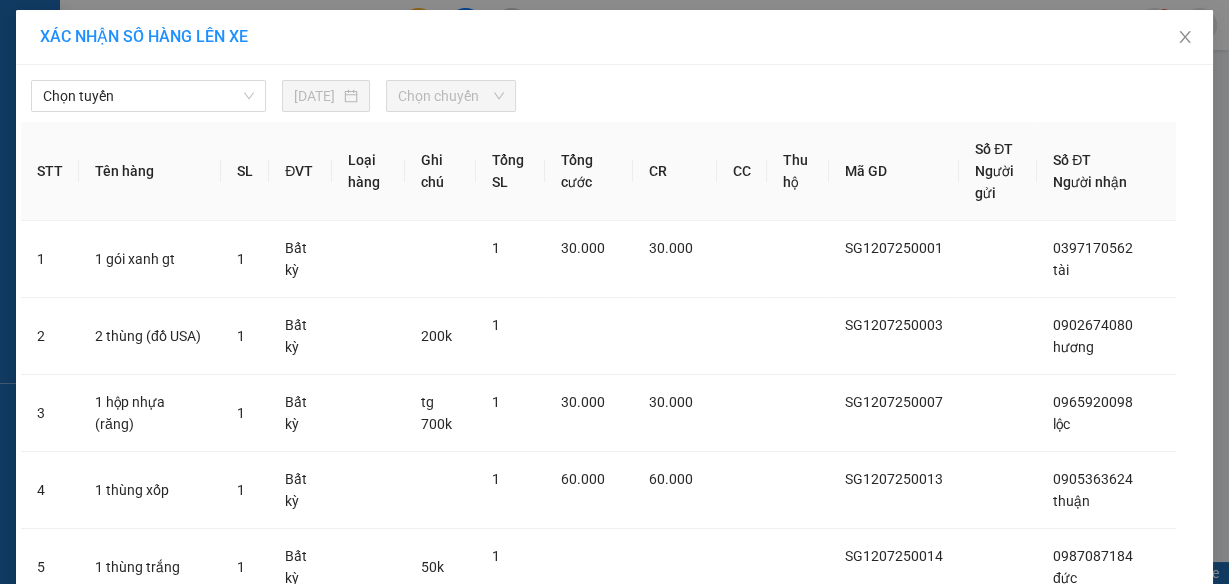 drag, startPoint x: 175, startPoint y: 89, endPoint x: 196, endPoint y: 112, distance: 31.144823 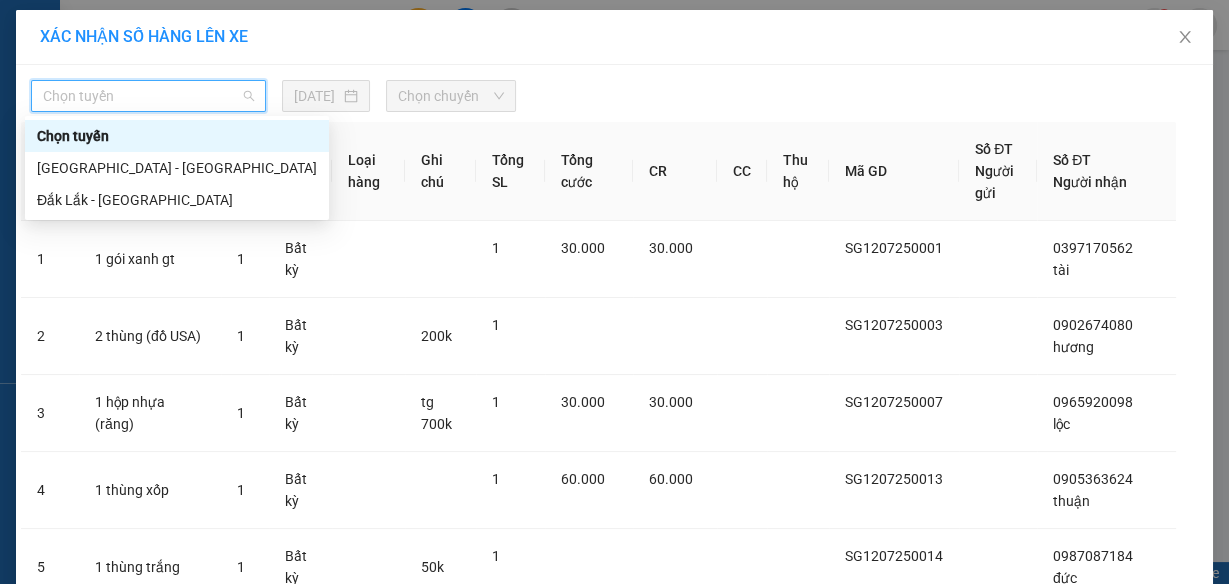 click on "Sài Gòn - Đắk Lắk" at bounding box center [177, 168] 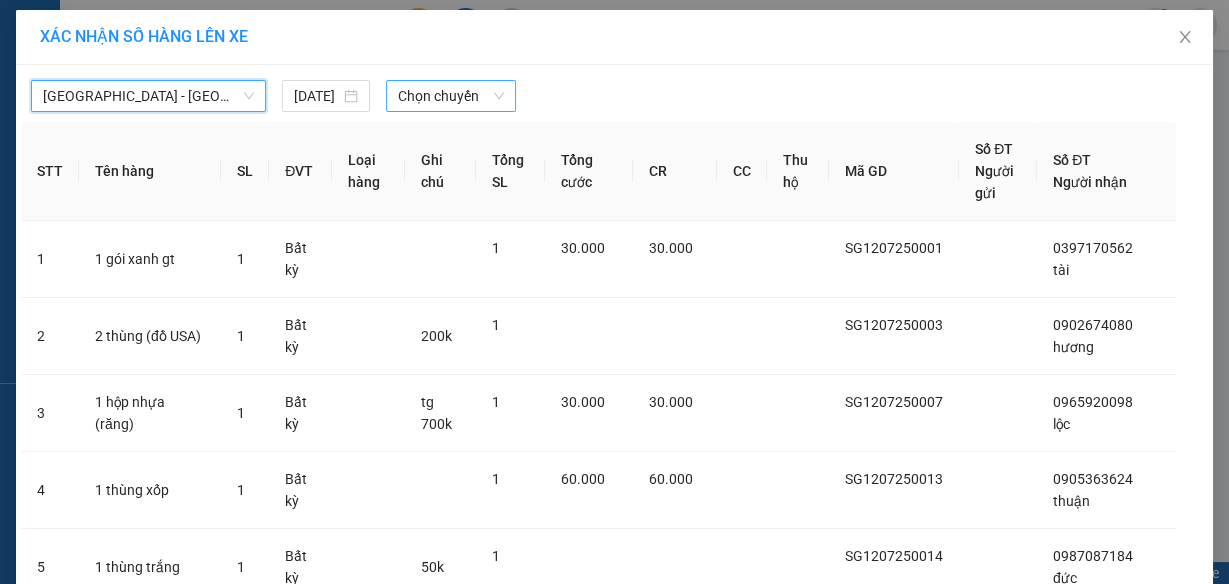 click on "Chọn chuyến" at bounding box center [451, 96] 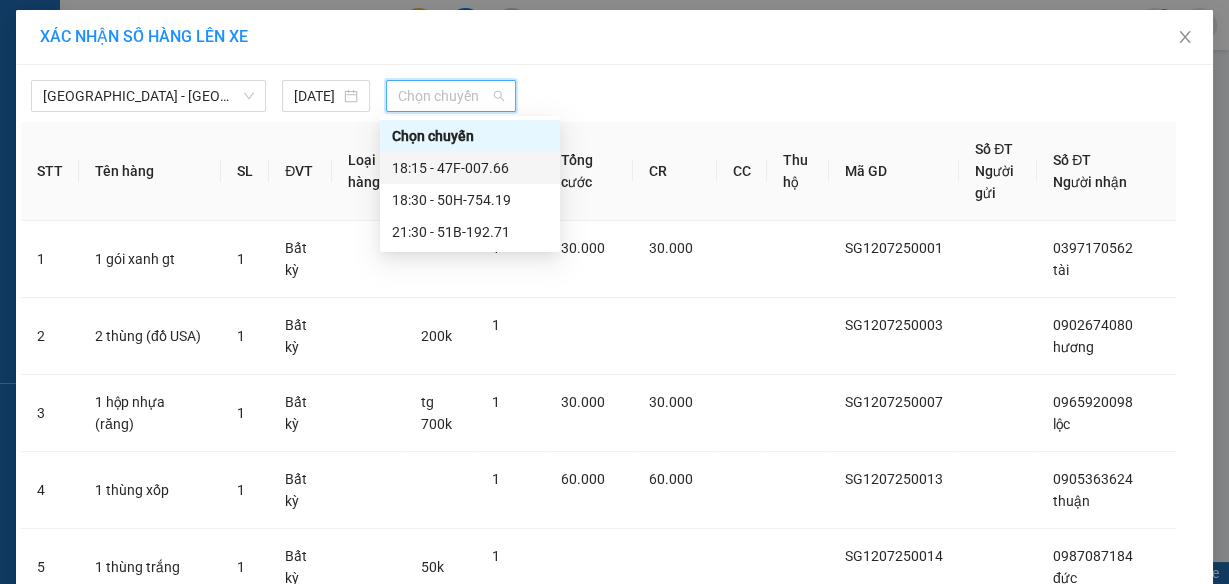 click on "18:15     - 47F-007.66" at bounding box center (470, 168) 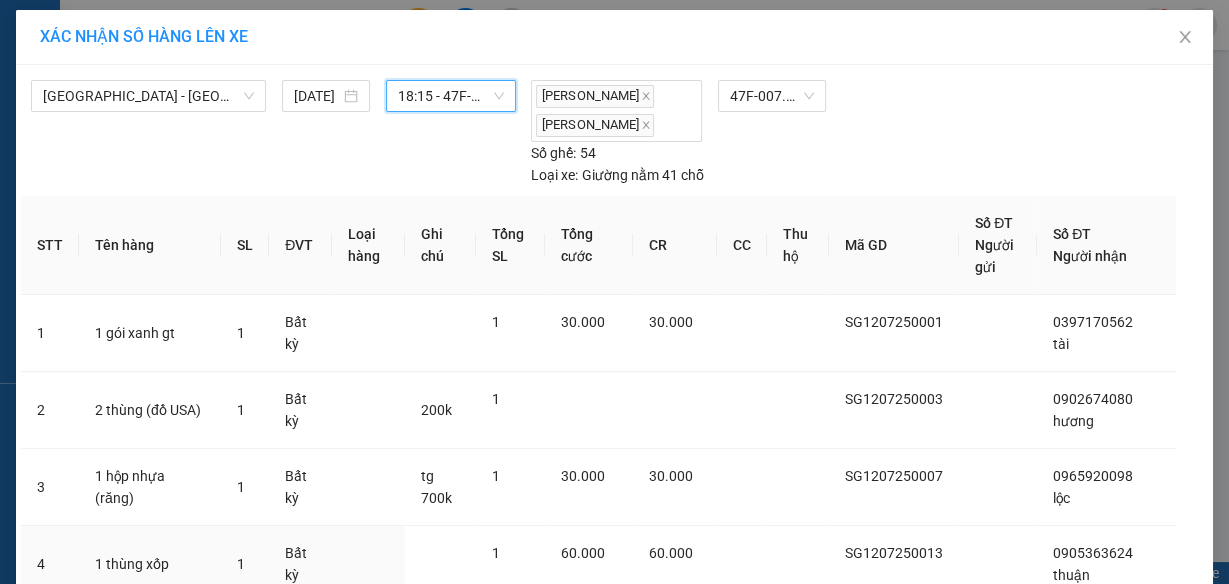 scroll, scrollTop: 467, scrollLeft: 0, axis: vertical 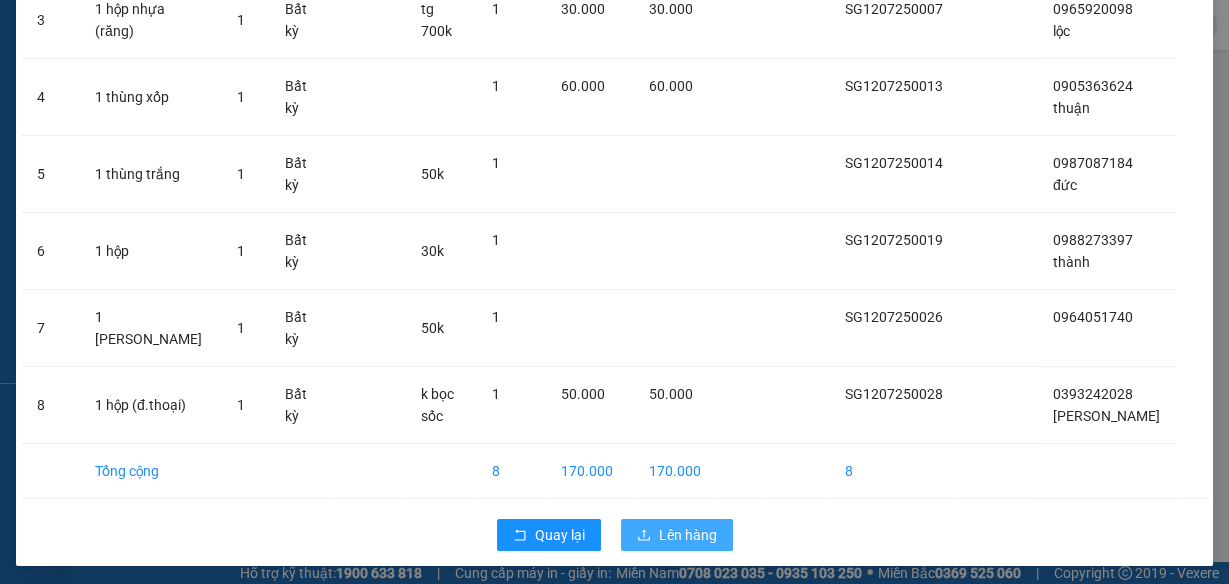 drag, startPoint x: 679, startPoint y: 532, endPoint x: 710, endPoint y: 521, distance: 32.89377 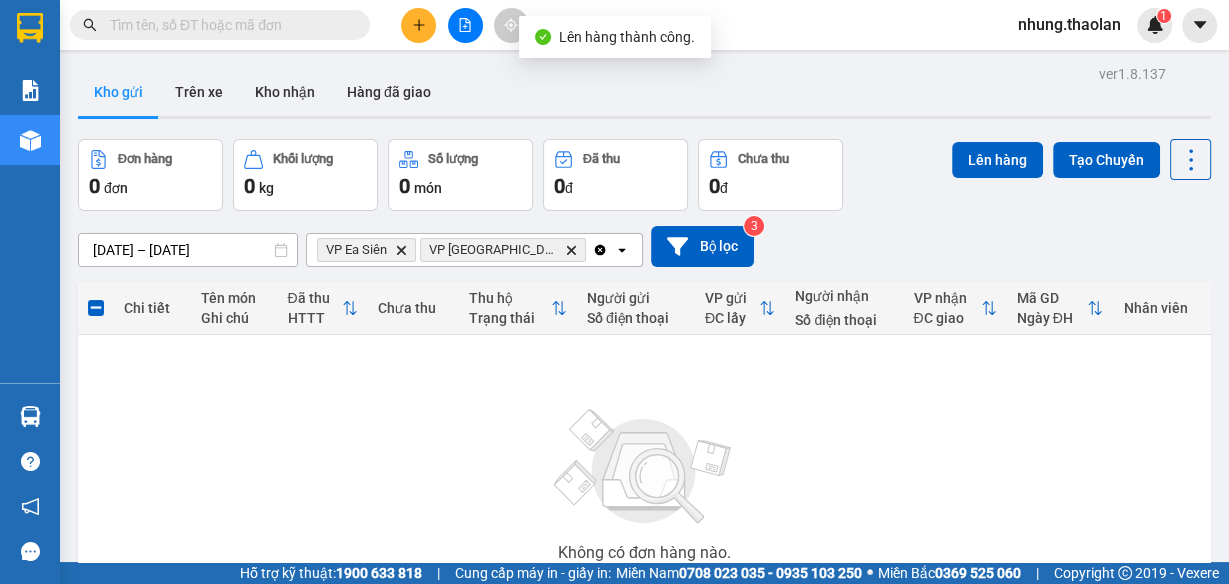 click on "Clear all" 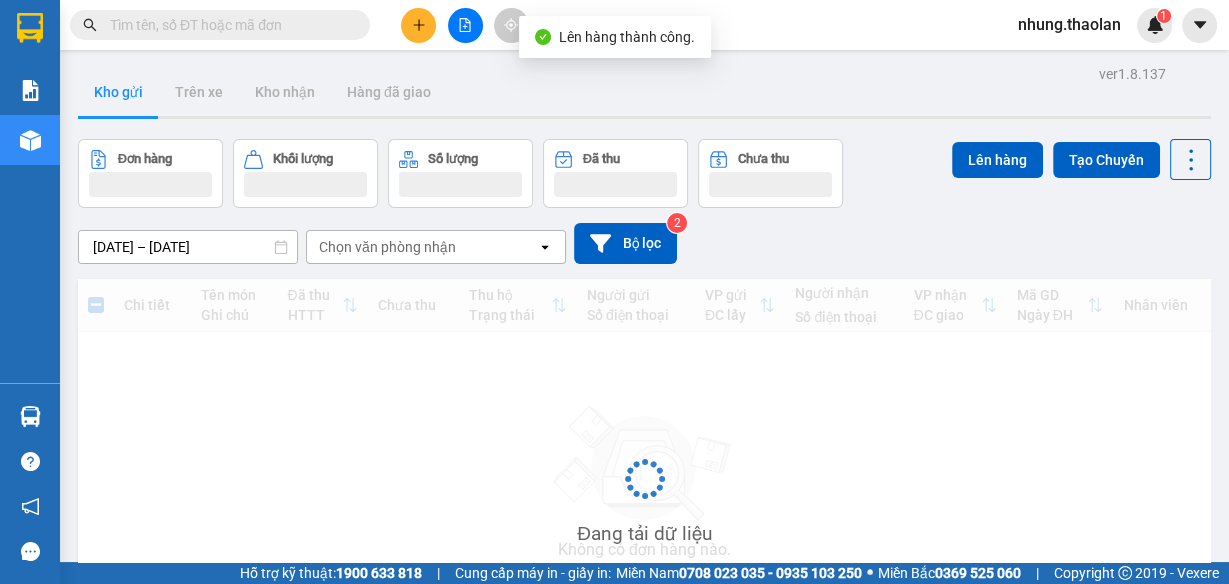 click on "Chọn văn phòng nhận" at bounding box center [422, 247] 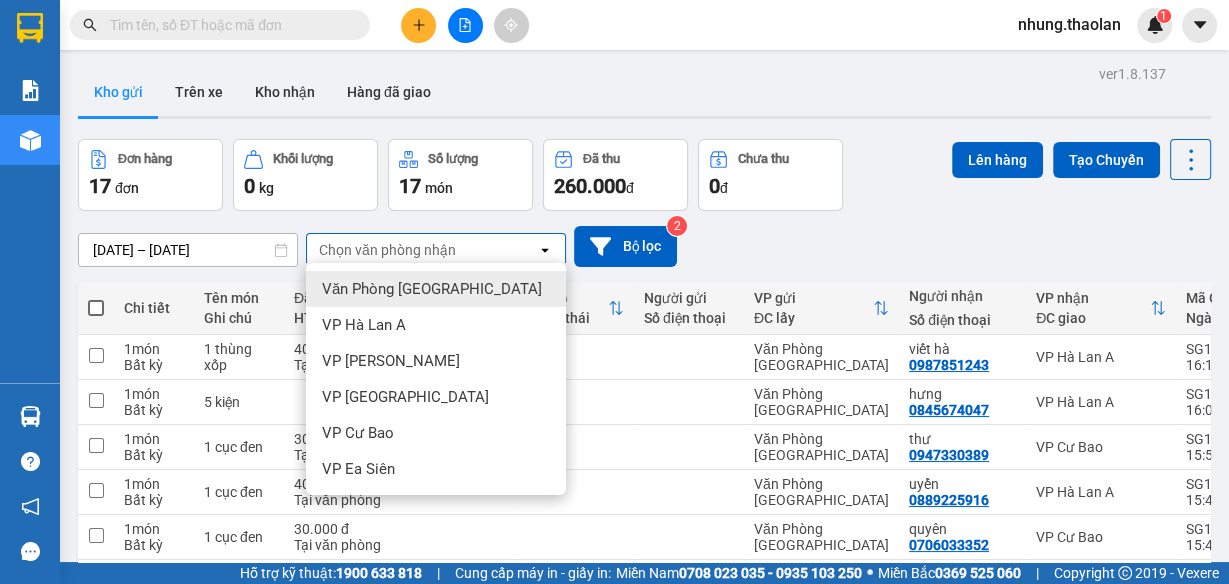 click at bounding box center (418, 25) 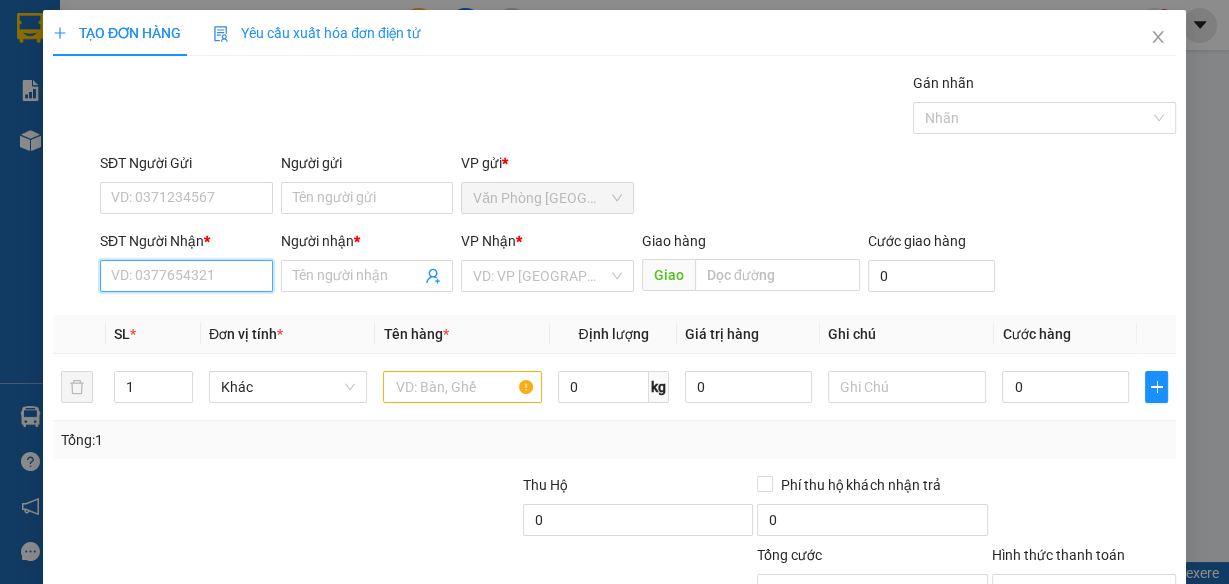 click on "SĐT Người Nhận  *" at bounding box center (186, 276) 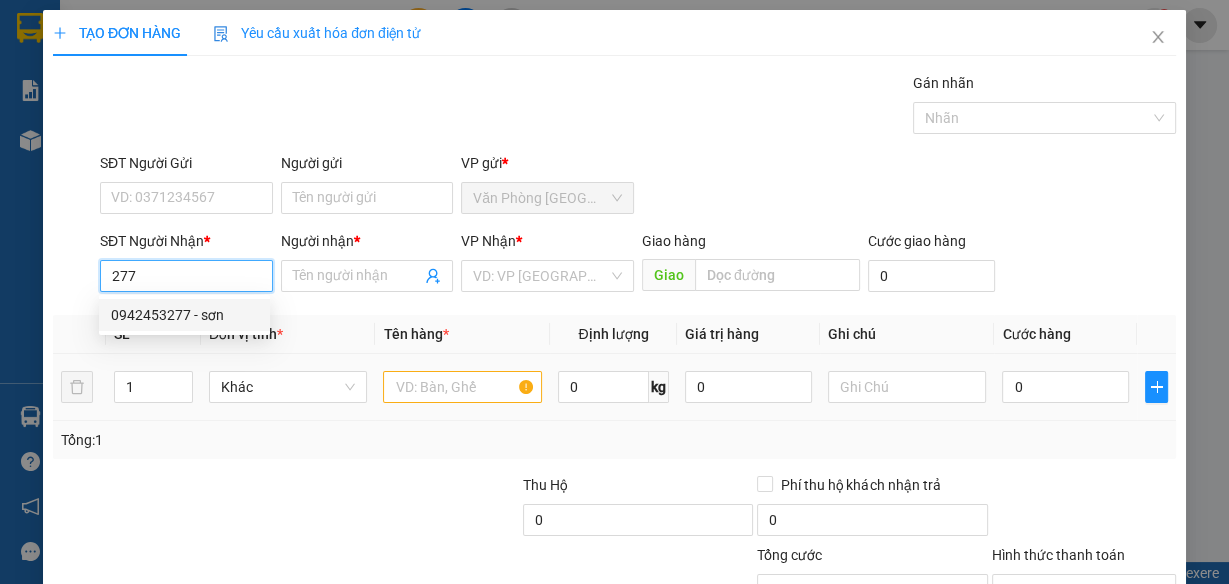 drag, startPoint x: 195, startPoint y: 316, endPoint x: 350, endPoint y: 368, distance: 163.49007 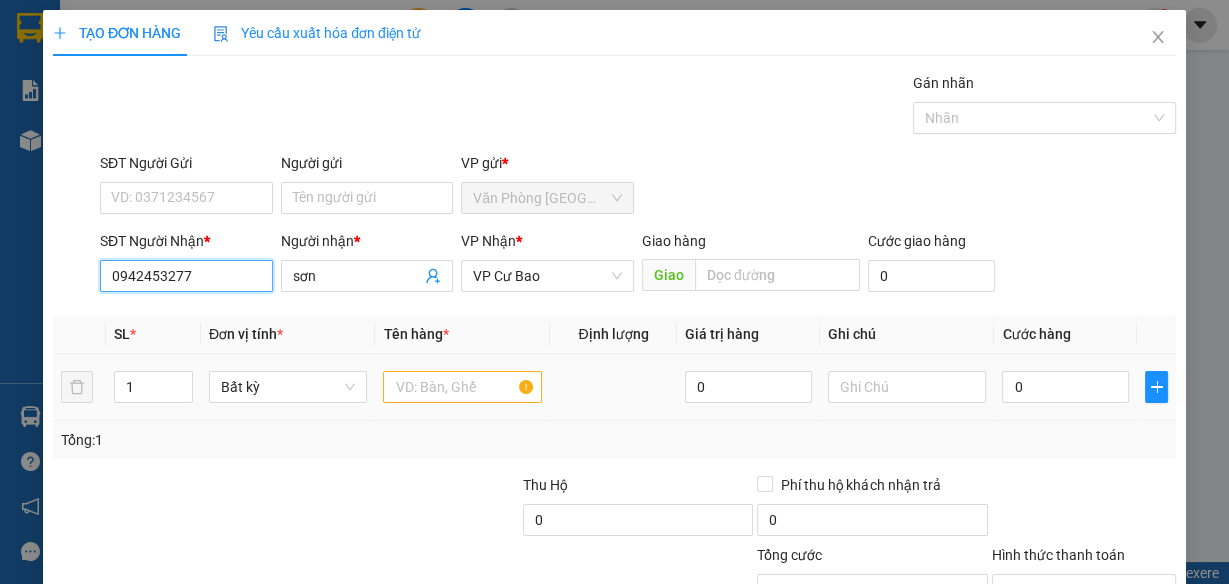 type on "0942453277" 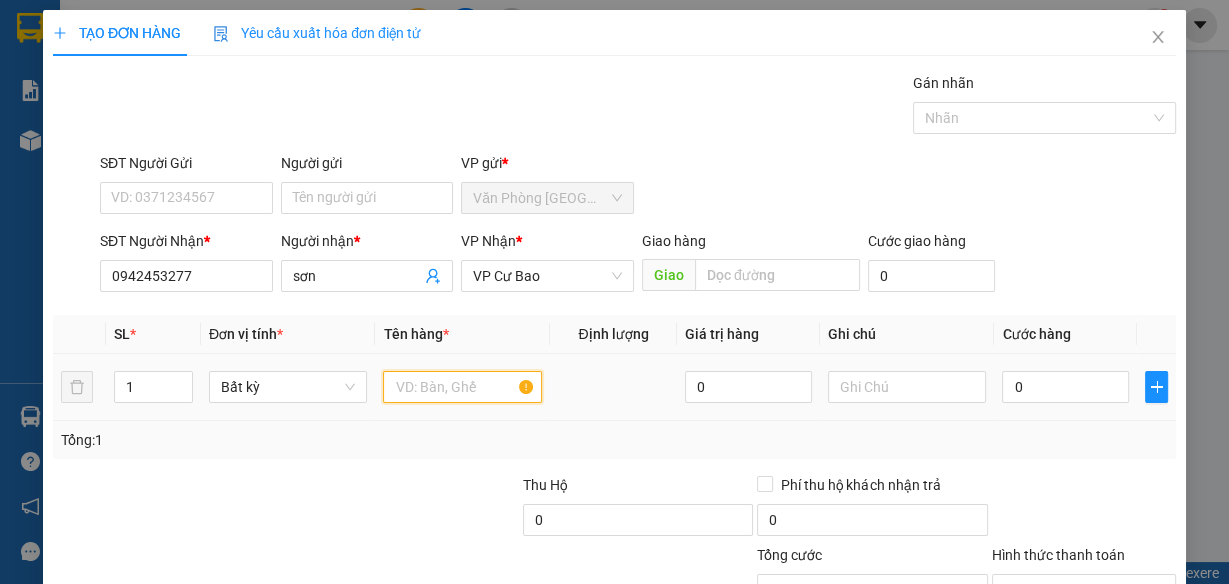 click at bounding box center [462, 387] 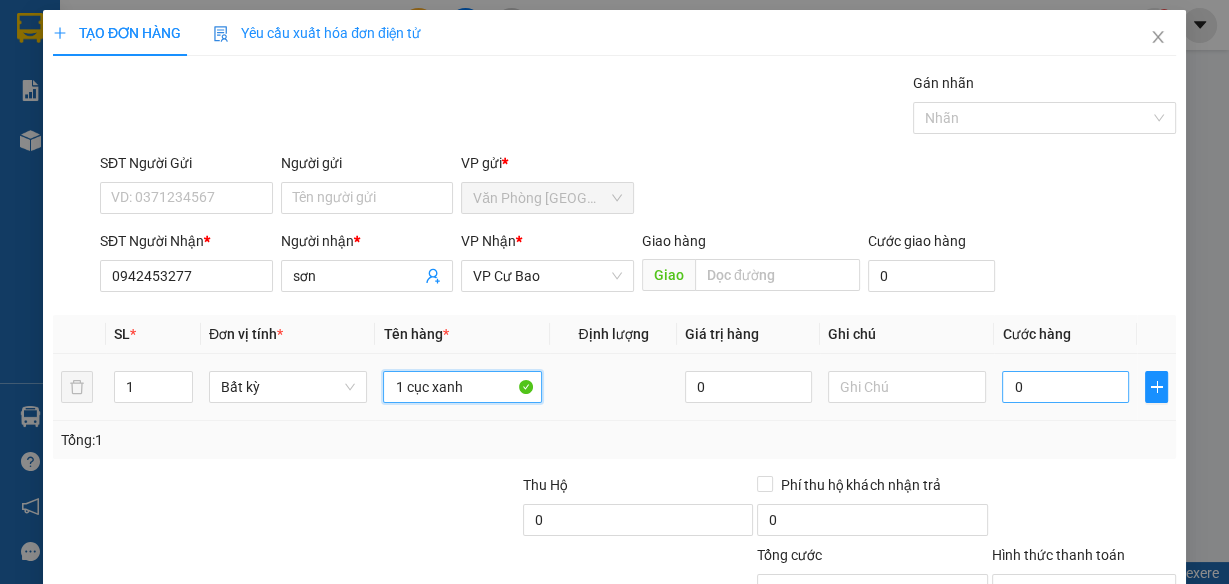 type on "1 cục xanh" 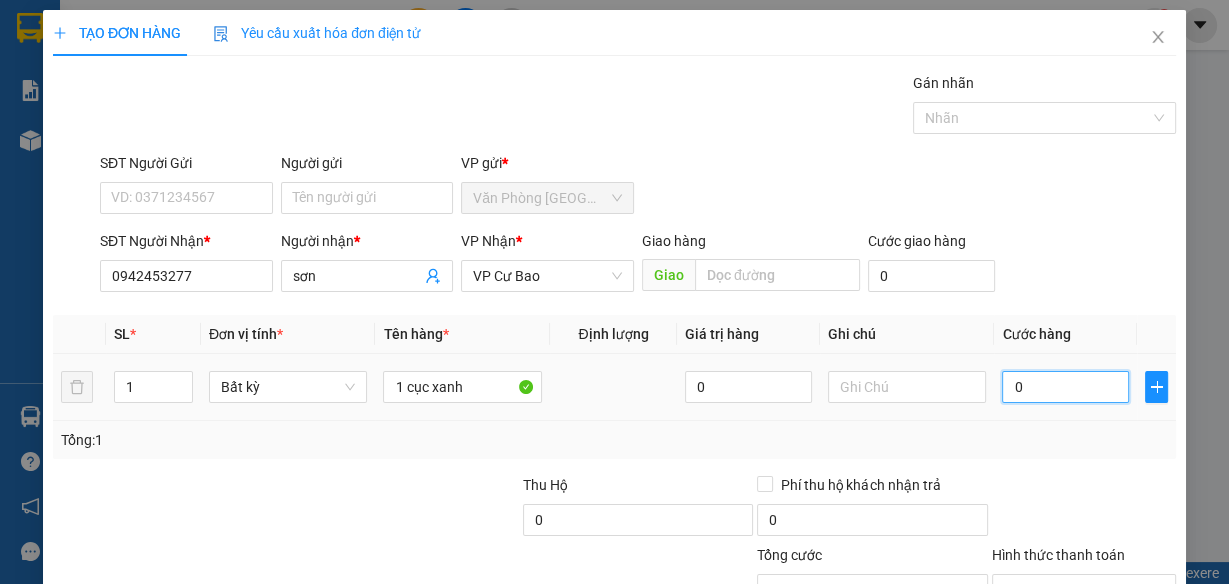 type on "3" 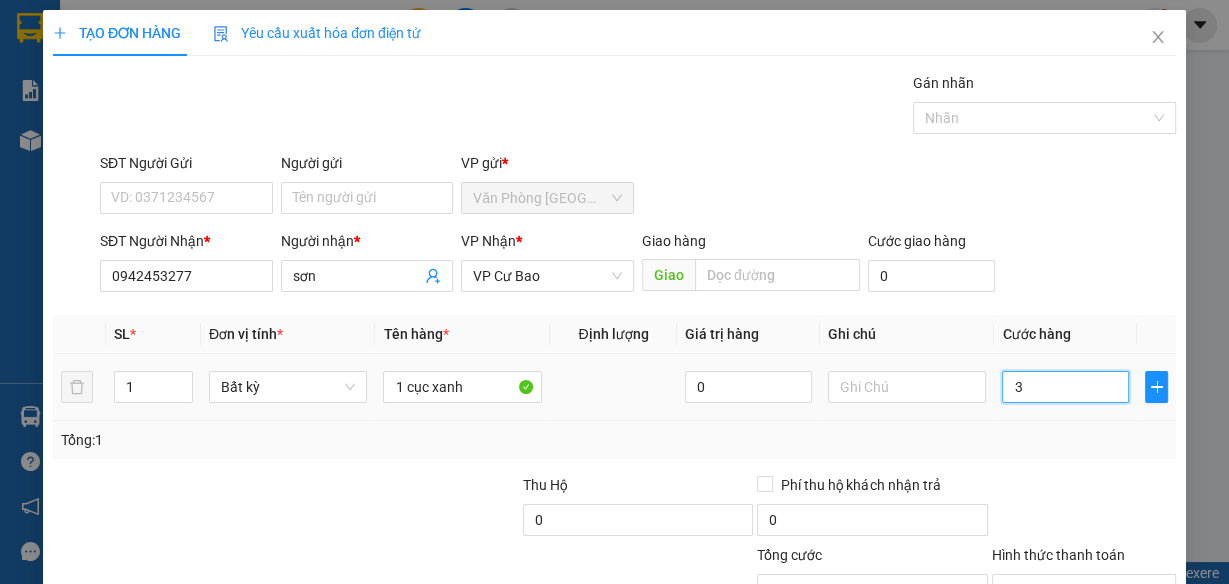 type on "30" 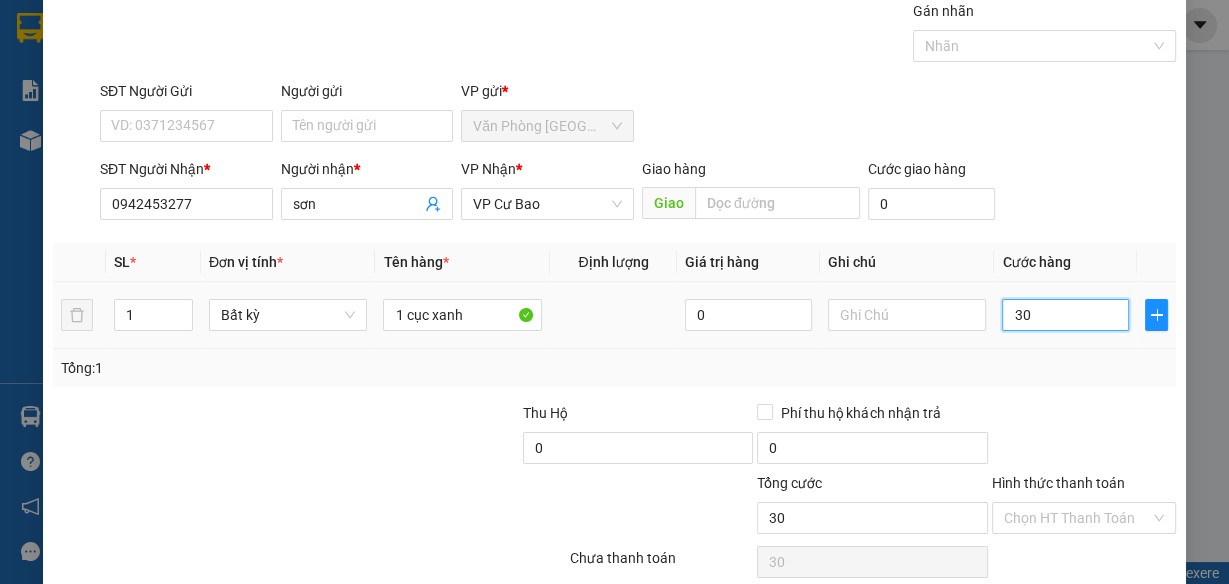 scroll, scrollTop: 153, scrollLeft: 0, axis: vertical 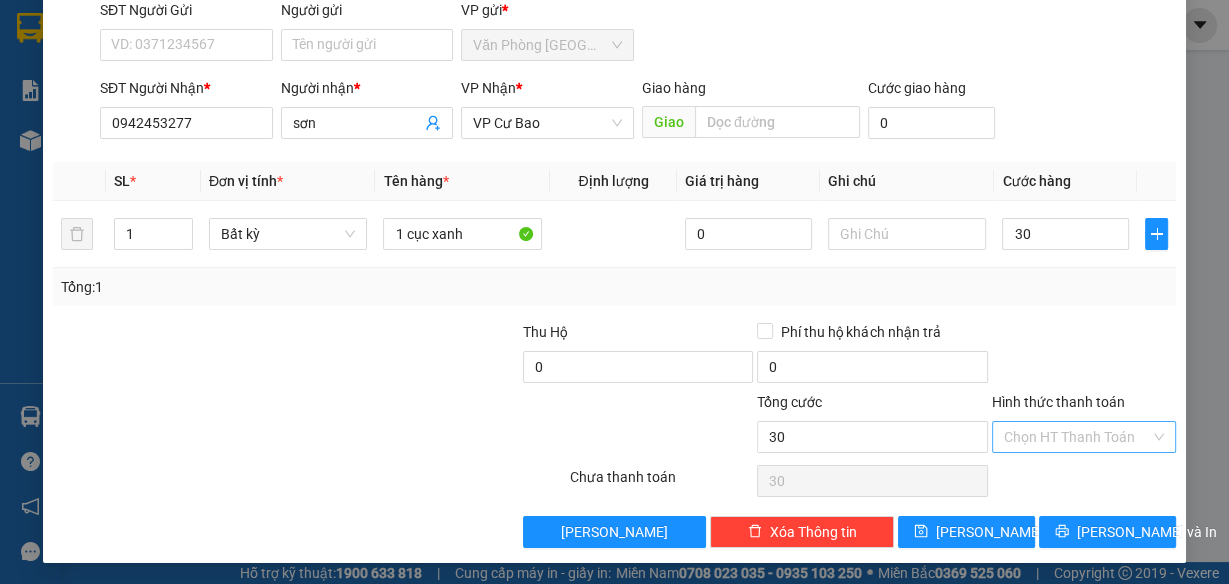 type on "30.000" 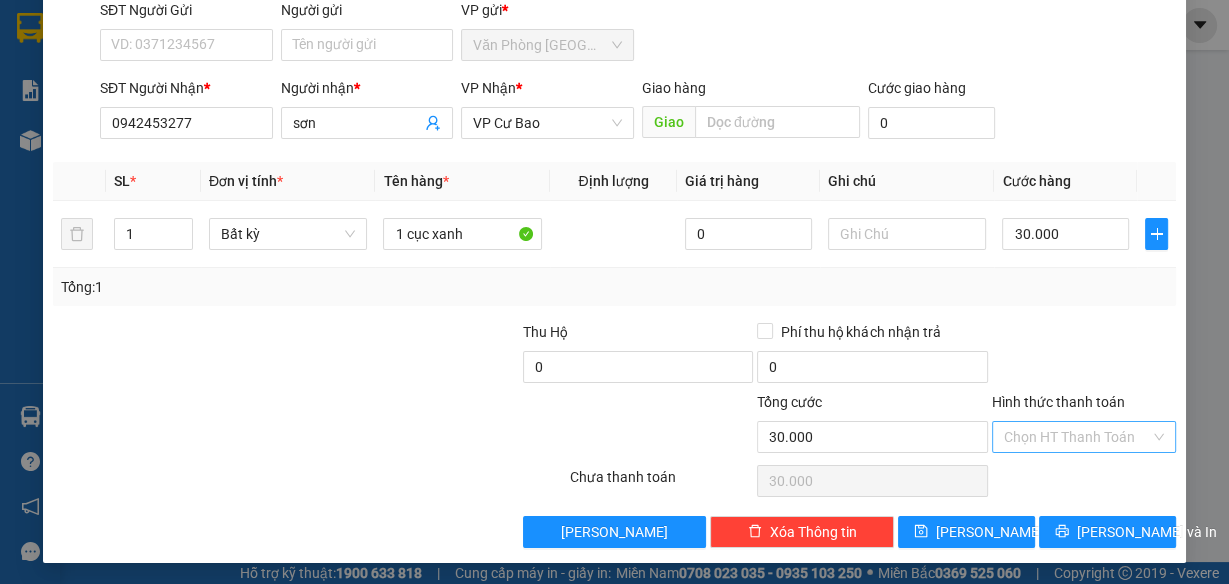 click on "Hình thức thanh toán" at bounding box center [1077, 437] 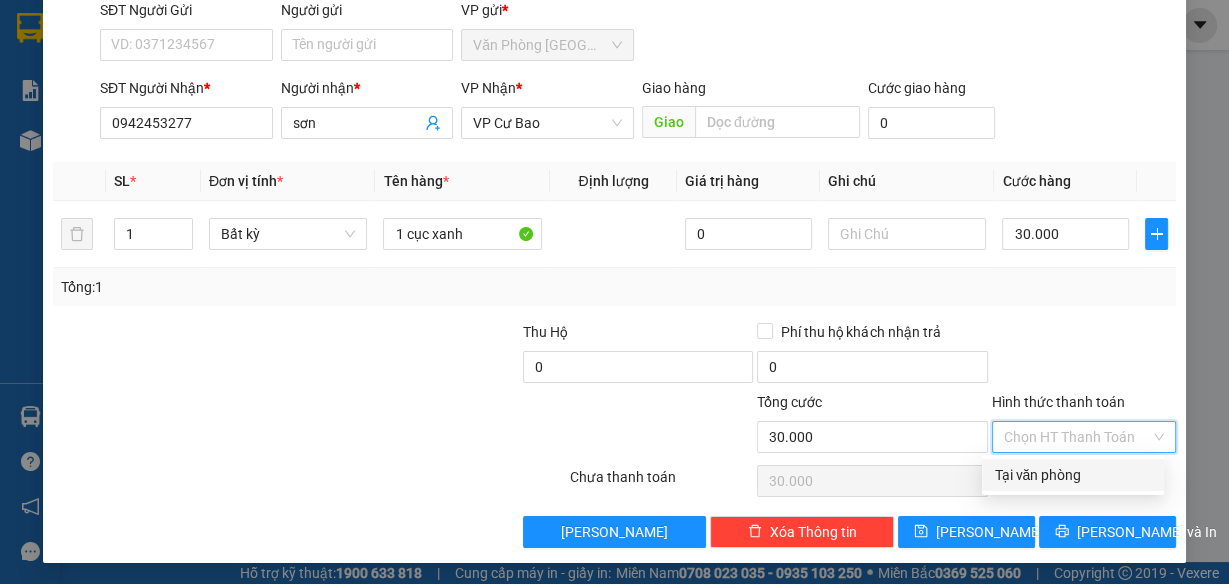 click on "Tại văn phòng" at bounding box center [1073, 475] 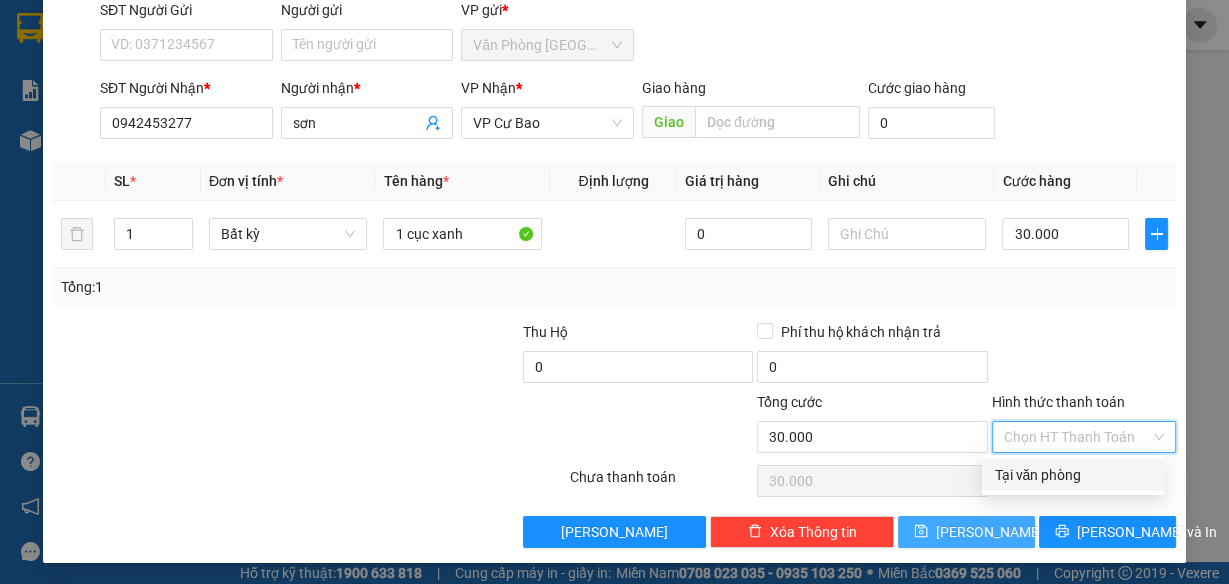type on "0" 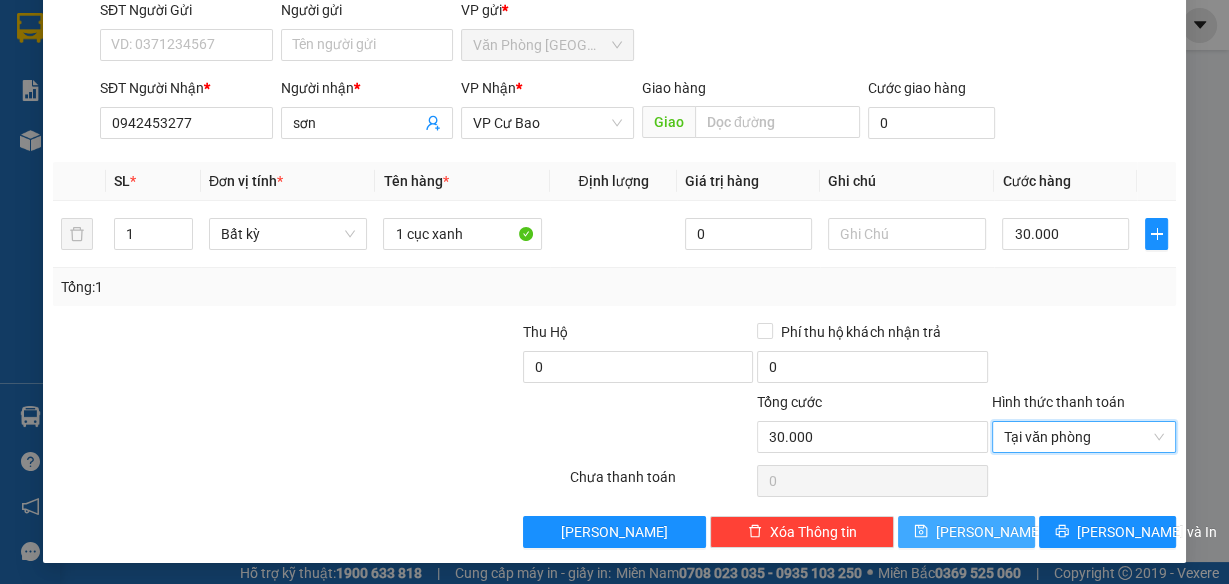 click on "[PERSON_NAME]" at bounding box center (966, 532) 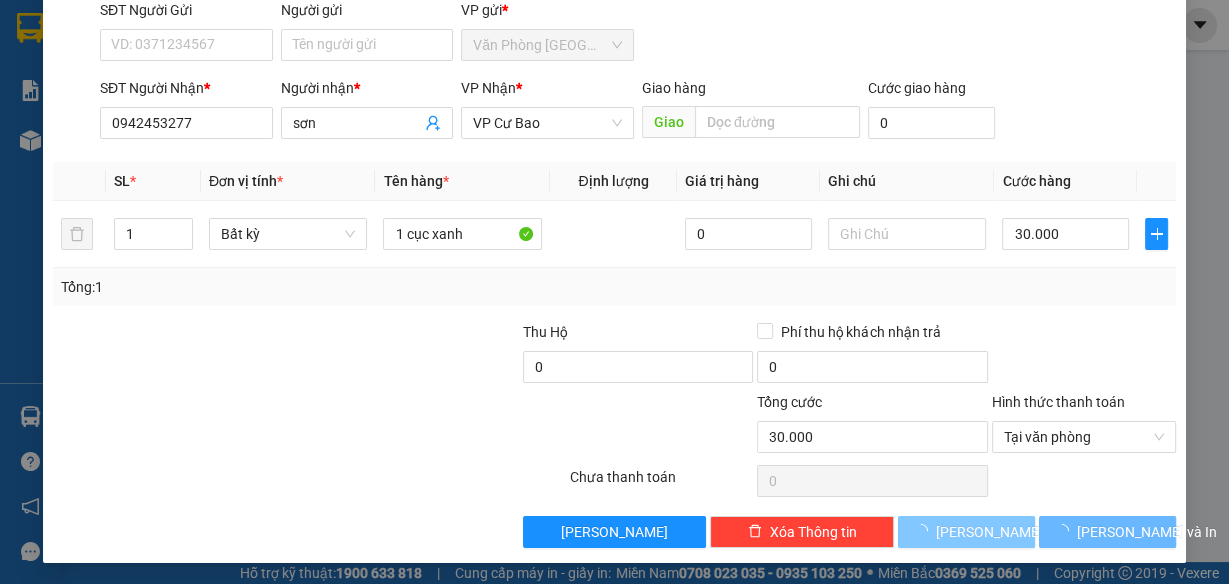 type 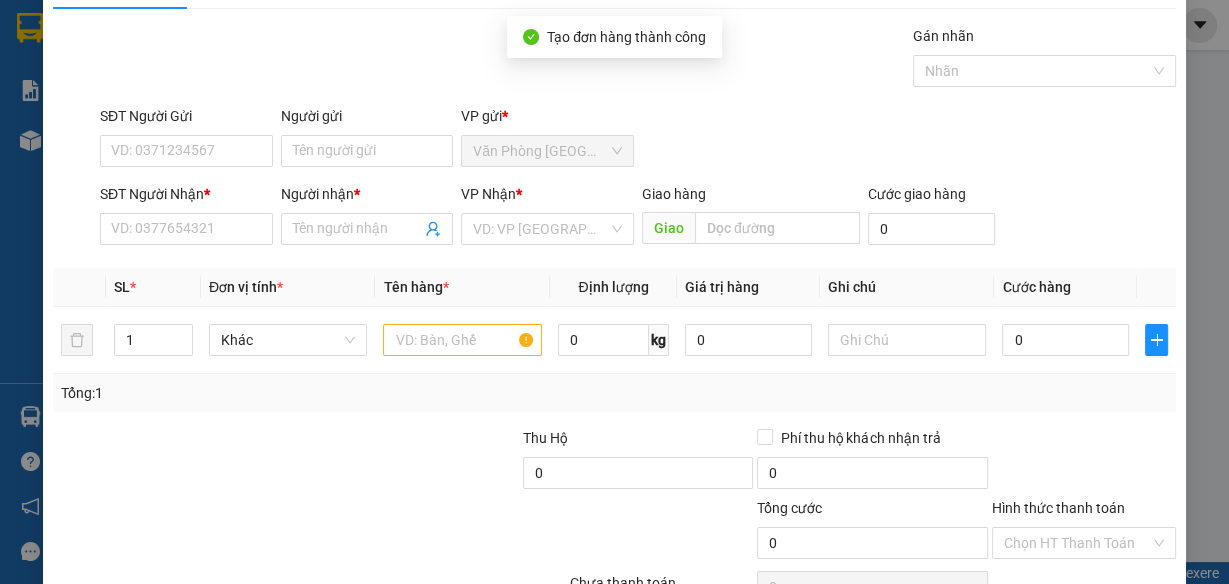 scroll, scrollTop: 0, scrollLeft: 0, axis: both 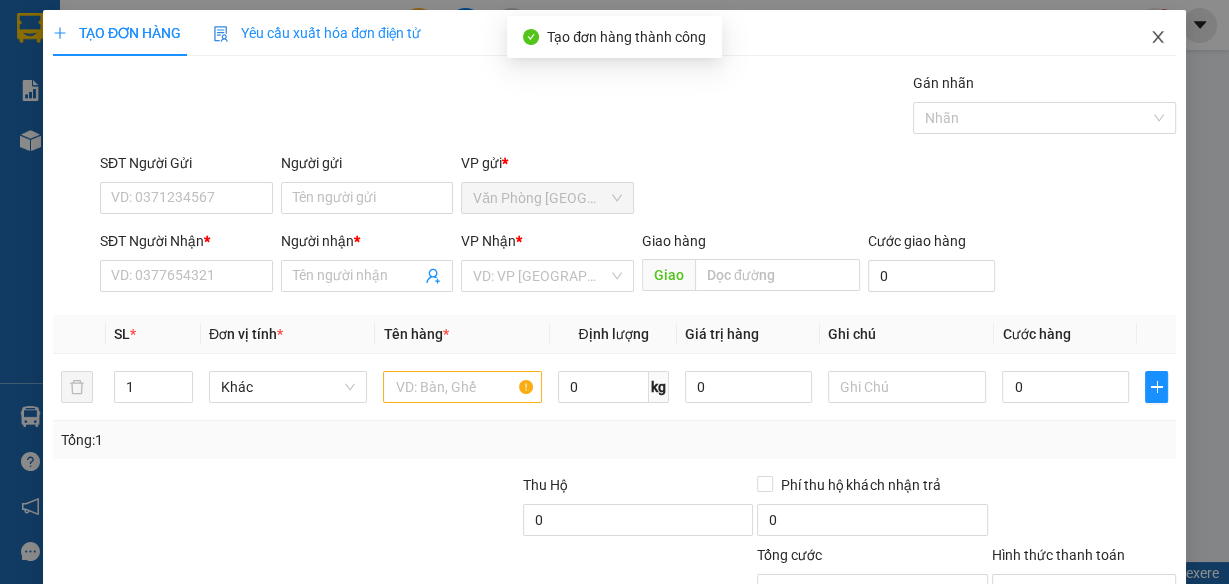 click 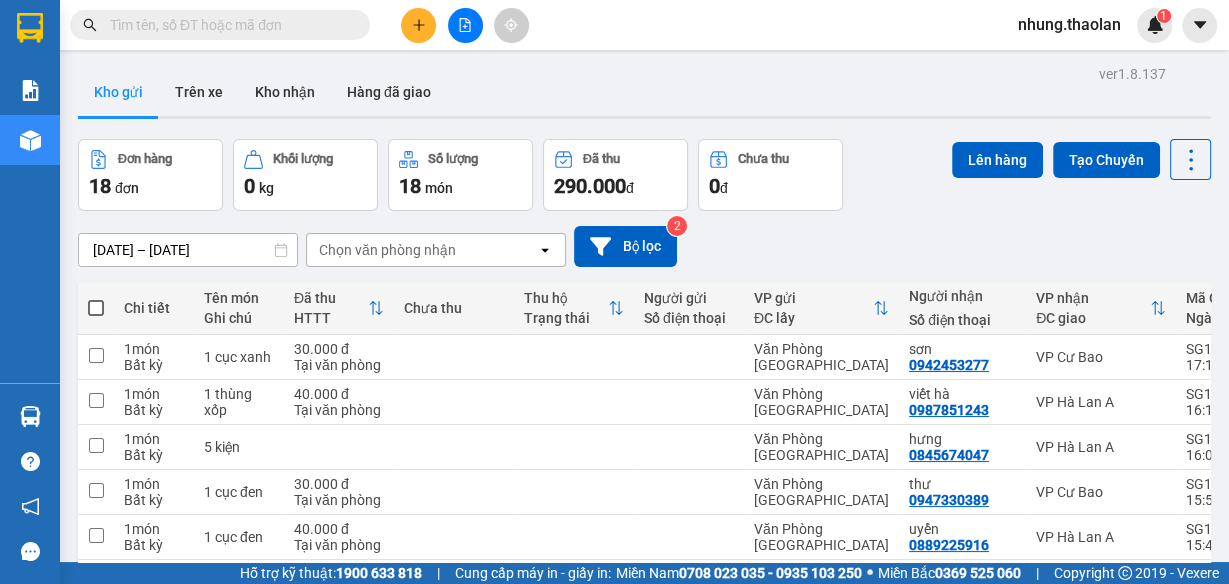 click on "Chọn văn phòng nhận" at bounding box center [387, 250] 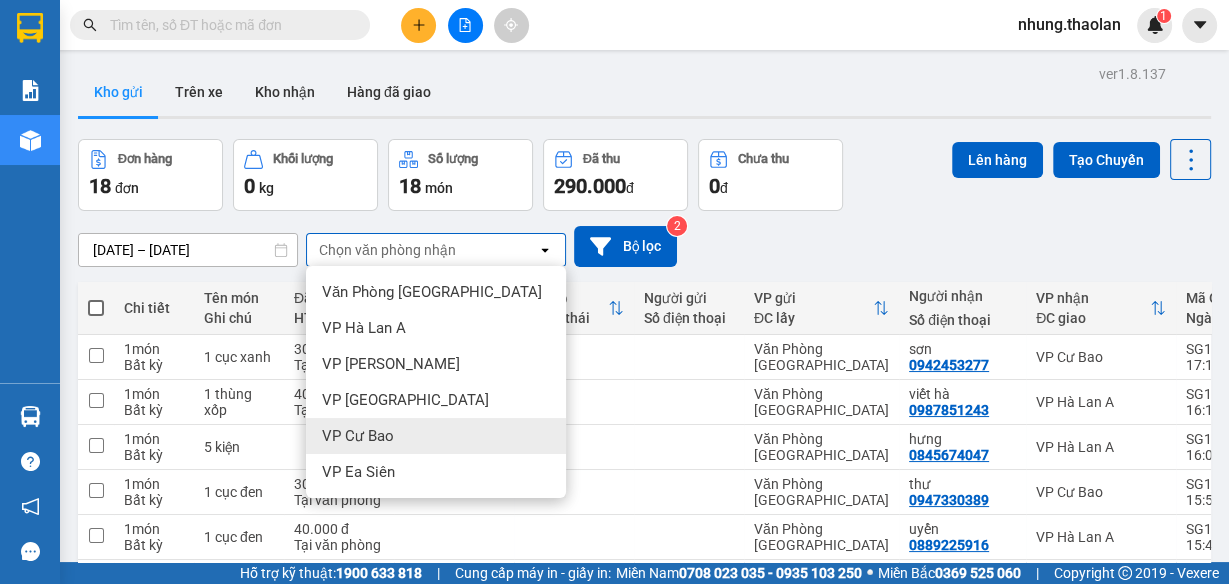 click on "VP Ea Siên" at bounding box center (436, 472) 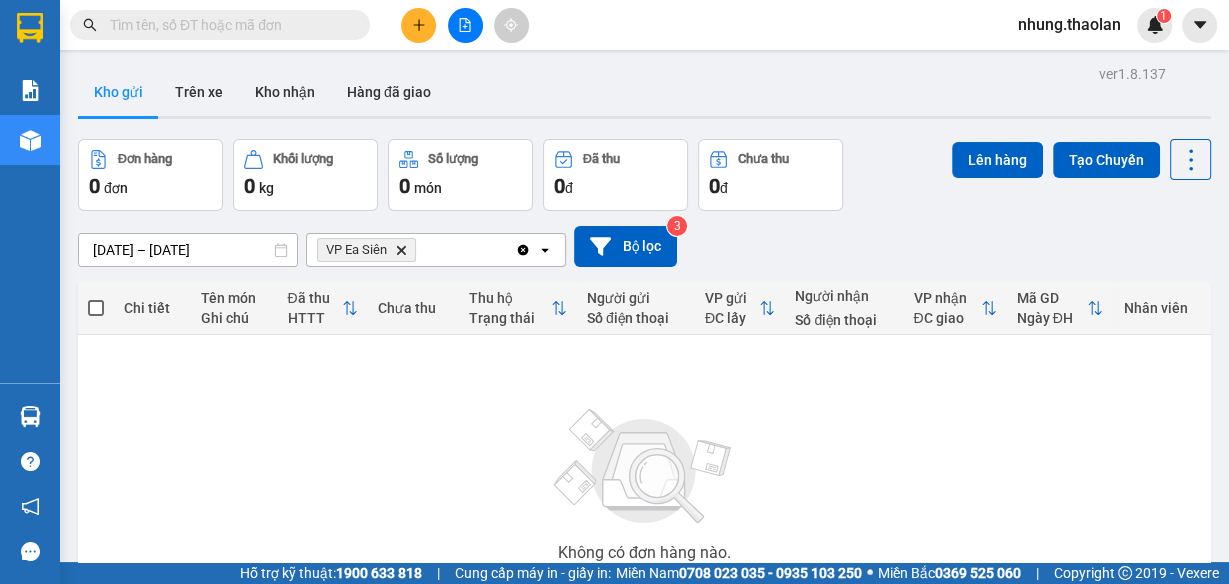 click on "Delete" 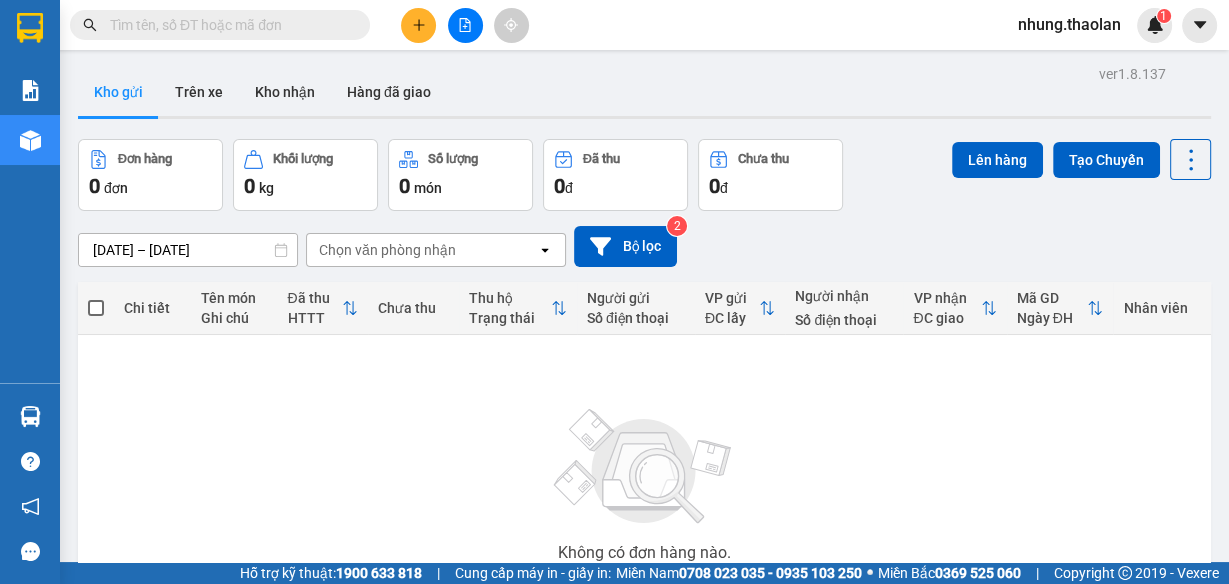click on "Chọn văn phòng nhận" at bounding box center (387, 250) 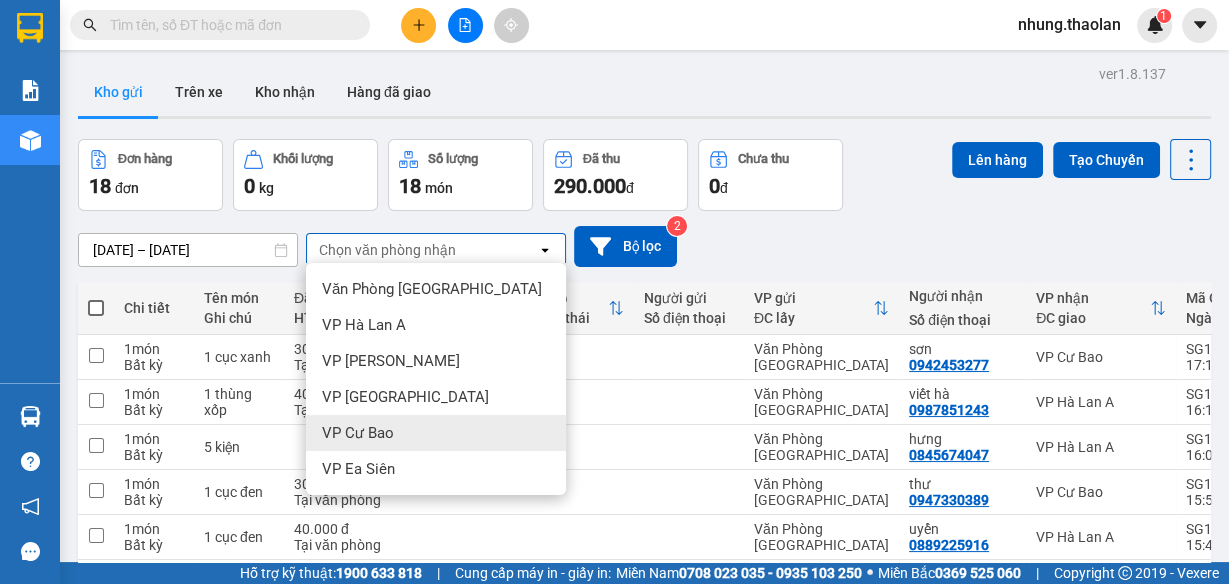 click on "VP Cư Bao" at bounding box center [358, 433] 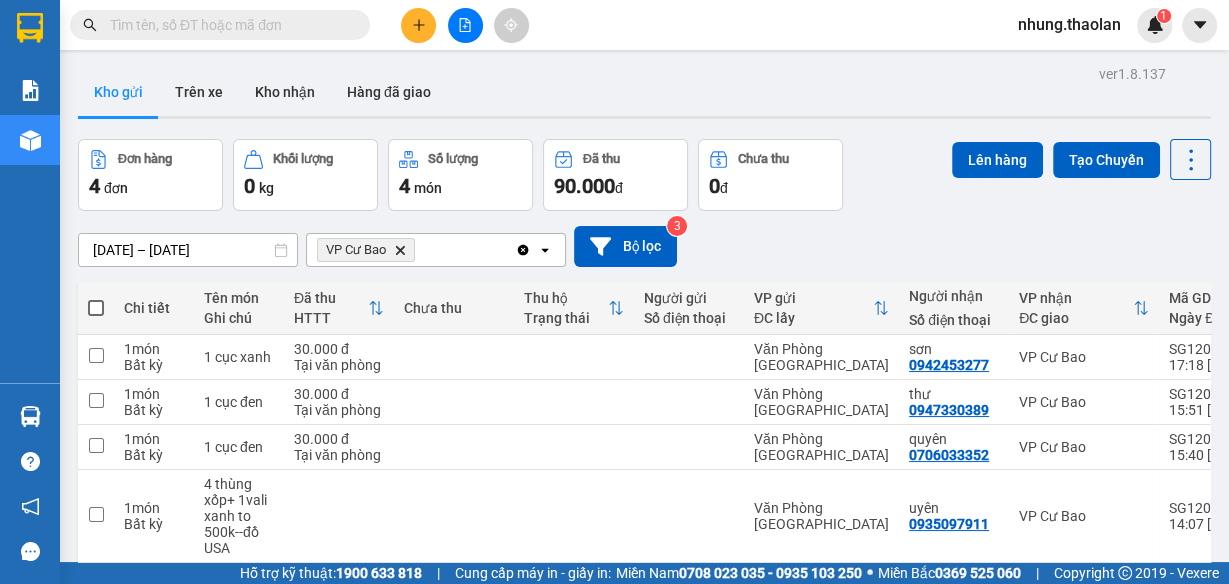 drag, startPoint x: 96, startPoint y: 304, endPoint x: 112, endPoint y: 306, distance: 16.124516 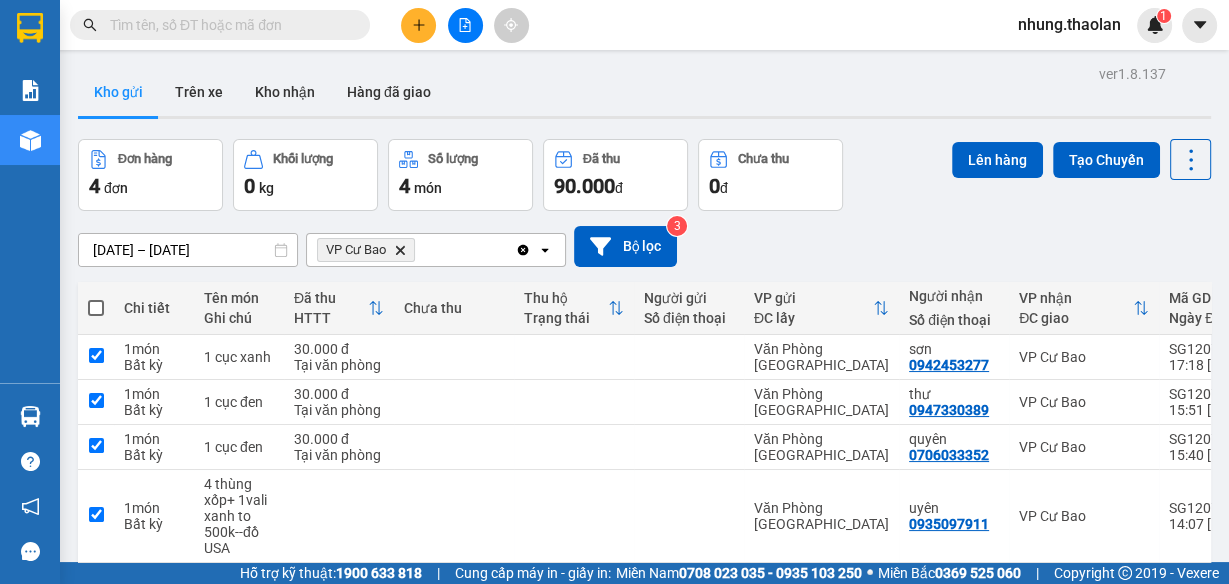 checkbox on "true" 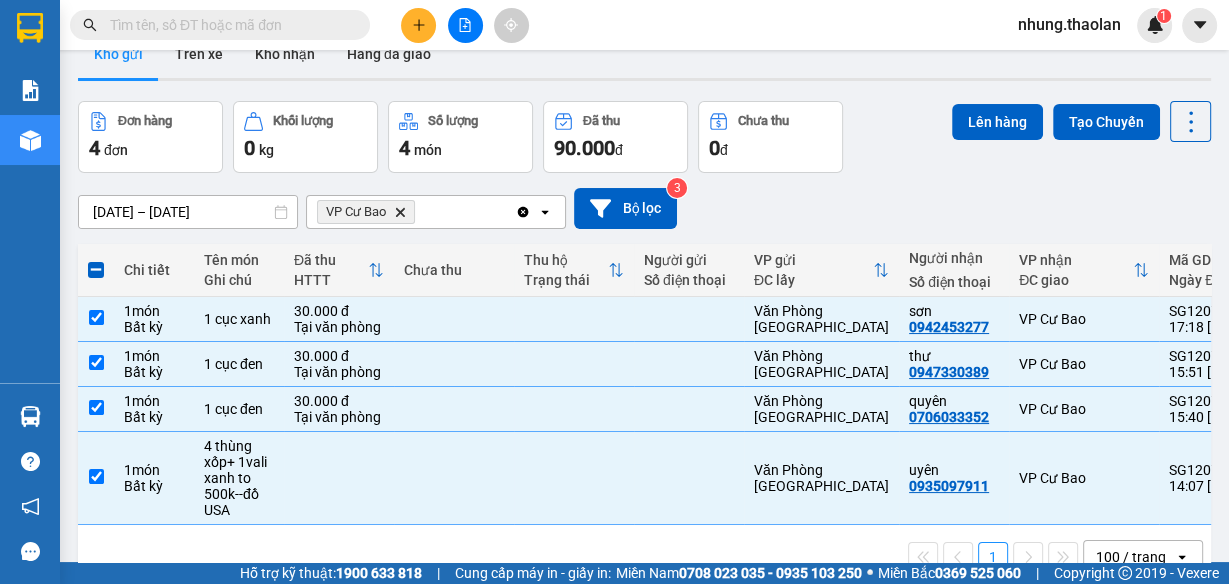 scroll, scrollTop: 91, scrollLeft: 0, axis: vertical 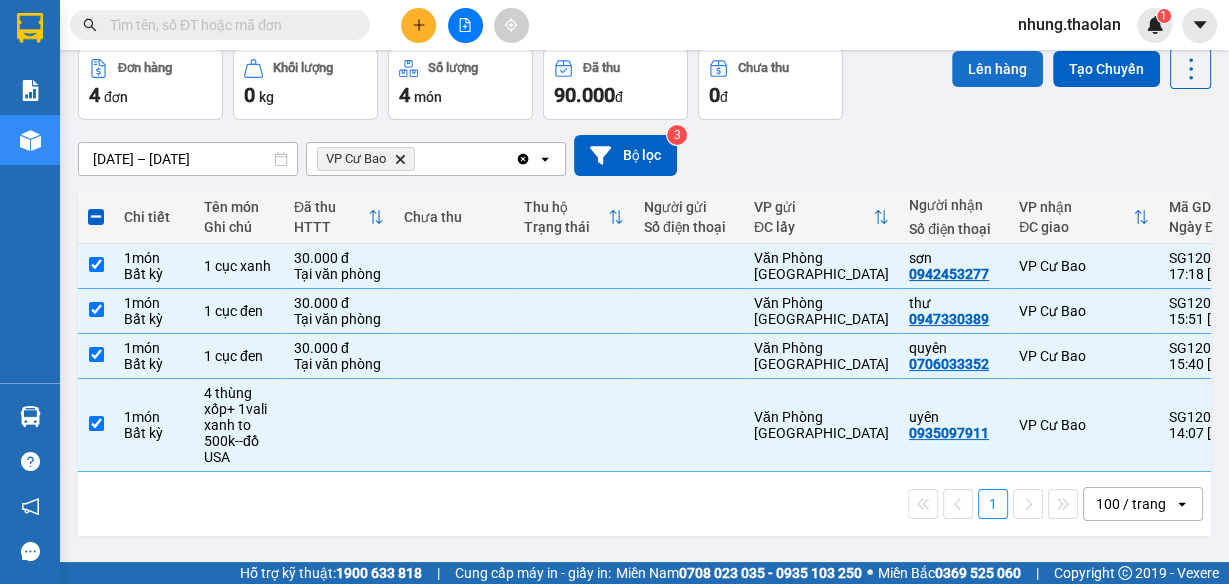 click on "Lên hàng" at bounding box center [997, 69] 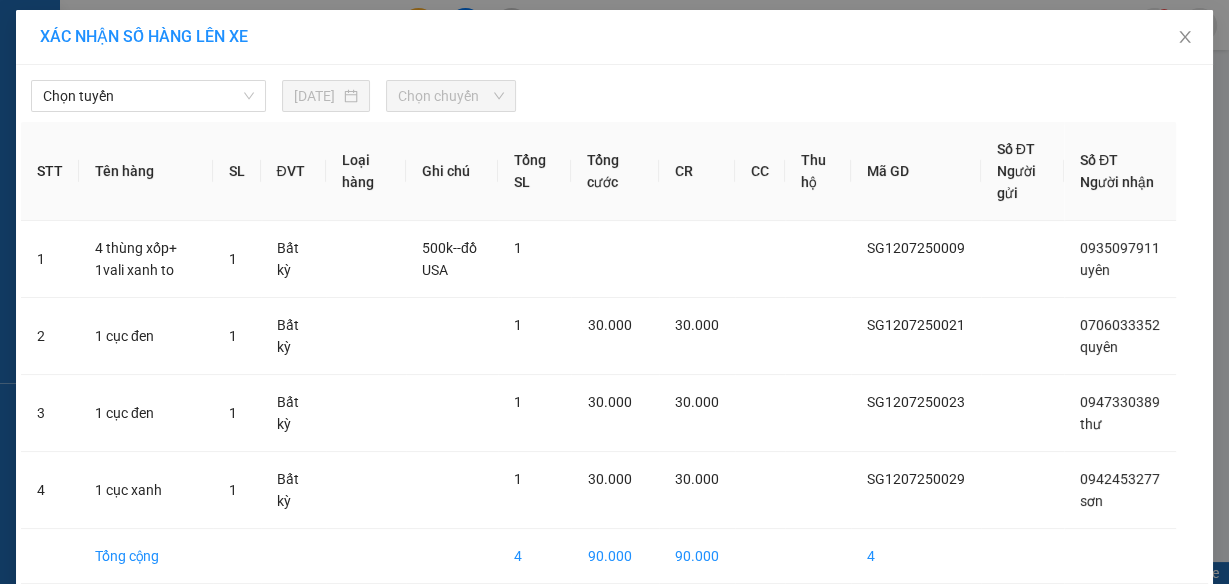 scroll, scrollTop: 0, scrollLeft: 0, axis: both 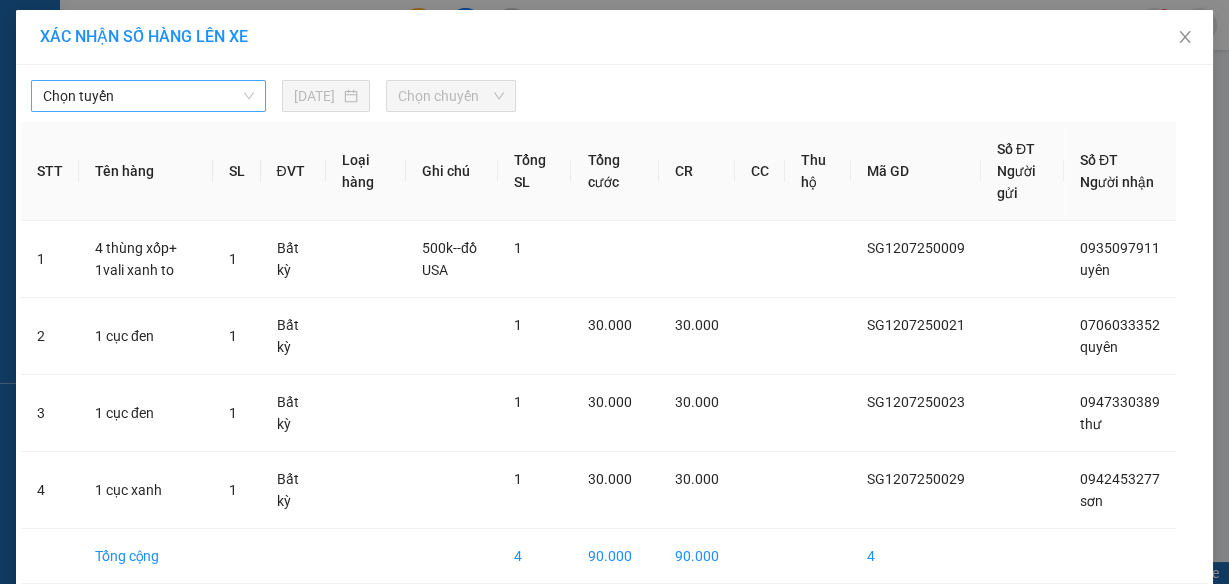 click on "Chọn tuyến" at bounding box center (148, 96) 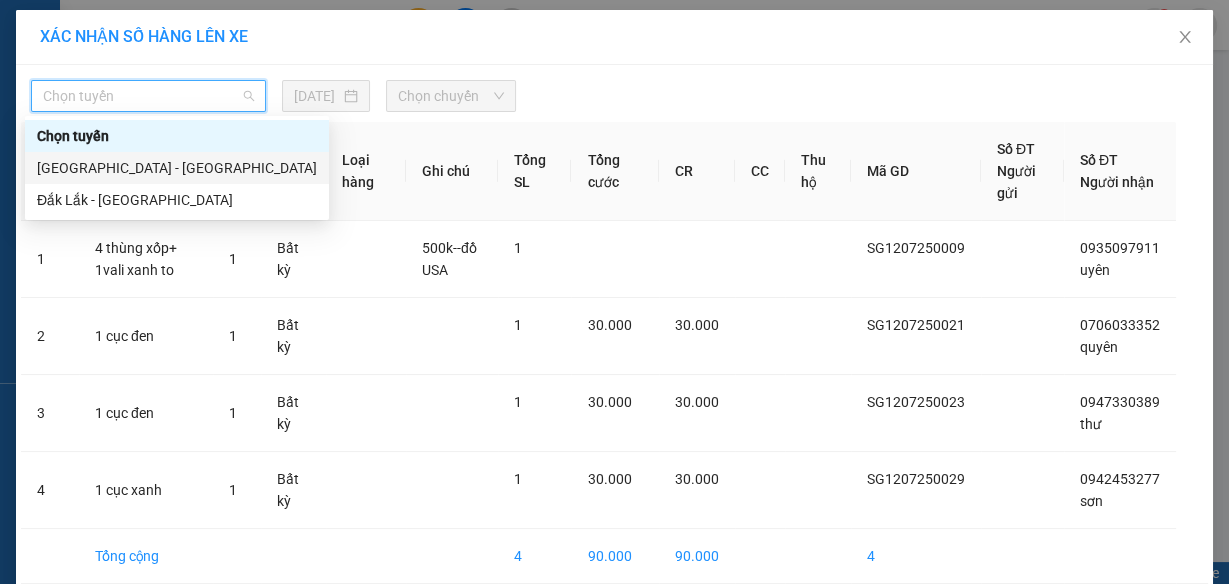 click on "Sài Gòn - Đắk Lắk" at bounding box center (177, 168) 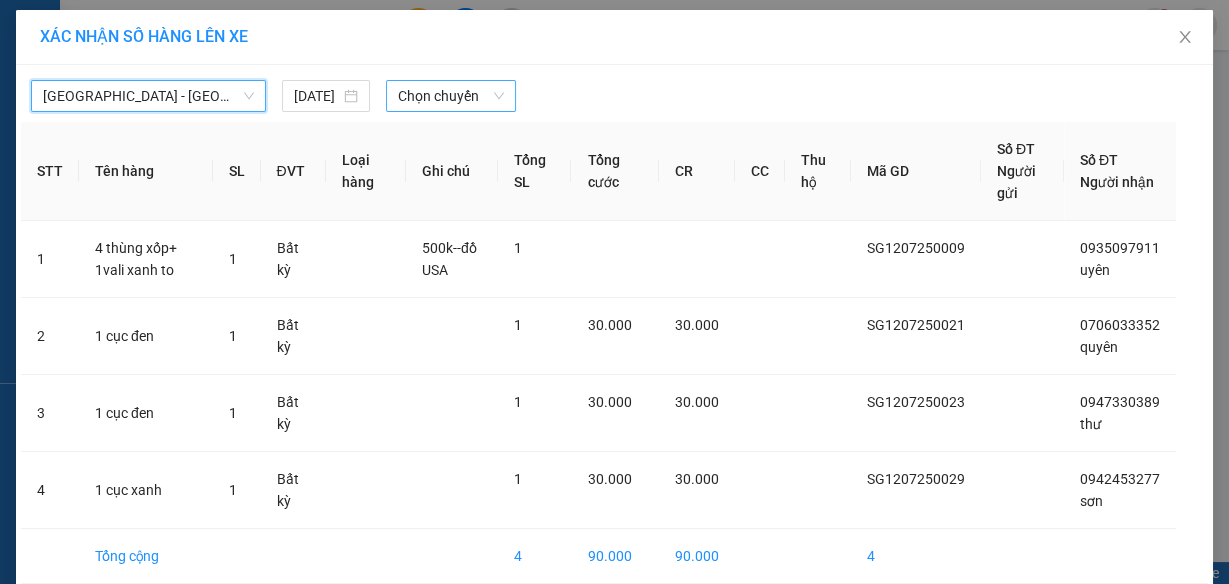 click on "Chọn chuyến" at bounding box center [451, 96] 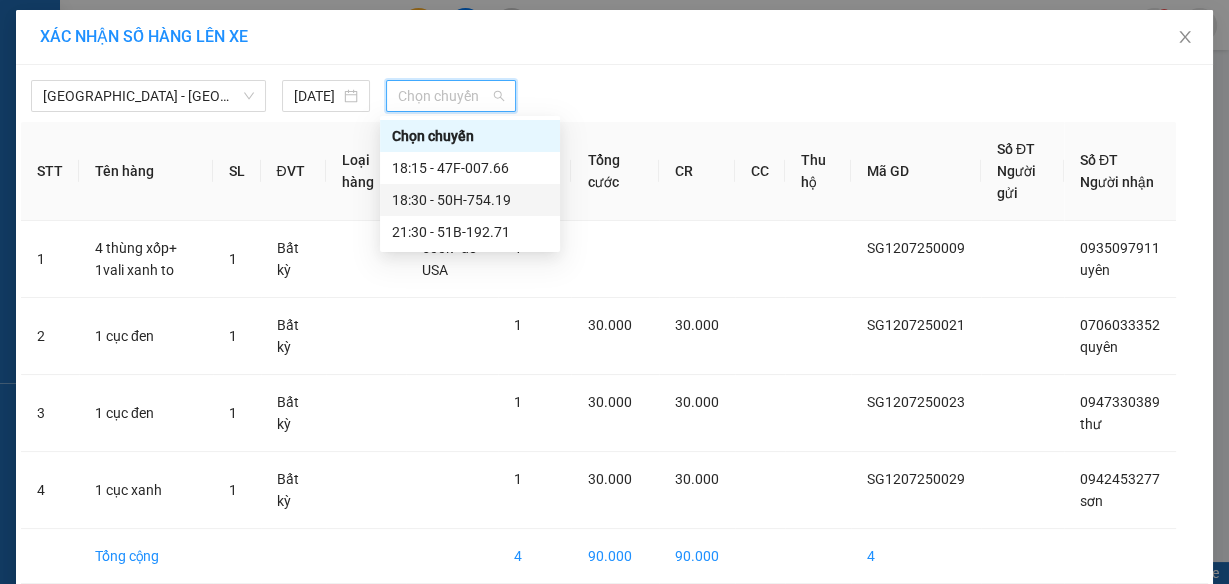 click on "18:30     - 50H-754.19" at bounding box center (470, 200) 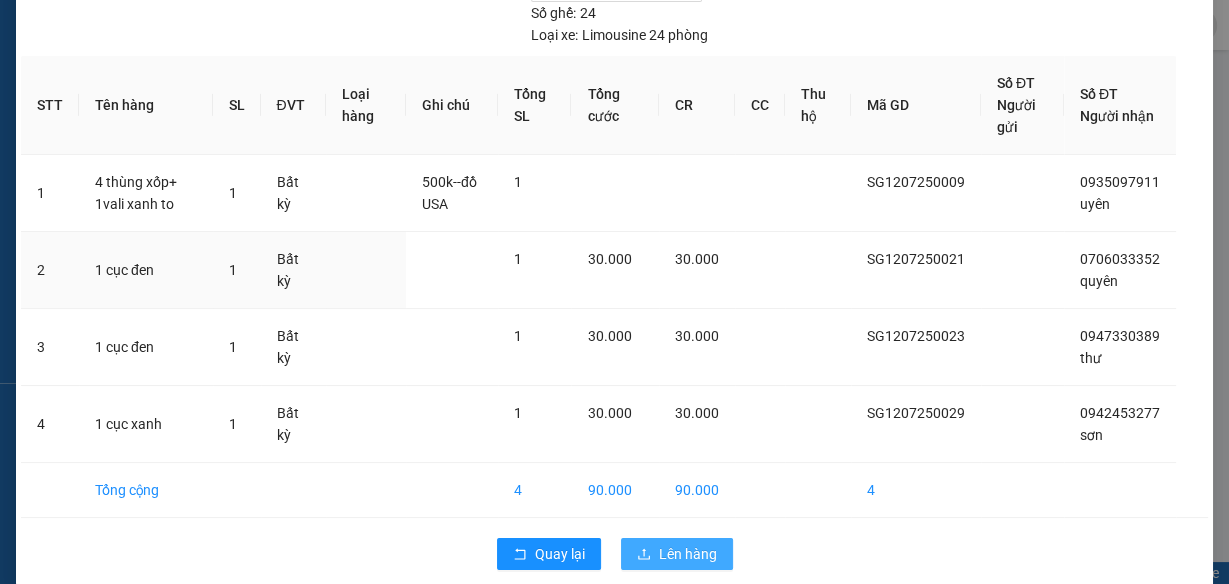 scroll, scrollTop: 160, scrollLeft: 0, axis: vertical 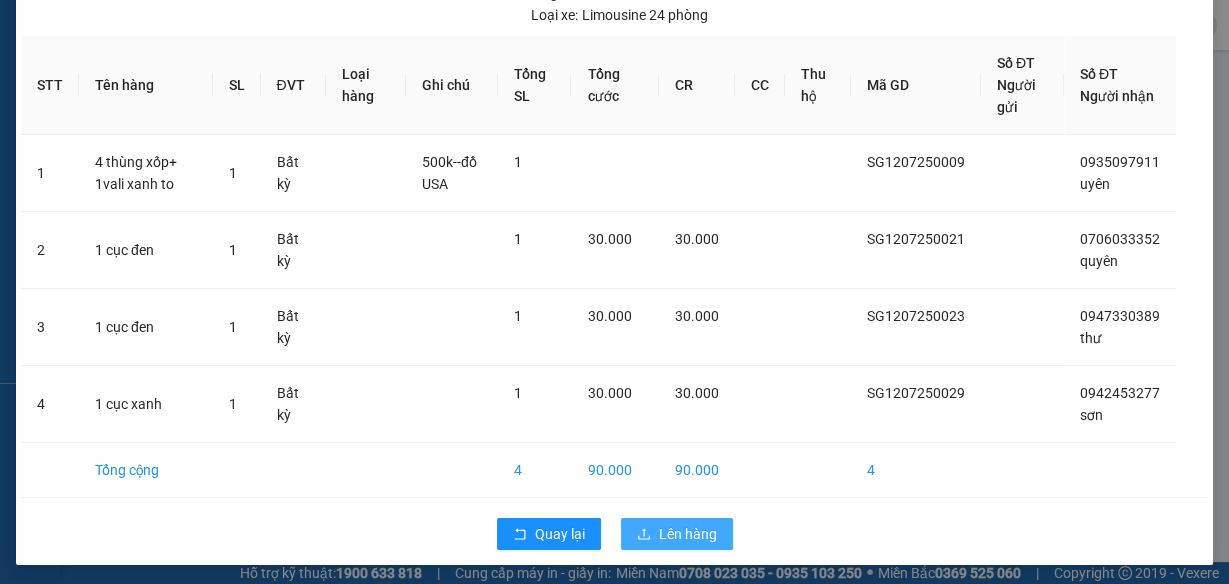 click on "Lên hàng" at bounding box center (688, 534) 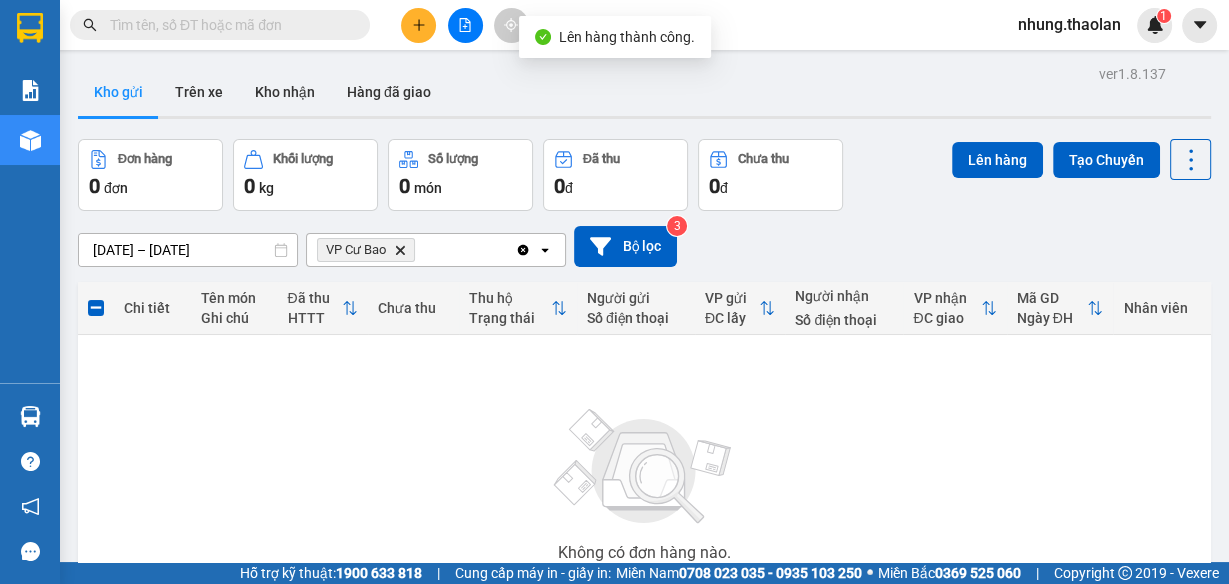 click 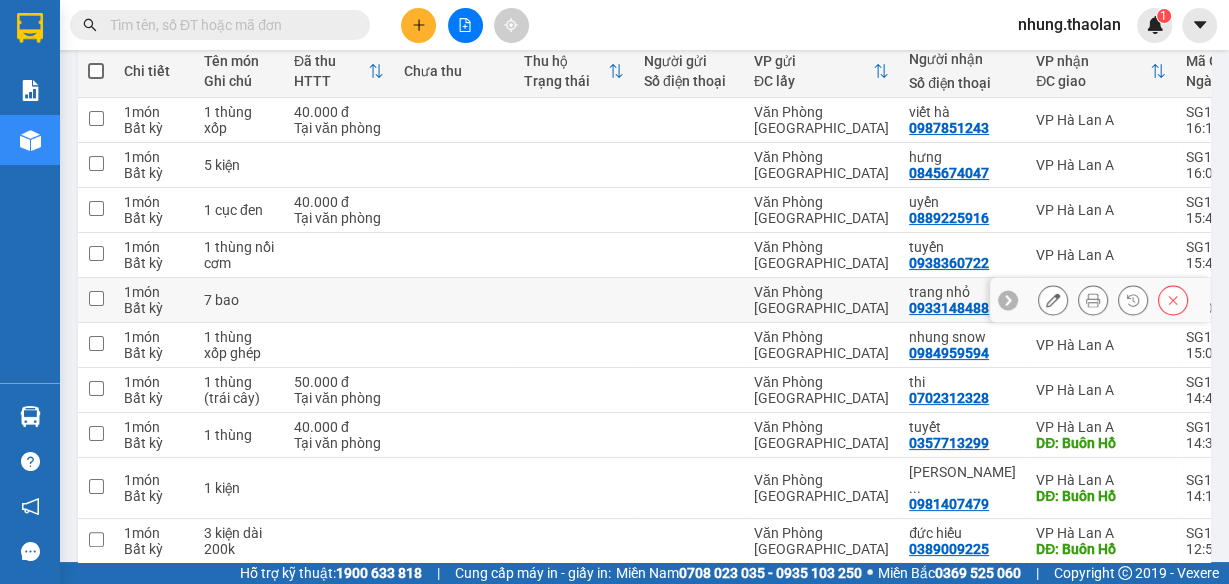 scroll, scrollTop: 240, scrollLeft: 0, axis: vertical 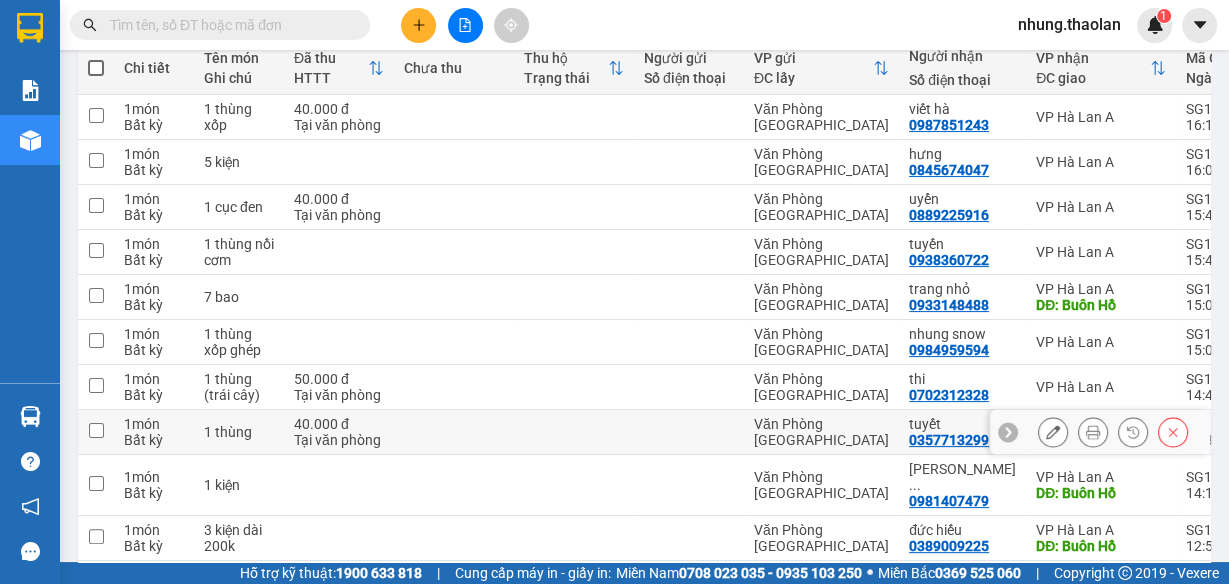 click at bounding box center [689, 432] 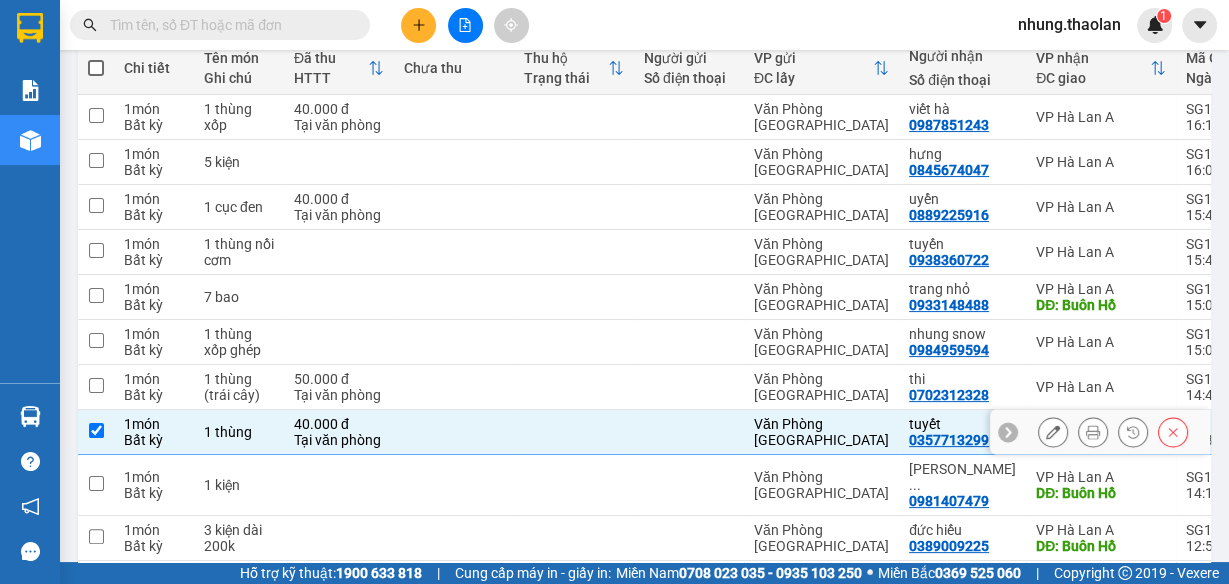 checkbox on "true" 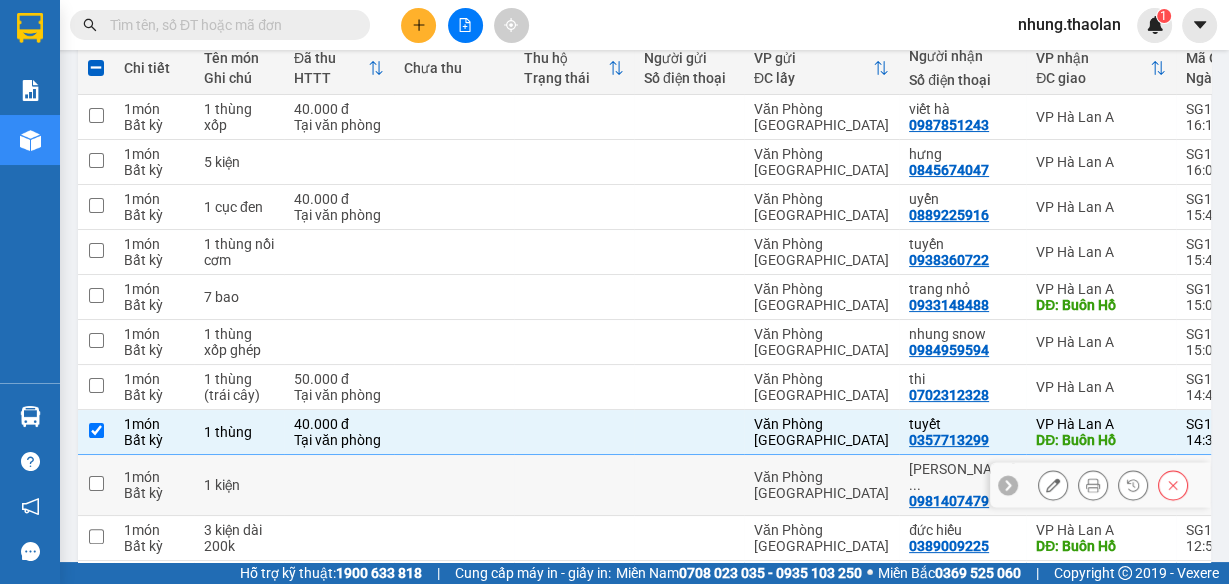 click at bounding box center [1053, 485] 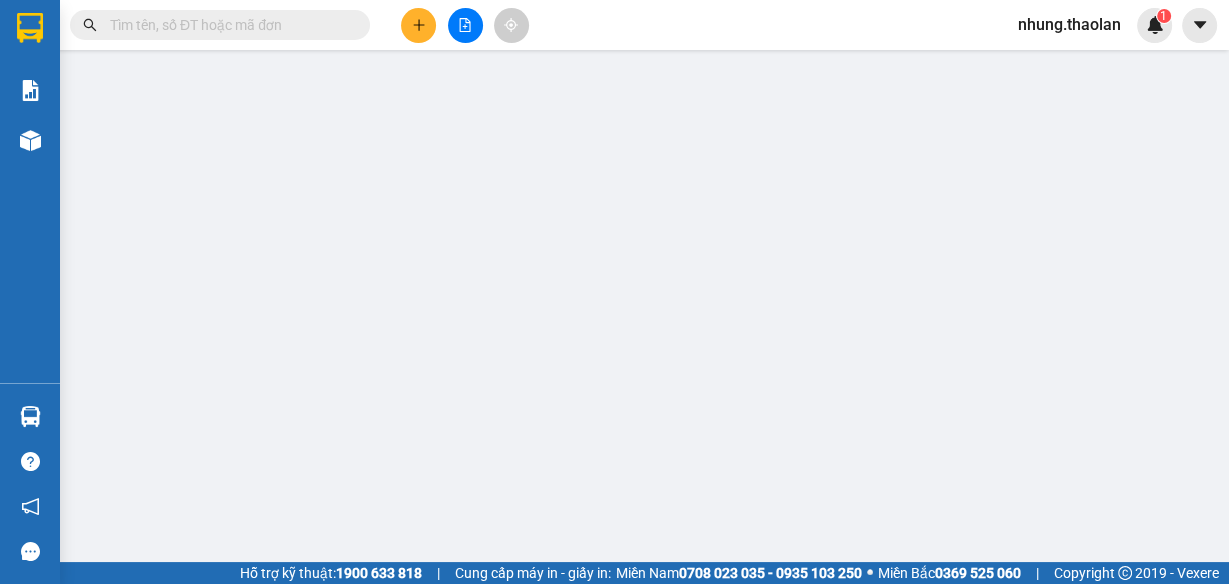 scroll, scrollTop: 0, scrollLeft: 0, axis: both 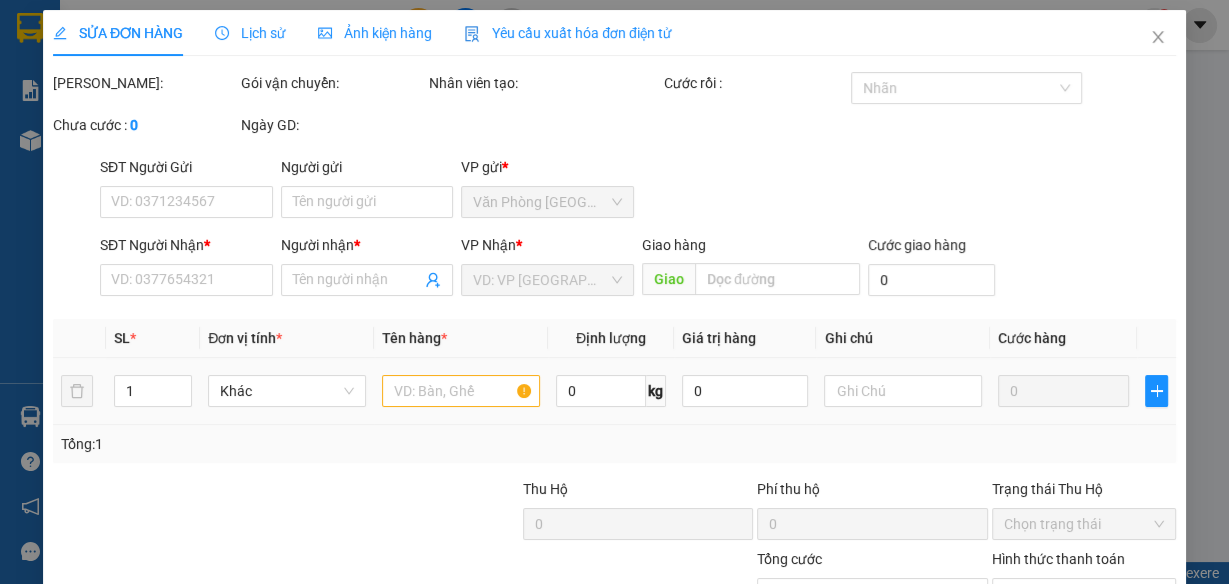 type on "0981407479" 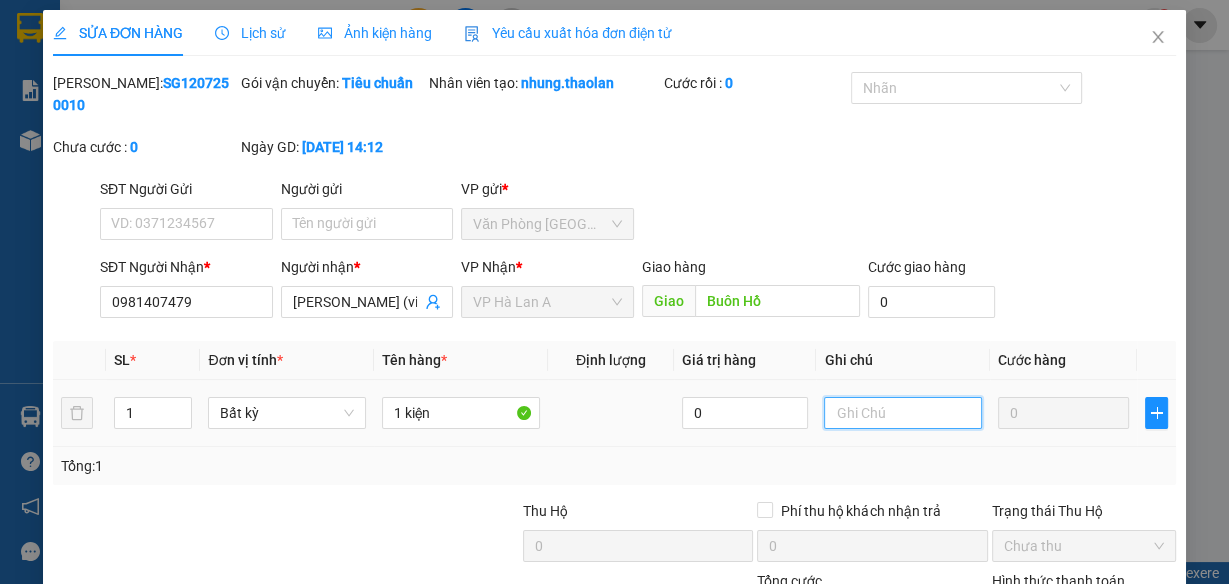 click at bounding box center (903, 413) 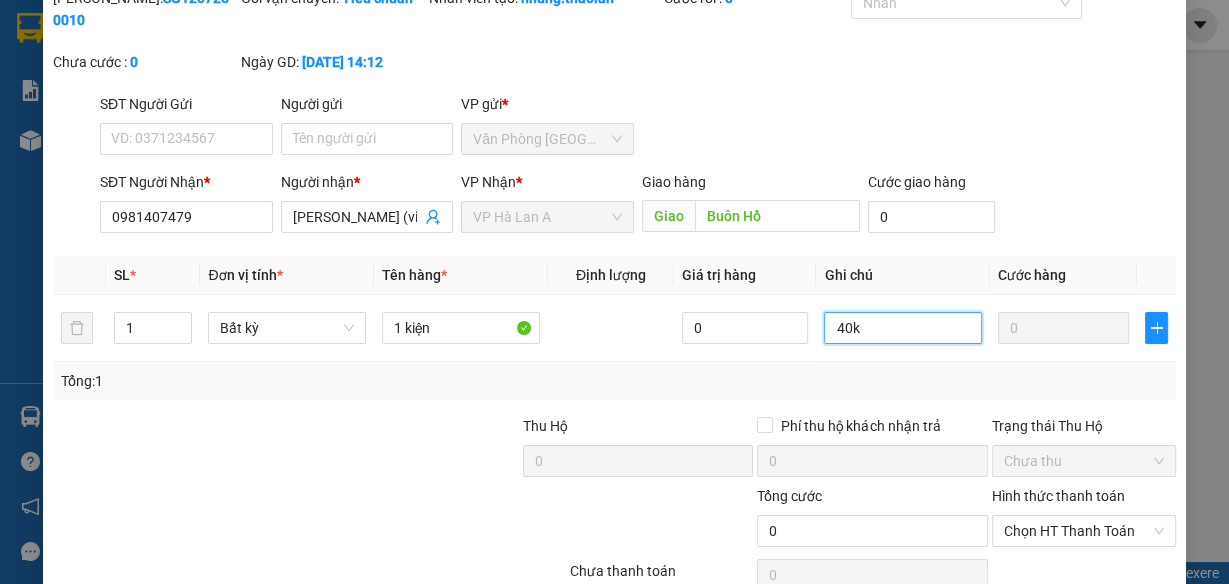 scroll, scrollTop: 181, scrollLeft: 0, axis: vertical 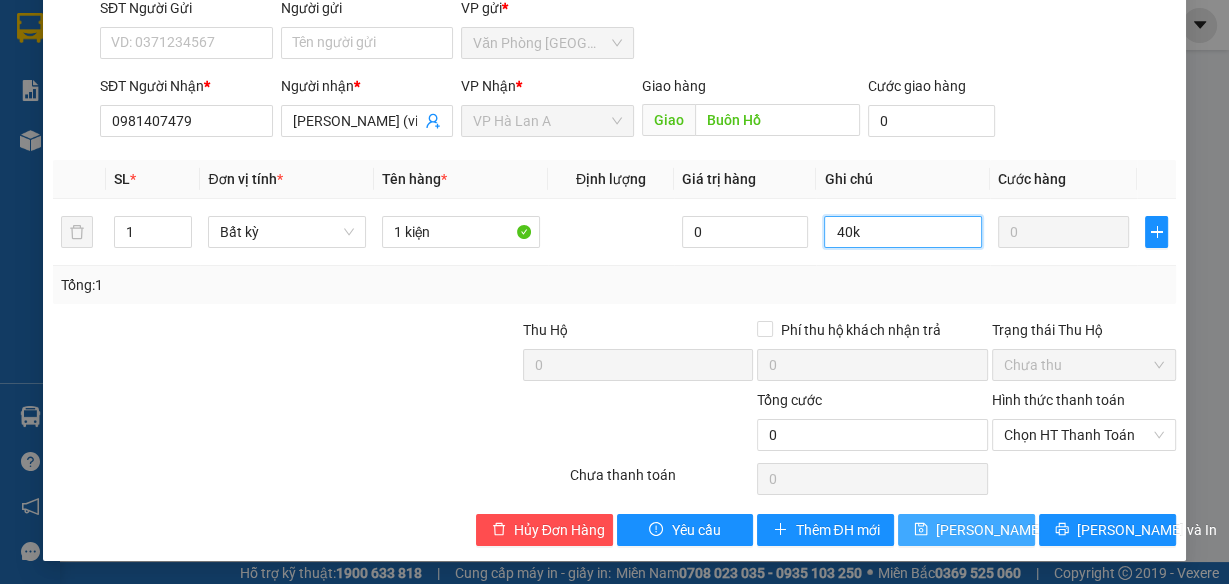 type on "40k" 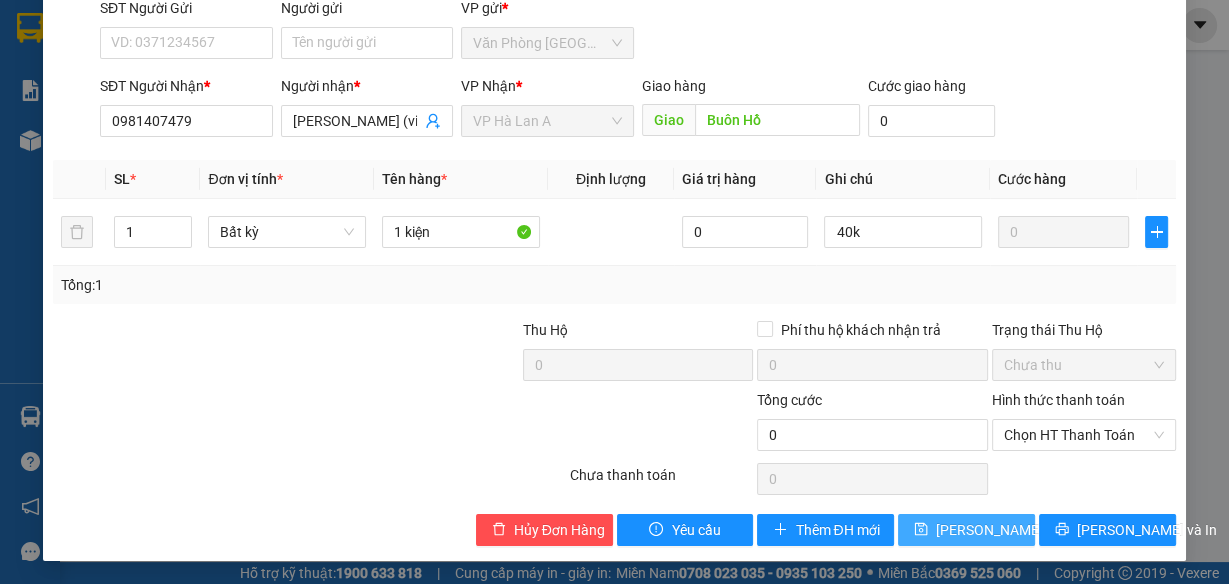 click on "[PERSON_NAME] thay đổi" at bounding box center [1016, 530] 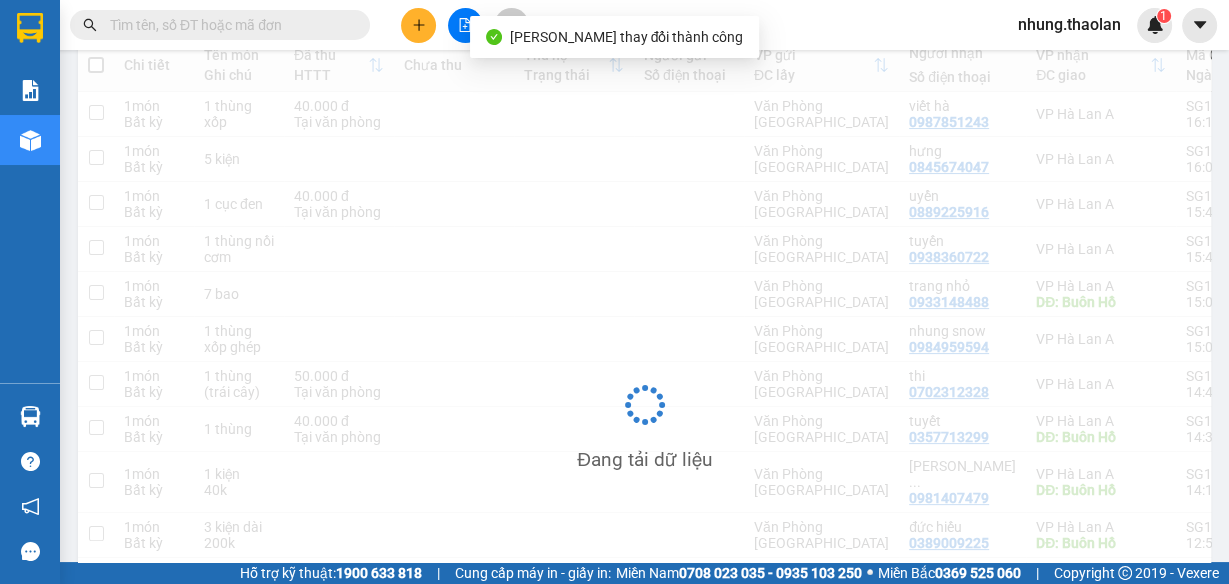 scroll, scrollTop: 243, scrollLeft: 0, axis: vertical 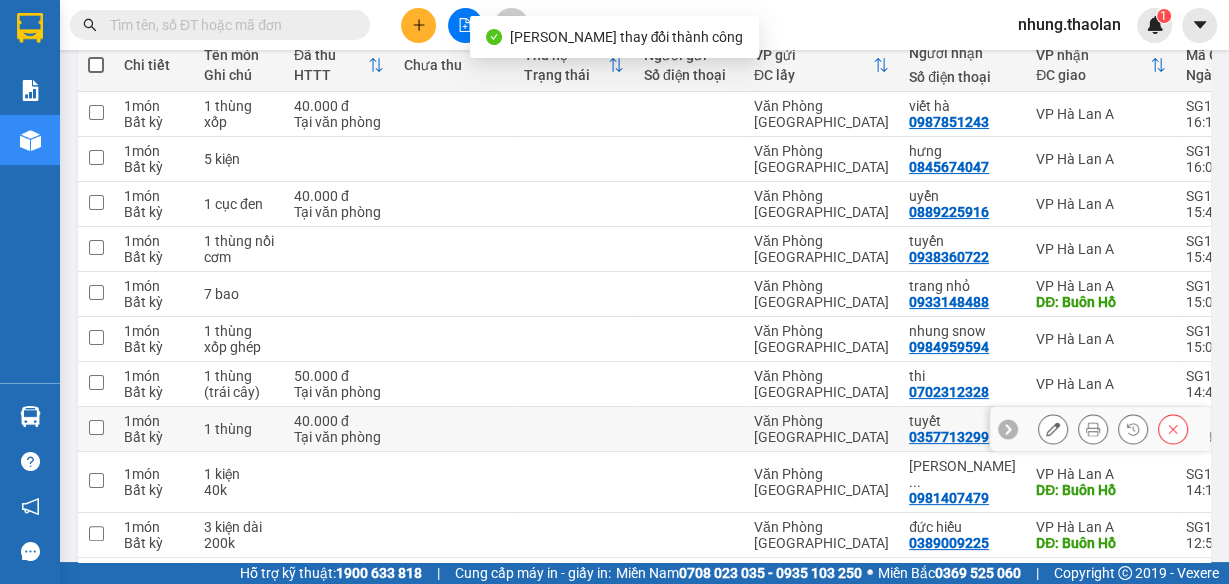 click on "Văn Phòng [GEOGRAPHIC_DATA]" at bounding box center (821, 429) 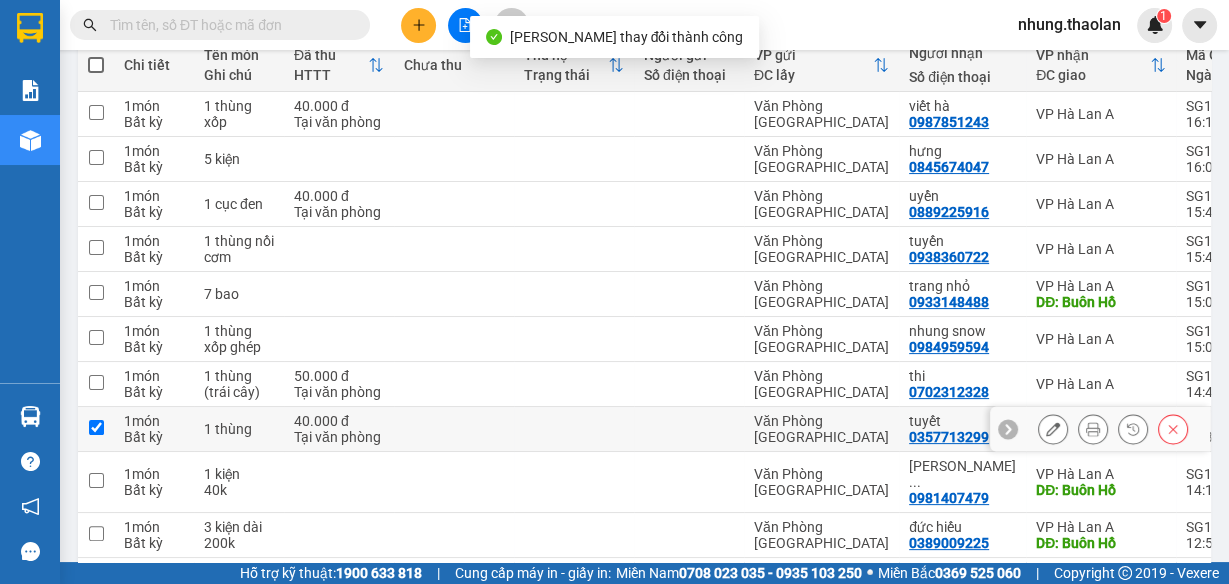 checkbox on "true" 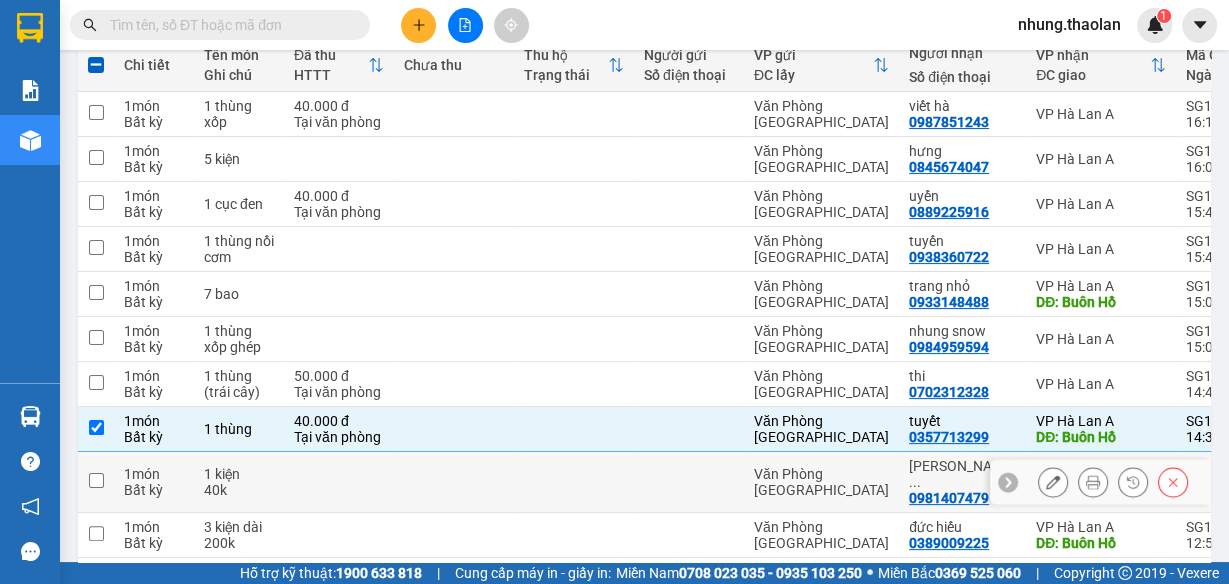 click on "Văn Phòng [GEOGRAPHIC_DATA]" at bounding box center (821, 482) 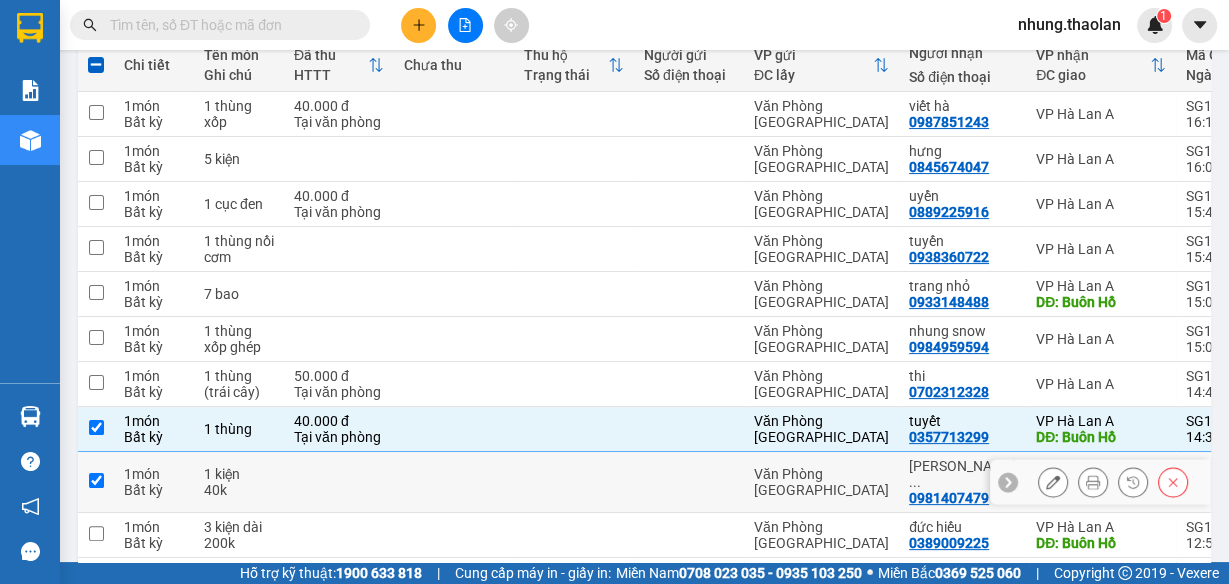 checkbox on "true" 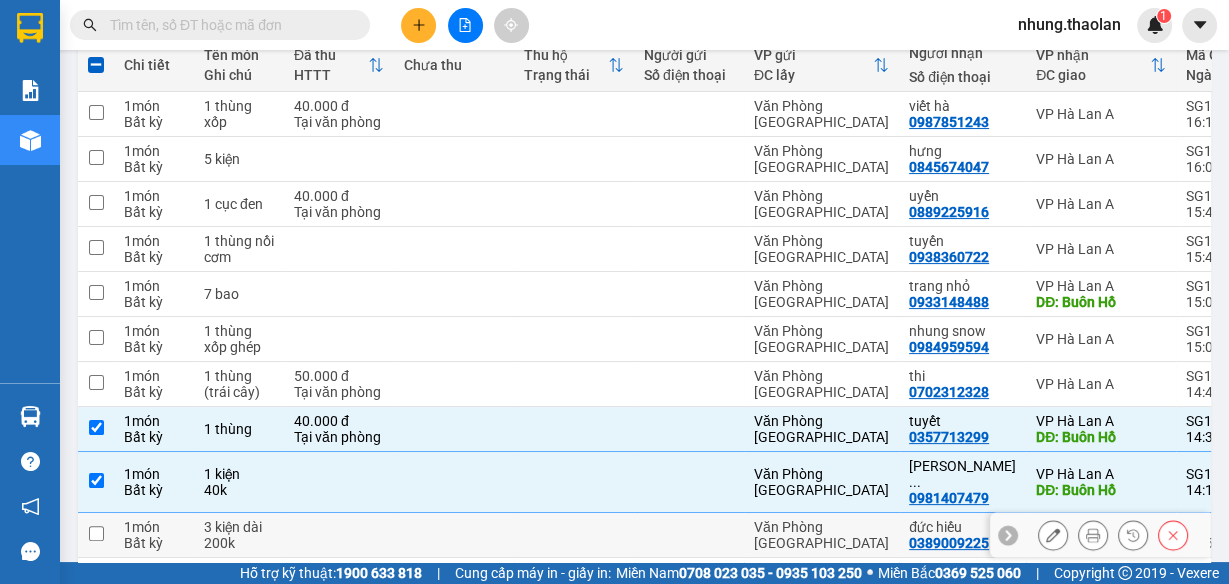 click on "đức hiếu 0389009225" at bounding box center (962, 535) 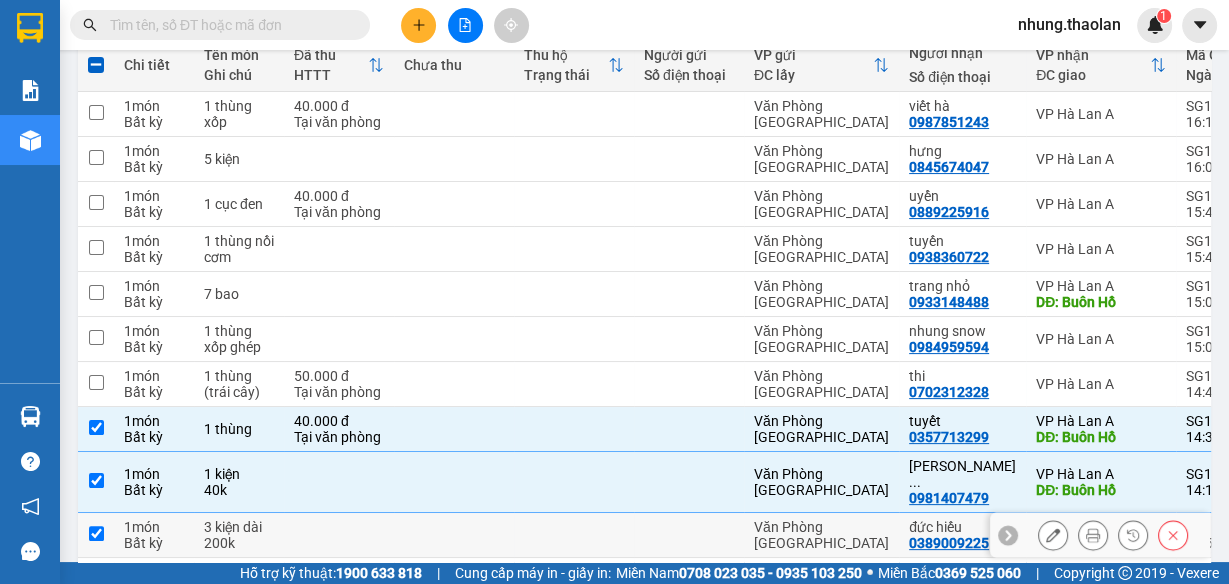 checkbox on "true" 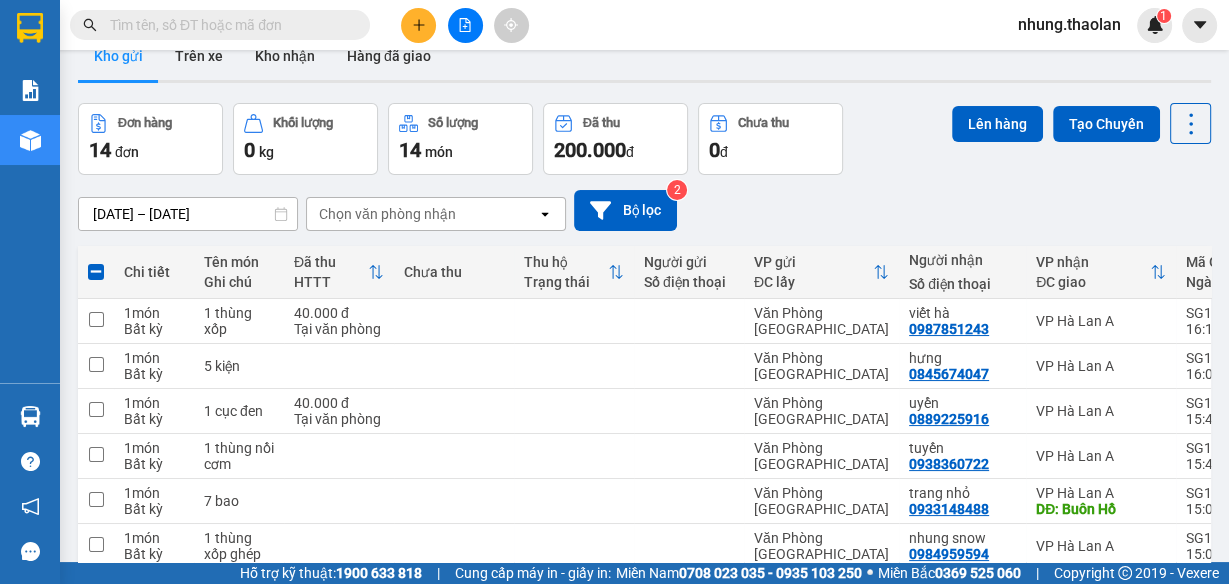scroll, scrollTop: 0, scrollLeft: 0, axis: both 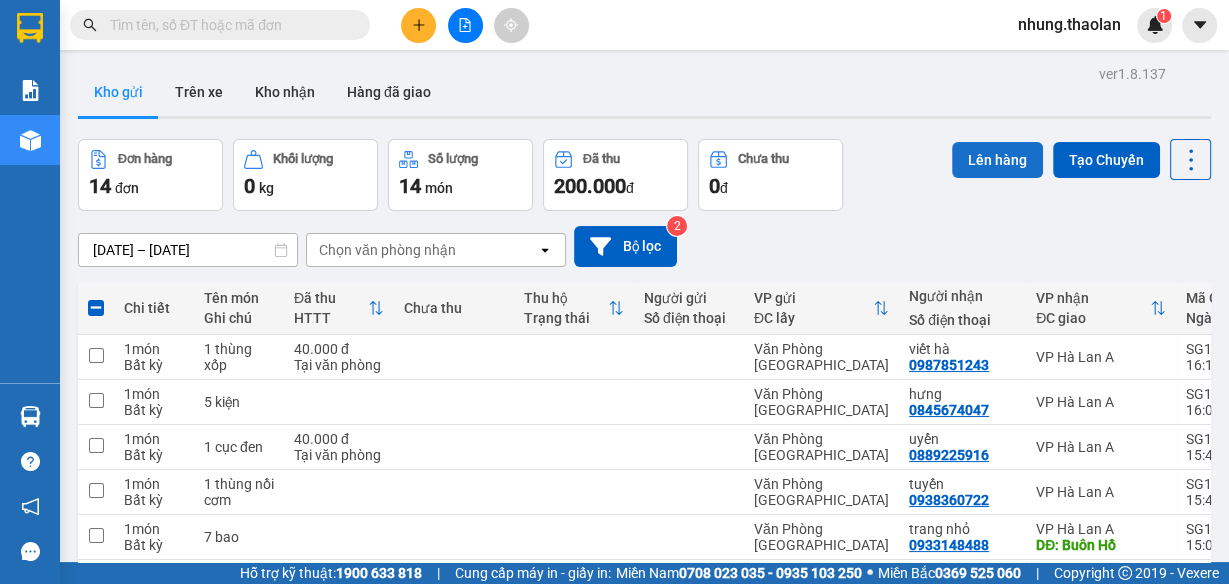 click on "Lên hàng" at bounding box center [997, 160] 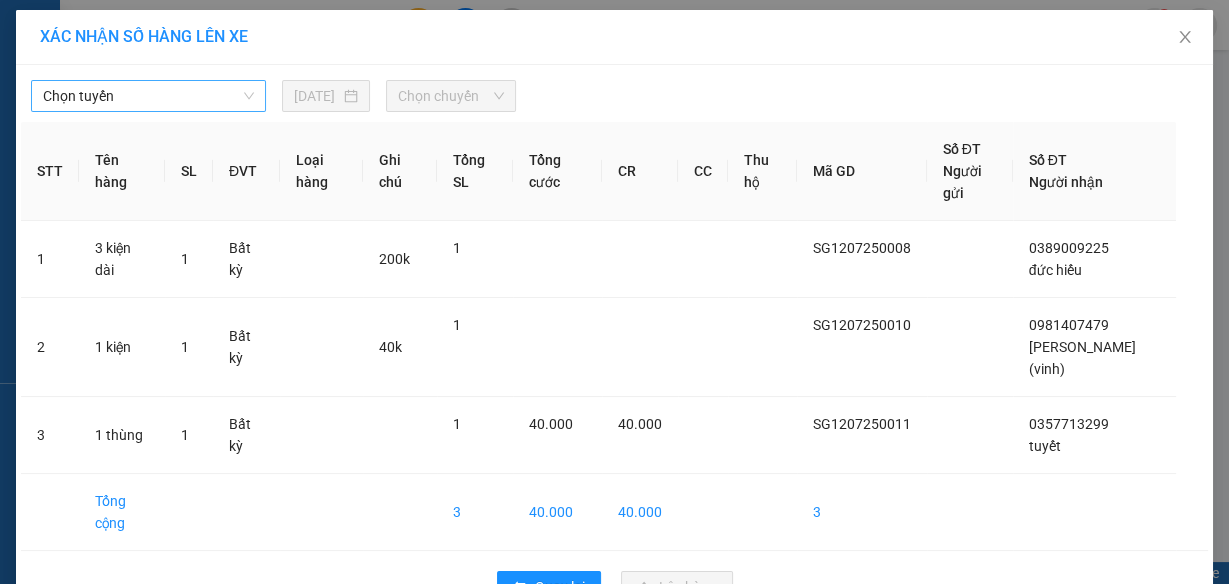 click on "Chọn tuyến" at bounding box center [148, 96] 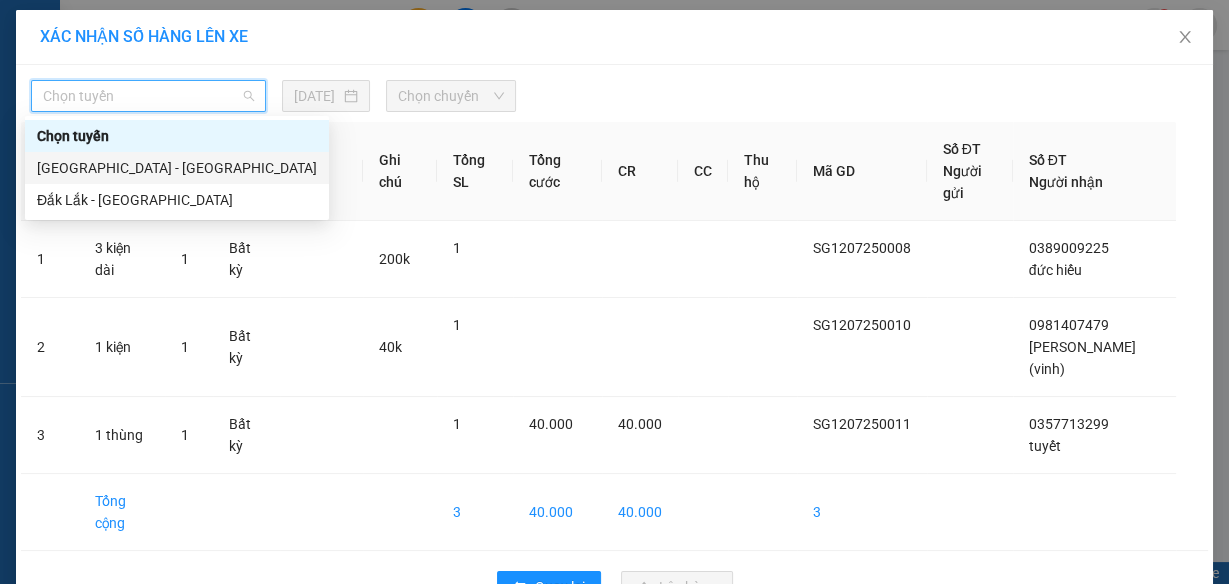 click on "Sài Gòn - Đắk Lắk" at bounding box center [177, 168] 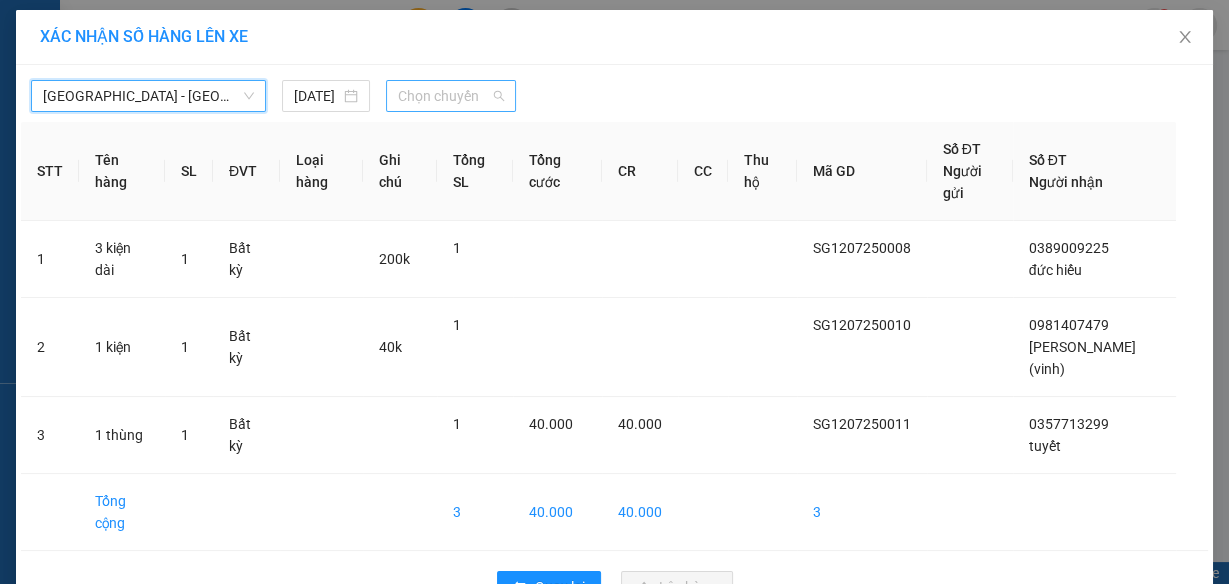 click on "Chọn chuyến" at bounding box center [451, 96] 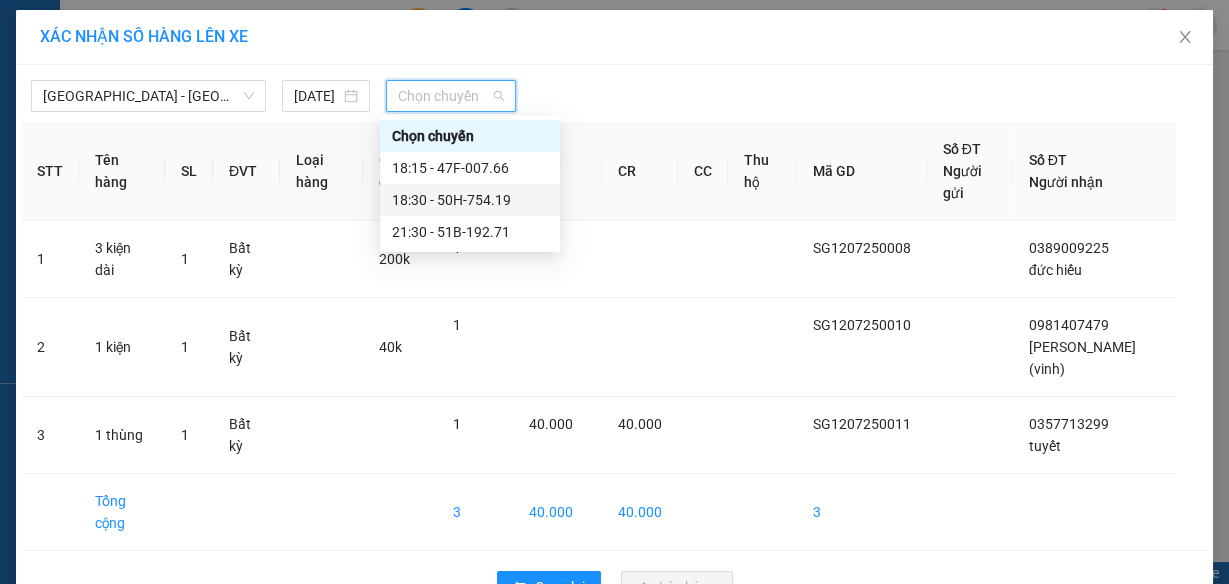 click on "18:30     - 50H-754.19" at bounding box center [470, 200] 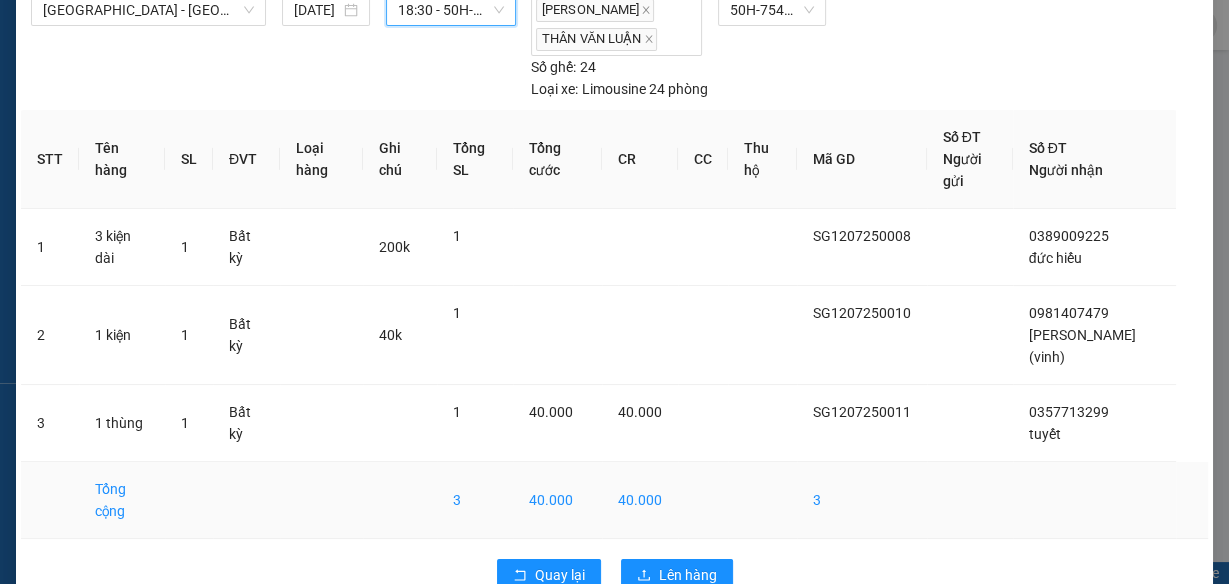 scroll, scrollTop: 128, scrollLeft: 0, axis: vertical 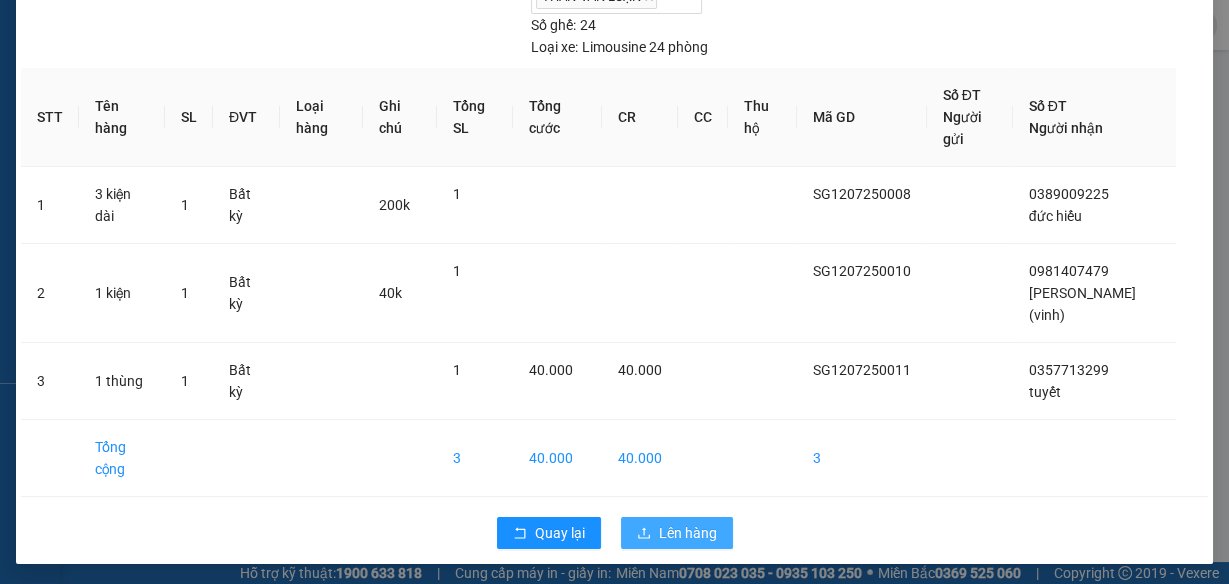 click on "Lên hàng" at bounding box center (688, 533) 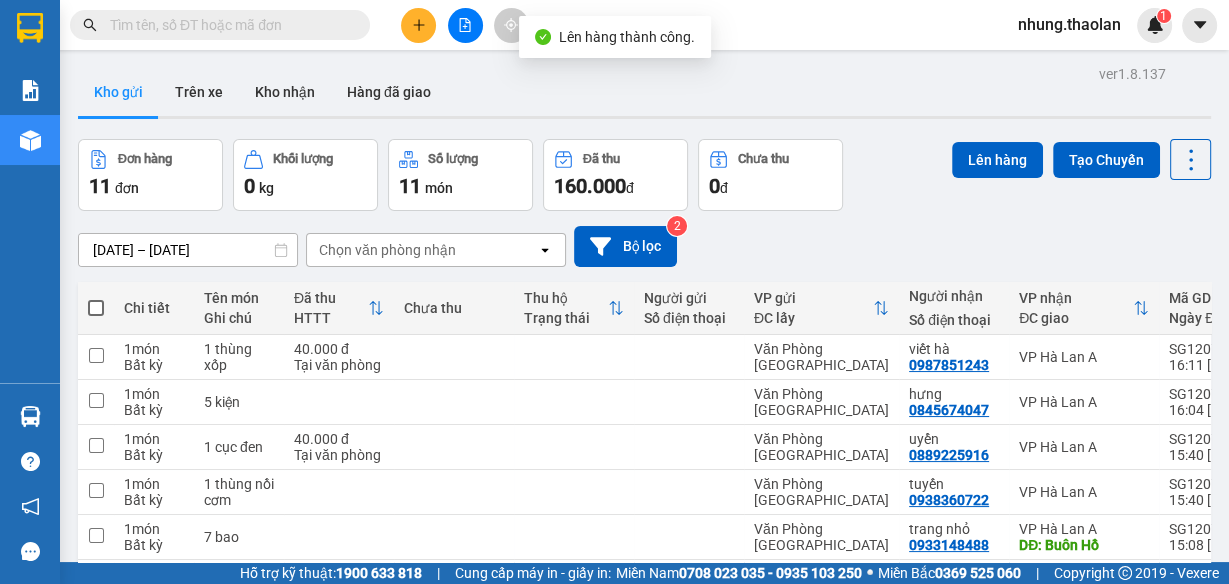 click at bounding box center (465, 25) 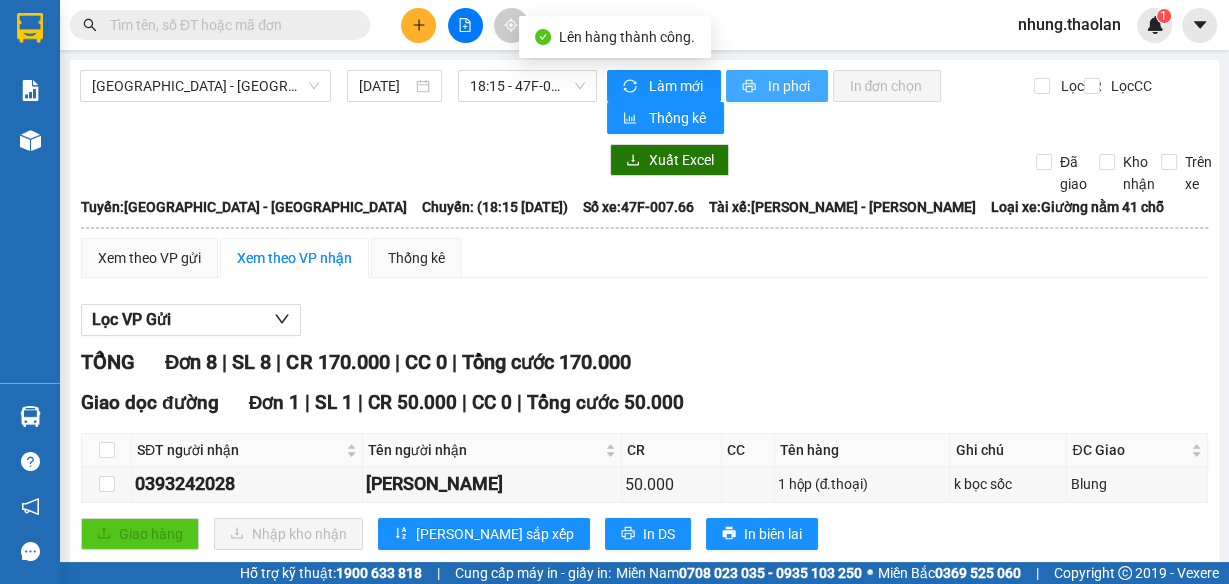 click 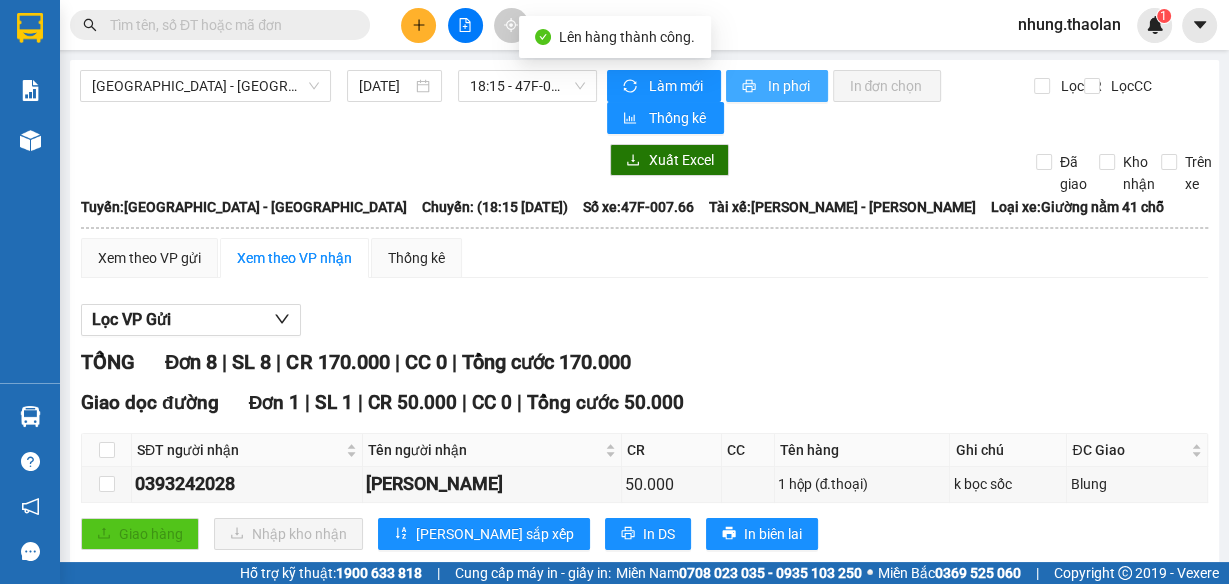scroll, scrollTop: 0, scrollLeft: 0, axis: both 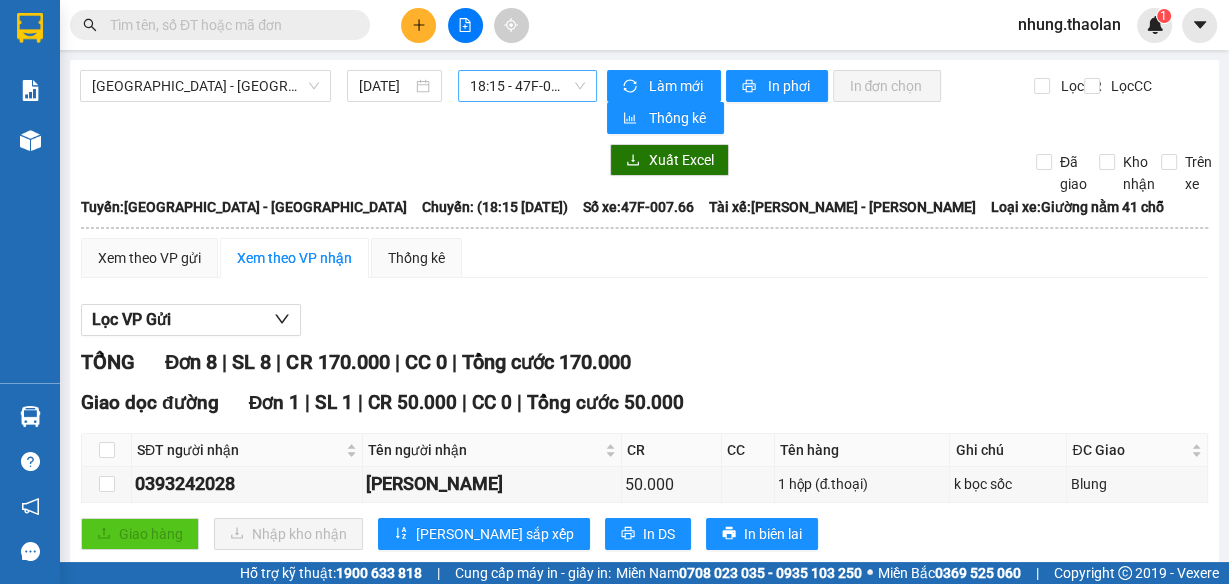 click on "18:15     - 47F-007.66" at bounding box center [528, 86] 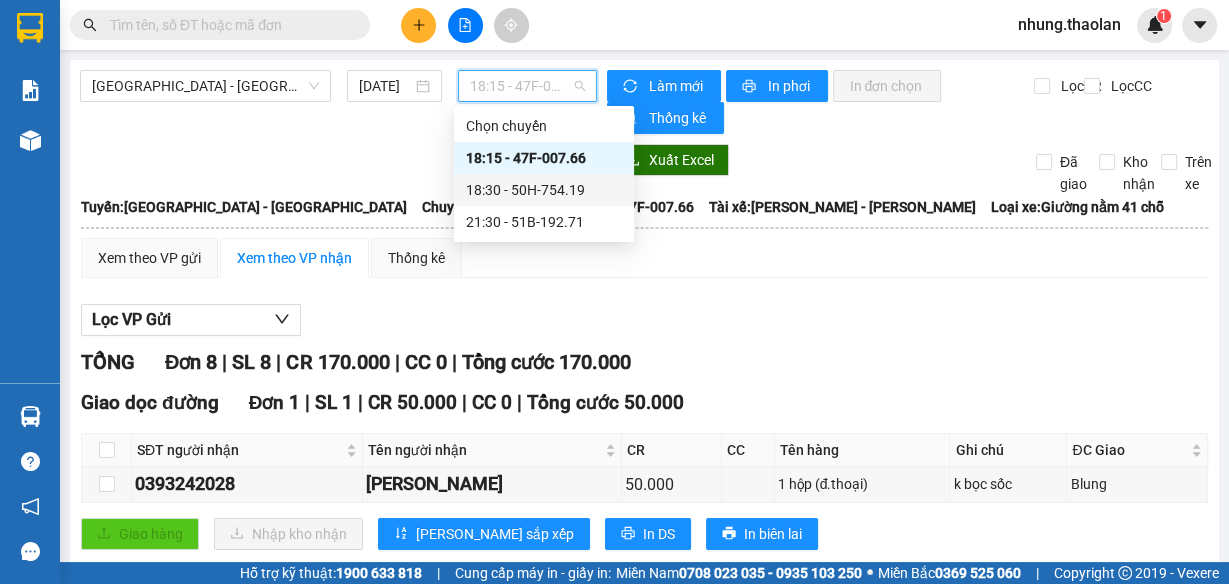 click on "18:30     - 50H-754.19" at bounding box center (544, 190) 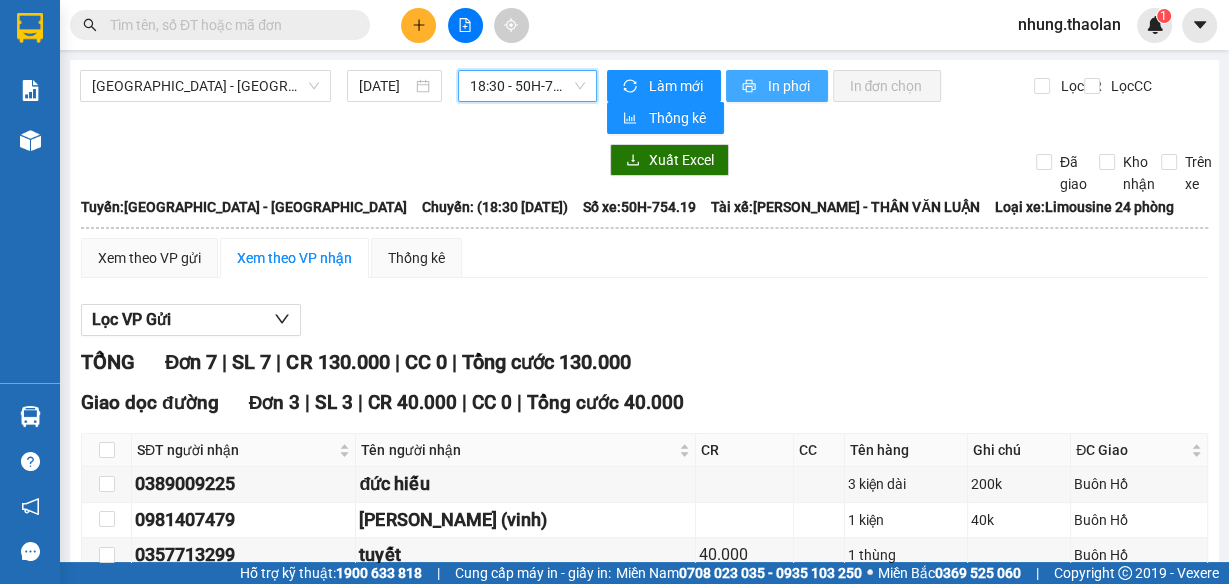 click on "In phơi" at bounding box center [789, 86] 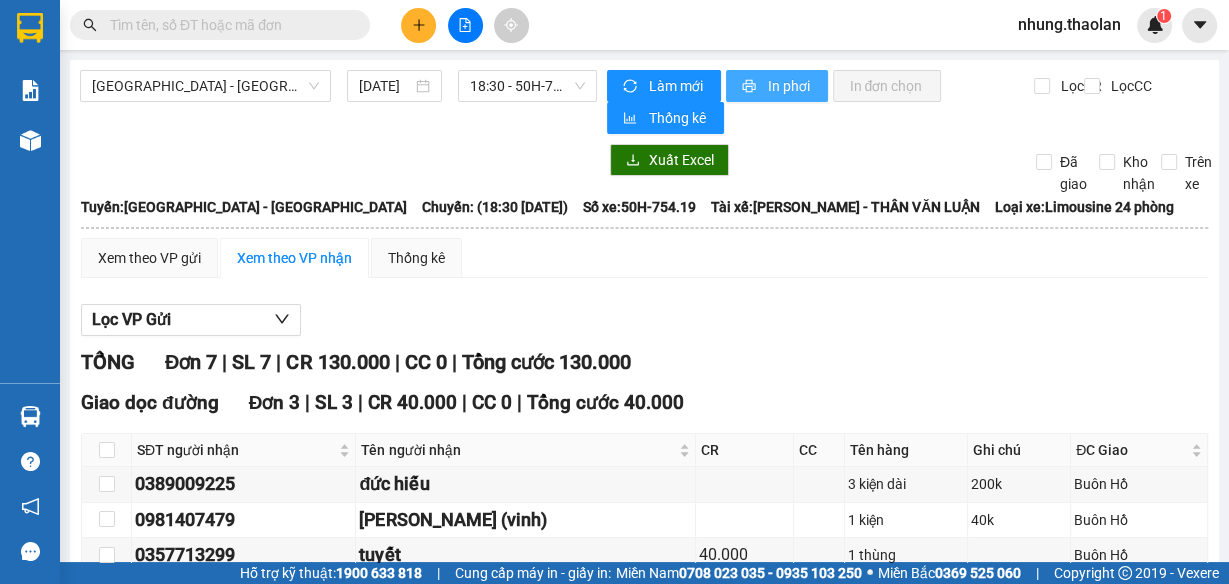 scroll, scrollTop: 0, scrollLeft: 0, axis: both 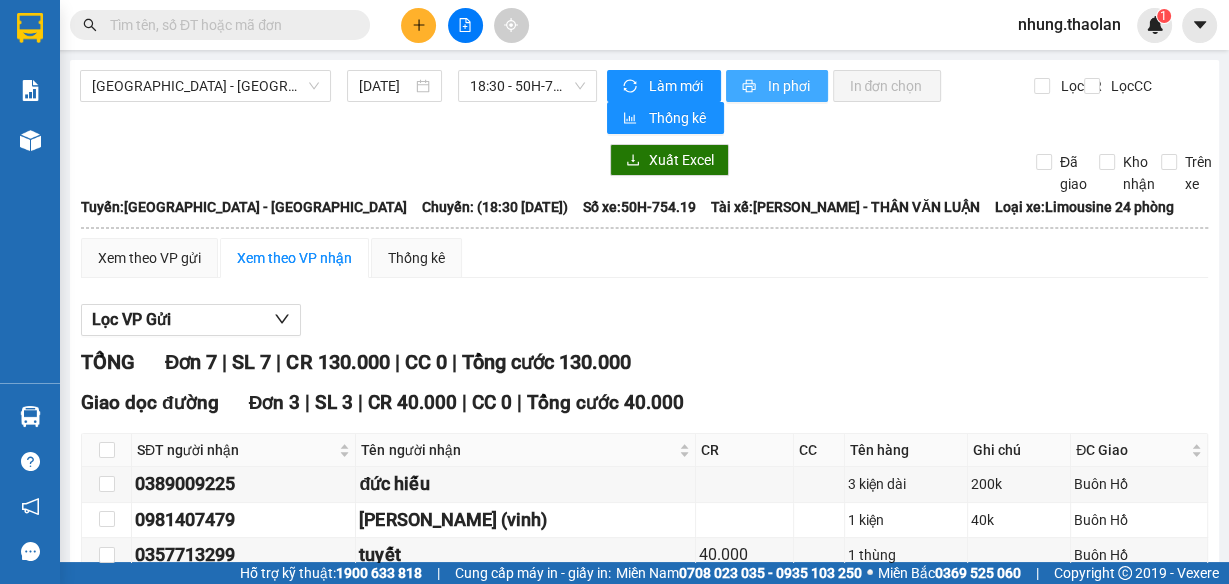 click on "In phơi" at bounding box center (789, 86) 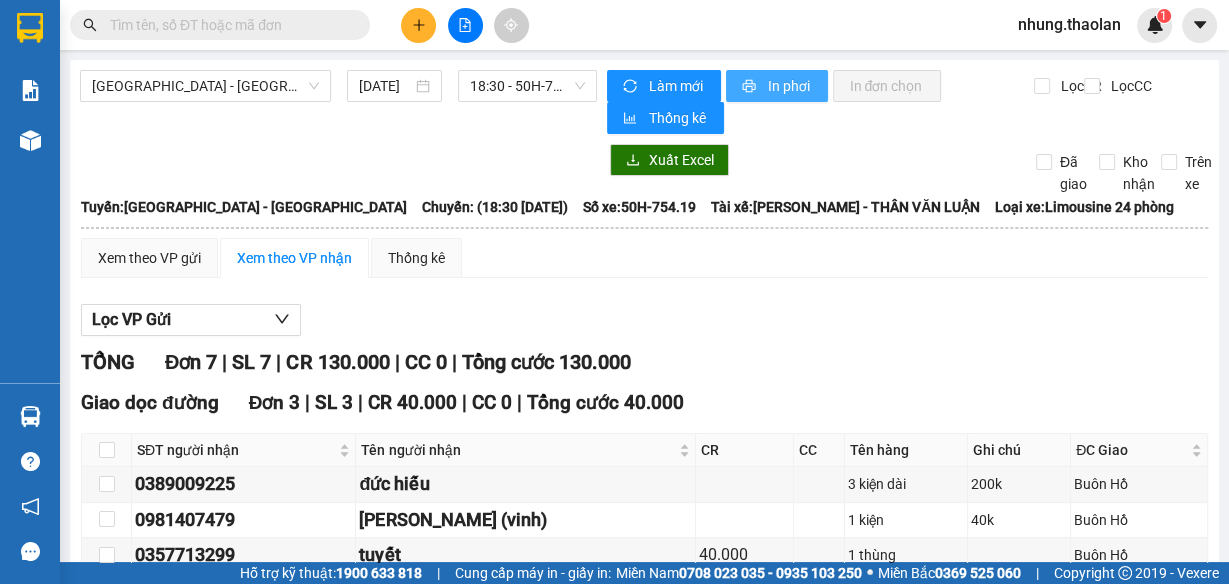 scroll, scrollTop: 0, scrollLeft: 0, axis: both 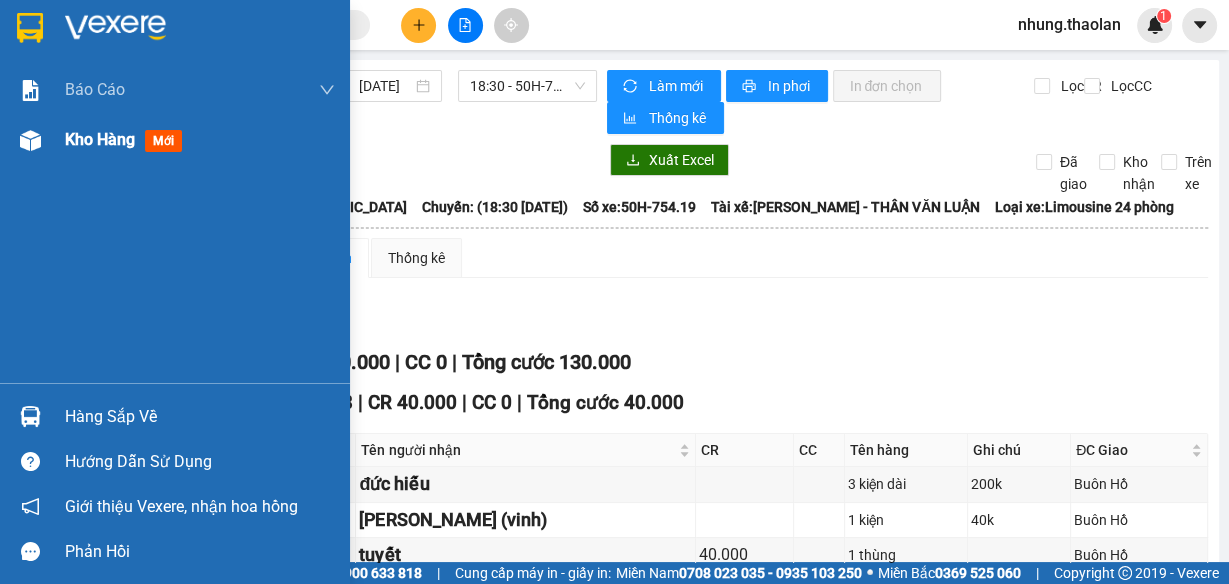 click on "Kho hàng mới" at bounding box center [200, 140] 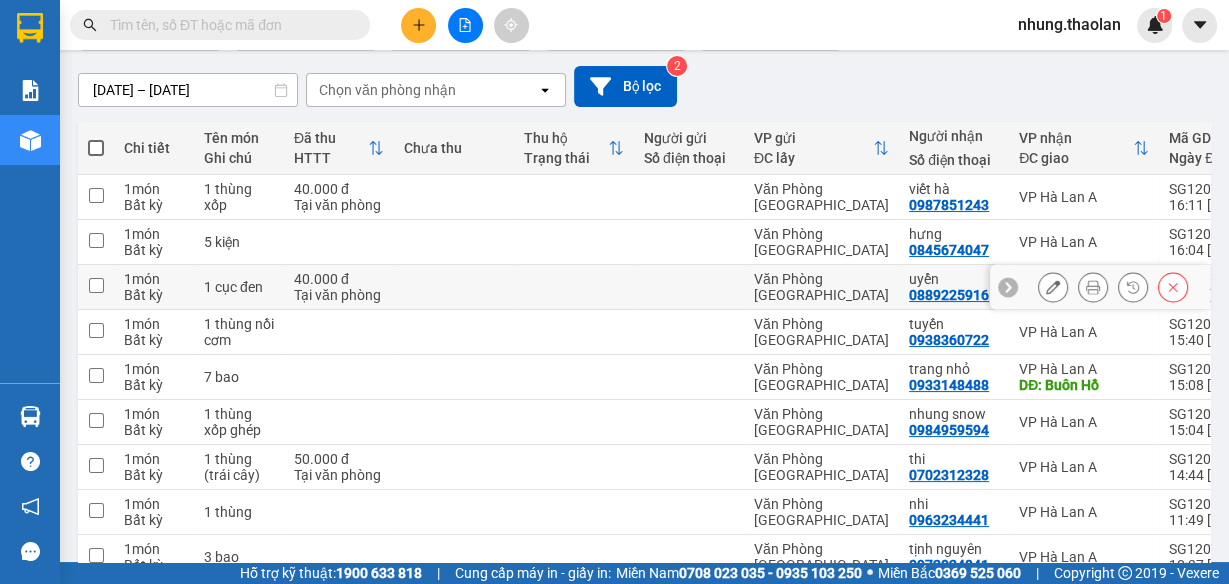 scroll, scrollTop: 240, scrollLeft: 0, axis: vertical 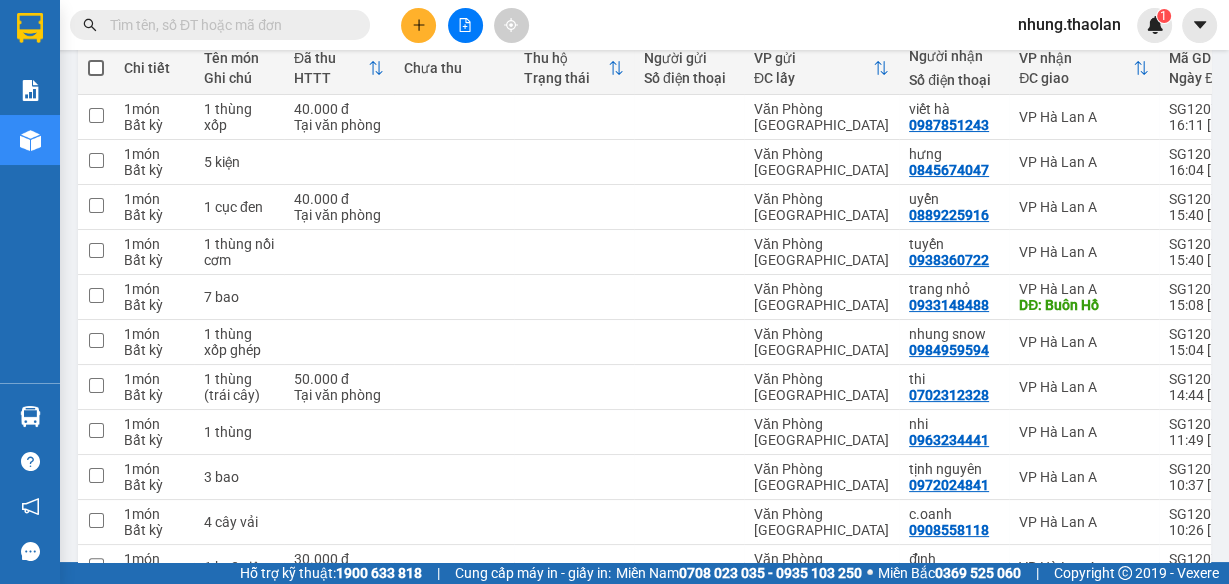 click 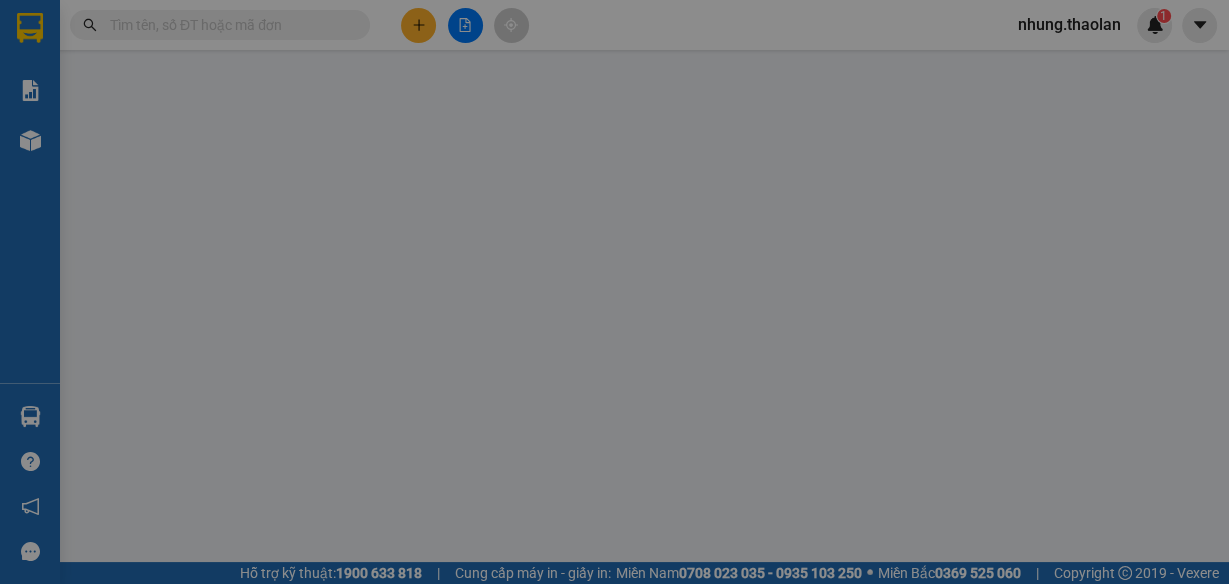 scroll, scrollTop: 0, scrollLeft: 0, axis: both 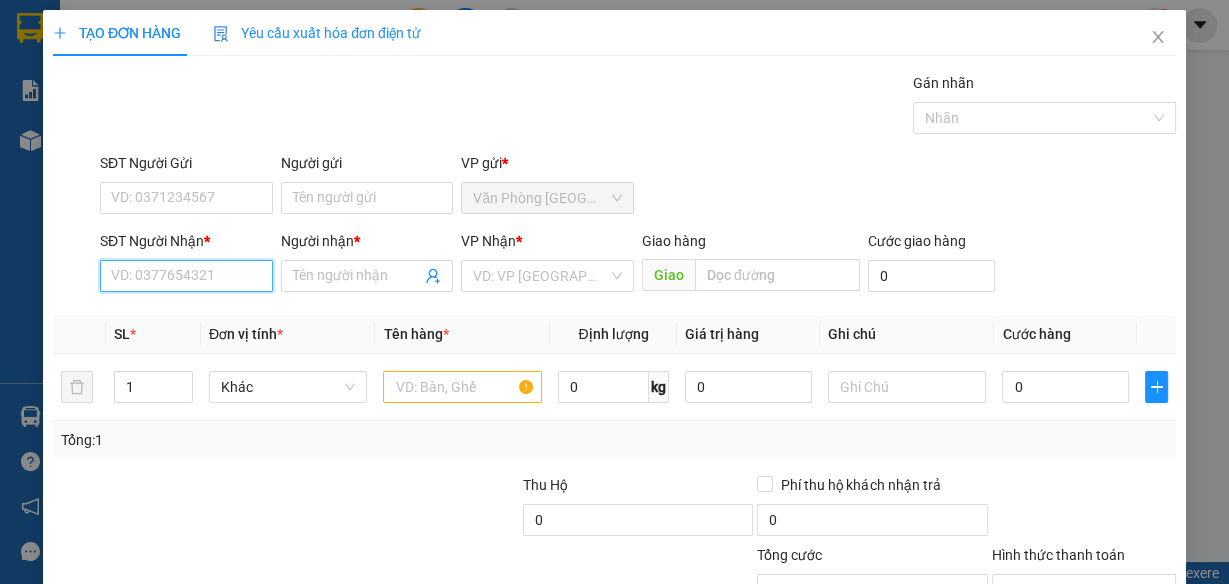 click on "SĐT Người Nhận  *" at bounding box center [186, 276] 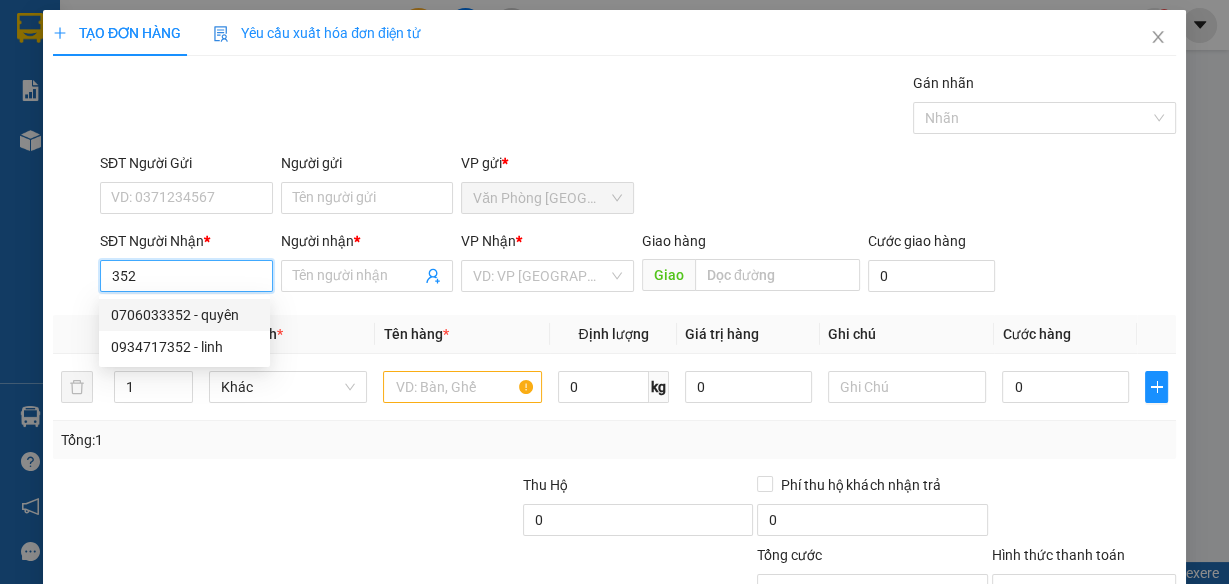 click on "0706033352 - quyên" at bounding box center [184, 315] 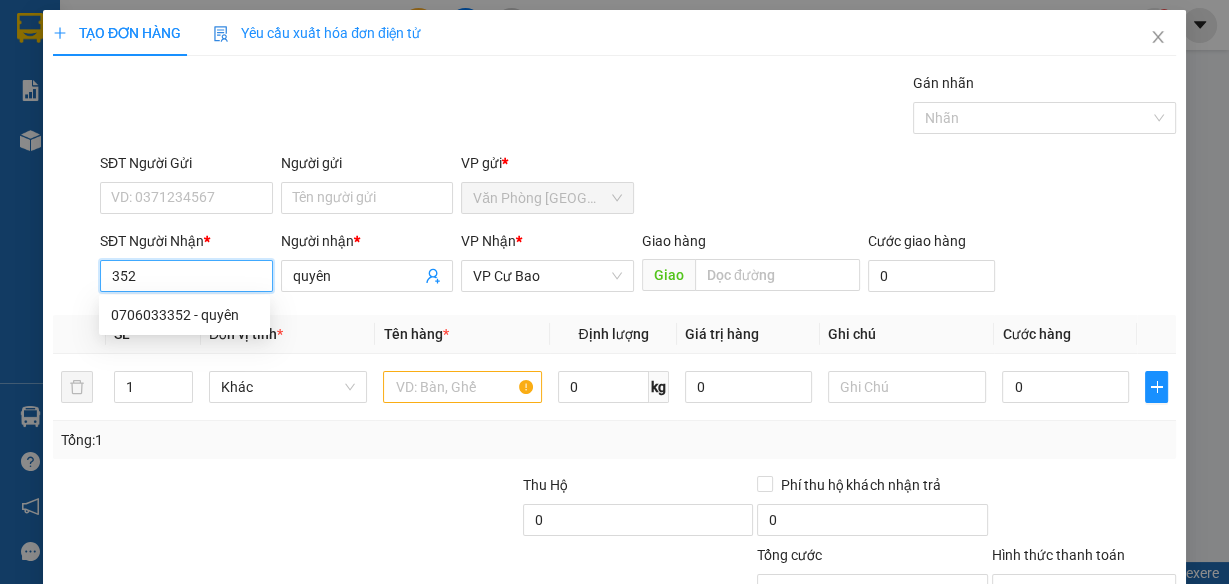 type on "0706033352" 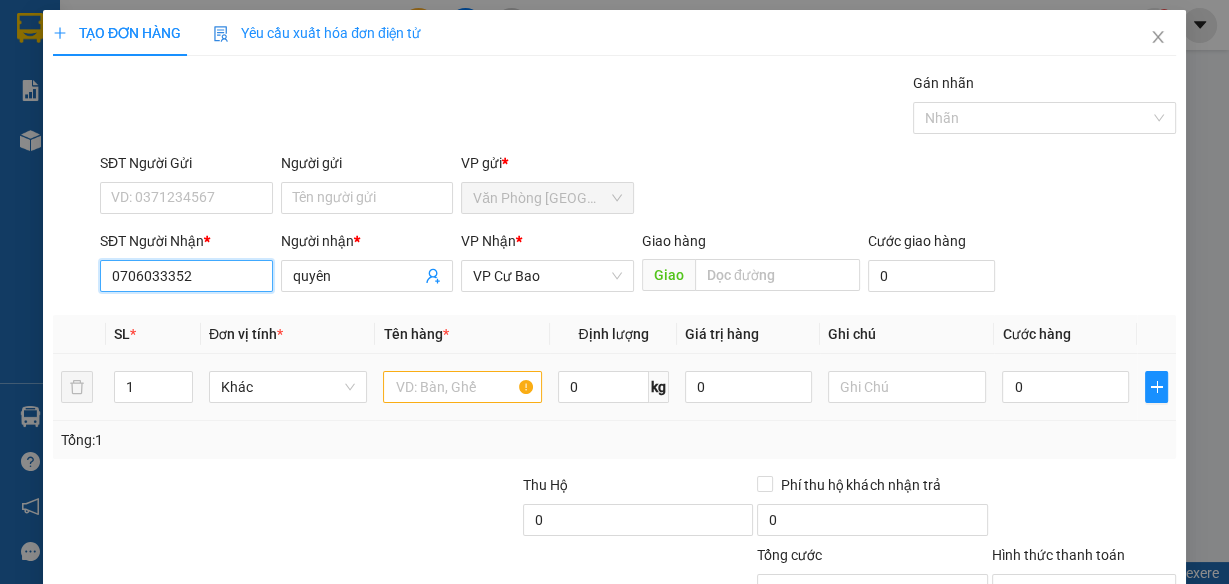 type on "0706033352" 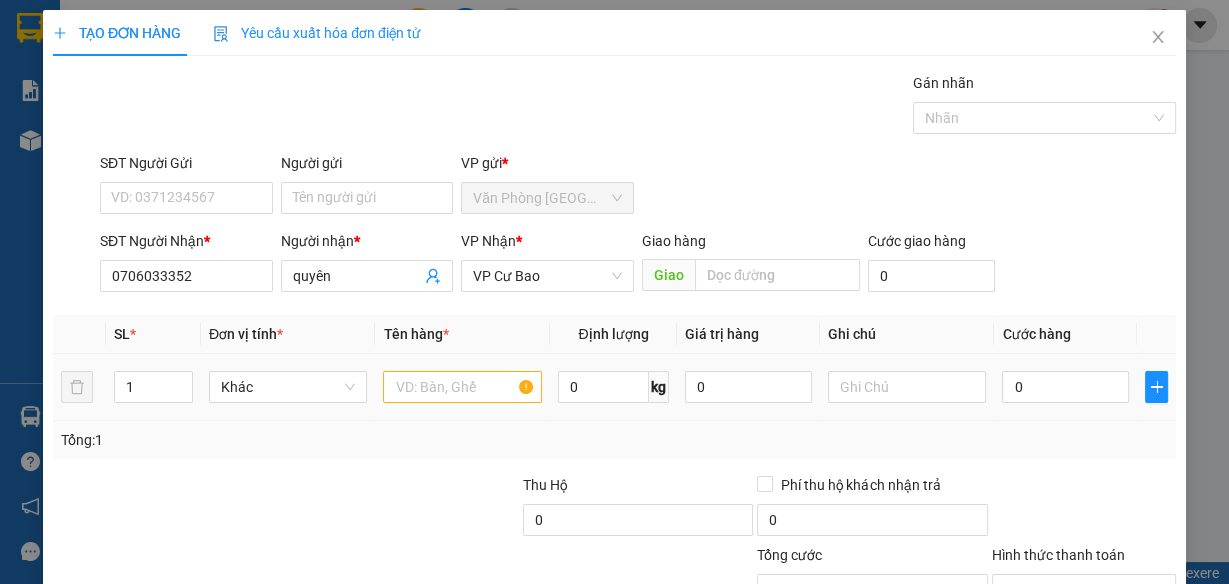click at bounding box center (462, 387) 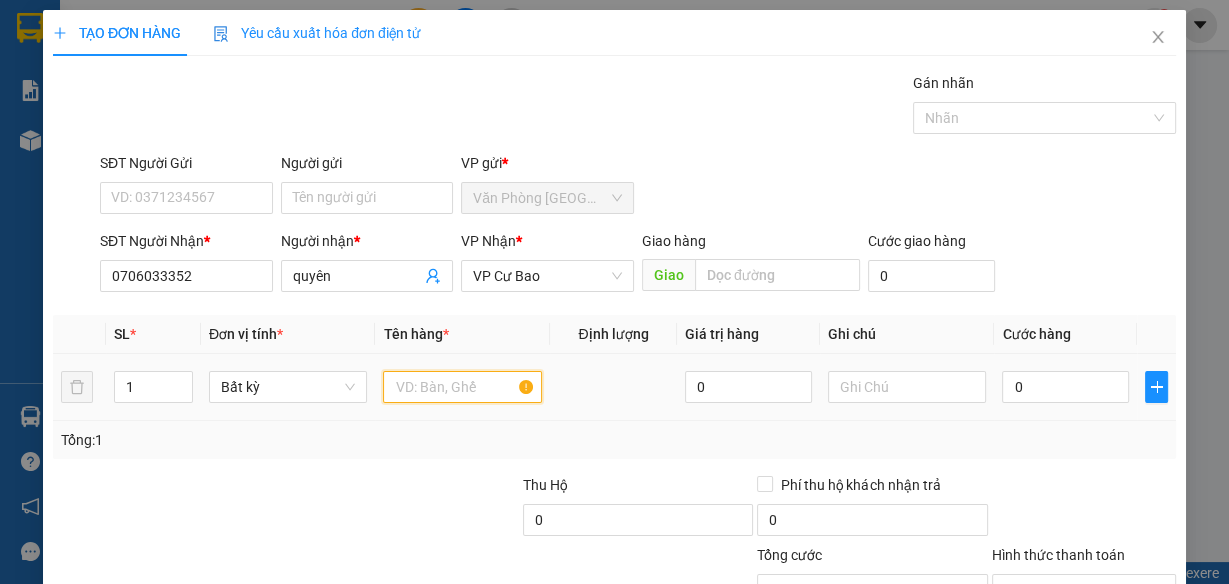 click at bounding box center [462, 387] 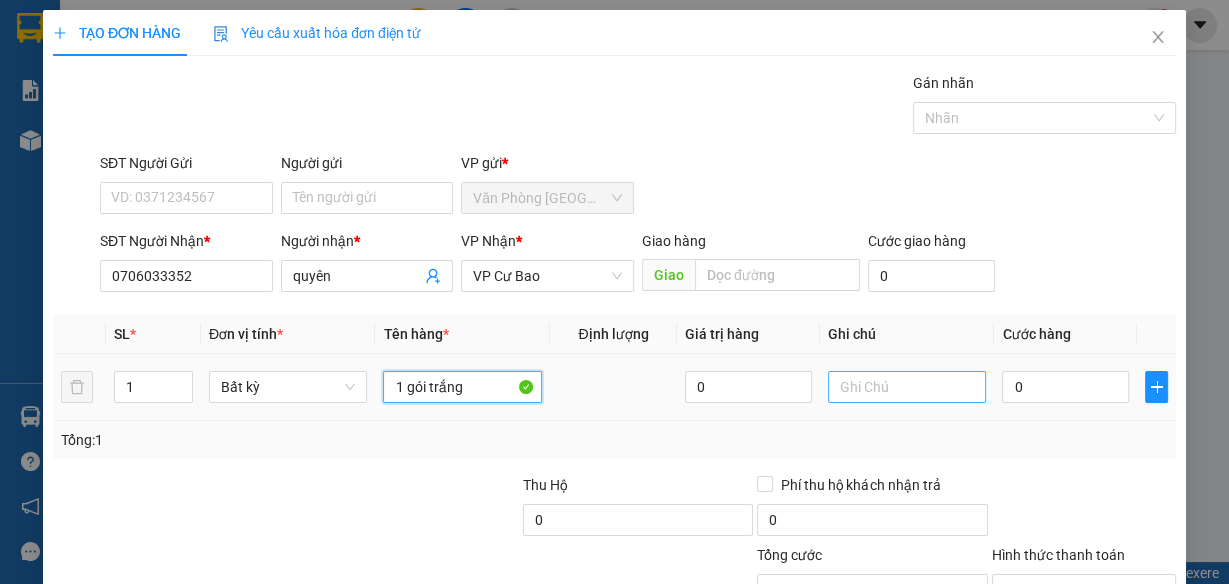 type on "1 gói trắng" 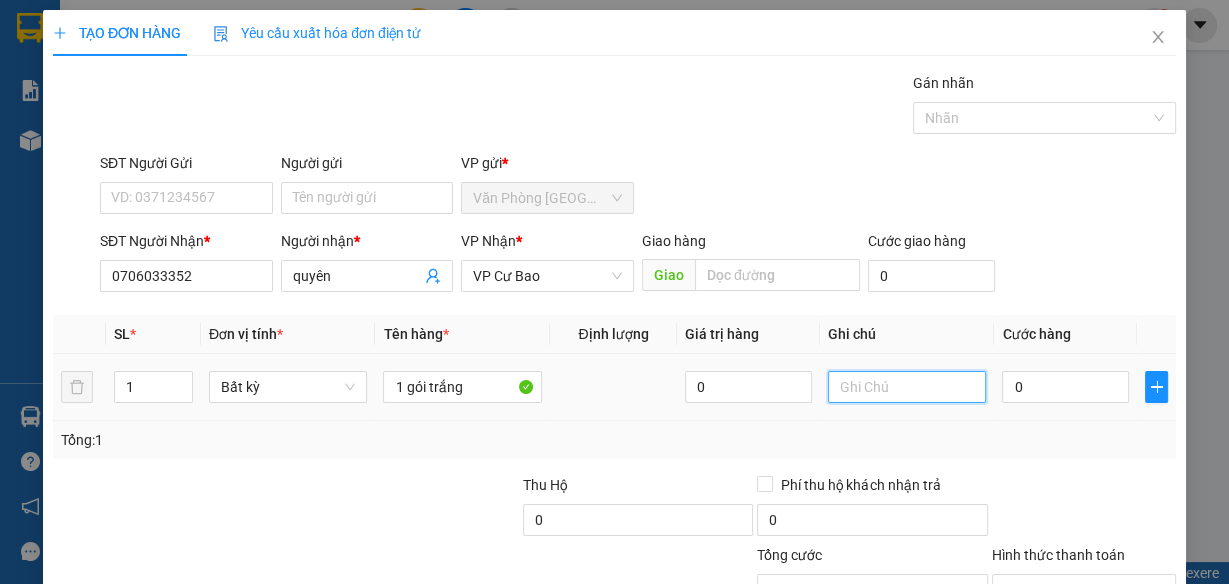 click at bounding box center [907, 387] 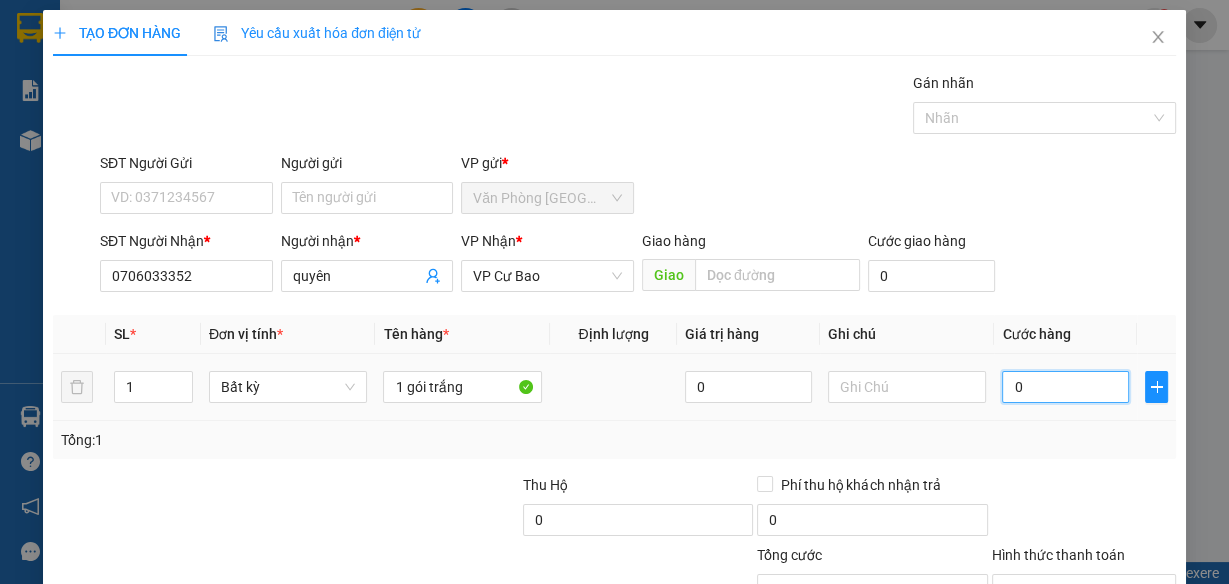 click on "0" at bounding box center (1065, 387) 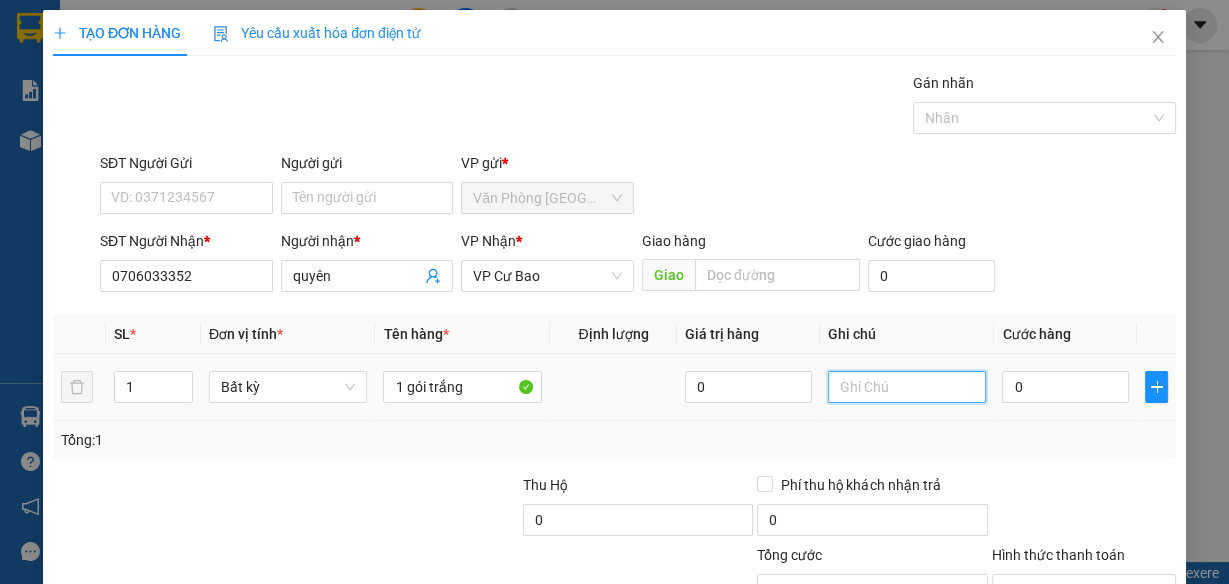 click at bounding box center [907, 387] 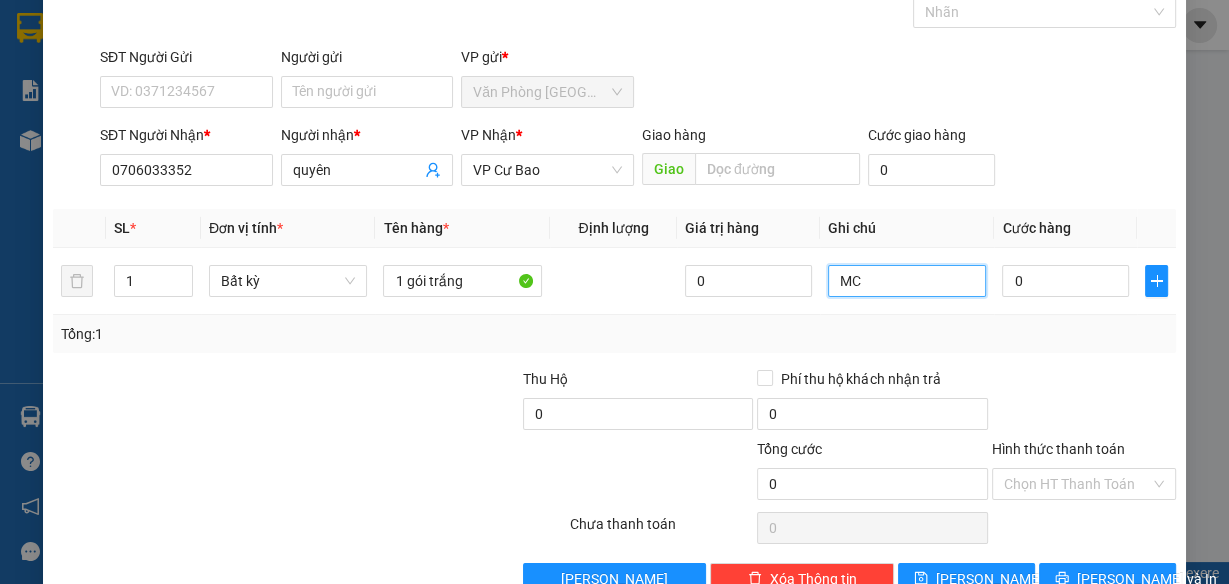 scroll, scrollTop: 153, scrollLeft: 0, axis: vertical 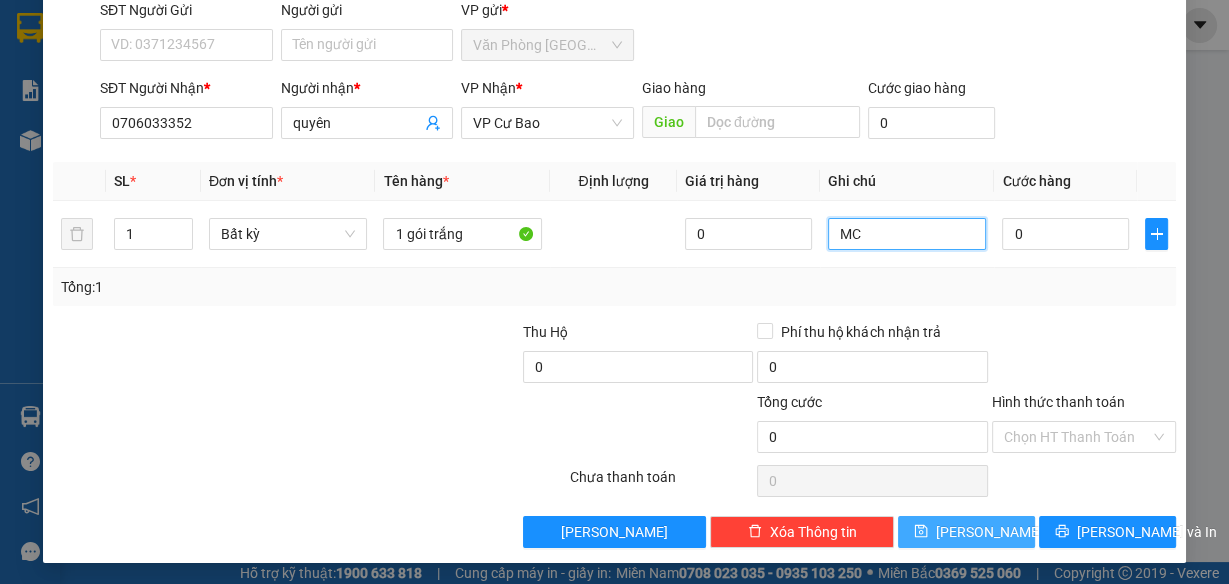 type on "MC" 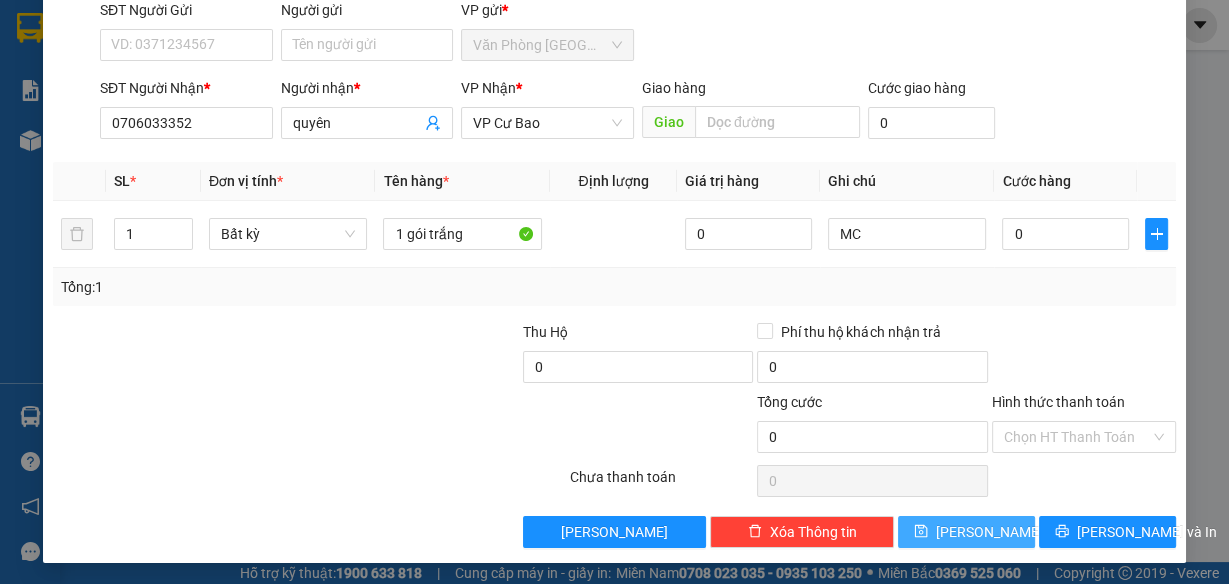 click on "[PERSON_NAME]" at bounding box center (989, 532) 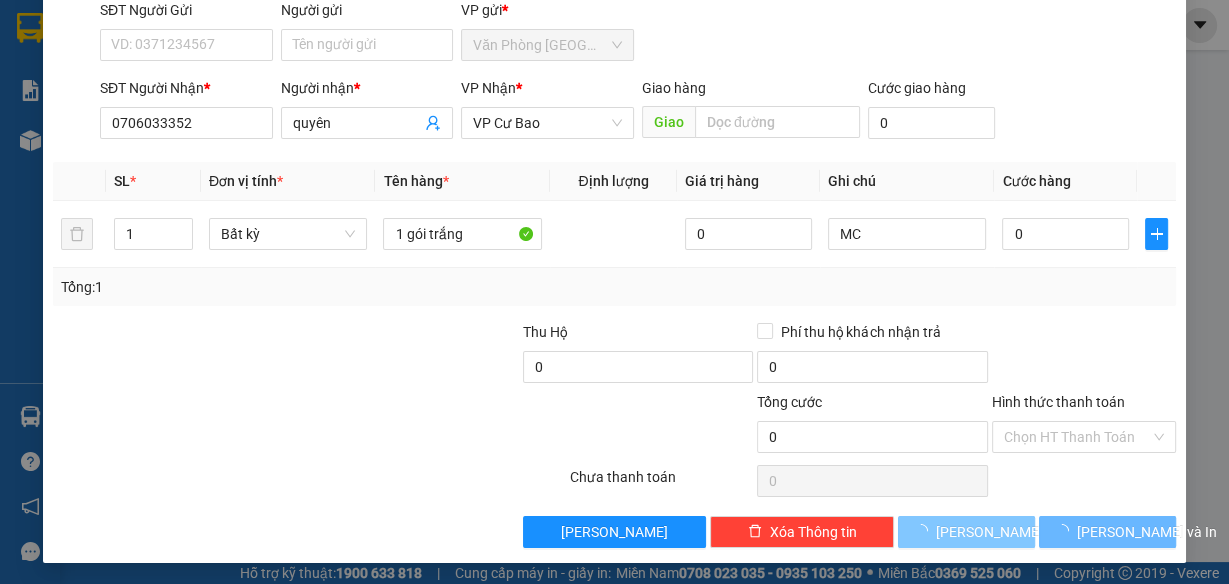 type 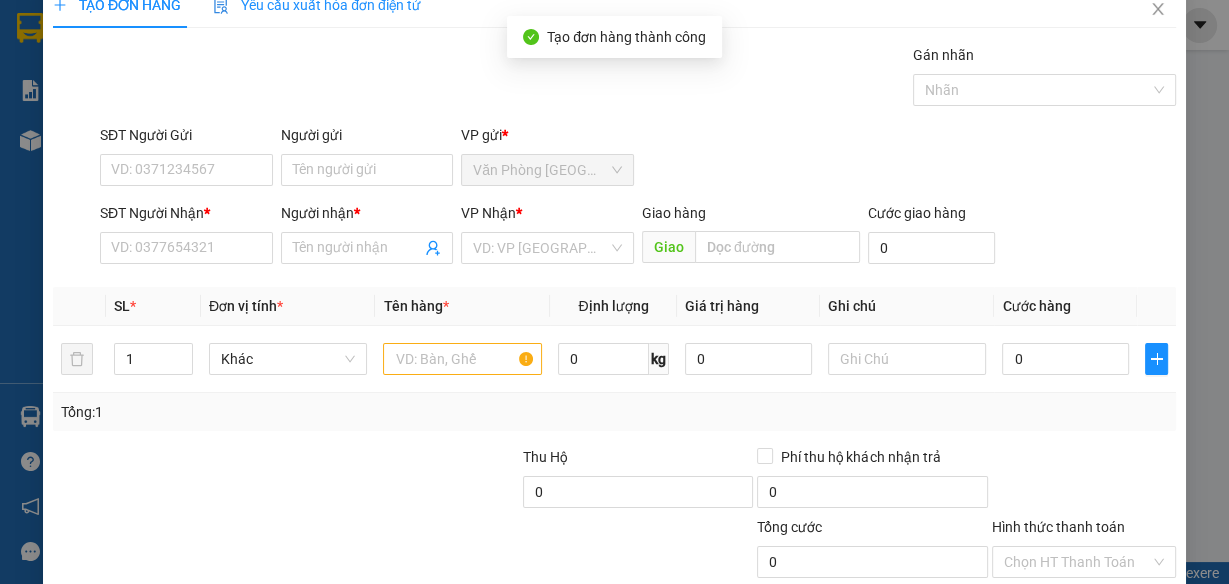 scroll, scrollTop: 0, scrollLeft: 0, axis: both 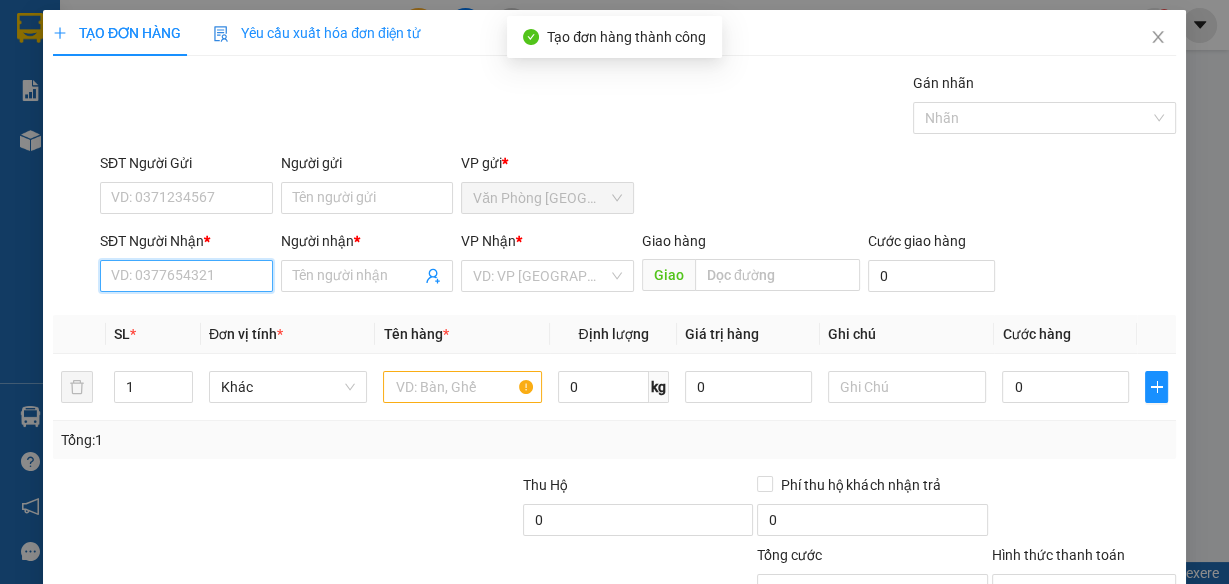 click on "SĐT Người Nhận  *" at bounding box center (186, 276) 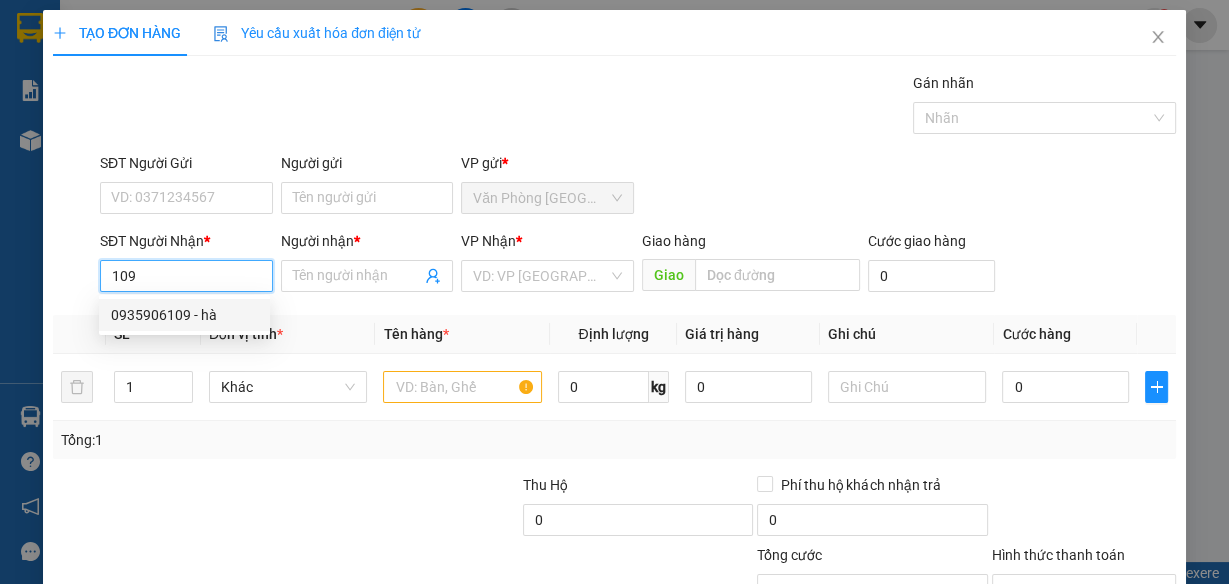click on "0935906109 - hà" at bounding box center [184, 315] 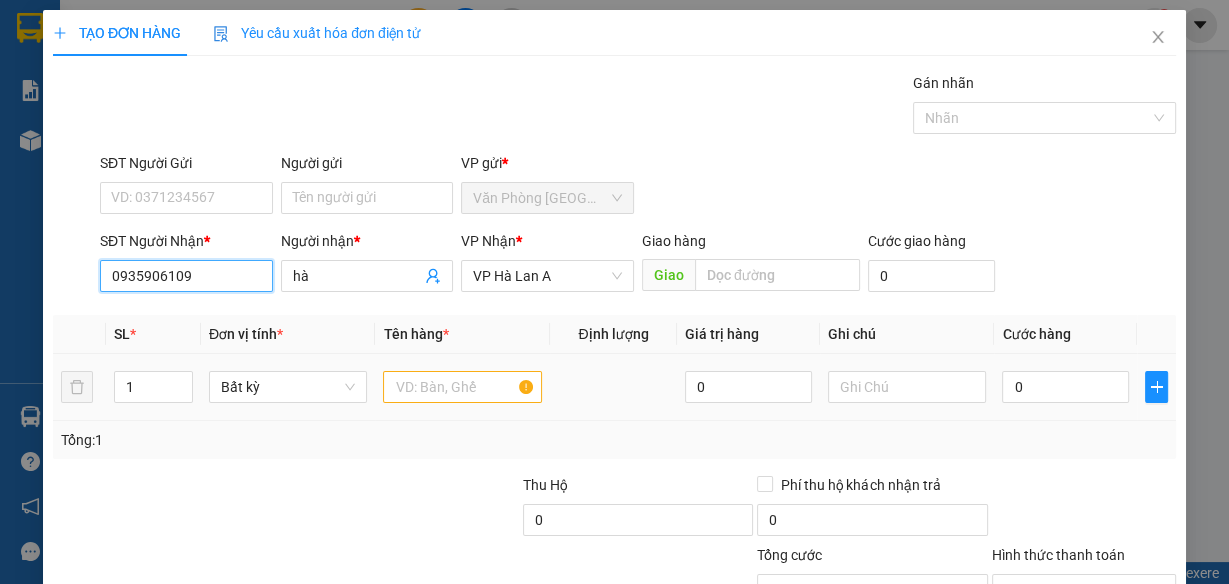 type on "0935906109" 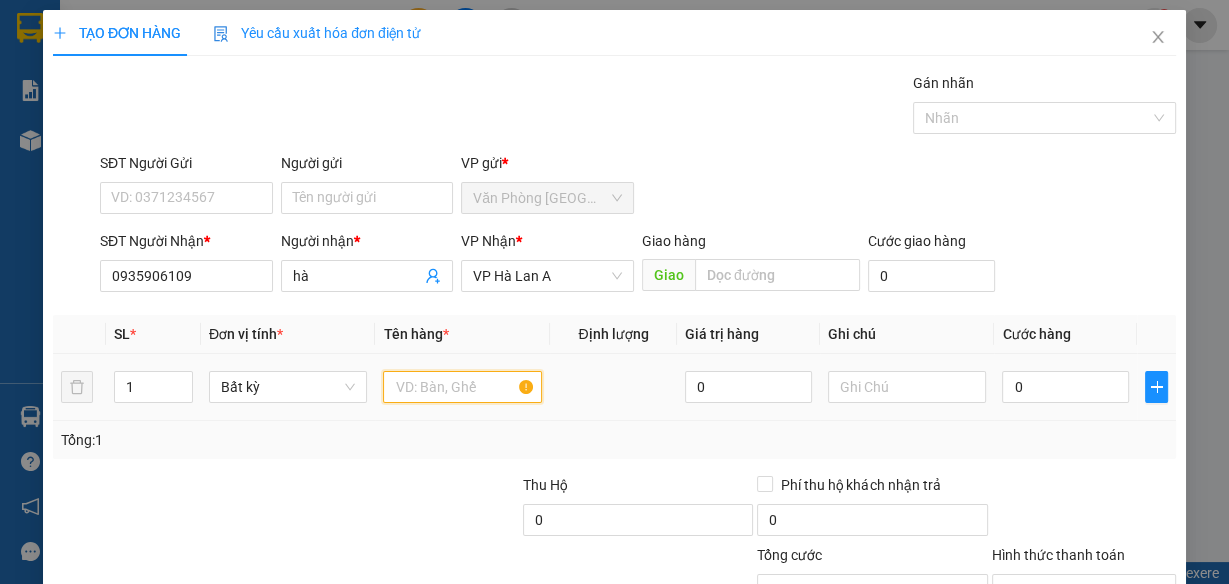 click at bounding box center (462, 387) 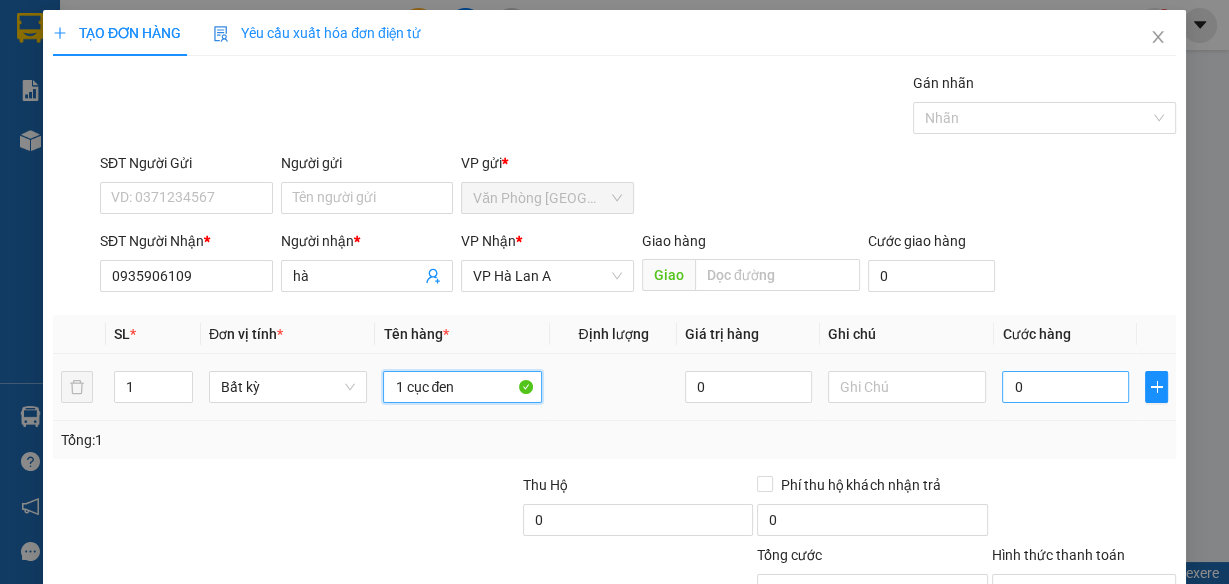 type on "1 cục đen" 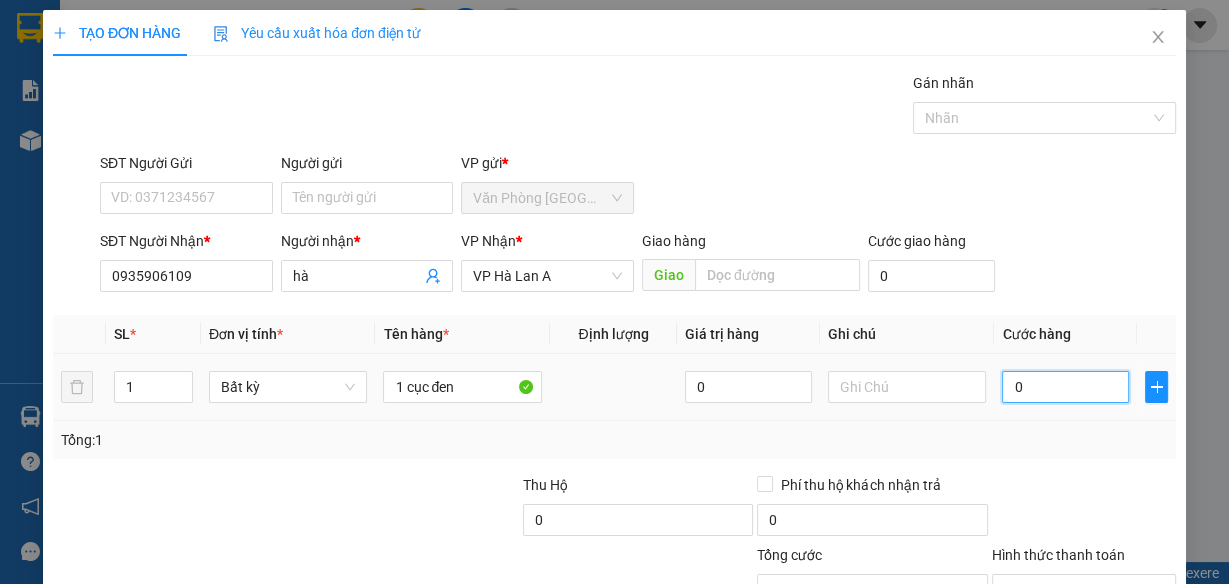 click on "0" at bounding box center (1065, 387) 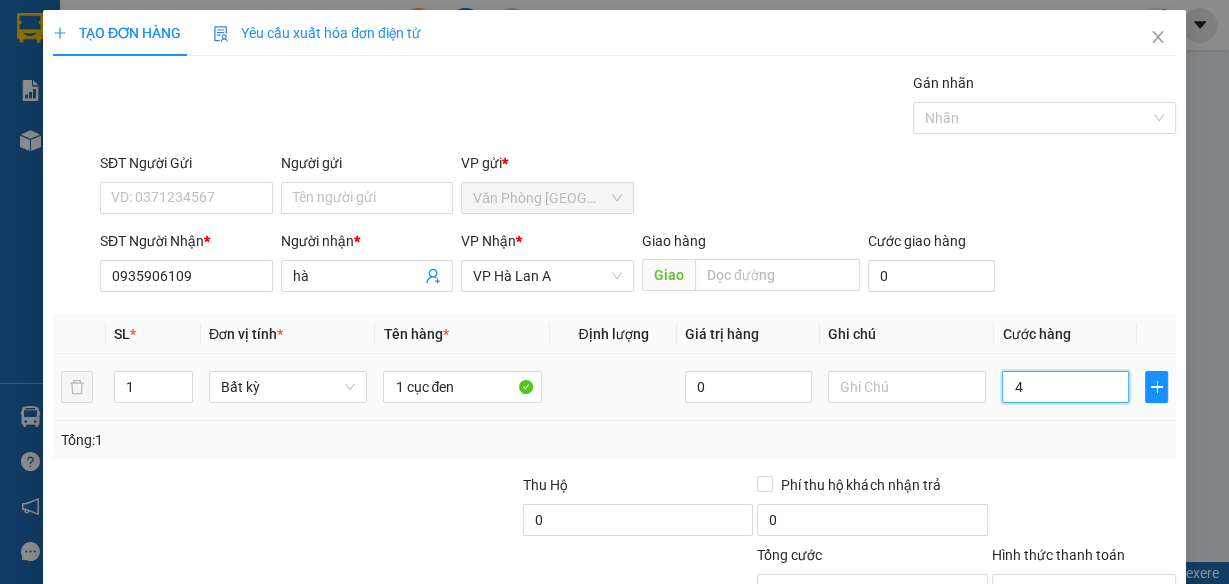 type on "40" 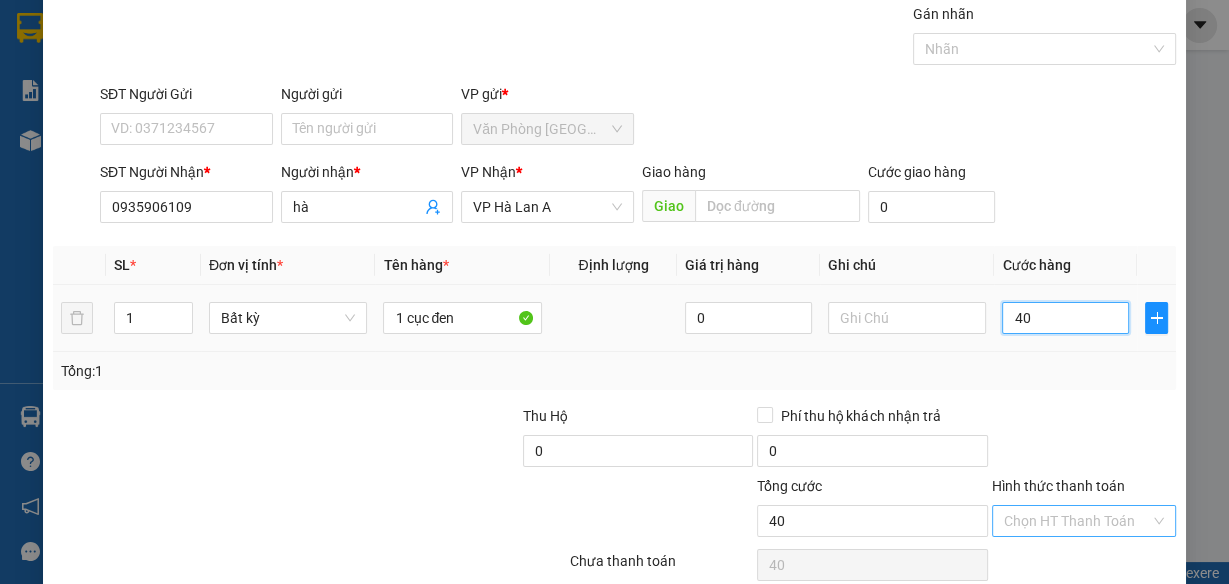 scroll, scrollTop: 153, scrollLeft: 0, axis: vertical 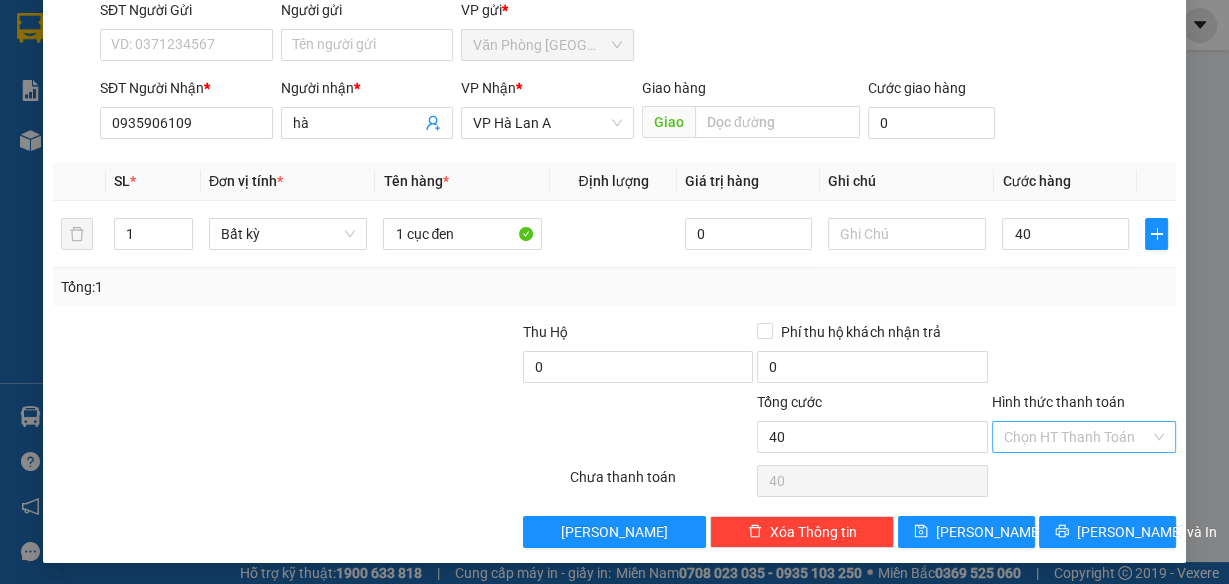 type on "40.000" 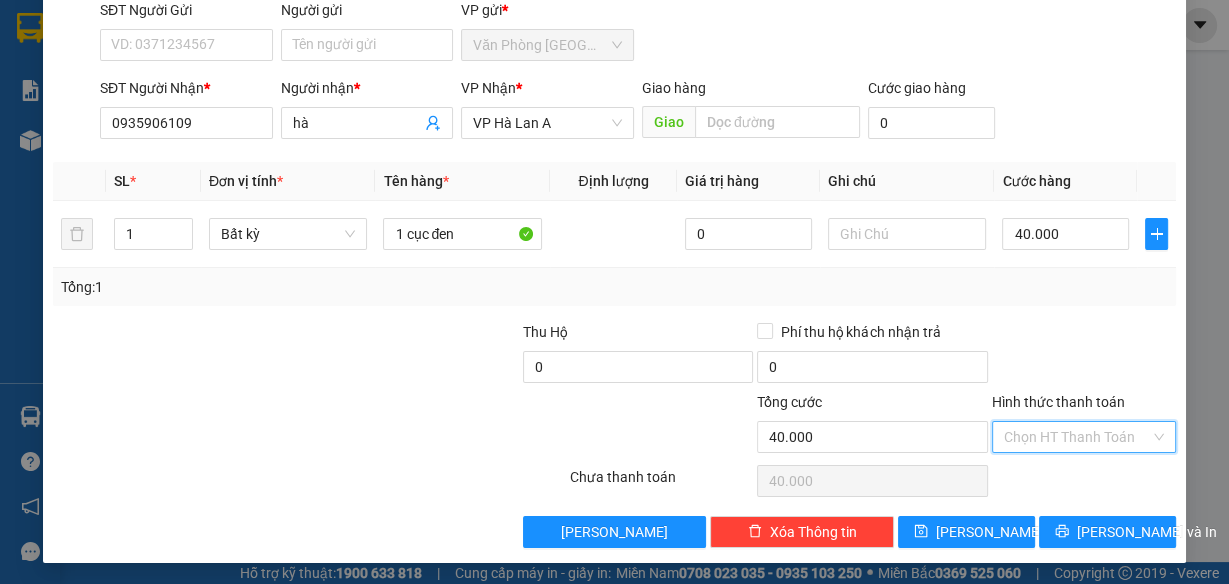 click on "Hình thức thanh toán" at bounding box center (1077, 437) 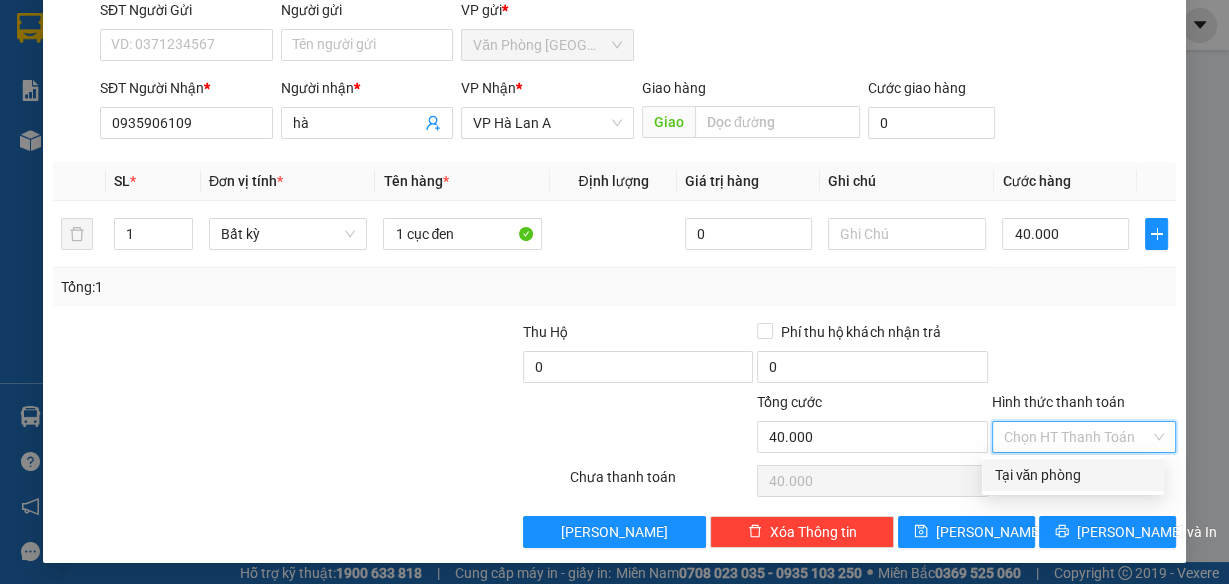 click on "Tại văn phòng" at bounding box center [1073, 475] 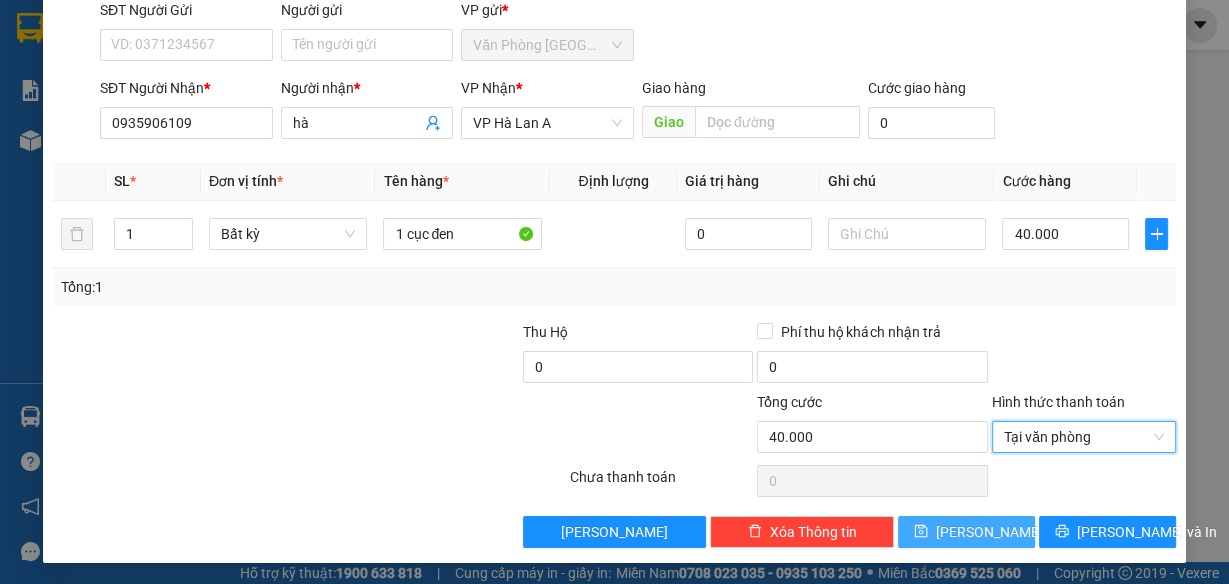 click on "[PERSON_NAME]" at bounding box center (966, 532) 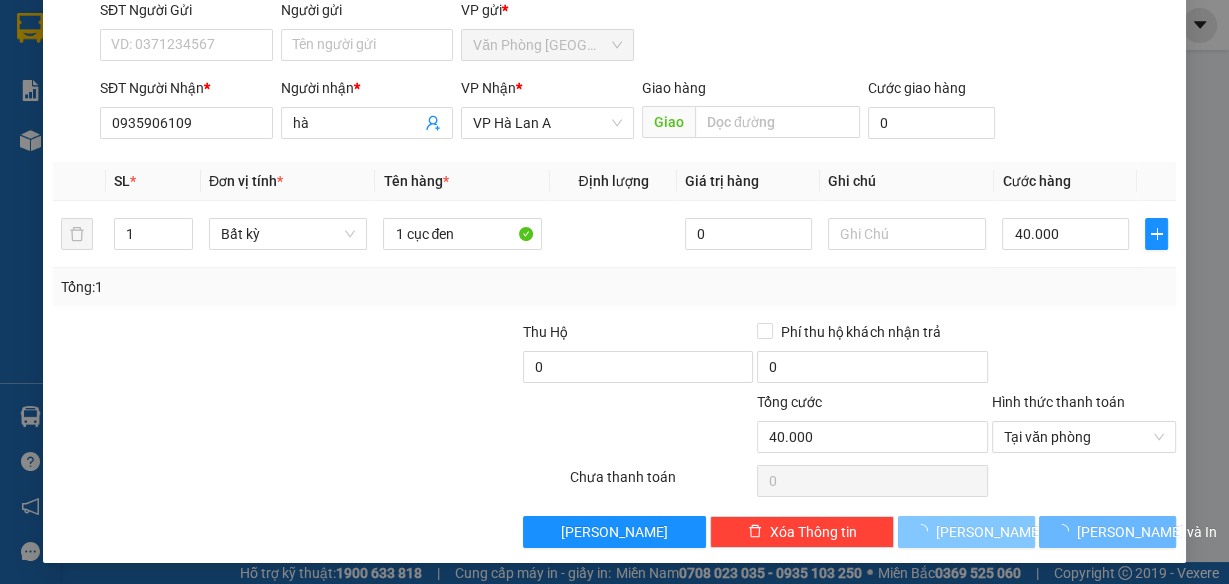 type 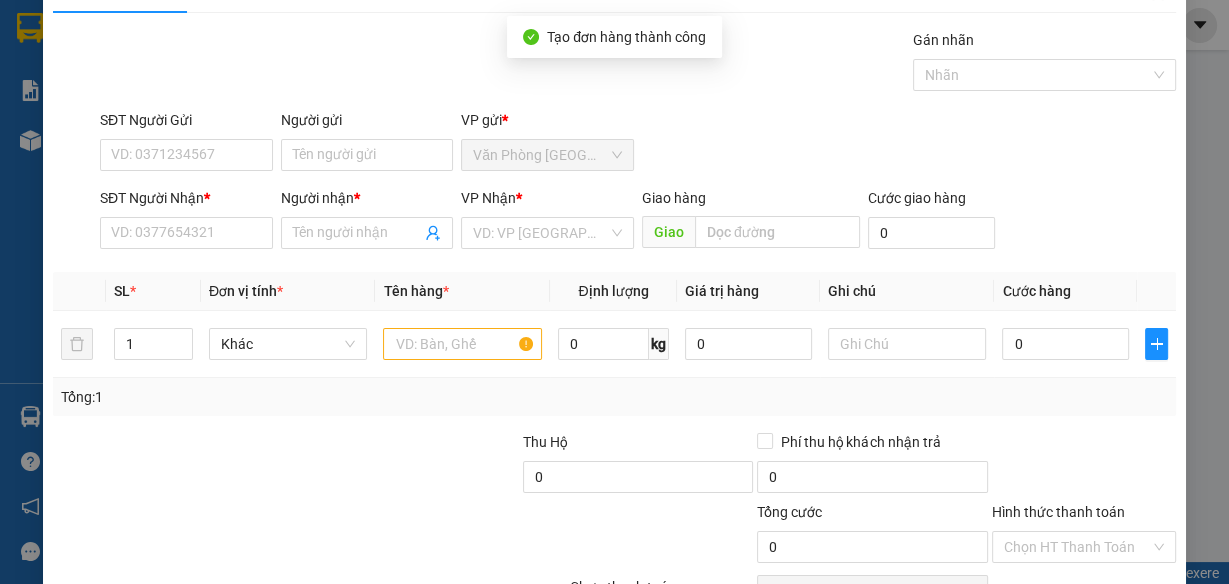 scroll, scrollTop: 0, scrollLeft: 0, axis: both 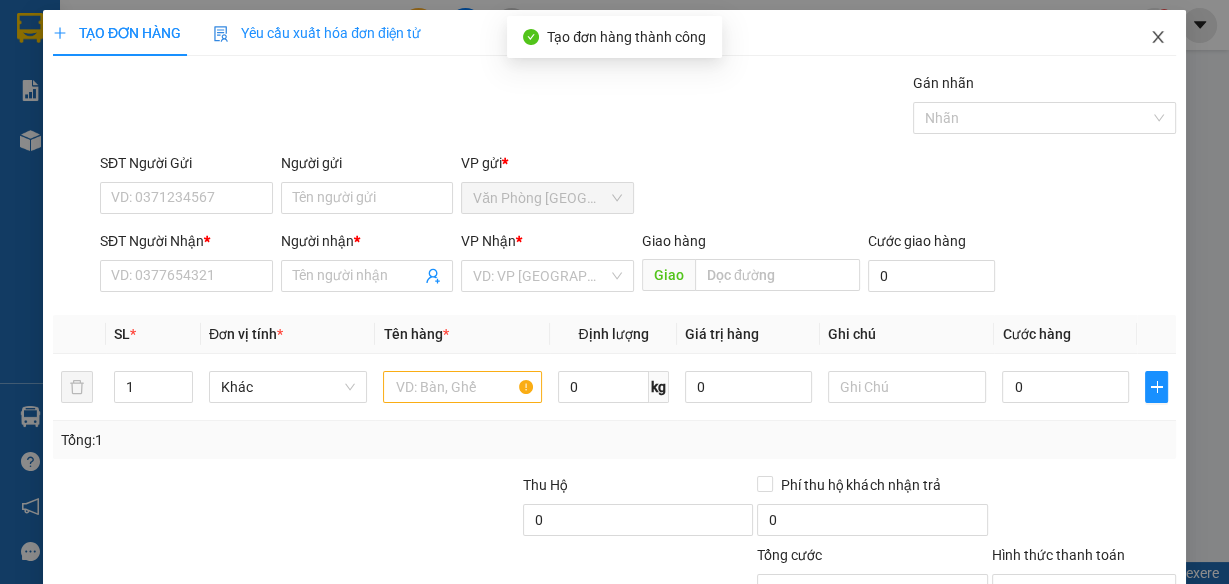 click at bounding box center (1158, 38) 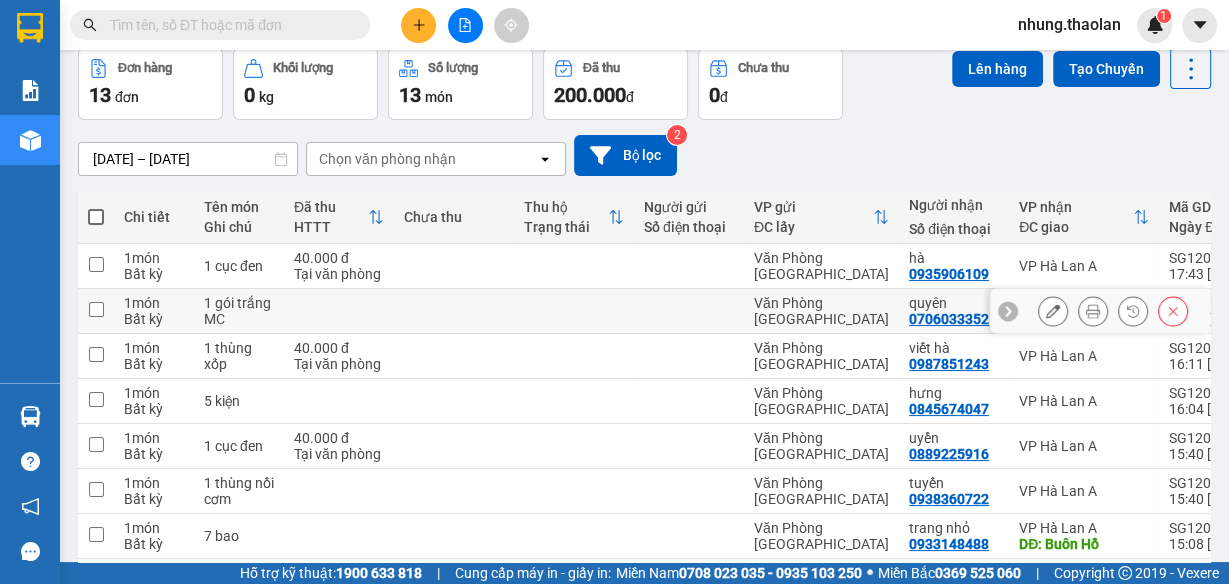 scroll, scrollTop: 160, scrollLeft: 0, axis: vertical 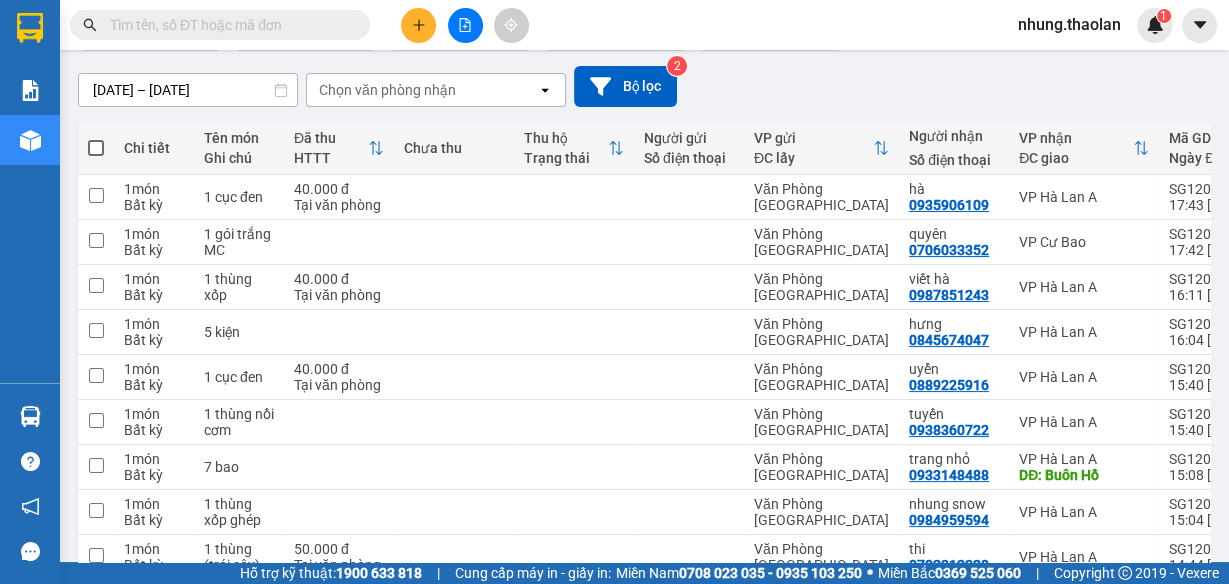click at bounding box center [418, 25] 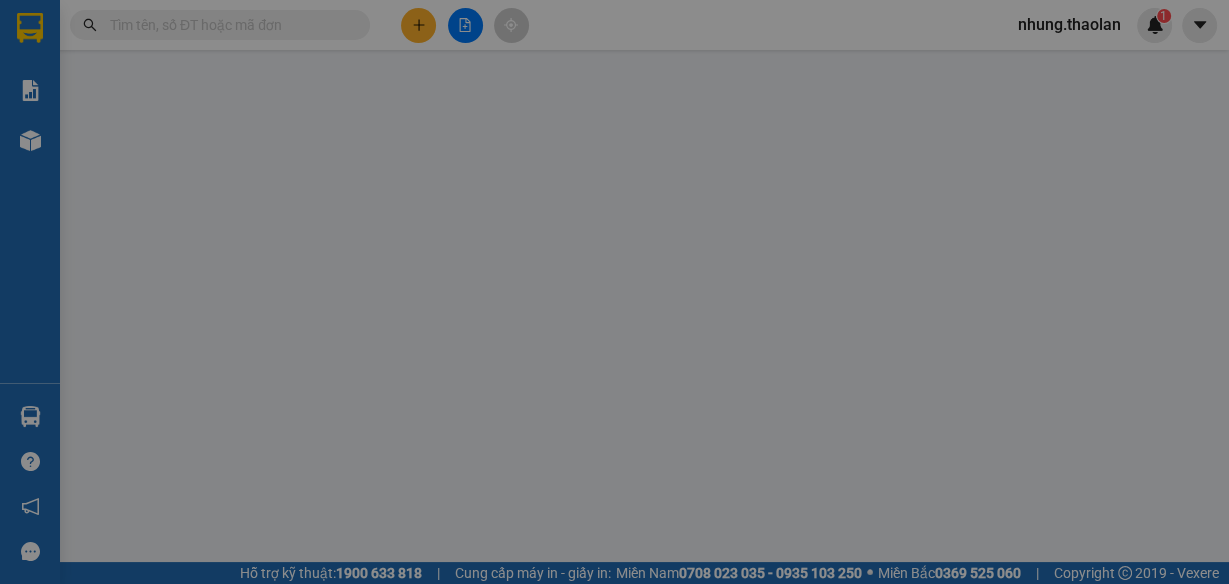 scroll, scrollTop: 0, scrollLeft: 0, axis: both 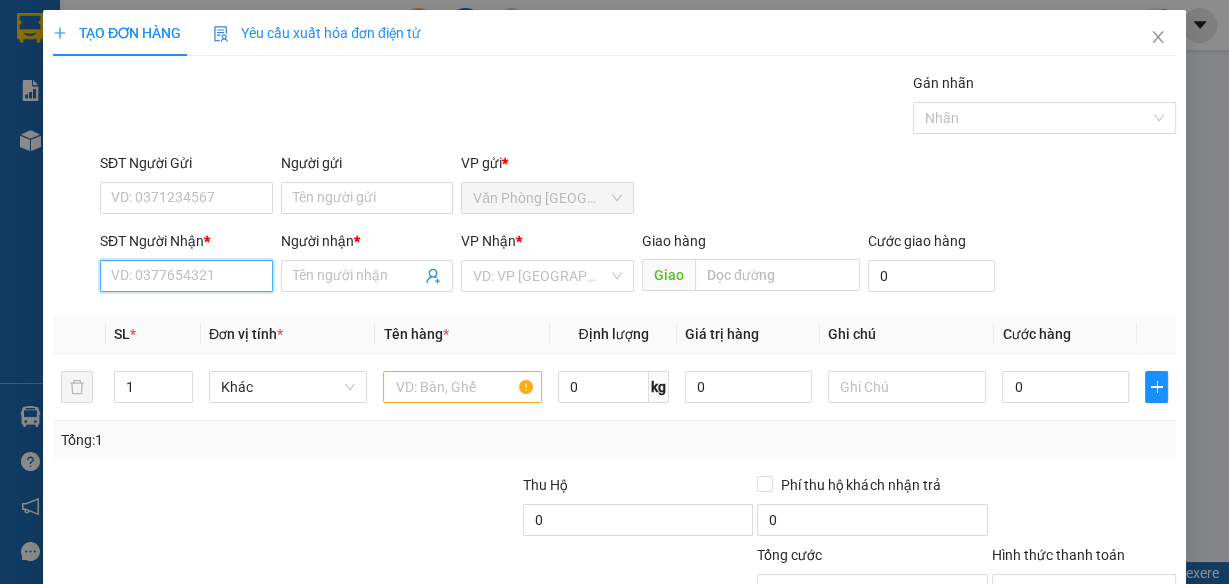 click on "SĐT Người Nhận  *" at bounding box center (186, 276) 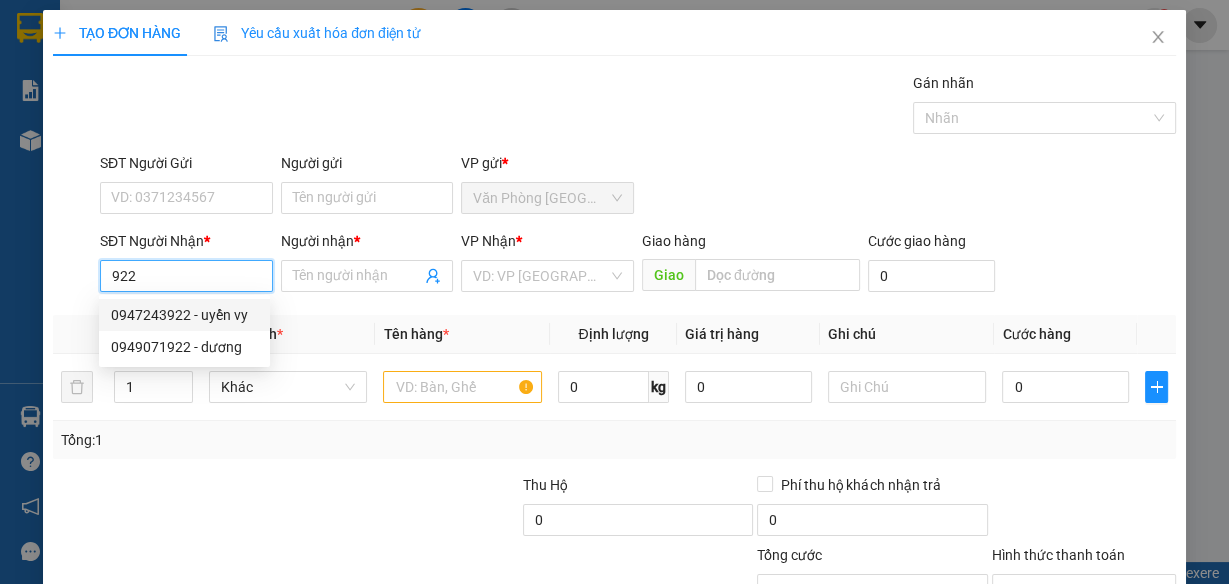 click on "0947243922 - uyển vy" at bounding box center (184, 315) 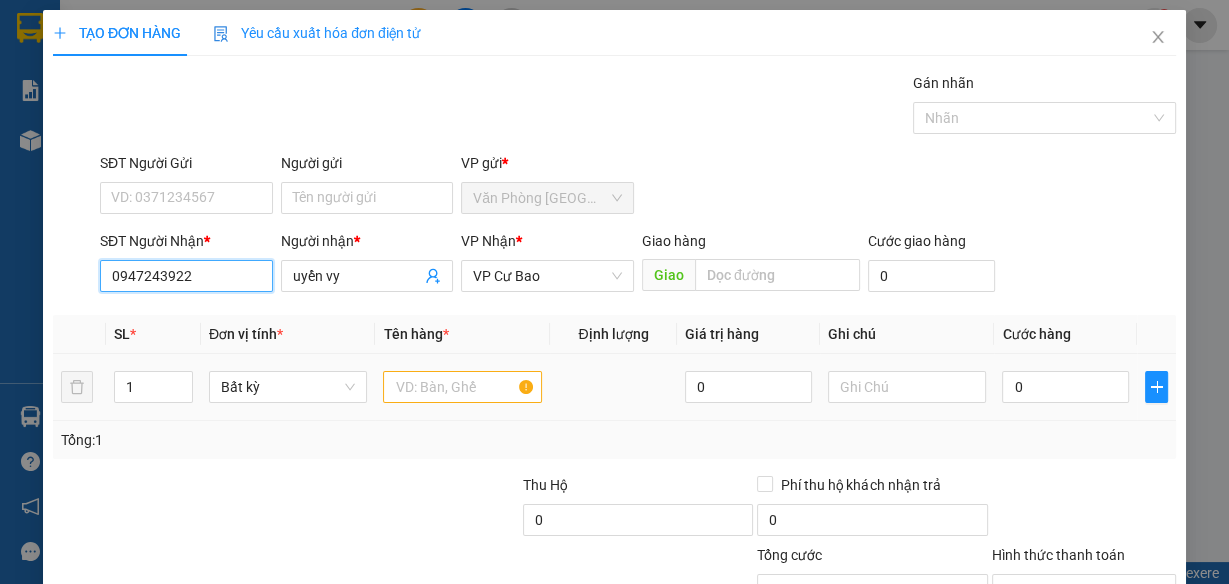type on "0947243922" 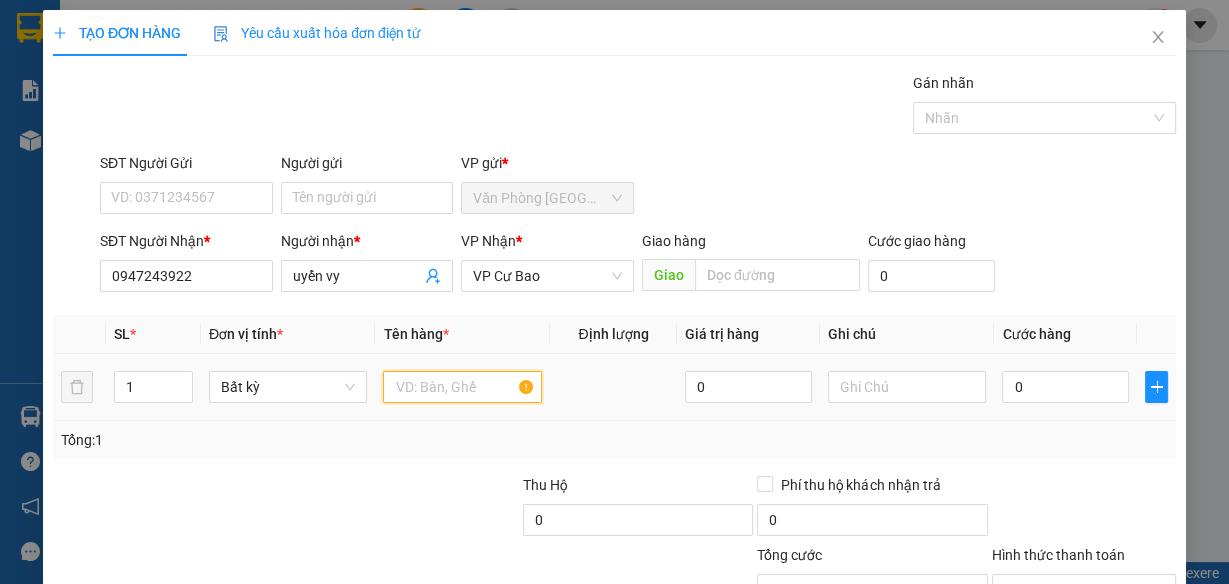 click at bounding box center [462, 387] 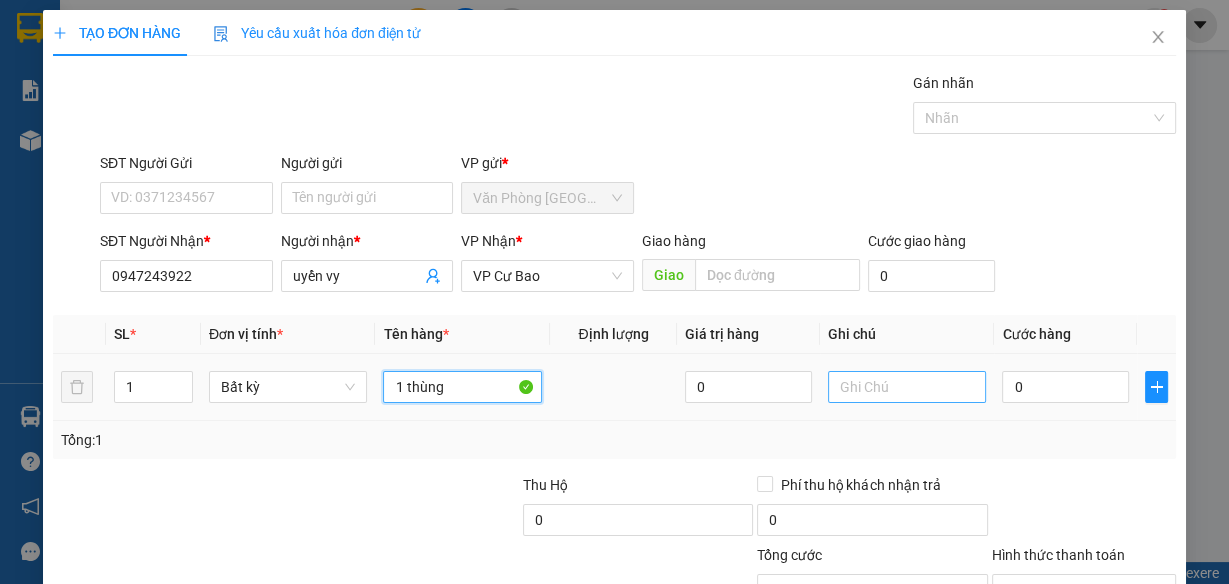 type on "1 thùng" 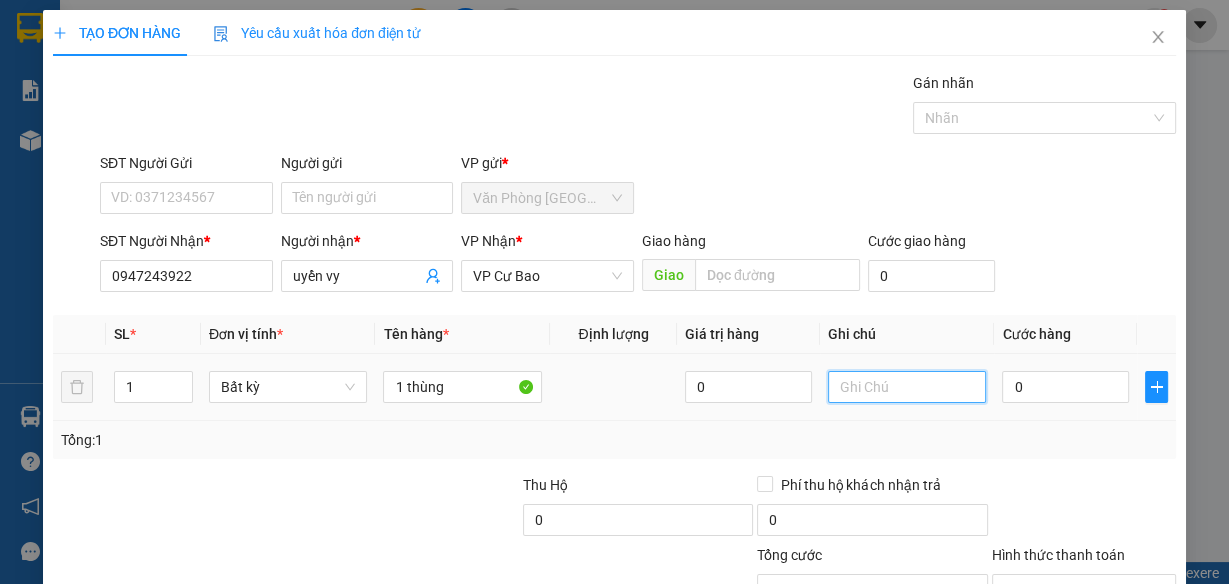 click at bounding box center (907, 387) 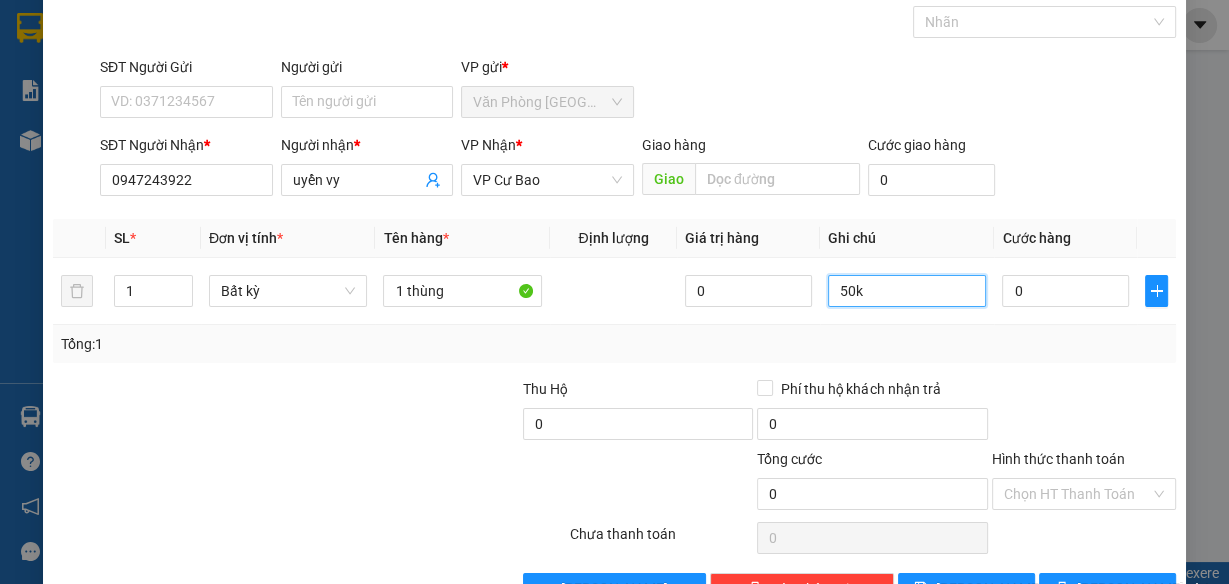 scroll, scrollTop: 153, scrollLeft: 0, axis: vertical 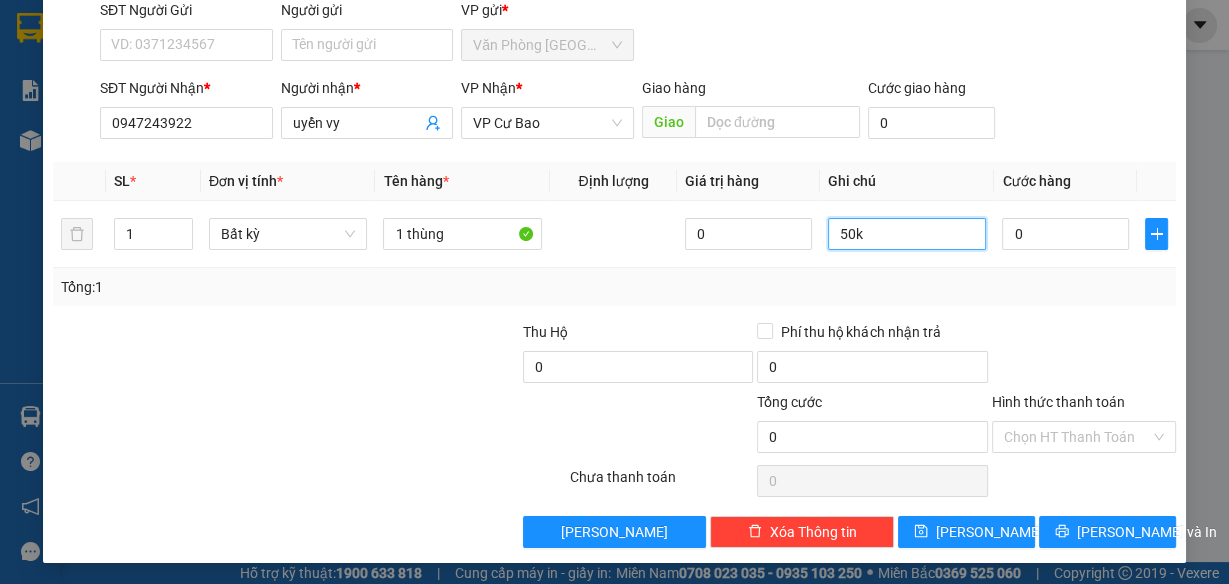type on "50k" 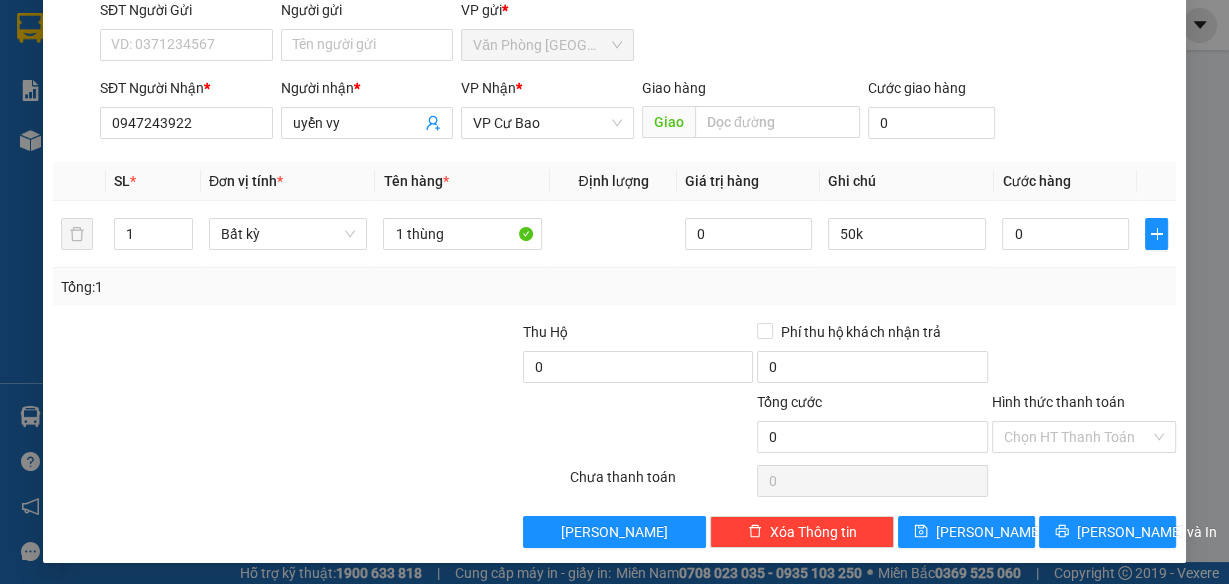 click on "Transit Pickup Surcharge Ids Transit Deliver Surcharge Ids Transit Deliver Surcharge Transit Deliver Surcharge Gói vận chuyển  * Tiêu chuẩn Gán nhãn   Nhãn SĐT Người Gửi VD: 0371234567 Người gửi Tên người gửi VP gửi  * Văn Phòng Sài Gòn SĐT Người Nhận  * 0947243922 Người nhận  * uyển vy VP Nhận  * VP Cư Bao Giao hàng Giao Cước giao hàng 0 SL  * Đơn vị tính  * Tên hàng  * Định lượng Giá trị hàng Ghi chú Cước hàng                   1 Bất kỳ 1 thùng 0 50k 0 Tổng:  1 Thu Hộ 0 Phí thu hộ khách nhận trả 0 Tổng cước 0 Hình thức thanh toán Chọn HT Thanh Toán Số tiền thu trước 0 Chưa thanh toán 0 Chọn HT Thanh Toán Lưu nháp Xóa Thông tin Lưu Lưu và In" at bounding box center (614, 233) 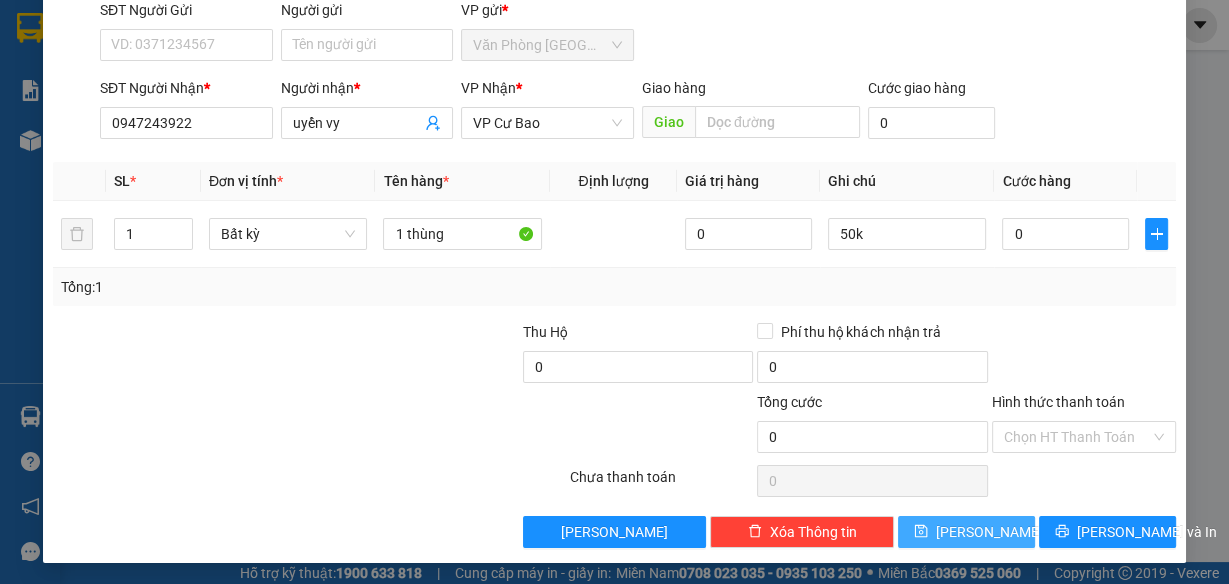 click on "[PERSON_NAME]" at bounding box center [966, 532] 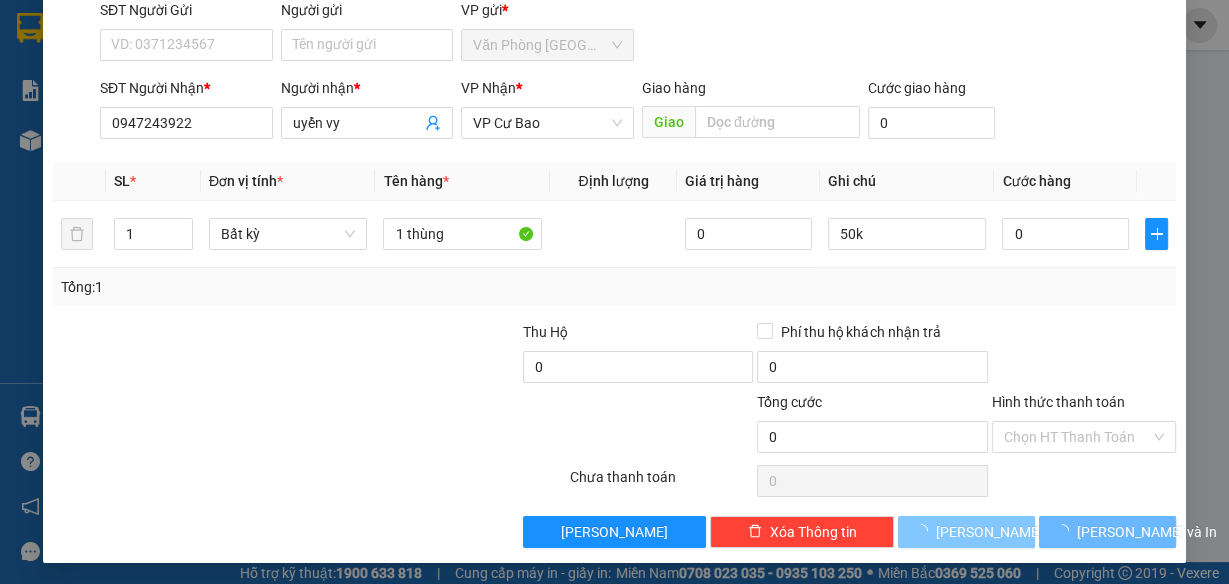 type 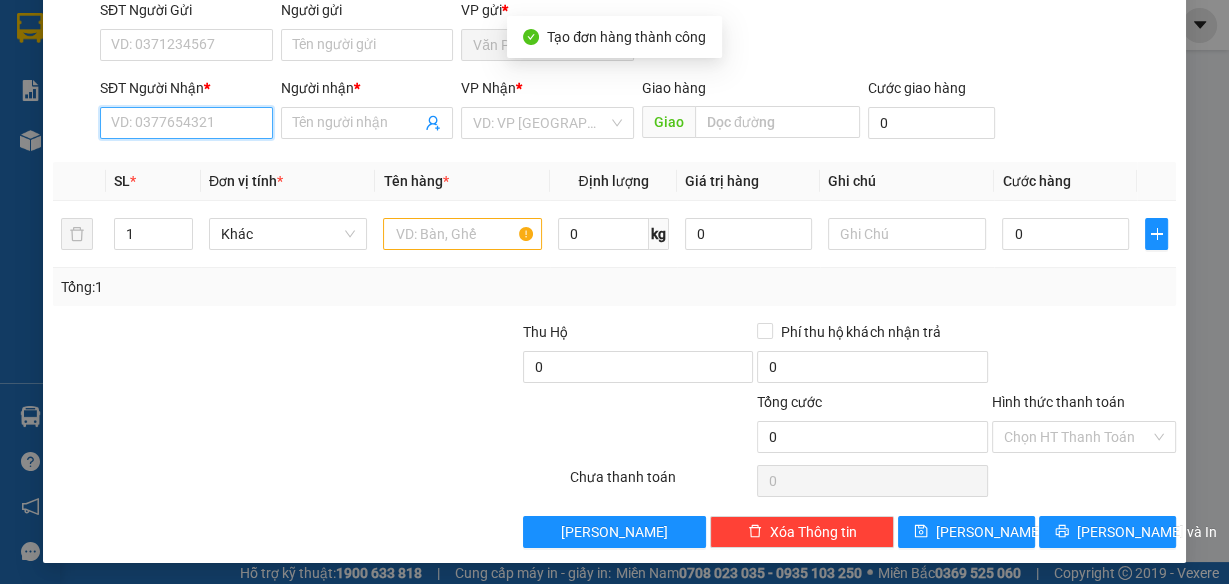 click on "SĐT Người Nhận  *" at bounding box center [186, 123] 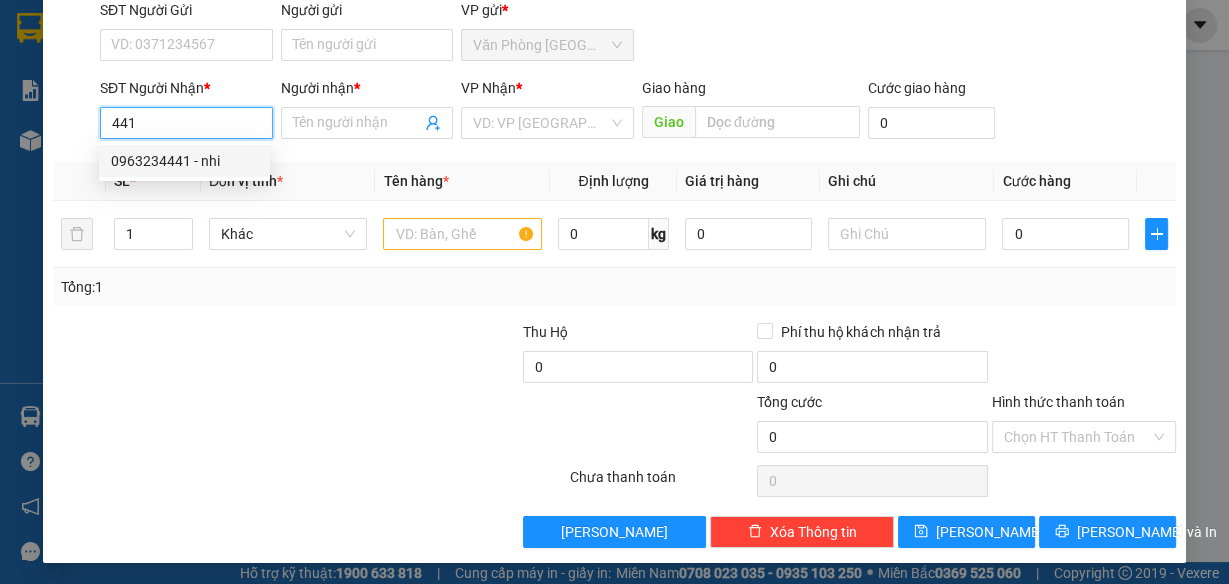 click on "0963234441 - nhi" at bounding box center (184, 161) 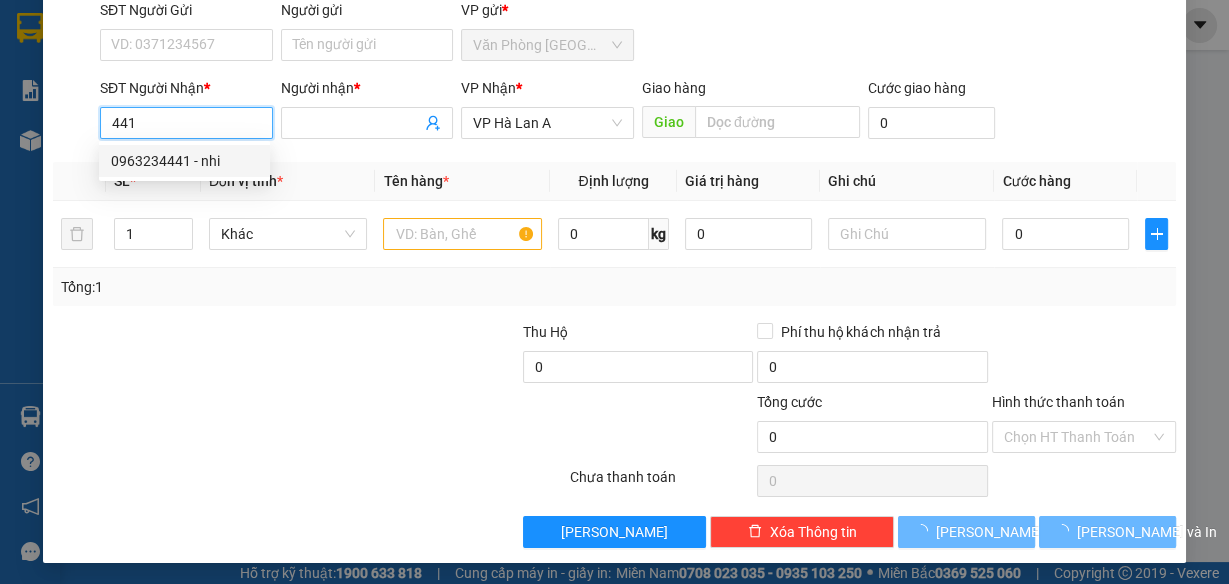 type on "0963234441" 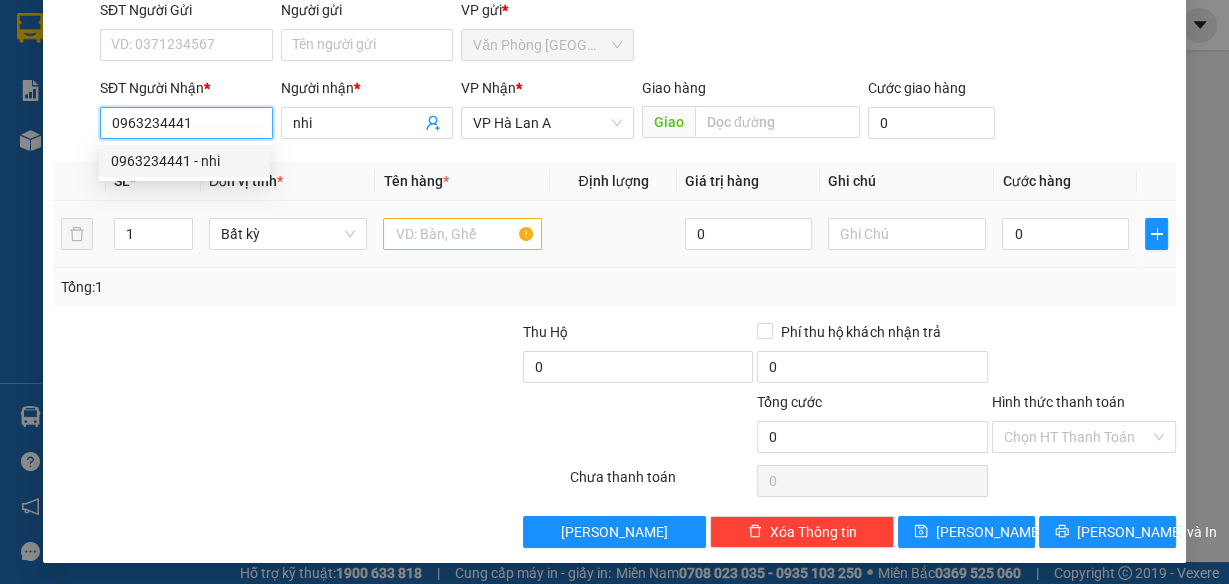 type on "0963234441" 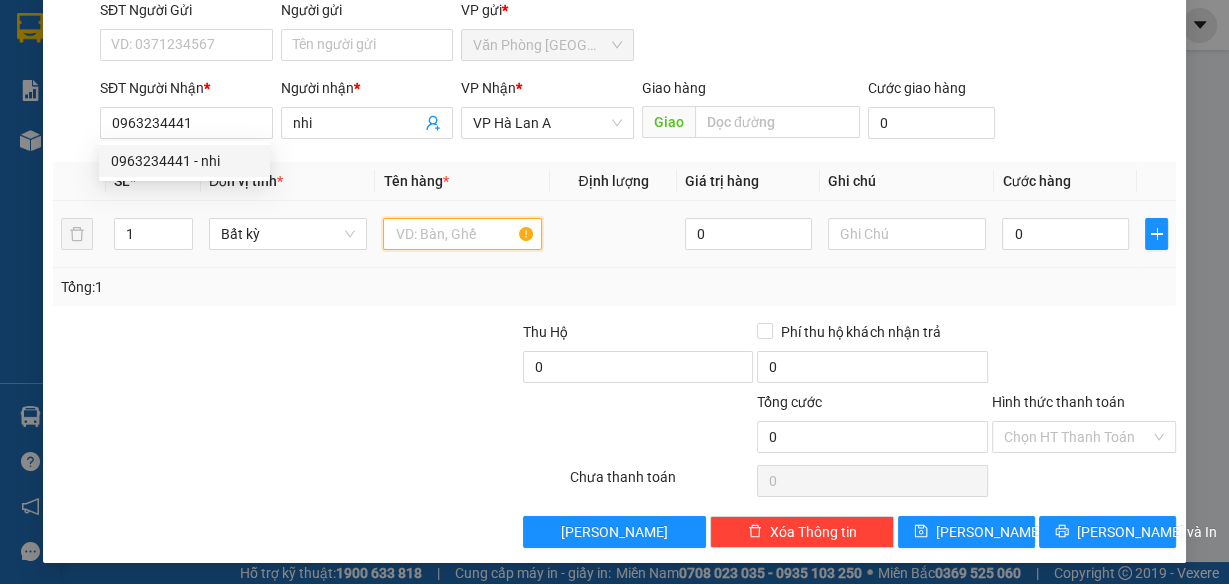 click at bounding box center (462, 234) 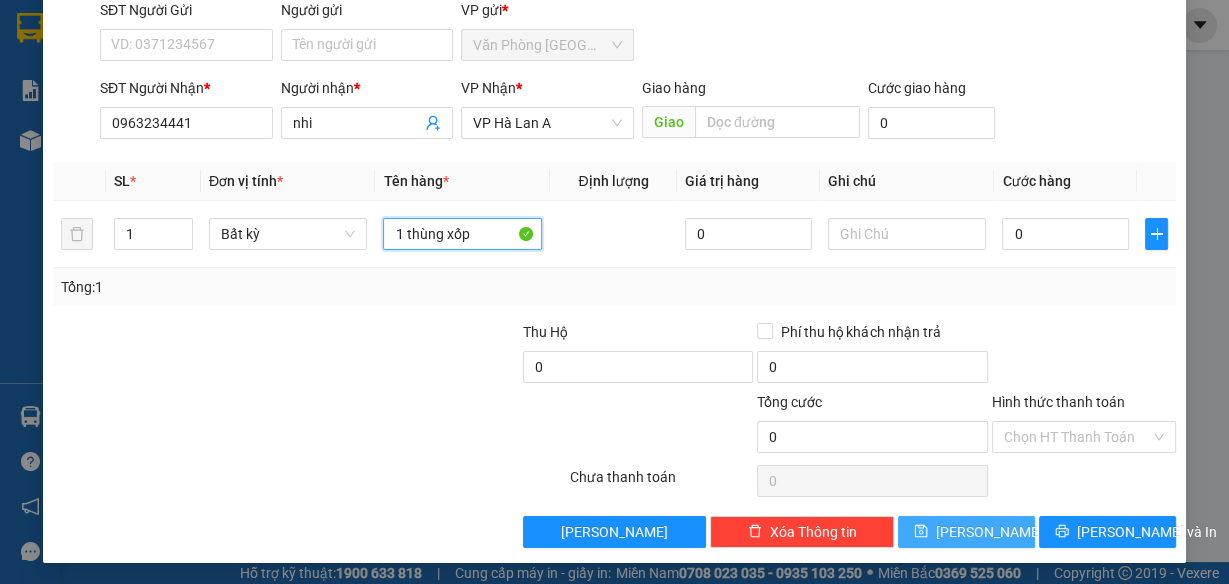 type on "1 thùng xốp" 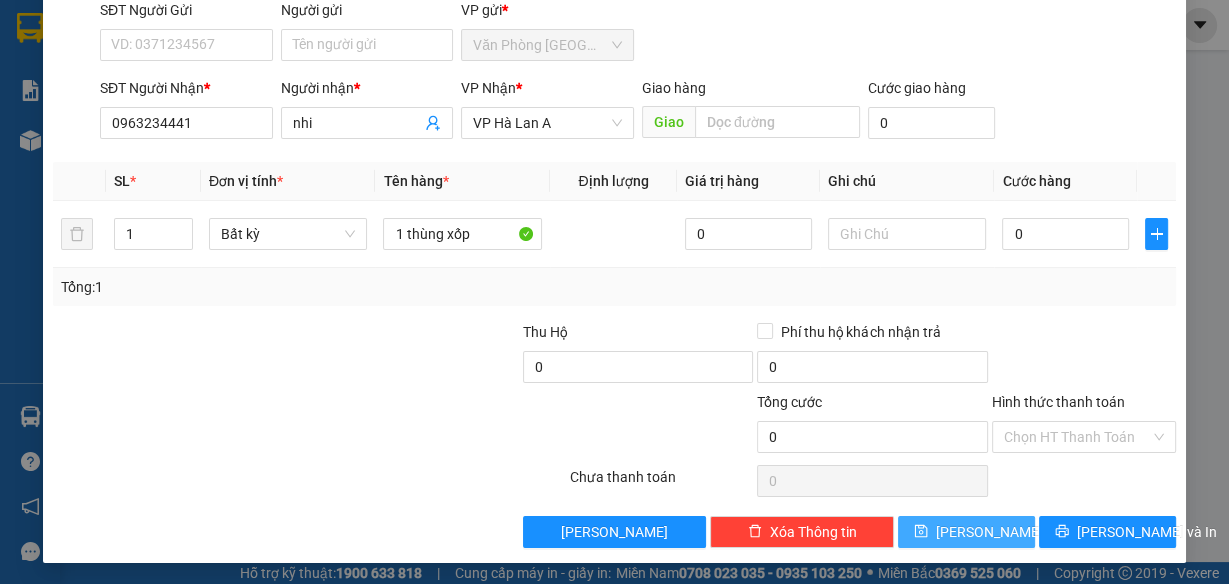 click on "[PERSON_NAME]" at bounding box center [989, 532] 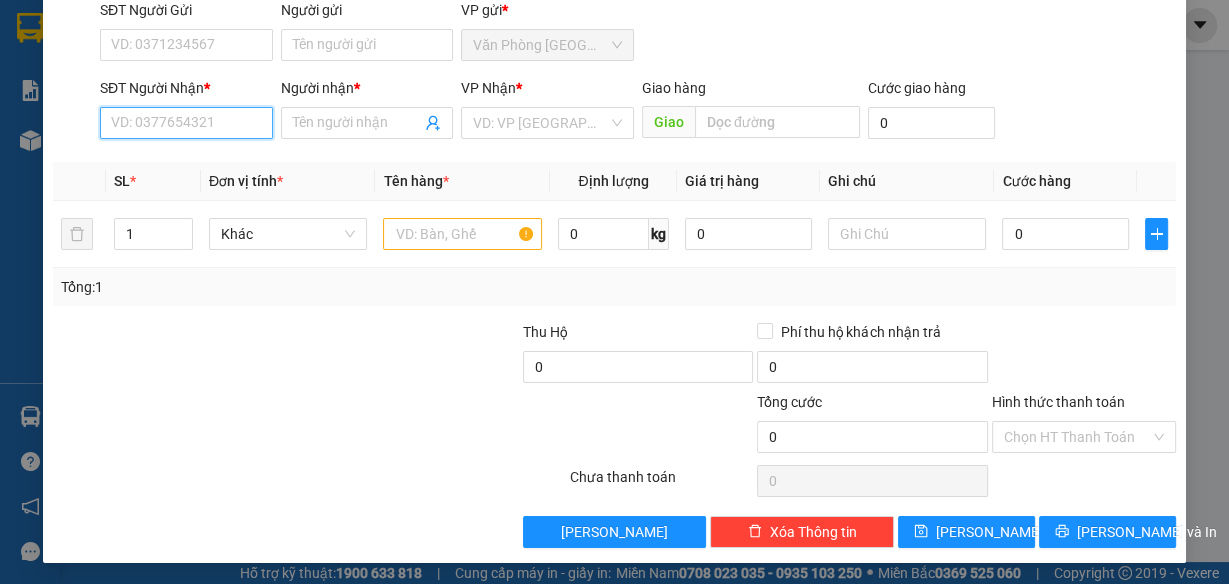 click on "SĐT Người Nhận  *" at bounding box center [186, 123] 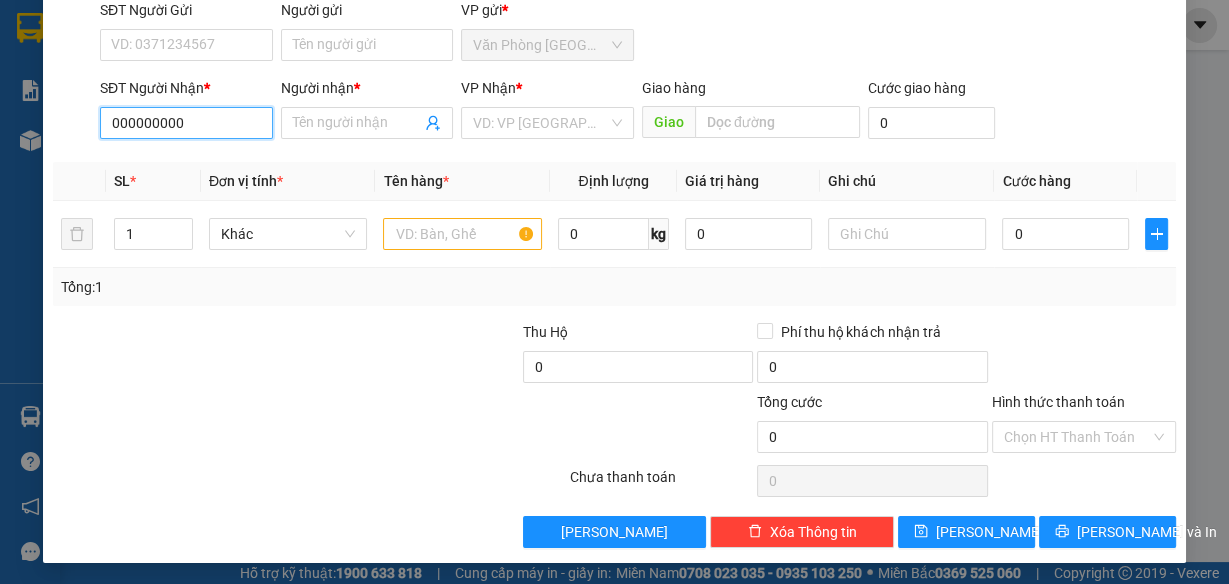 type on "0000000000" 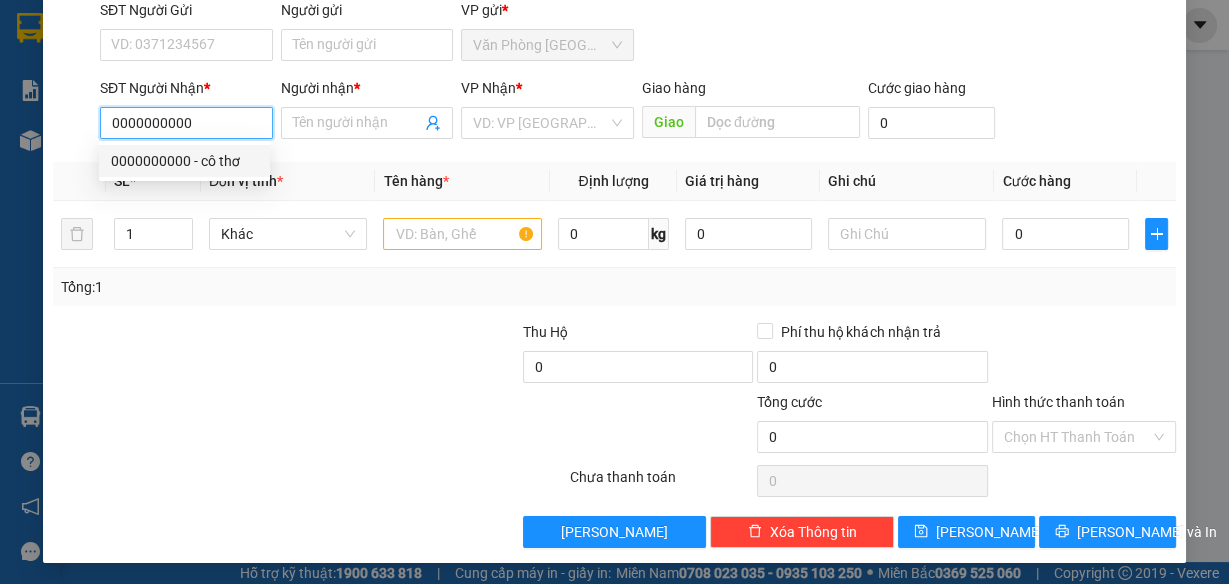 click on "0000000000 - cô thơ" at bounding box center [184, 161] 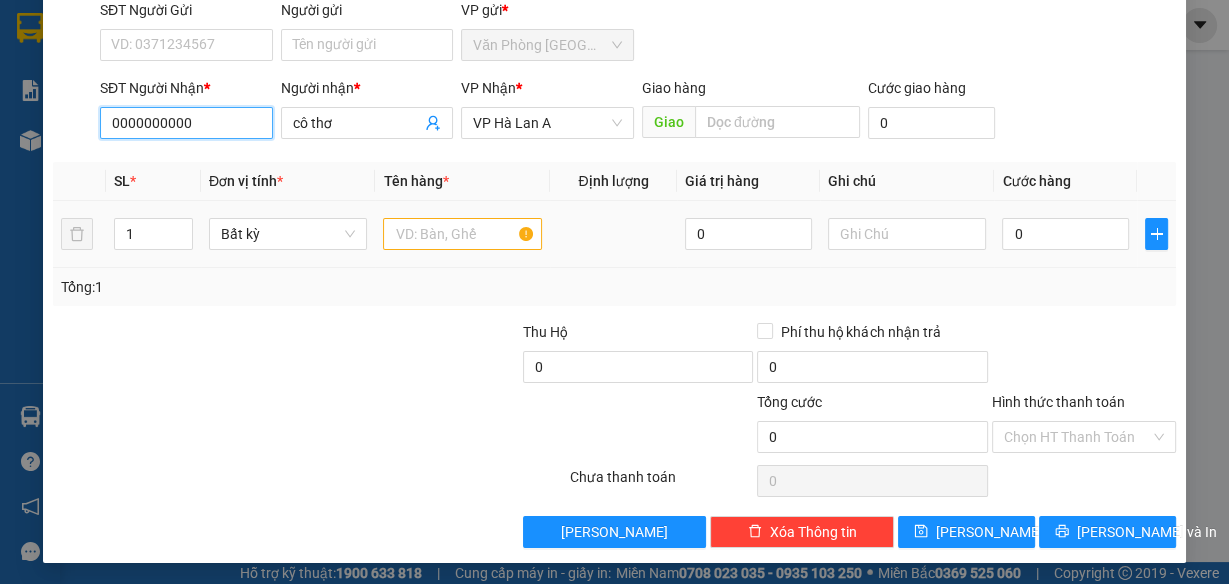 type on "0000000000" 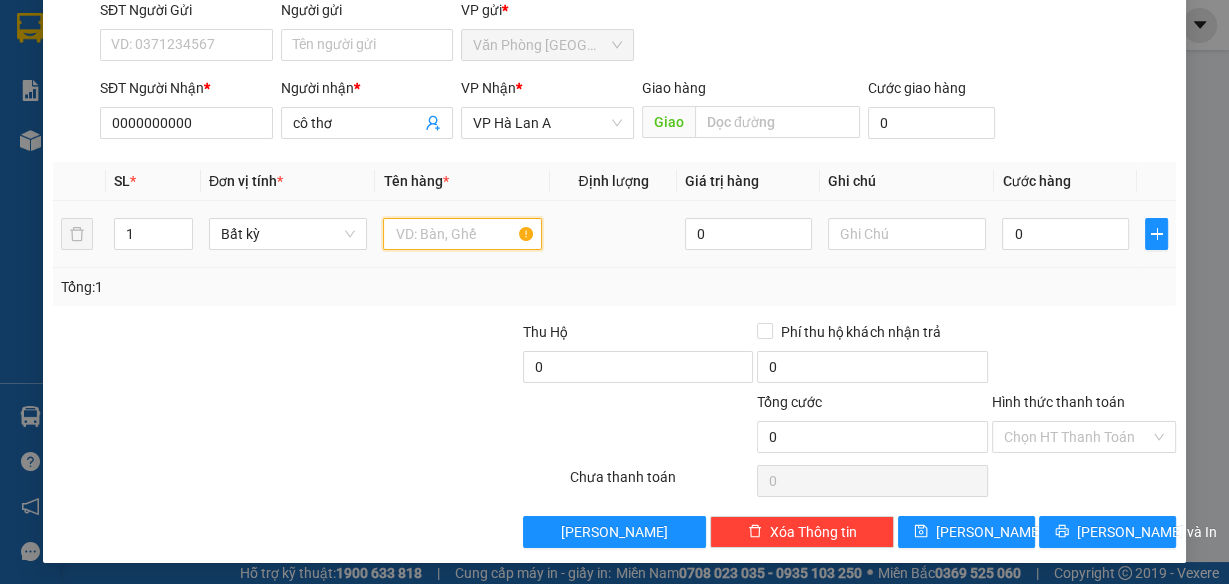 click at bounding box center [462, 234] 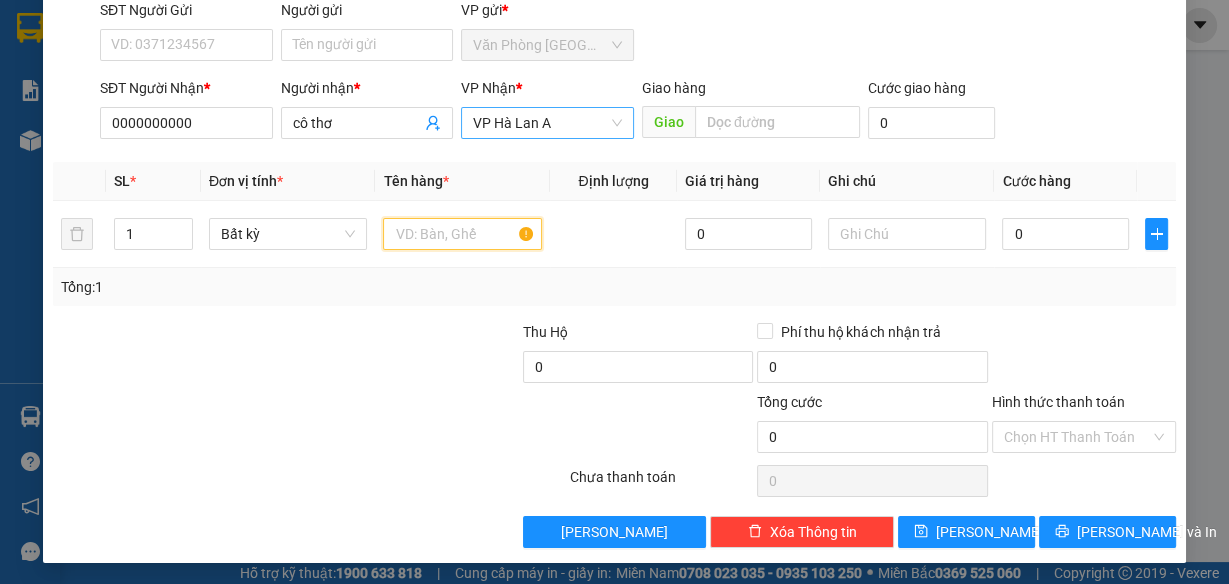 click on "VP Hà Lan A" at bounding box center (547, 123) 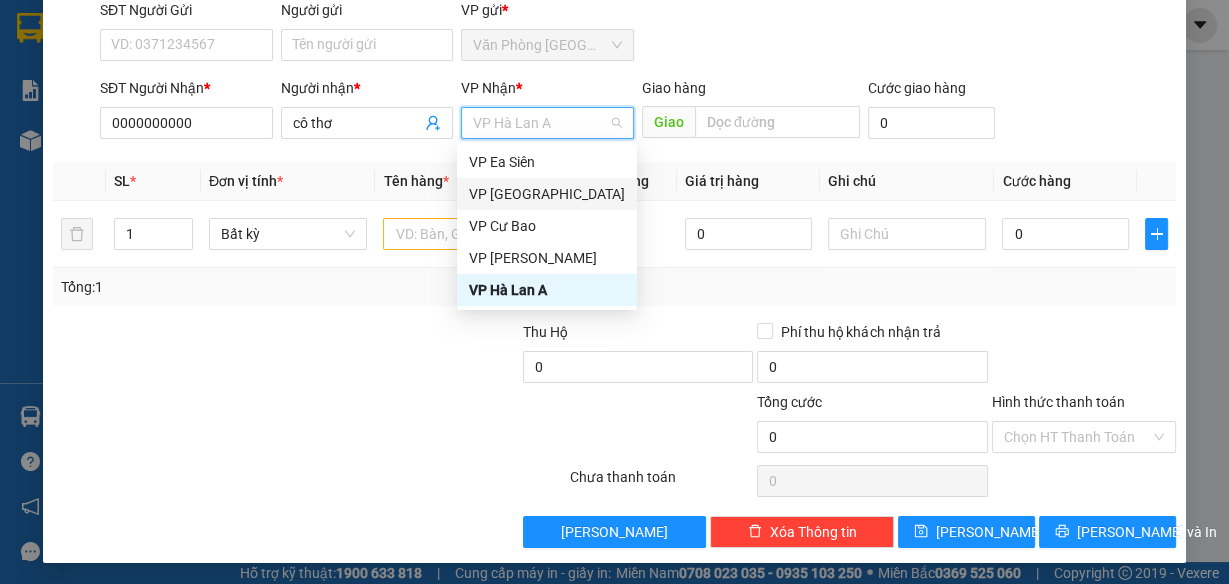click on "VP [GEOGRAPHIC_DATA]" at bounding box center [547, 194] 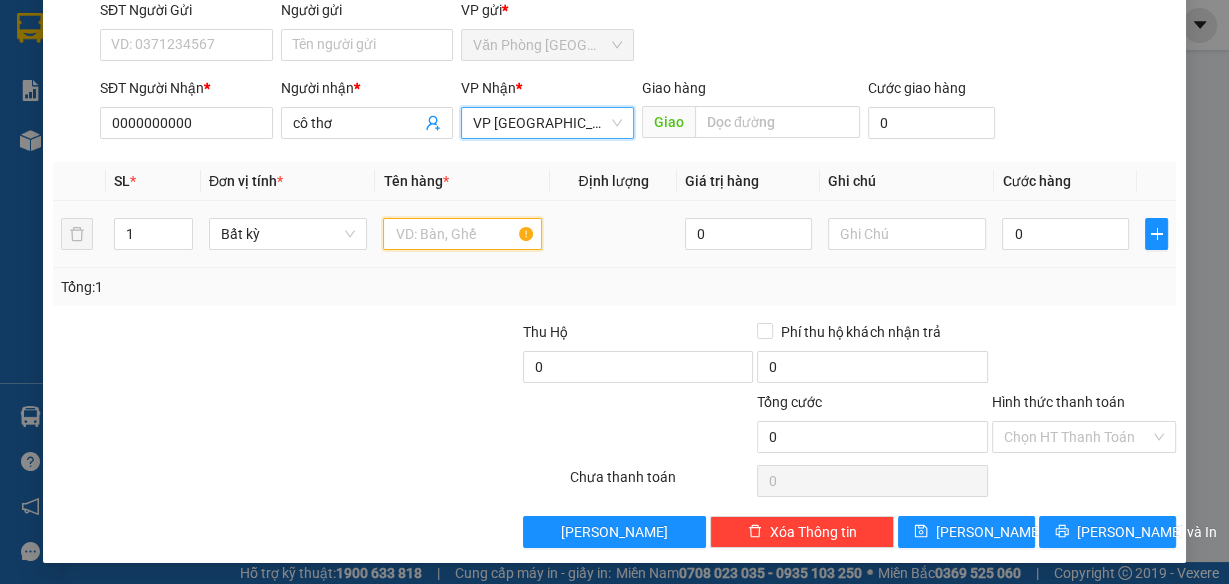 click at bounding box center (462, 234) 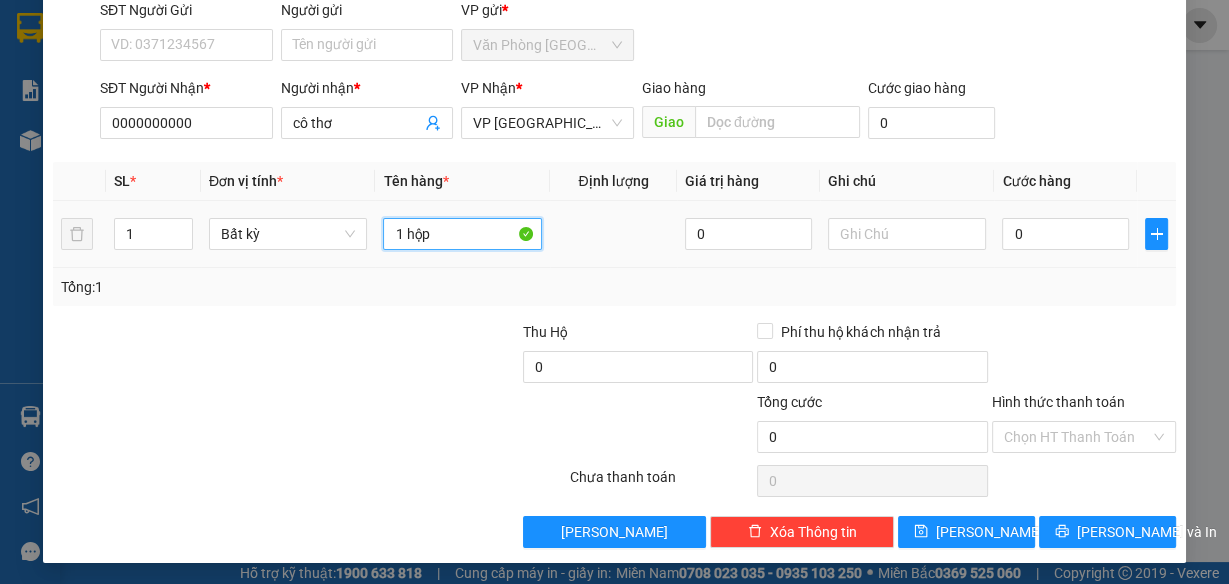 drag, startPoint x: 444, startPoint y: 238, endPoint x: 403, endPoint y: 250, distance: 42.72002 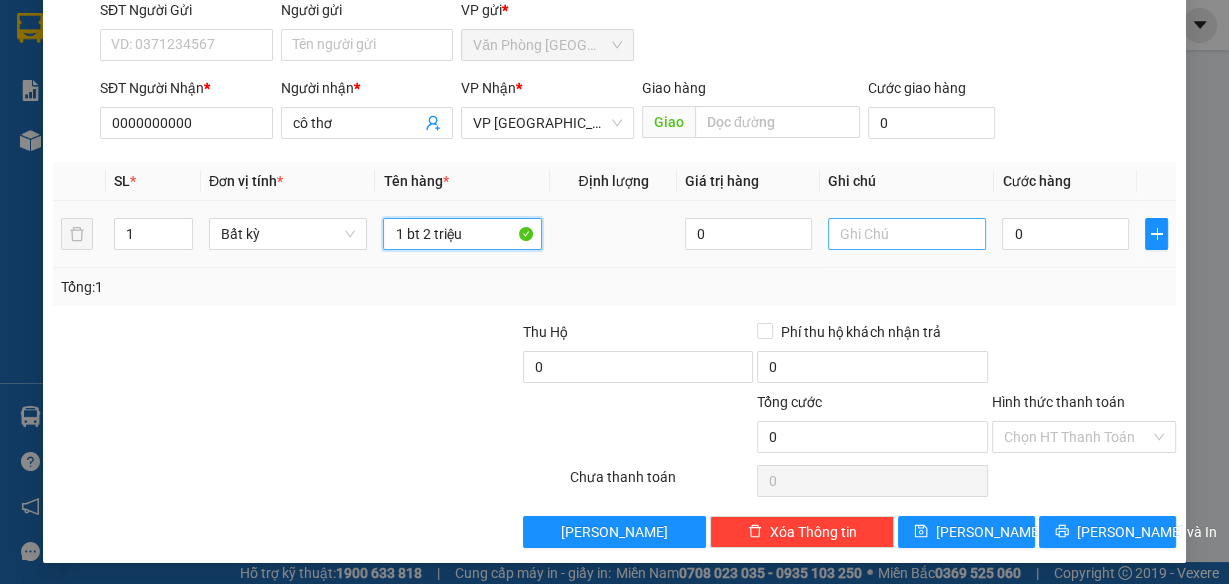 type on "1 bt 2 triệu" 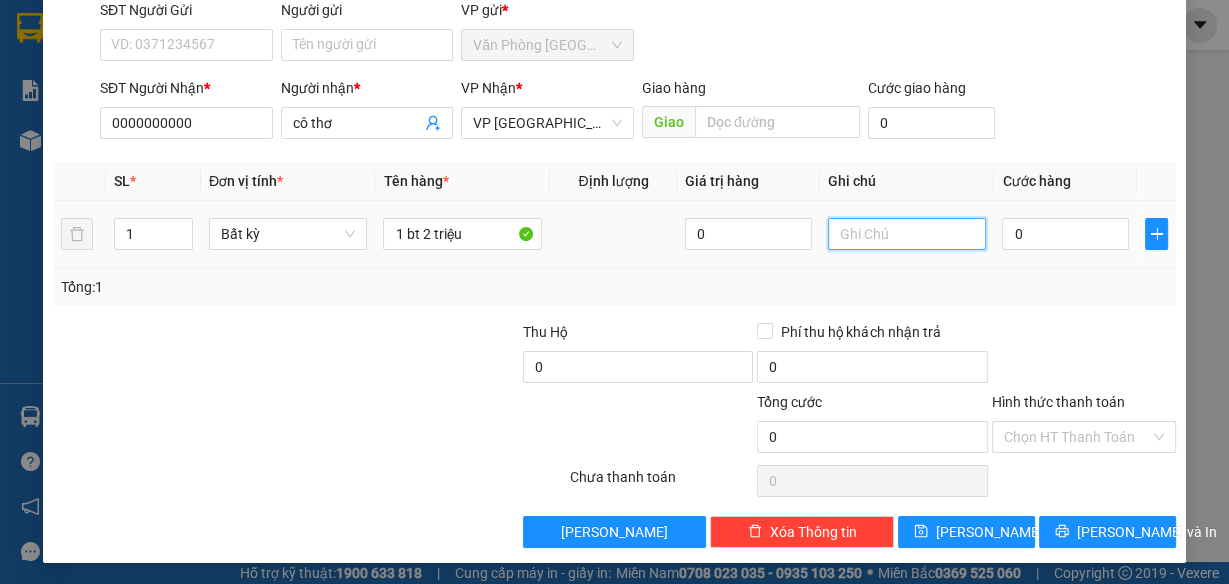 click at bounding box center (907, 234) 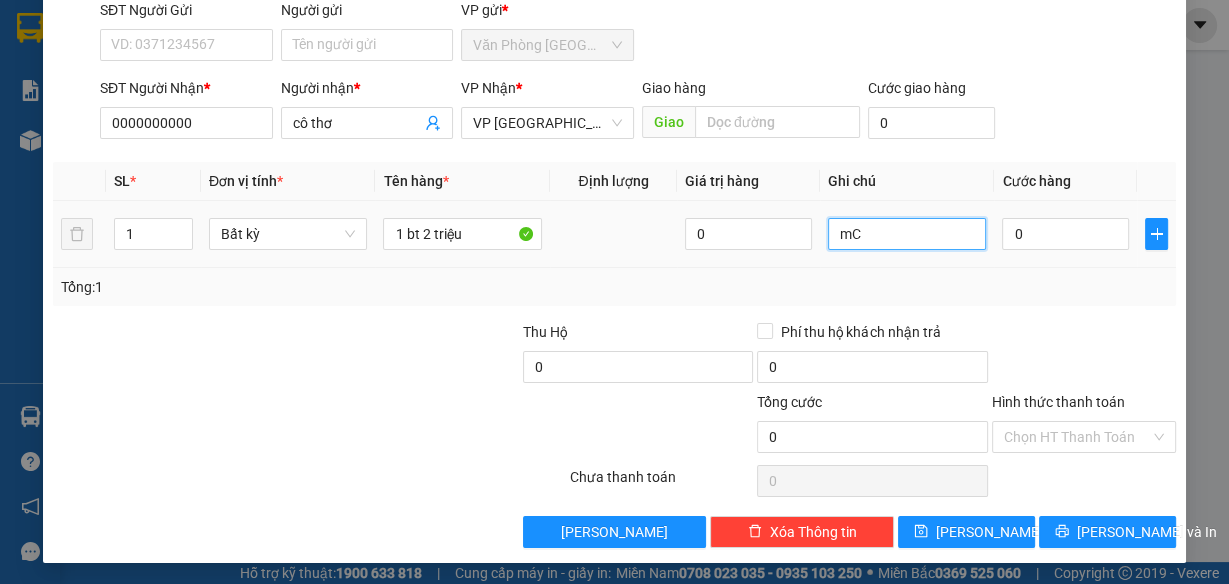 type on "m" 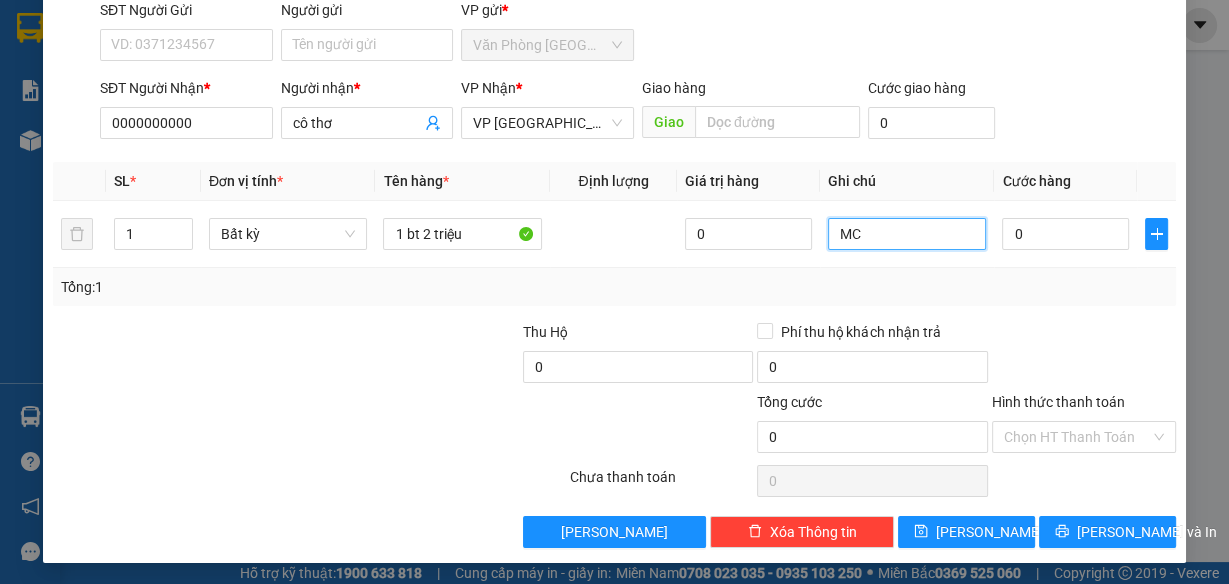 type on "MC" 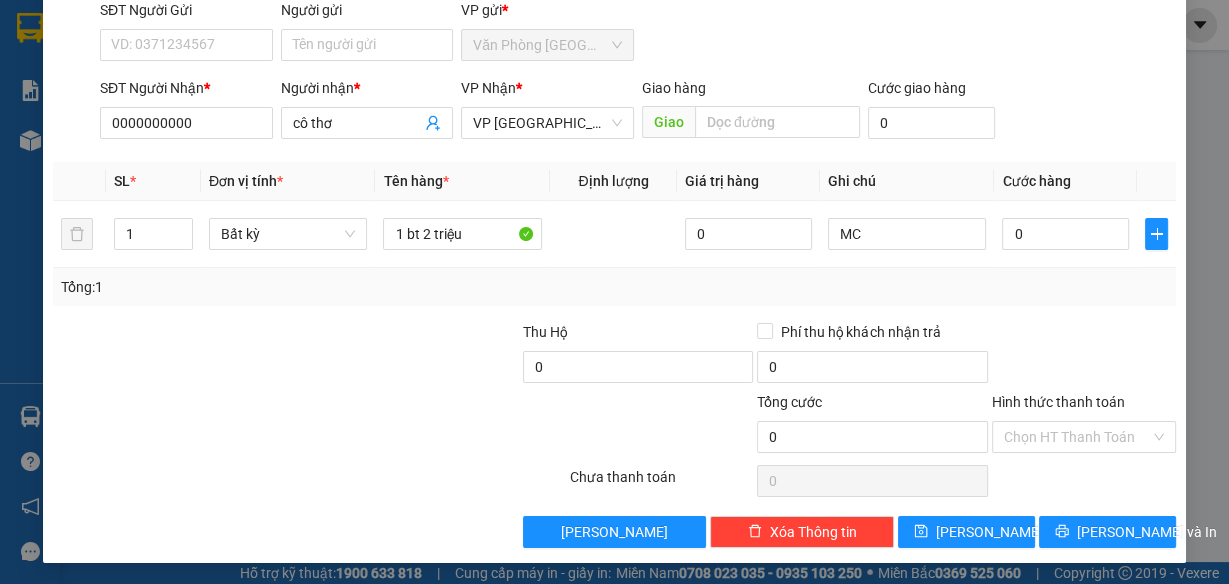 click on "TẠO ĐƠN HÀNG Yêu cầu xuất hóa đơn điện tử Transit Pickup Surcharge Ids Transit Deliver Surcharge Ids Transit Deliver Surcharge Transit Deliver Surcharge Gói vận chuyển  * Tiêu chuẩn Gán nhãn   Nhãn SĐT Người Gửi VD: 0371234567 Người gửi Tên người gửi VP gửi  * Văn Phòng Sài Gòn SĐT Người Nhận  * 0000000000 Người nhận  * cô thơ VP Nhận  * VP Bình Hòa Giao hàng Giao Cước giao hàng 0 SL  * Đơn vị tính  * Tên hàng  * Định lượng Giá trị hàng Ghi chú Cước hàng                   1 Bất kỳ 1 bt 2 triệu 0 MC 0 Tổng:  1 Thu Hộ 0 Phí thu hộ khách nhận trả 0 Tổng cước 0 Hình thức thanh toán Chọn HT Thanh Toán Số tiền thu trước 0 Chưa thanh toán 0 Chọn HT Thanh Toán Lưu nháp Xóa Thông tin Lưu Lưu và In" at bounding box center [614, 210] 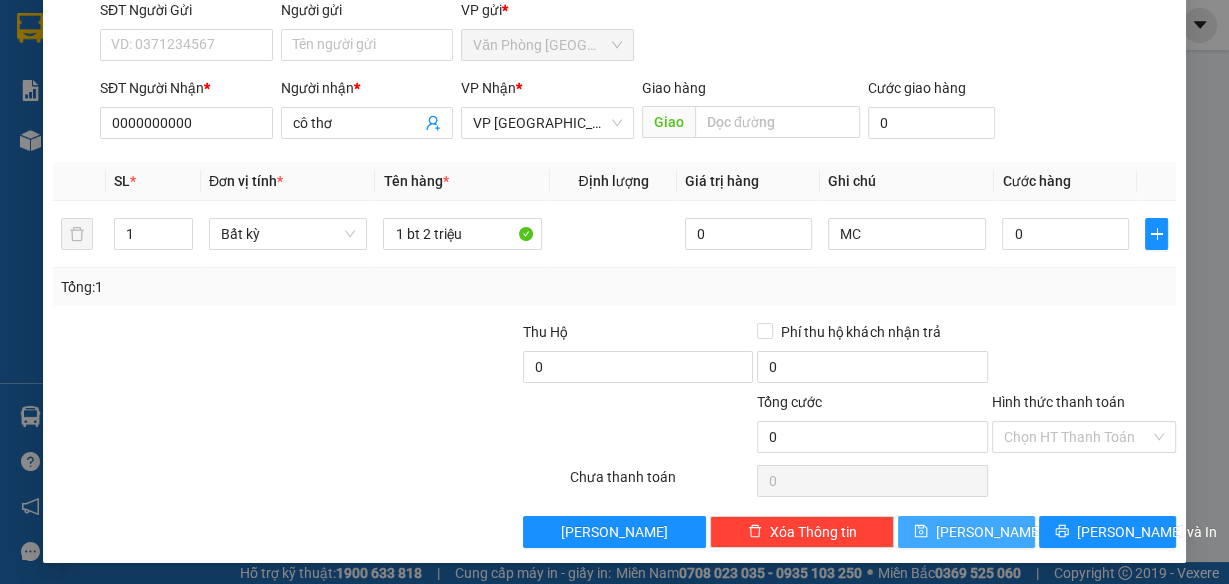 click on "[PERSON_NAME]" at bounding box center (989, 532) 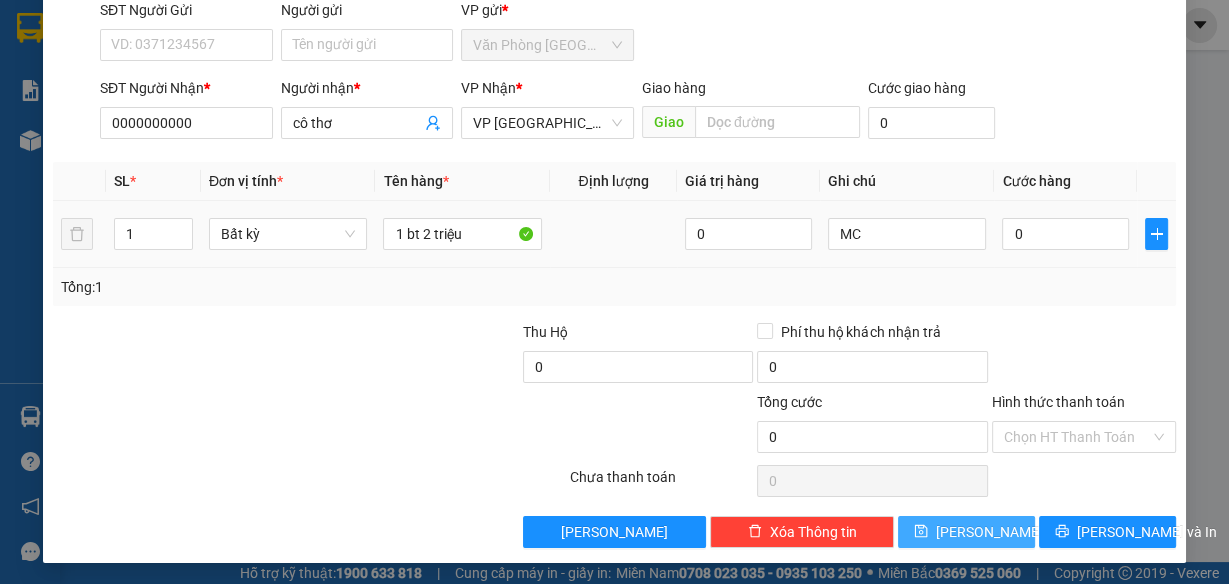 type 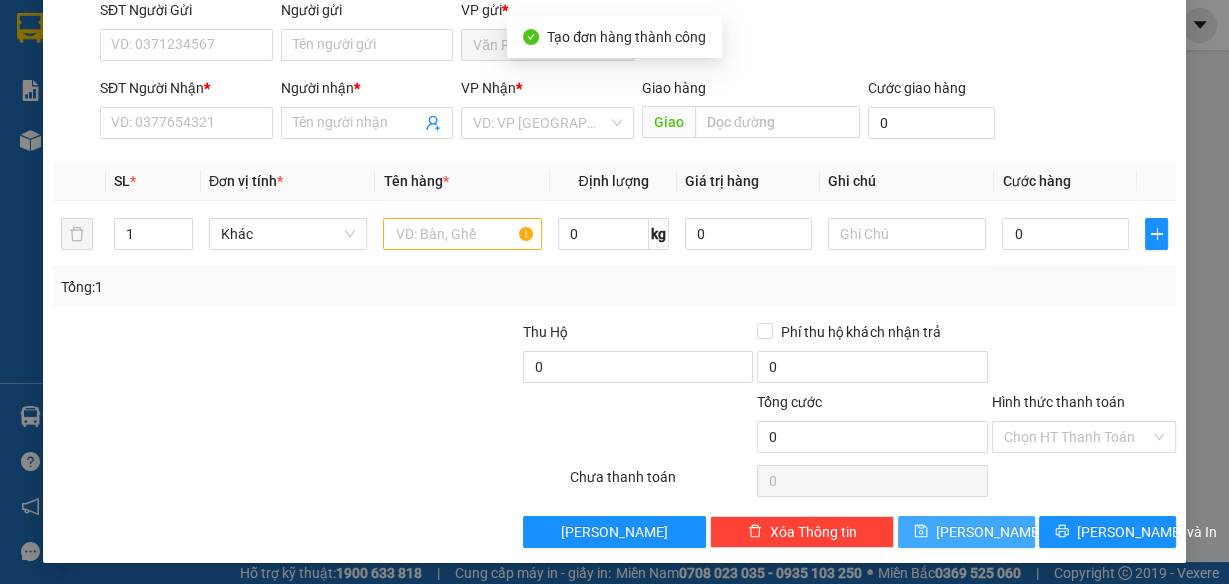 scroll, scrollTop: 0, scrollLeft: 0, axis: both 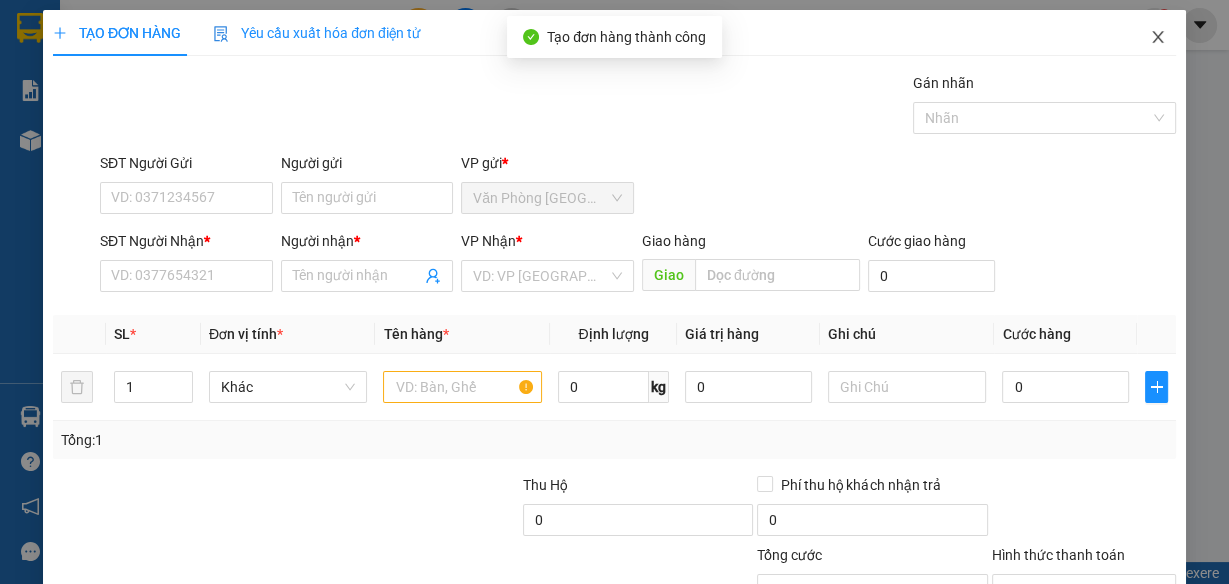 click 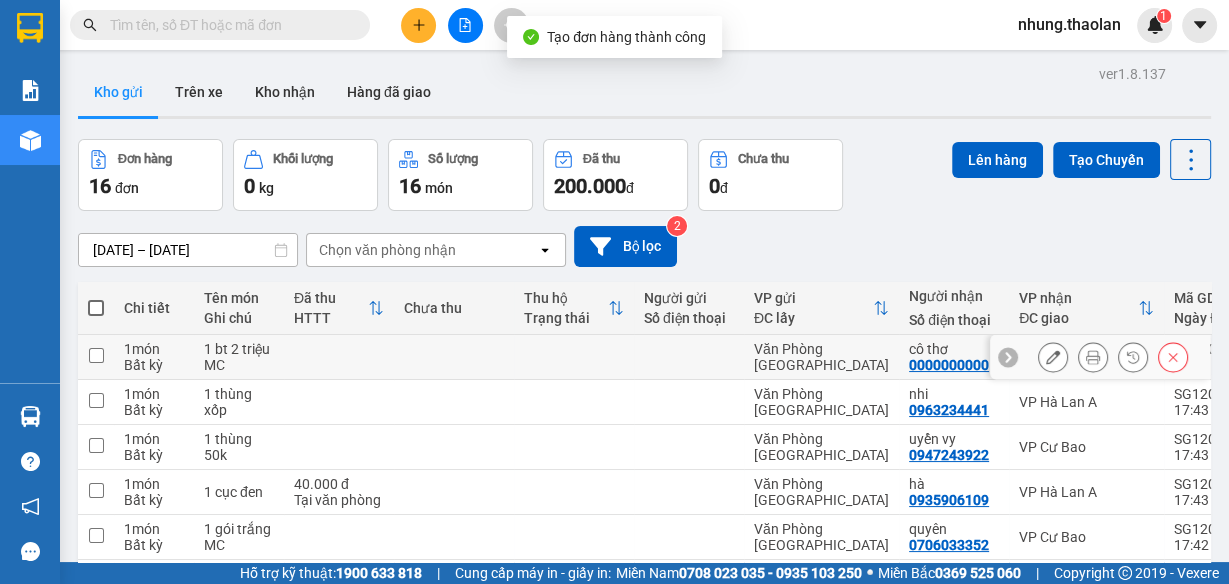drag, startPoint x: 760, startPoint y: 346, endPoint x: 924, endPoint y: 258, distance: 186.11824 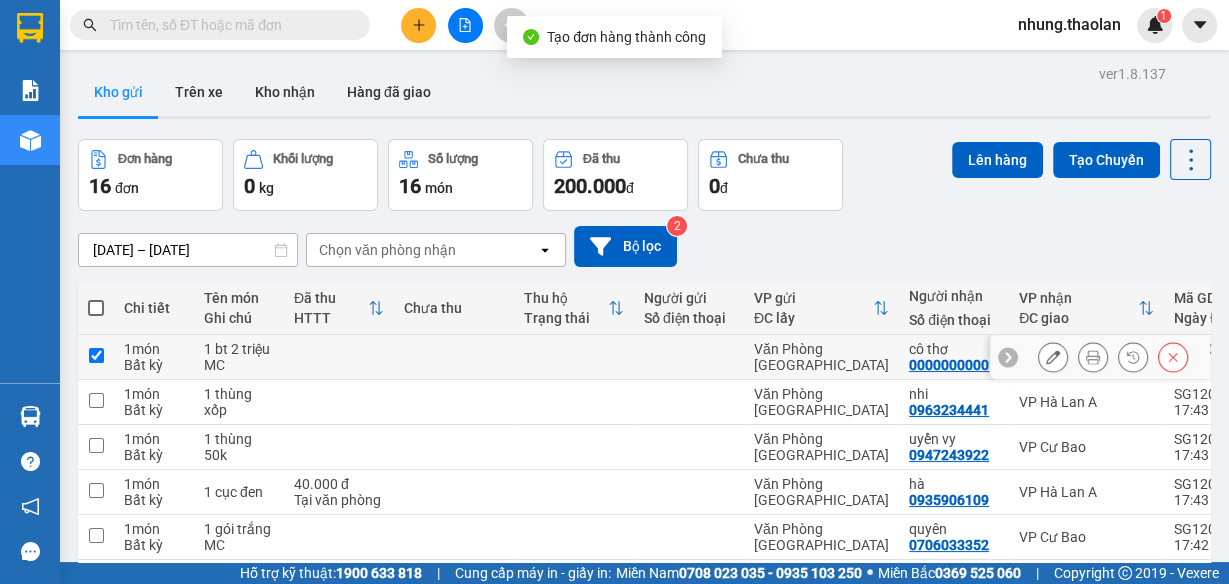 checkbox on "true" 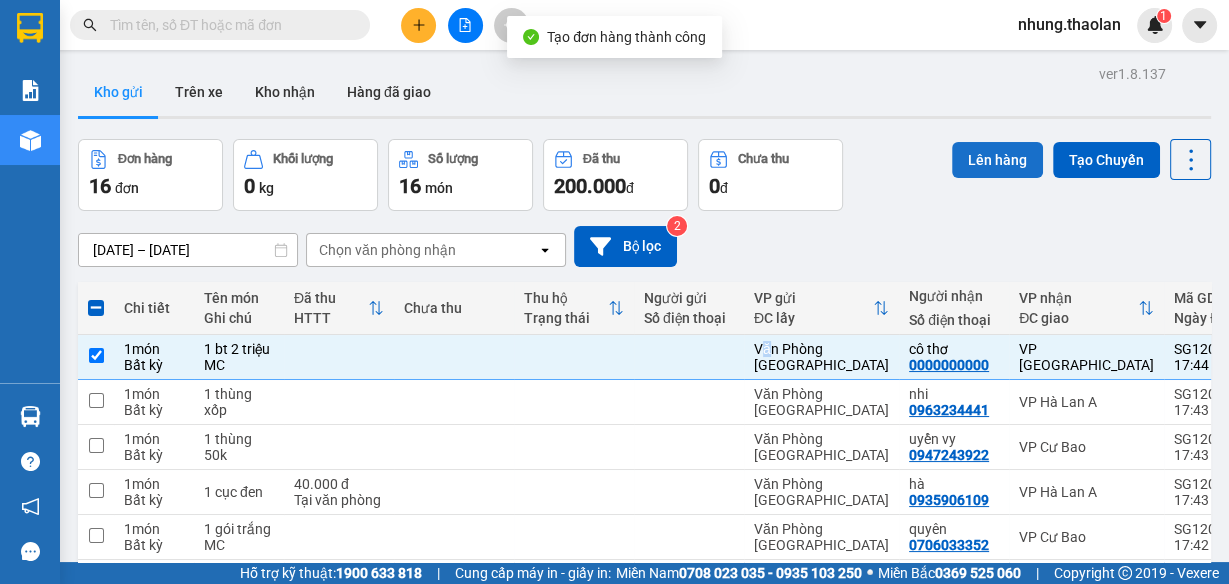 click on "Lên hàng" at bounding box center [997, 160] 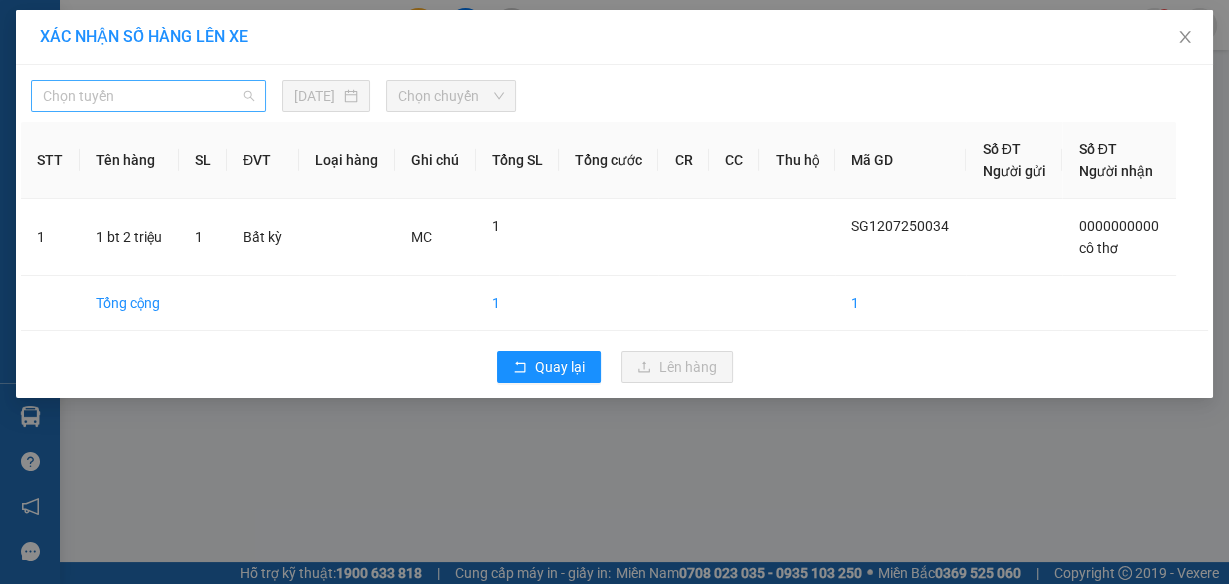 drag, startPoint x: 200, startPoint y: 92, endPoint x: 223, endPoint y: 103, distance: 25.495098 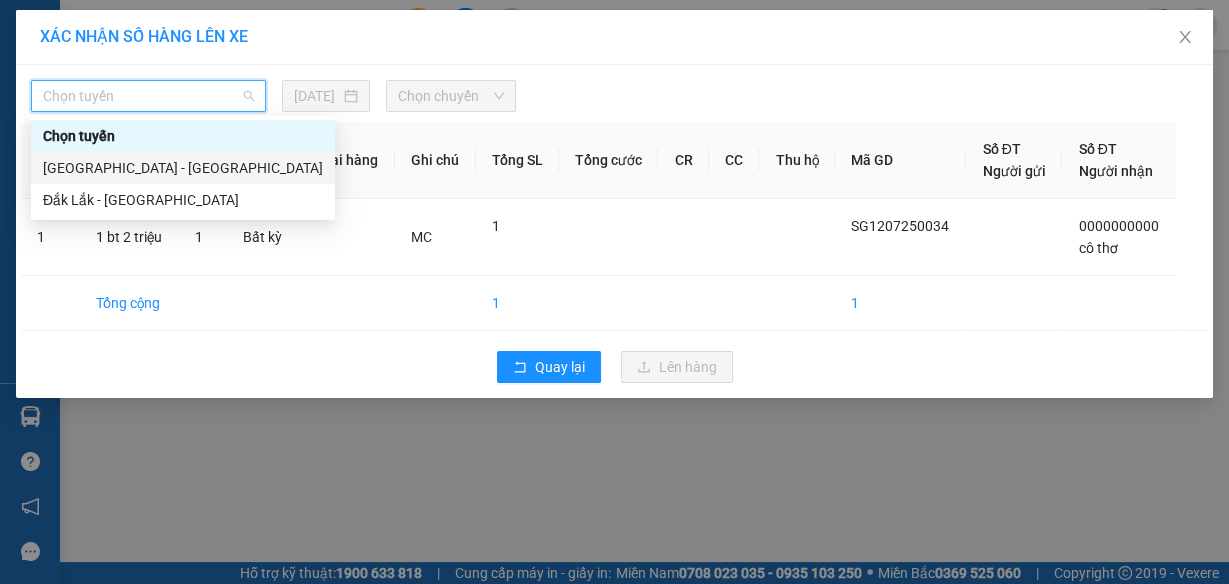 click on "Sài Gòn - Đắk Lắk" at bounding box center (183, 168) 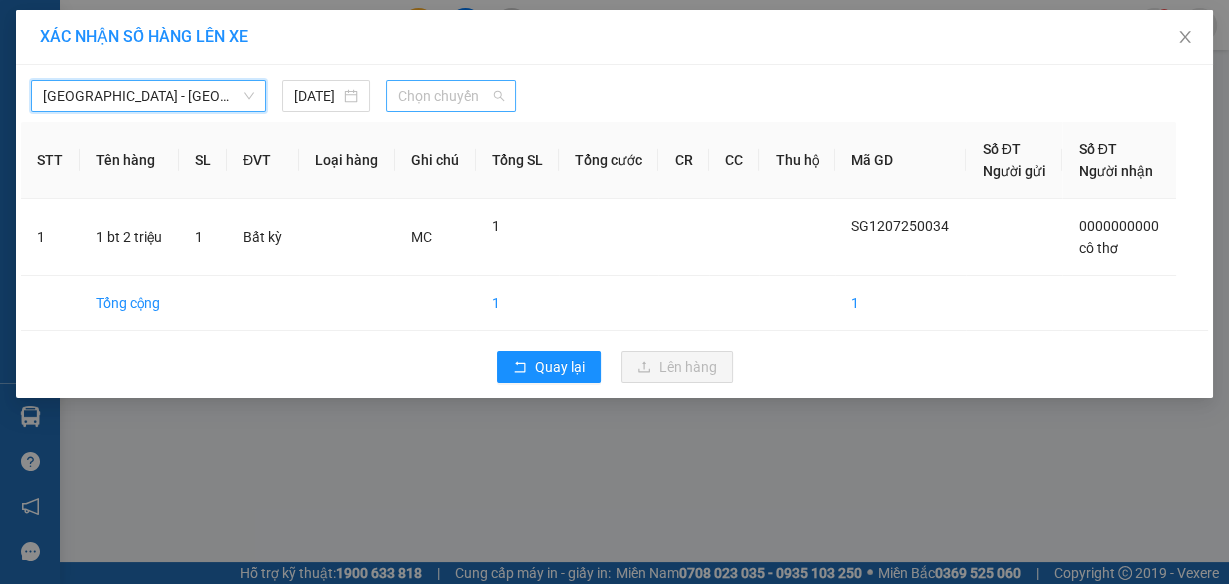 click on "Chọn chuyến" at bounding box center [451, 96] 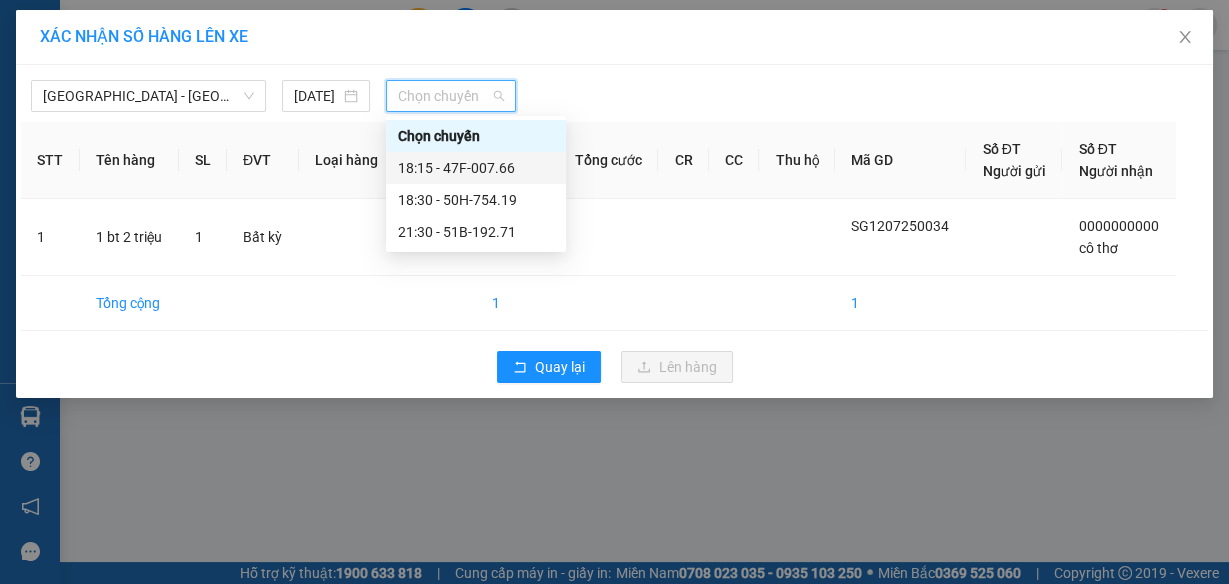 click on "18:15     - 47F-007.66" at bounding box center [476, 168] 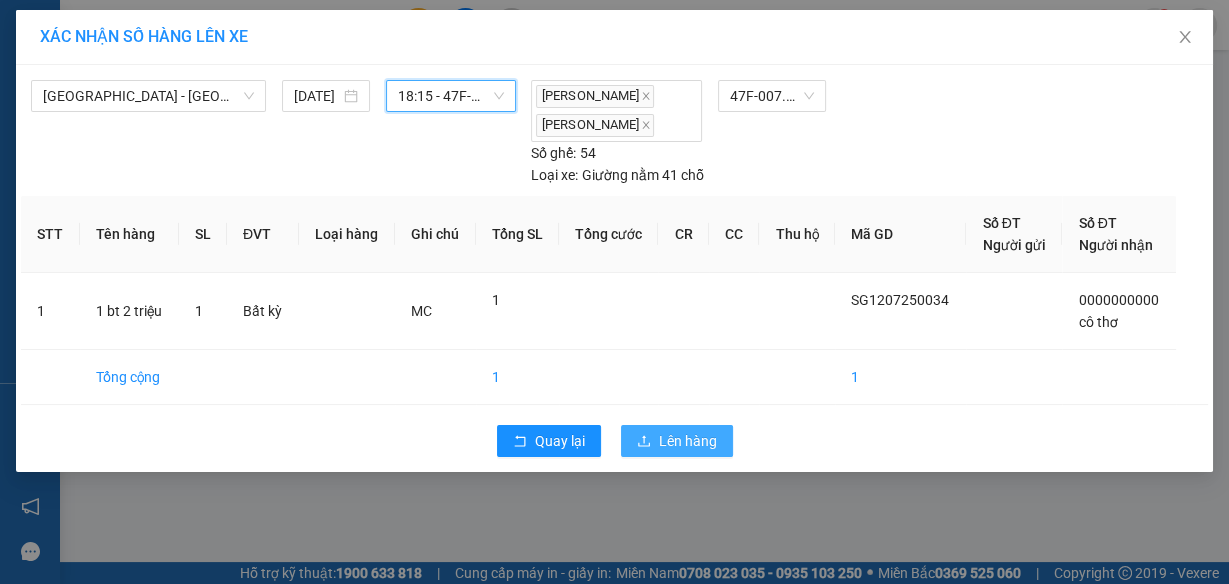 click on "Lên hàng" at bounding box center (688, 441) 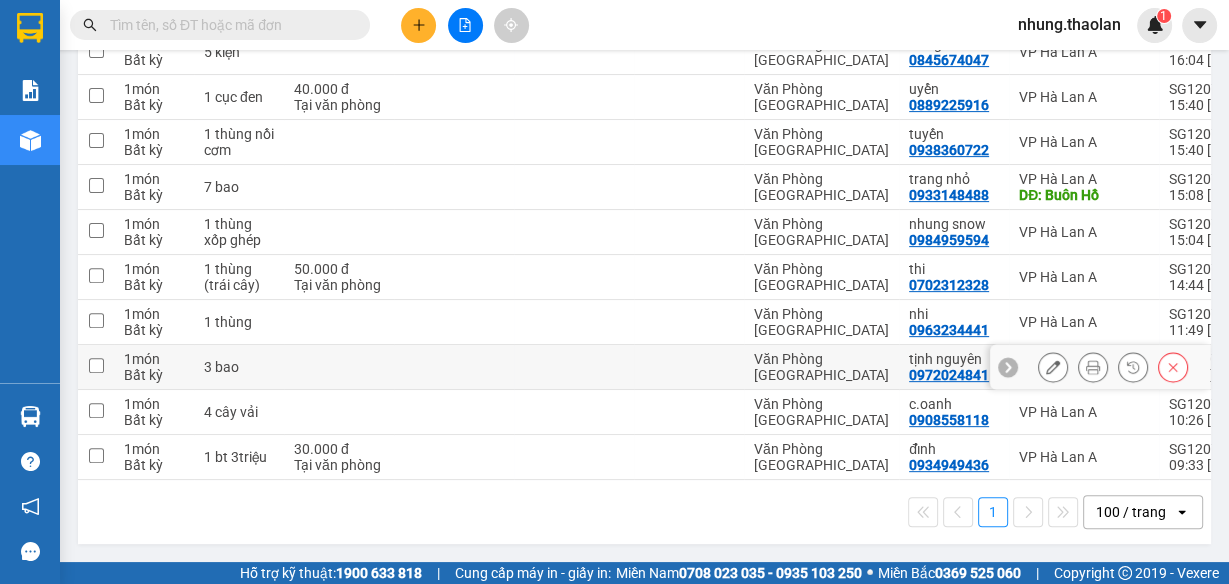scroll, scrollTop: 540, scrollLeft: 0, axis: vertical 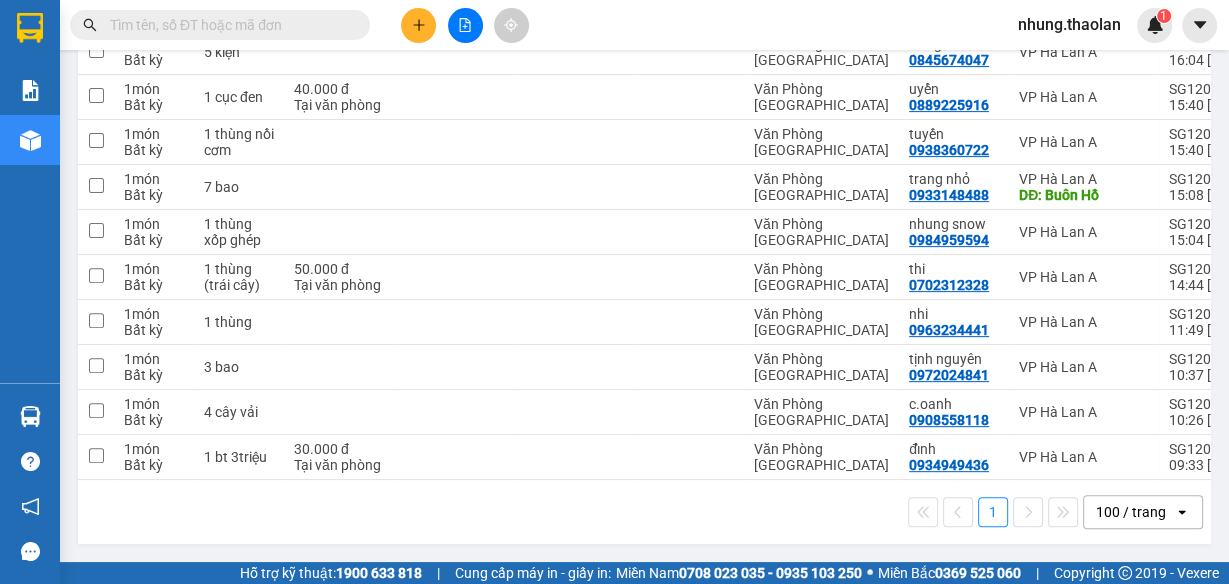 click at bounding box center (228, 25) 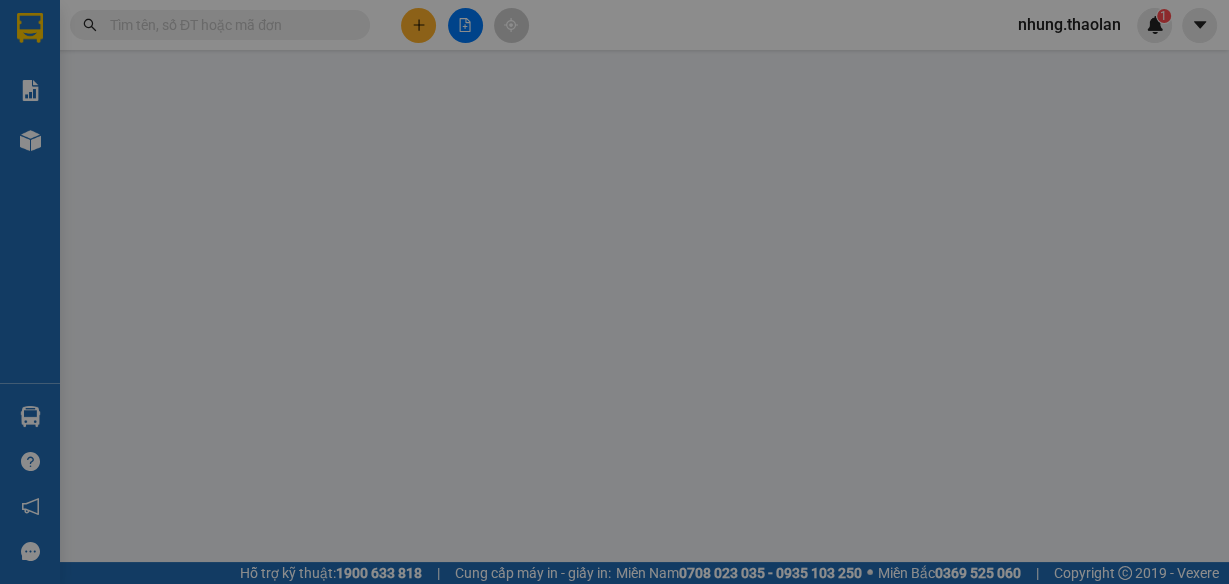 scroll, scrollTop: 0, scrollLeft: 0, axis: both 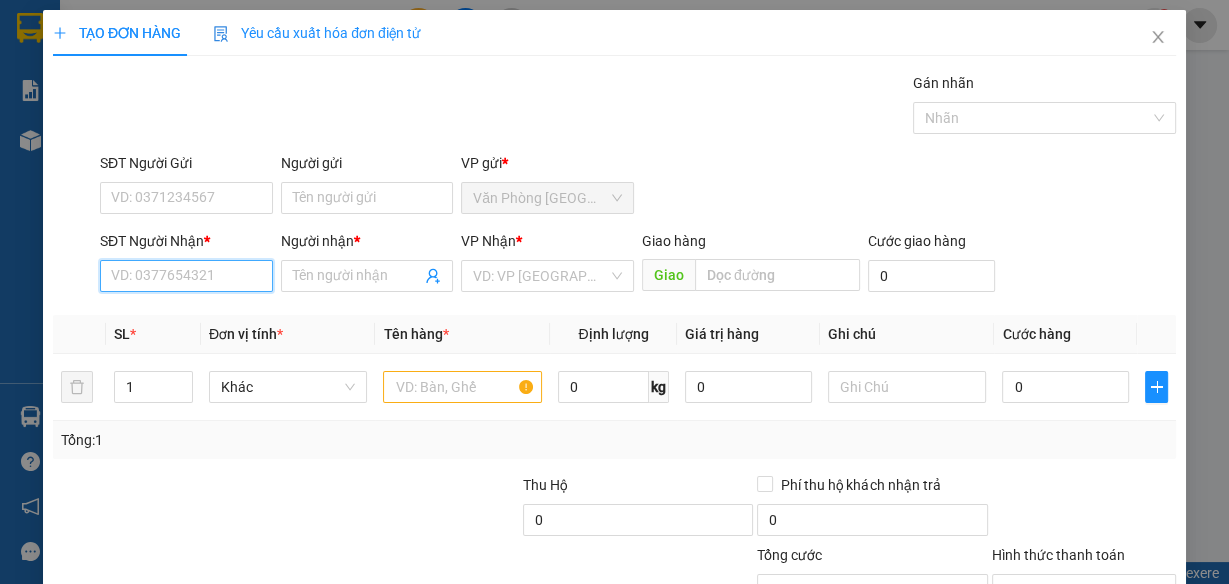 click on "SĐT Người Nhận  *" at bounding box center (186, 276) 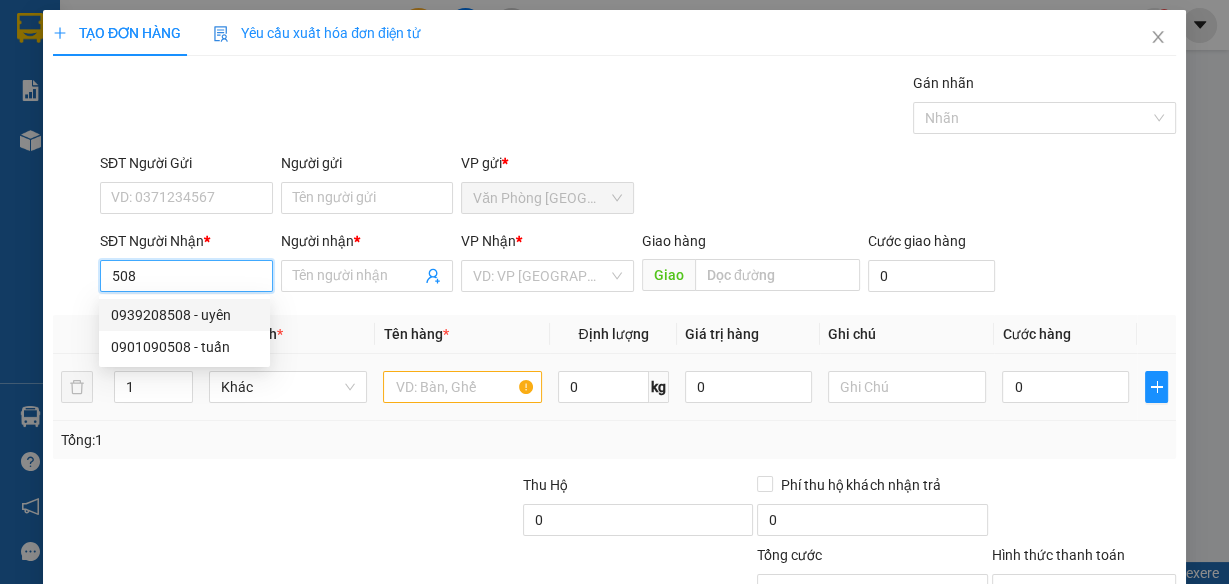 drag, startPoint x: 211, startPoint y: 304, endPoint x: 441, endPoint y: 375, distance: 240.70937 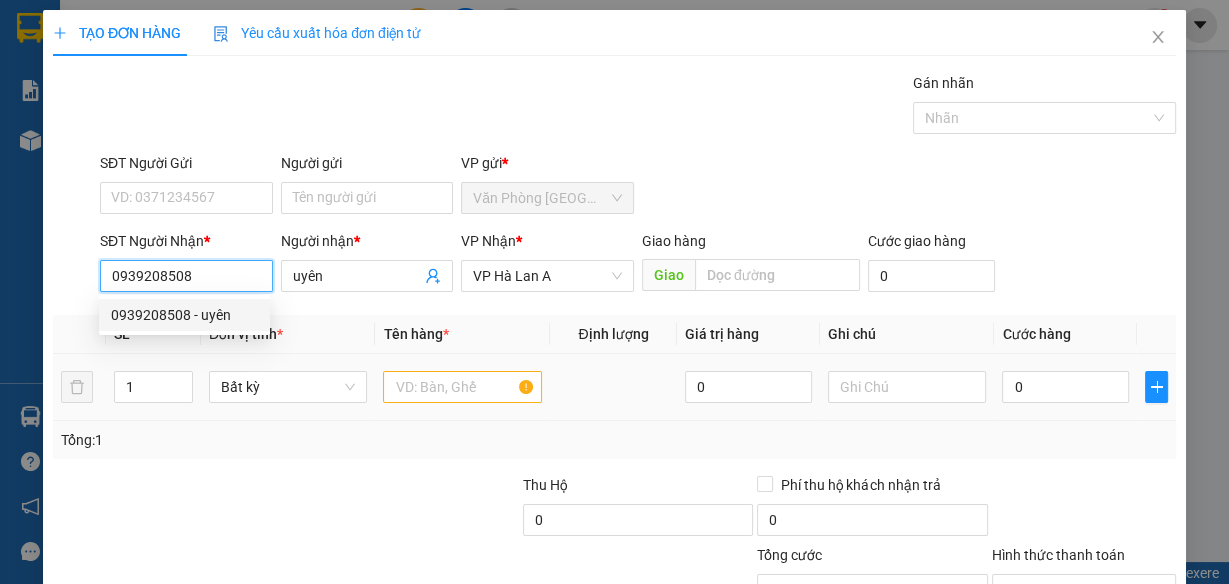 type on "0939208508" 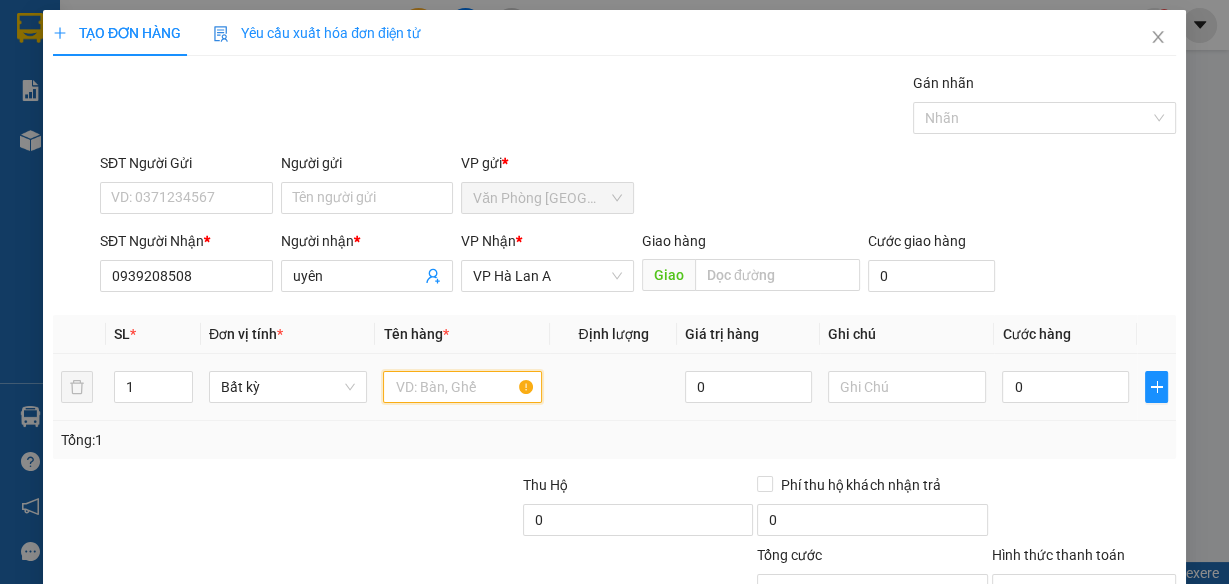 click at bounding box center [462, 387] 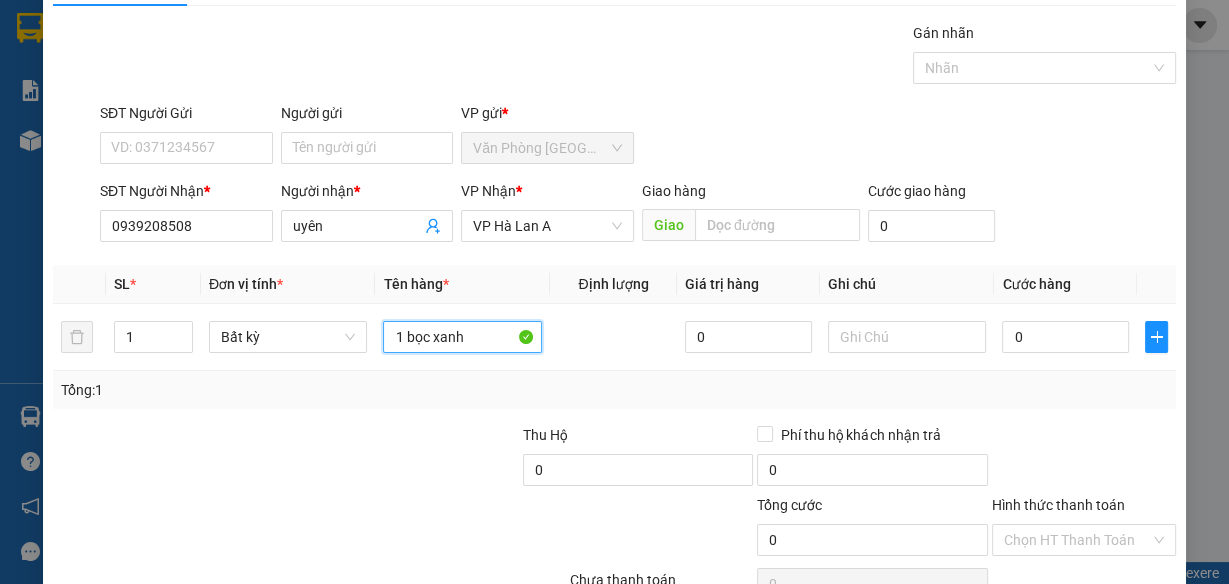 scroll, scrollTop: 153, scrollLeft: 0, axis: vertical 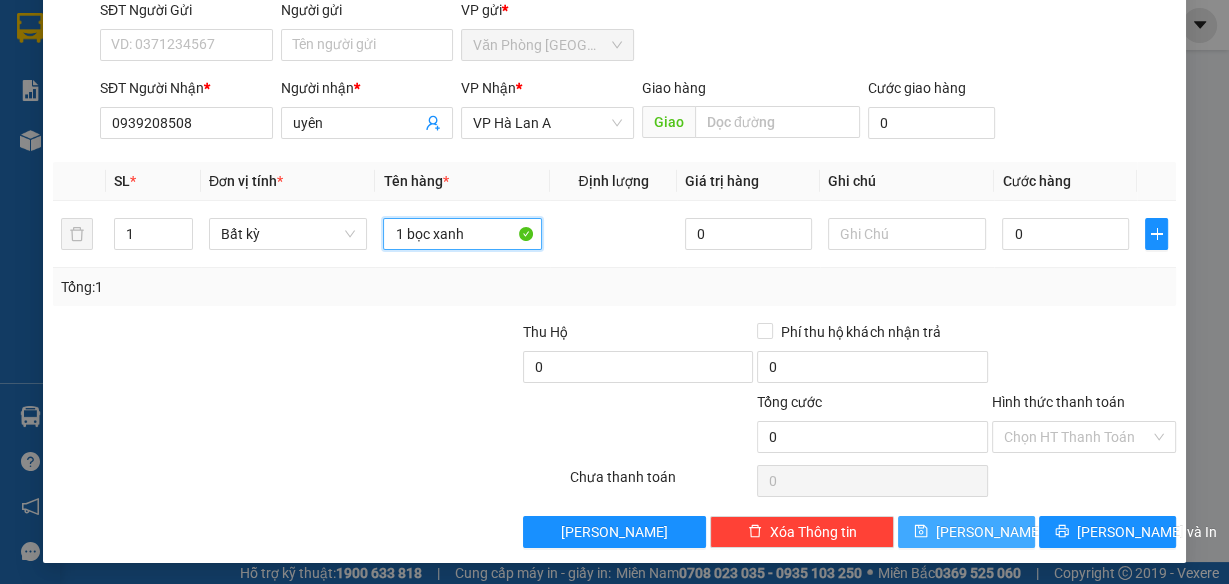 type on "1 bọc xanh" 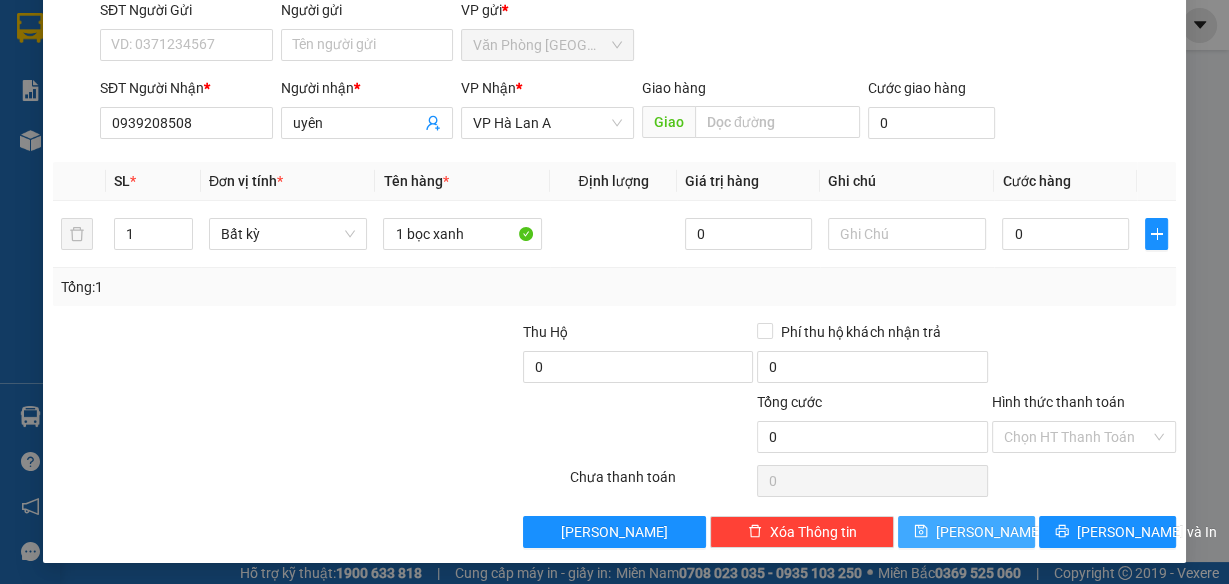 click on "[PERSON_NAME]" at bounding box center (989, 532) 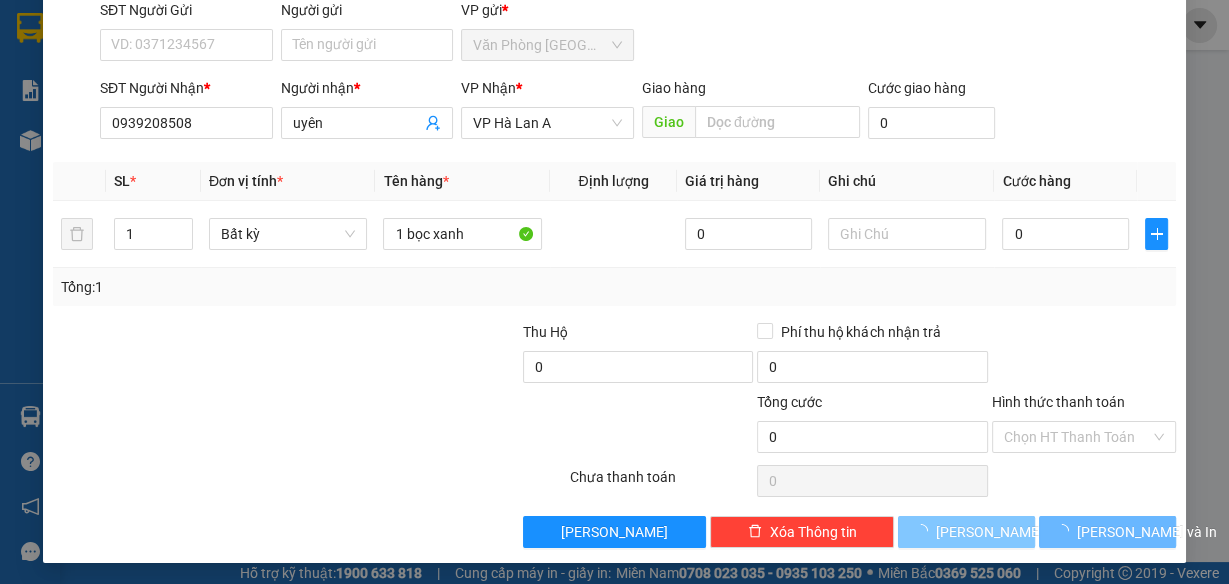type 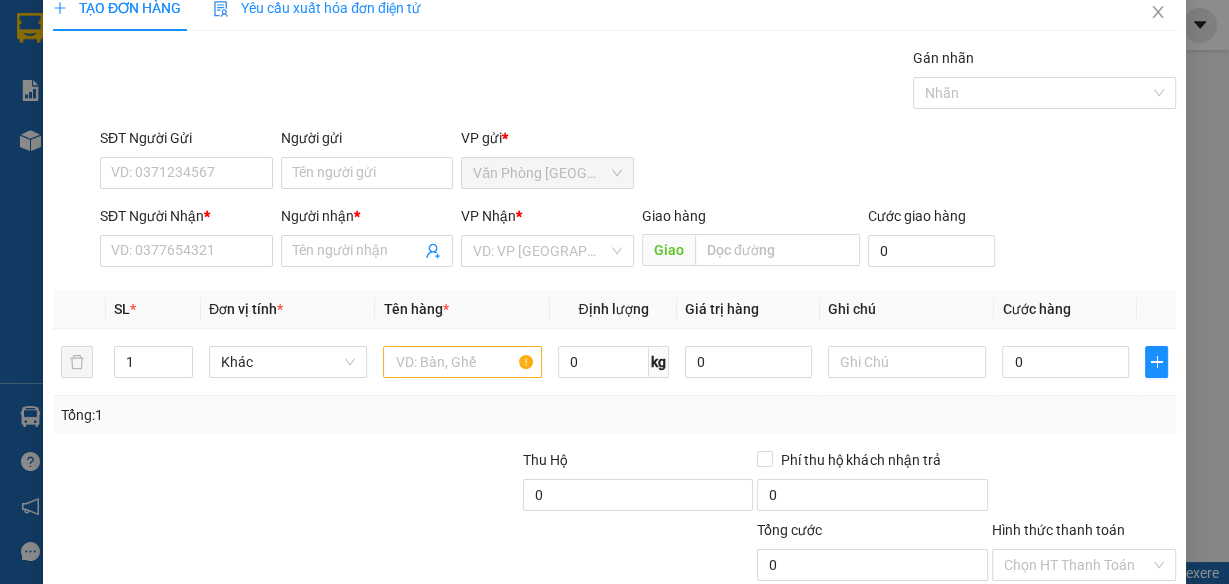 scroll, scrollTop: 0, scrollLeft: 0, axis: both 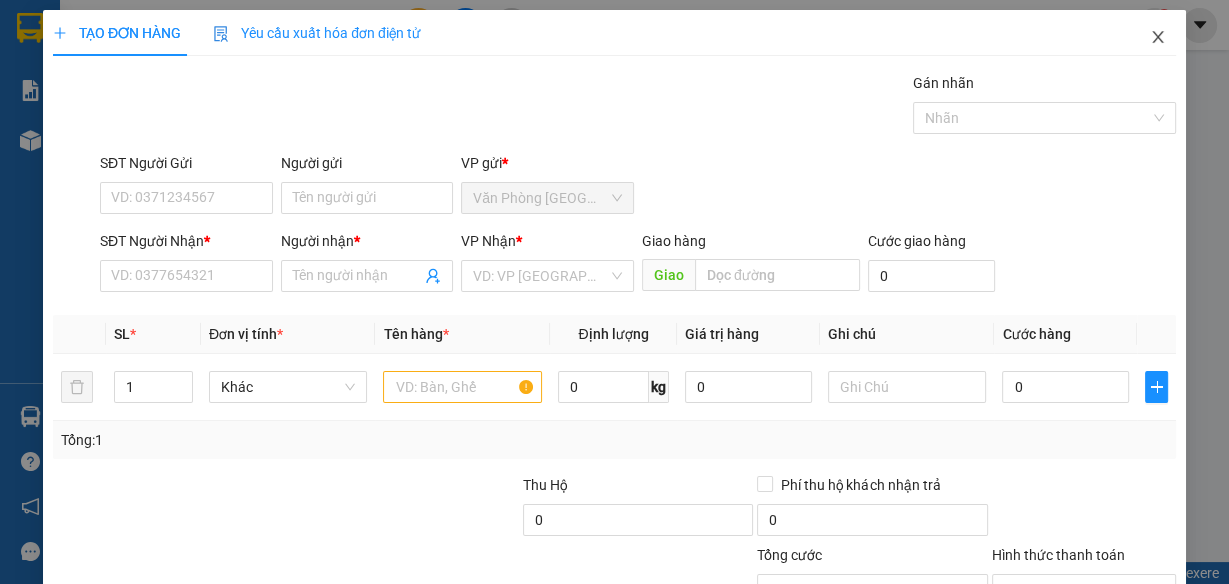 click 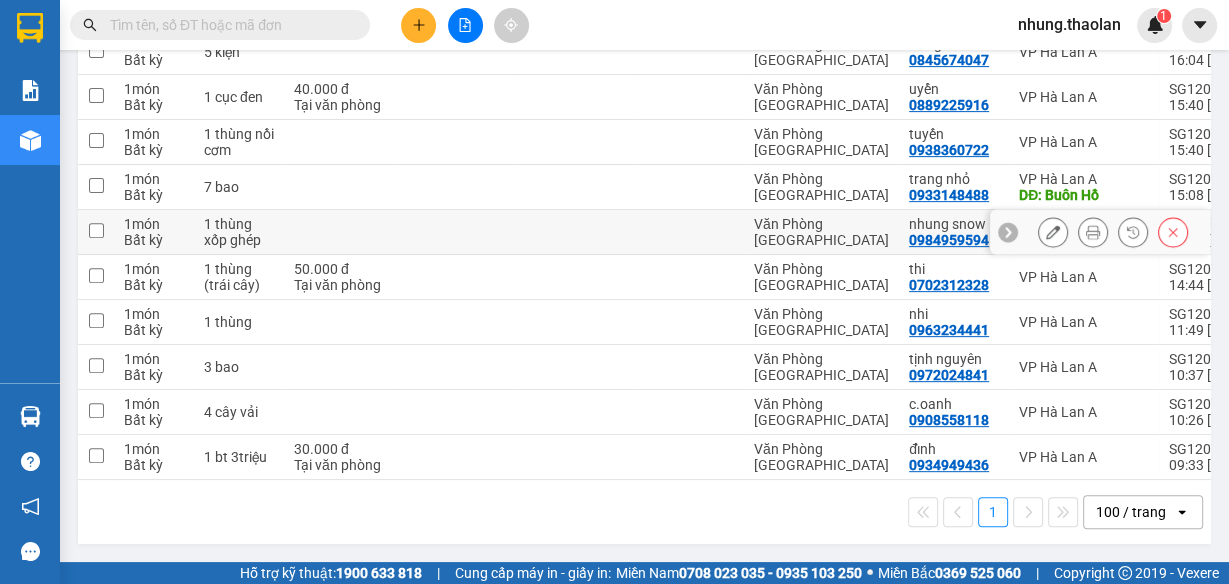 scroll, scrollTop: 586, scrollLeft: 0, axis: vertical 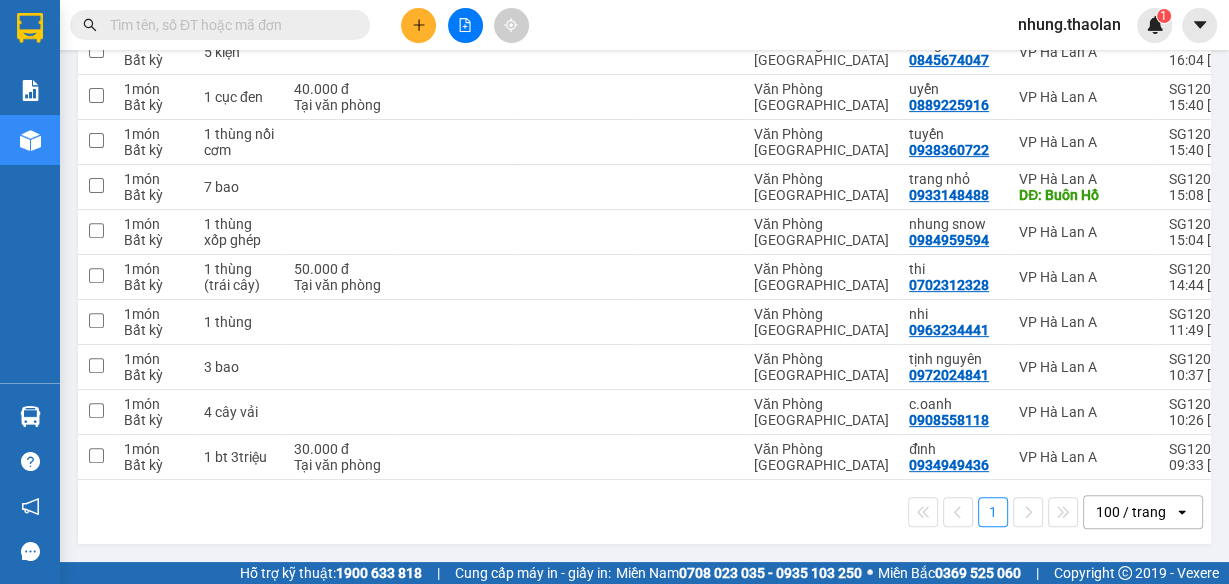 click on "100 / trang" at bounding box center [1131, 512] 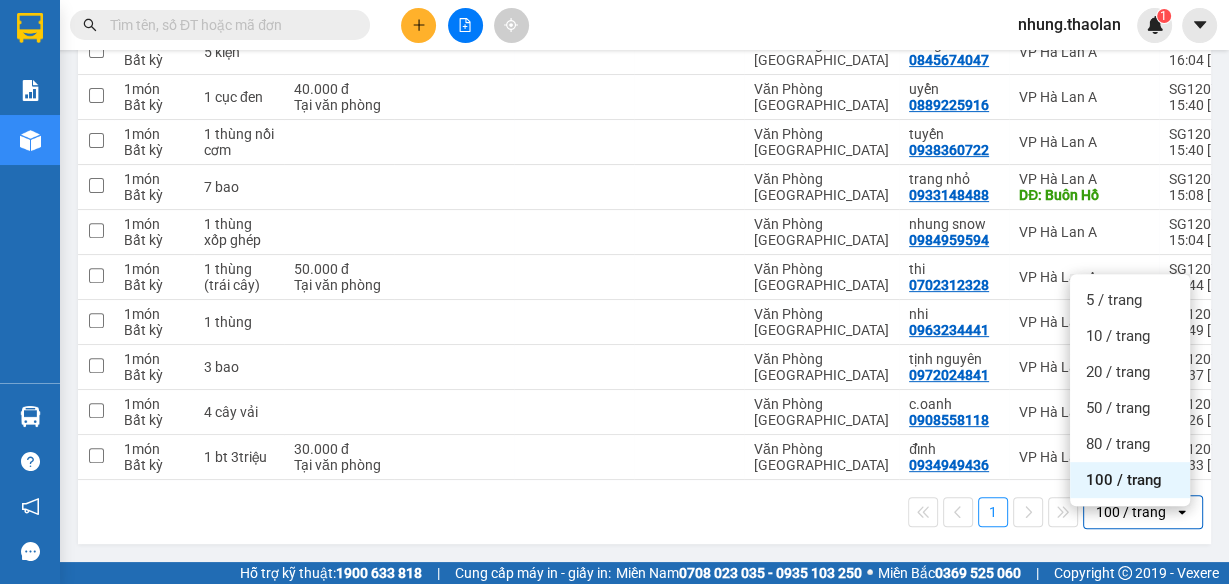 click on "100 / trang" at bounding box center (1124, 480) 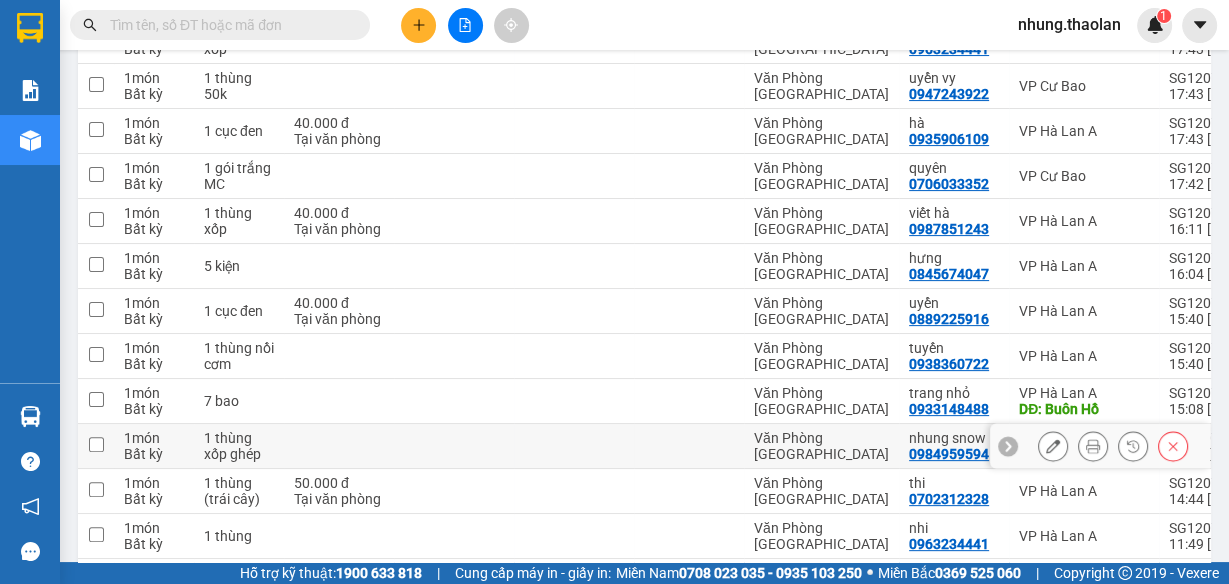 scroll, scrollTop: 186, scrollLeft: 0, axis: vertical 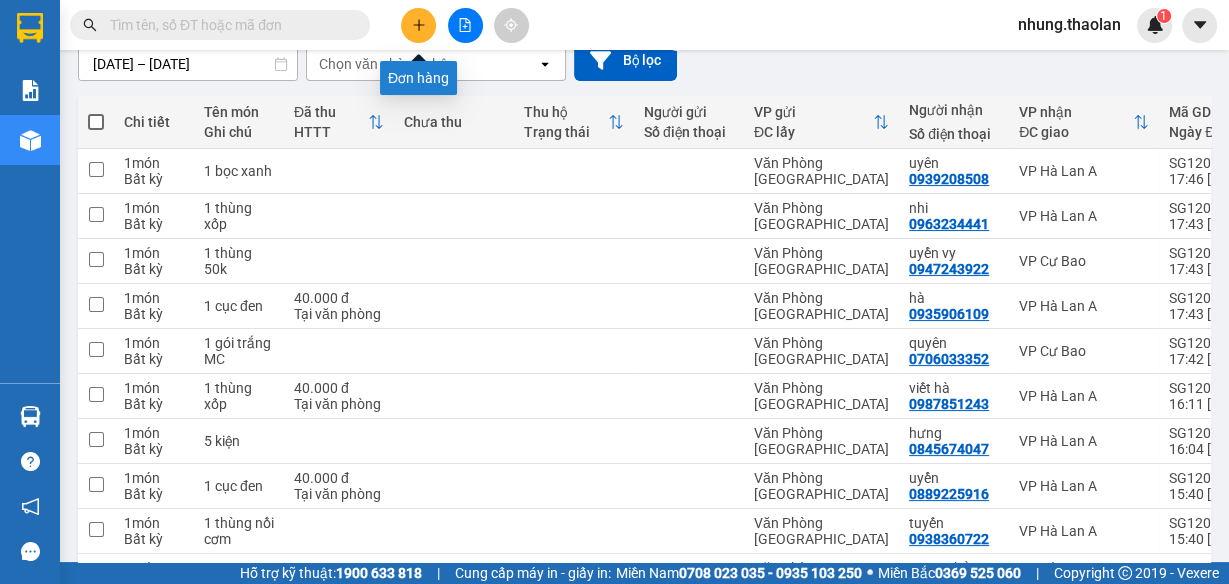 click 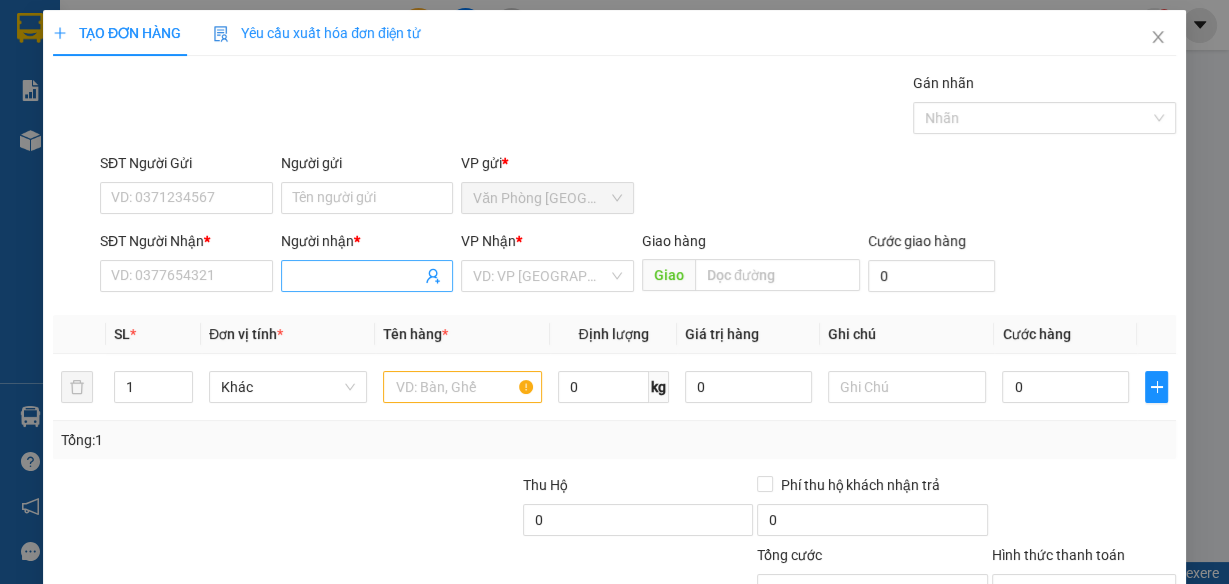 scroll, scrollTop: 0, scrollLeft: 0, axis: both 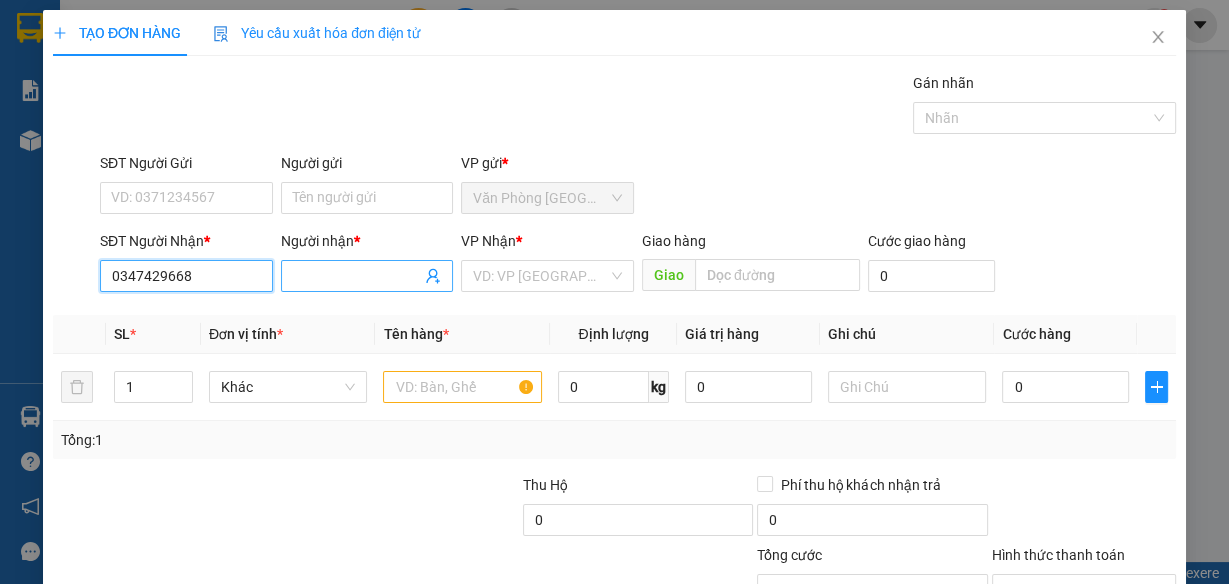 type on "0347429668" 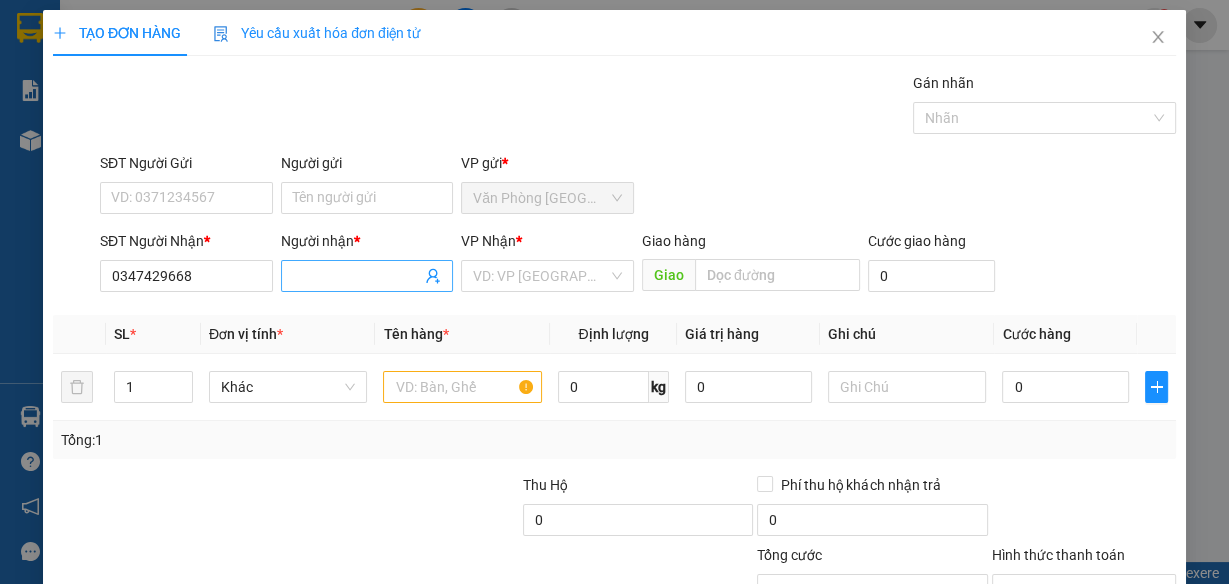 click on "Người nhận  *" at bounding box center (357, 276) 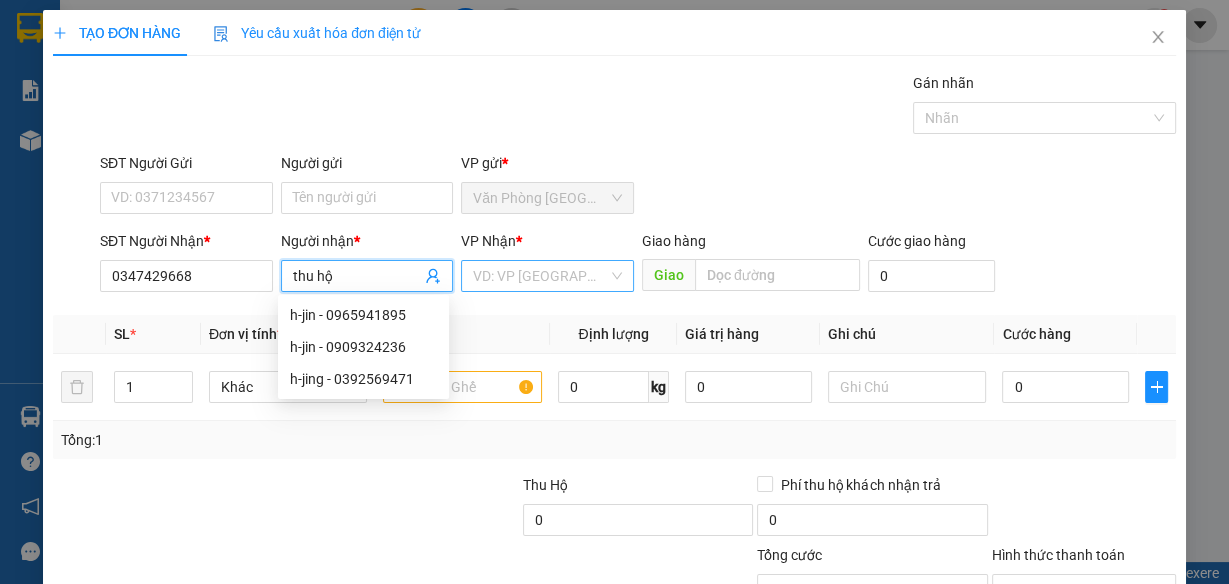 type on "thu hộ" 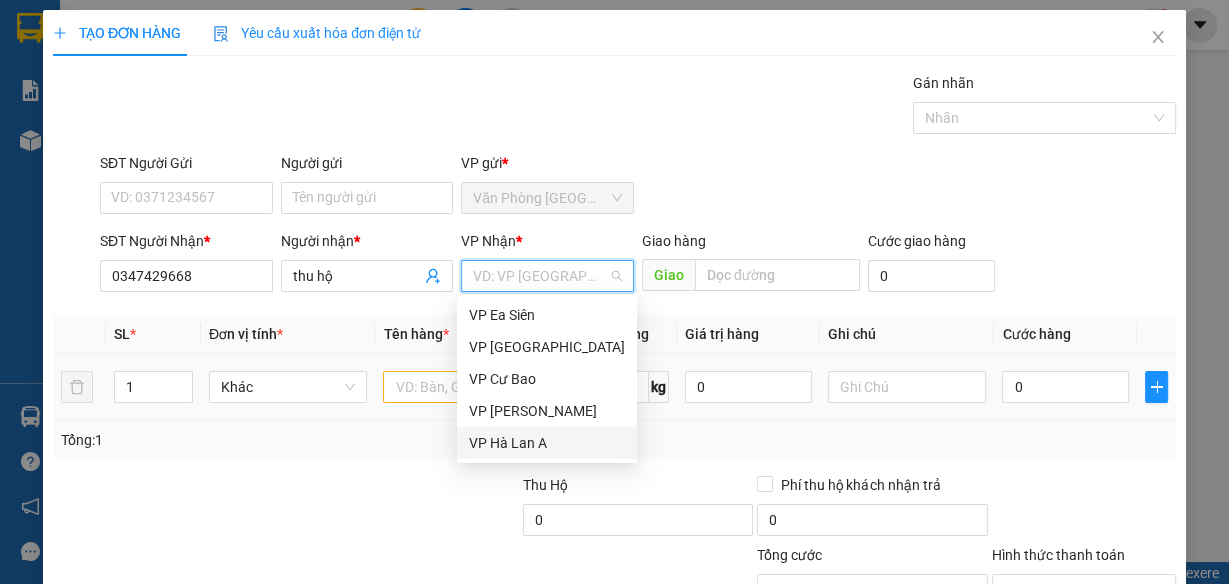drag, startPoint x: 532, startPoint y: 439, endPoint x: 479, endPoint y: 398, distance: 67.00746 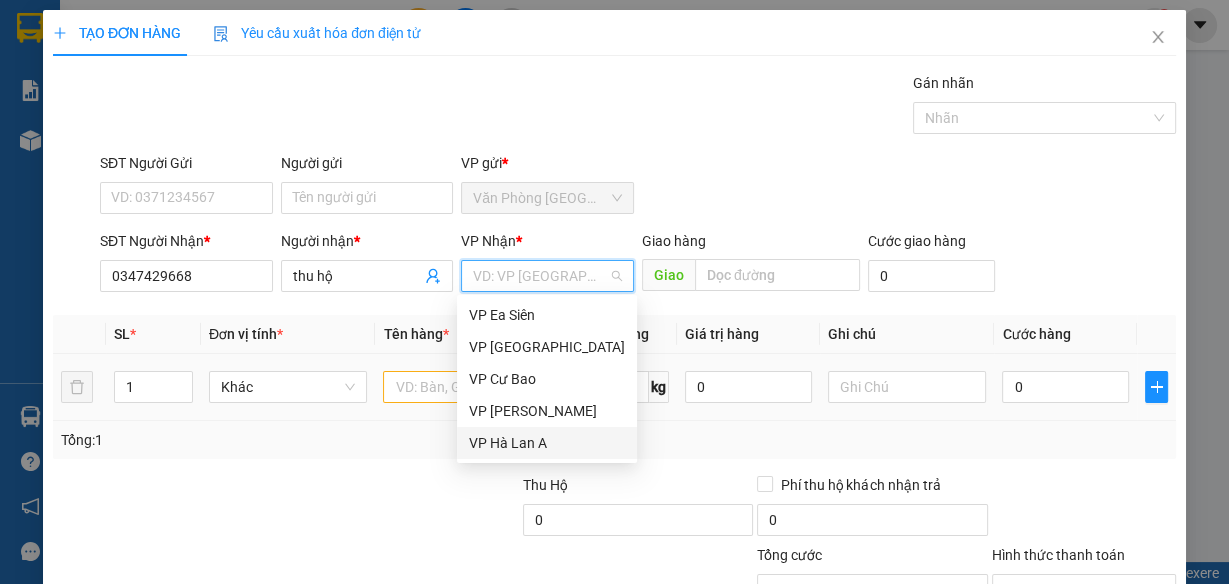 click on "VP Hà Lan A" at bounding box center (547, 443) 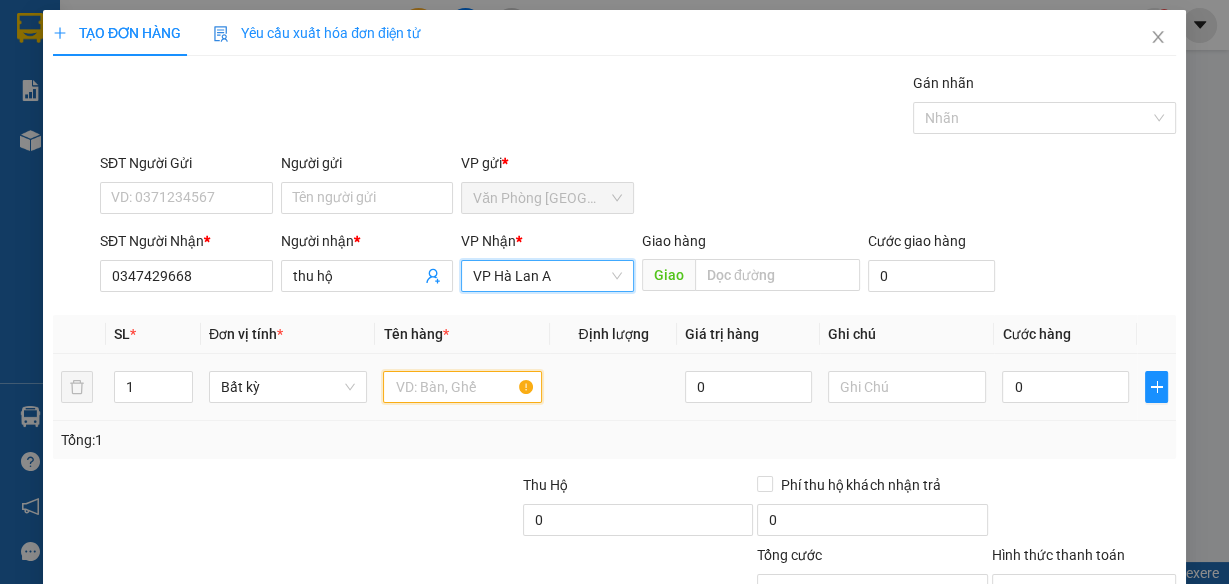 click at bounding box center (462, 387) 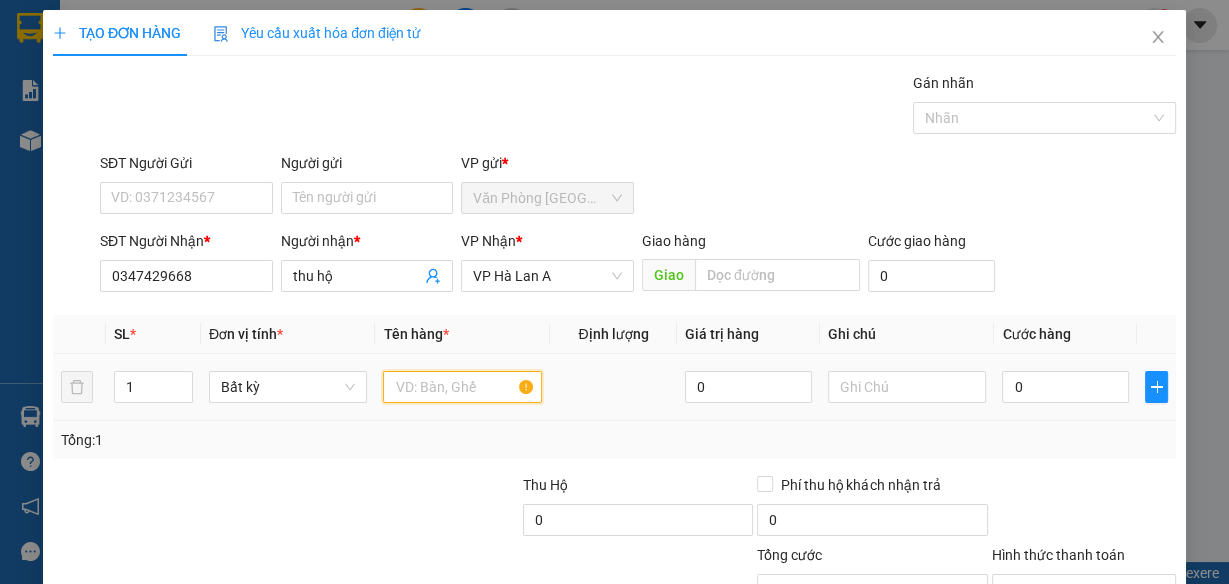 type on "t" 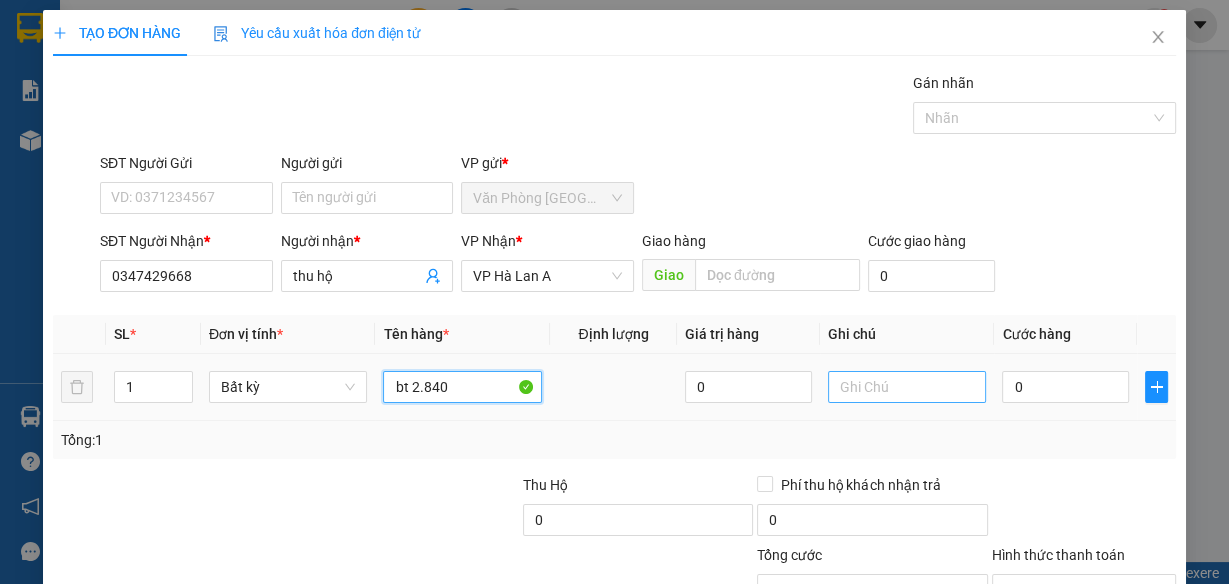 type on "bt 2.840" 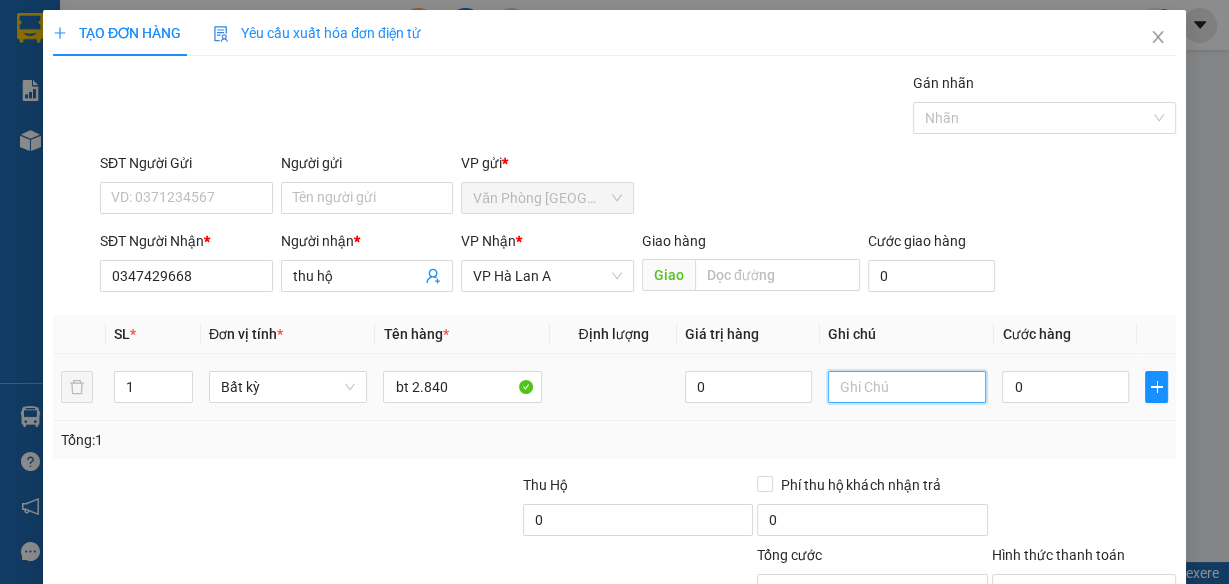 click at bounding box center (907, 387) 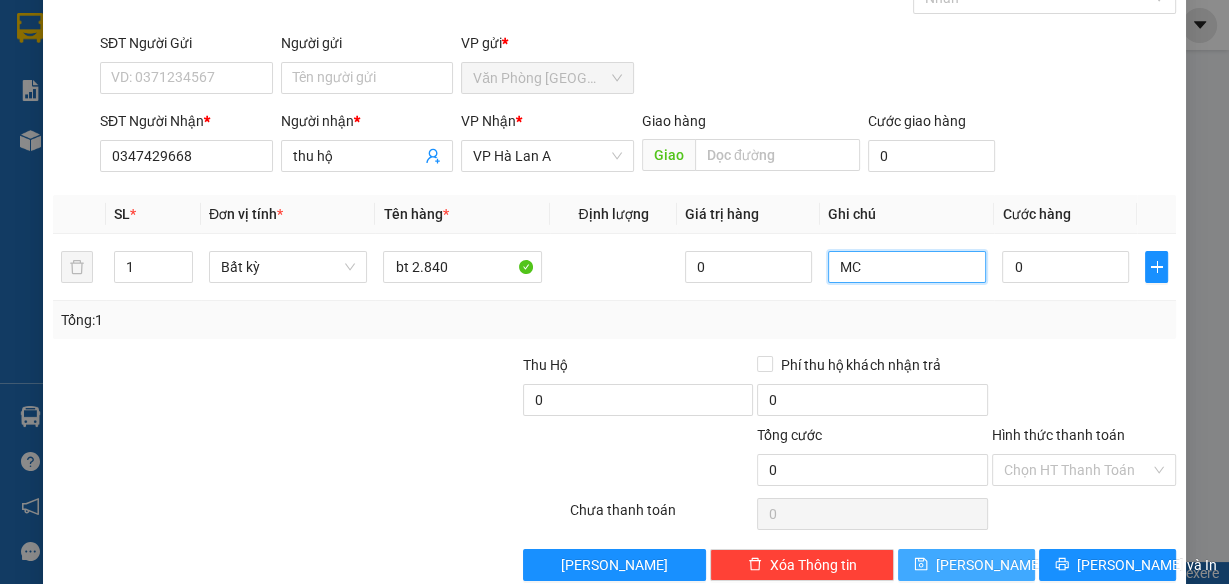 scroll, scrollTop: 153, scrollLeft: 0, axis: vertical 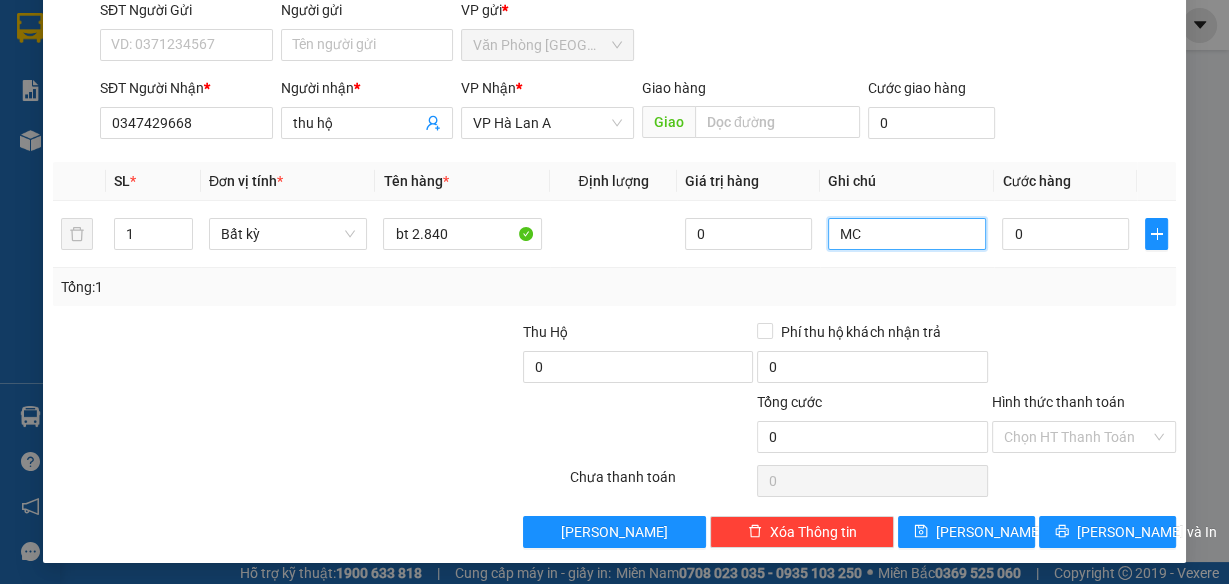 type on "MC" 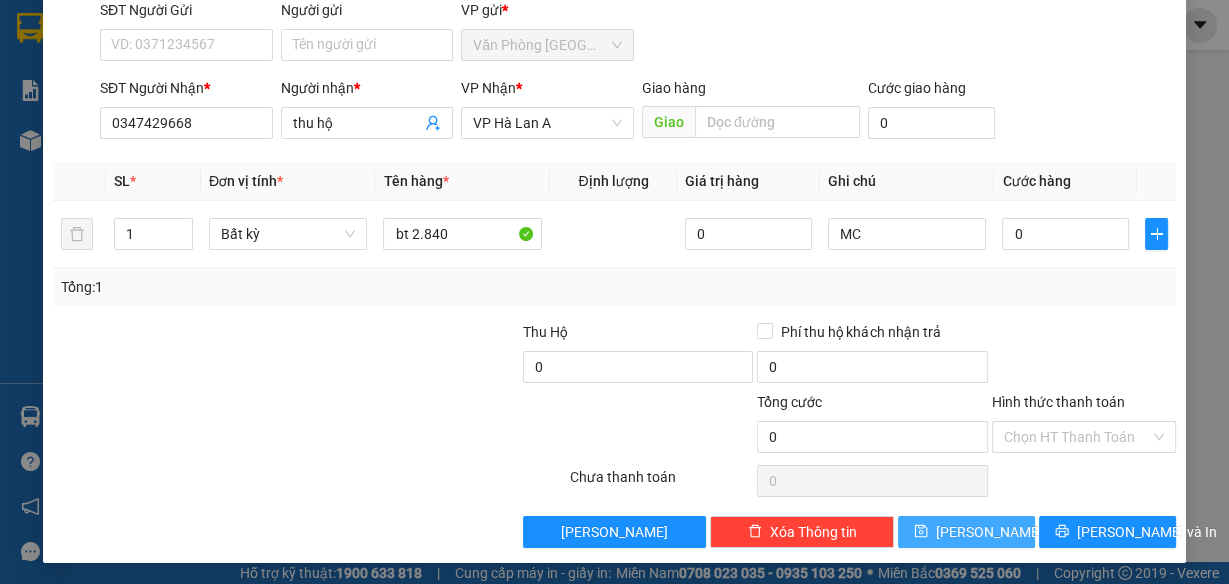 click on "[PERSON_NAME]" at bounding box center [966, 532] 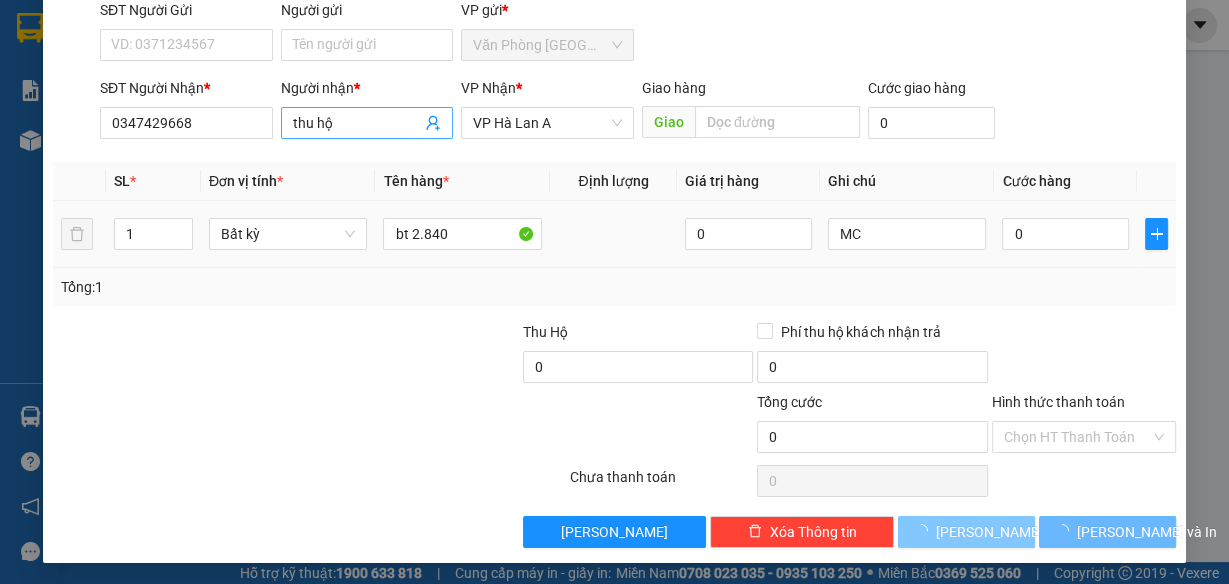 type 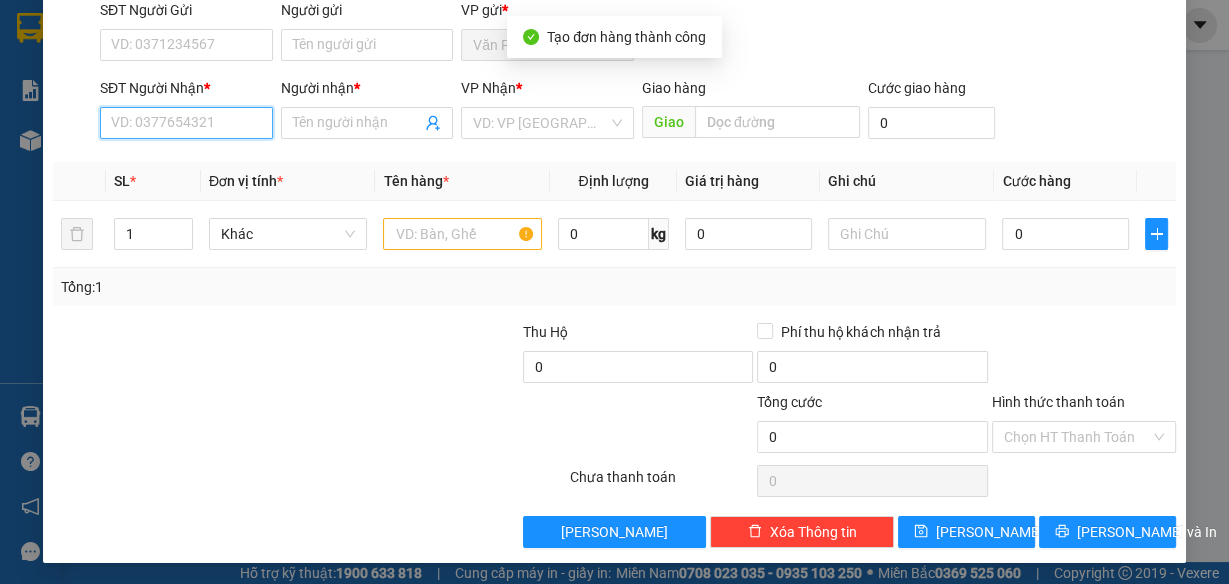 click on "SĐT Người Nhận  *" at bounding box center (186, 123) 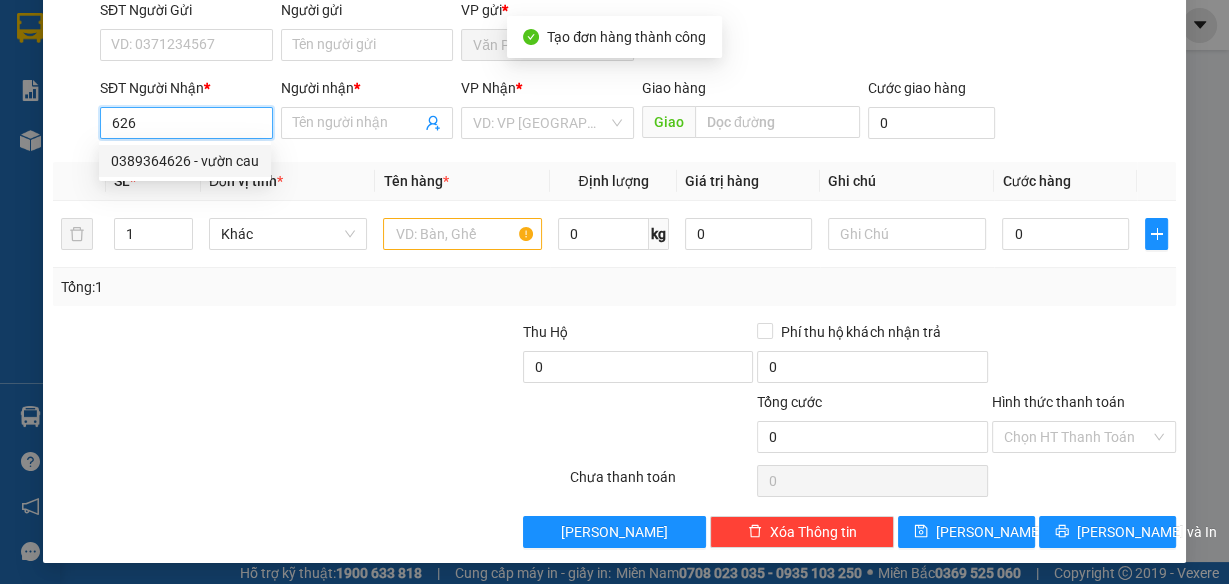 drag, startPoint x: 231, startPoint y: 150, endPoint x: 252, endPoint y: 164, distance: 25.23886 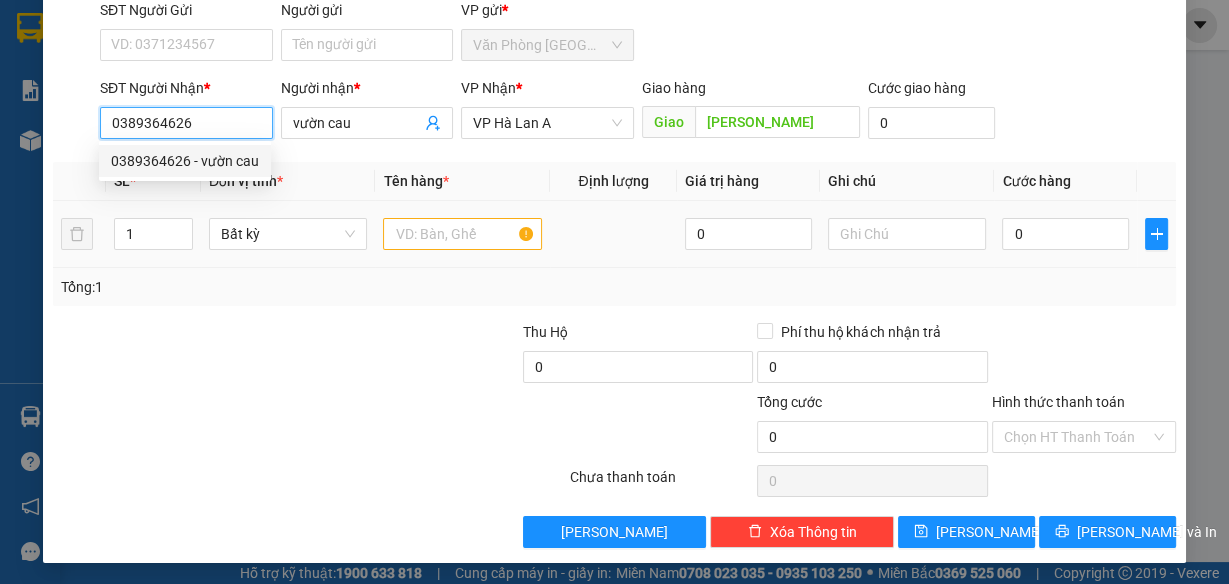 type on "0389364626" 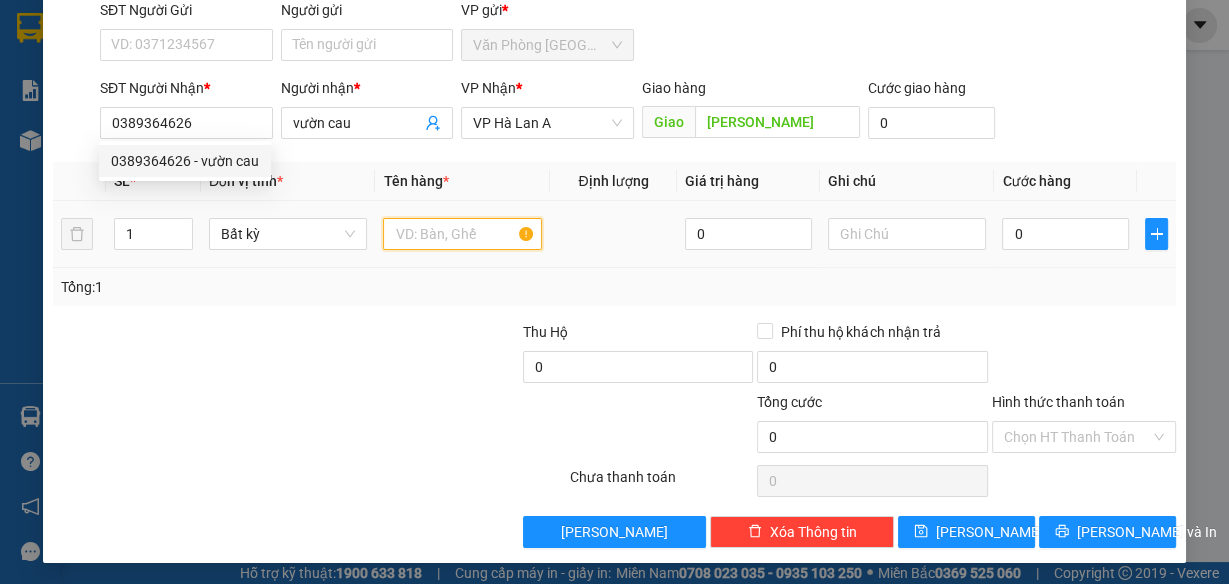 click at bounding box center [462, 234] 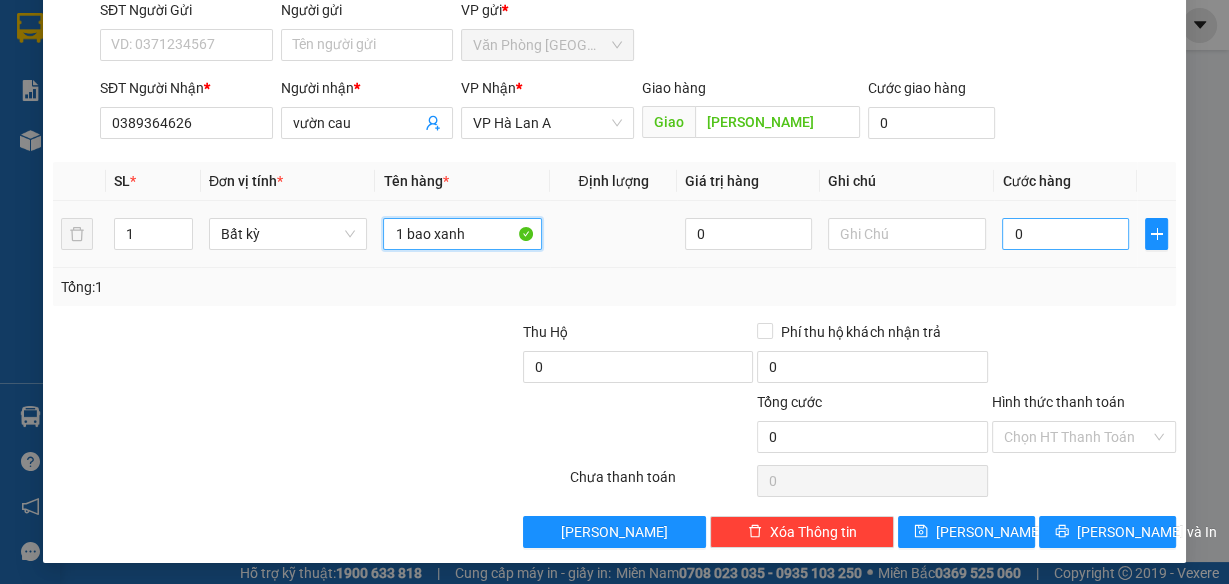 type on "1 bao xanh" 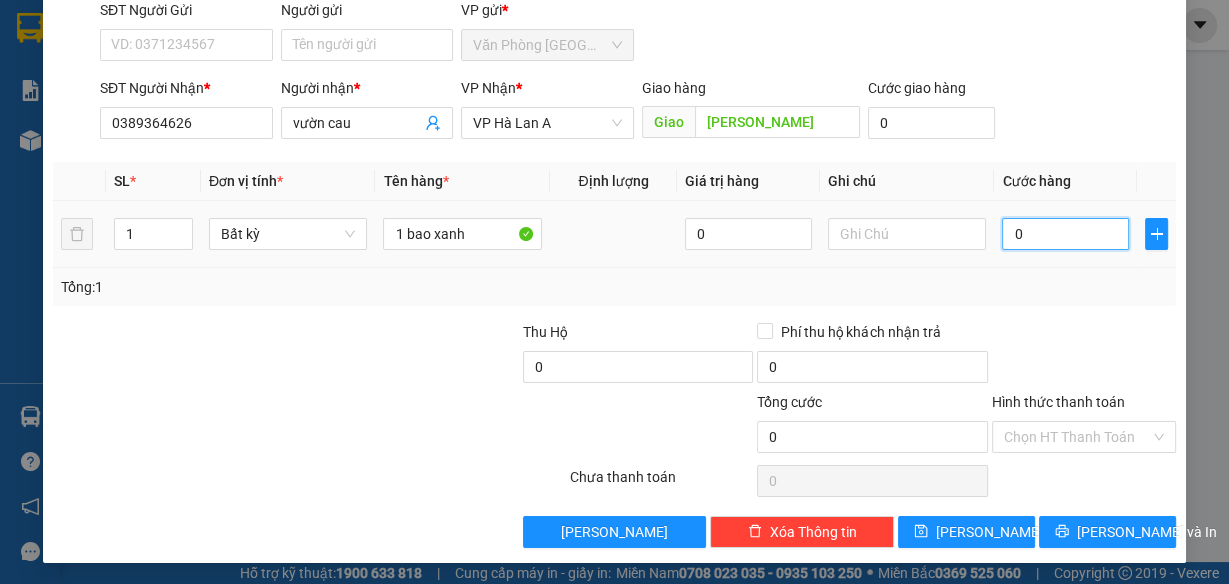 click on "0" at bounding box center [1065, 234] 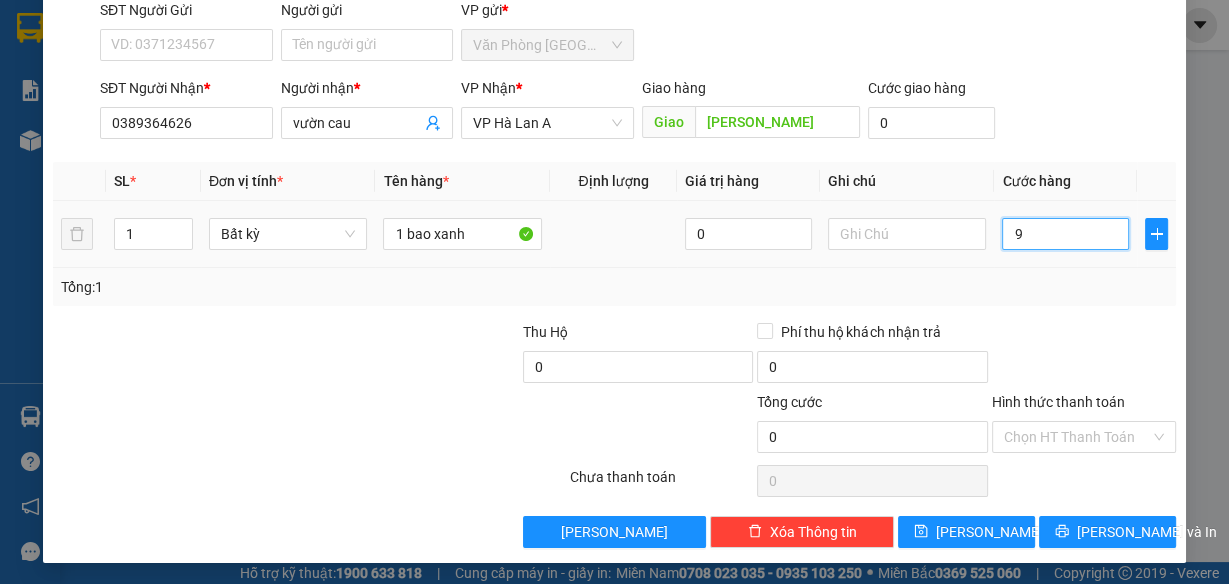 type on "9" 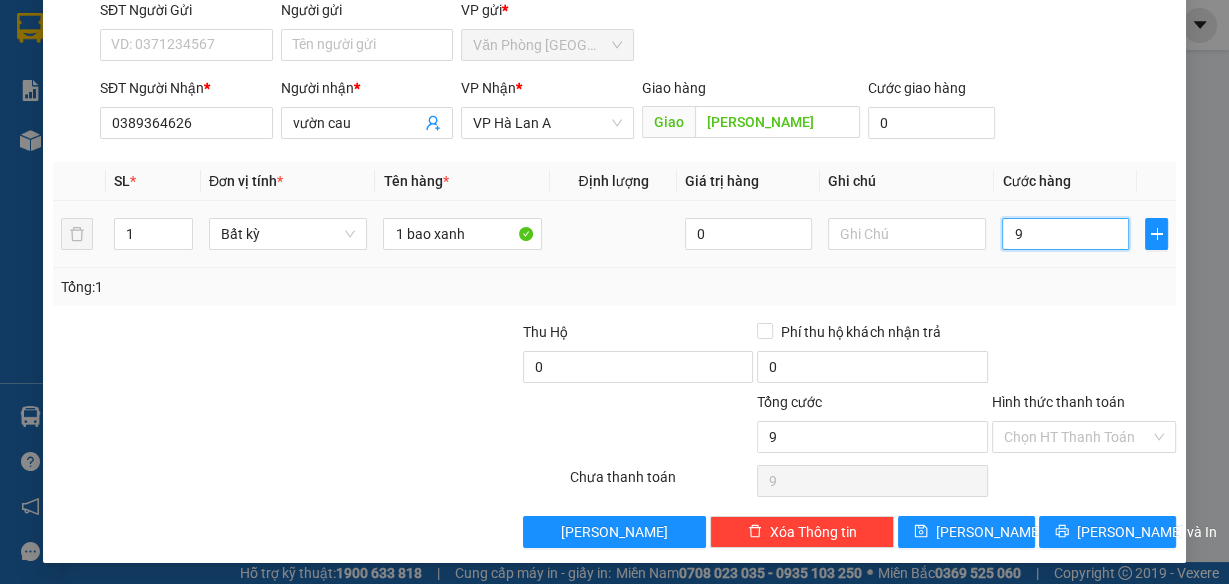 type on "90" 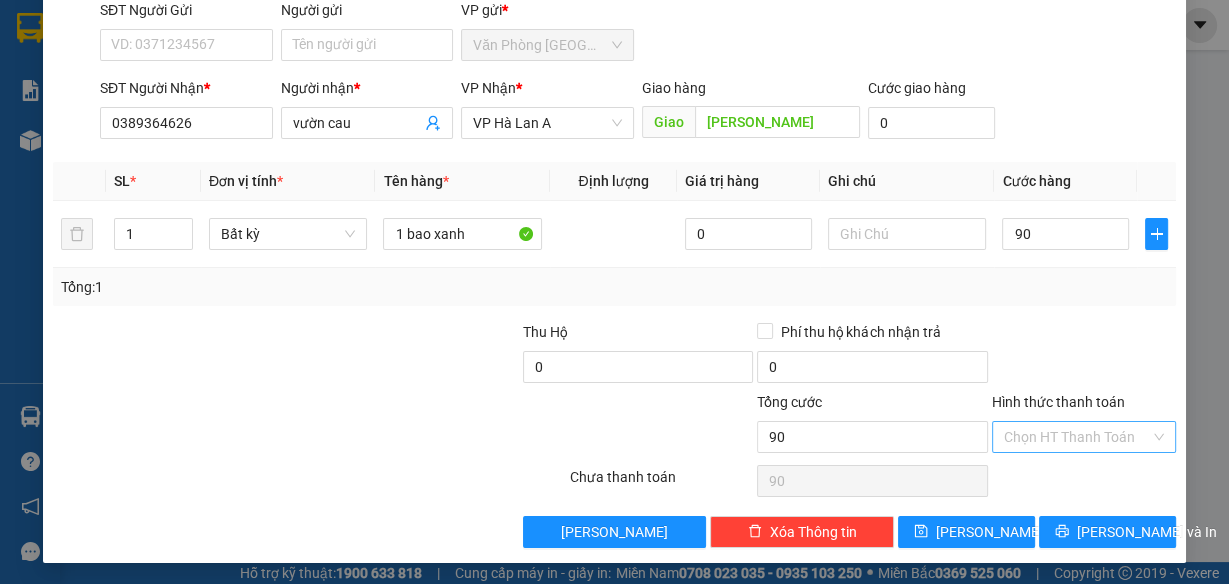 type on "90.000" 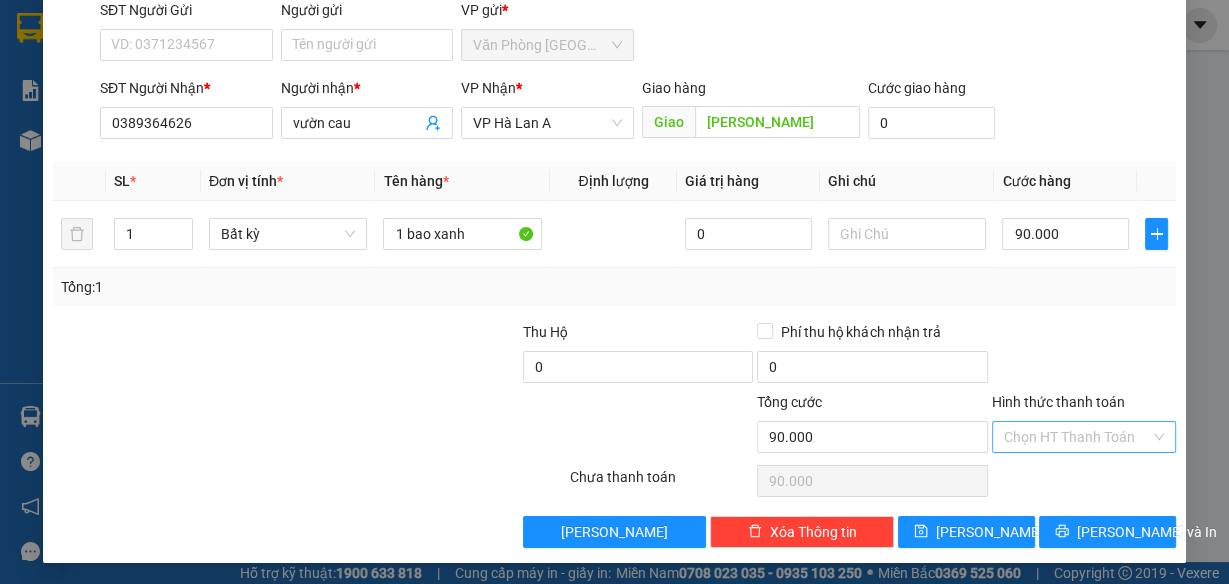 click on "Hình thức thanh toán" at bounding box center (1077, 437) 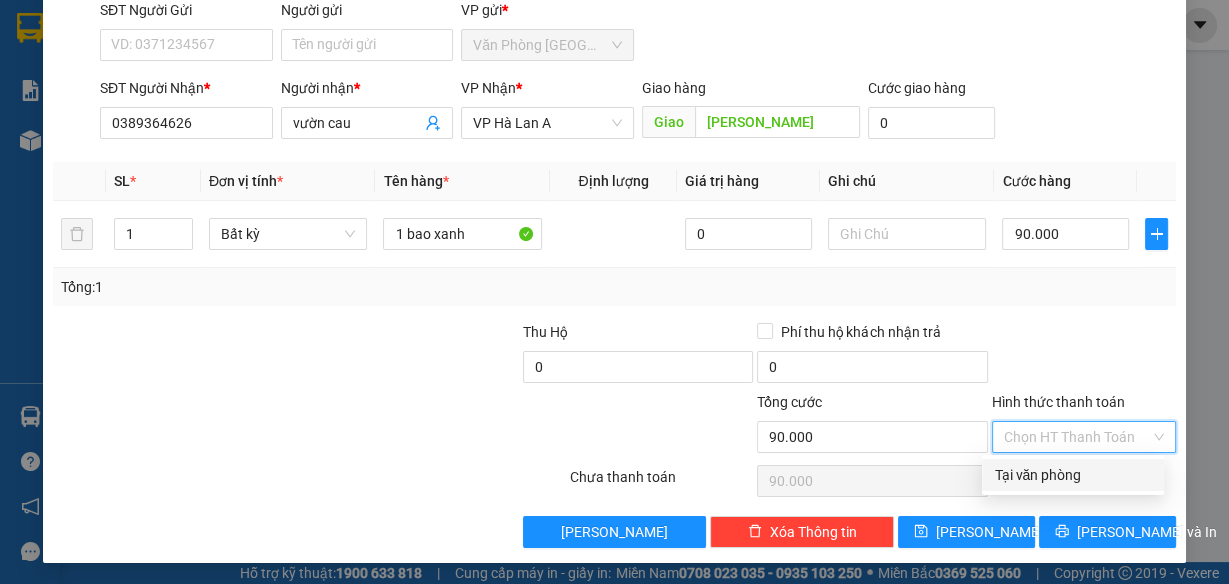 click on "Tại văn phòng" at bounding box center [1073, 475] 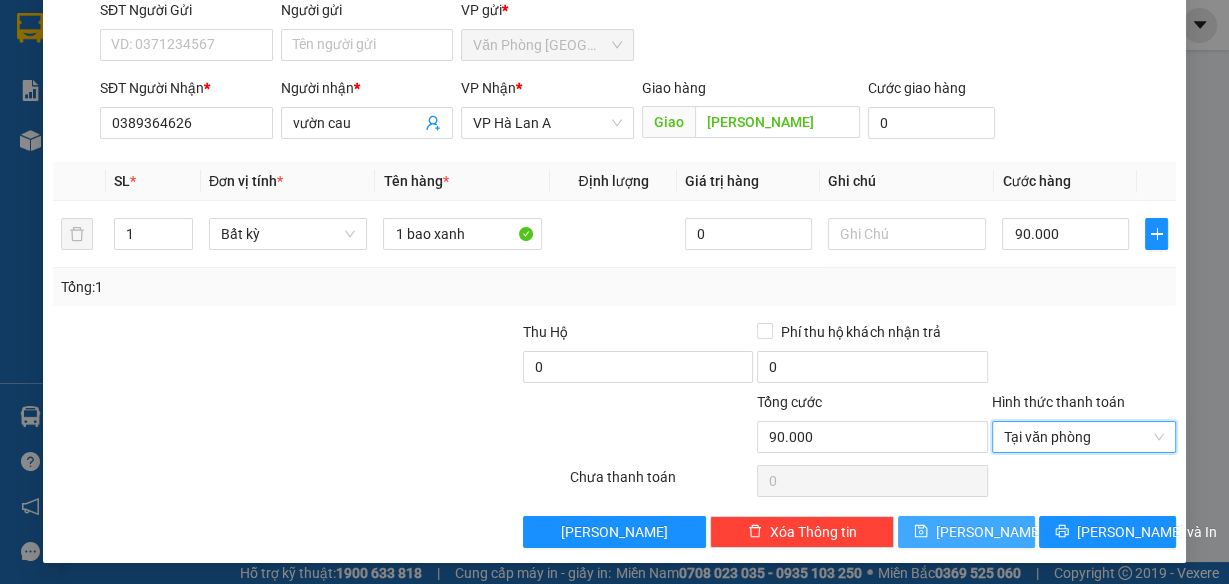 click on "[PERSON_NAME]" at bounding box center (989, 532) 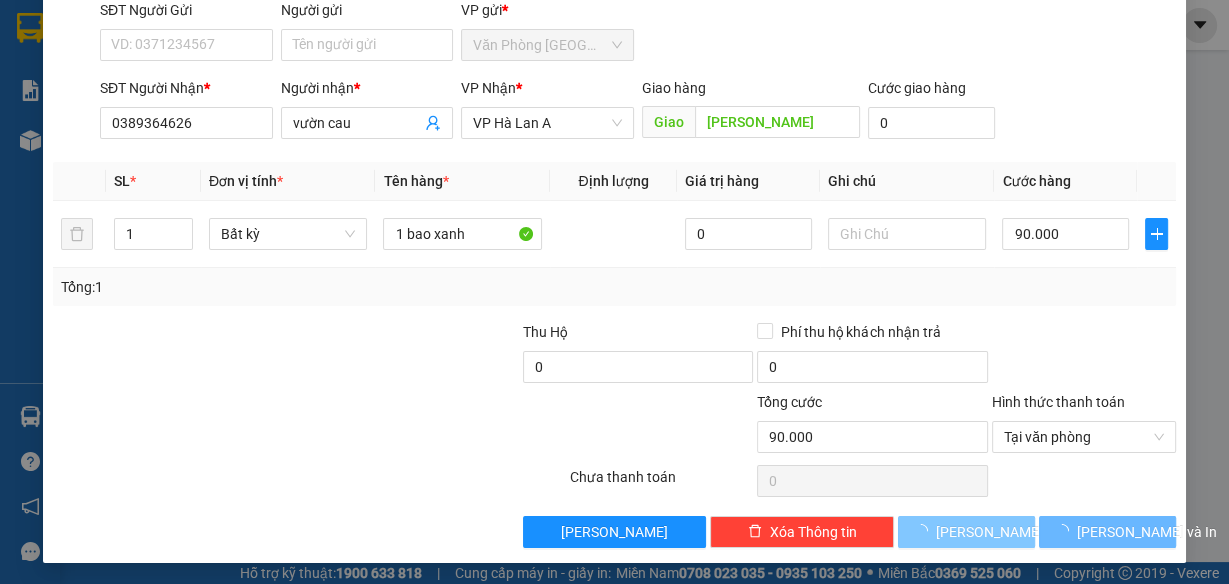 type 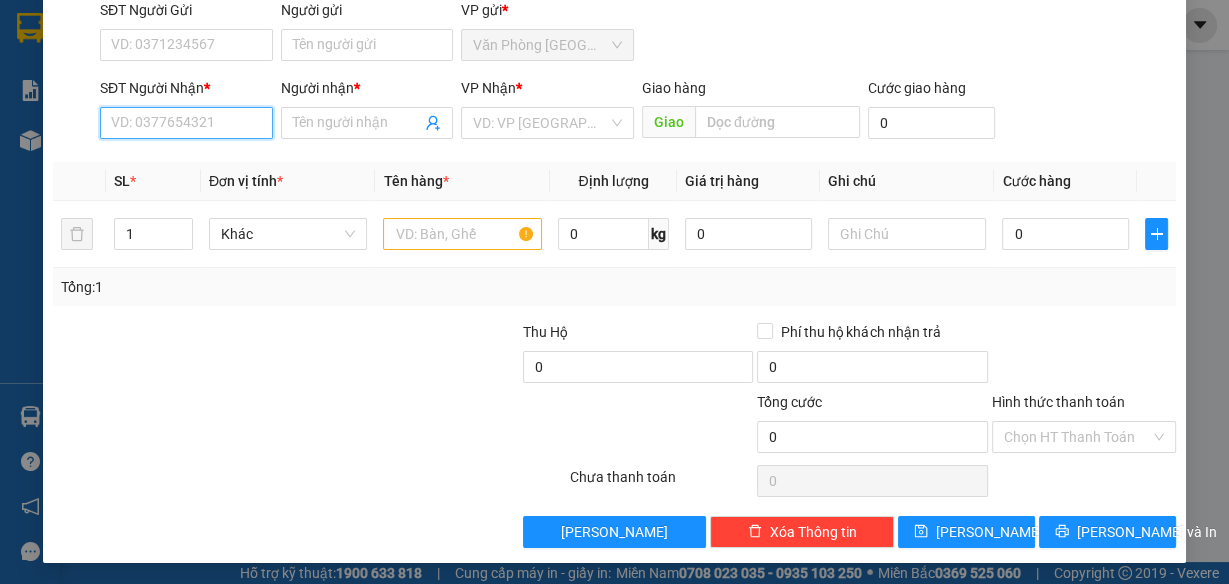 click on "SĐT Người Nhận  *" at bounding box center (186, 123) 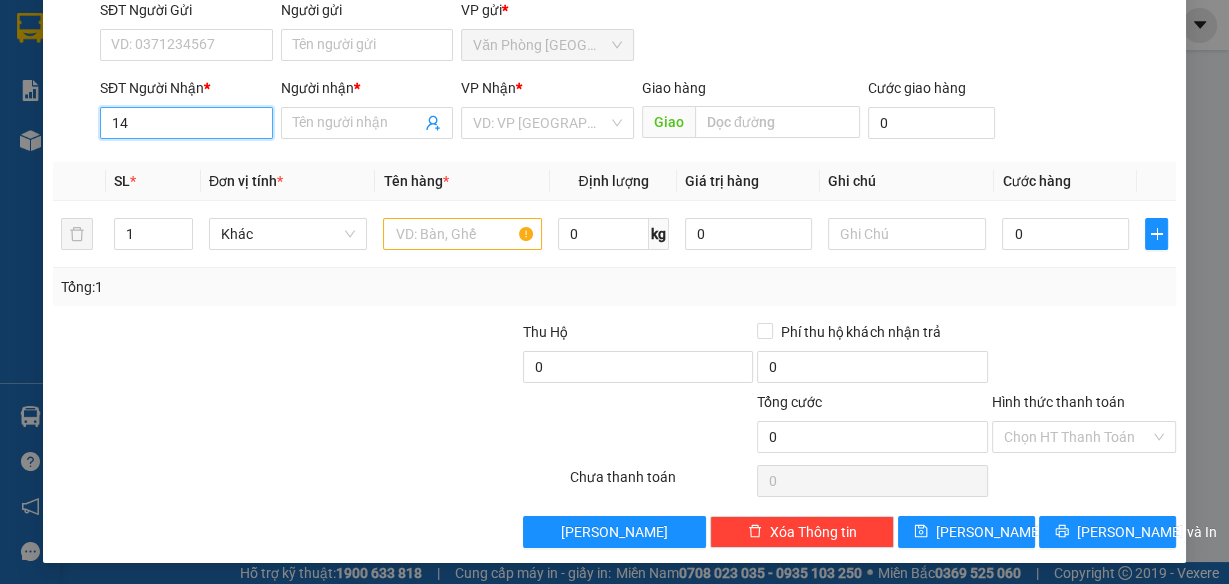type on "1" 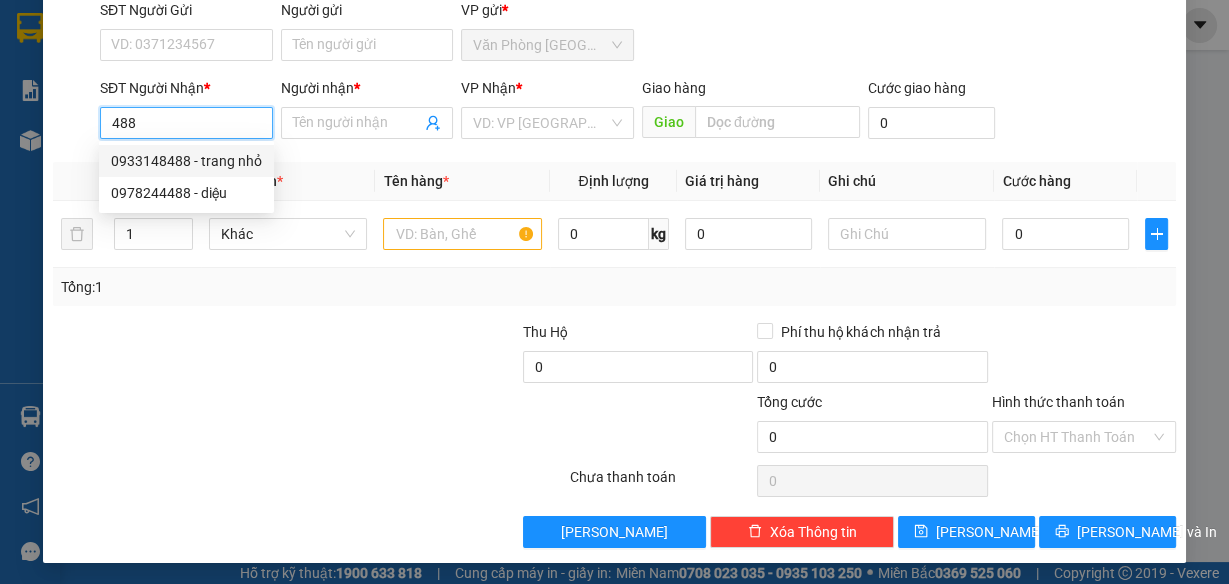 click on "0933148488 - trang nhỏ" at bounding box center (186, 161) 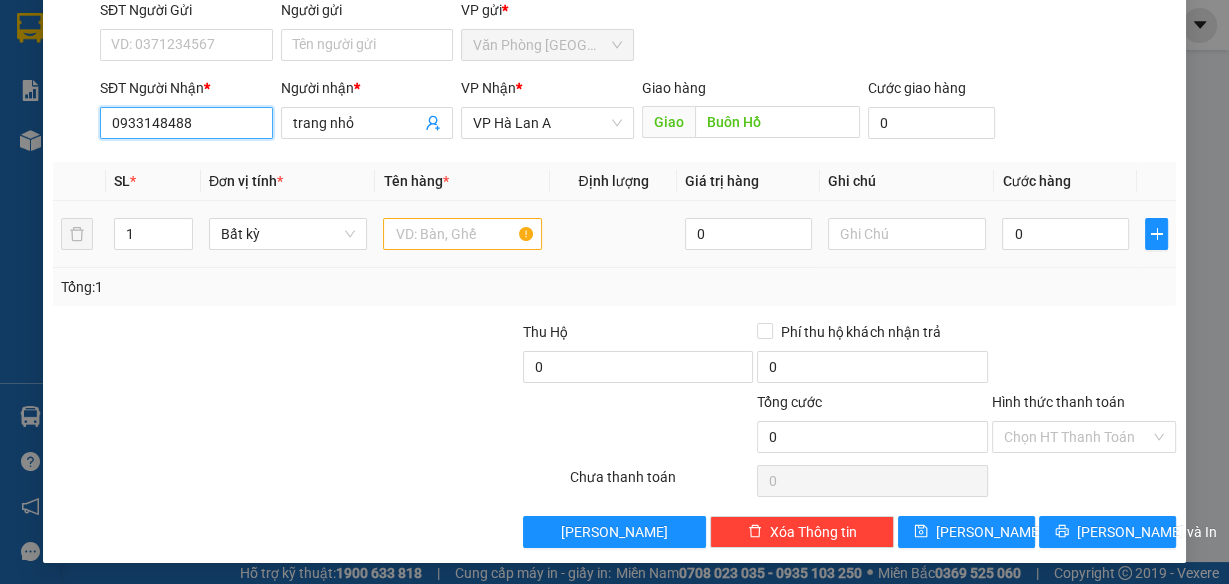 type on "0933148488" 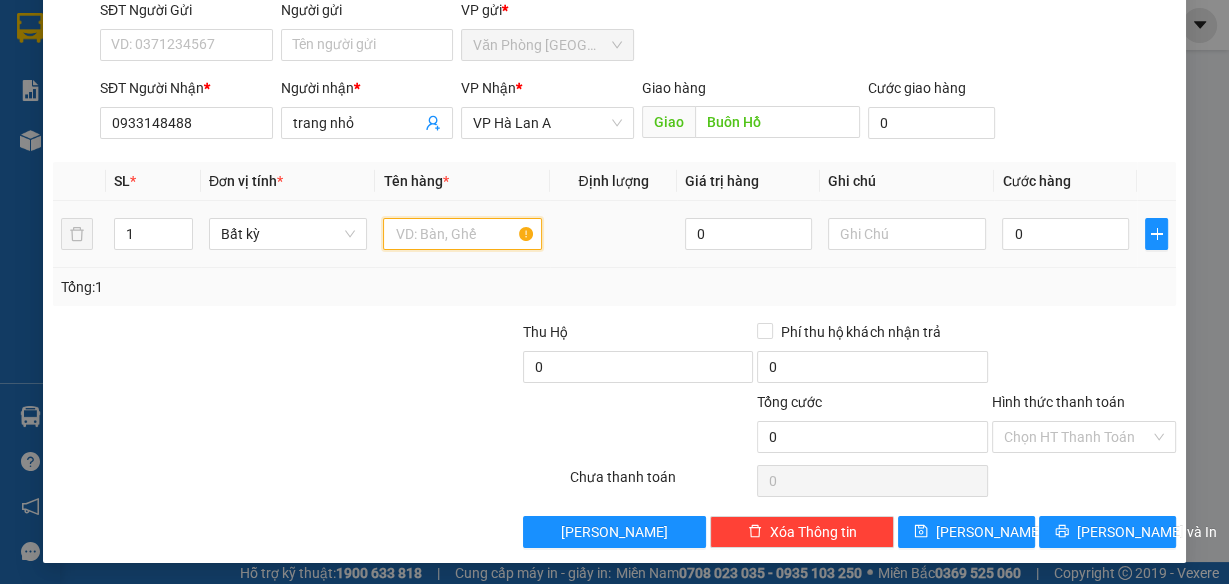 click at bounding box center [462, 234] 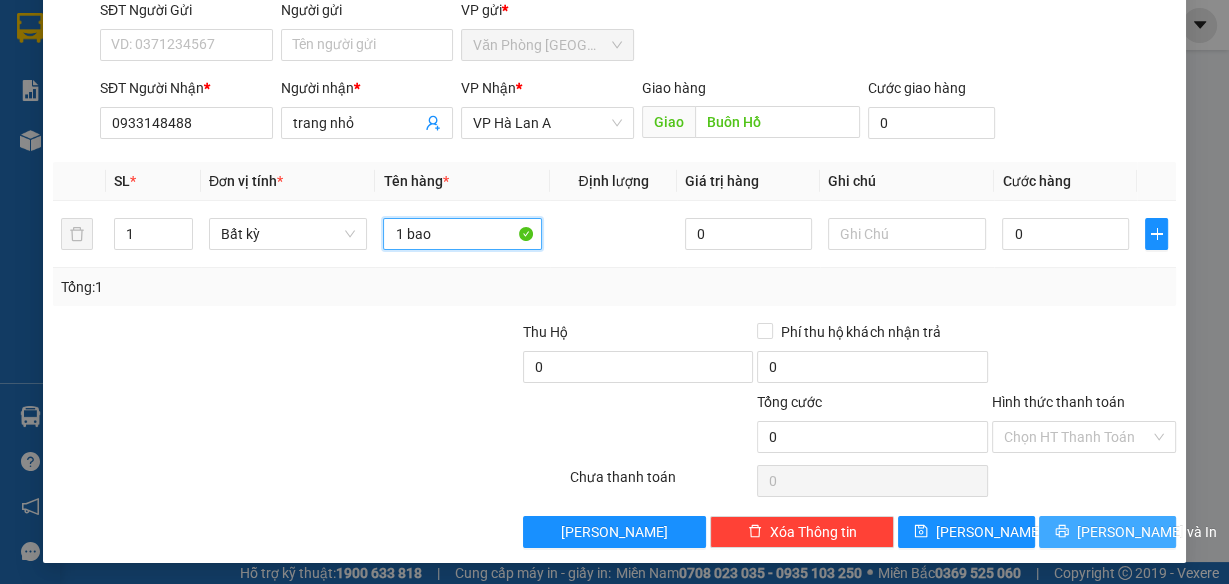 type on "1 bao" 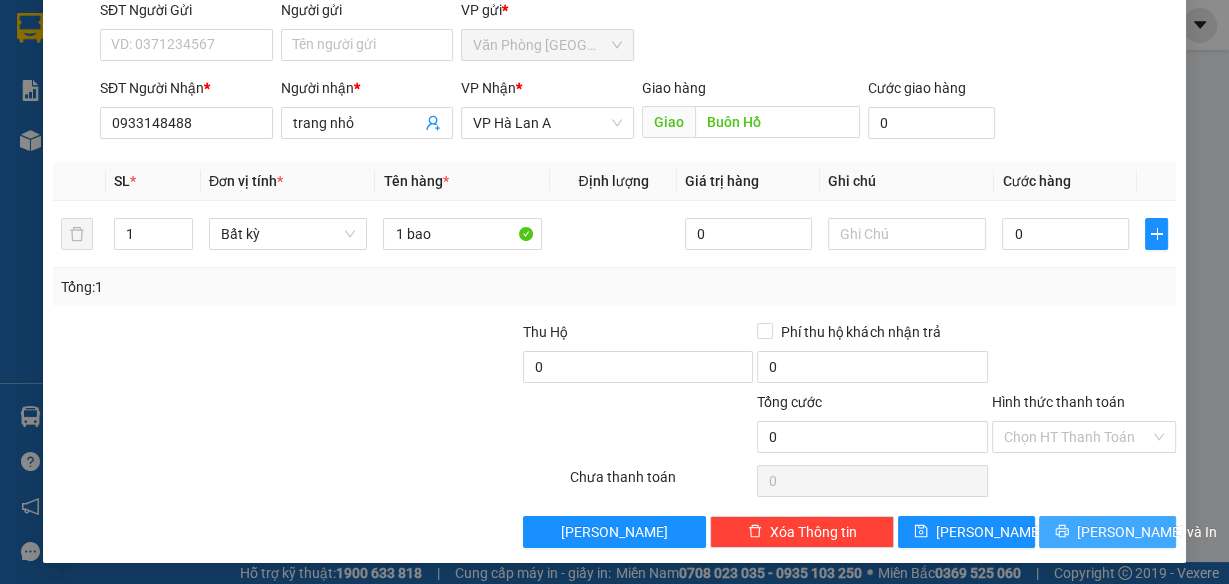 click on "[PERSON_NAME] và In" at bounding box center [1147, 532] 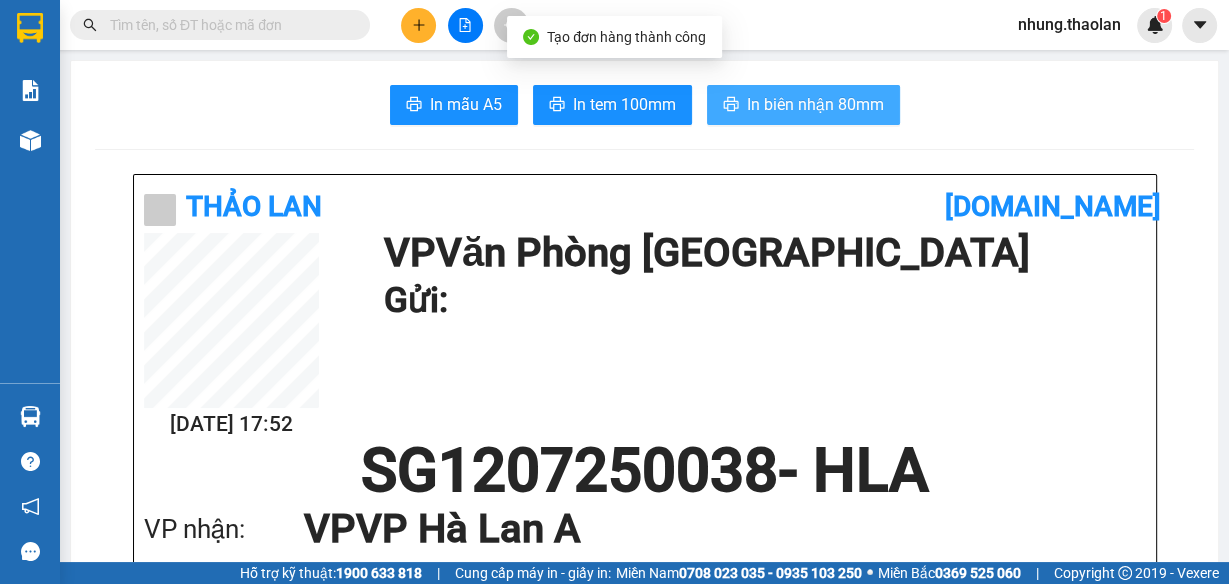 click on "In mẫu A5
In tem 100mm
In biên nhận 80mm Thảo Lan vexere.com 12/07 17:52 VP  Văn Phòng Sài Gòn Gửi:    SG1207250038  -   HLA VP nhận: VP  VP Hà Lan A Địa chỉ giao: Buôn Hồ Người nhận: trang nhỏ   0933 148 488 Tên hàng: 1 bao SL 1 Giá trị hàng gửi:  0 CC   Tổng phải thu:   0 Thảo Lan   103/30 Nguyễn Thế Truyện, P. Tân Sơn Nhì, Q Tân Phú   02838 498 498 Gửi khách hàng Vexere.com (c) 2017 GỬI :   Văn Phòng Sài Gòn   103/30 Nguyễn Thế Truyện, PTân Sơn Nhì   0982 573 573 SG1207250038 NHẬN :   VP Hà Lan A   1398 Đường Hùng Vương, TXBuôn Hồ, TpBuôn Ma Thuột, Đắk Lắk Người nhận :   trang nhỏ 0933148488 Giao dọc đường: Buôn Hồ Tên (giá trị hàng) SL KG/Món Loại hàng gửi Cước món hàng Ghi chú 1 bao (Bất kỳ) 1 0 0 Tổng cộng 1 0 0 Loading... Chưa cước Tổng phải thu: 0 Người gửi hàng xác nhận NV kiểm tra hàng (Kí và ghi rõ họ tên) :   :" at bounding box center (644, 1572) 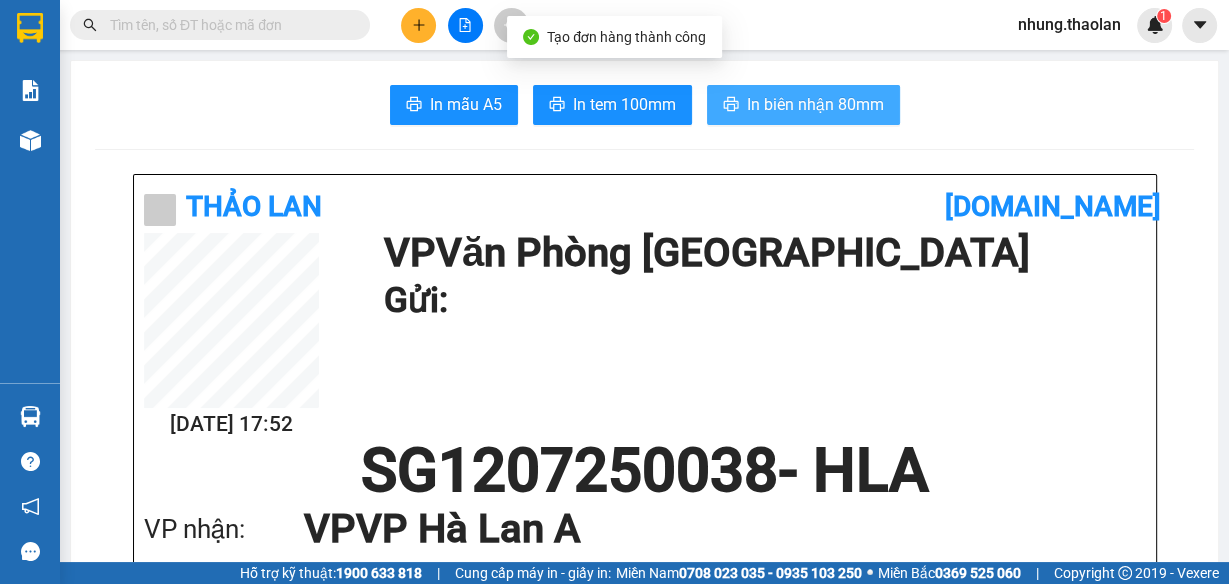 scroll, scrollTop: 0, scrollLeft: 0, axis: both 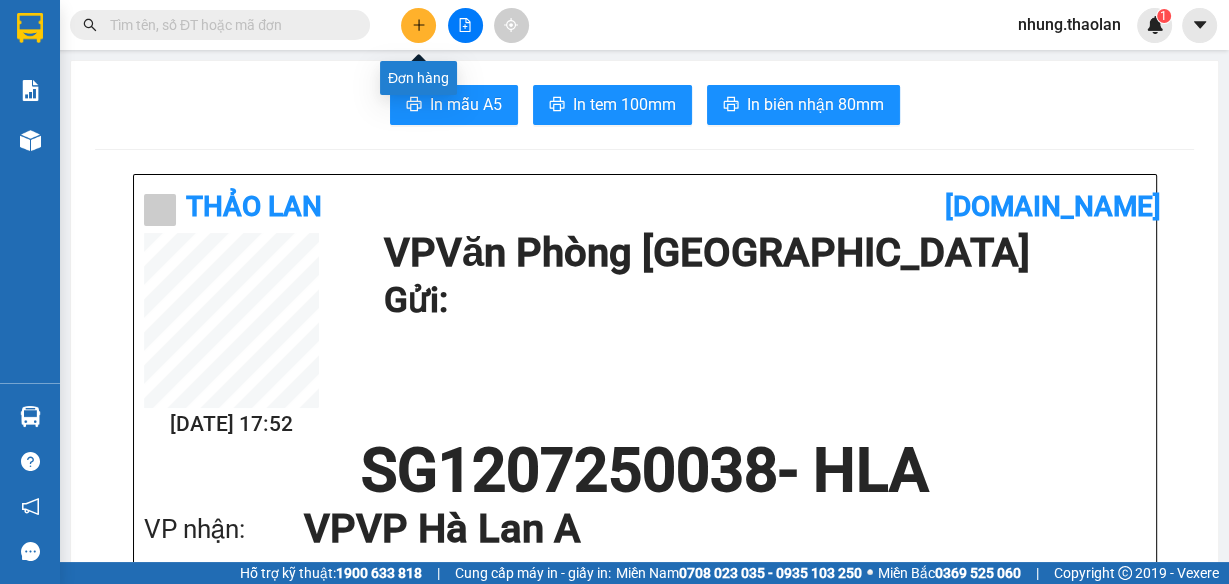 click at bounding box center (418, 25) 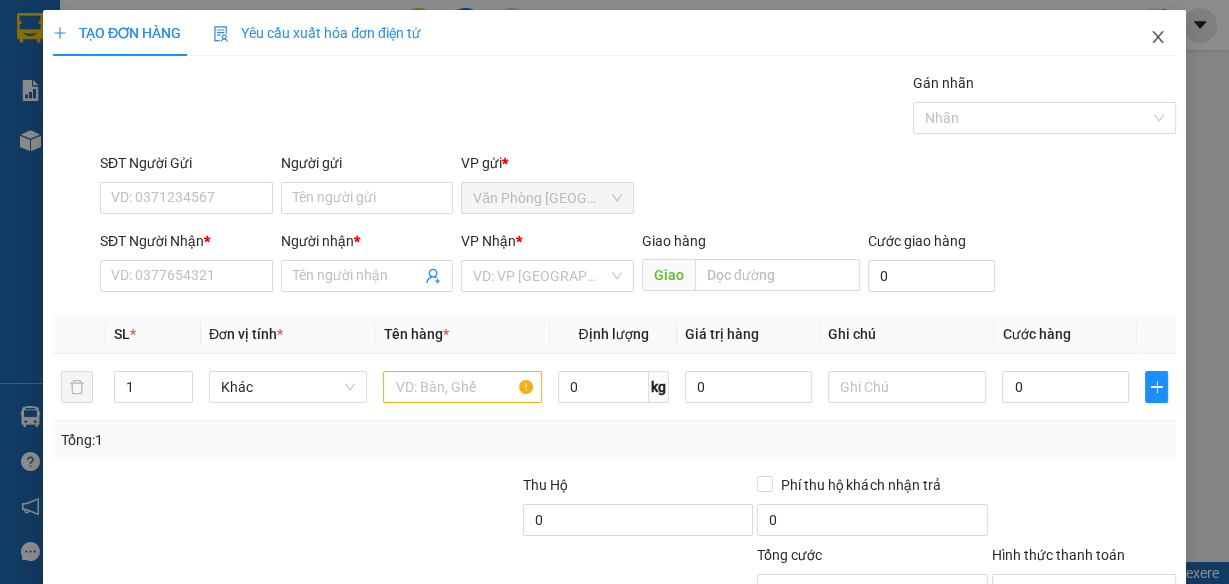 click at bounding box center (1158, 38) 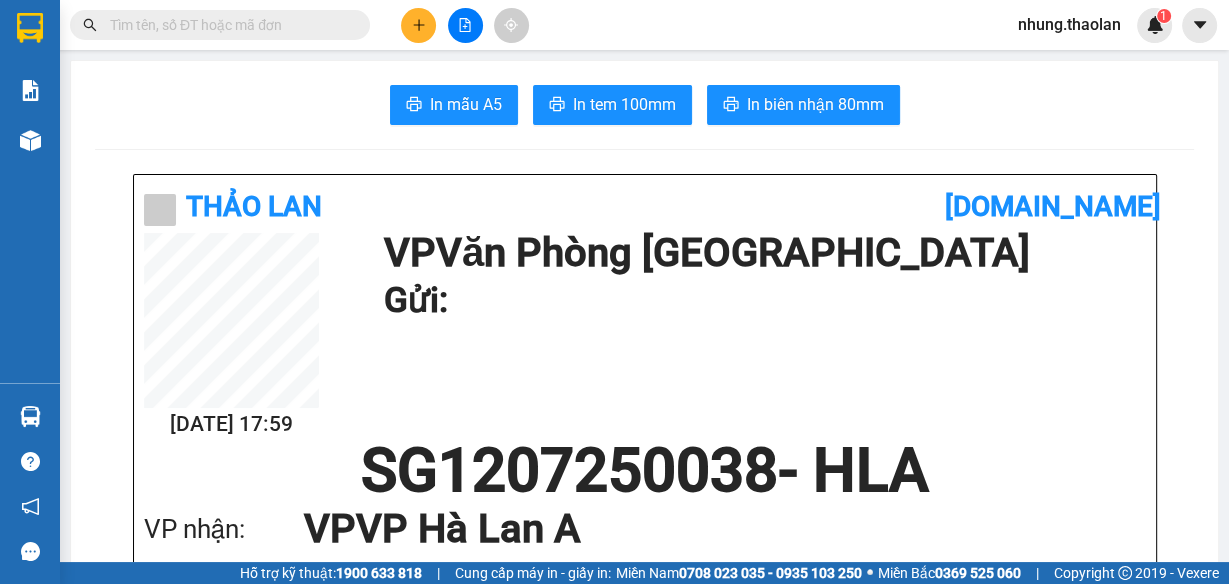 click on "In mẫu A5
In tem 100mm
In biên nhận 80mm Thảo Lan vexere.com 12/07 17:59 VP  Văn Phòng Sài Gòn Gửi:    SG1207250038  -   HLA VP nhận: VP  VP Hà Lan A Địa chỉ giao: Buôn Hồ Người nhận: trang nhỏ   0933 148 488 Tên hàng: 1 bao SL 1 Giá trị hàng gửi:  0 CC   Tổng phải thu:   0 Thảo Lan   103/30 Nguyễn Thế Truyện, P. Tân Sơn Nhì, Q Tân Phú   02838 498 498 Gửi khách hàng Vexere.com (c) 2017 GỬI :   Văn Phòng Sài Gòn   103/30 Nguyễn Thế Truyện, PTân Sơn Nhì   0982 573 573 SG1207250038 NHẬN :   VP Hà Lan A   1398 Đường Hùng Vương, TXBuôn Hồ, TpBuôn Ma Thuột, Đắk Lắk Người nhận :   trang nhỏ 0933148488 Giao dọc đường: Buôn Hồ Tên (giá trị hàng) SL KG/Món Loại hàng gửi Cước món hàng Ghi chú 1 bao (Bất kỳ) 1 0 0 Tổng cộng 1 0 0 Loading... Chưa cước Tổng phải thu: 0 Người gửi hàng xác nhận NV kiểm tra hàng (Kí và ghi rõ họ tên) :   :" at bounding box center [644, 1572] 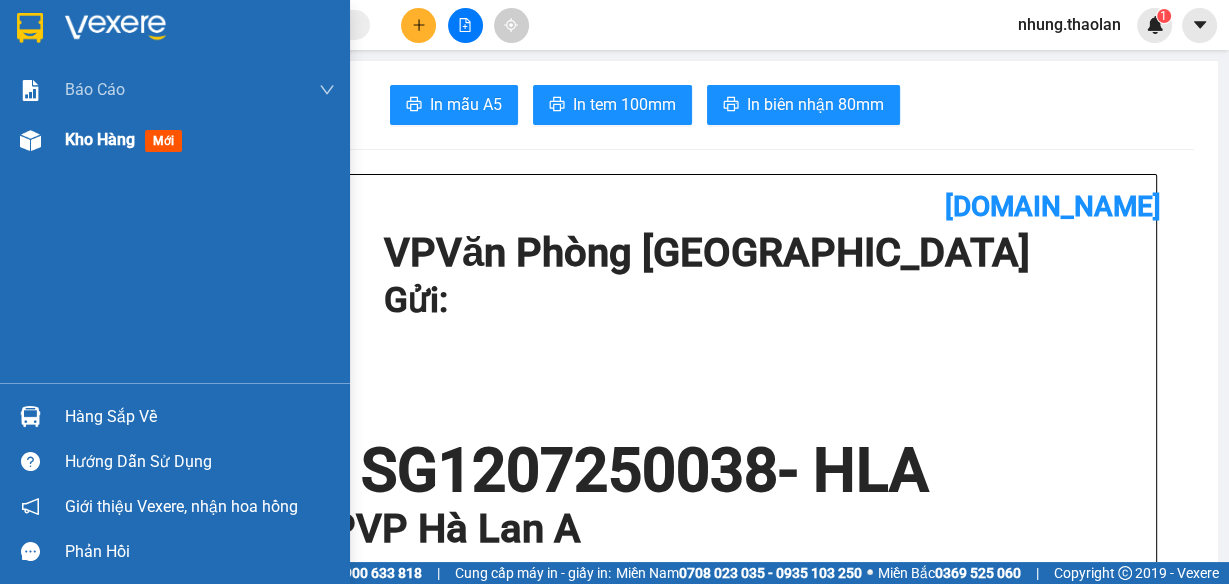 click on "Kho hàng" at bounding box center [100, 139] 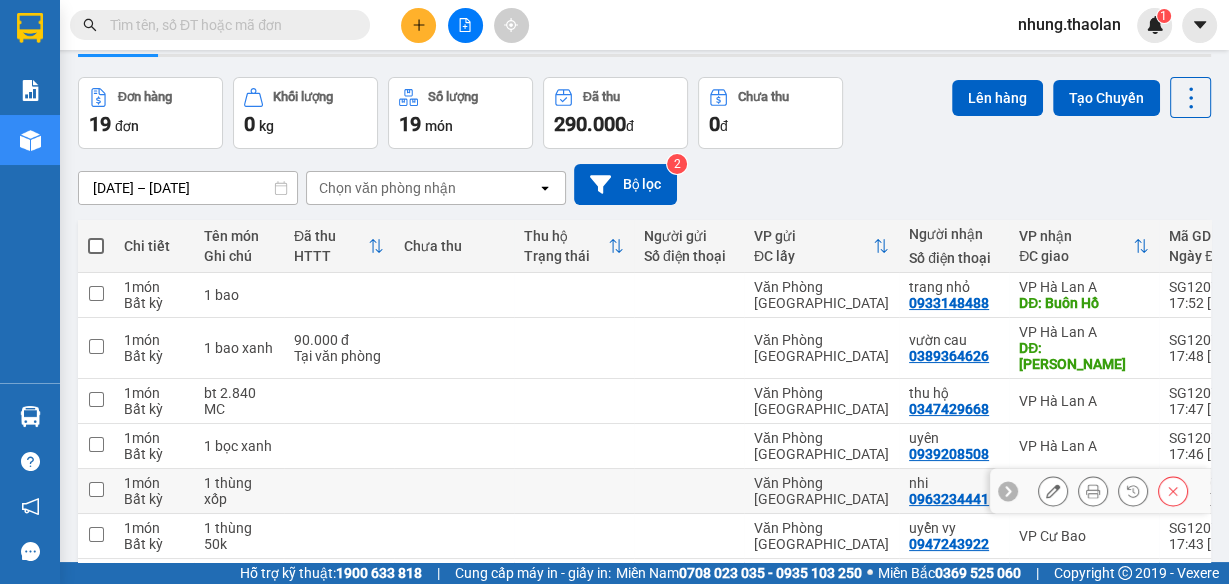 scroll, scrollTop: 160, scrollLeft: 0, axis: vertical 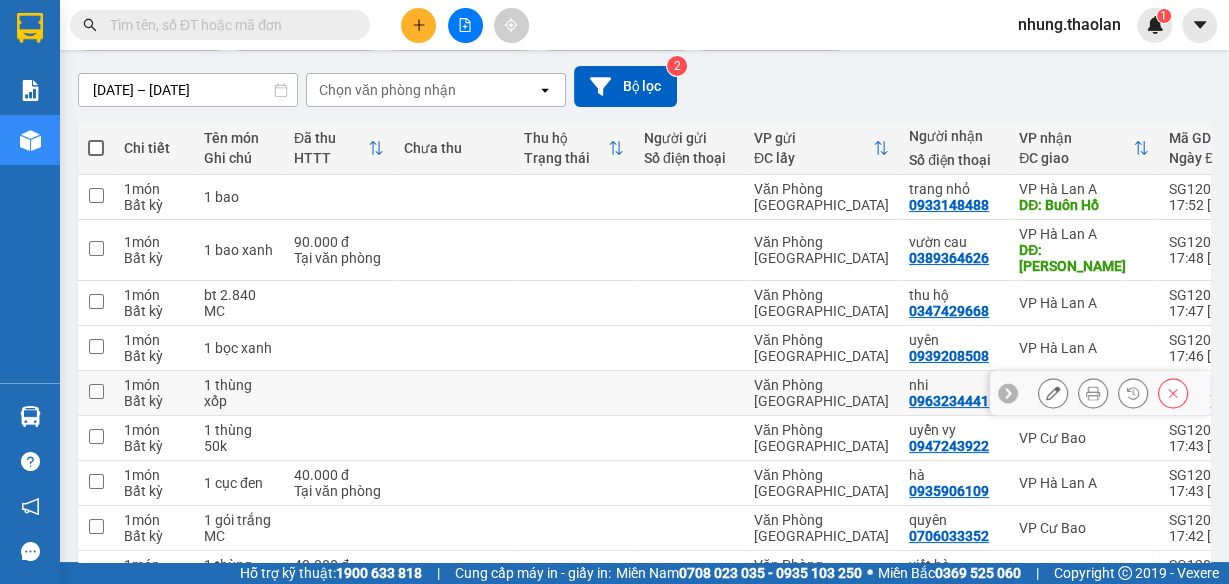 click at bounding box center (1053, 393) 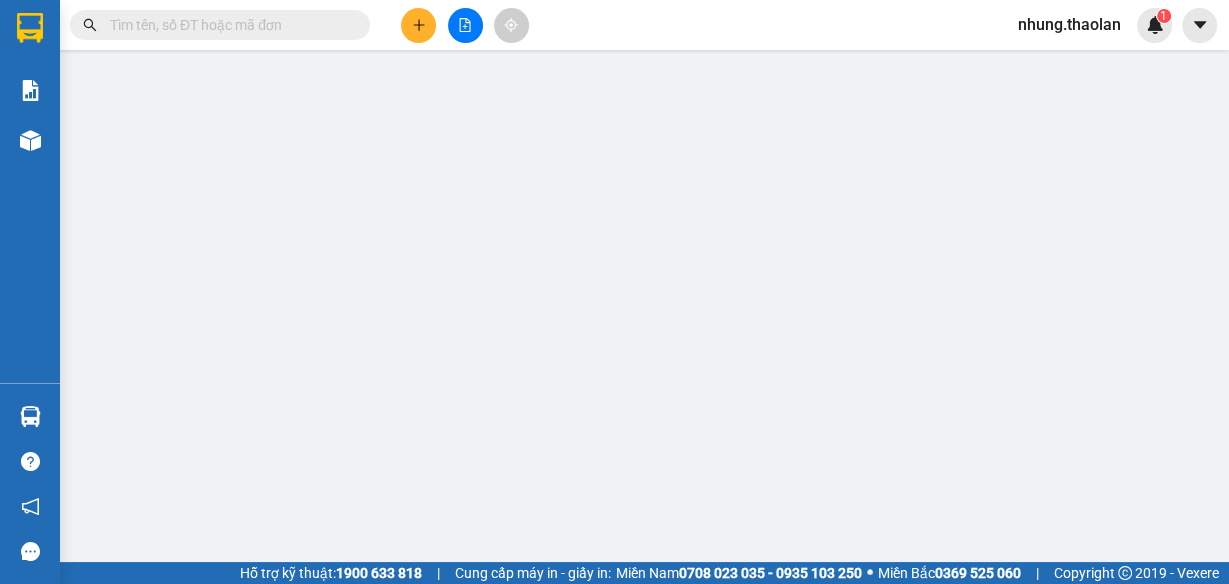 scroll, scrollTop: 0, scrollLeft: 0, axis: both 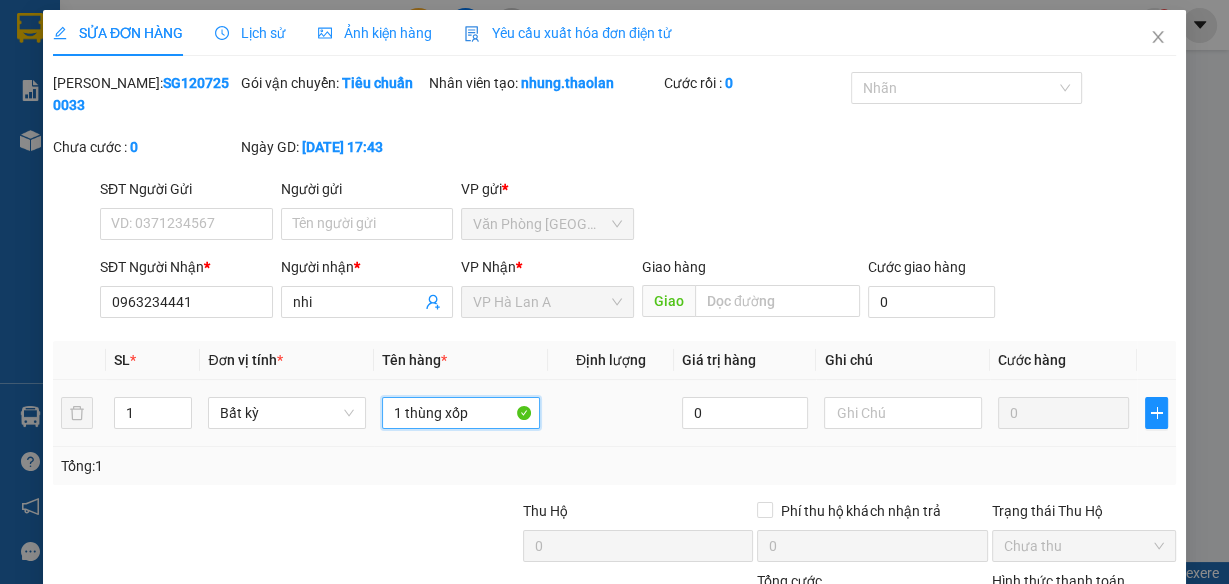 click on "1 thùng xốp" at bounding box center [461, 413] 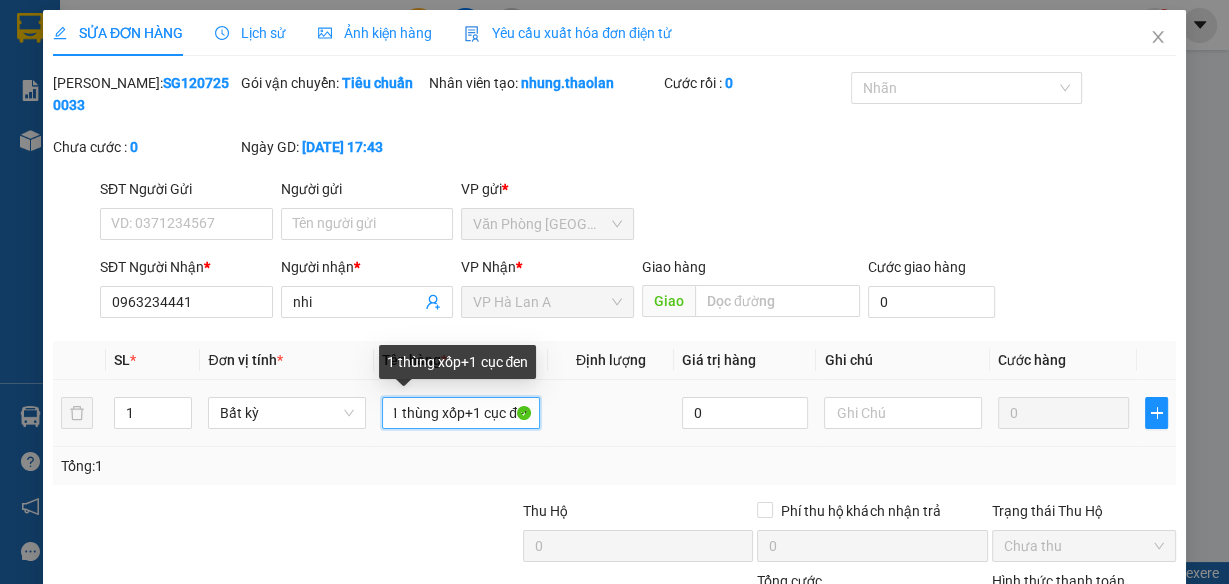 scroll, scrollTop: 0, scrollLeft: 10, axis: horizontal 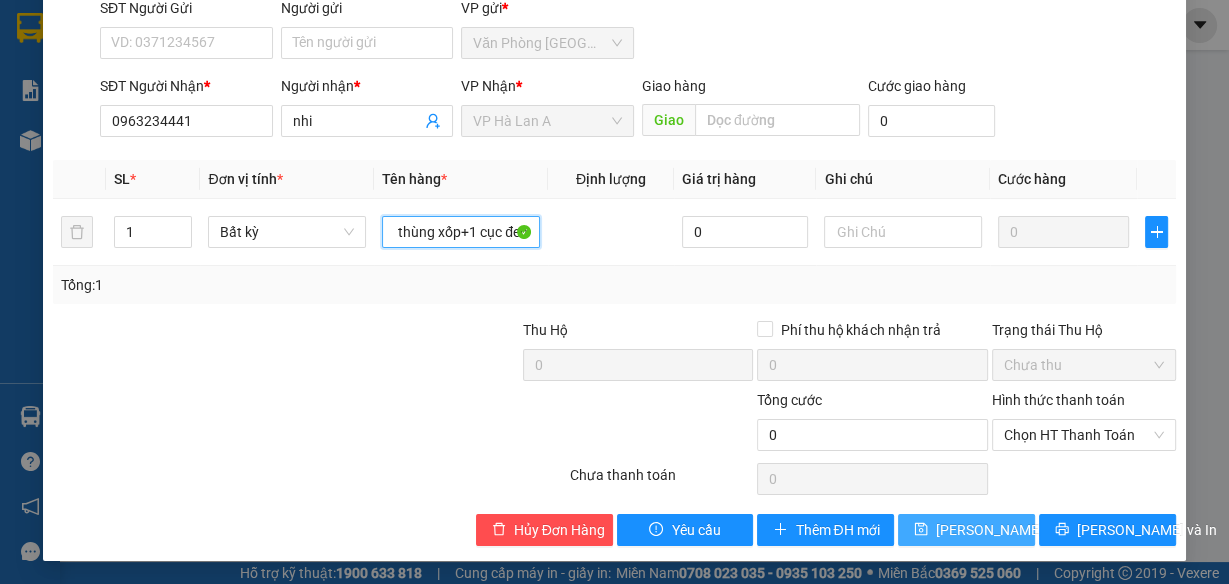 type on "1 thùng xốp+1 cục đen" 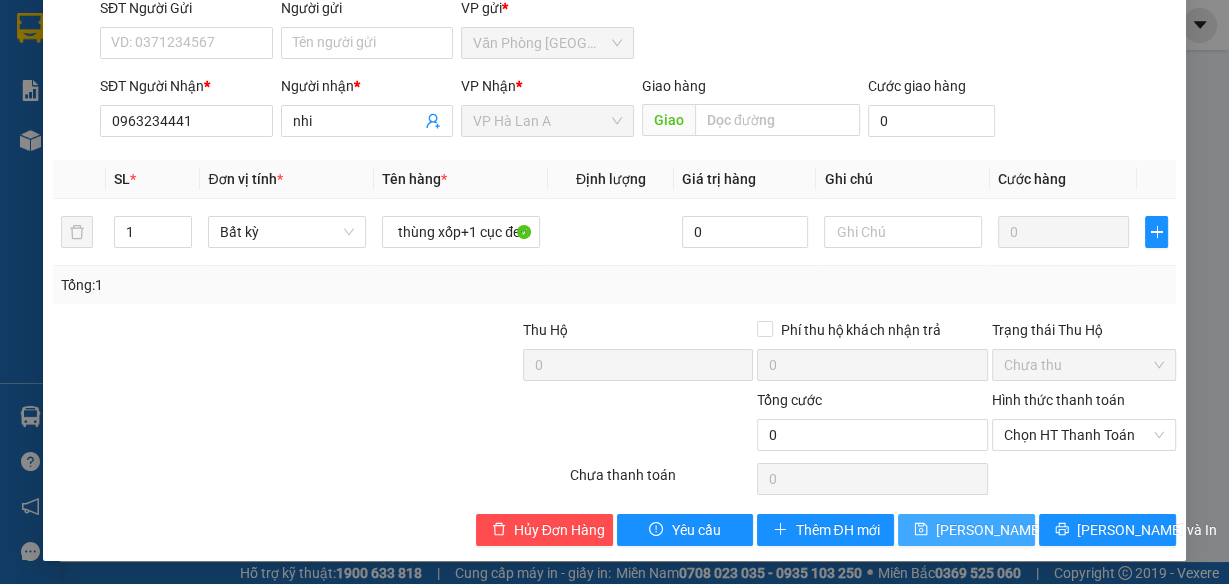 click on "[PERSON_NAME] thay đổi" at bounding box center [966, 530] 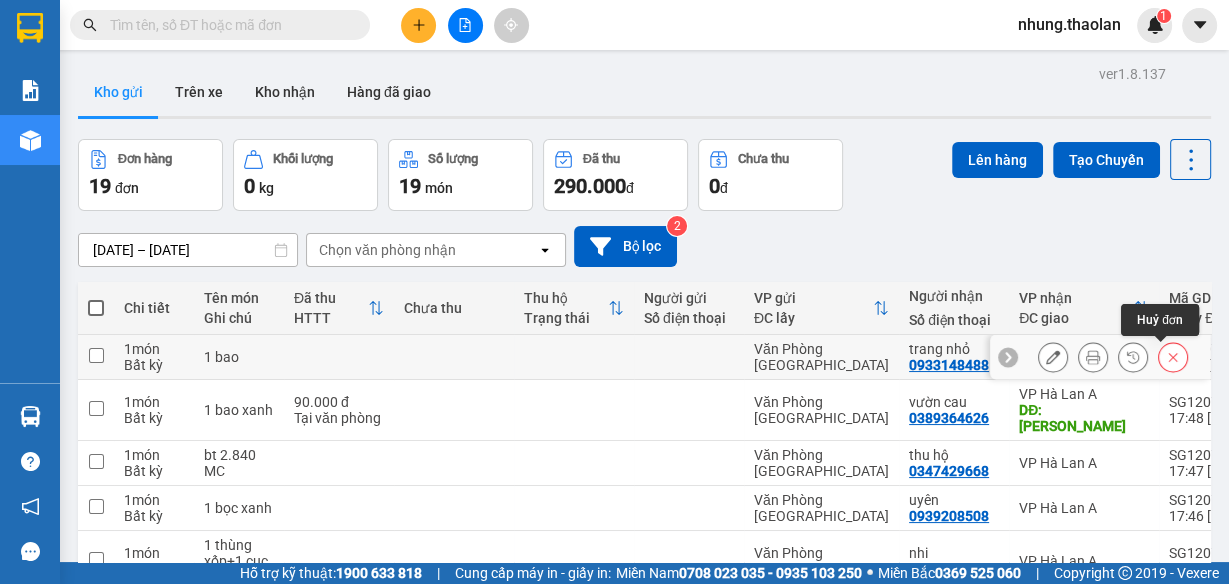 click 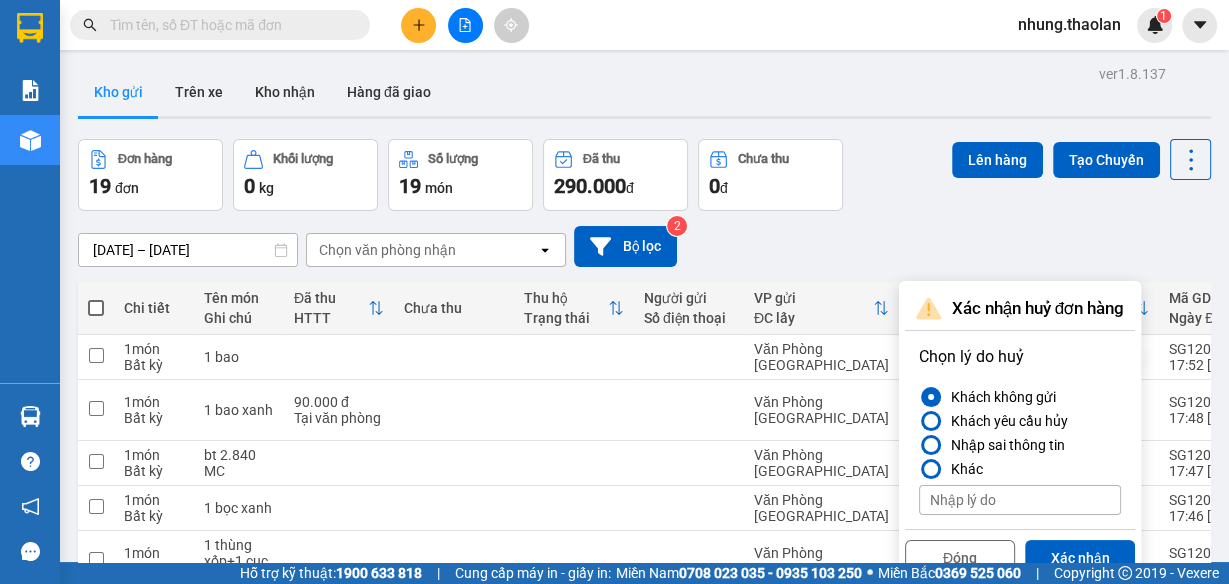 drag, startPoint x: 1085, startPoint y: 541, endPoint x: 1093, endPoint y: 532, distance: 12.0415945 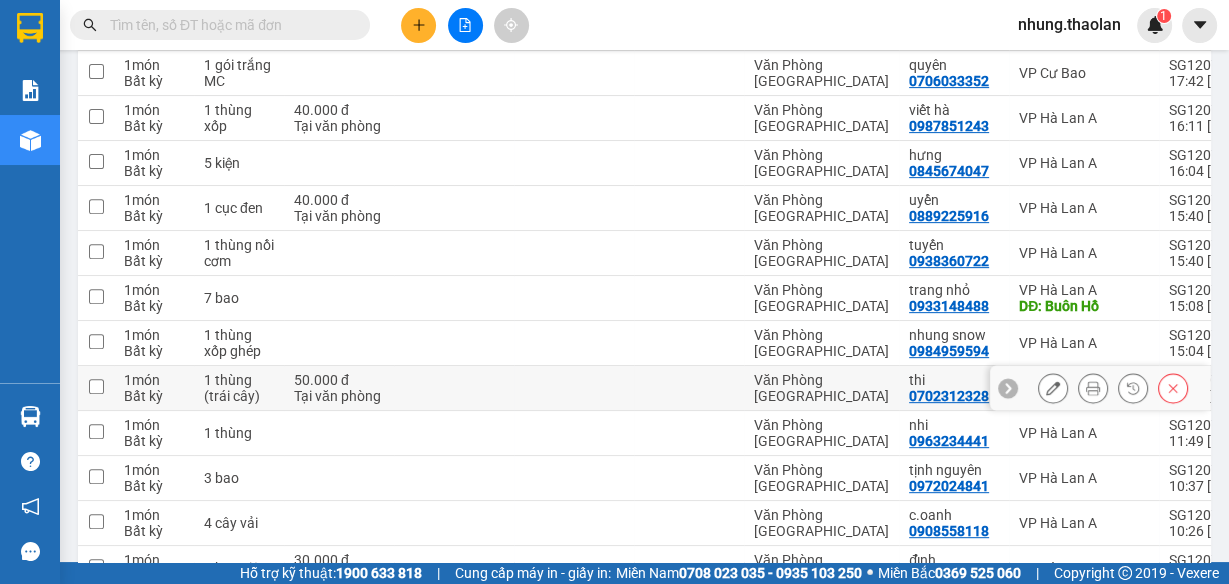 scroll, scrollTop: 693, scrollLeft: 0, axis: vertical 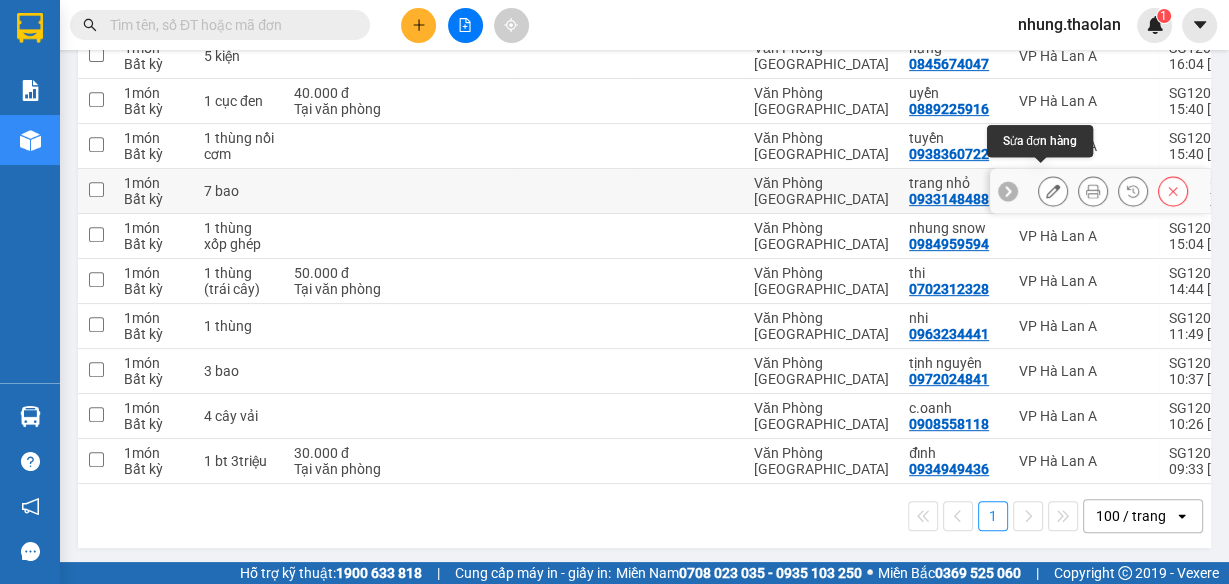 click 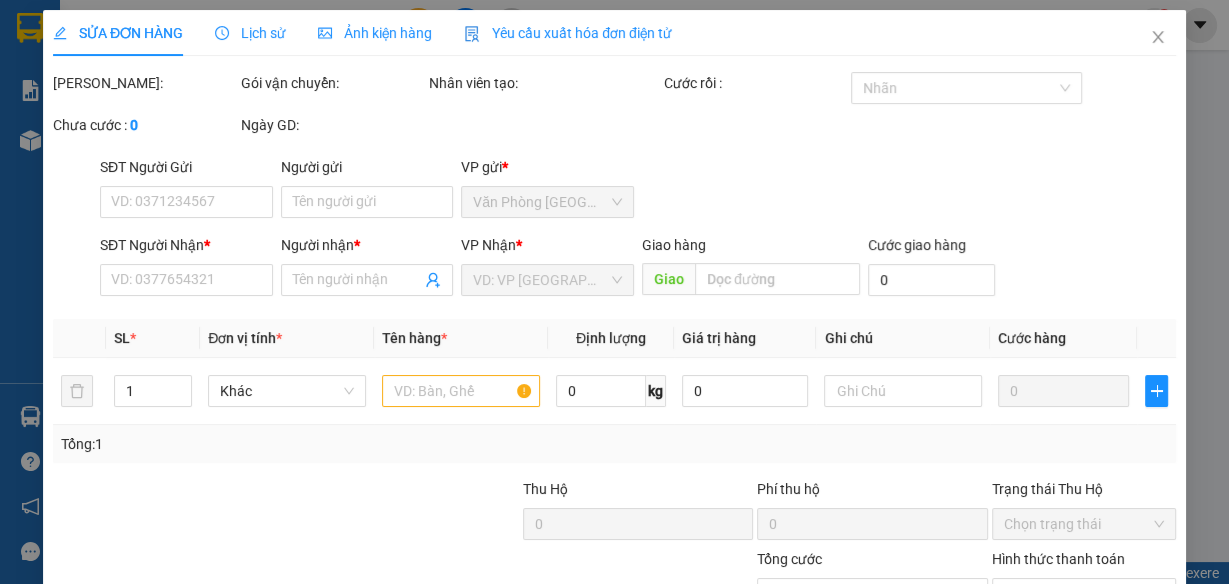 scroll, scrollTop: 0, scrollLeft: 0, axis: both 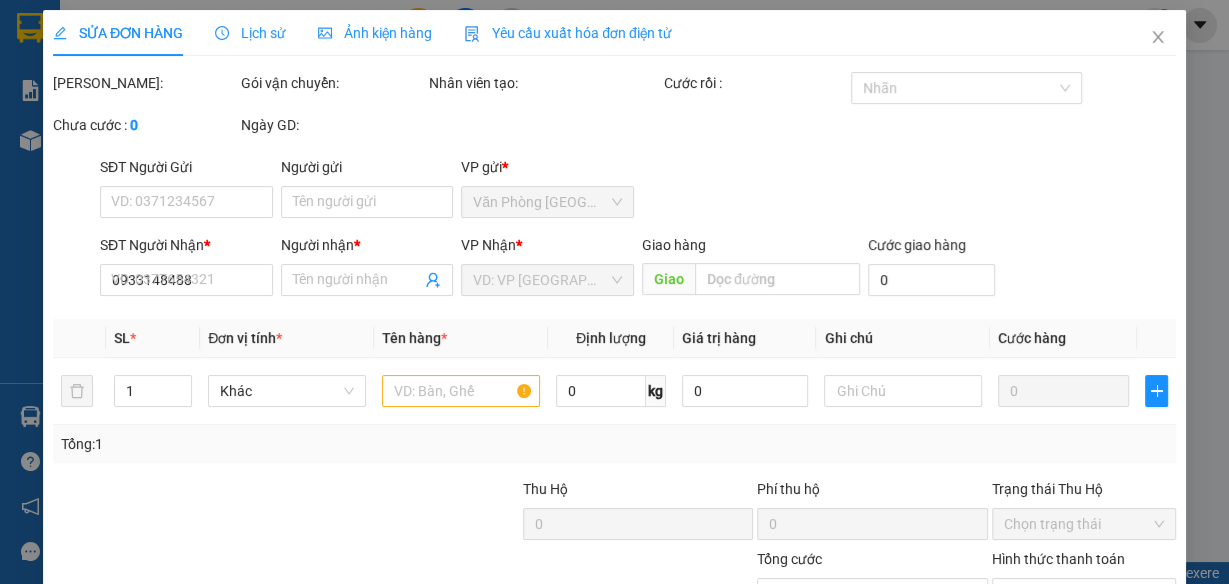type on "trang nhỏ" 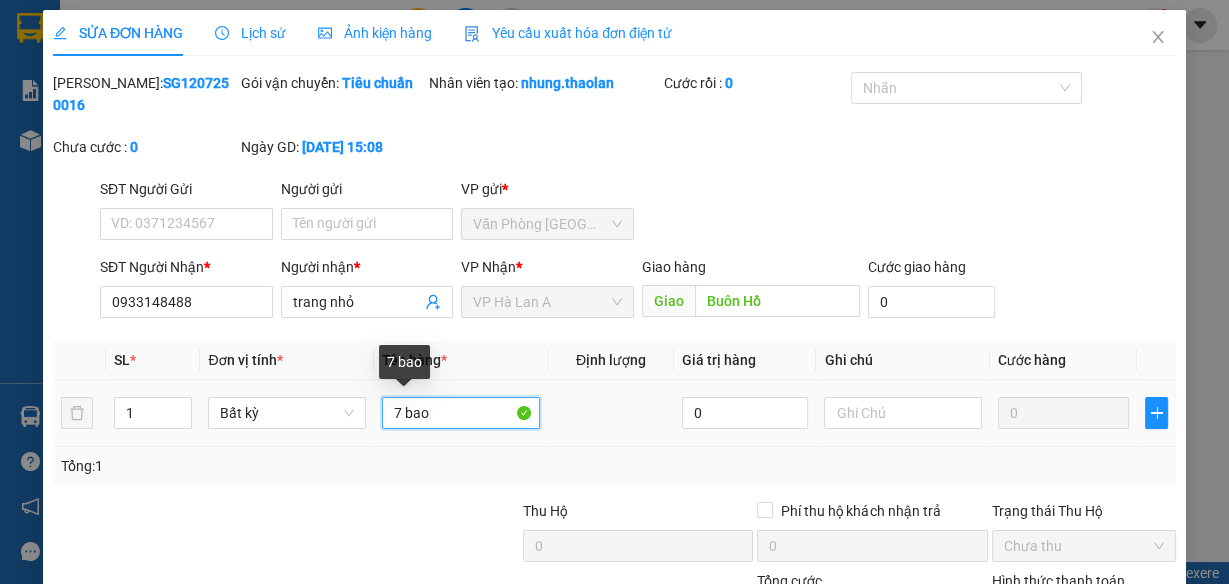 drag, startPoint x: 389, startPoint y: 413, endPoint x: 375, endPoint y: 413, distance: 14 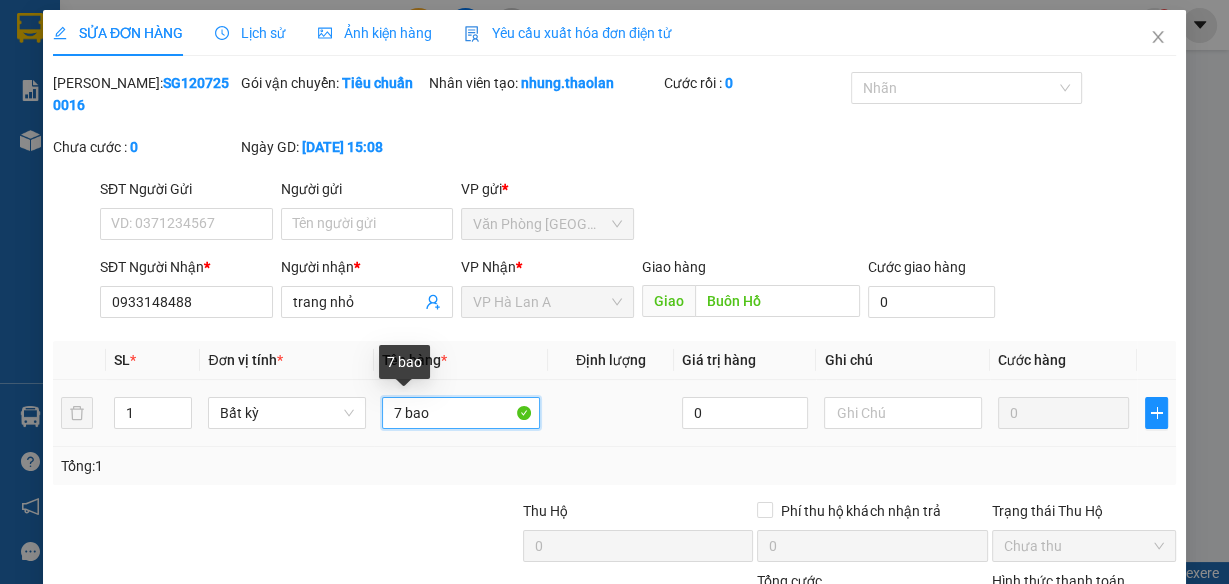 click on "7 bao" at bounding box center [461, 413] 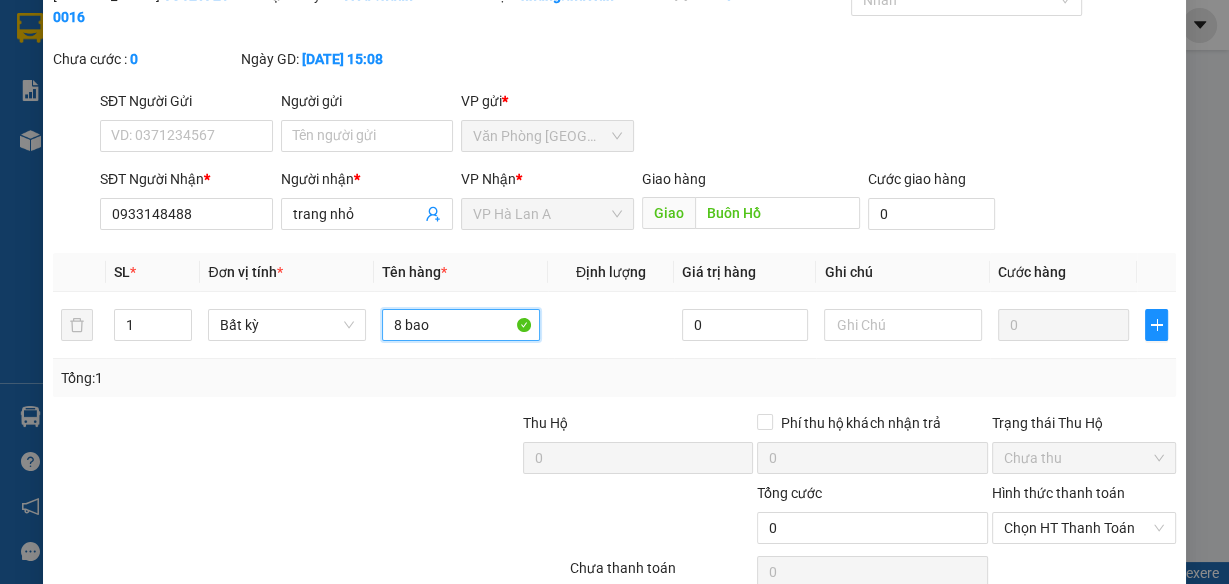 scroll, scrollTop: 181, scrollLeft: 0, axis: vertical 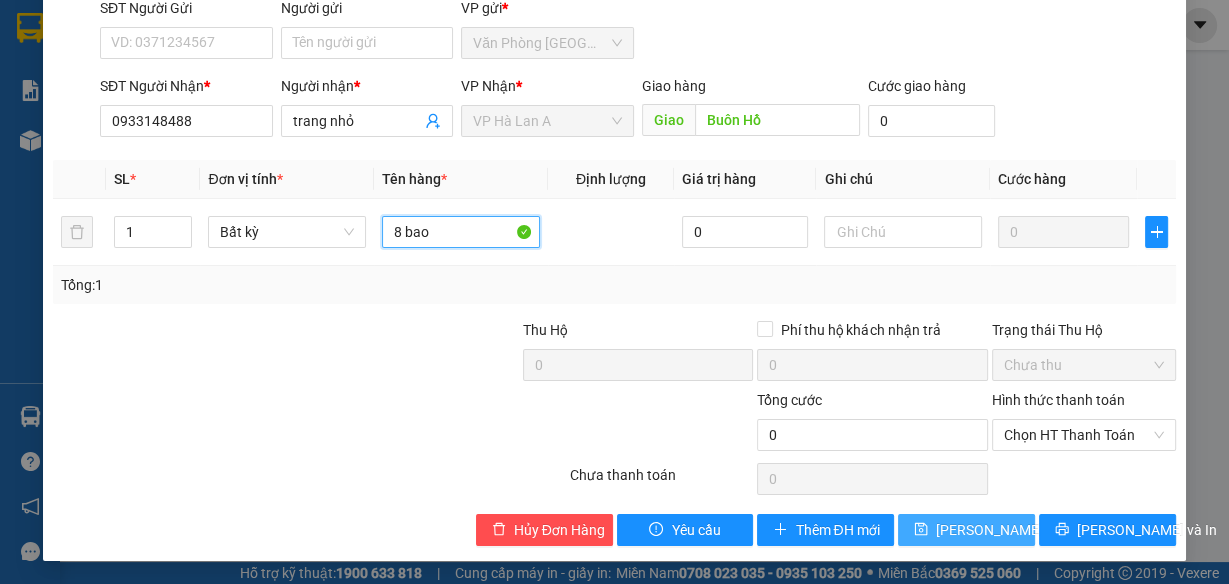type on "8 bao" 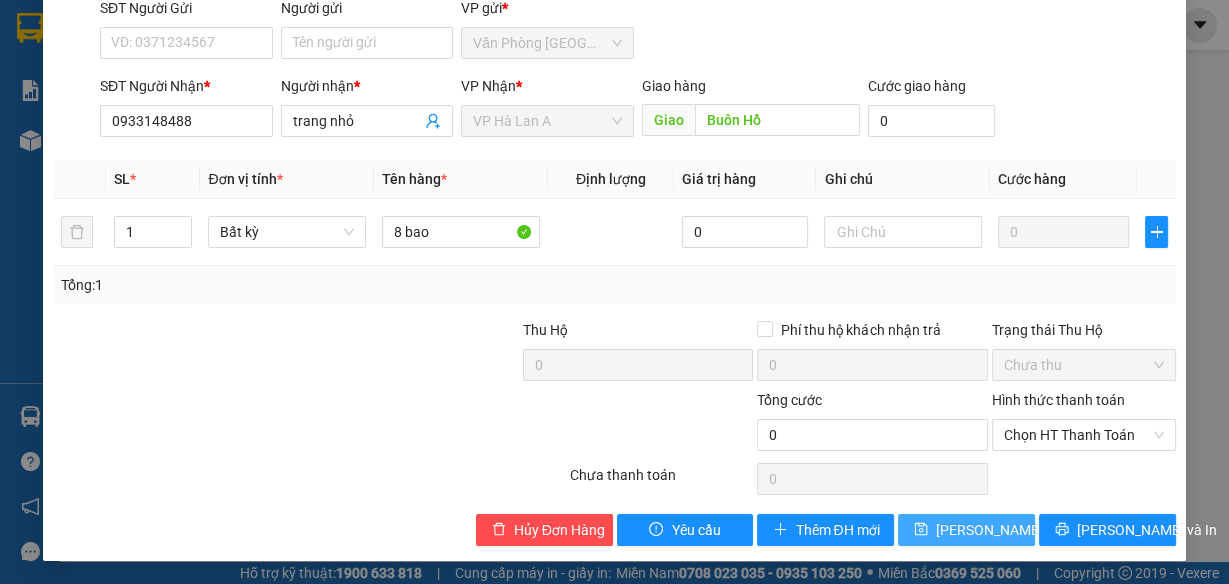 click on "[PERSON_NAME] thay đổi" at bounding box center (1016, 530) 